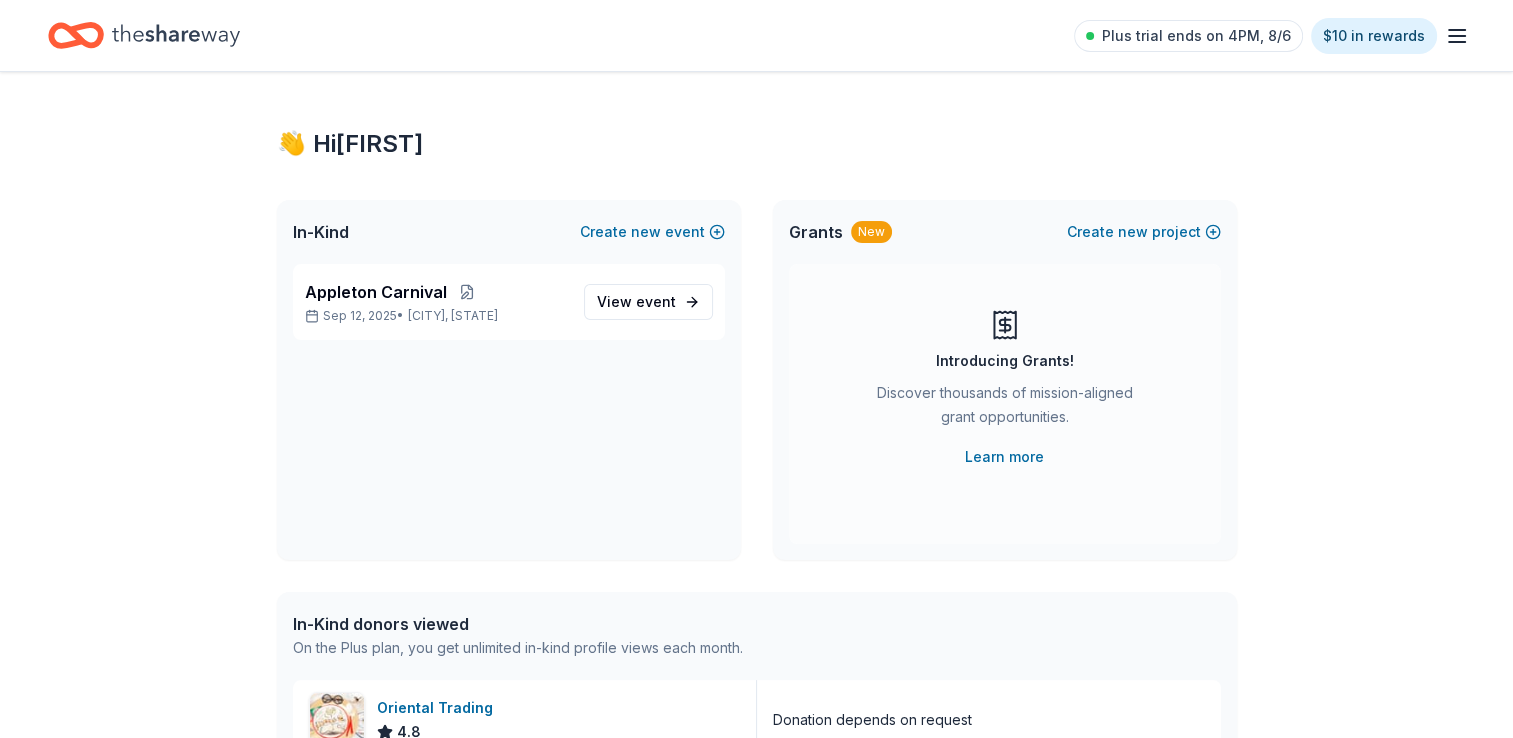 scroll, scrollTop: 0, scrollLeft: 0, axis: both 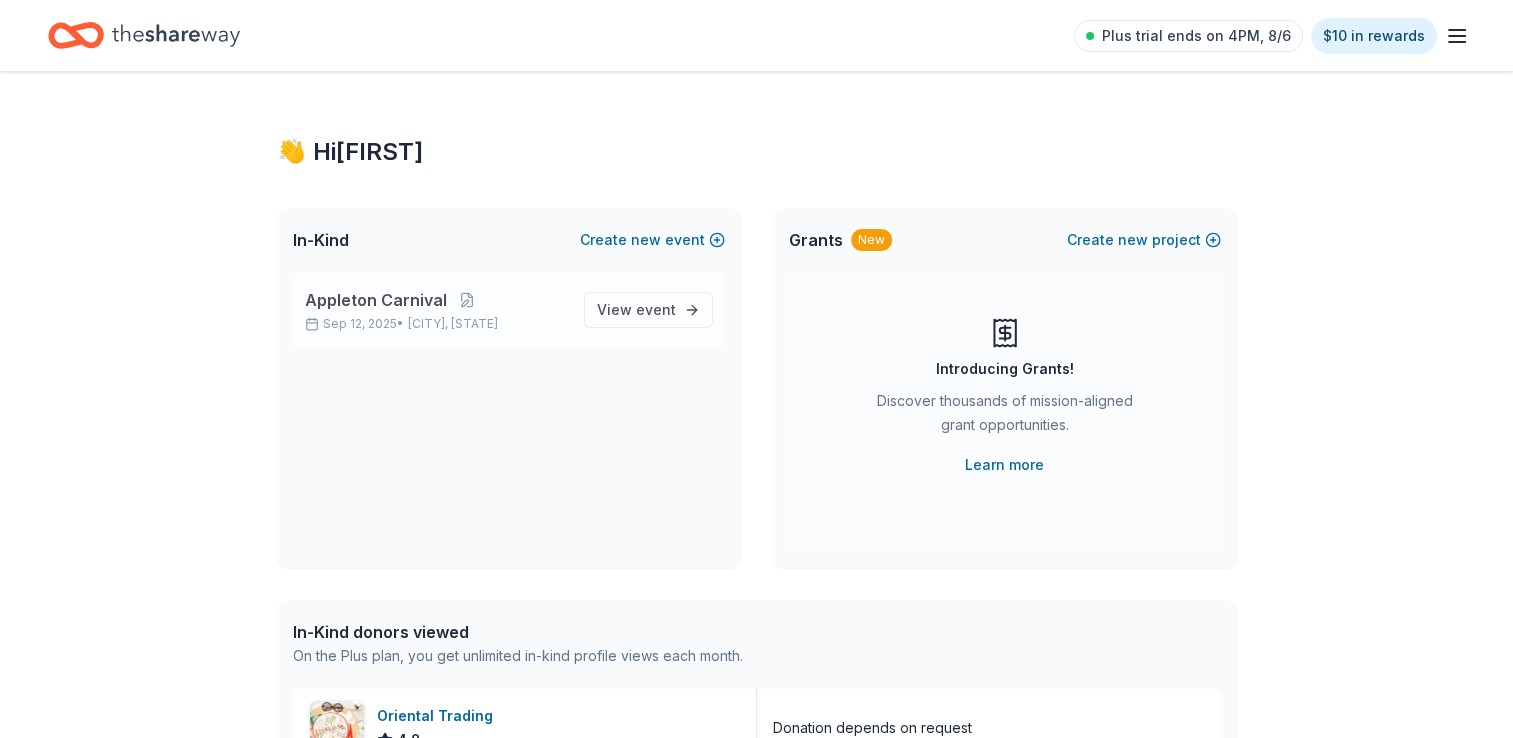 click on "Appleton Carnival" at bounding box center [376, 300] 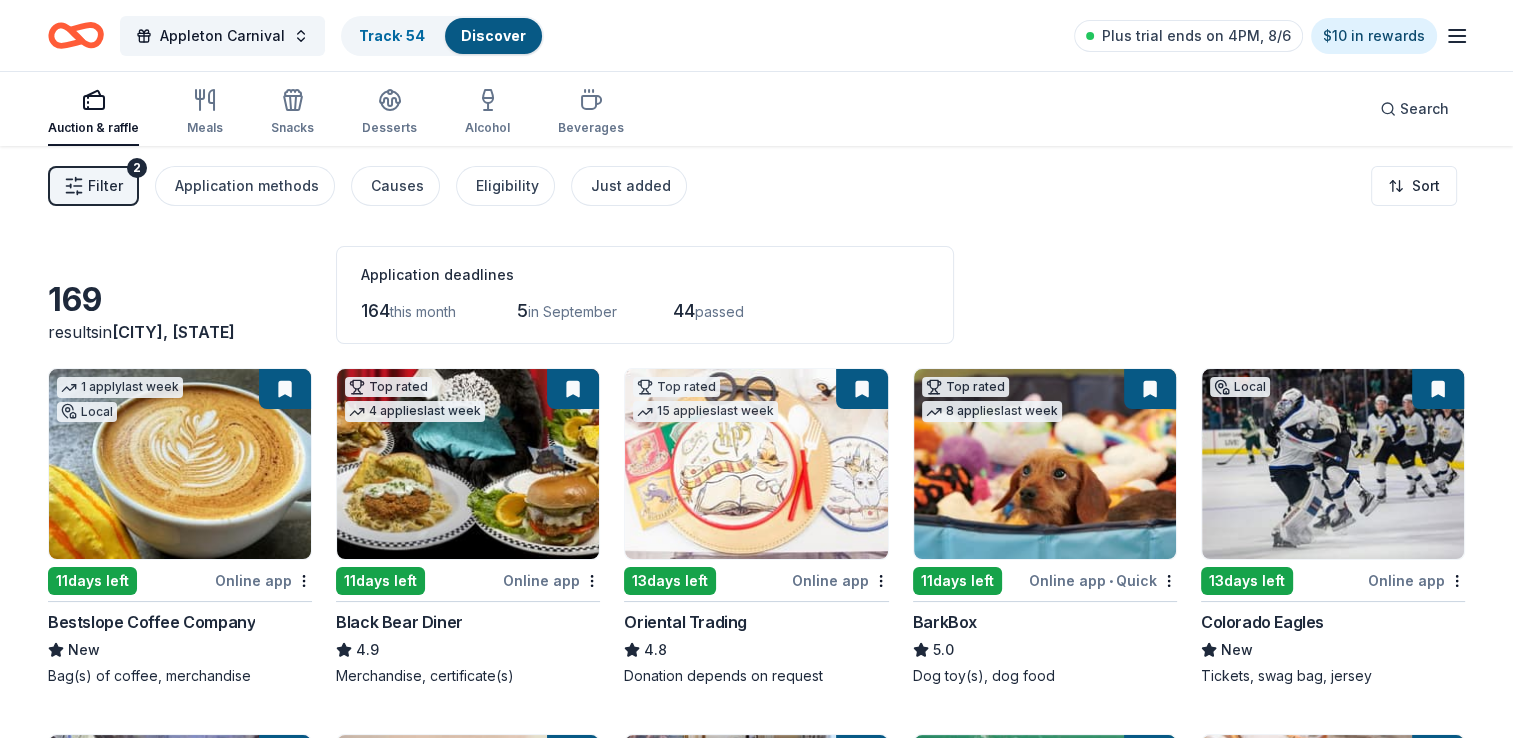 click on "this month" at bounding box center (423, 311) 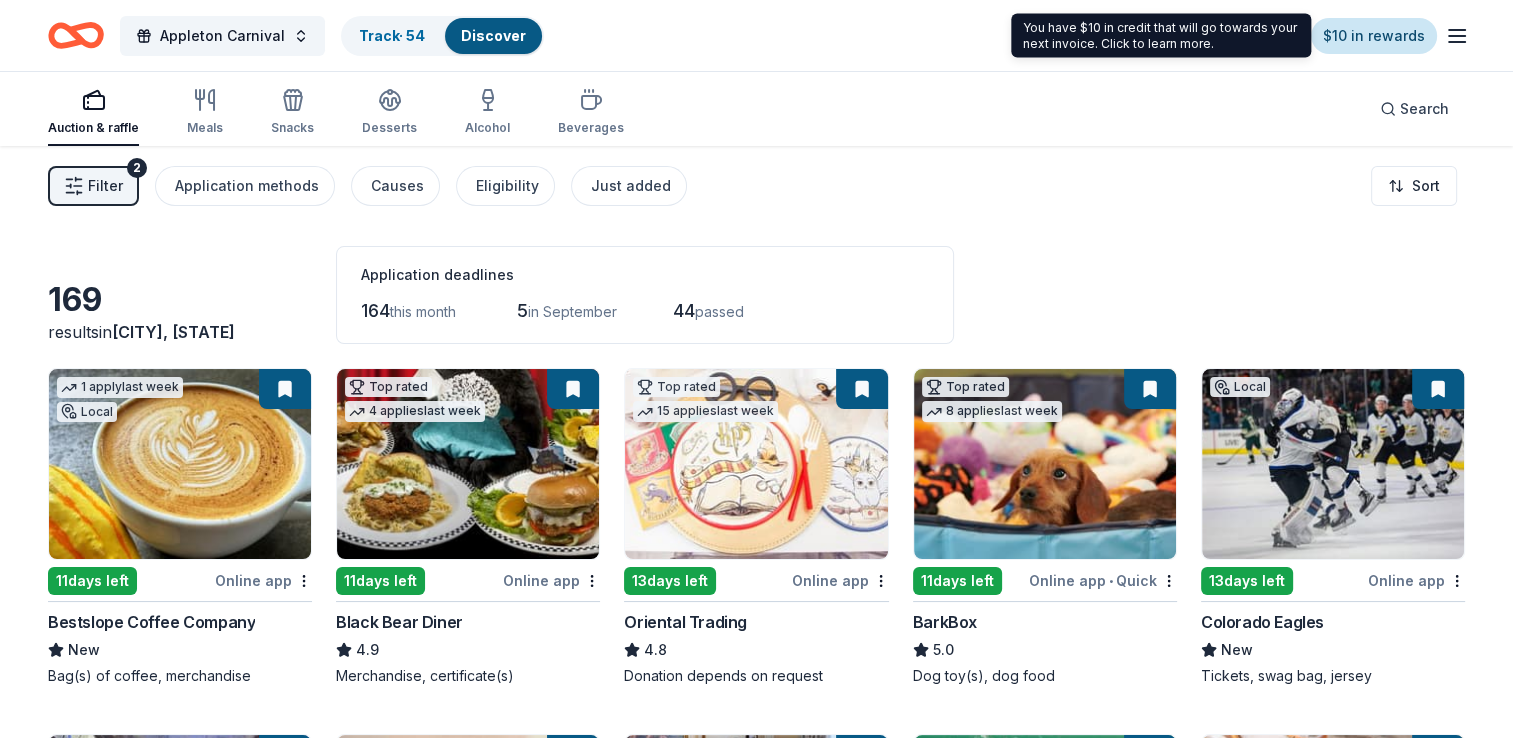 click on "$10 in rewards" at bounding box center (1374, 36) 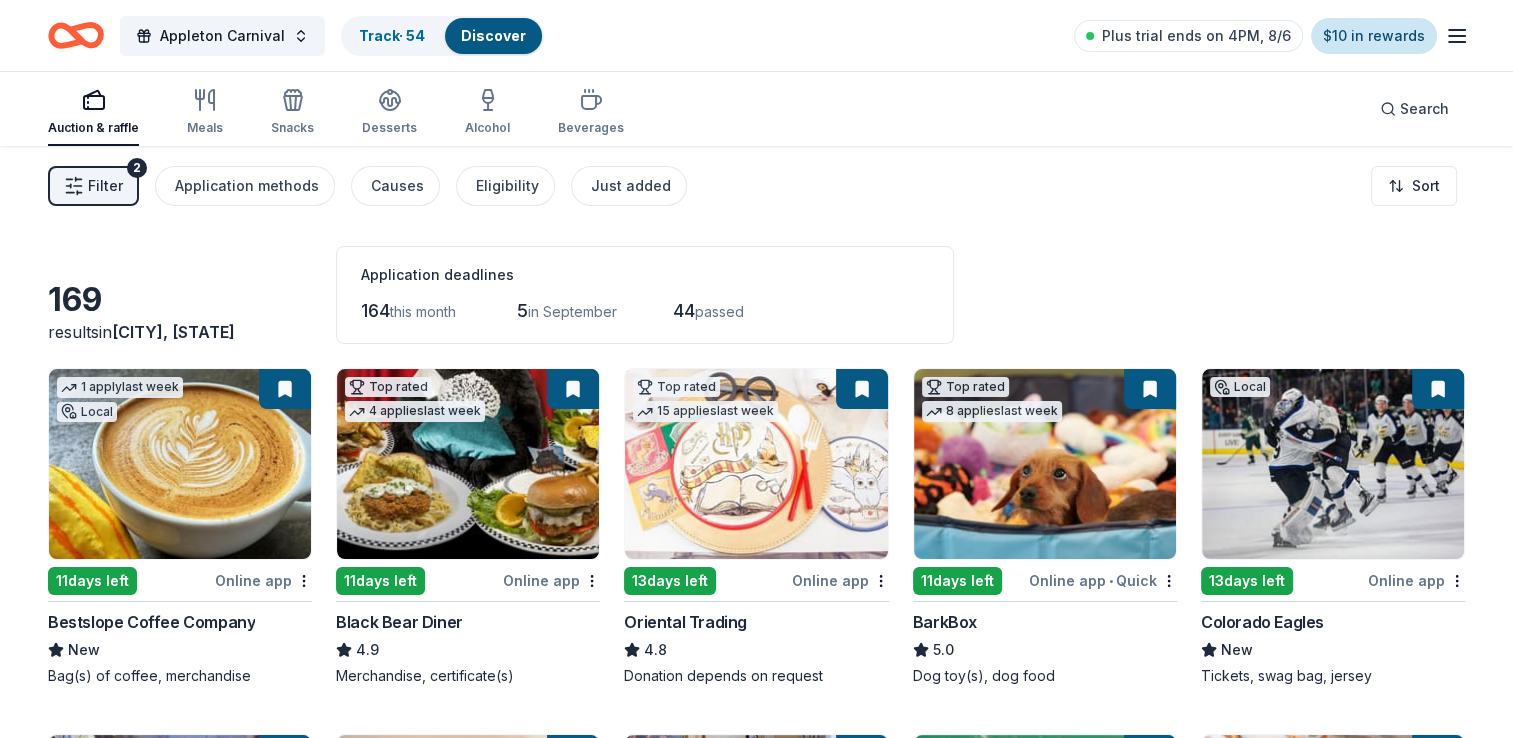 click on "$10 in rewards" at bounding box center [1374, 36] 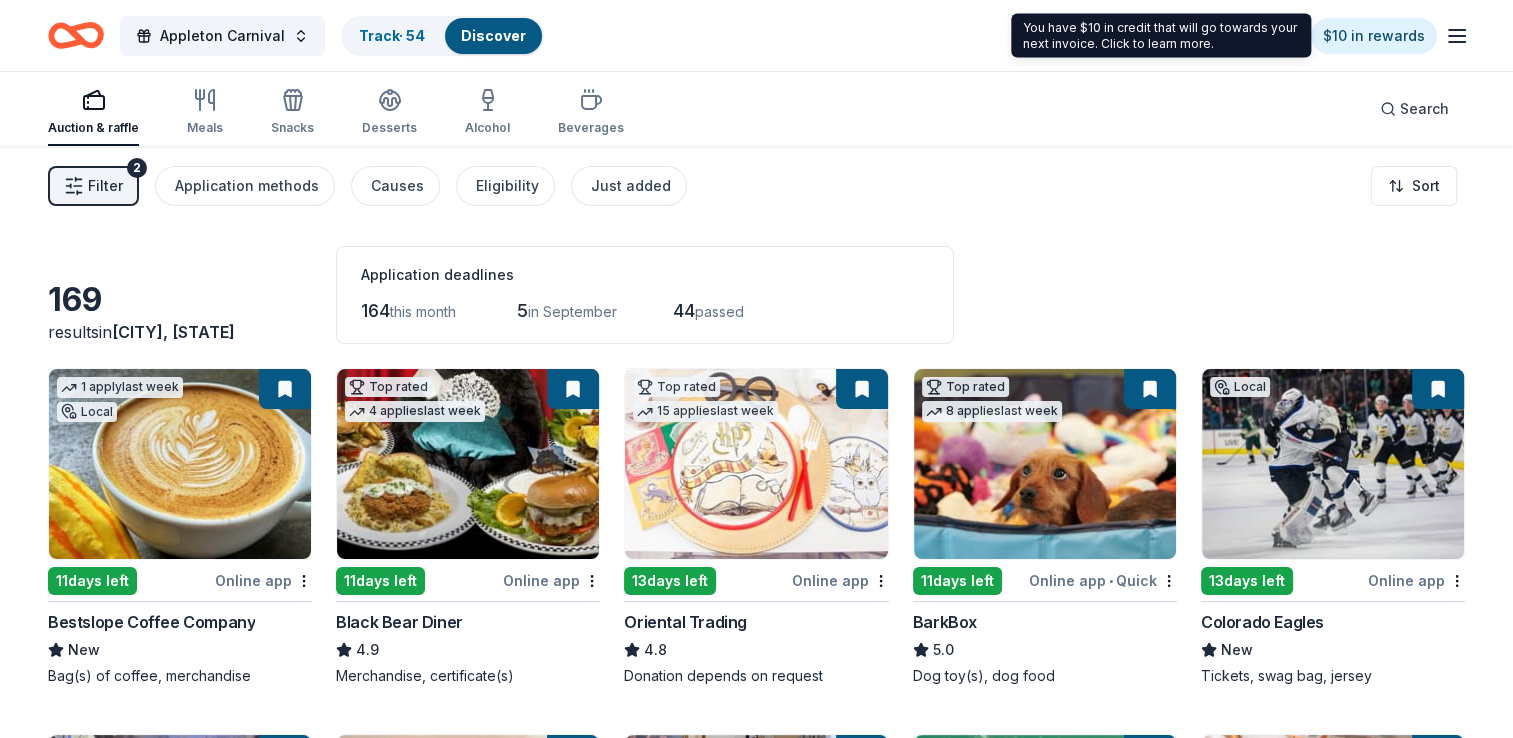 click 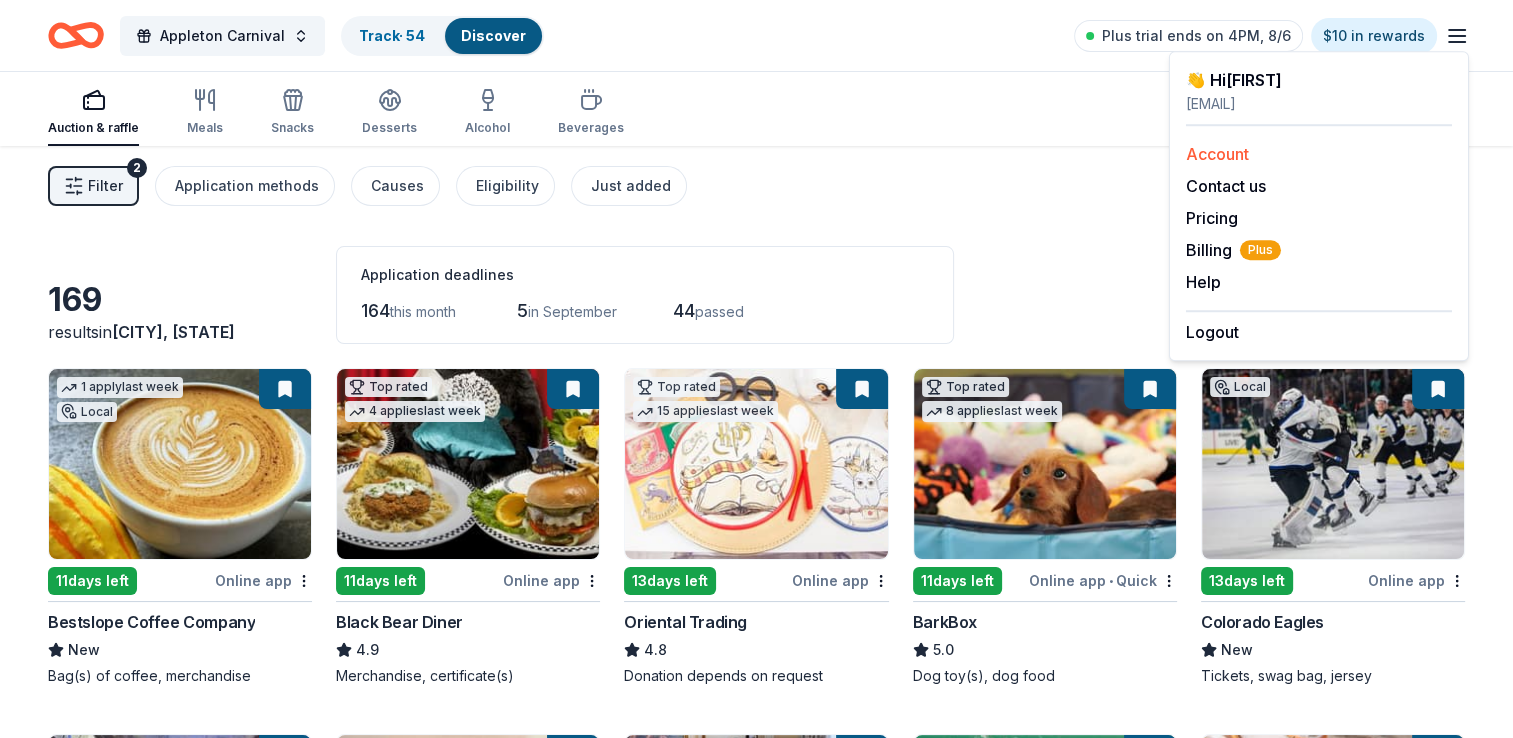 click on "Account" at bounding box center [1217, 154] 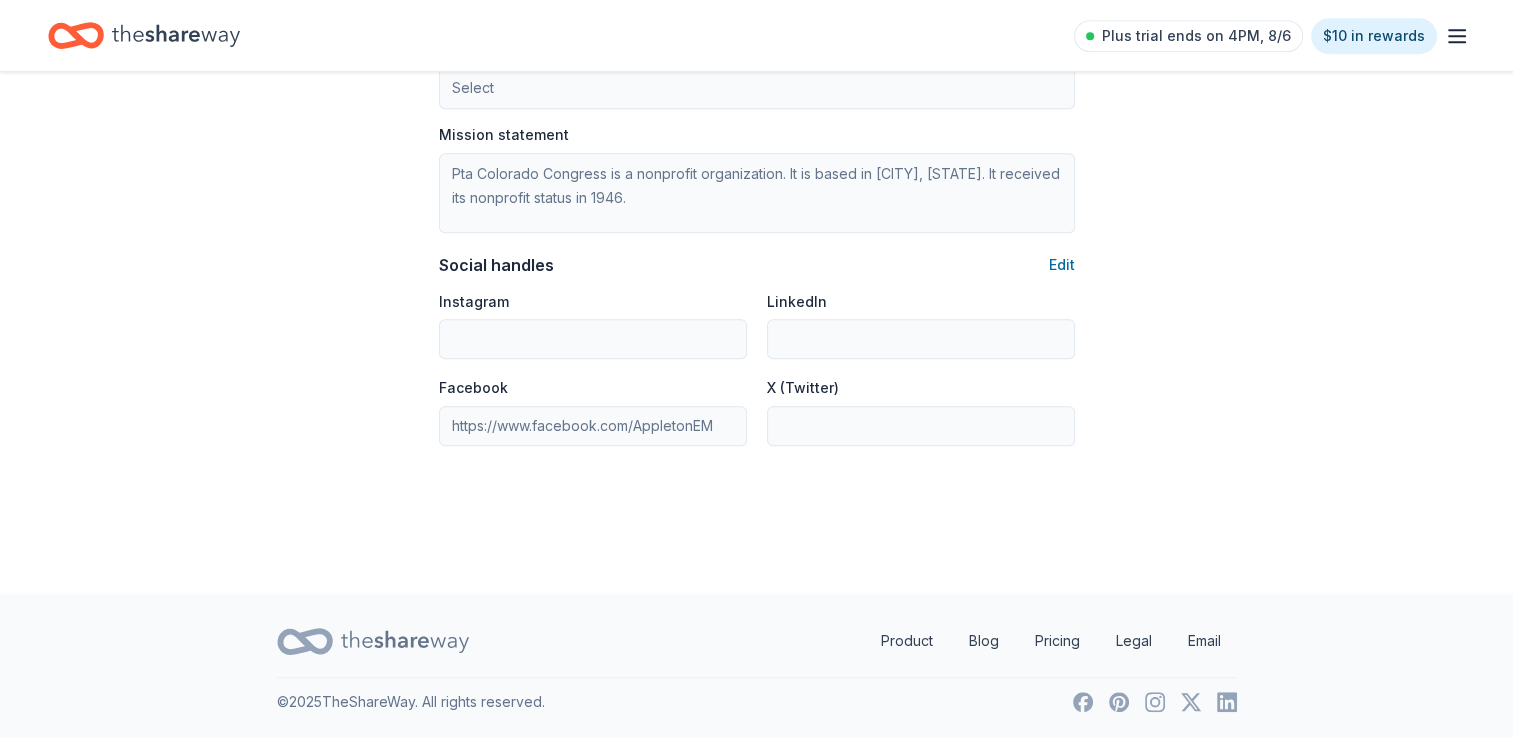 scroll, scrollTop: 0, scrollLeft: 0, axis: both 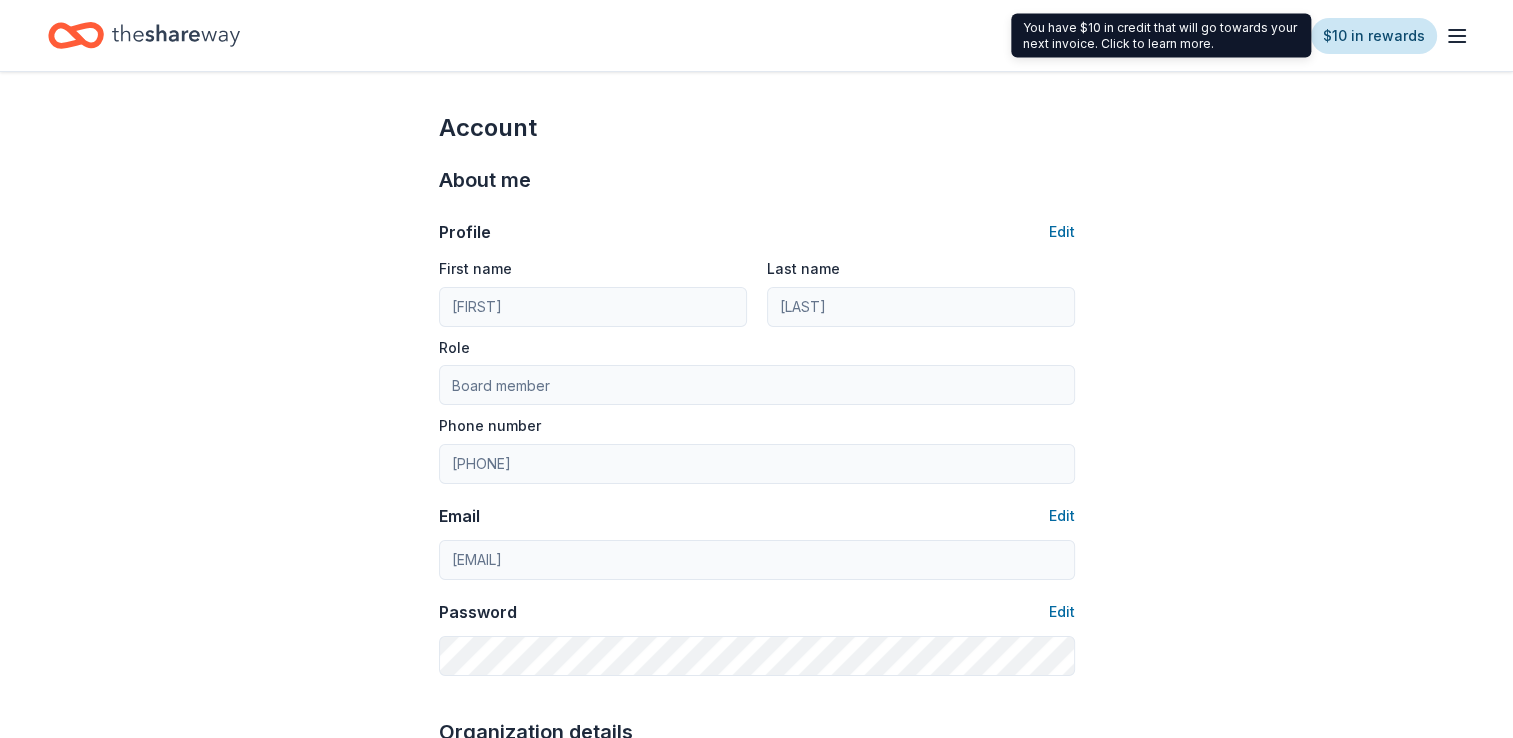 click on "$10 in rewards" at bounding box center [1374, 36] 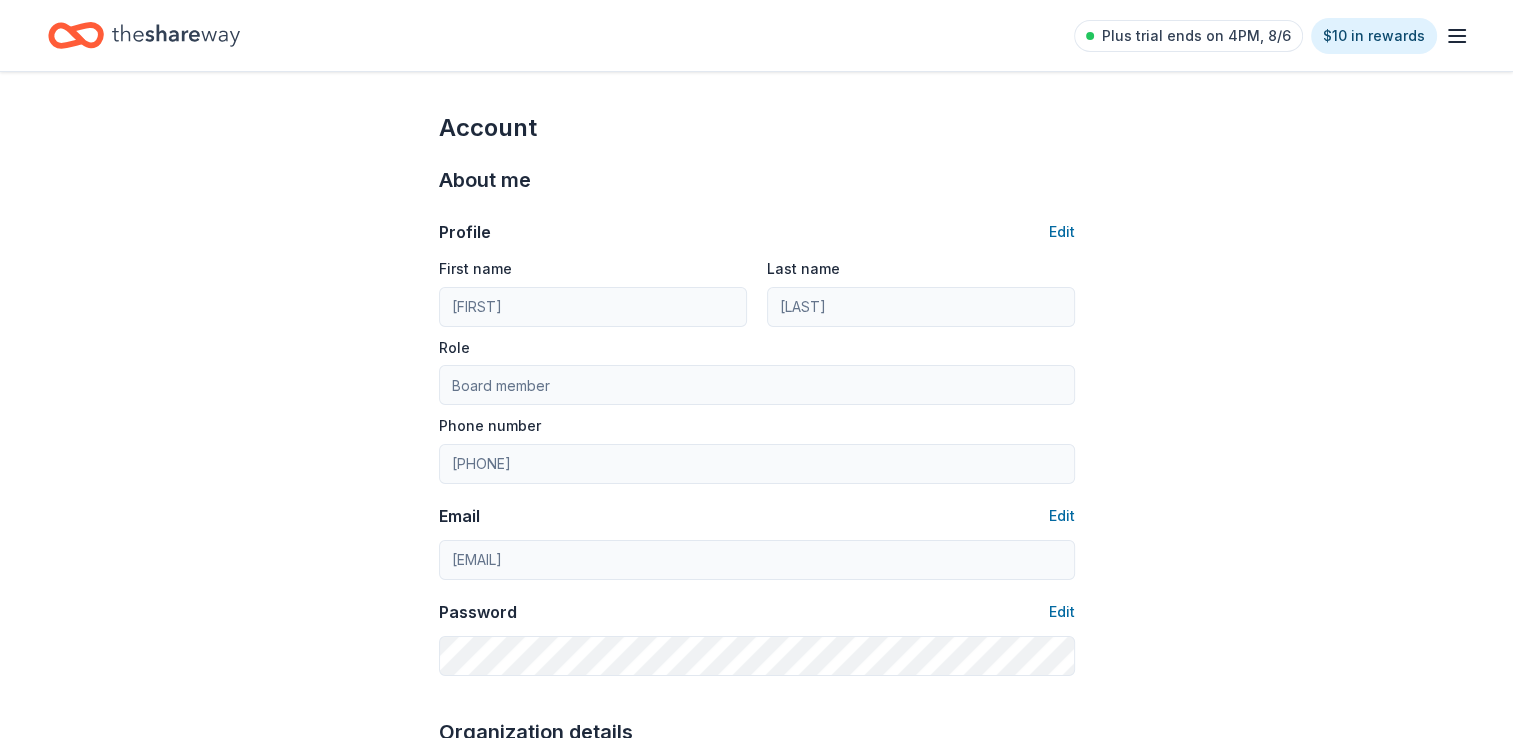 click on "Account About me Profile Edit First name Vanessa Last name Bradley Role Board member Phone number 9706231545 Email Edit ness4him@yahoo.com Password Edit Organization details Organization profile Edit Organization name Appleton Elementary School ZIP code 81505 Website https://www.appletonpta.com/ EIN Edit 84-1177643 501(c)(3) Letter Edit Appleton PTA 501 c 3 Tax Exempt Form.pdf About your organization Edit Cause tags Select Mission statement Pta Colorado Congress is a nonprofit organization. It is based in Grand Jct, CO. It received its nonprofit status in 1946. Social handles Edit Instagram LinkedIn Facebook https://www.facebook.com/AppletonEM X (Twitter)" at bounding box center [756, 964] 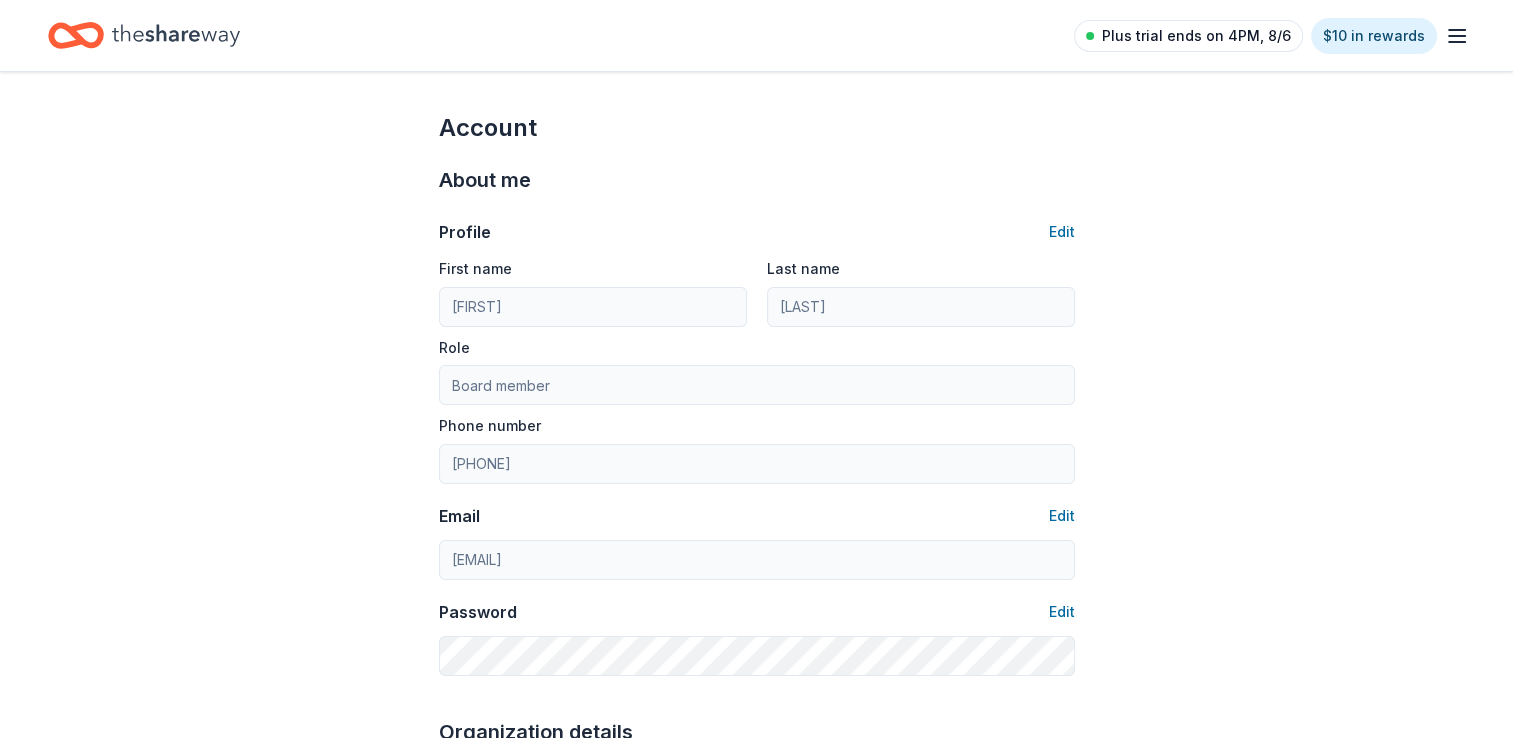 click on "Plus trial ends on 4PM, 8/6" at bounding box center (1196, 36) 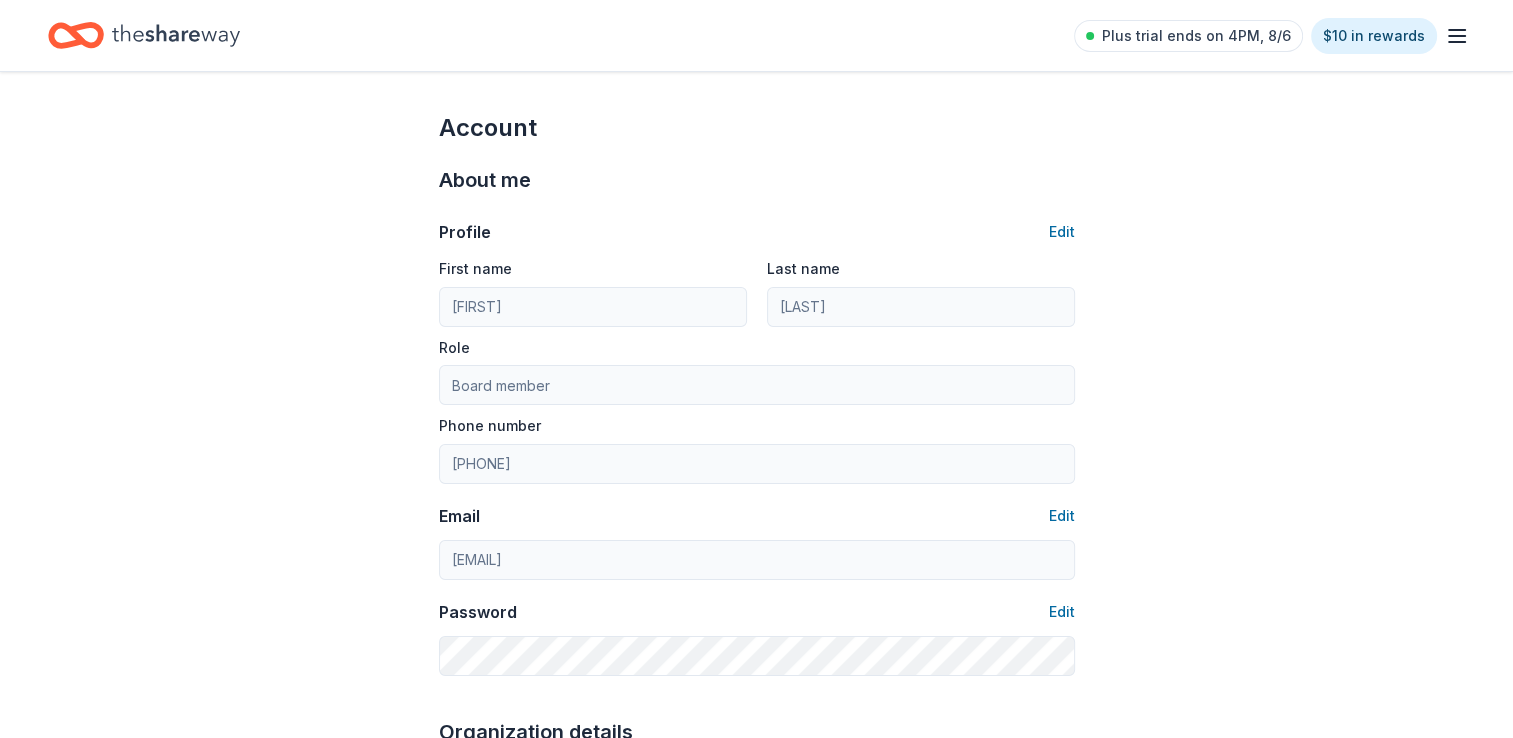 click 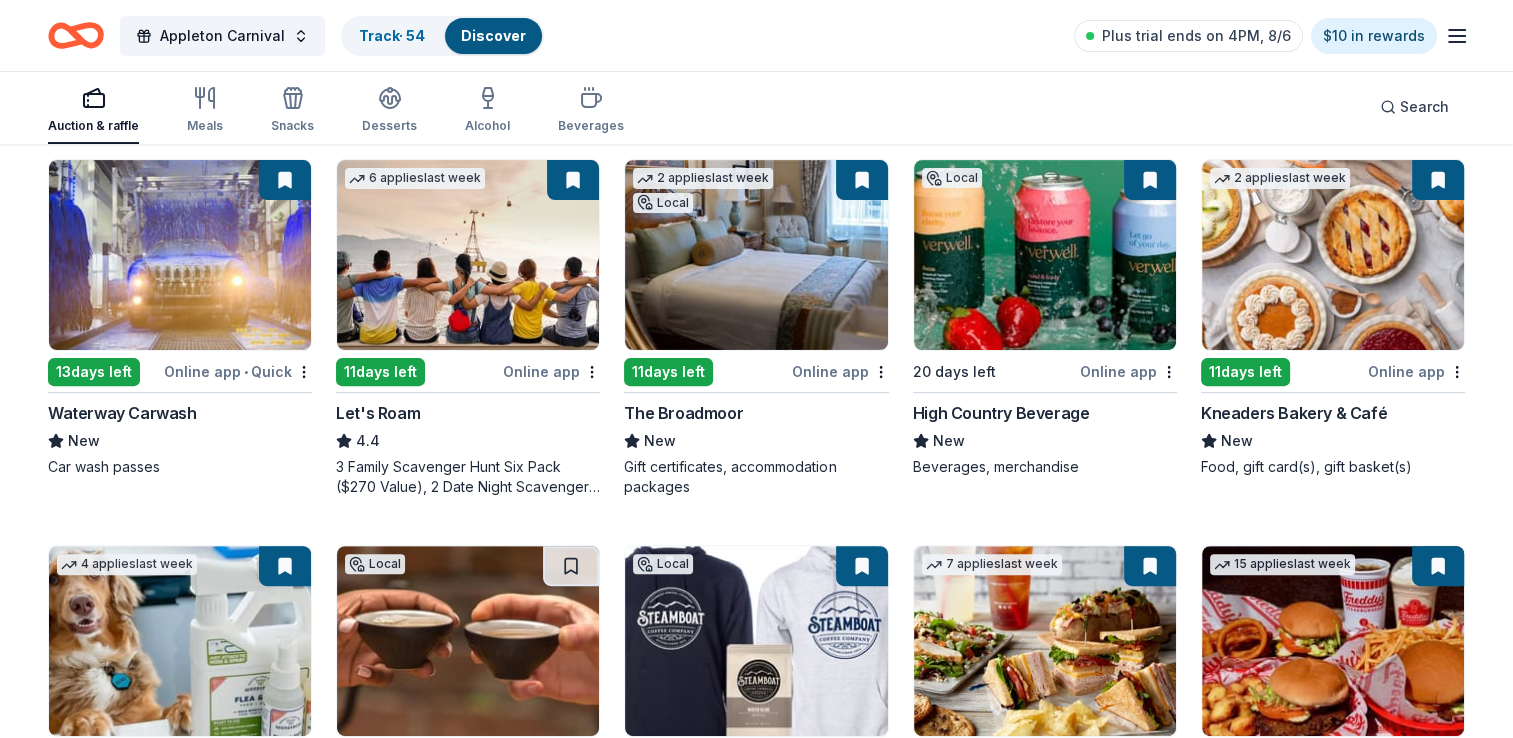 scroll, scrollTop: 580, scrollLeft: 0, axis: vertical 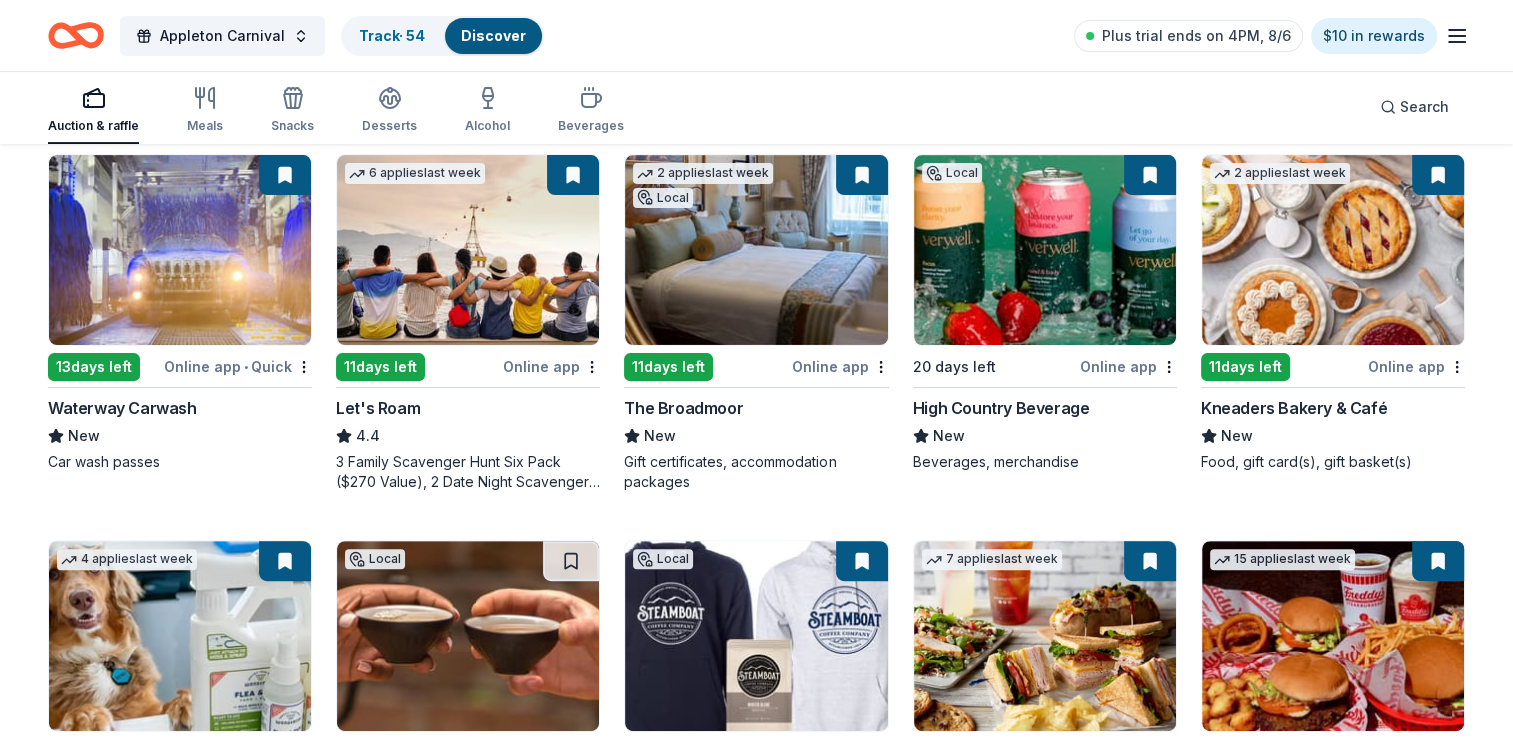 click at bounding box center (1045, 250) 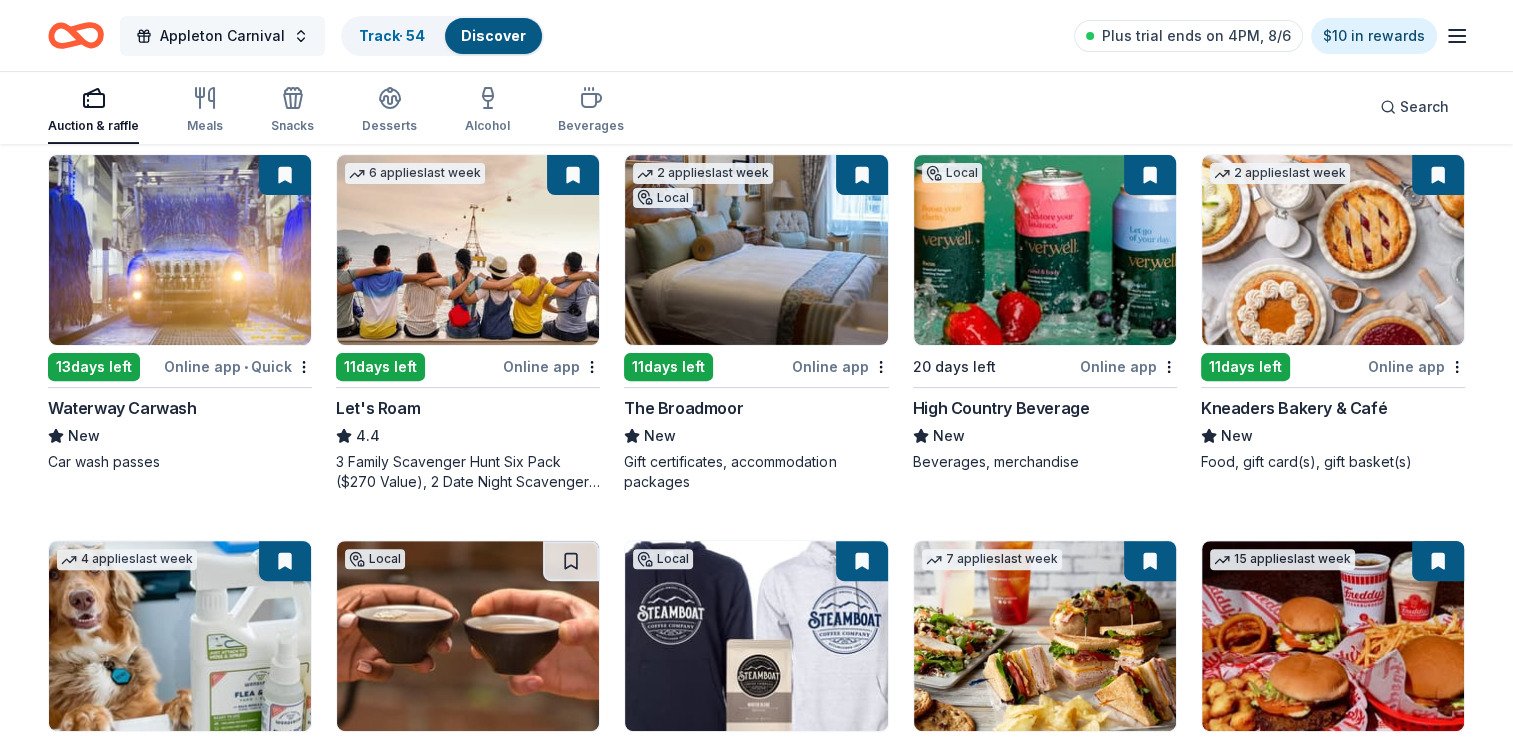 click on "Appleton Carnival" at bounding box center [222, 36] 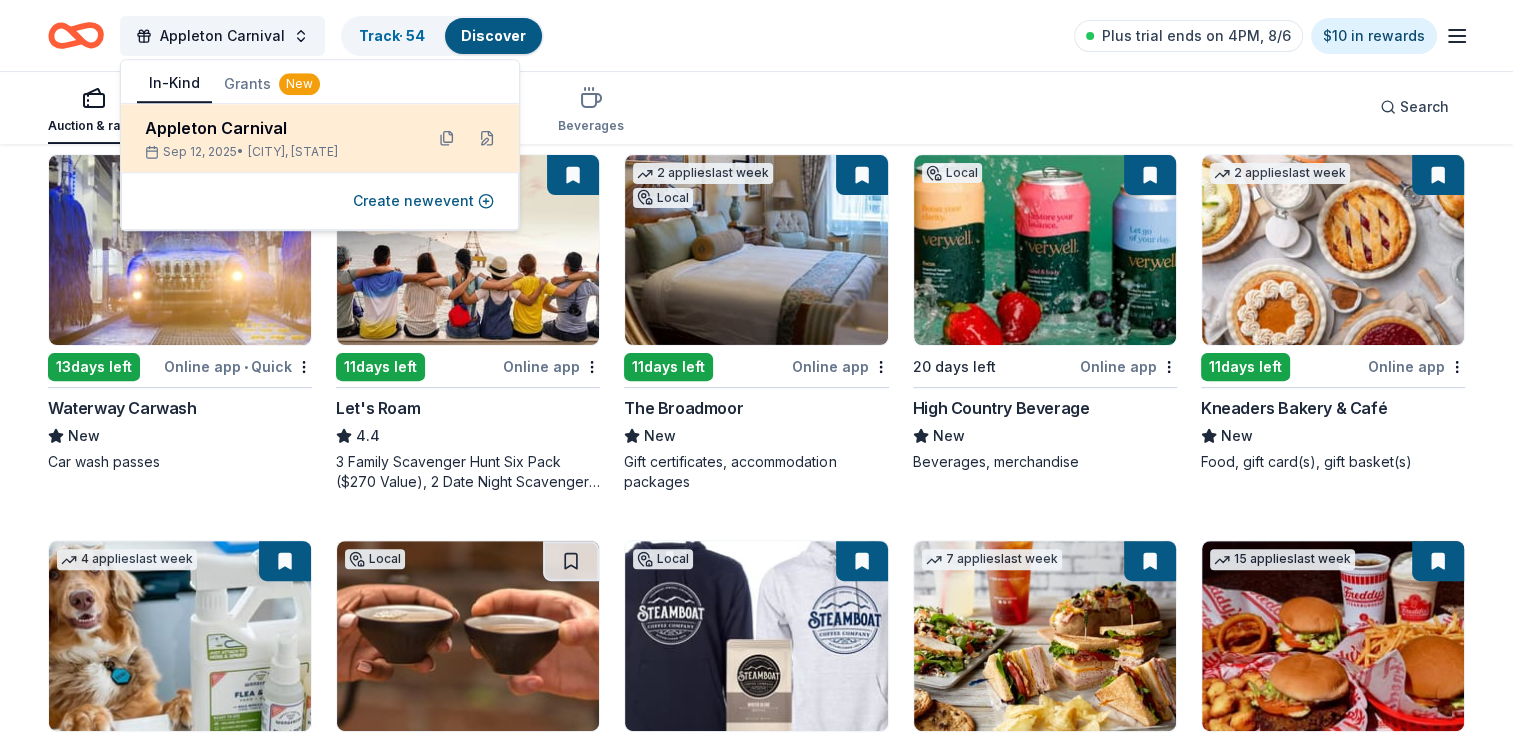 click on "Appleton Carnival" at bounding box center (276, 128) 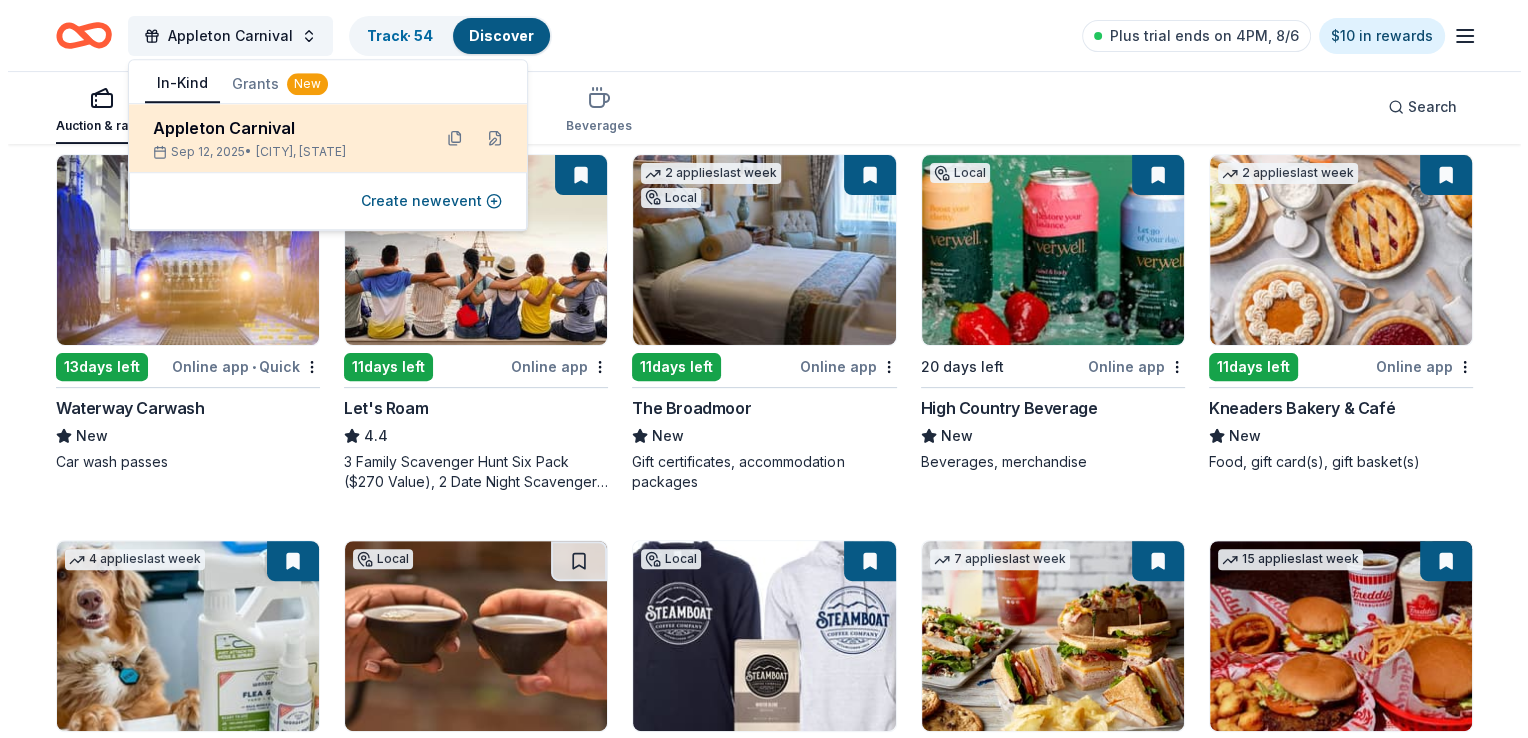 scroll, scrollTop: 0, scrollLeft: 0, axis: both 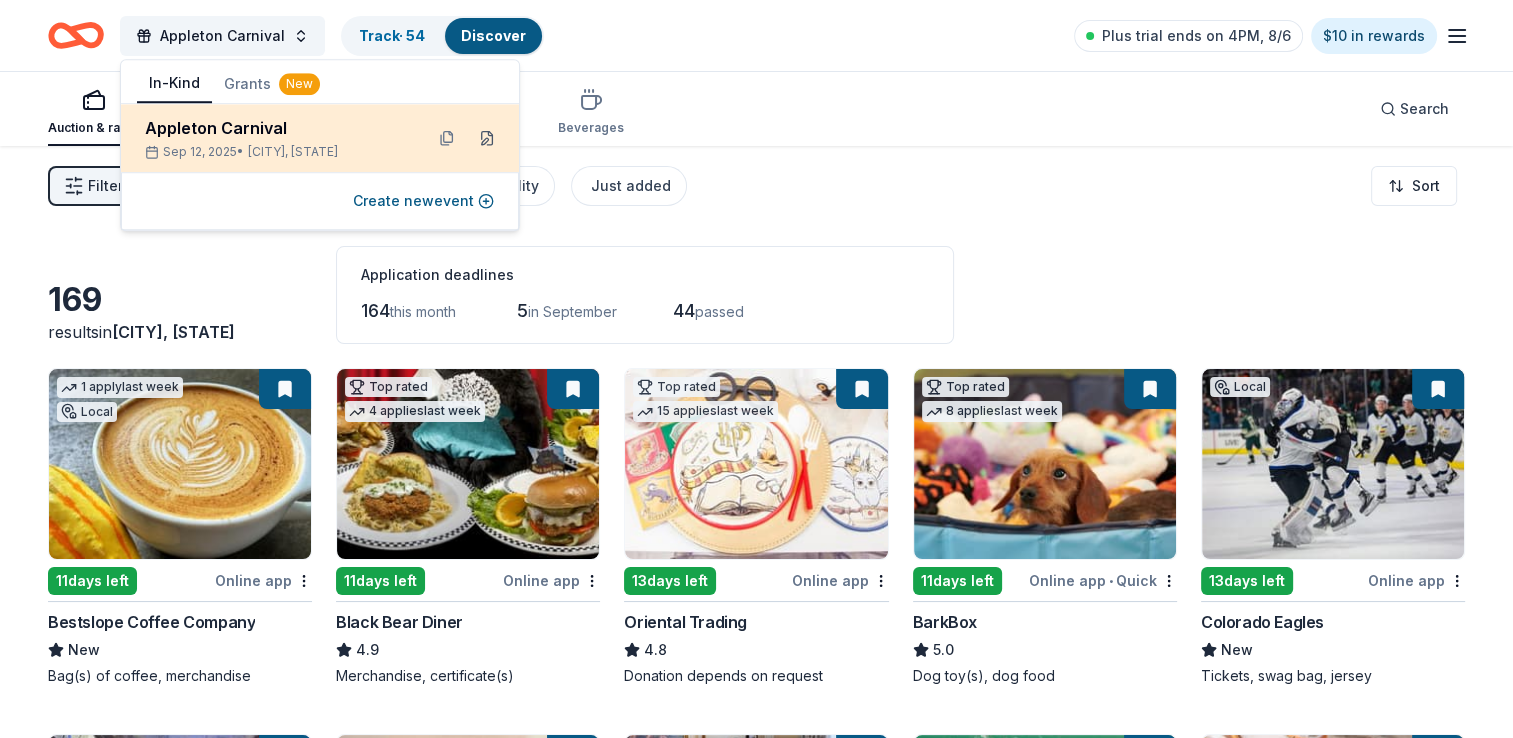 click at bounding box center [487, 138] 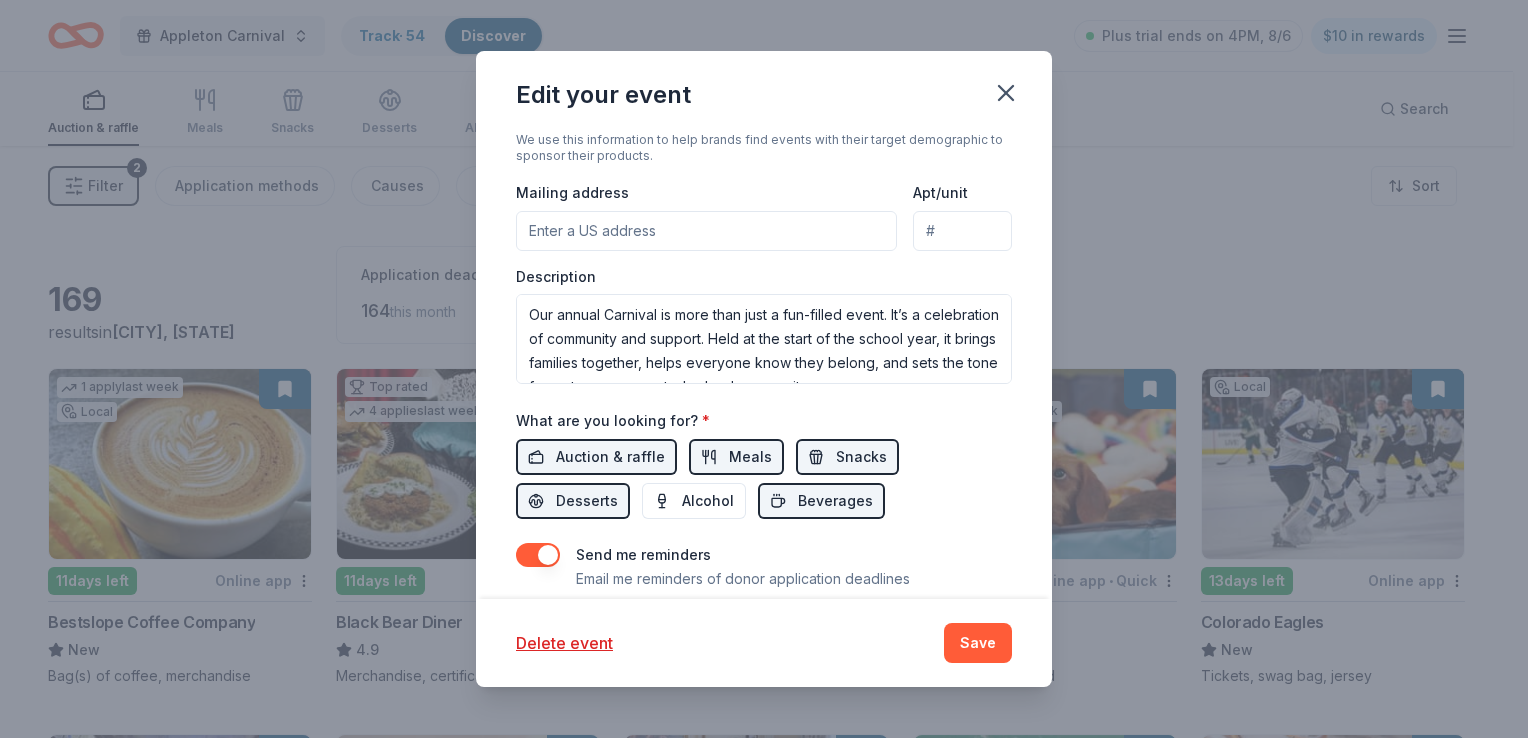 scroll, scrollTop: 571, scrollLeft: 0, axis: vertical 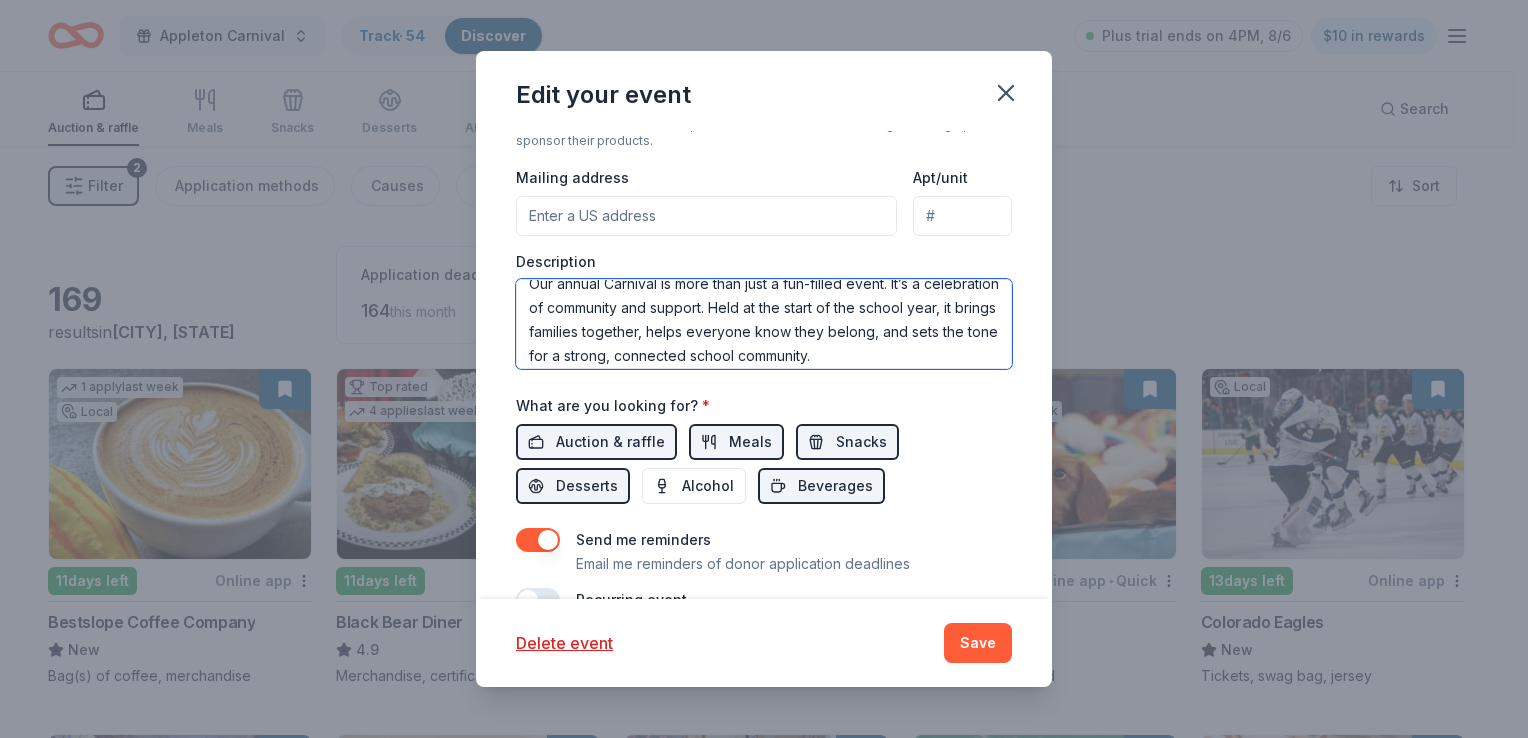 click on "Our annual Carnival is more than just a fun-filled event. It’s a celebration of community and support. Held at the start of the school year, it brings families together, helps everyone know they belong, and sets the tone for a strong, connected school community.
It’s also one of our most important fundraisers. The funds we raise directly support our PTA’s efforts throughout the year: providing classroom supplies, support teachers that work directly with struggling students, and helping to fund larger projects like new playground equipment. Just as importantly, these donations allow us to ensure that no student misses out on school experiences due to financial hardship.
Your support helps us create an environment where every child can thrive, belong, and succeed. Thank you!" at bounding box center (764, 324) 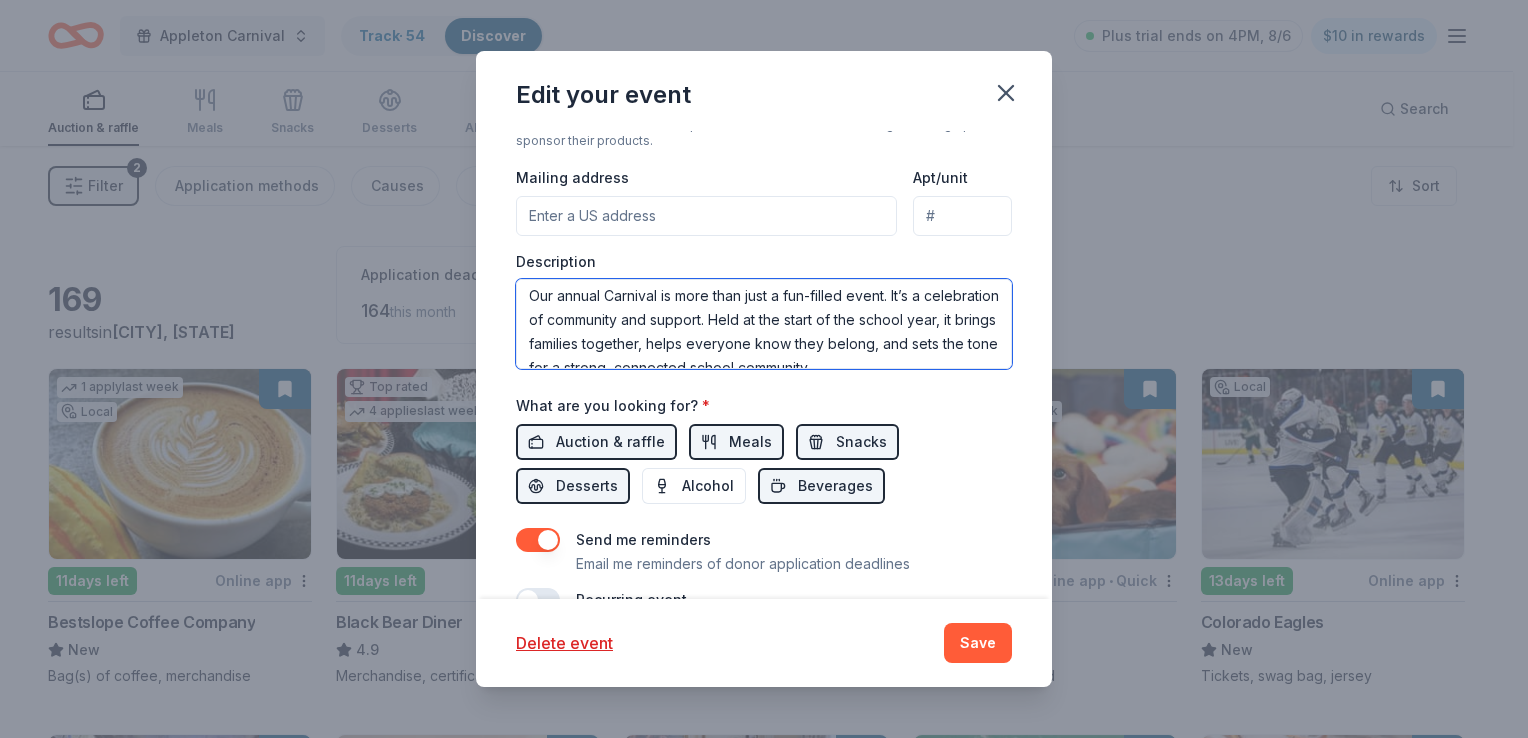 scroll, scrollTop: 0, scrollLeft: 0, axis: both 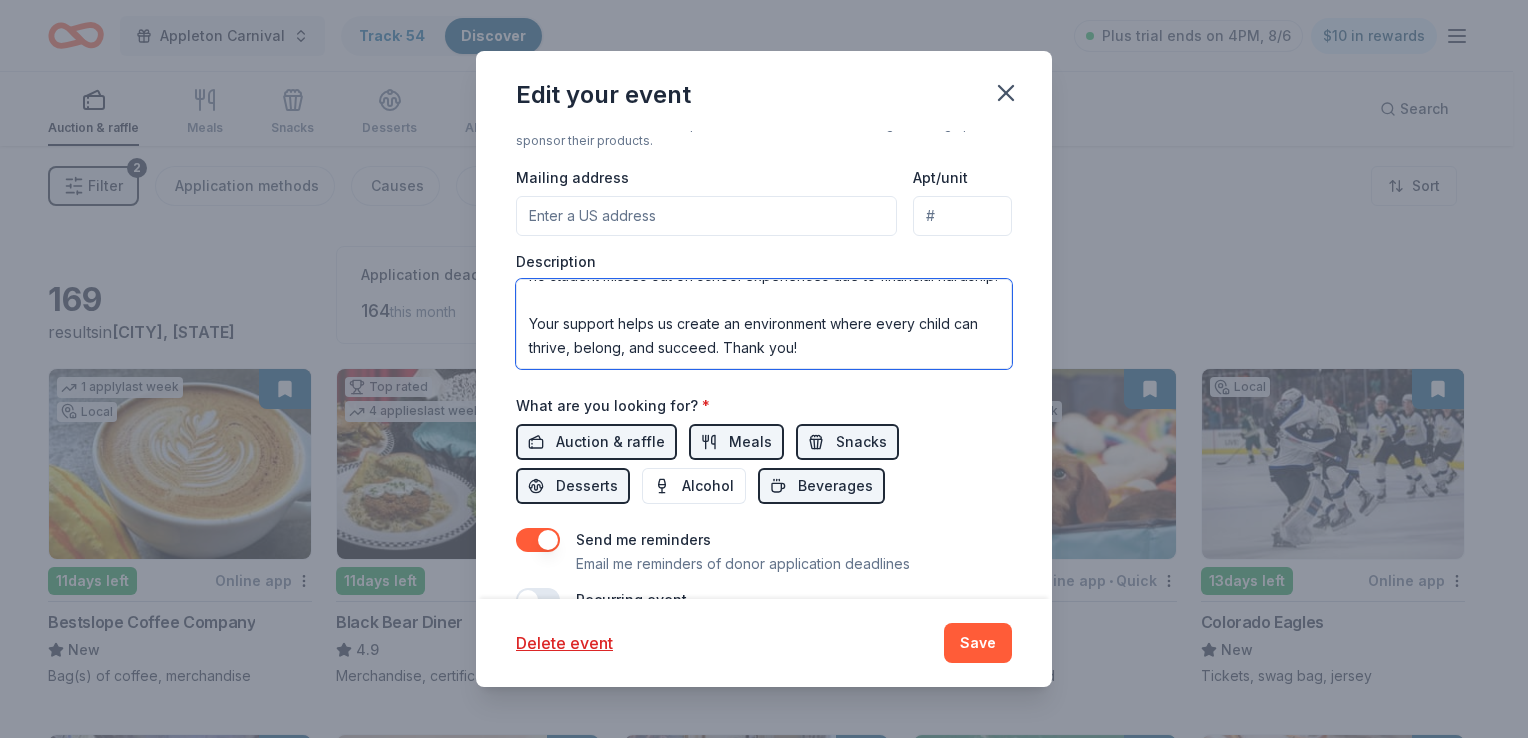 drag, startPoint x: 526, startPoint y: 294, endPoint x: 936, endPoint y: 391, distance: 421.31818 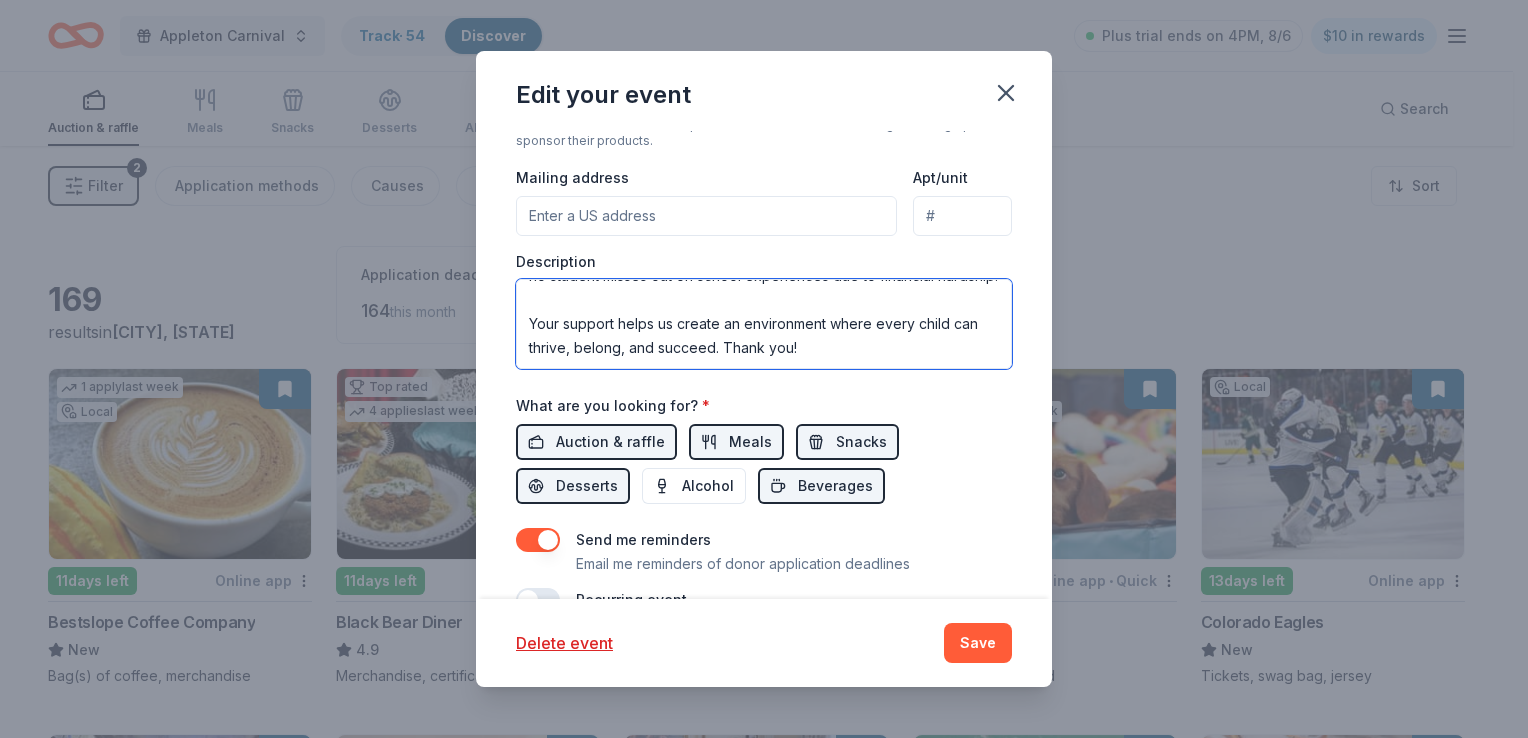 click on "Event name * Appleton Carnival 18 /100 Event website https://appleton.d51schools.org/ Attendance * 1500 Date * 09/12/2025 ZIP code * 81505 Event type * Fundraiser Demographic All genders All ages We use this information to help brands find events with their target demographic to sponsor their products. Mailing address Apt/unit Description What are you looking for? * Auction & raffle Meals Snacks Desserts Alcohol Beverages Send me reminders Email me reminders of donor application deadlines Recurring event" at bounding box center [764, 148] 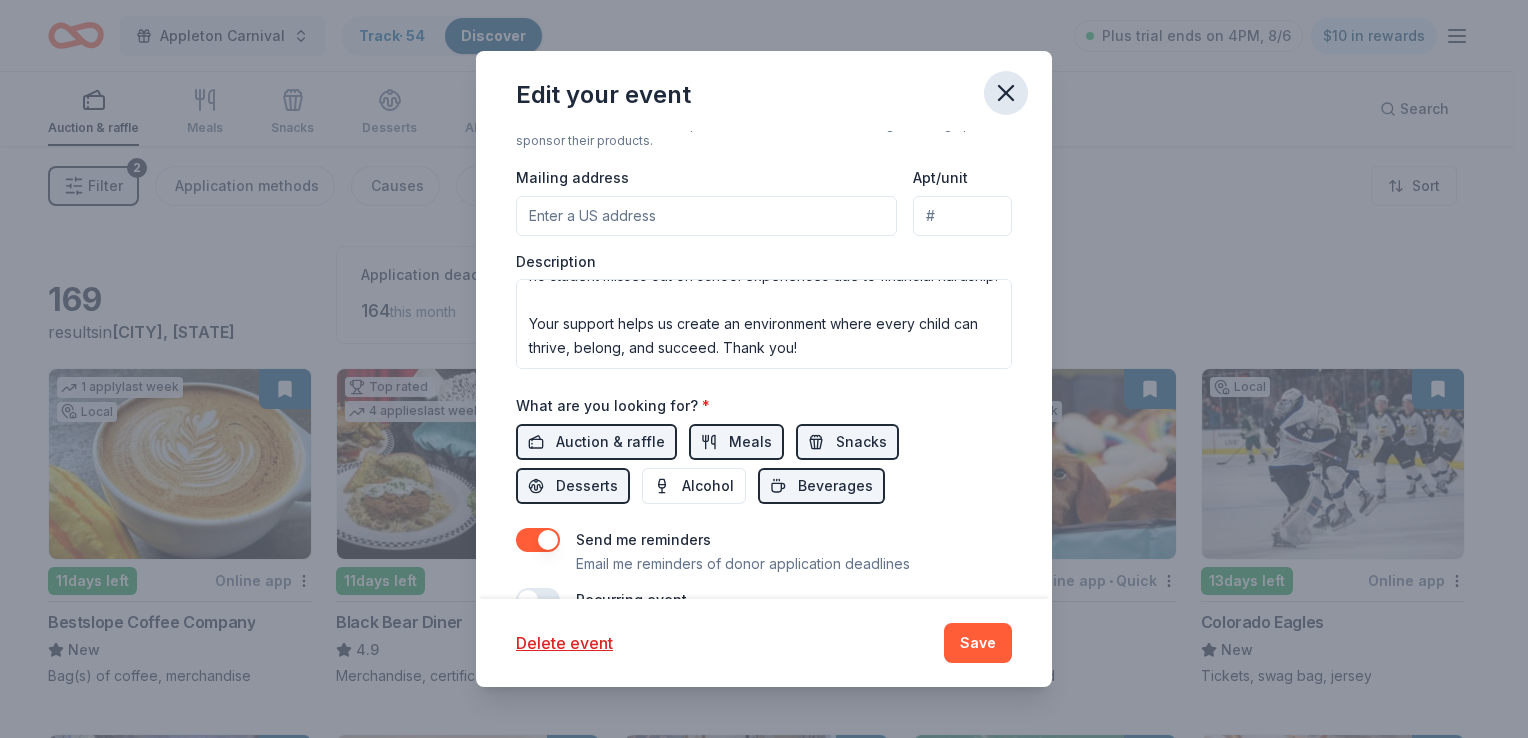 click 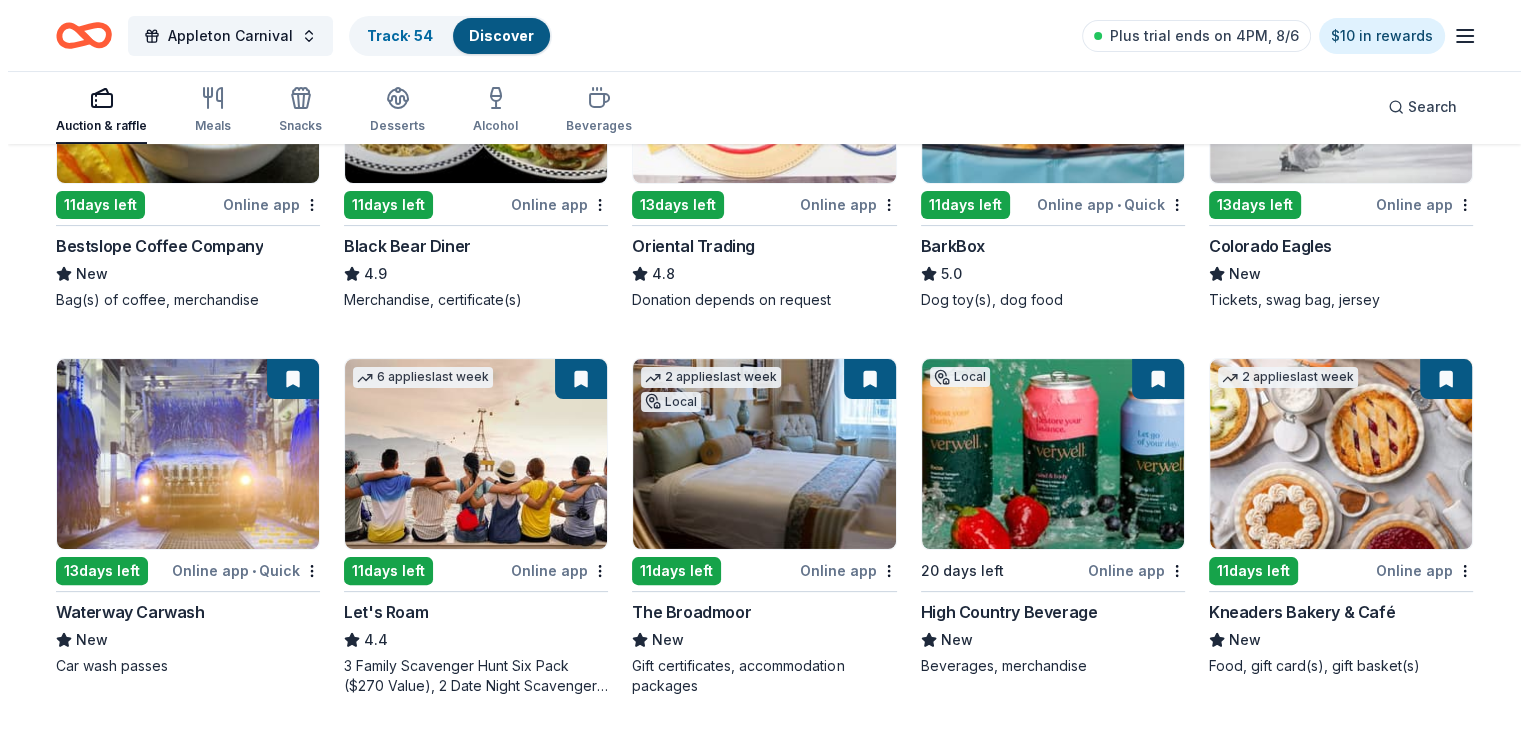 scroll, scrollTop: 243, scrollLeft: 0, axis: vertical 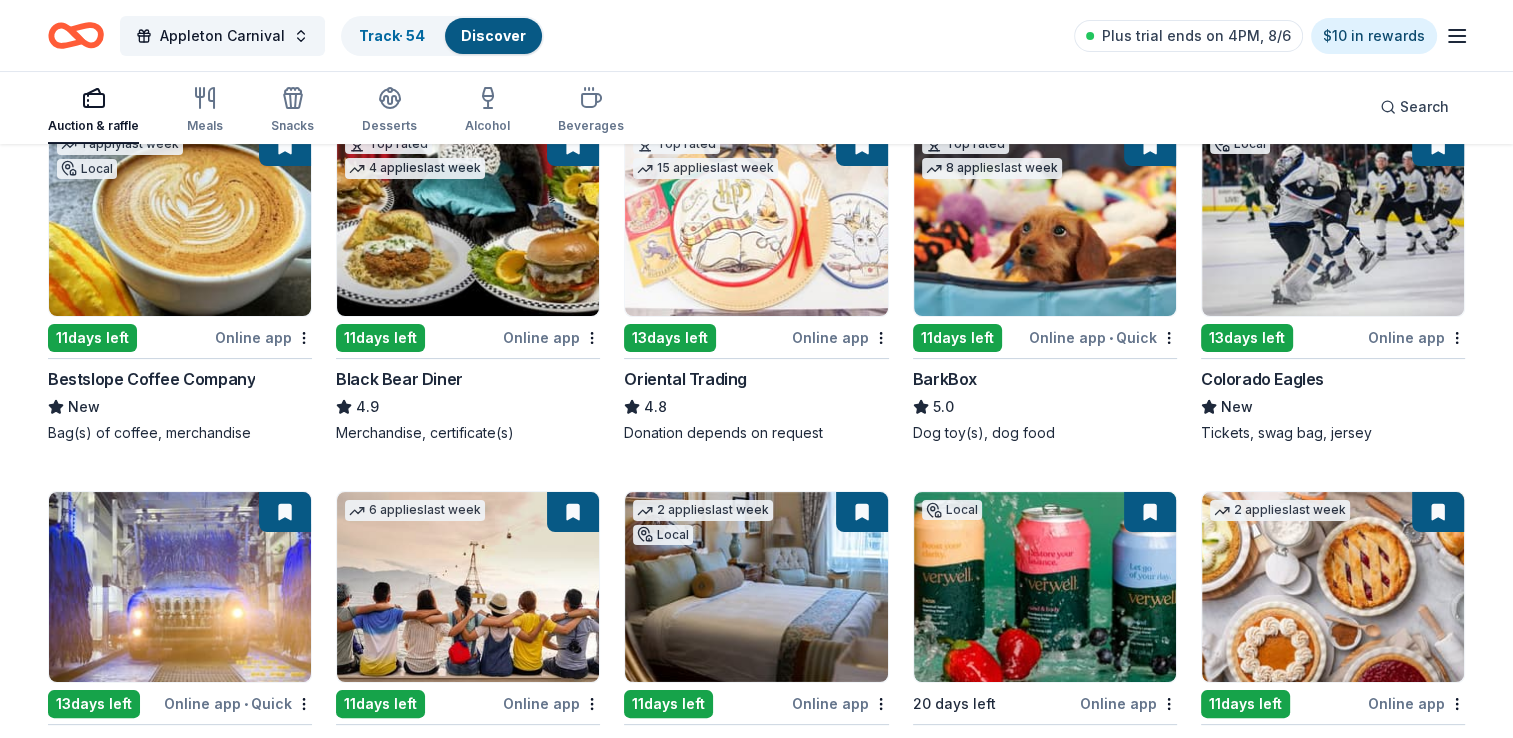 click on "Oriental Trading" at bounding box center (685, 379) 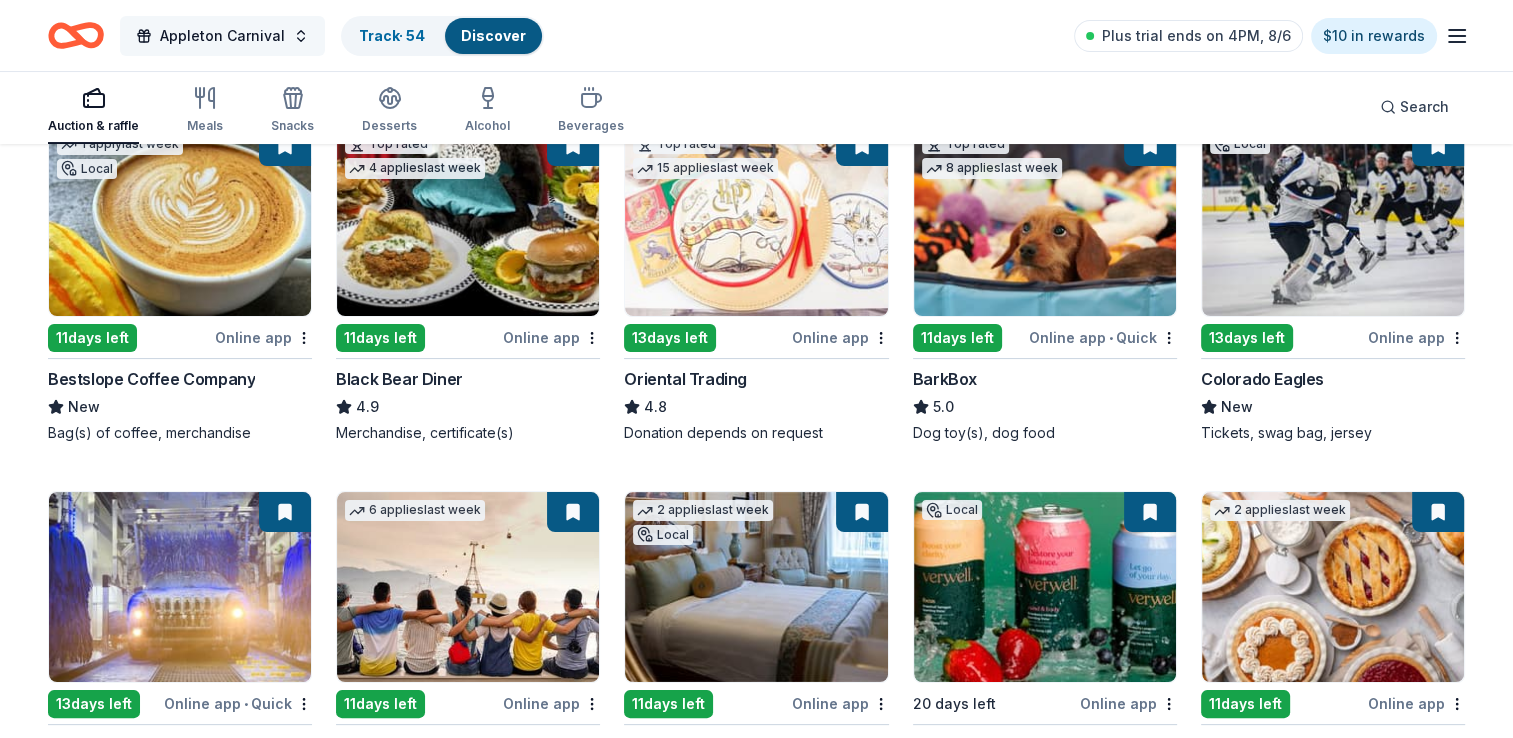 click on "Appleton Carnival" at bounding box center [222, 36] 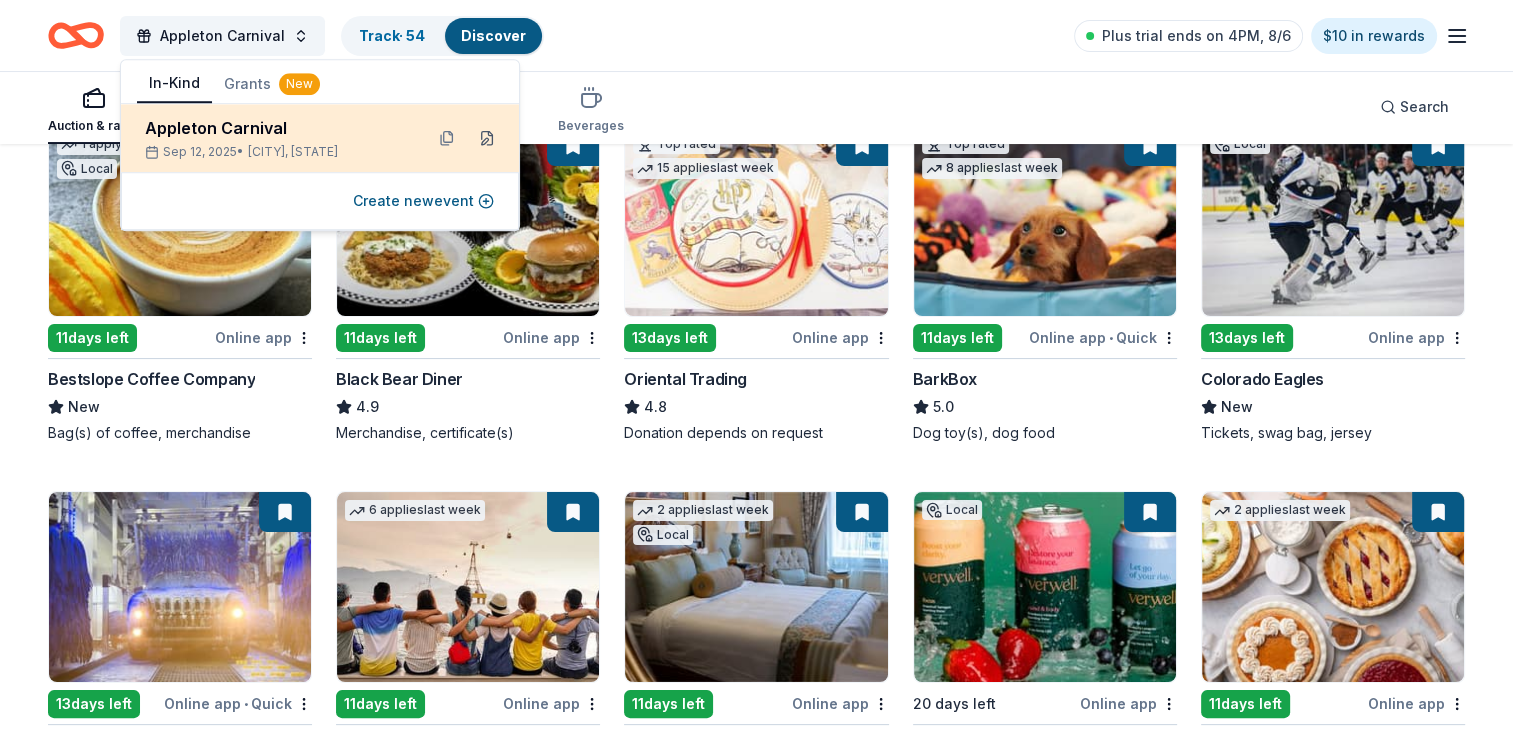 click at bounding box center (487, 138) 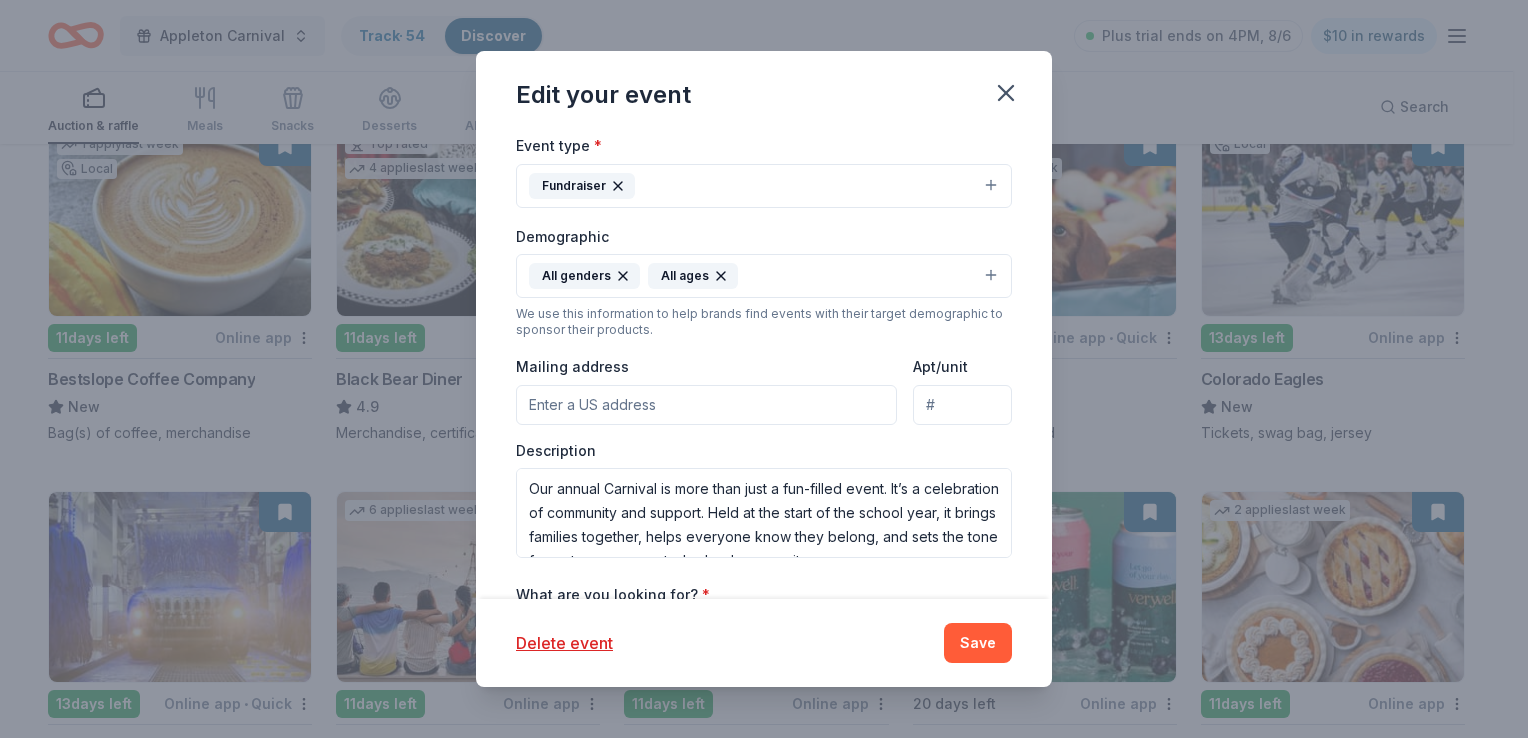 scroll, scrollTop: 547, scrollLeft: 0, axis: vertical 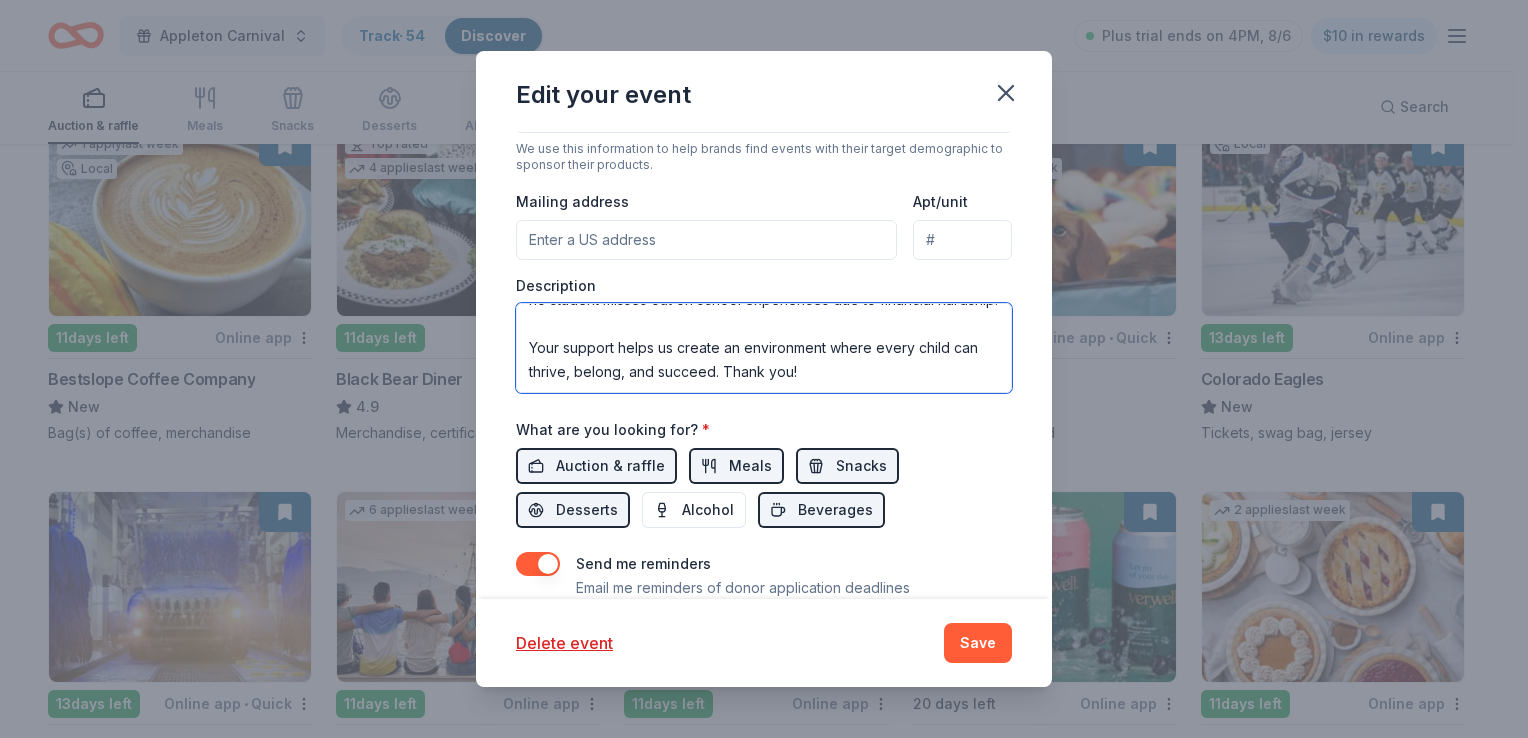 drag, startPoint x: 525, startPoint y: 320, endPoint x: 973, endPoint y: 378, distance: 451.73886 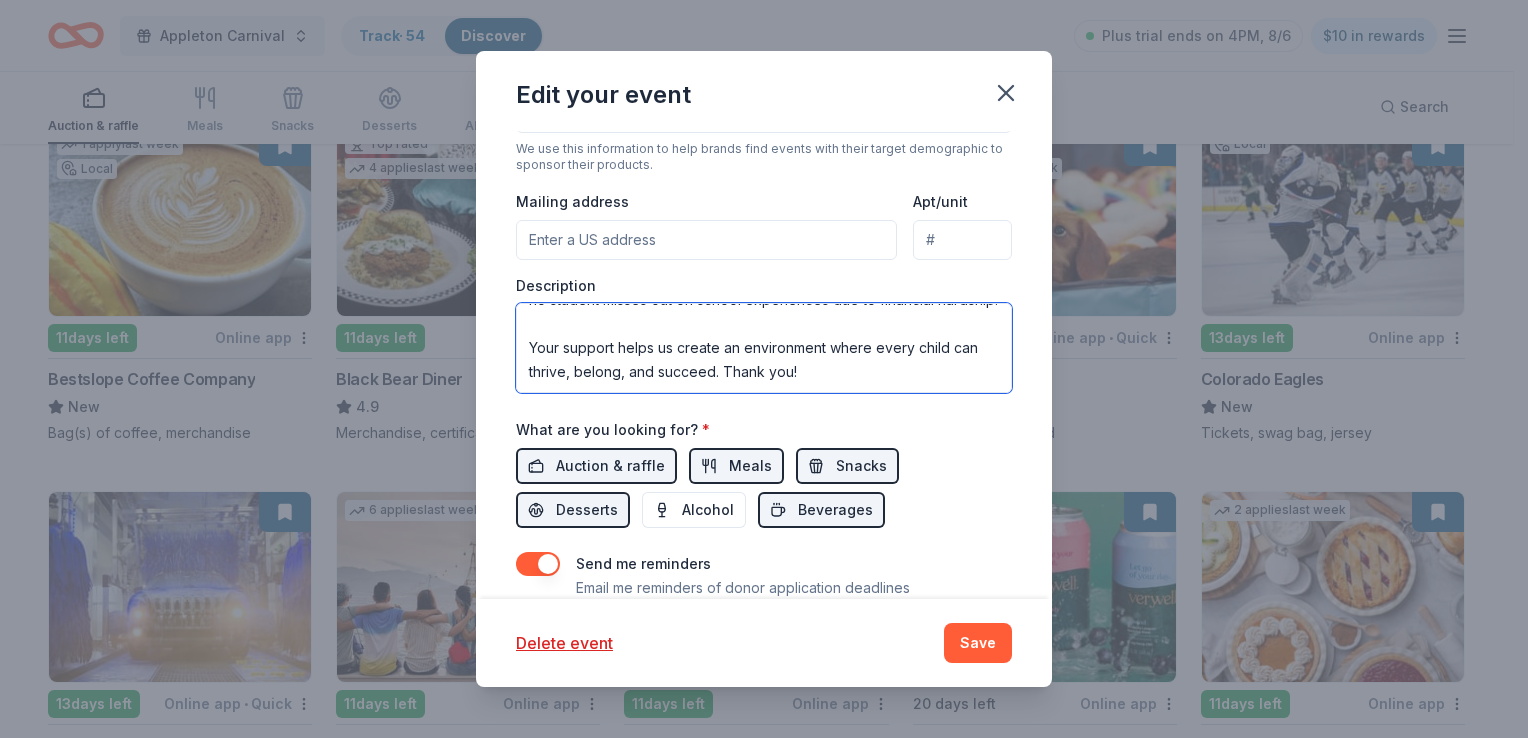 click on "Our annual Carnival is more than just a fun-filled event. It’s a celebration of community and support. Held at the start of the school year, it brings families together, helps everyone know they belong, and sets the tone for a strong, connected school community.
It’s also one of our most important fundraisers. The funds we raise directly support our PTA’s efforts throughout the year: providing classroom supplies, support teachers that work directly with struggling students, and helping to fund larger projects like new playground equipment. Just as importantly, these donations allow us to ensure that no student misses out on school experiences due to financial hardship.
Your support helps us create an environment where every child can thrive, belong, and succeed. Thank you!" at bounding box center (764, 348) 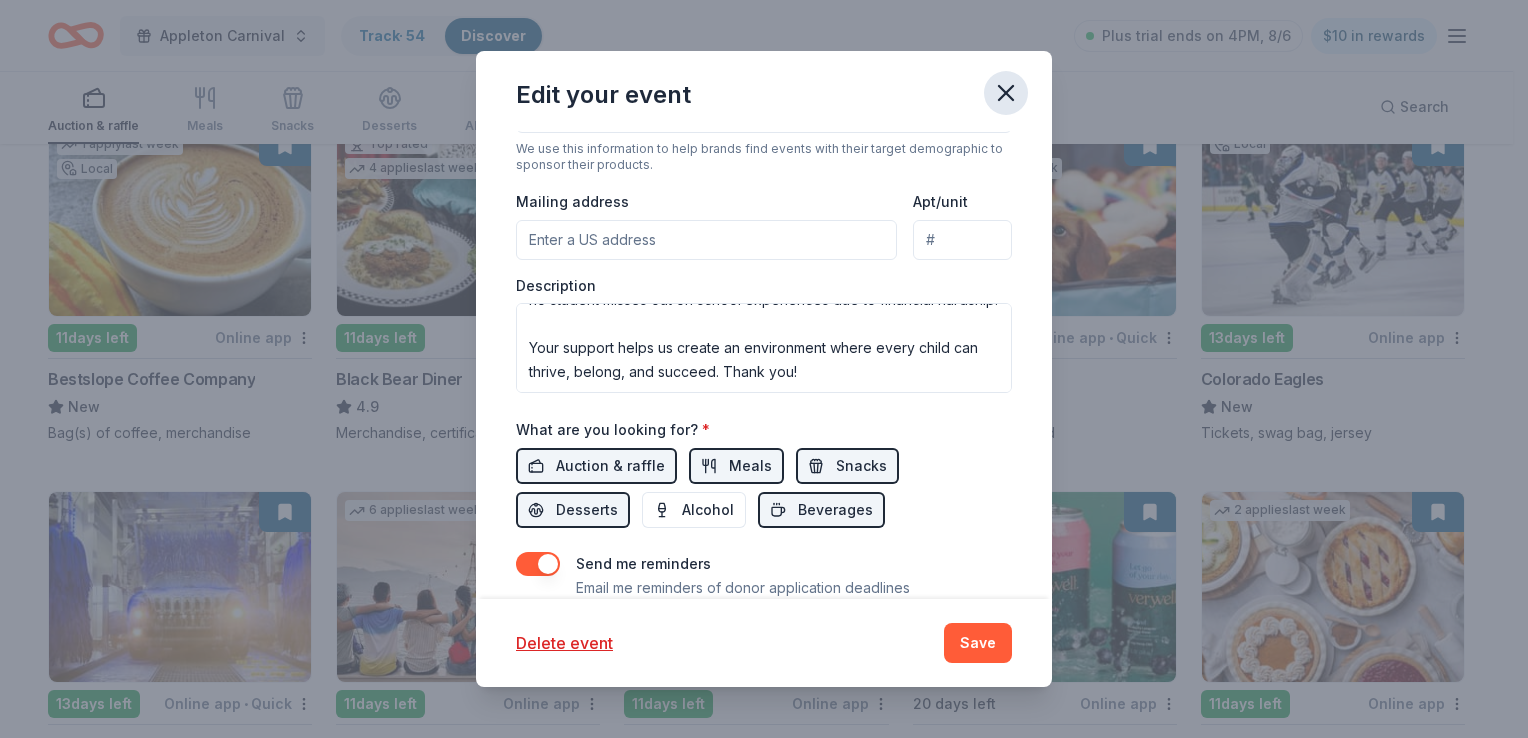 click 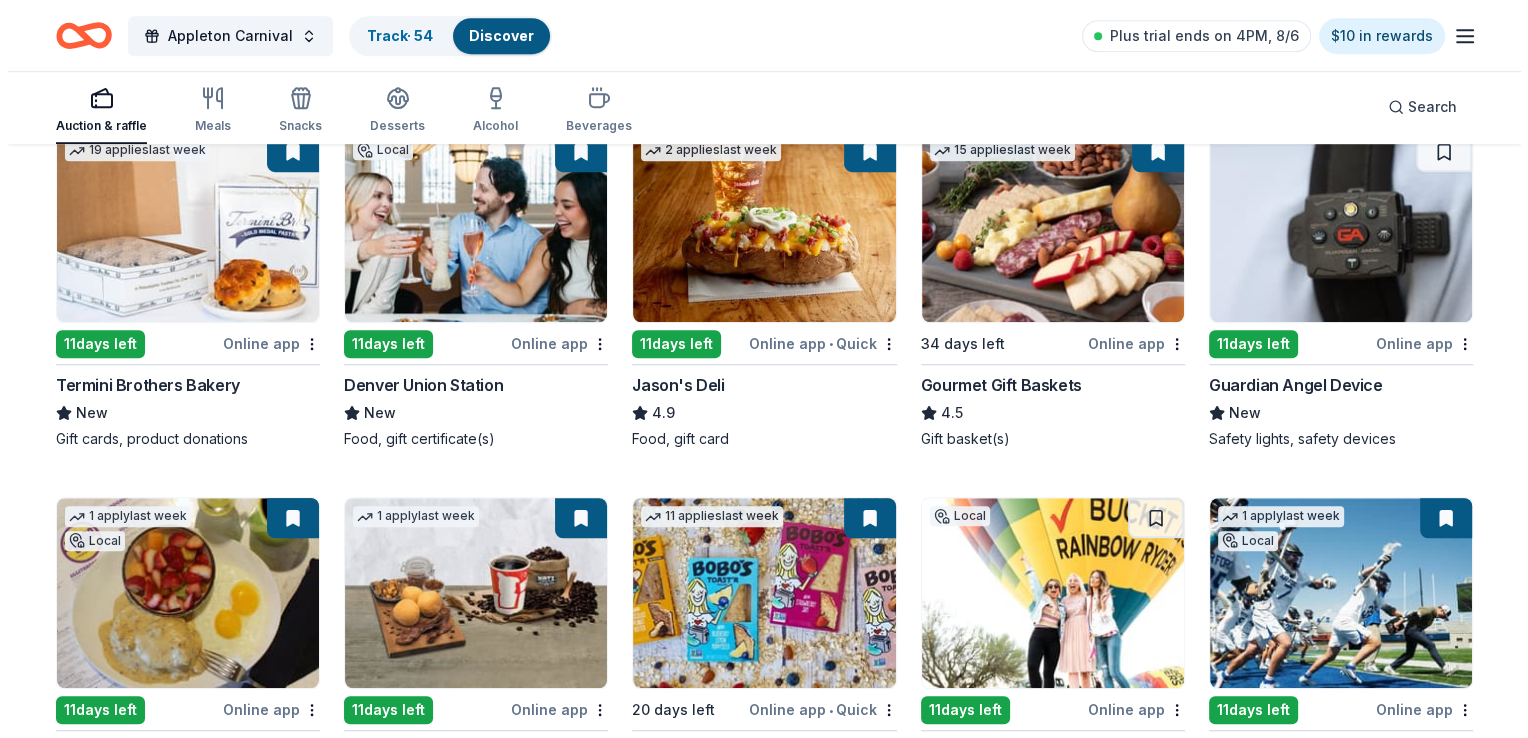 scroll, scrollTop: 1376, scrollLeft: 0, axis: vertical 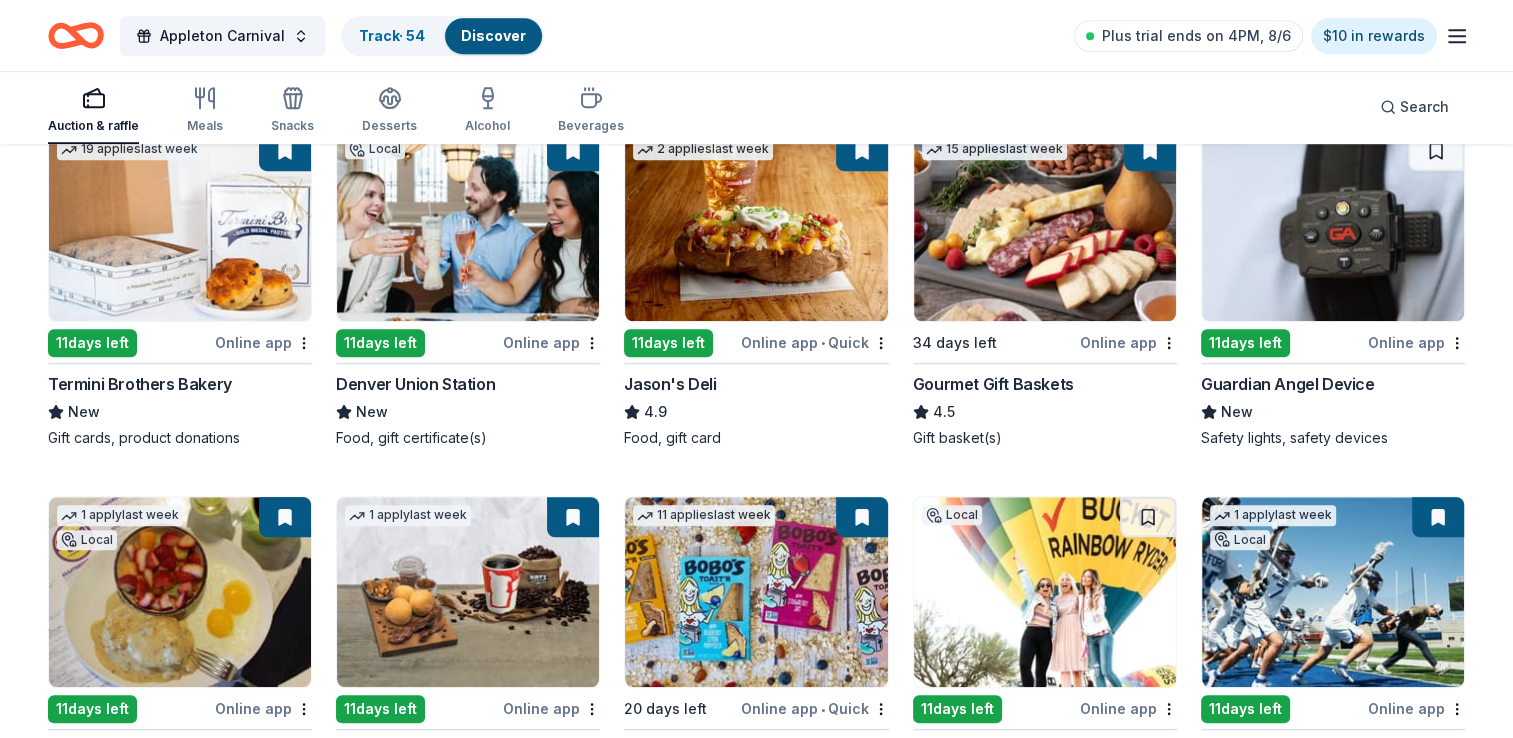 click on "Termini Brothers Bakery" at bounding box center [140, 384] 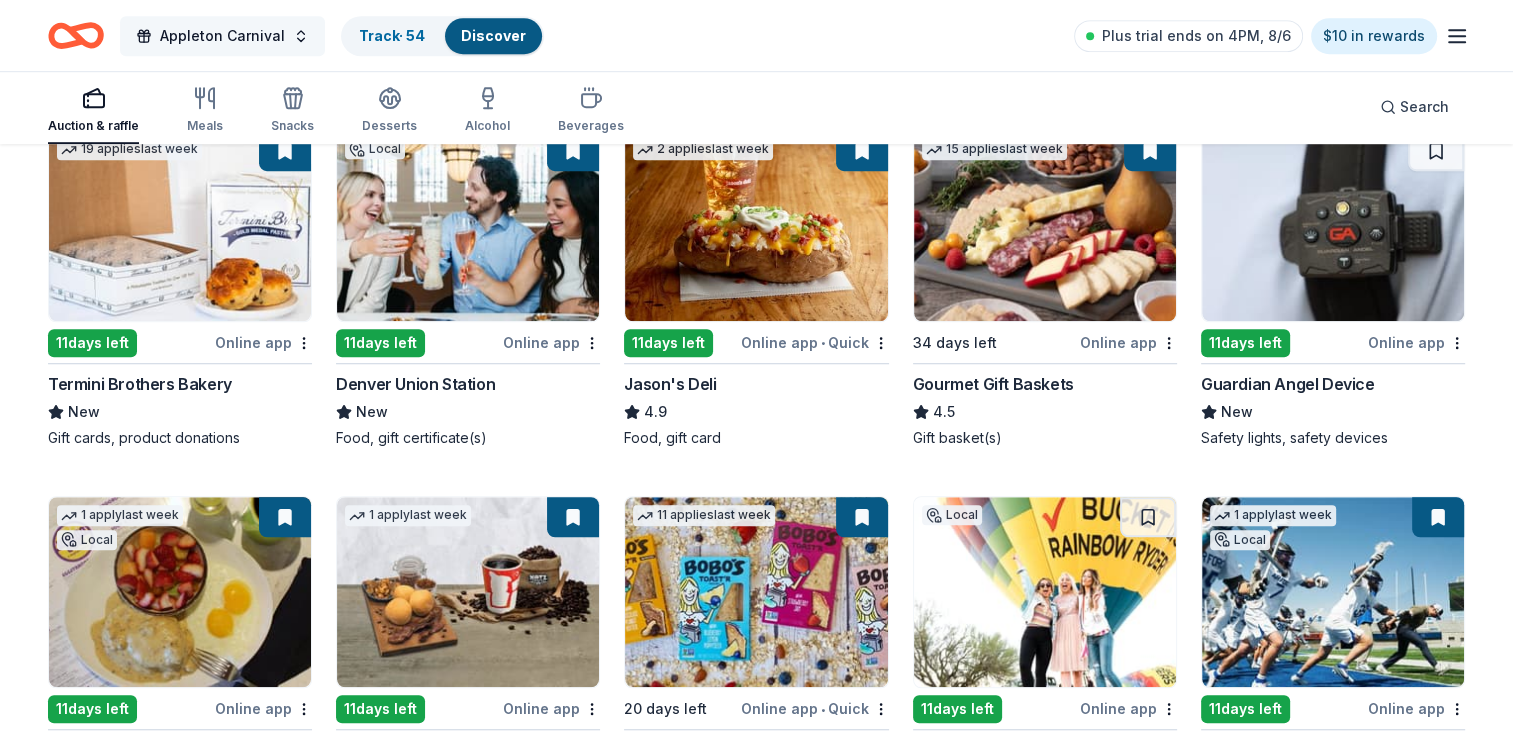 click on "Appleton Carnival" at bounding box center (222, 36) 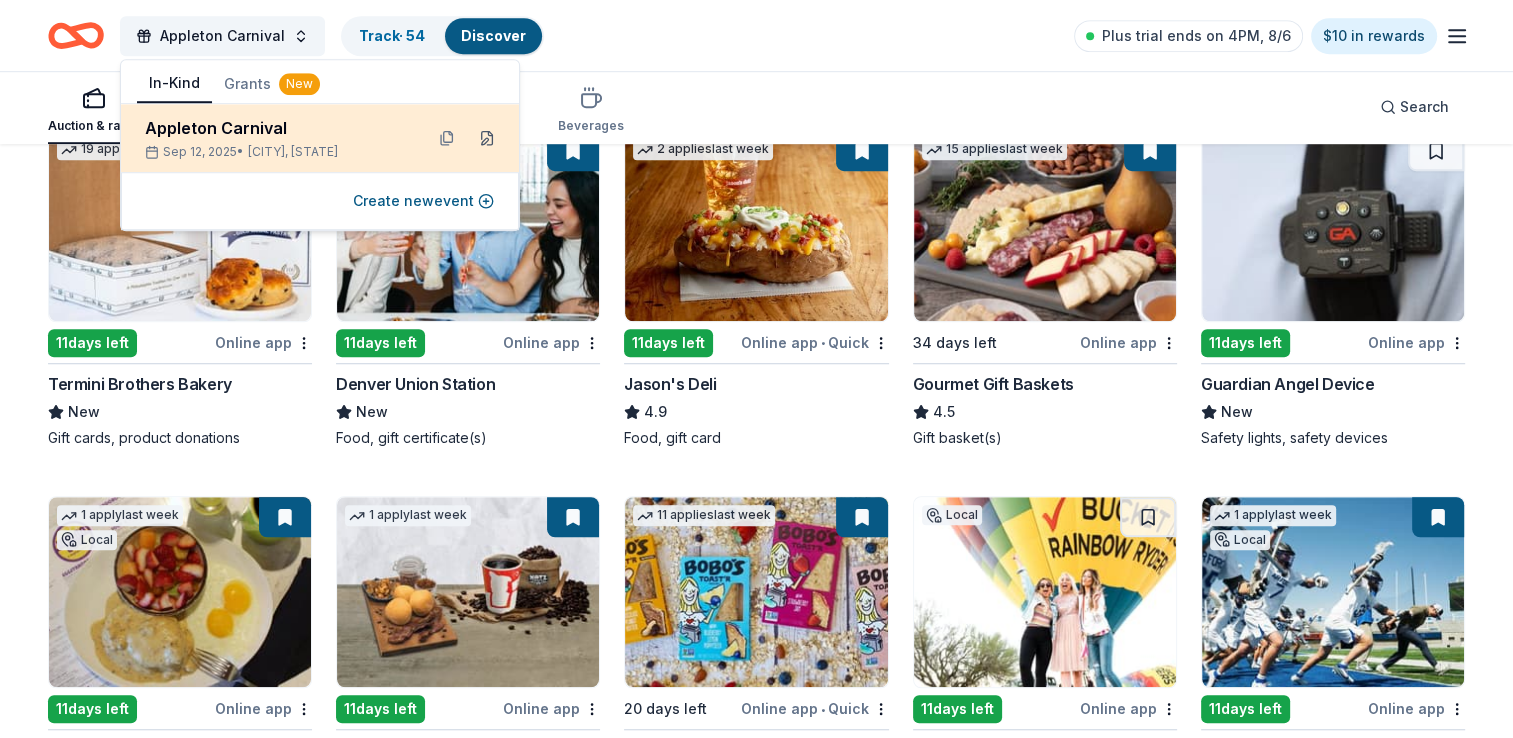 click at bounding box center [487, 138] 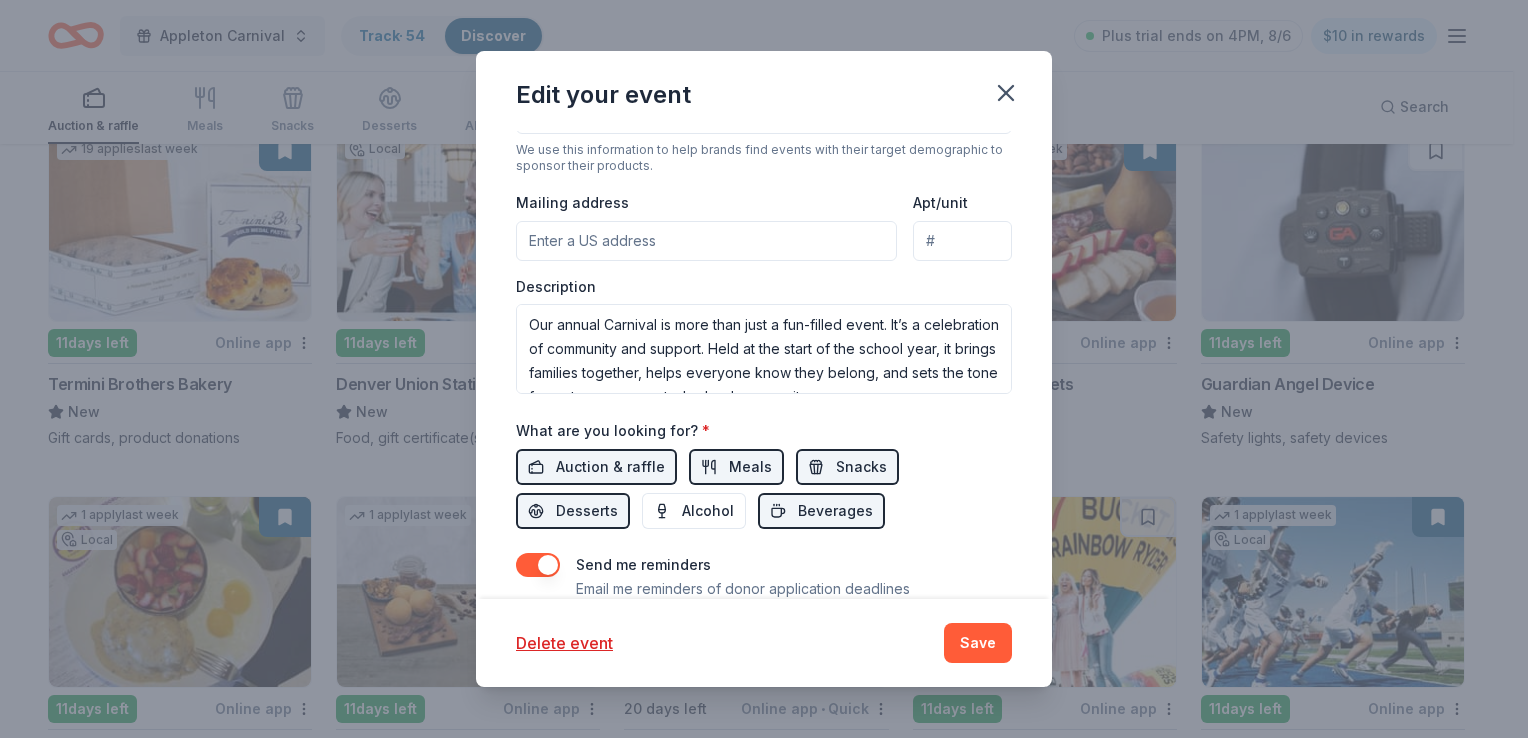 scroll, scrollTop: 615, scrollLeft: 0, axis: vertical 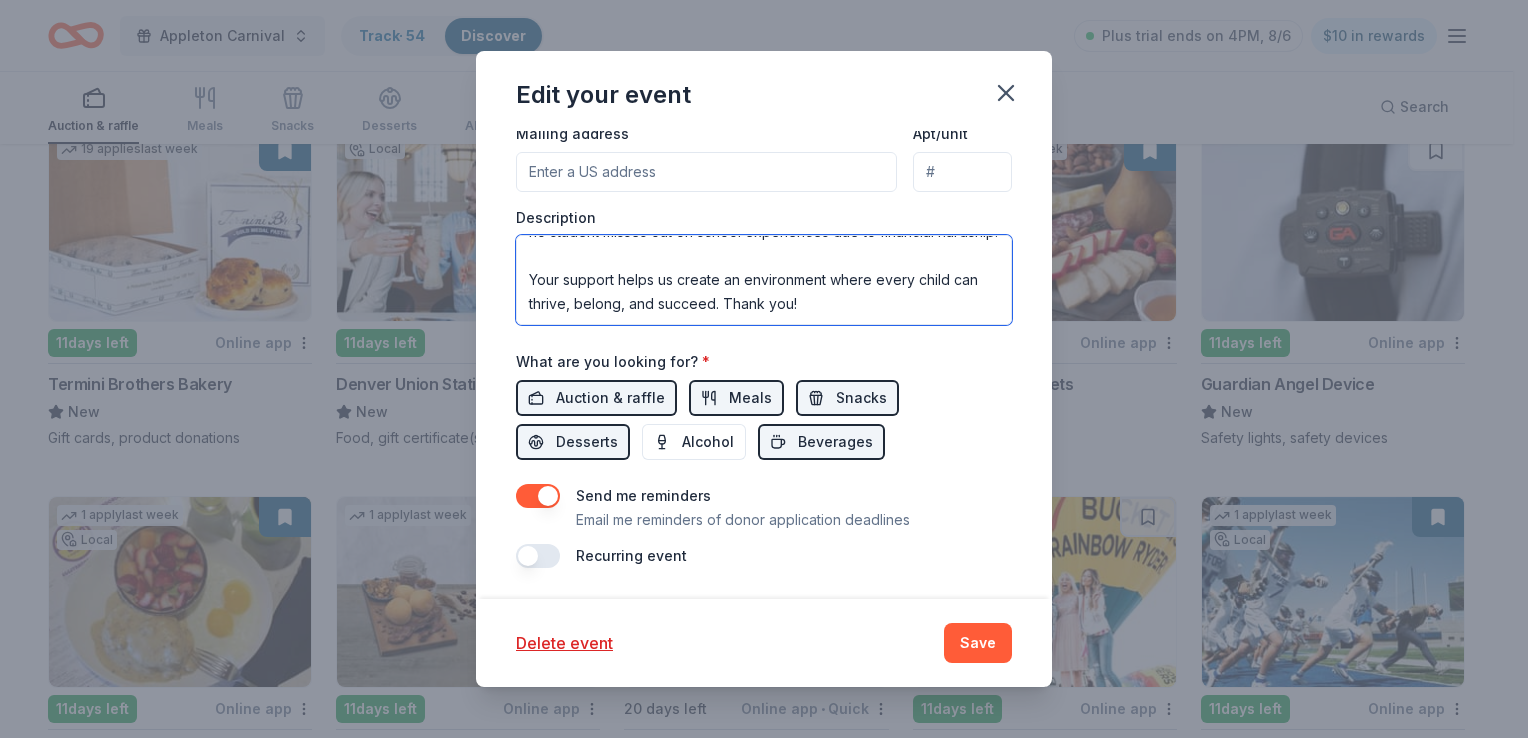 drag, startPoint x: 526, startPoint y: 249, endPoint x: 947, endPoint y: 364, distance: 436.4241 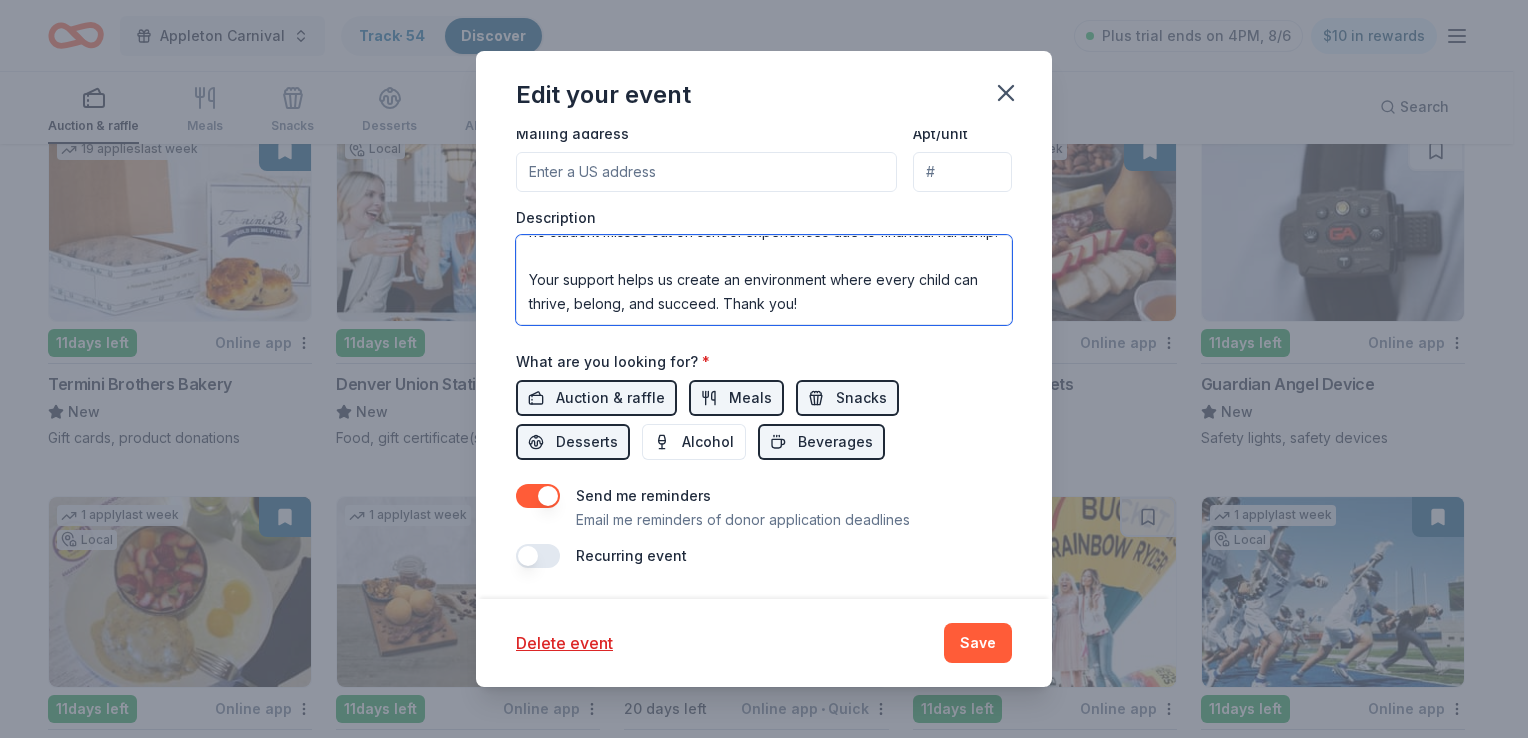 click on "Event name * Appleton Carnival 18 /100 Event website https://appleton.d51schools.org/ Attendance * 1500 Date * 09/12/2025 ZIP code * 81505 Event type * Fundraiser Demographic All genders All ages We use this information to help brands find events with their target demographic to sponsor their products. Mailing address Apt/unit Description What are you looking for? * Auction & raffle Meals Snacks Desserts Alcohol Beverages Send me reminders Email me reminders of donor application deadlines Recurring event" at bounding box center [764, 104] 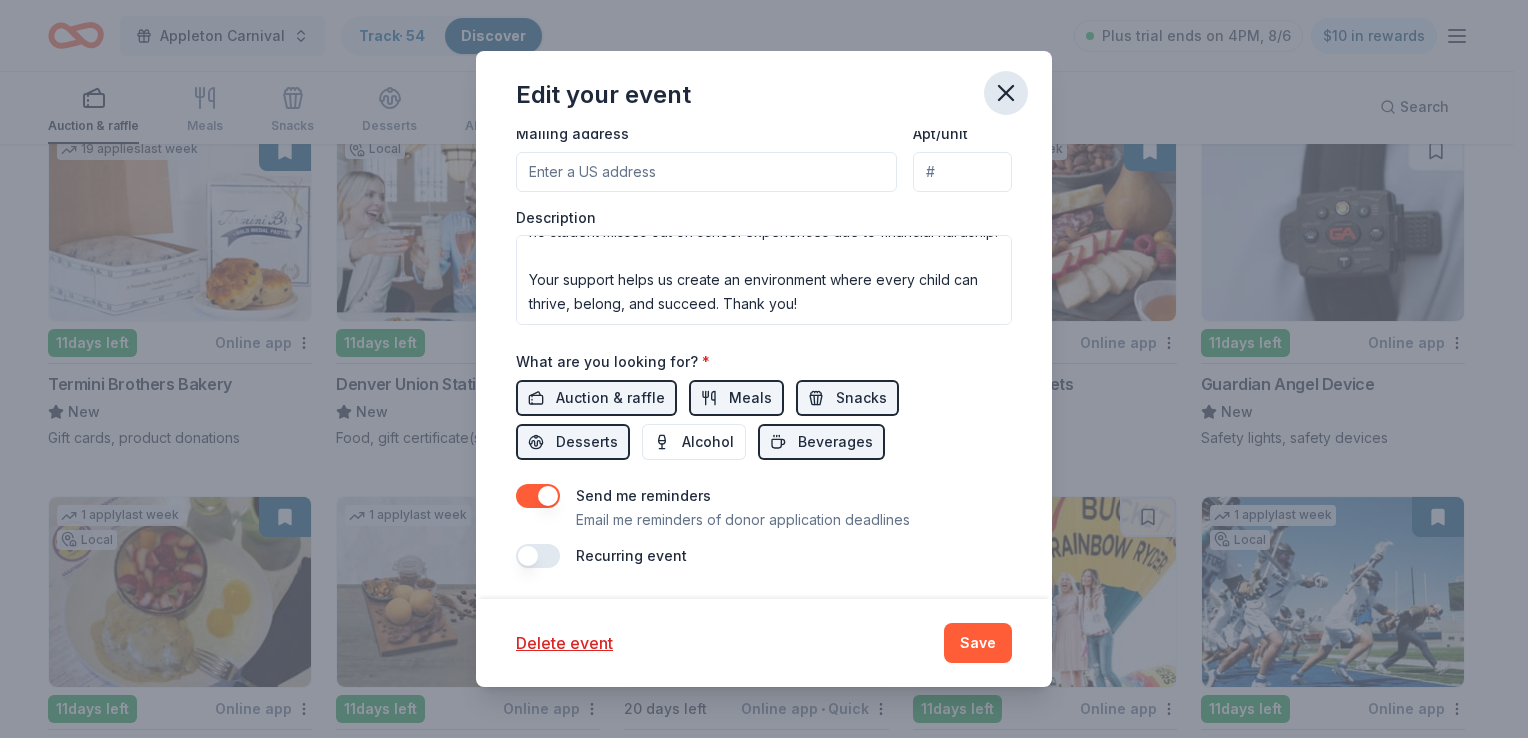click 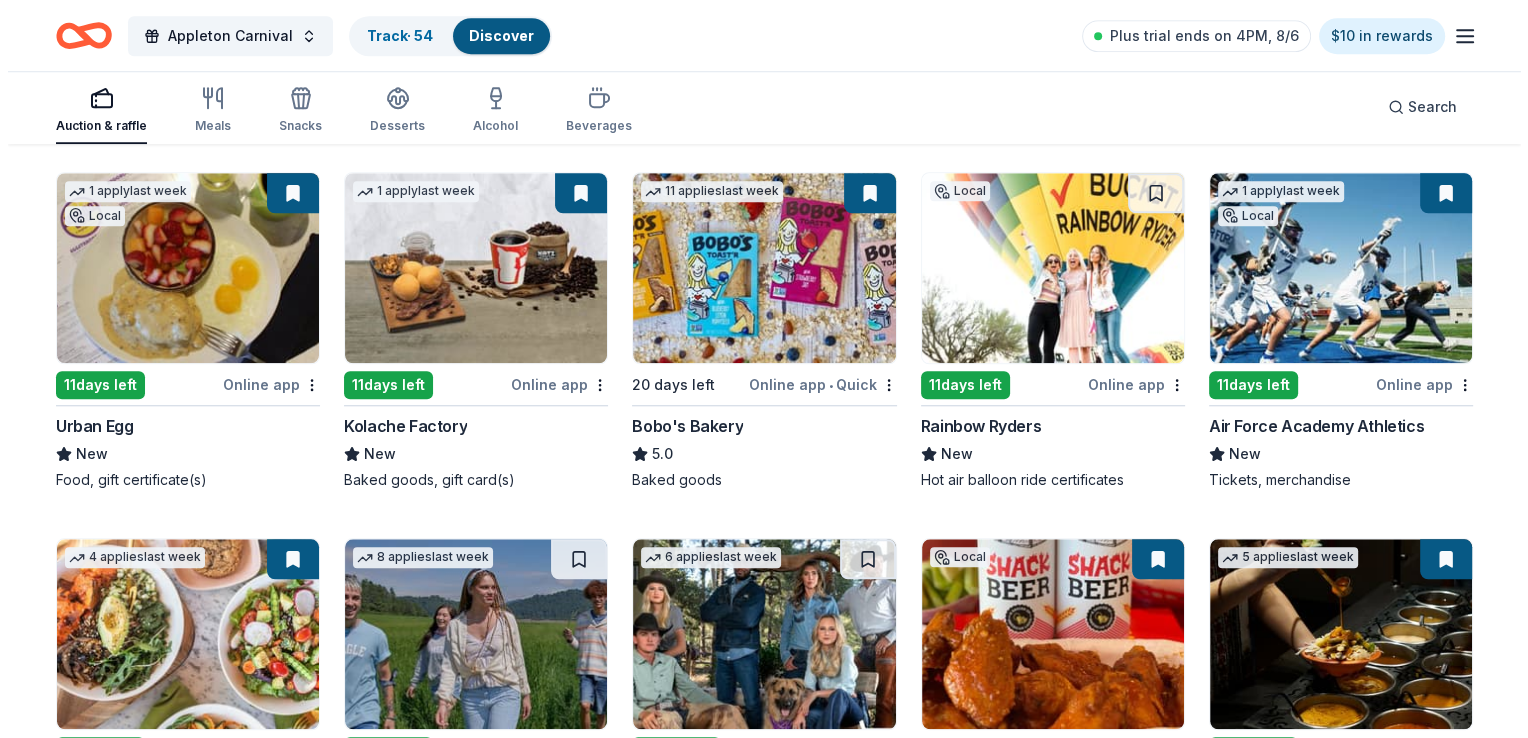 scroll, scrollTop: 1701, scrollLeft: 0, axis: vertical 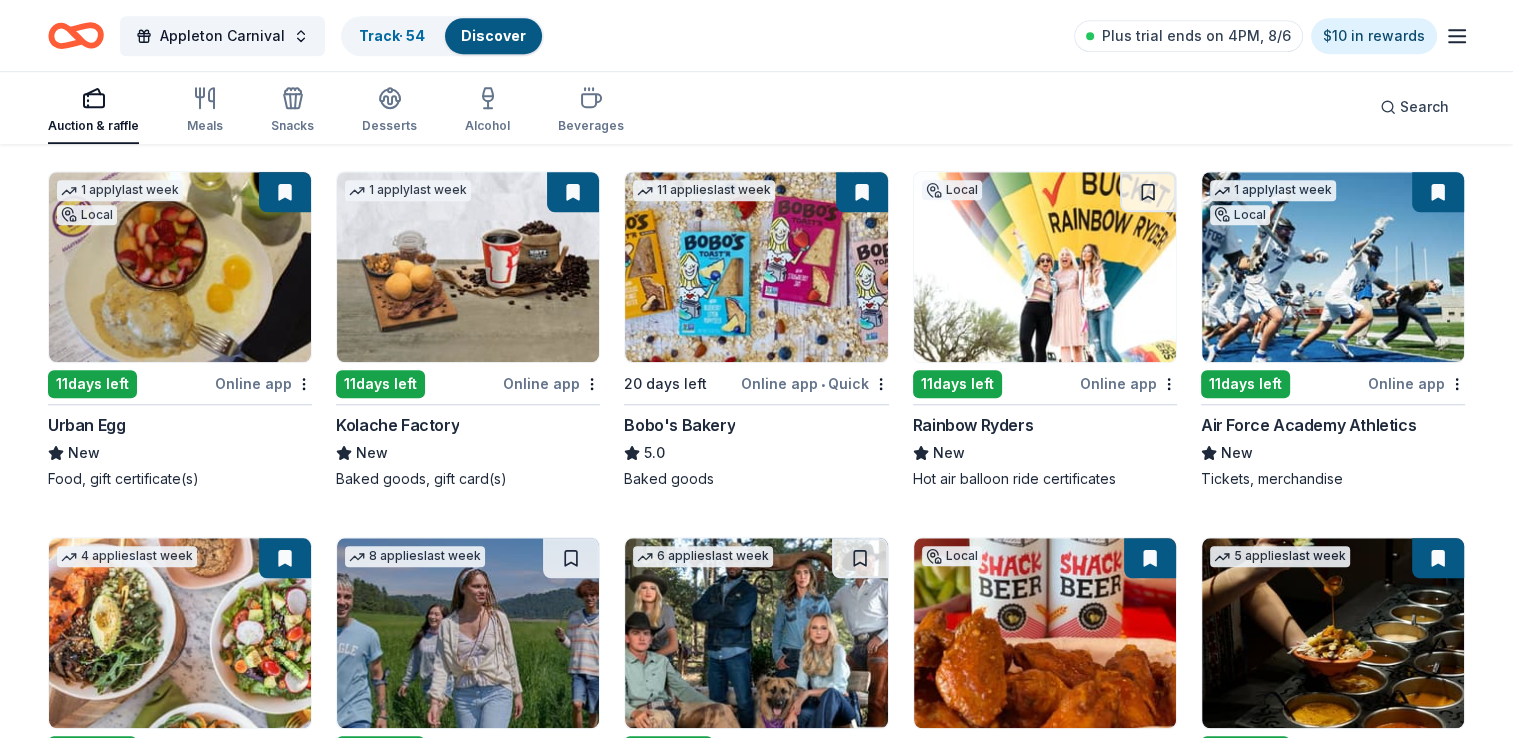 click on "Rainbow Ryders" at bounding box center [973, 425] 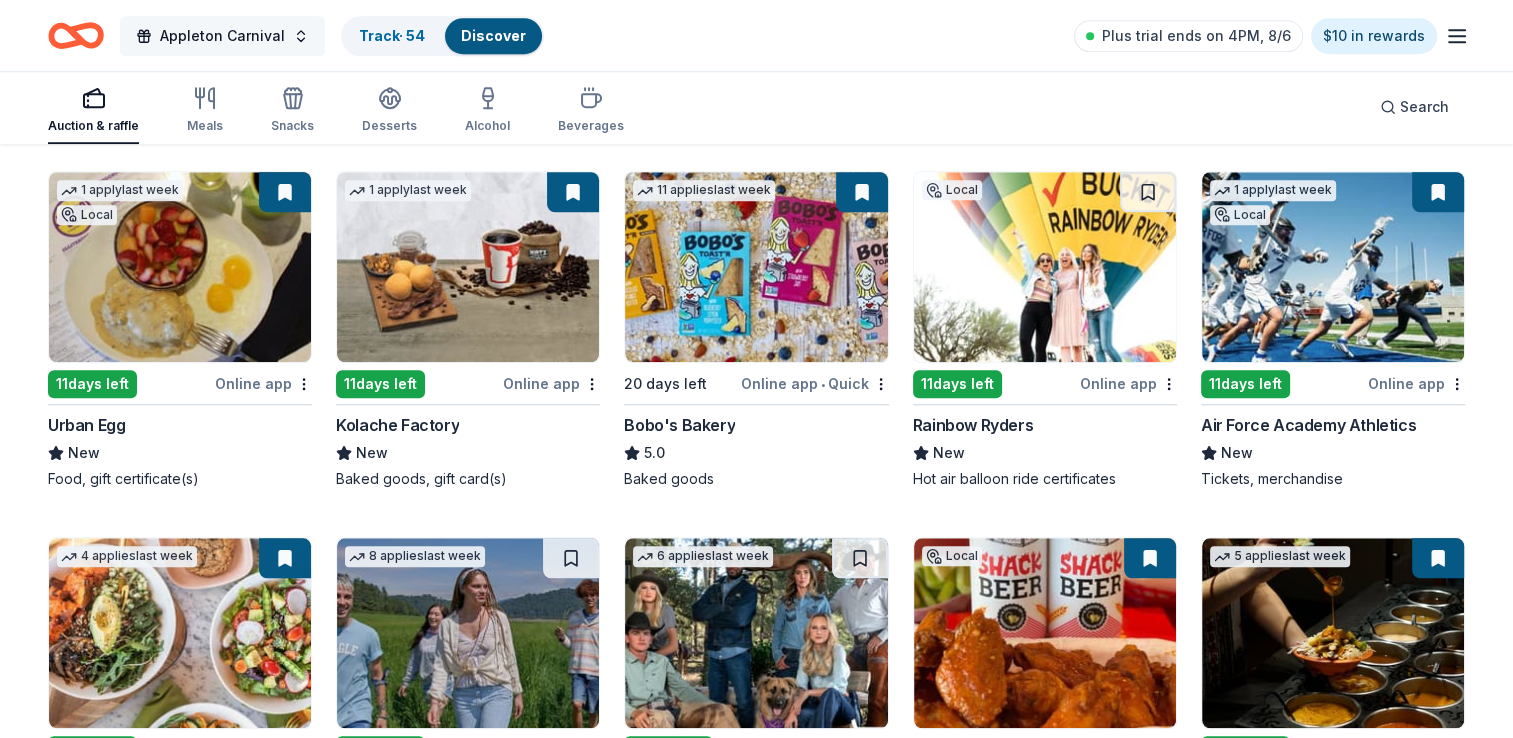 click on "Appleton Carnival" at bounding box center (222, 36) 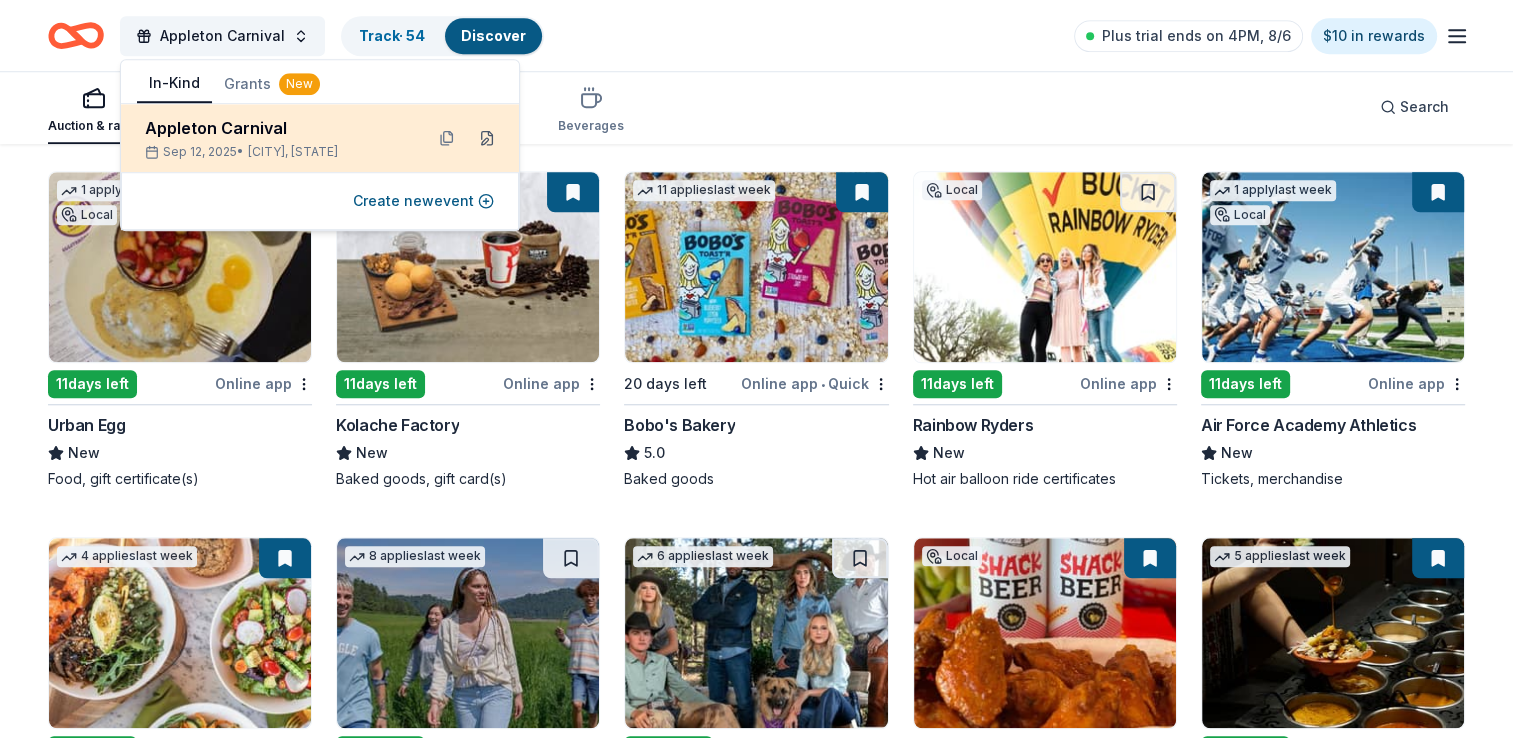 click at bounding box center [487, 138] 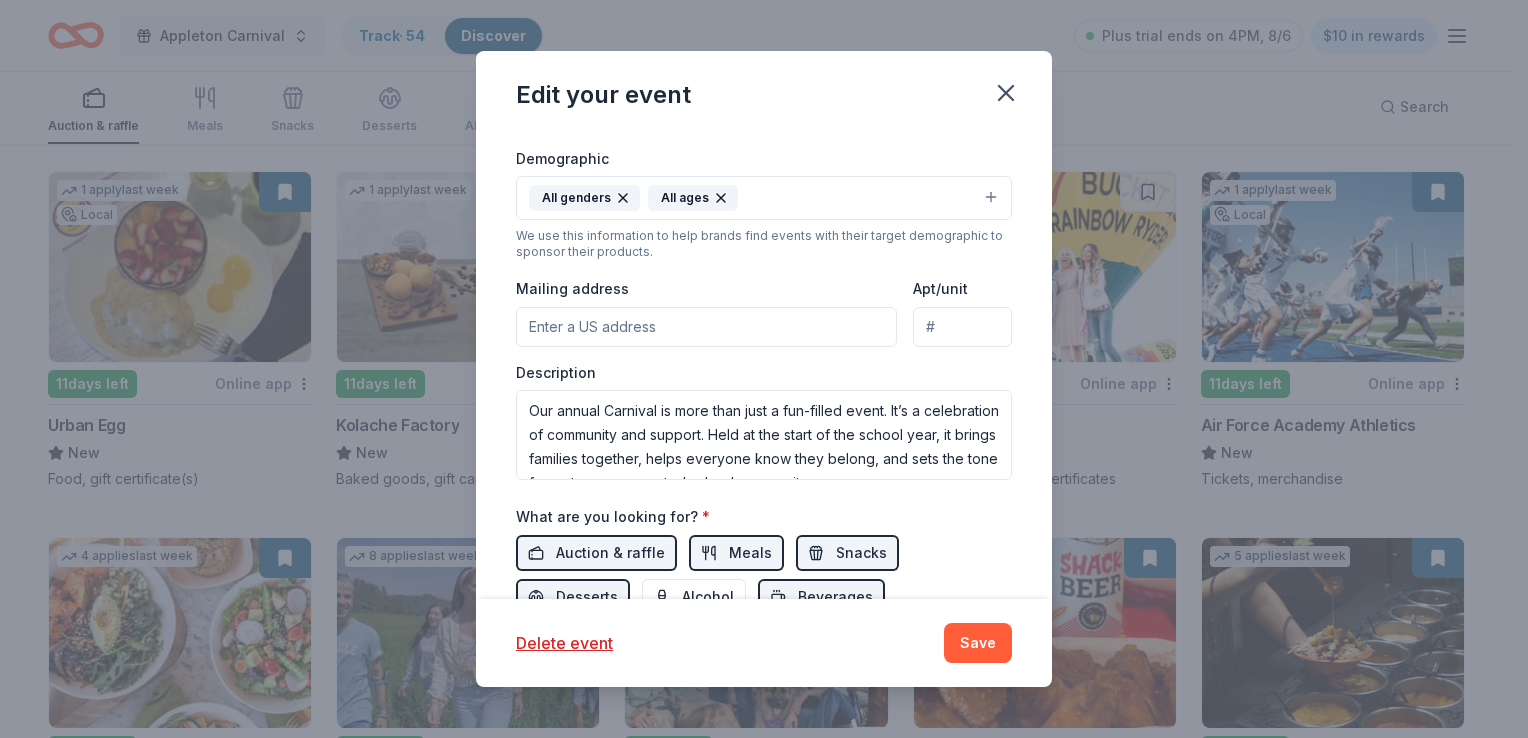 scroll, scrollTop: 468, scrollLeft: 0, axis: vertical 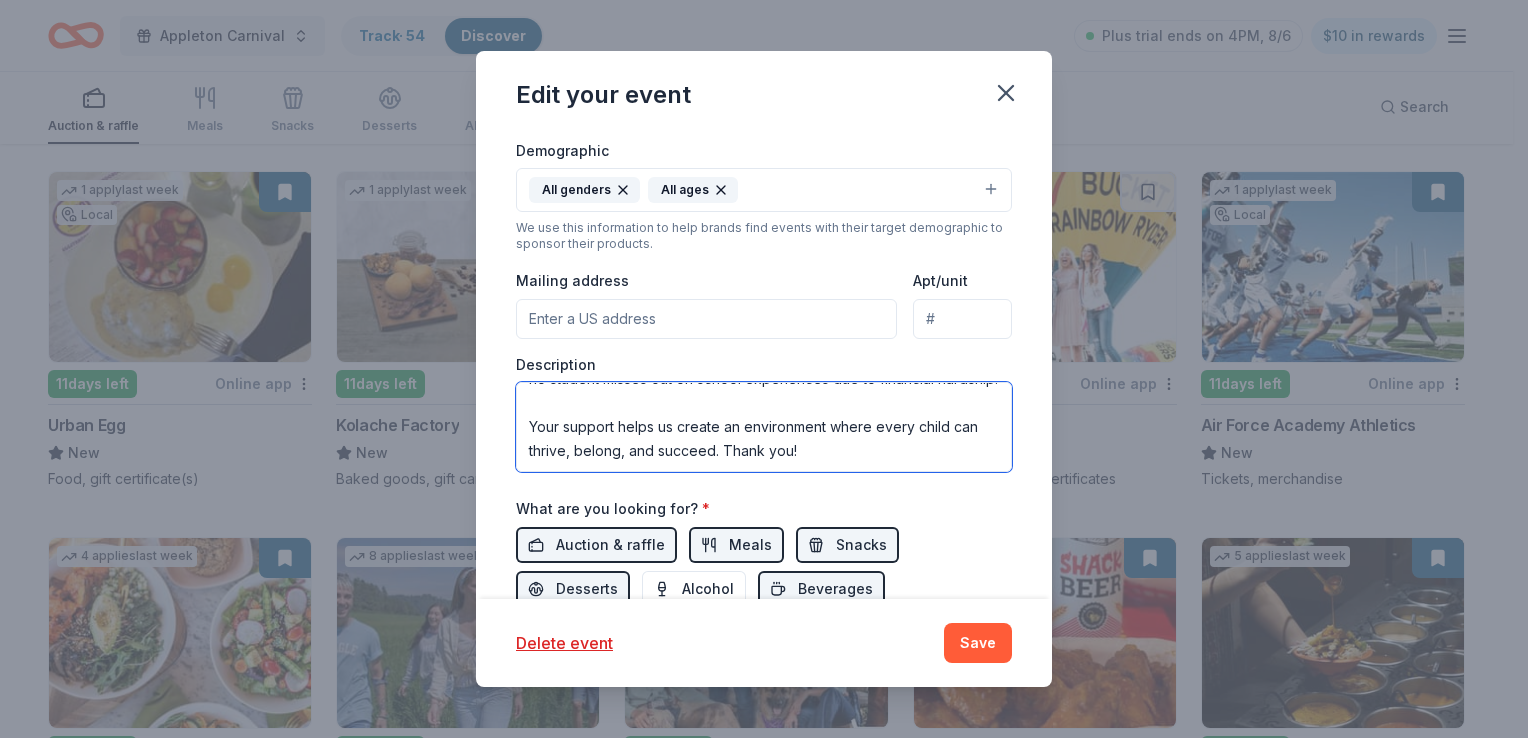 drag, startPoint x: 530, startPoint y: 402, endPoint x: 852, endPoint y: 463, distance: 327.72702 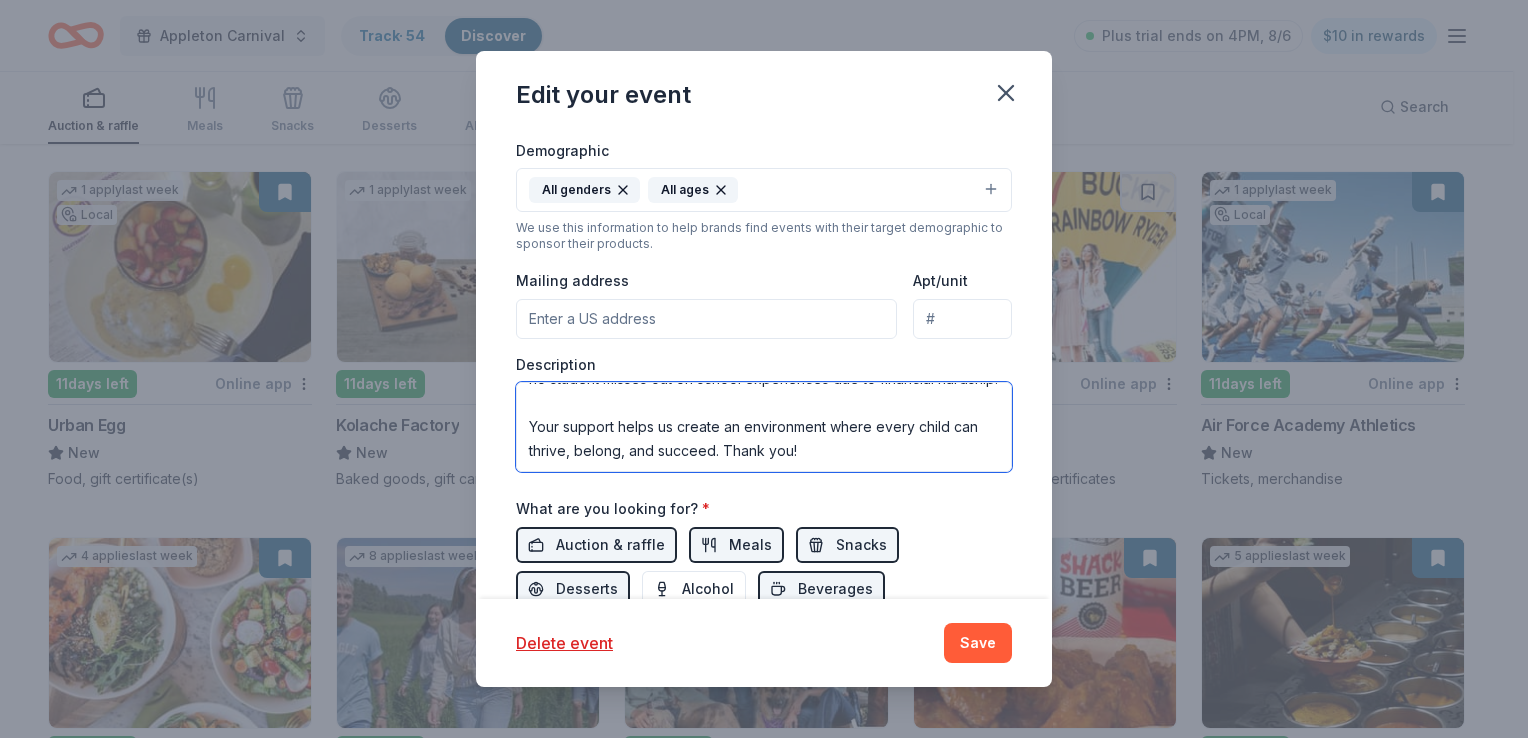 click on "Our annual Carnival is more than just a fun-filled event. It’s a celebration of community and support. Held at the start of the school year, it brings families together, helps everyone know they belong, and sets the tone for a strong, connected school community.
It’s also one of our most important fundraisers. The funds we raise directly support our PTA’s efforts throughout the year: providing classroom supplies, support teachers that work directly with struggling students, and helping to fund larger projects like new playground equipment. Just as importantly, these donations allow us to ensure that no student misses out on school experiences due to financial hardship.
Your support helps us create an environment where every child can thrive, belong, and succeed. Thank you!" at bounding box center [764, 427] 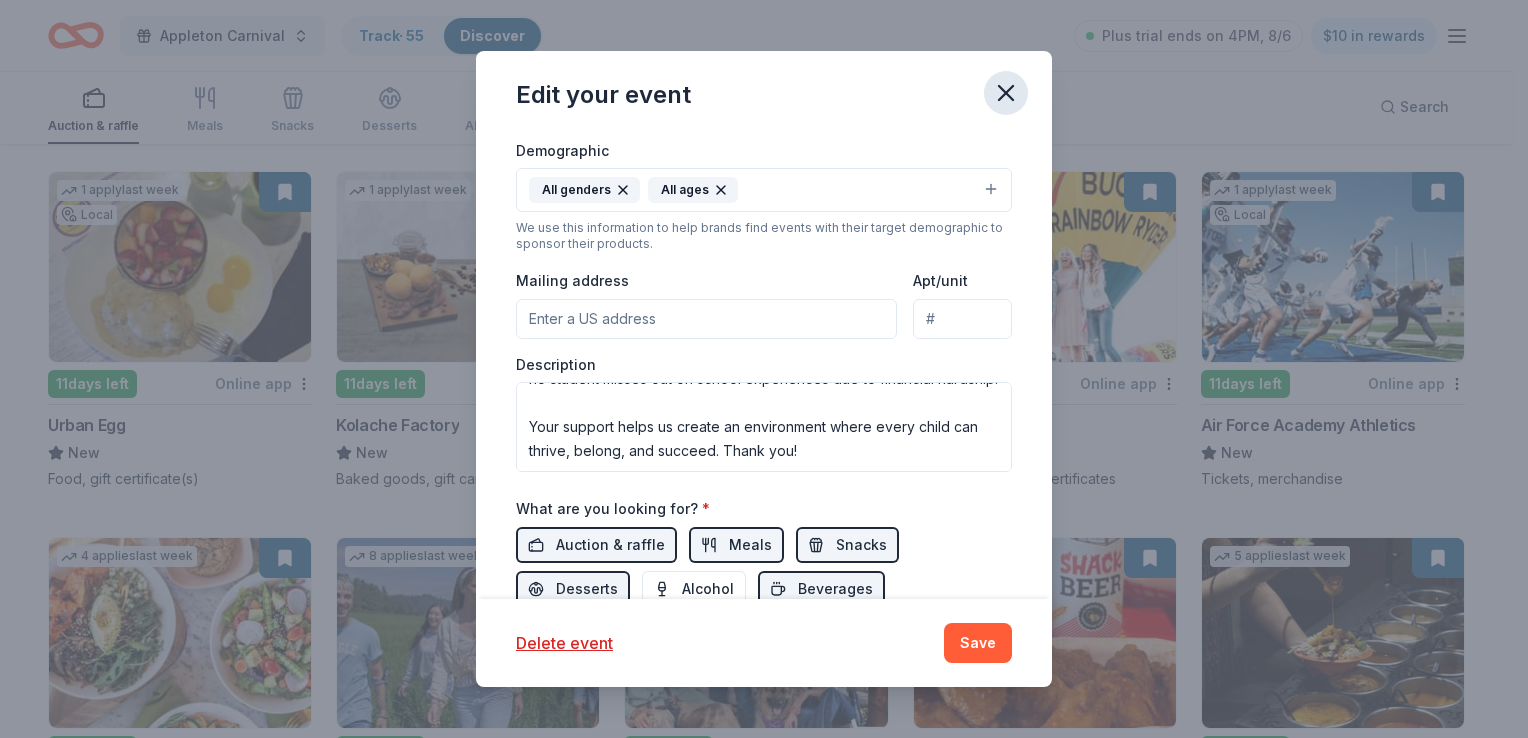 click 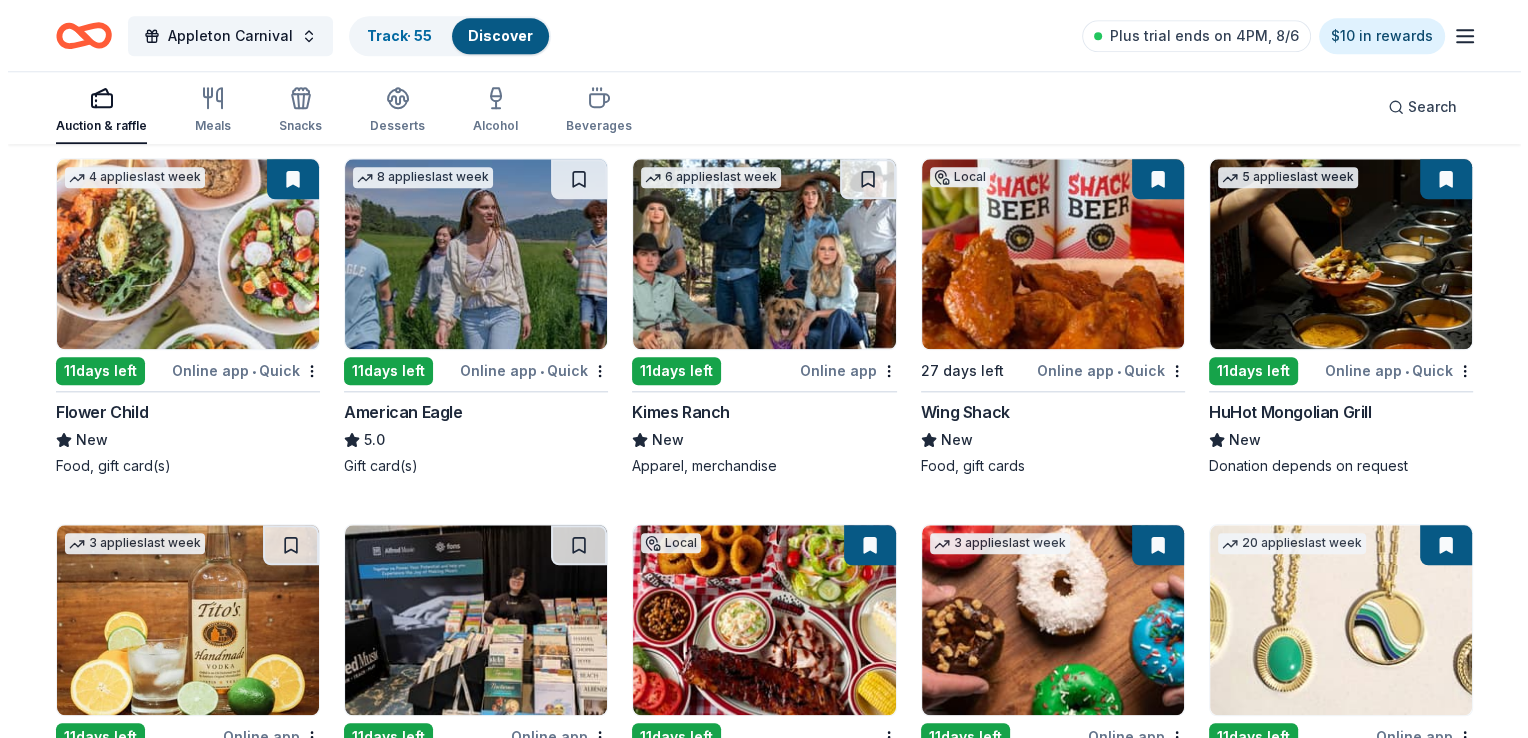 scroll, scrollTop: 2087, scrollLeft: 0, axis: vertical 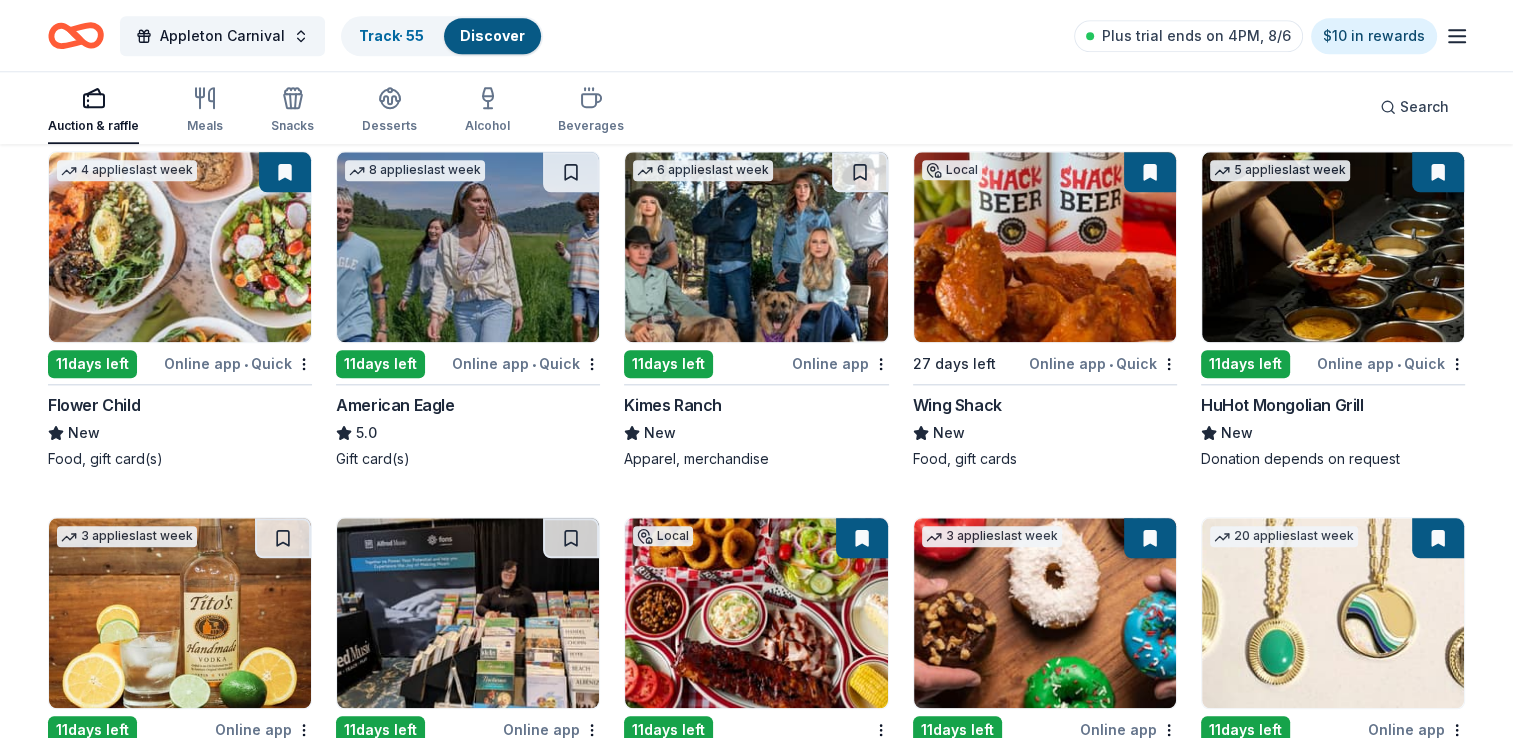 click on "Kimes Ranch" at bounding box center (673, 405) 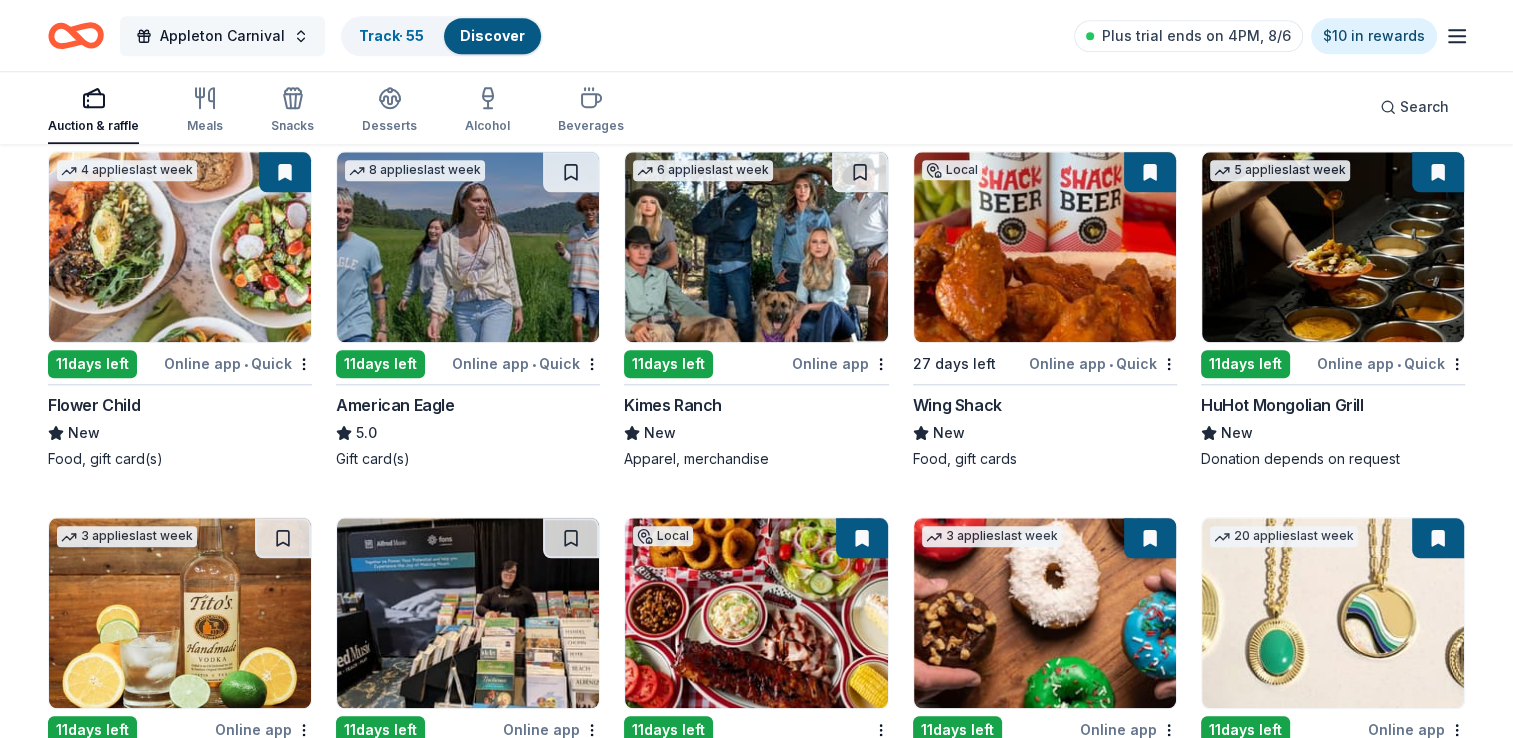 click on "Appleton Carnival" at bounding box center (222, 36) 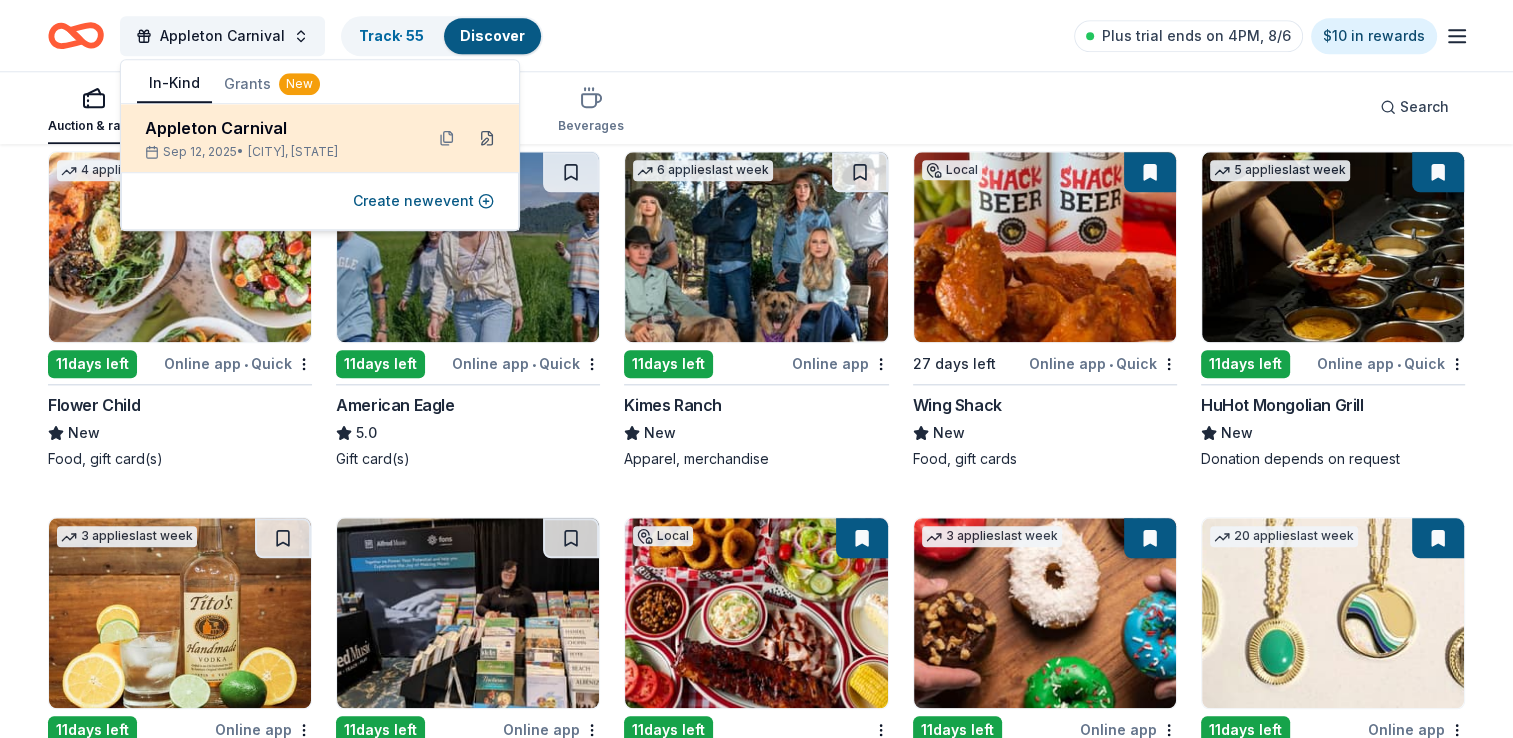 click at bounding box center (487, 138) 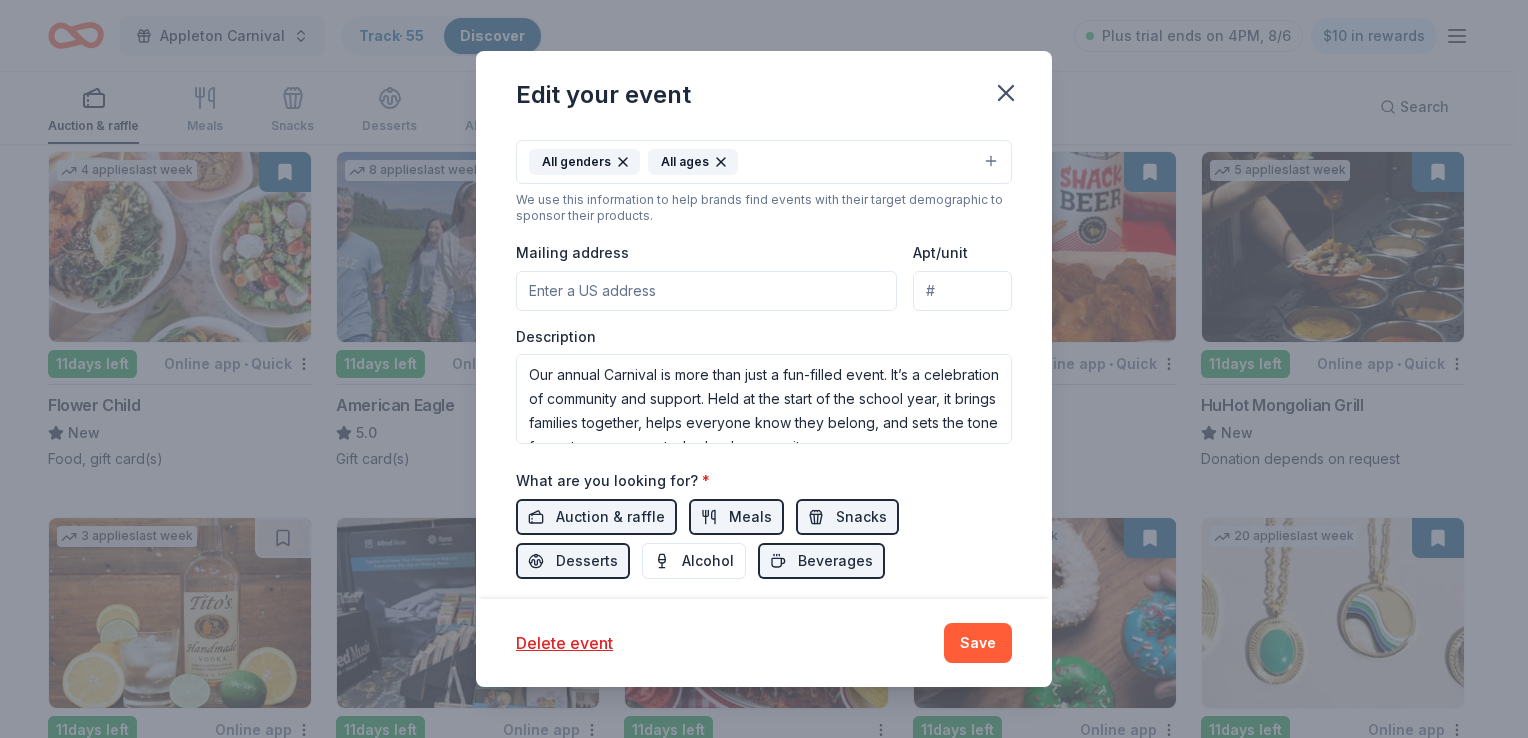 scroll, scrollTop: 498, scrollLeft: 0, axis: vertical 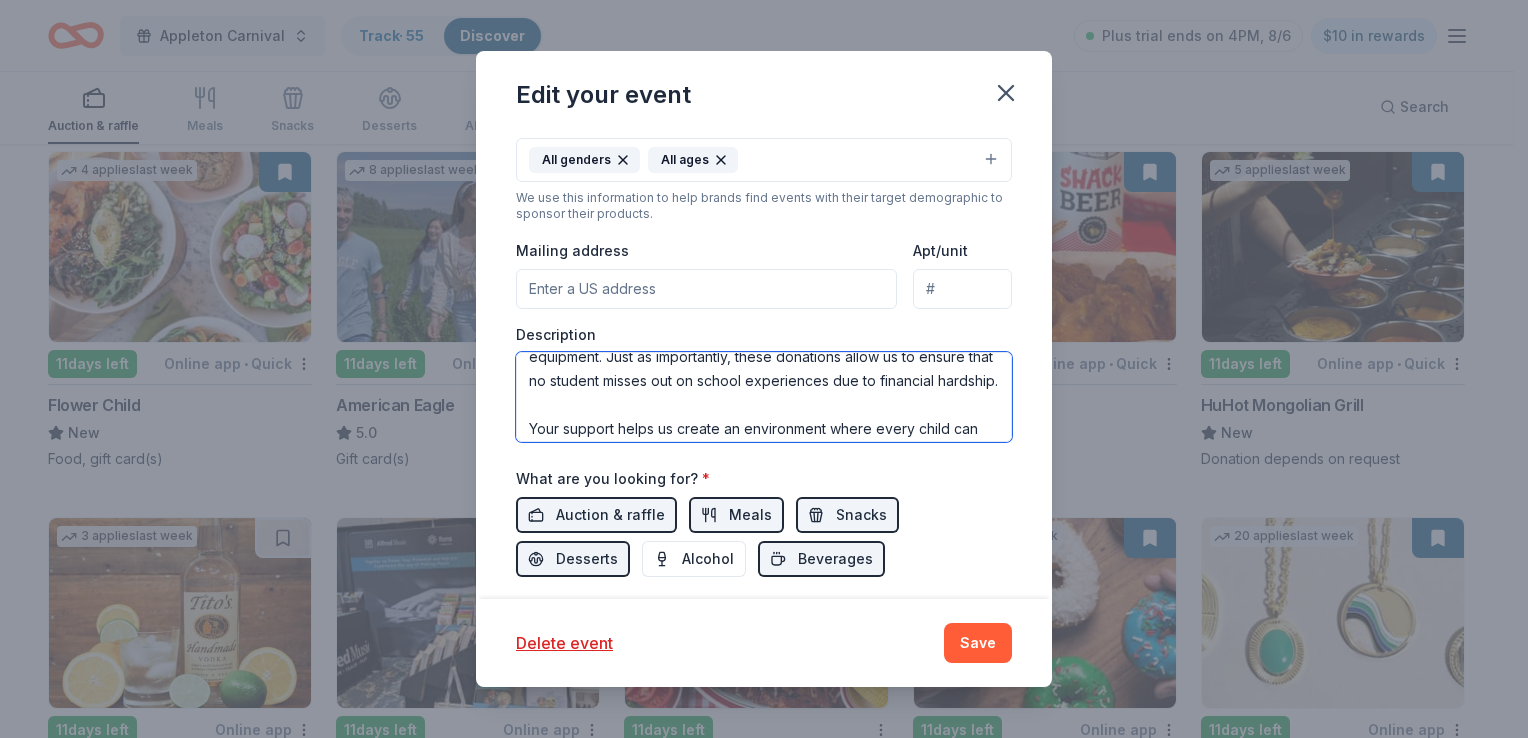 drag, startPoint x: 525, startPoint y: 368, endPoint x: 876, endPoint y: 363, distance: 351.0356 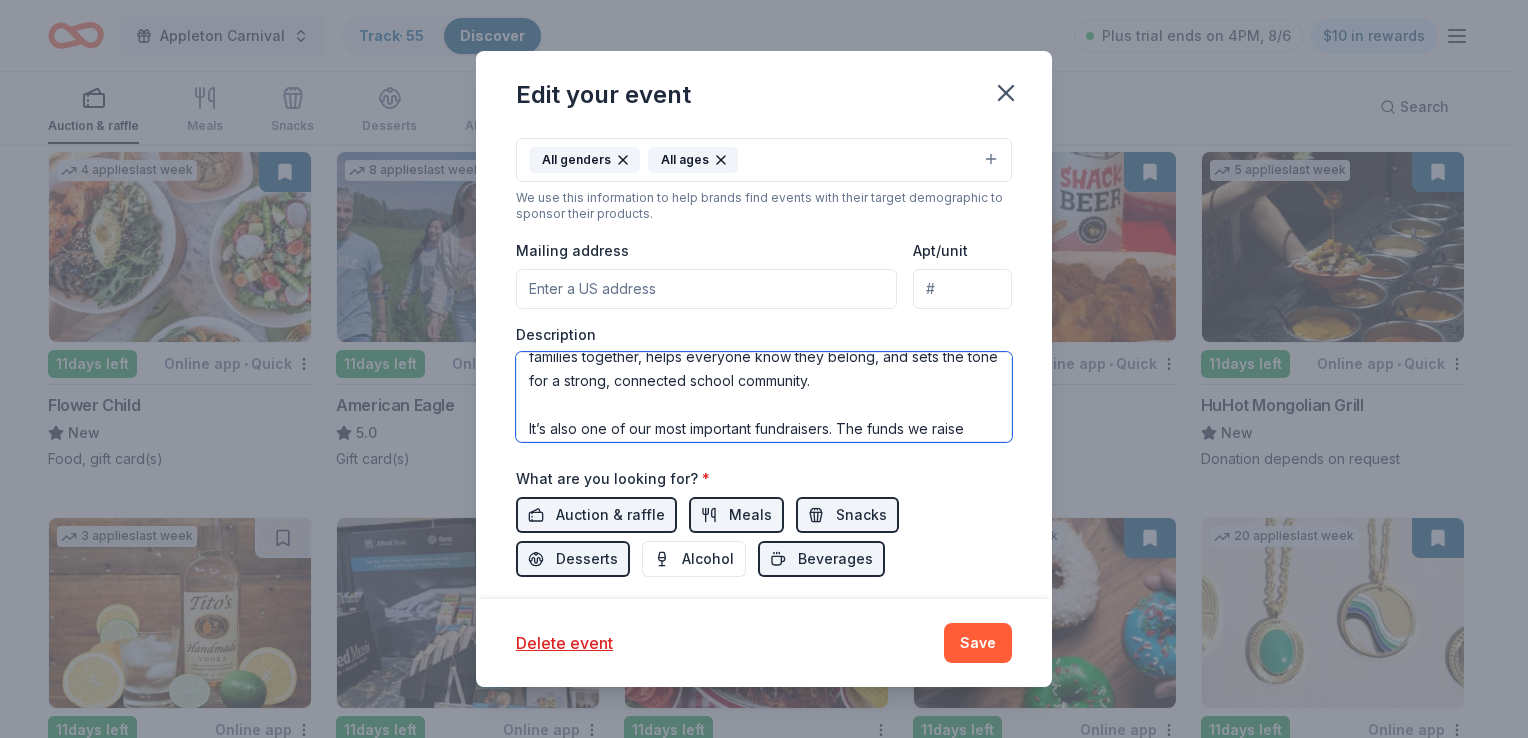 scroll, scrollTop: 0, scrollLeft: 0, axis: both 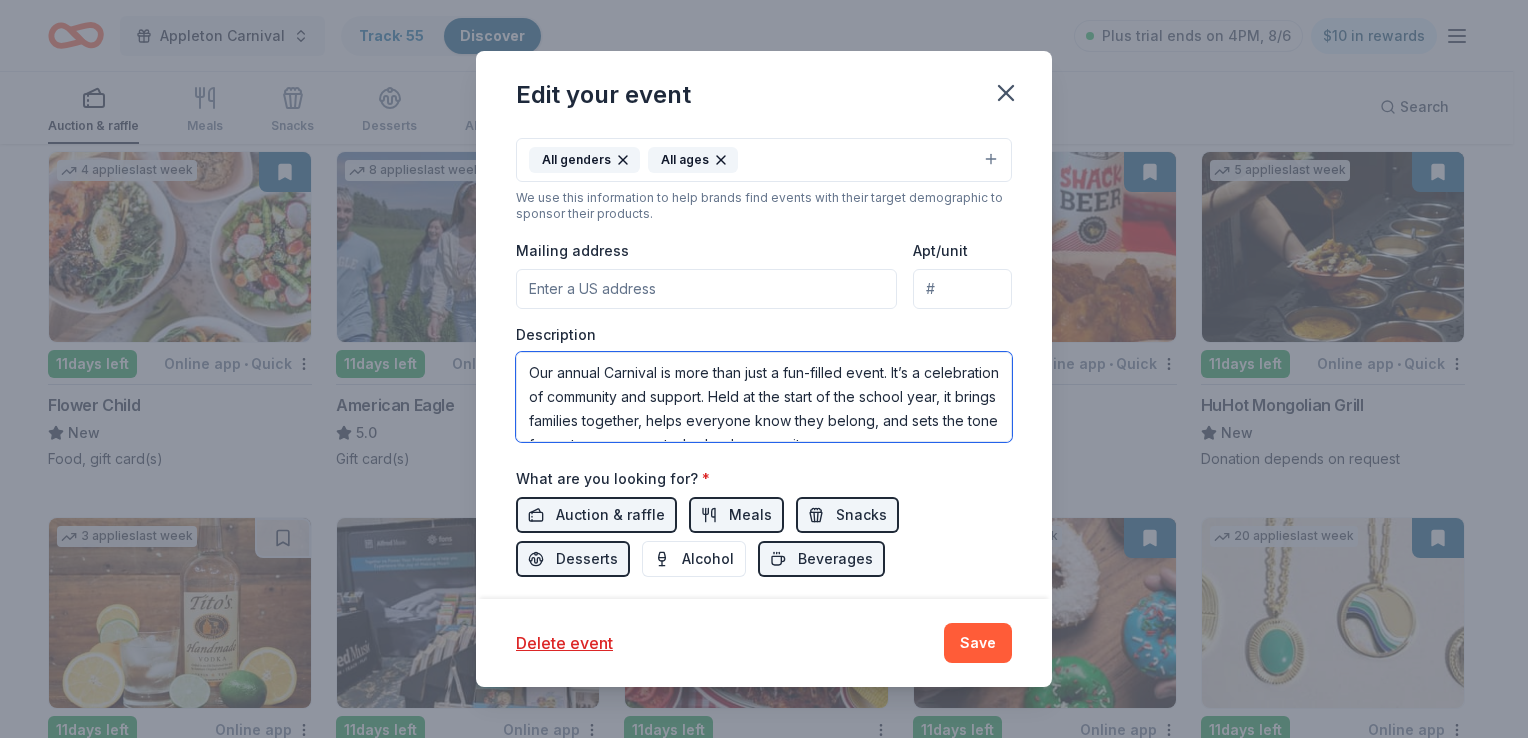 drag, startPoint x: 728, startPoint y: 423, endPoint x: 444, endPoint y: 289, distance: 314.02548 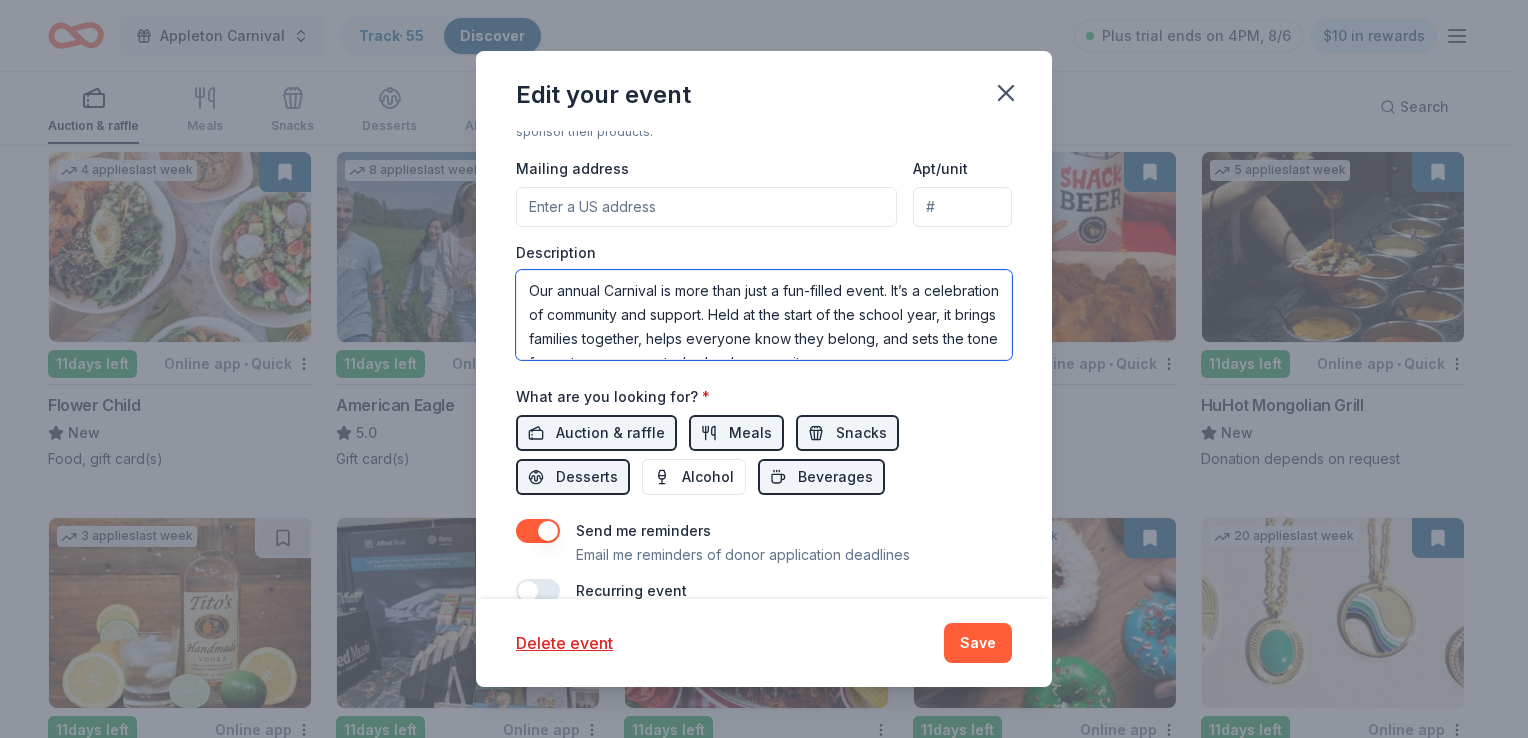 scroll, scrollTop: 583, scrollLeft: 0, axis: vertical 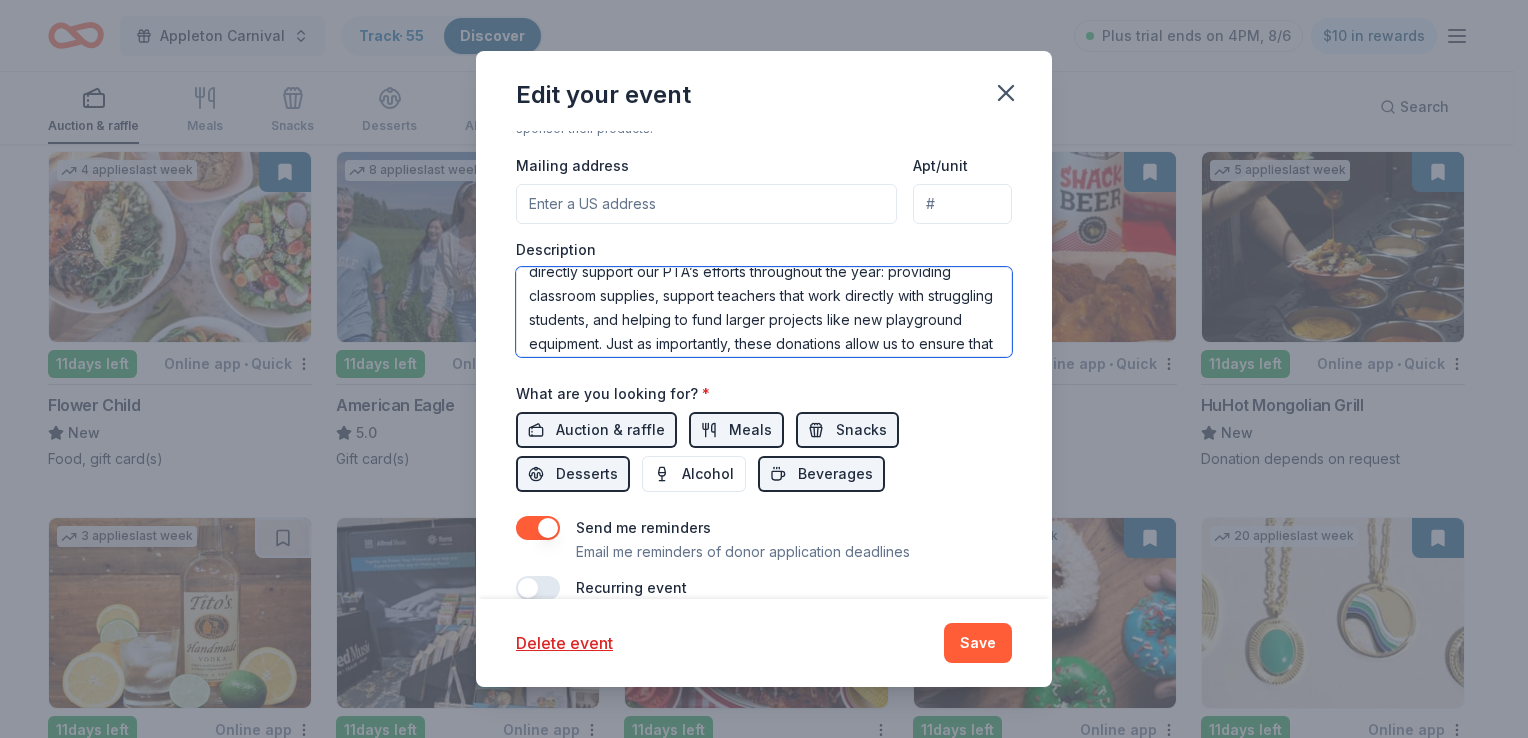click on "Our annual Carnival is more than just a fun-filled event. It’s a celebration of community and support. Held at the start of the school year, it brings families together, helps everyone know they belong, and sets the tone for a strong, connected school community.
It’s also one of our most important fundraisers. The funds we raise directly support our PTA’s efforts throughout the year: providing classroom supplies, support teachers that work directly with struggling students, and helping to fund larger projects like new playground equipment. Just as importantly, these donations allow us to ensure that no student misses out on school experiences due to financial hardship.
Your support helps us create an environment where every child can thrive, belong, and succeed. Thank you!" at bounding box center (764, 312) 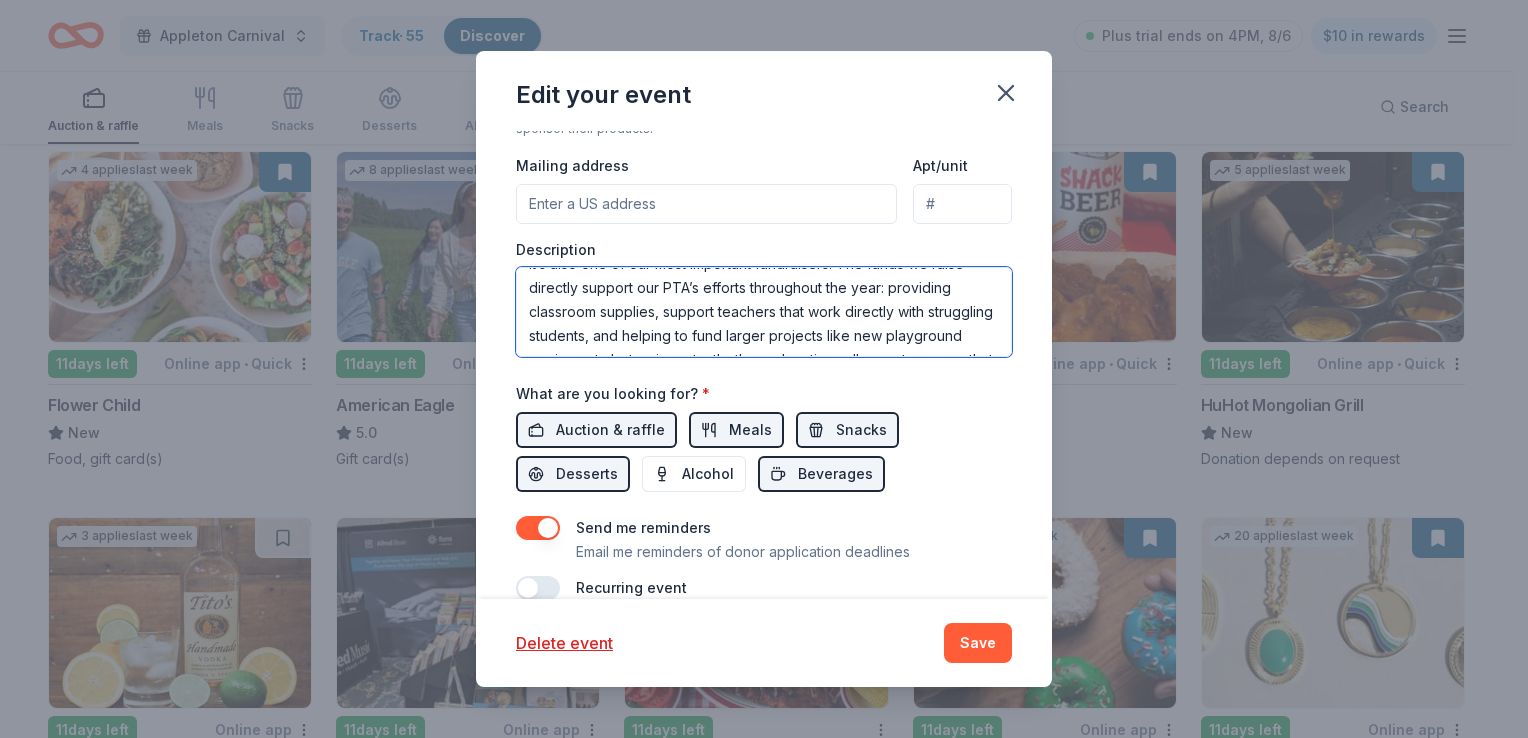 scroll, scrollTop: 142, scrollLeft: 0, axis: vertical 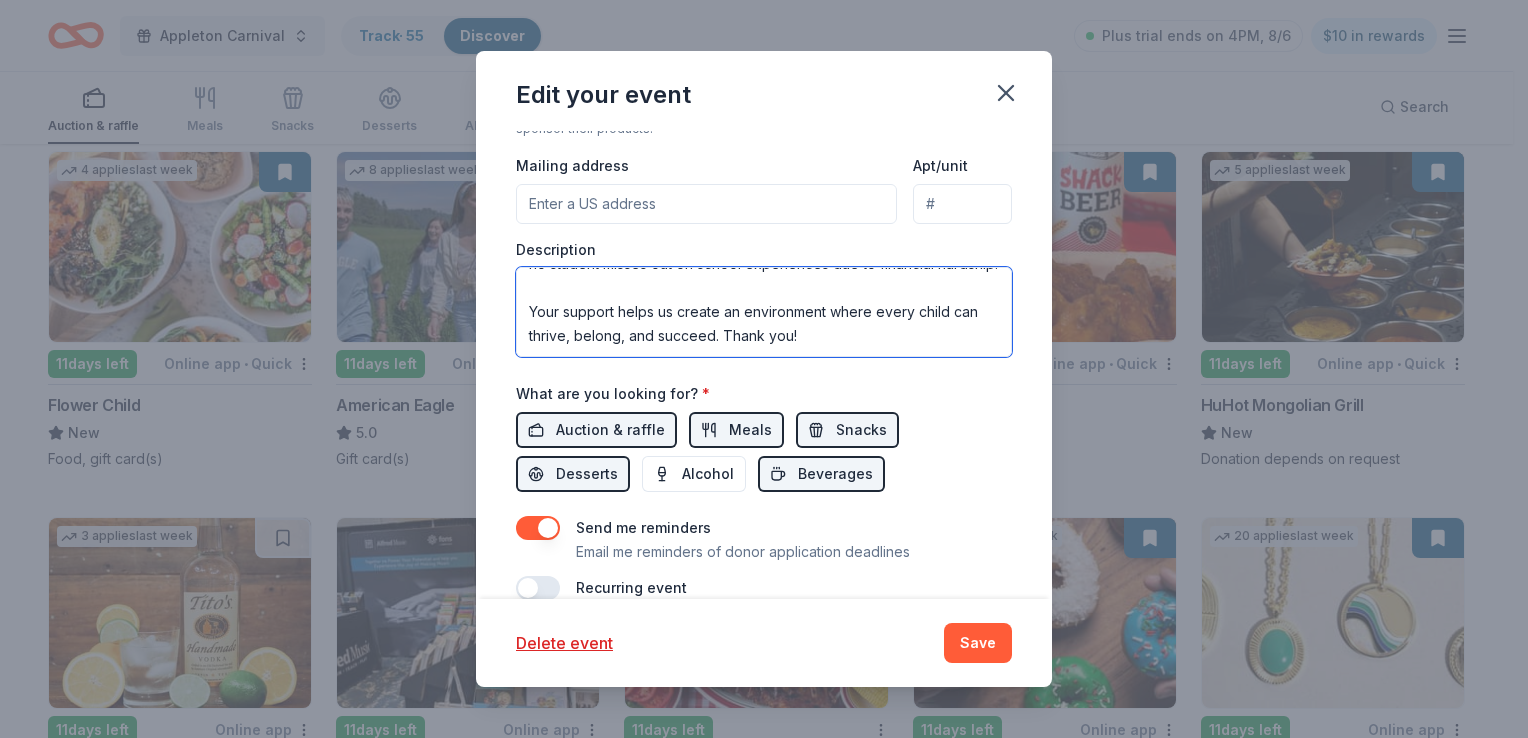 drag, startPoint x: 525, startPoint y: 287, endPoint x: 940, endPoint y: 342, distance: 418.62872 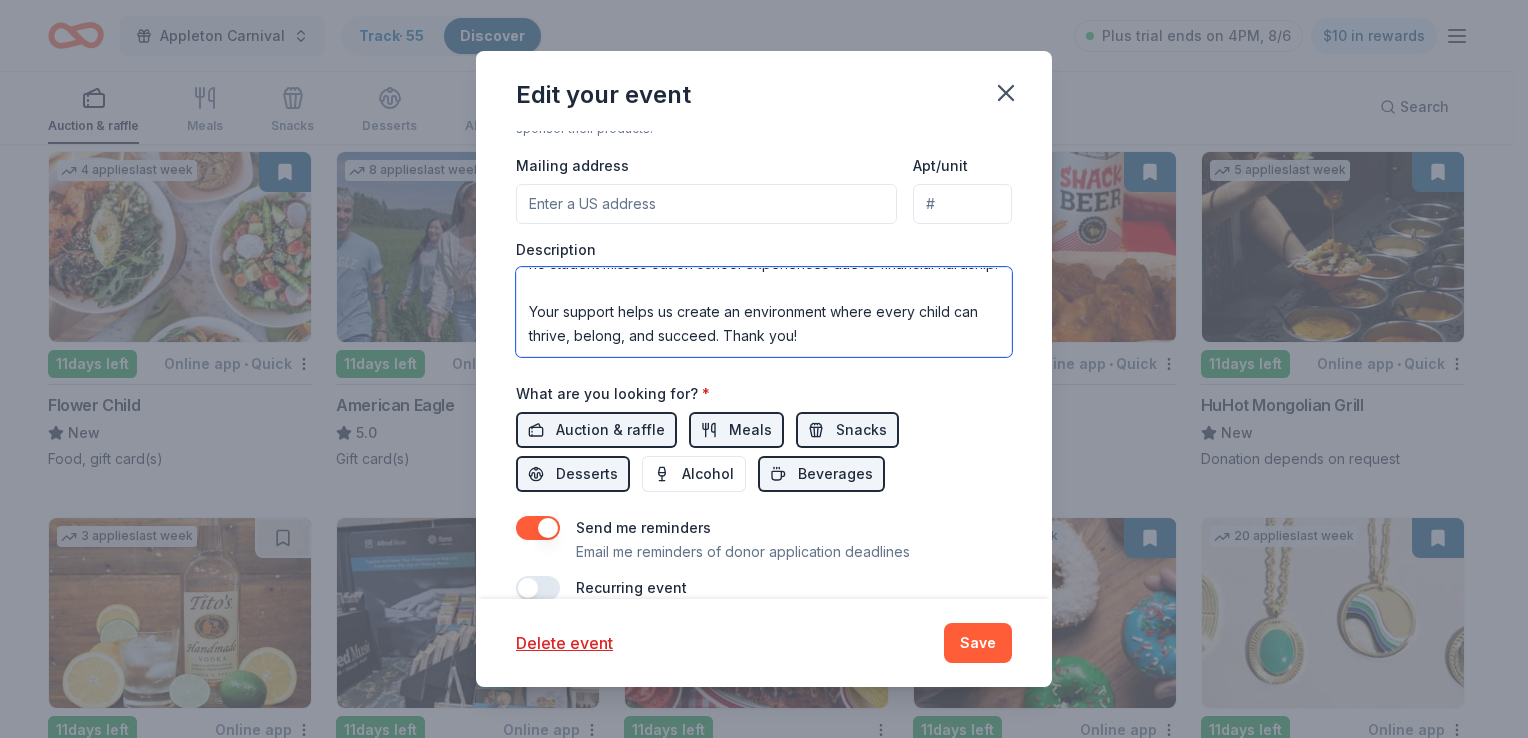 click on "Our annual Carnival is more than just a fun-filled event. It’s a celebration of community and support. Held at the start of the school year, it brings families together, helps everyone know they belong, and sets the tone for a strong, connected school community.
It’s also one of our most important fundraisers. The funds we raise directly support our PTA’s efforts throughout the year: providing classroom supplies, support teachers that work directly with struggling students, and helping to fund larger projects like new playground equipment. Just as importantly, these donations allow us to ensure that no student misses out on school experiences due to financial hardship.
Your support helps us create an environment where every child can thrive, belong, and succeed. Thank you!" at bounding box center [764, 312] 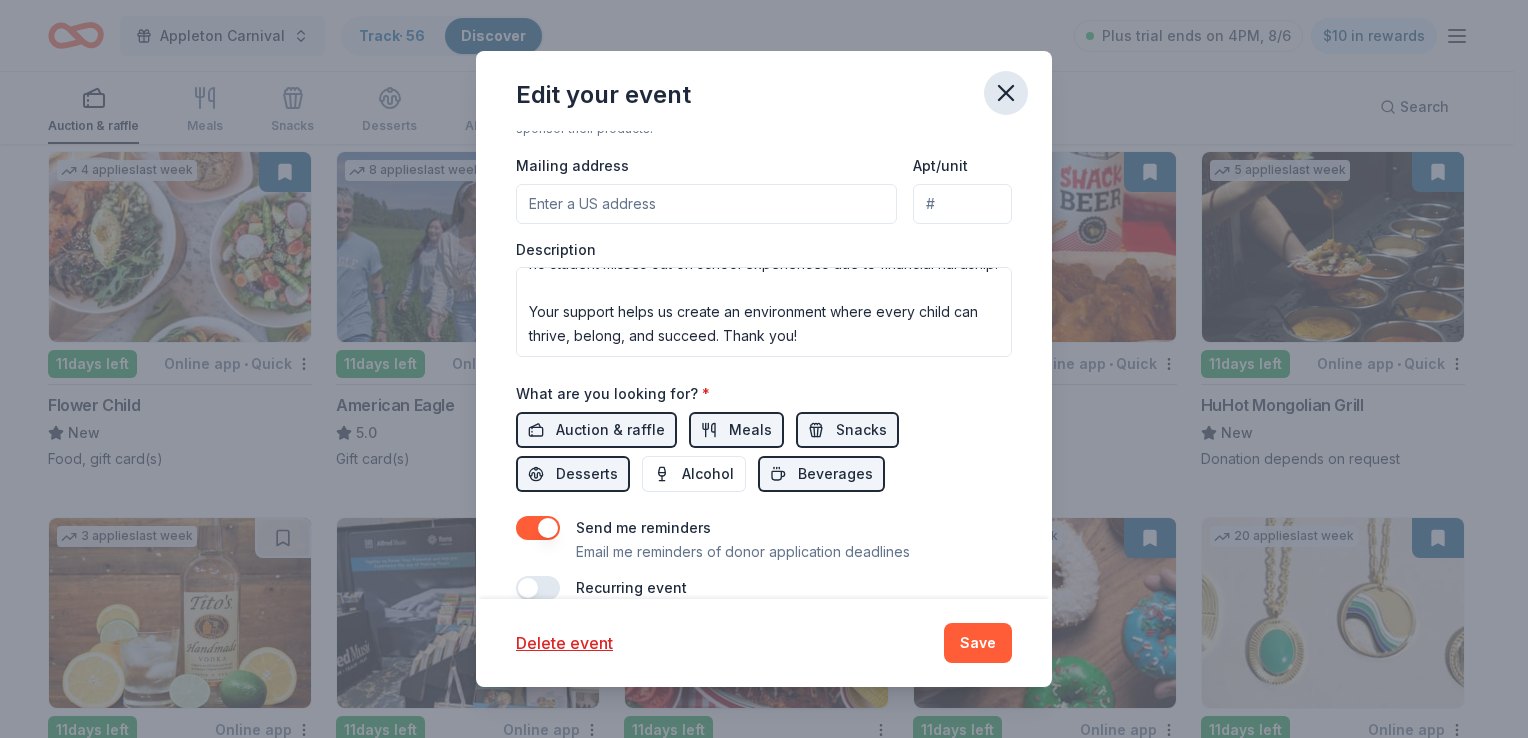 click at bounding box center [1006, 93] 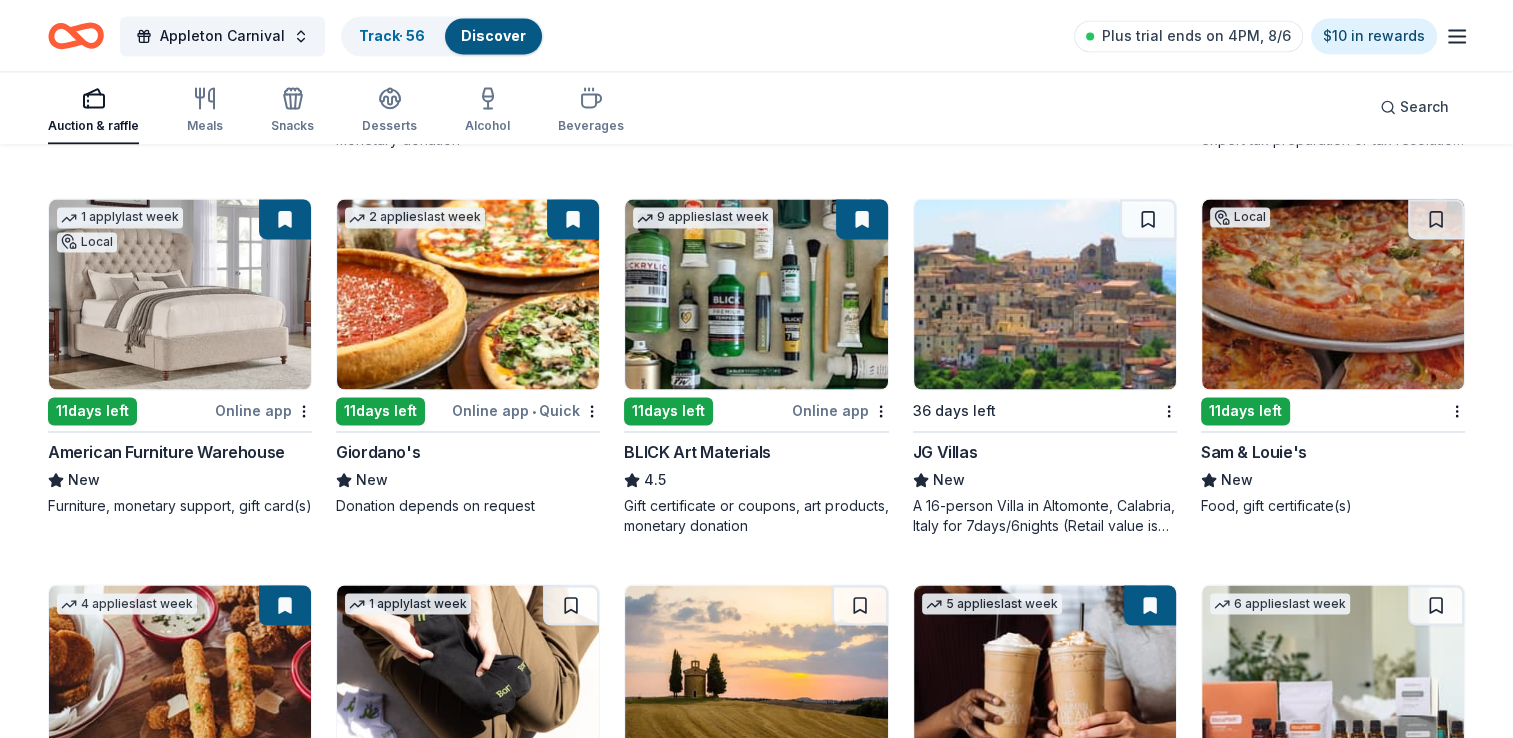 scroll, scrollTop: 3179, scrollLeft: 0, axis: vertical 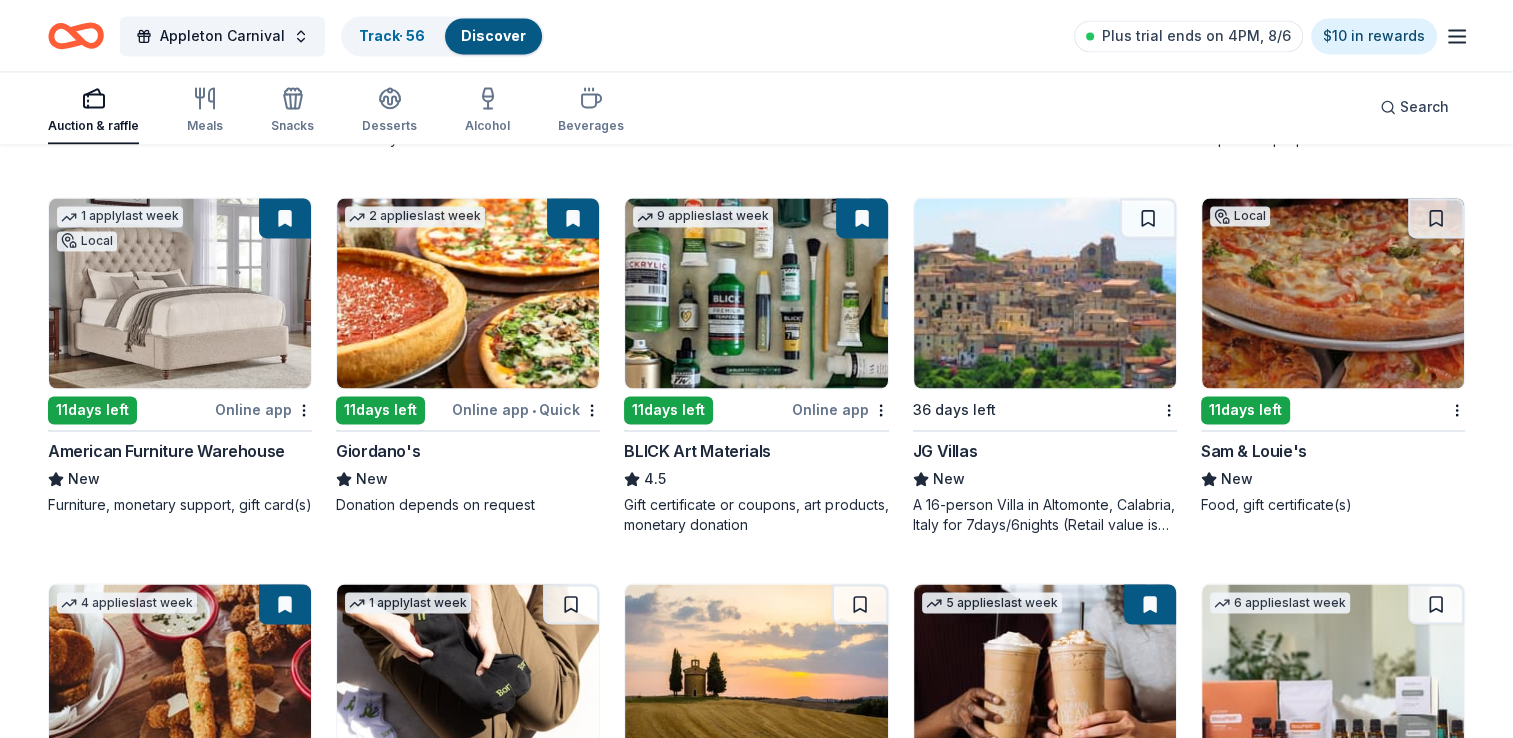 click on "American Furniture Warehouse" at bounding box center (166, 451) 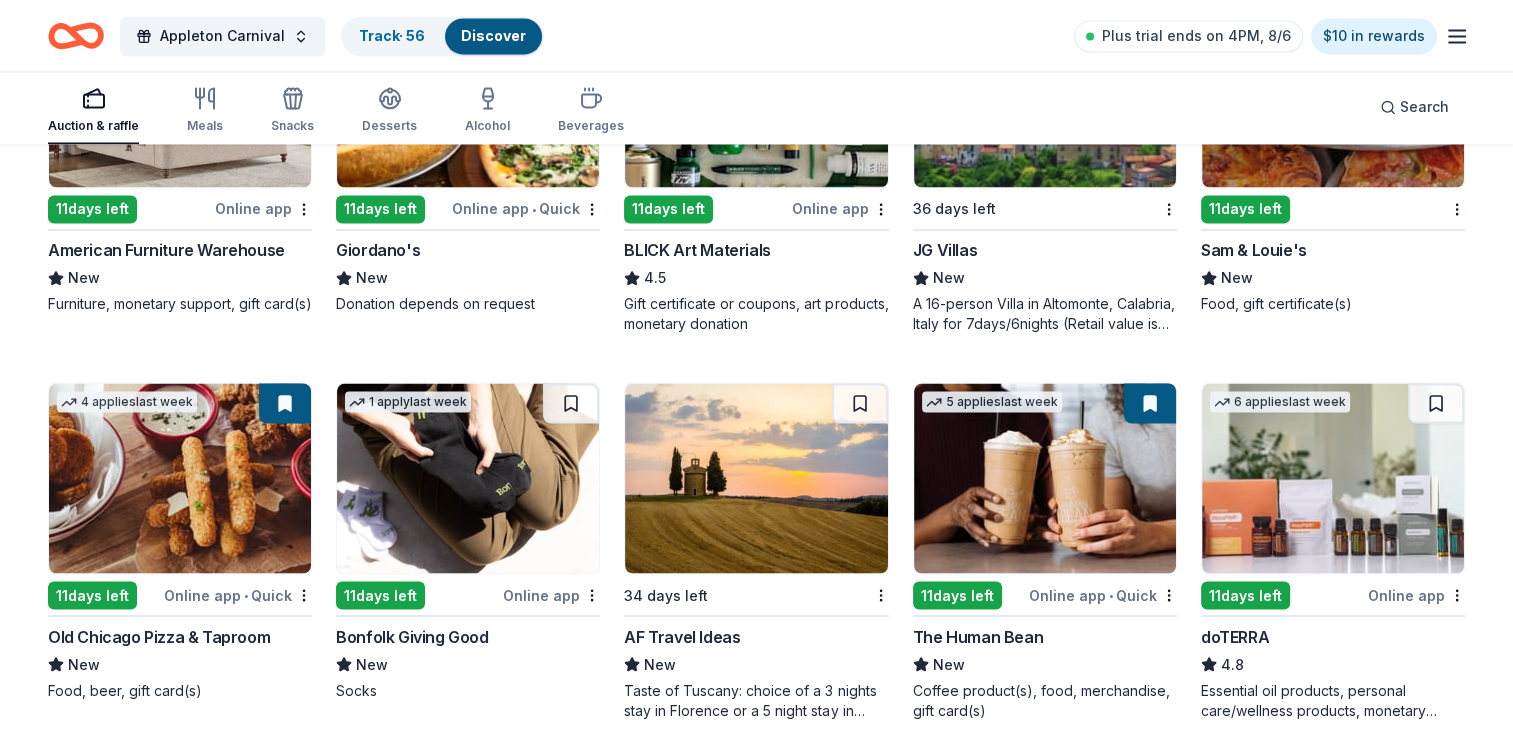 scroll, scrollTop: 3518, scrollLeft: 0, axis: vertical 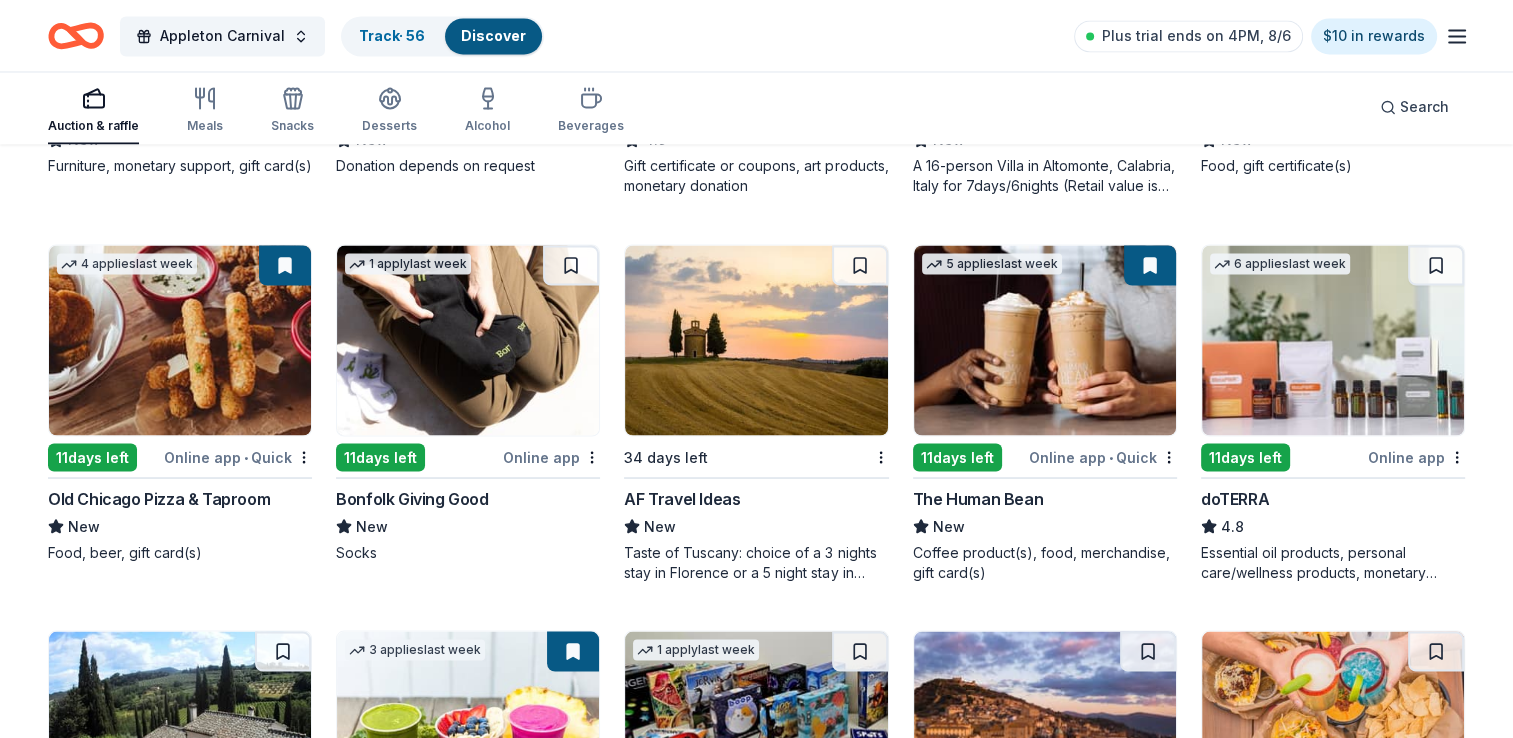 click on "Bonfolk Giving Good" at bounding box center [412, 498] 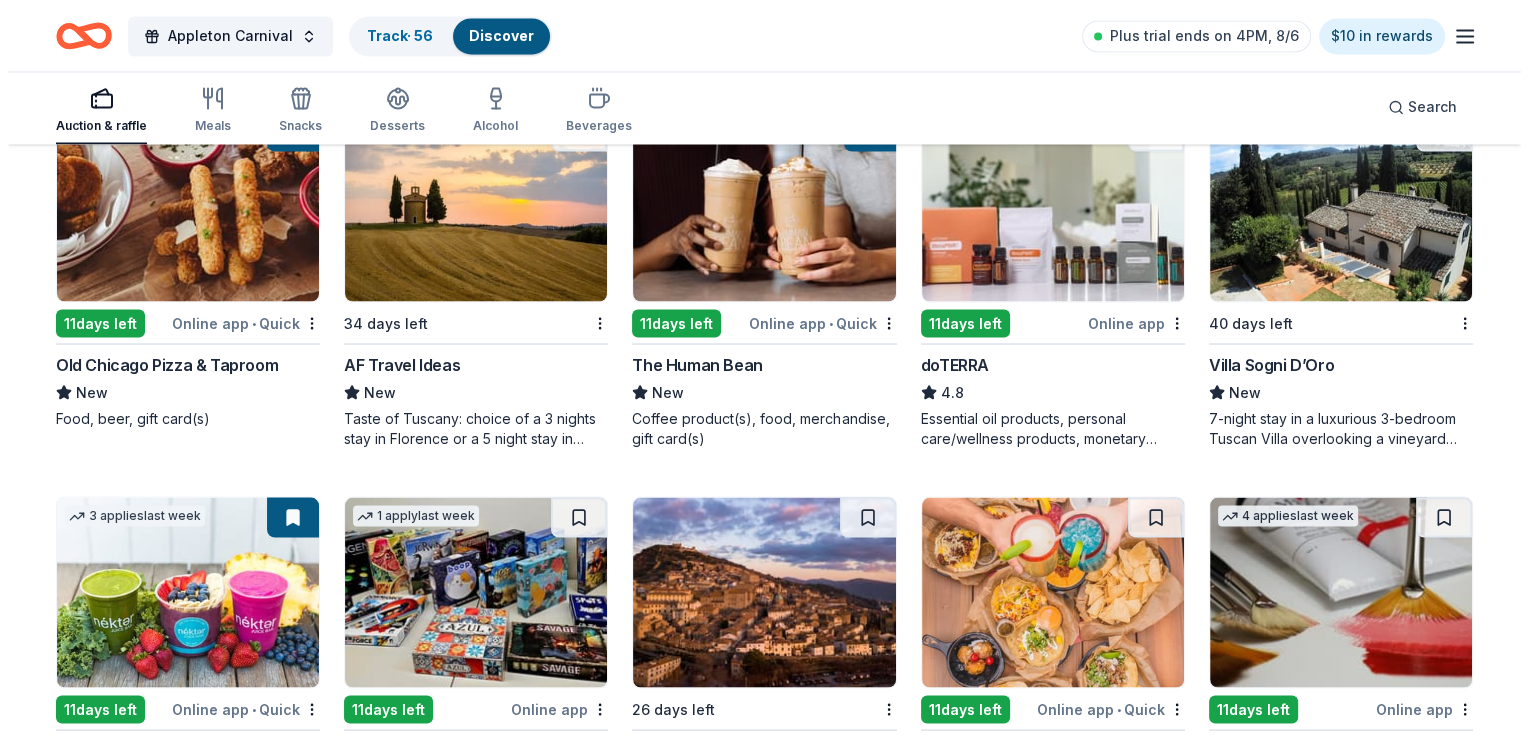 scroll, scrollTop: 3659, scrollLeft: 0, axis: vertical 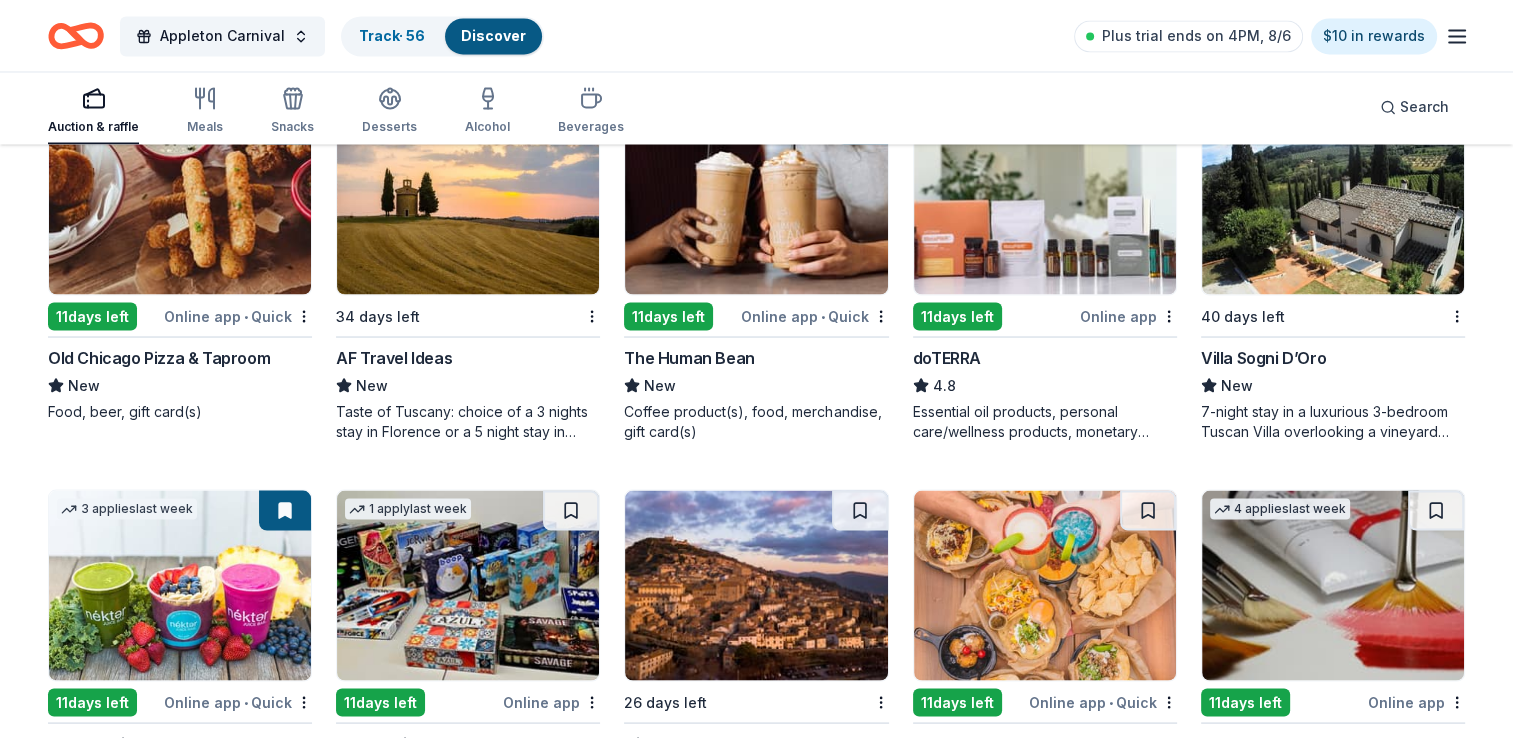 click on "doTERRA" at bounding box center (947, 357) 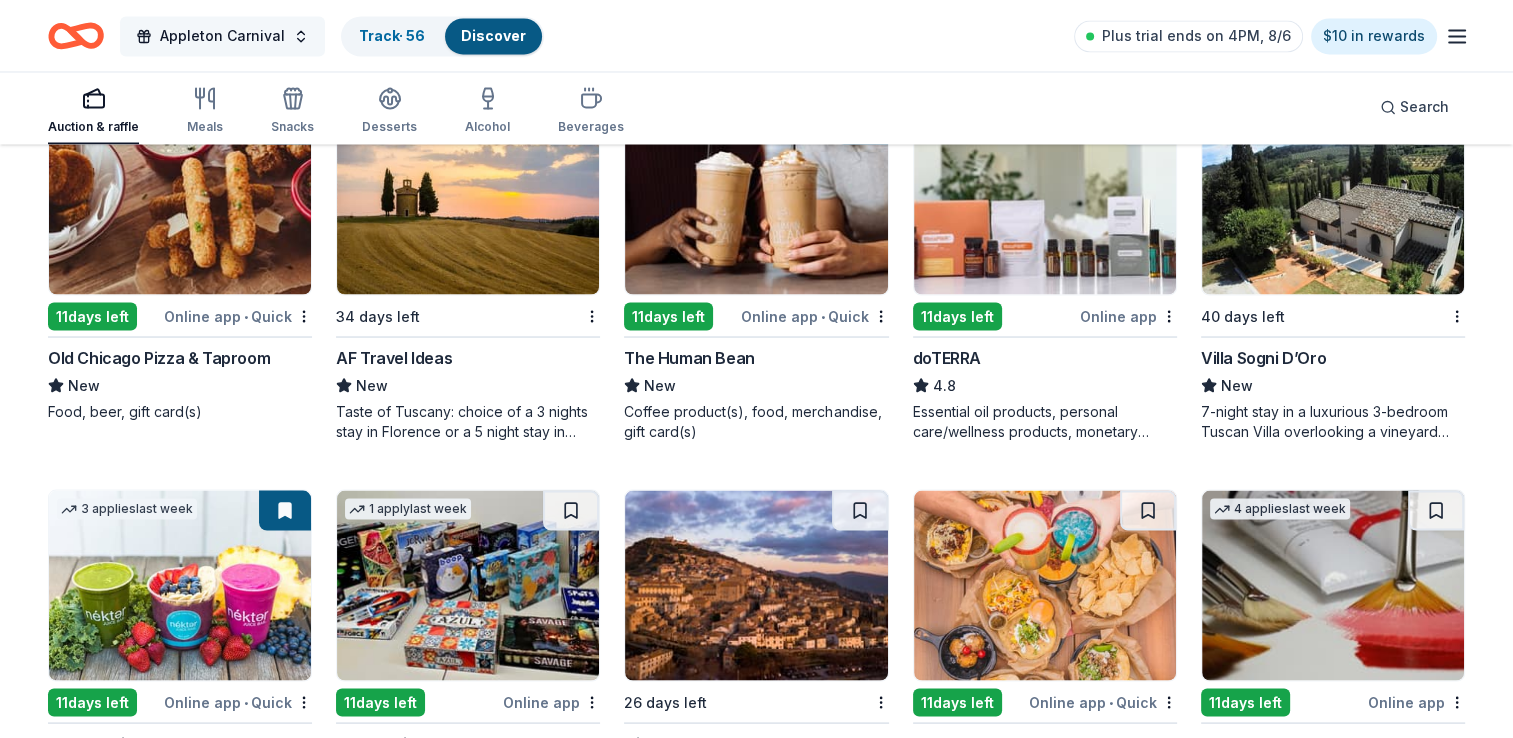 click on "Appleton Carnival" at bounding box center (222, 36) 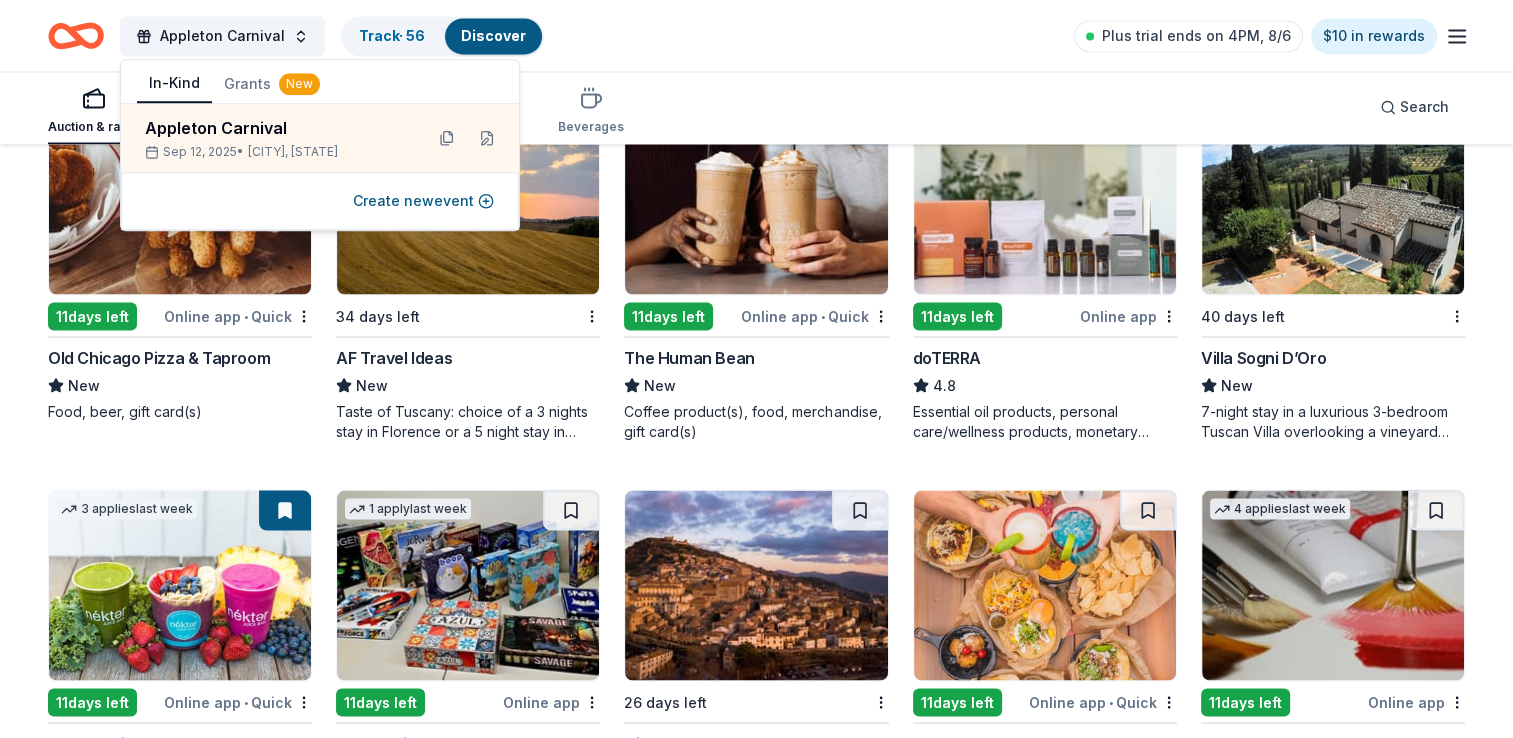 drag, startPoint x: 238, startPoint y: 29, endPoint x: 764, endPoint y: 43, distance: 526.1863 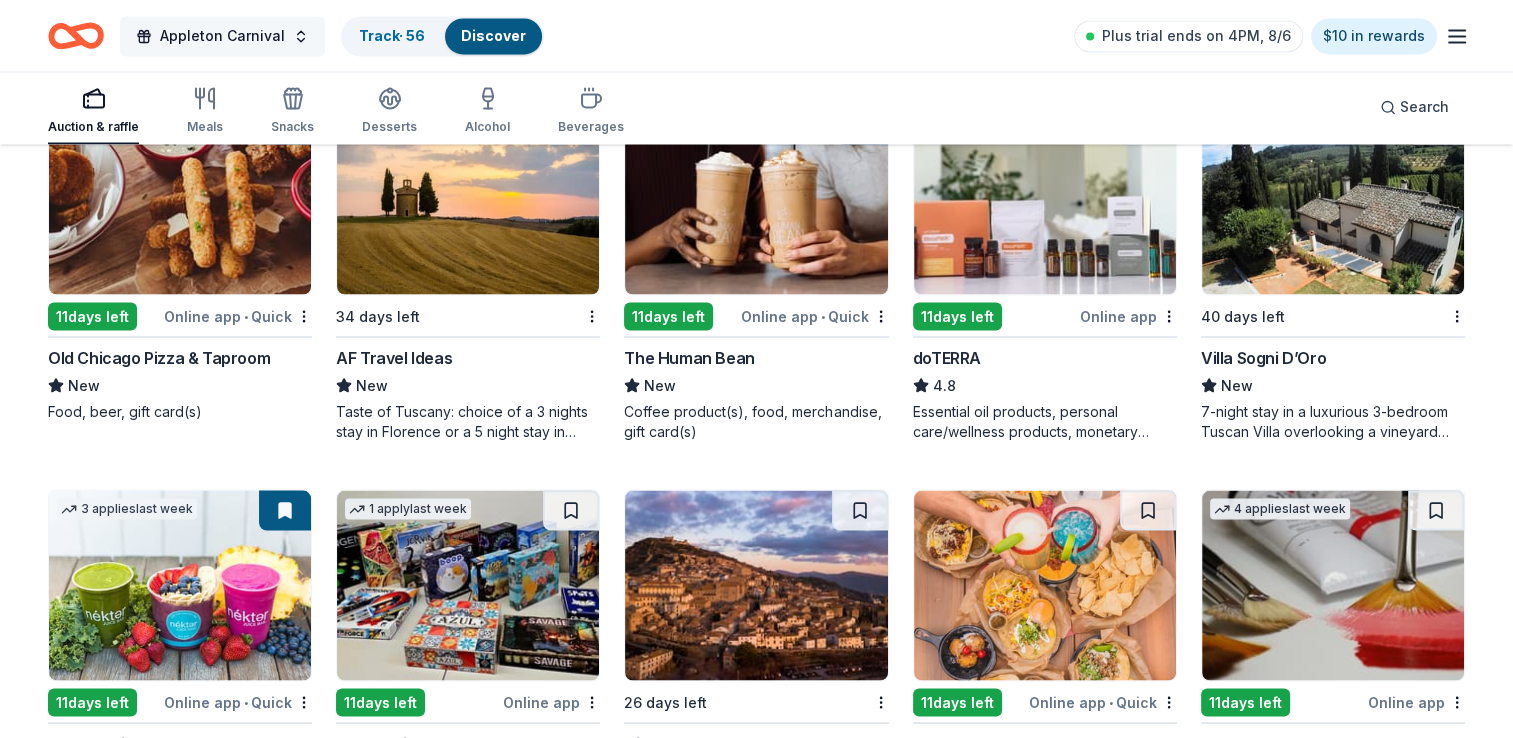 click on "Appleton Carnival" at bounding box center [222, 36] 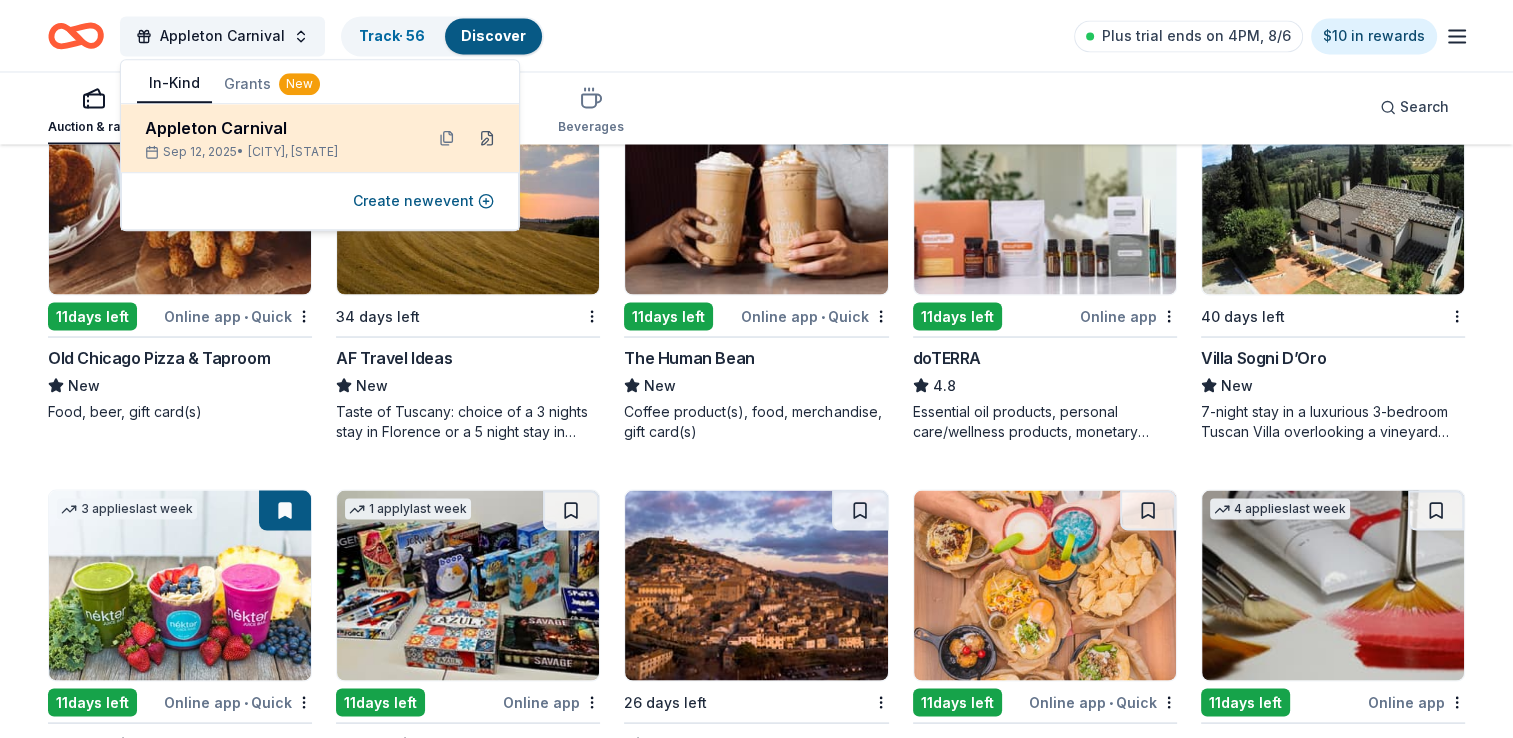 drag, startPoint x: 489, startPoint y: 150, endPoint x: 481, endPoint y: 138, distance: 14.422205 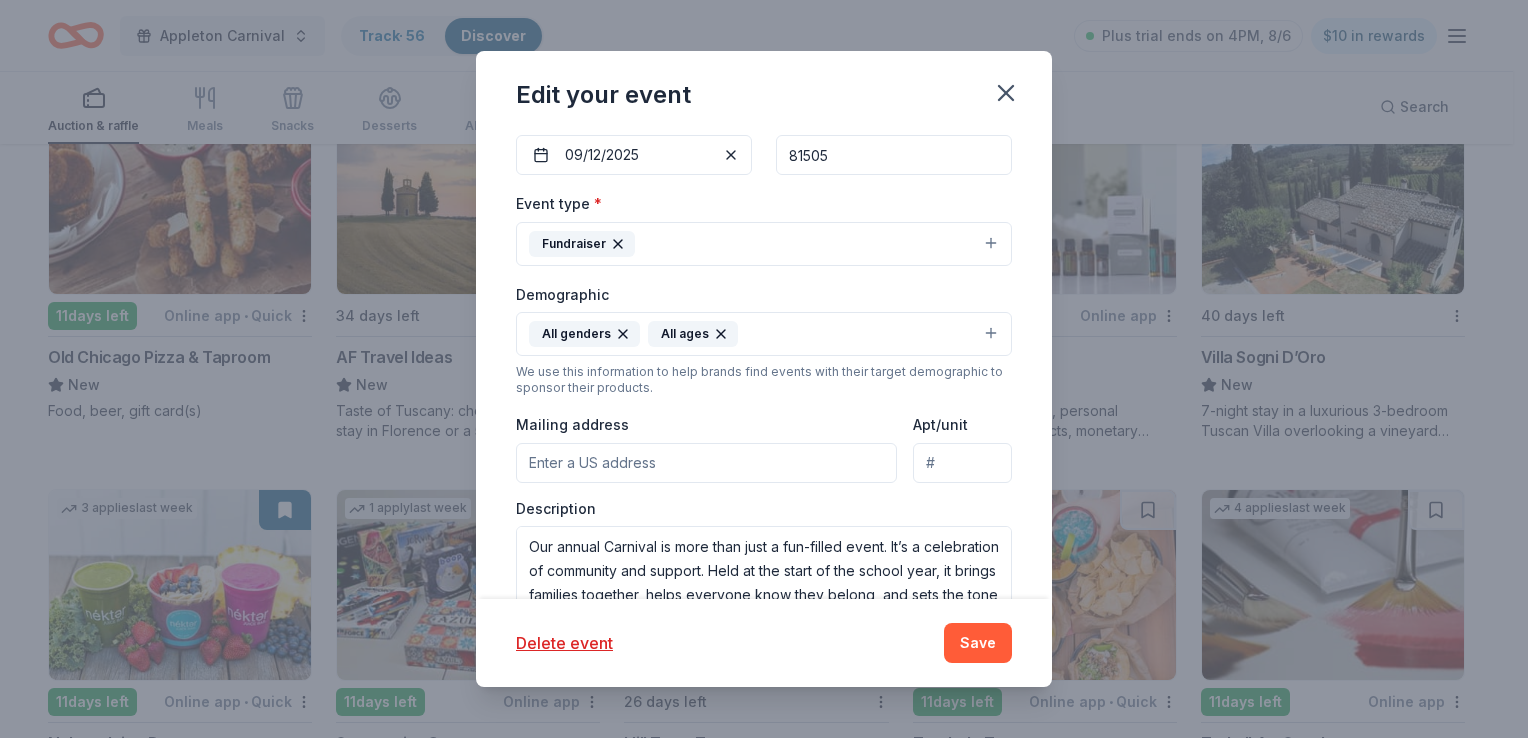 scroll, scrollTop: 472, scrollLeft: 0, axis: vertical 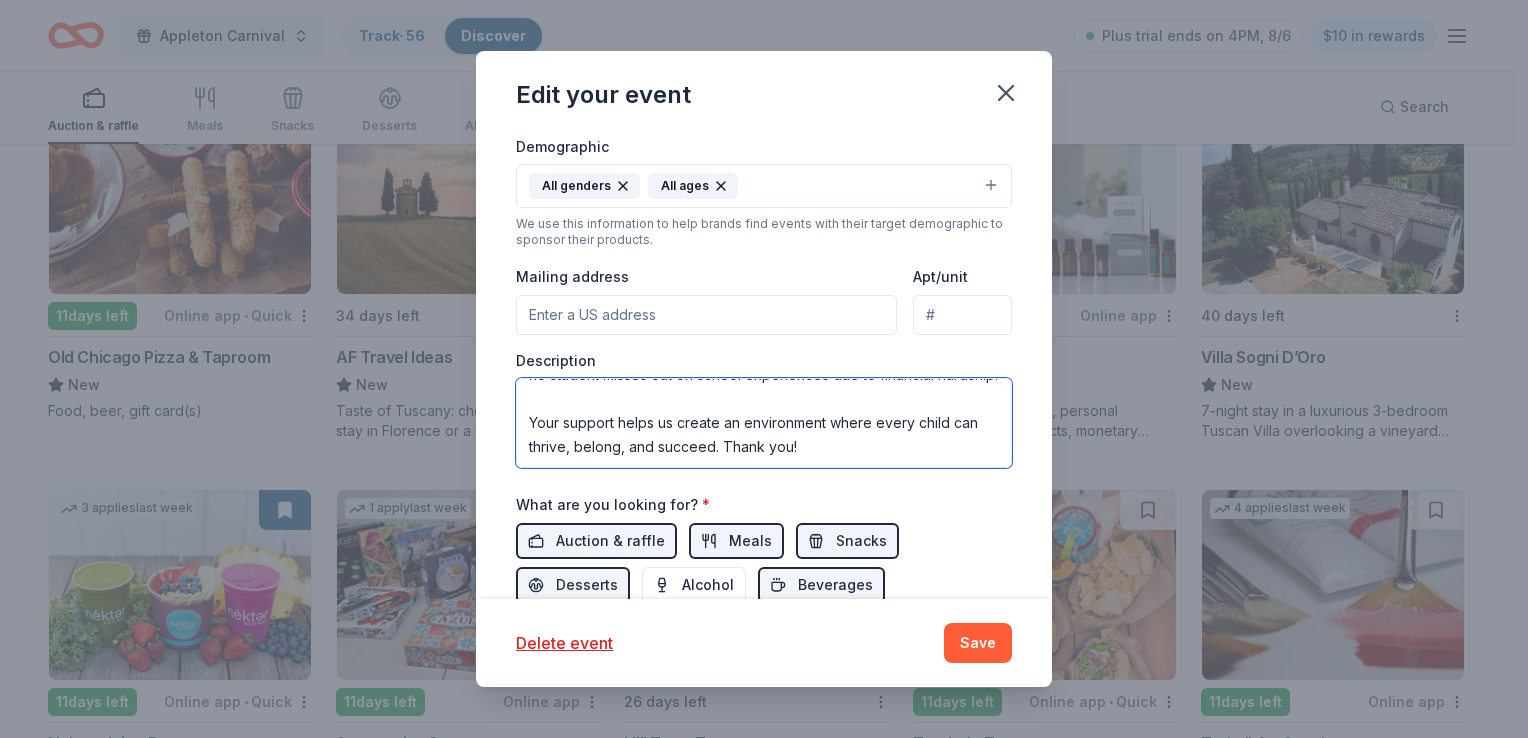 drag, startPoint x: 529, startPoint y: 397, endPoint x: 920, endPoint y: 458, distance: 395.7297 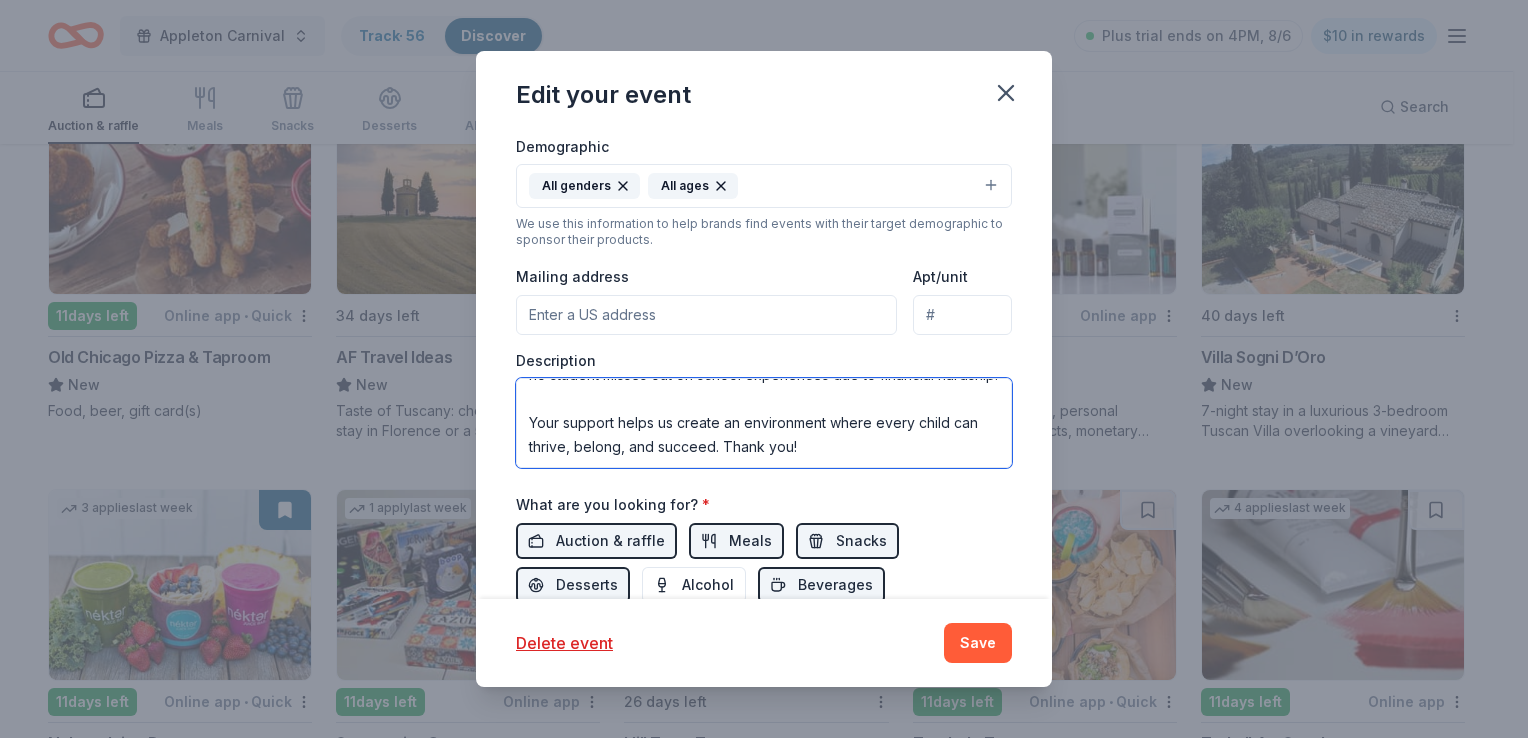 click on "Our annual Carnival is more than just a fun-filled event. It’s a celebration of community and support. Held at the start of the school year, it brings families together, helps everyone know they belong, and sets the tone for a strong, connected school community.
It’s also one of our most important fundraisers. The funds we raise directly support our PTA’s efforts throughout the year: providing classroom supplies, support teachers that work directly with struggling students, and helping to fund larger projects like new playground equipment. Just as importantly, these donations allow us to ensure that no student misses out on school experiences due to financial hardship.
Your support helps us create an environment where every child can thrive, belong, and succeed. Thank you!" at bounding box center (764, 423) 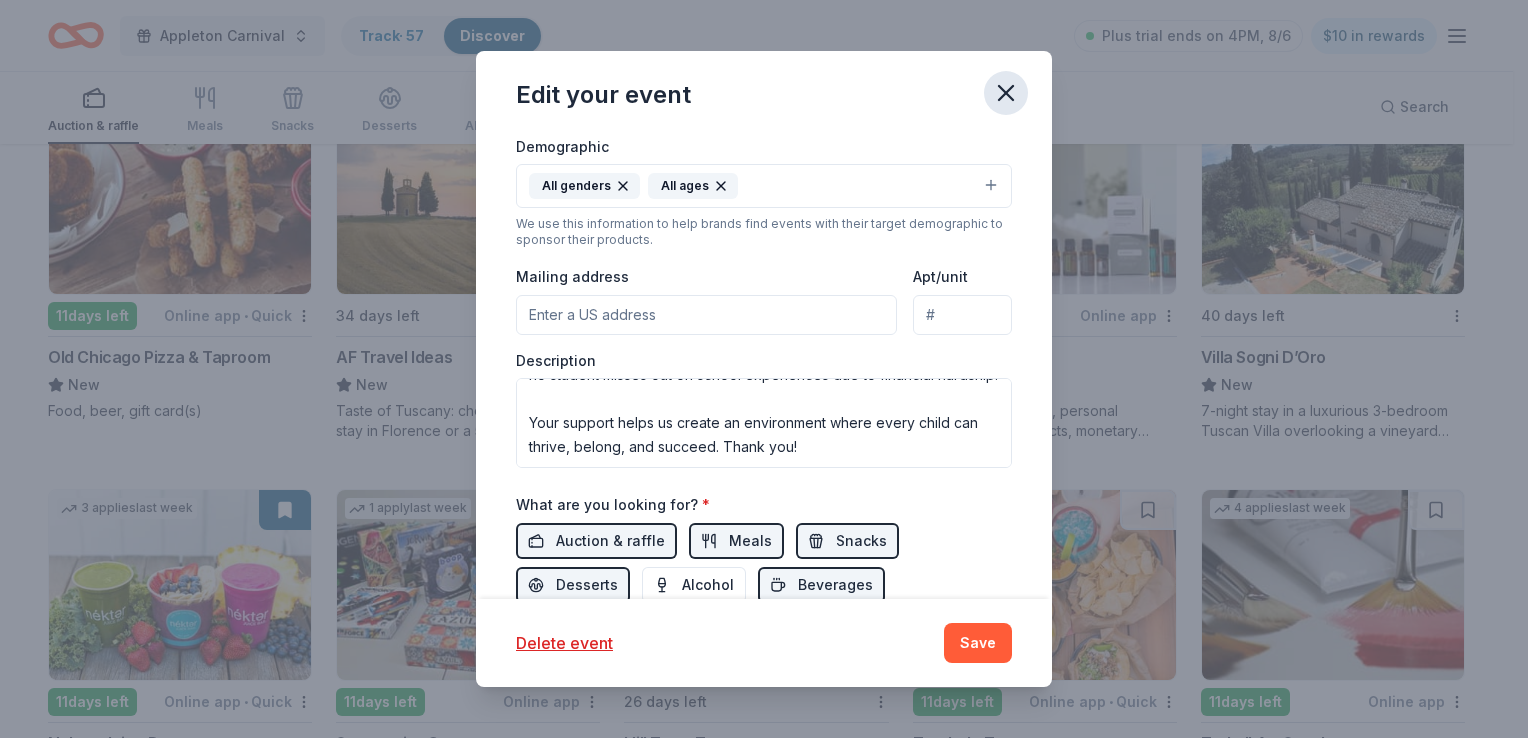 click 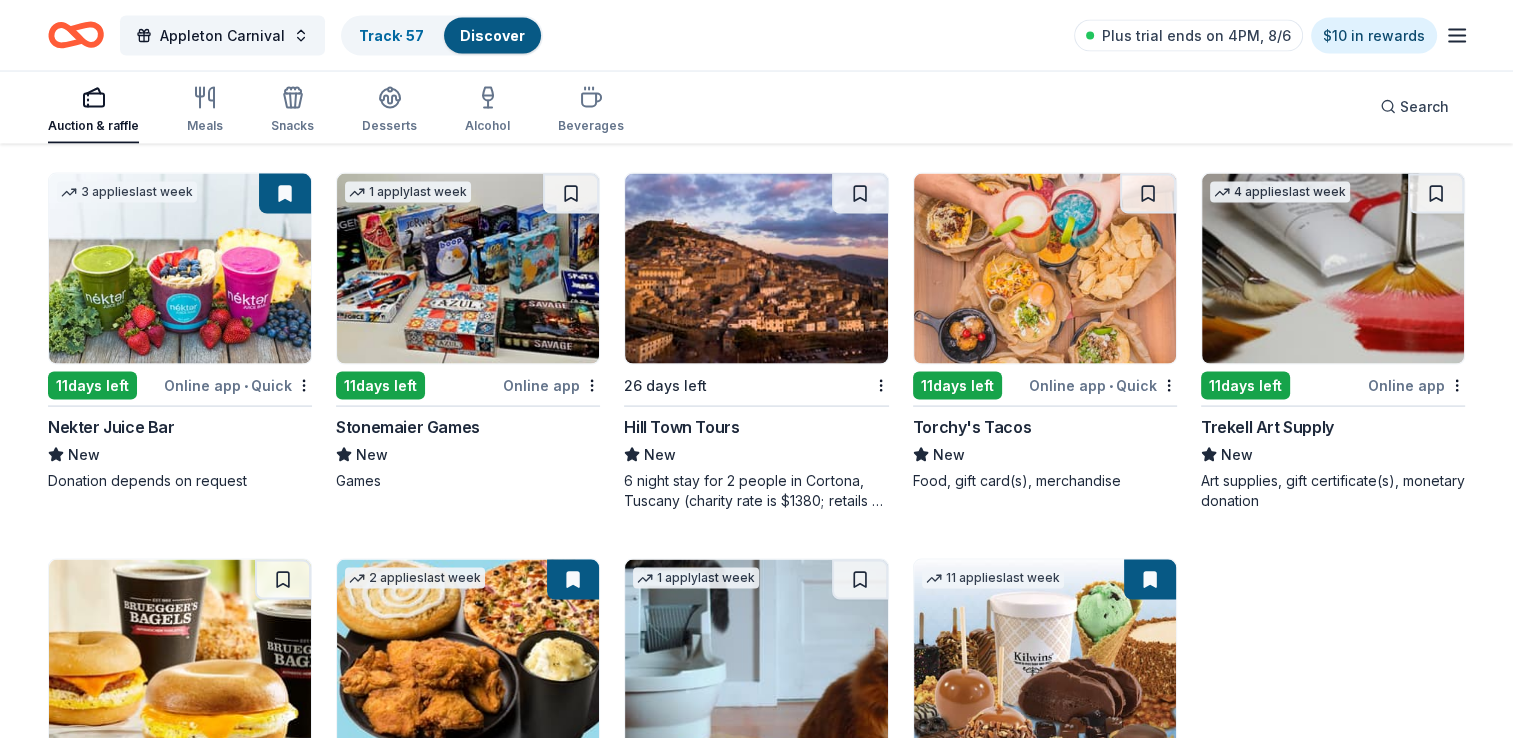 scroll, scrollTop: 3982, scrollLeft: 0, axis: vertical 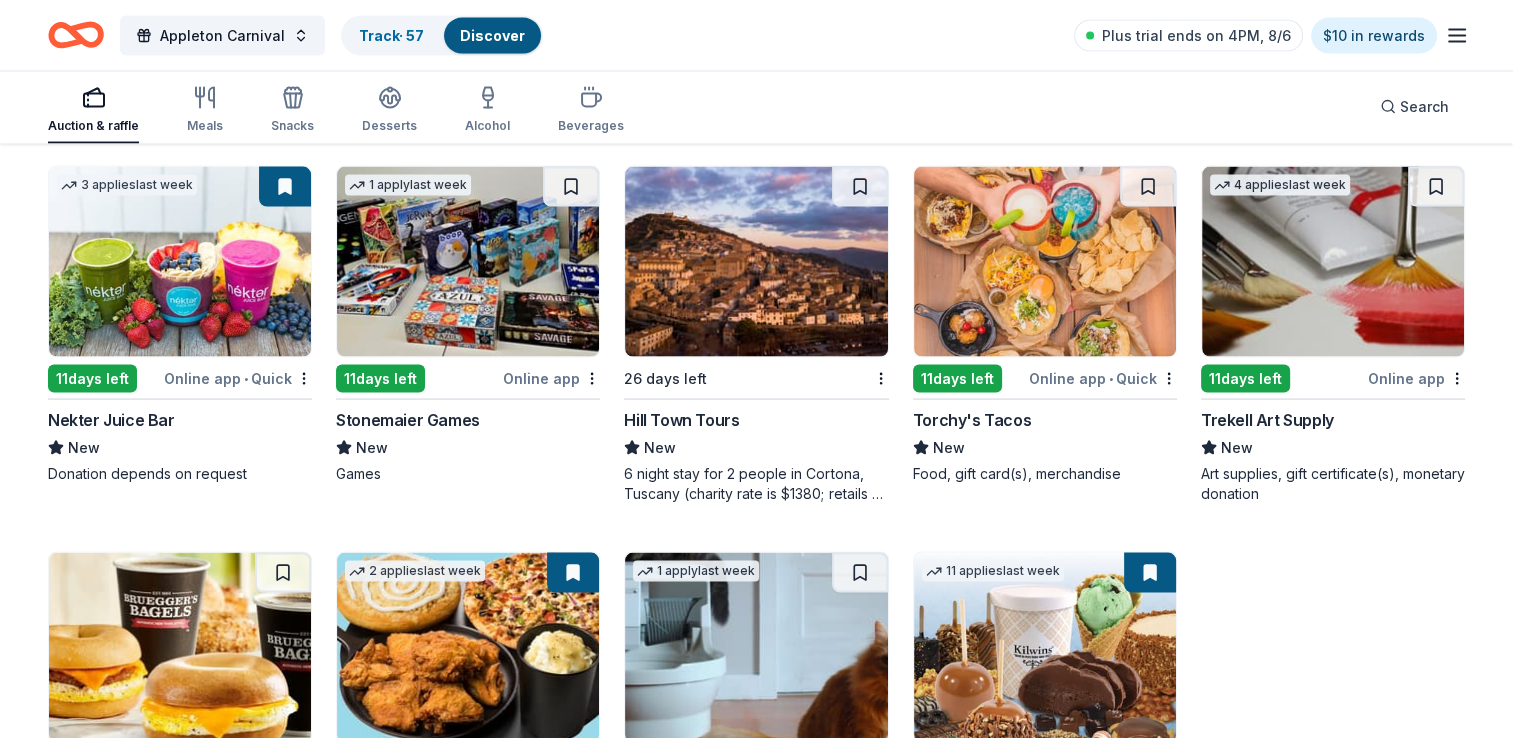 click on "Stonemaier Games" at bounding box center (408, 420) 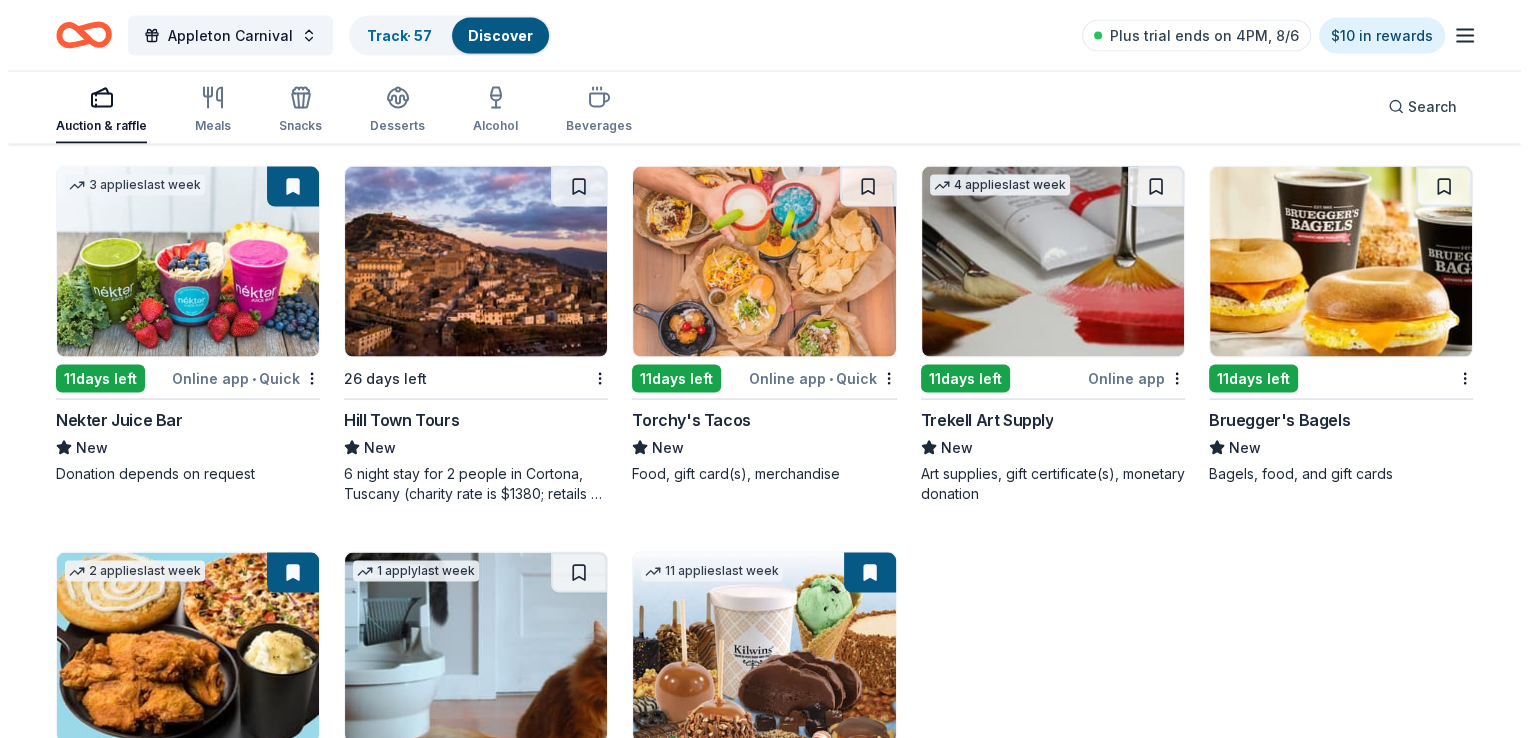 scroll, scrollTop: 4053, scrollLeft: 0, axis: vertical 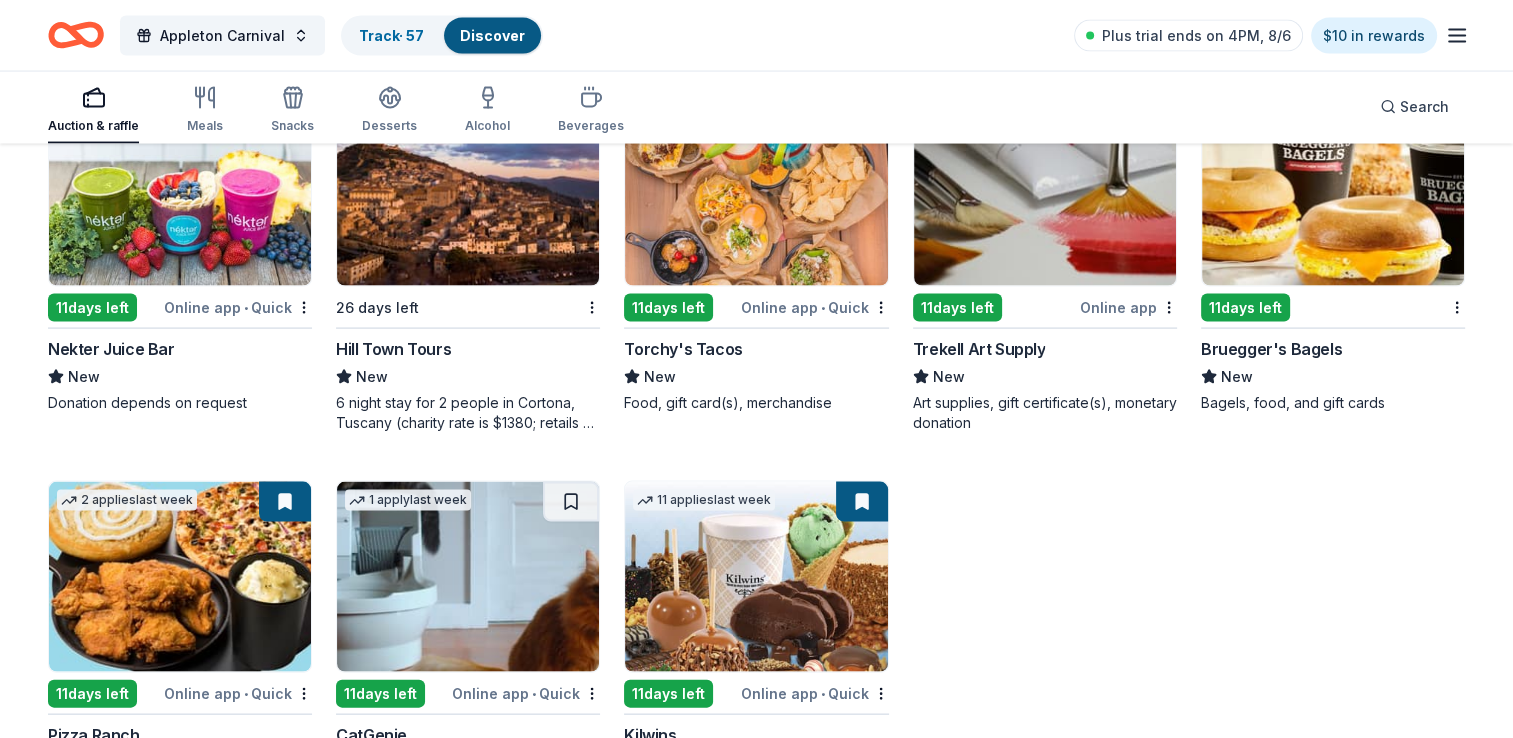 click on "Trekell Art Supply" at bounding box center [979, 349] 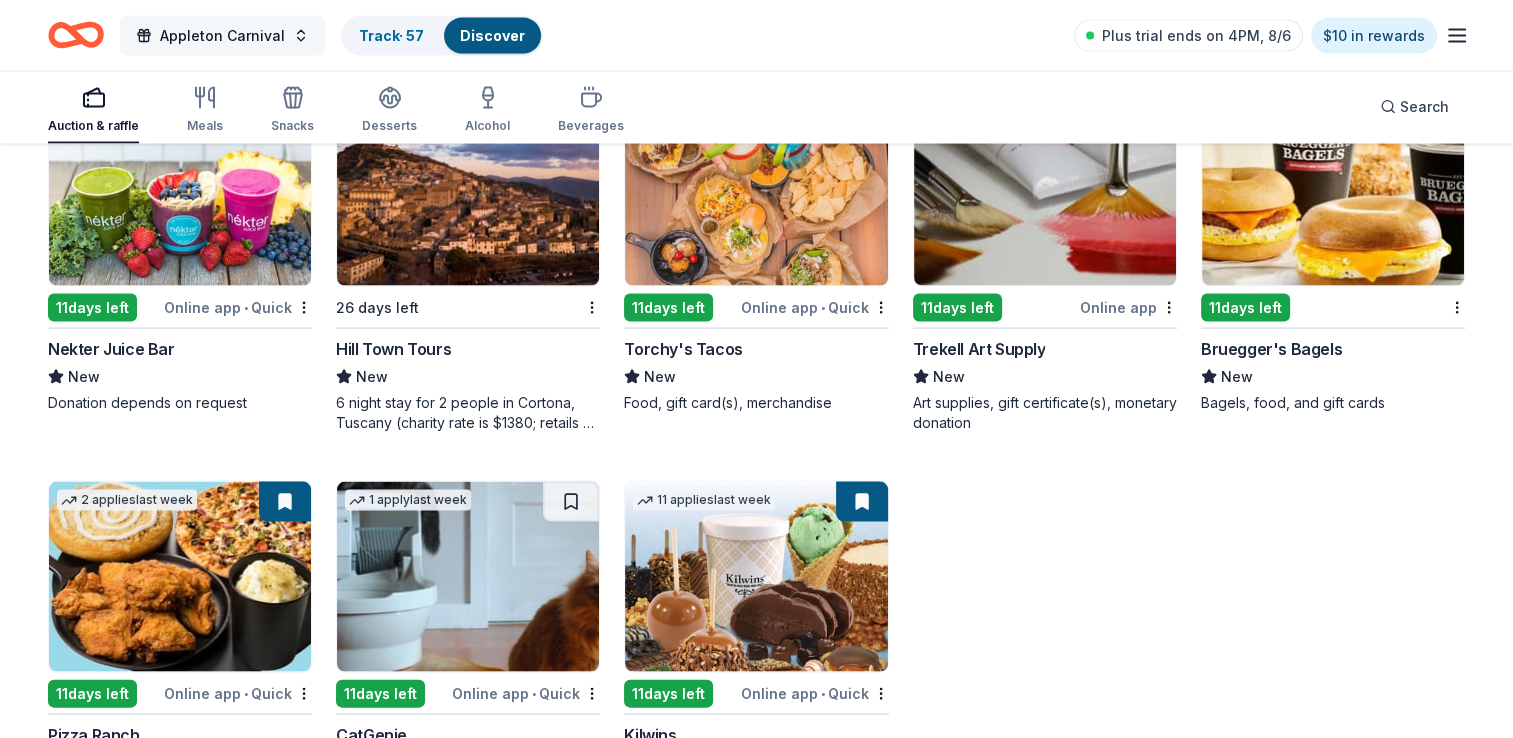 click on "Appleton Carnival" at bounding box center (222, 36) 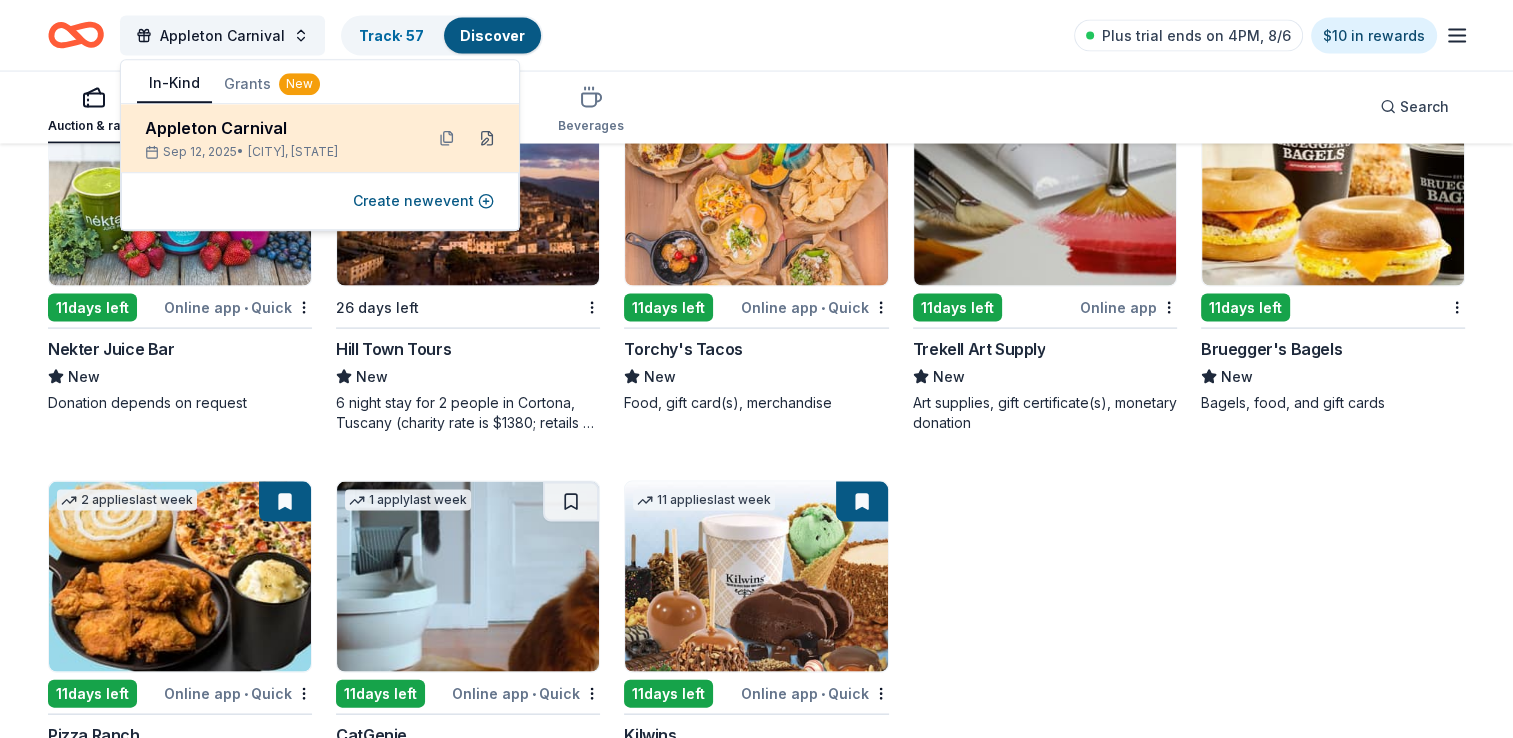 click at bounding box center (487, 138) 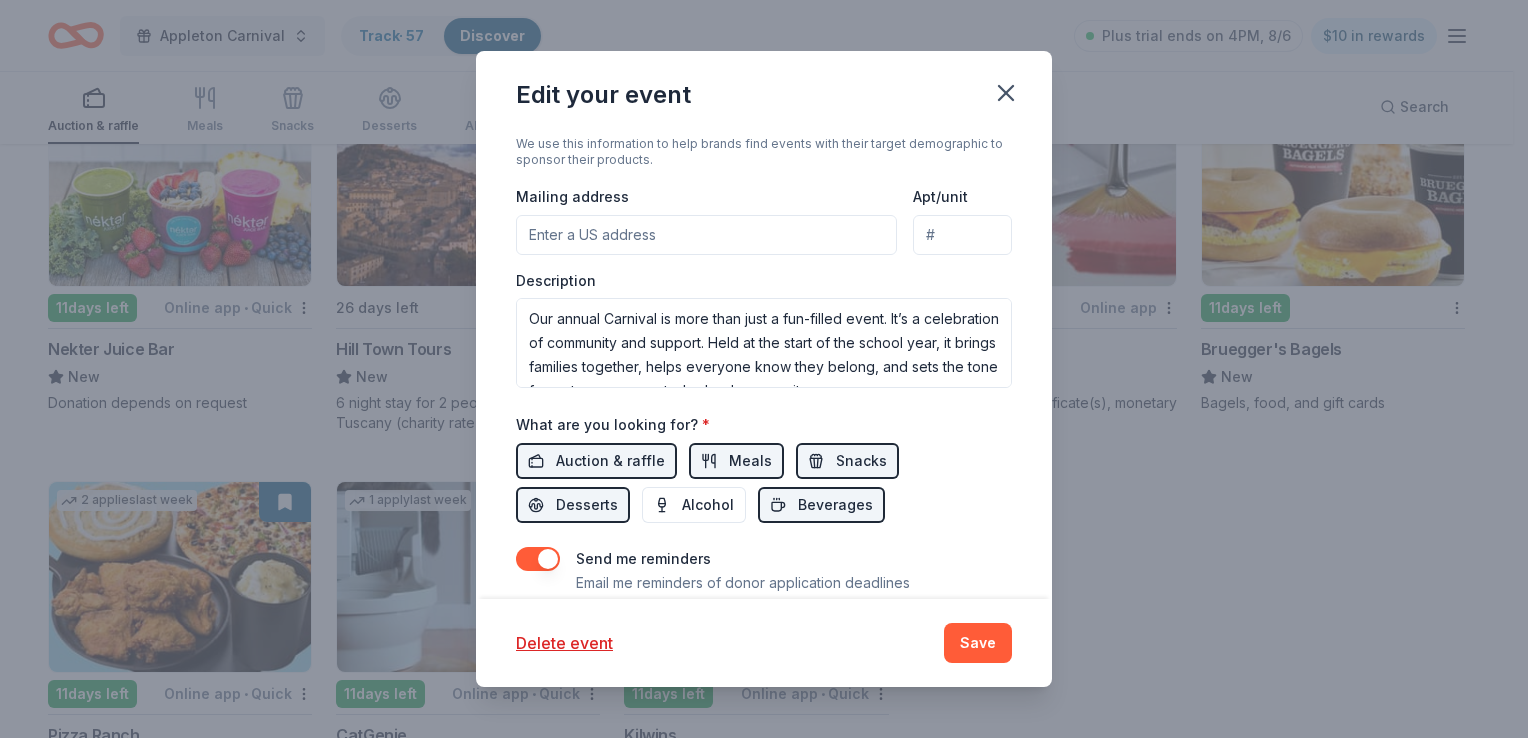 scroll, scrollTop: 556, scrollLeft: 0, axis: vertical 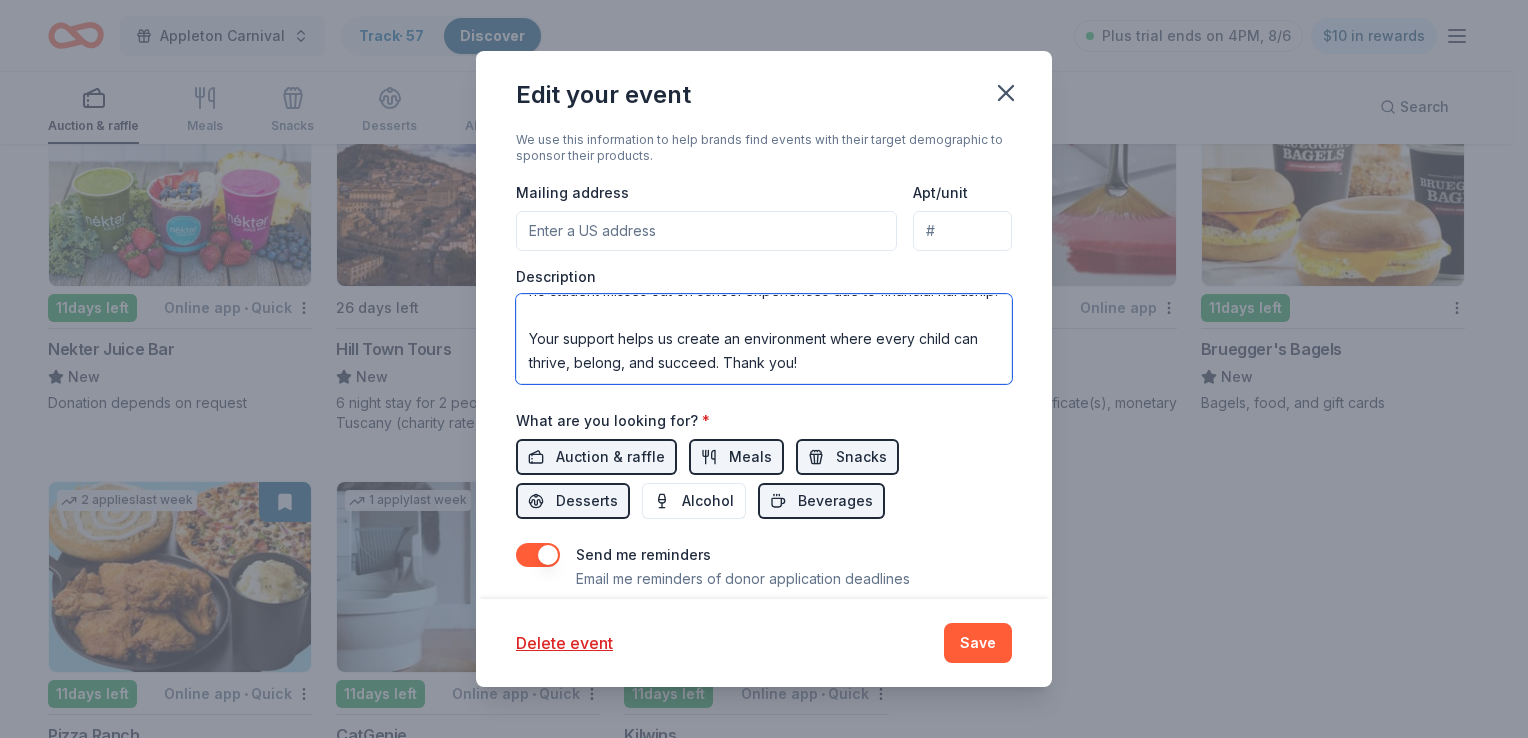 drag, startPoint x: 530, startPoint y: 302, endPoint x: 887, endPoint y: 385, distance: 366.52148 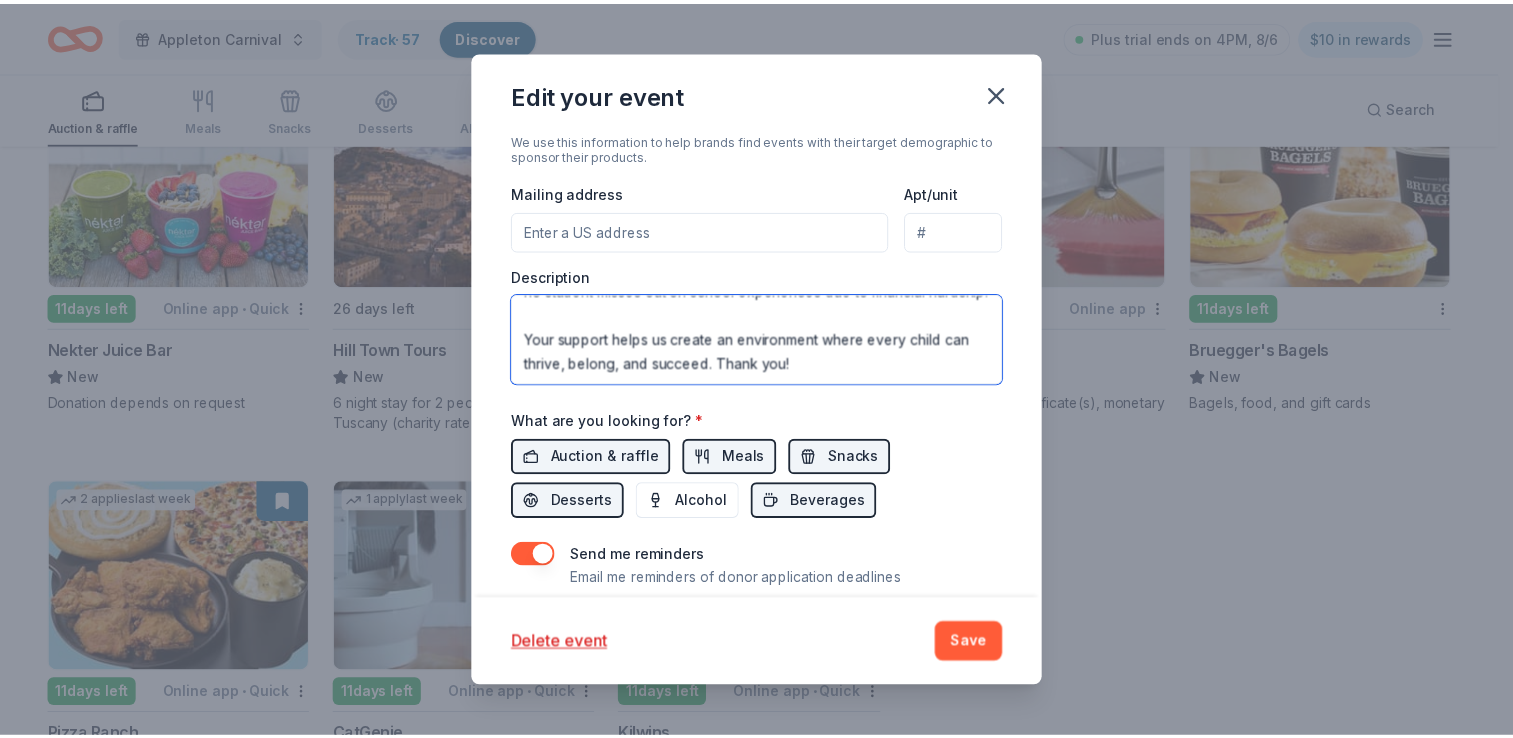 scroll, scrollTop: 615, scrollLeft: 0, axis: vertical 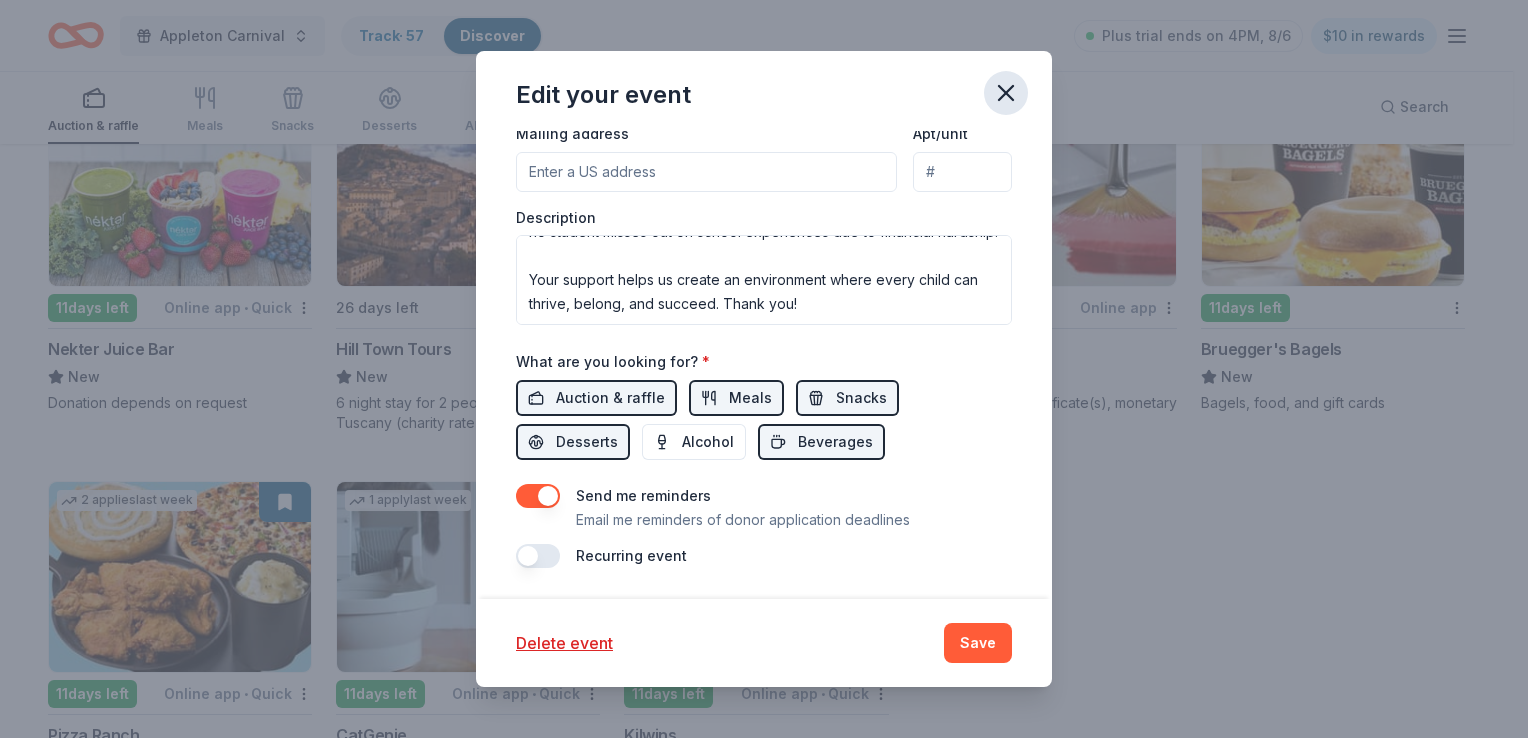click 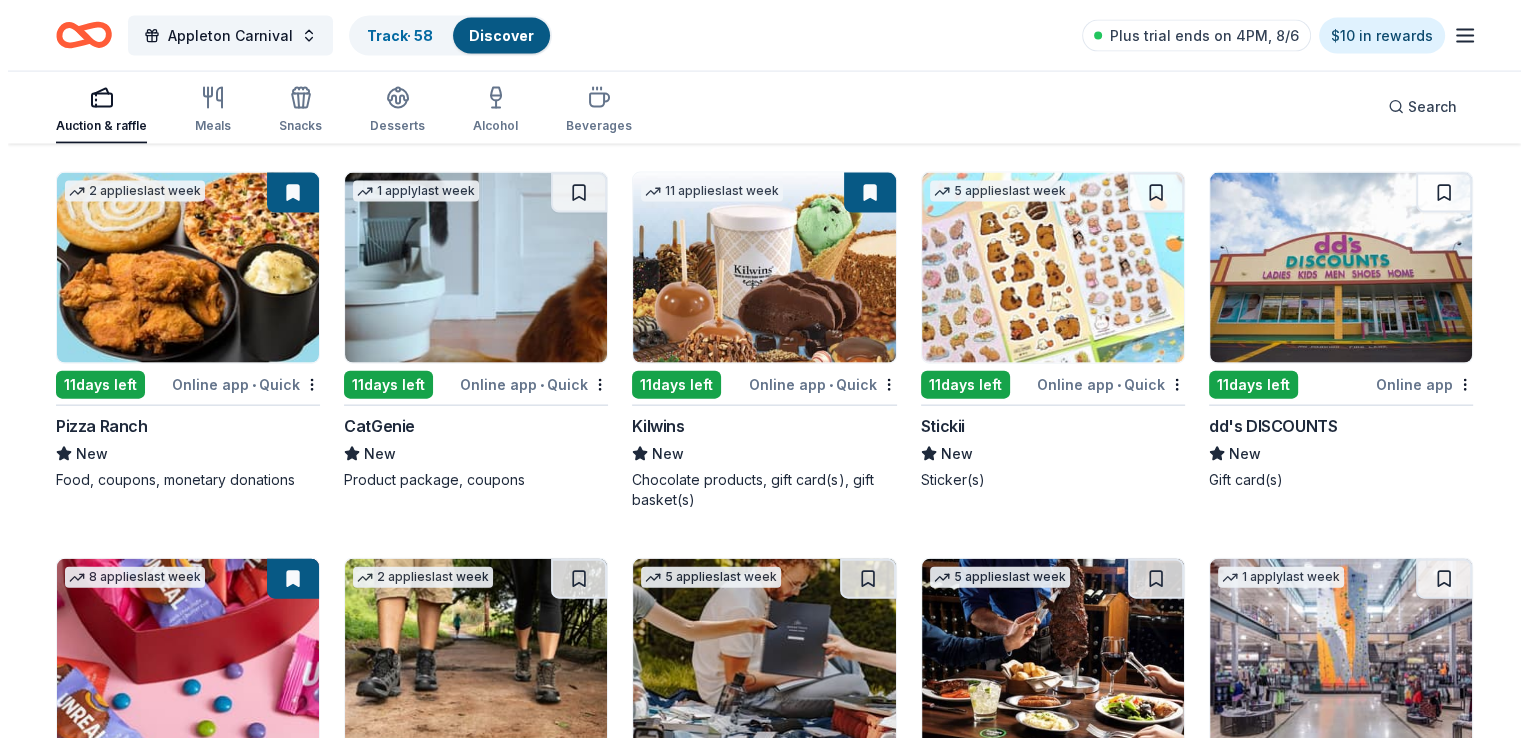 scroll, scrollTop: 4318, scrollLeft: 0, axis: vertical 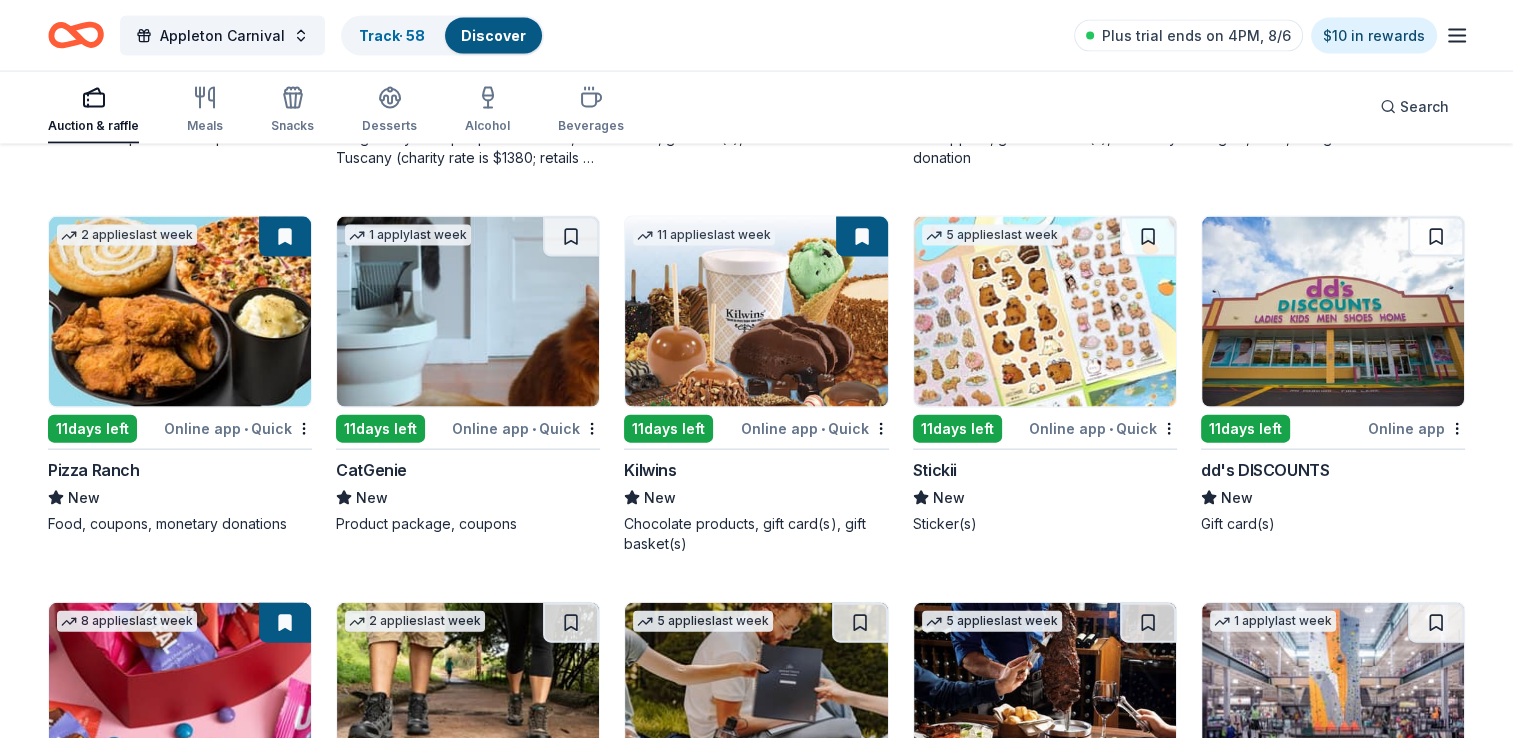 click on "CatGenie" at bounding box center [371, 470] 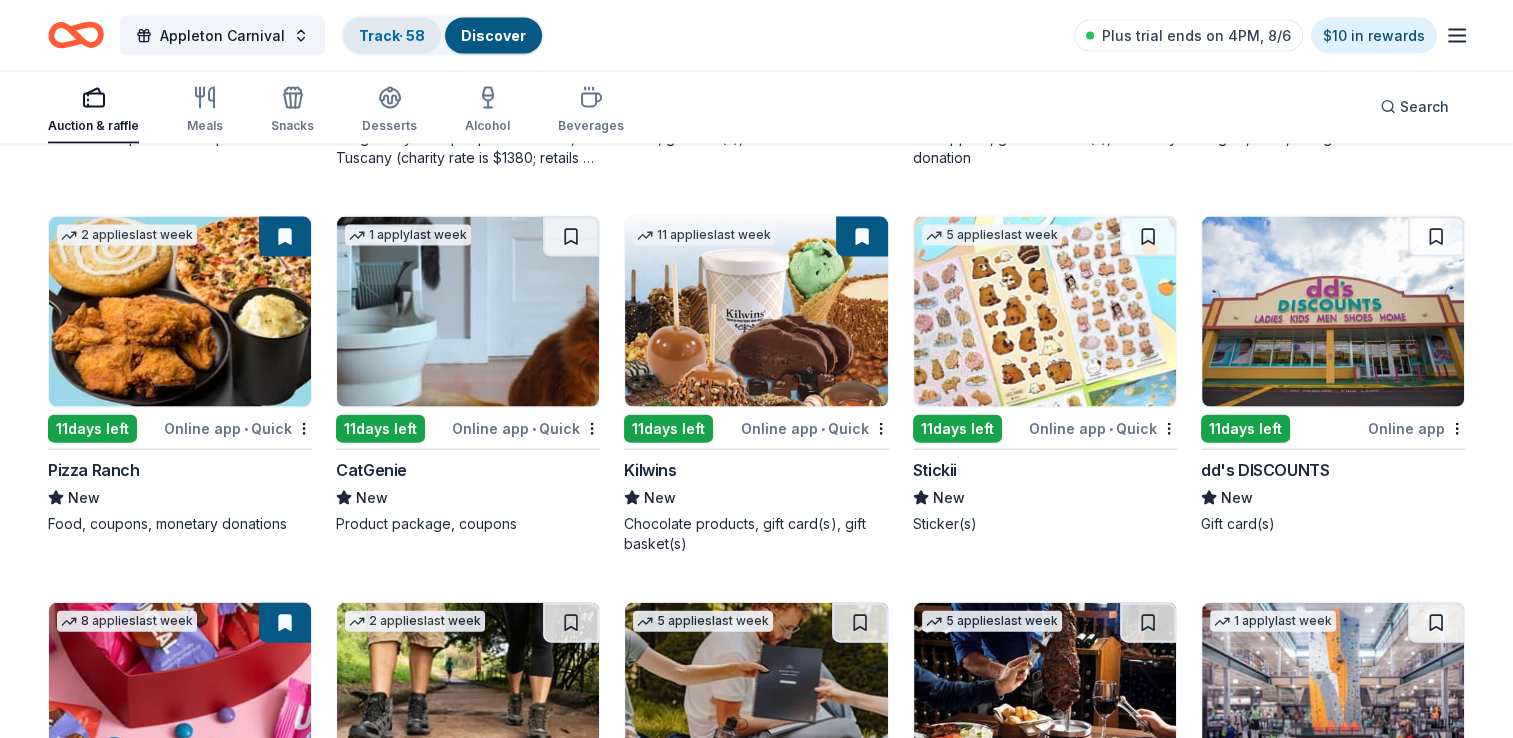 click on "Track  · 58" at bounding box center [392, 35] 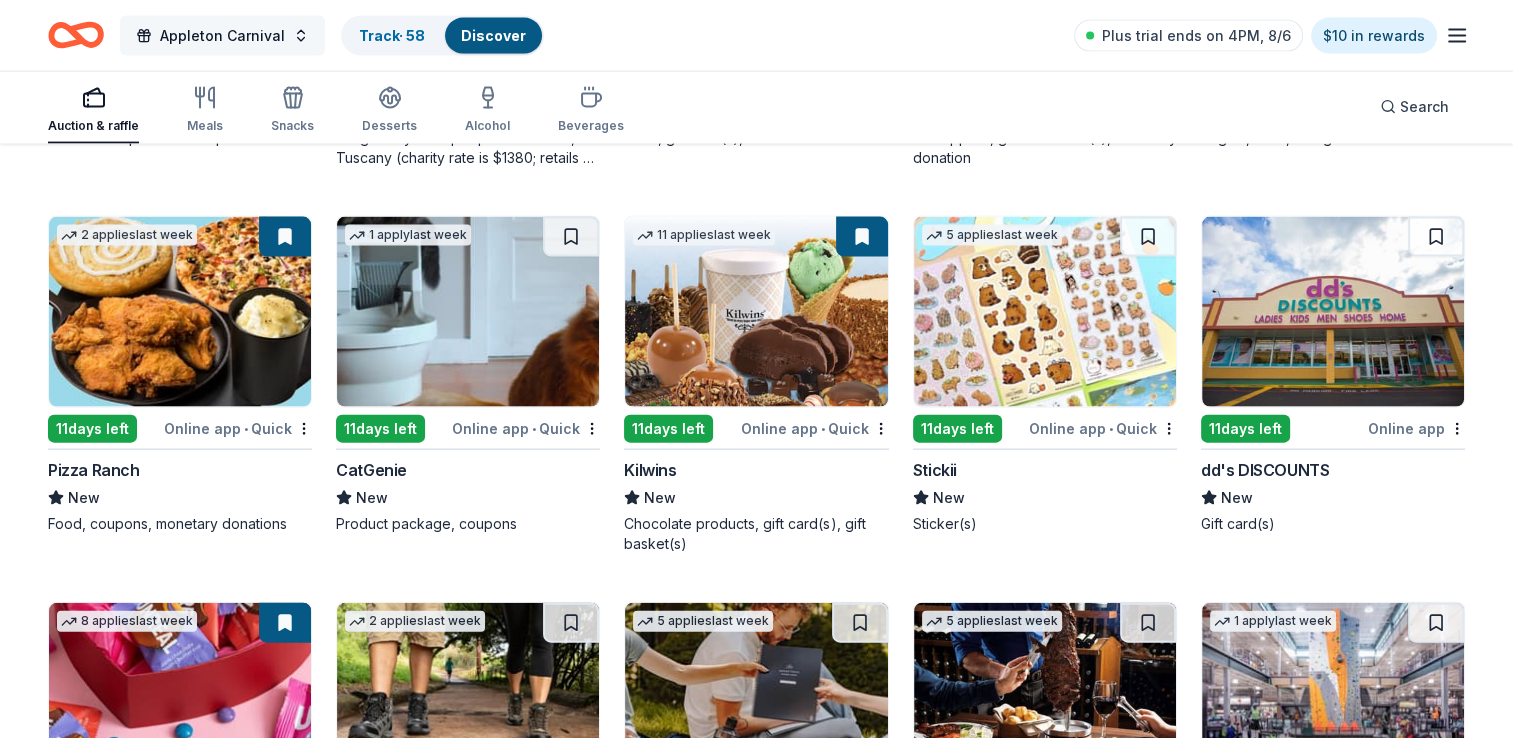 click on "Appleton Carnival" at bounding box center (222, 36) 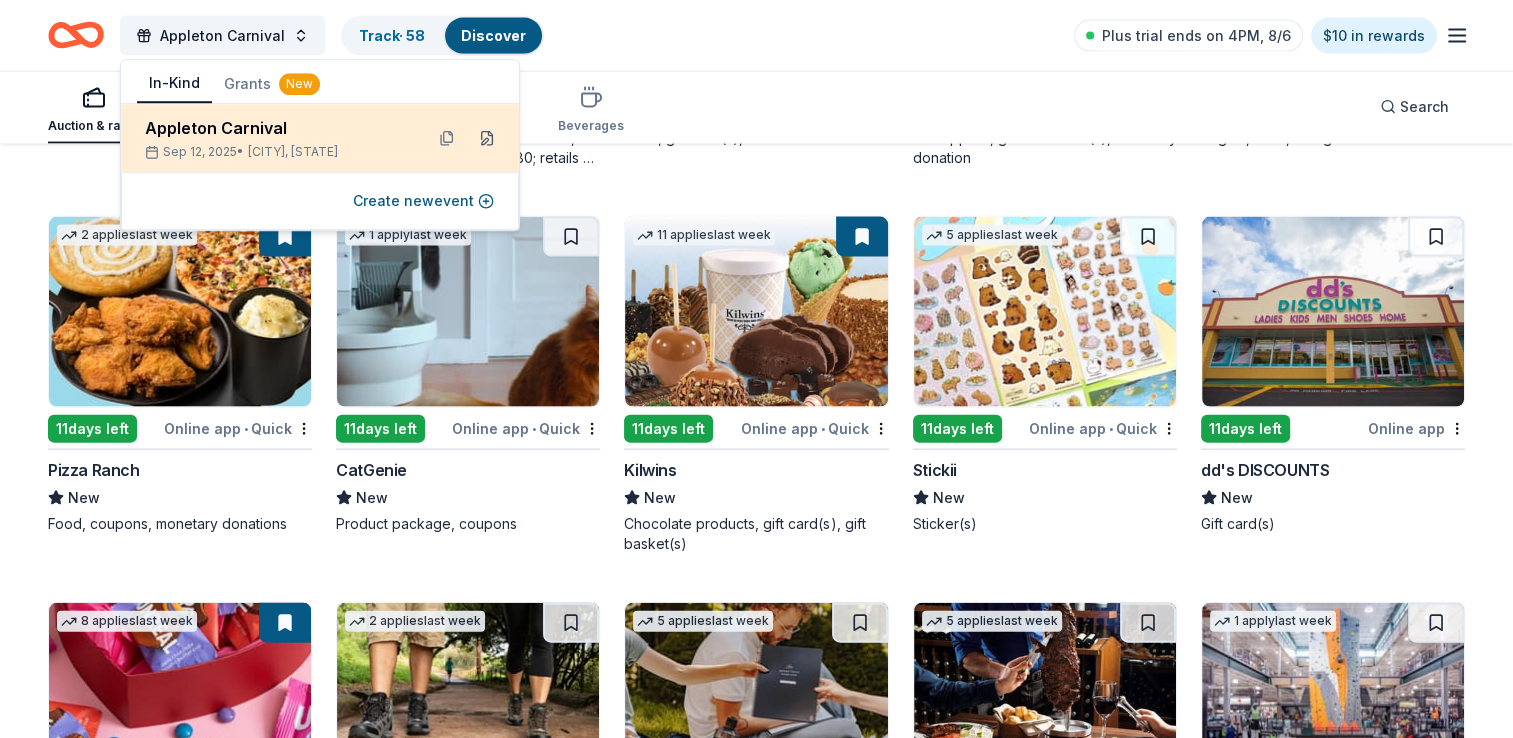 click at bounding box center [487, 138] 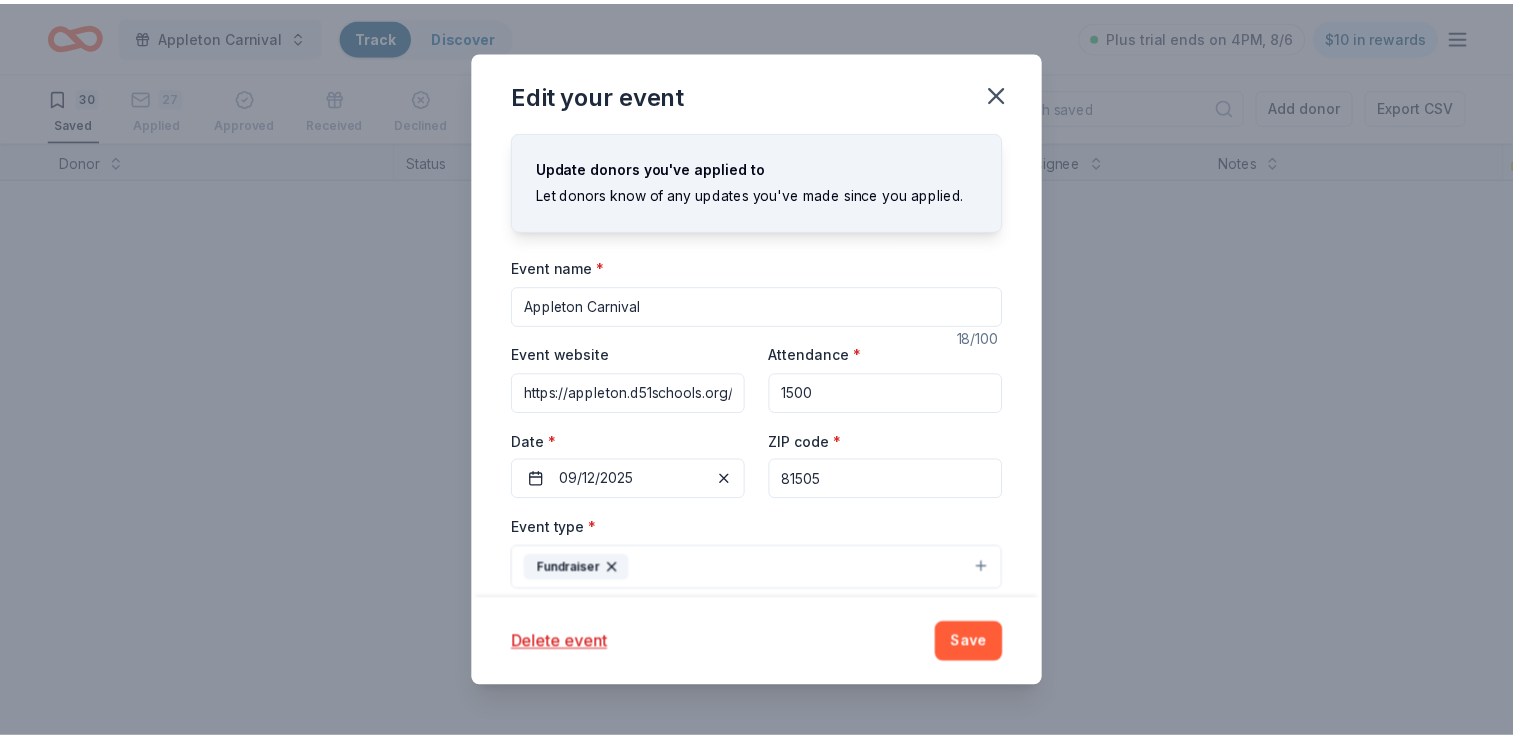 scroll, scrollTop: 0, scrollLeft: 0, axis: both 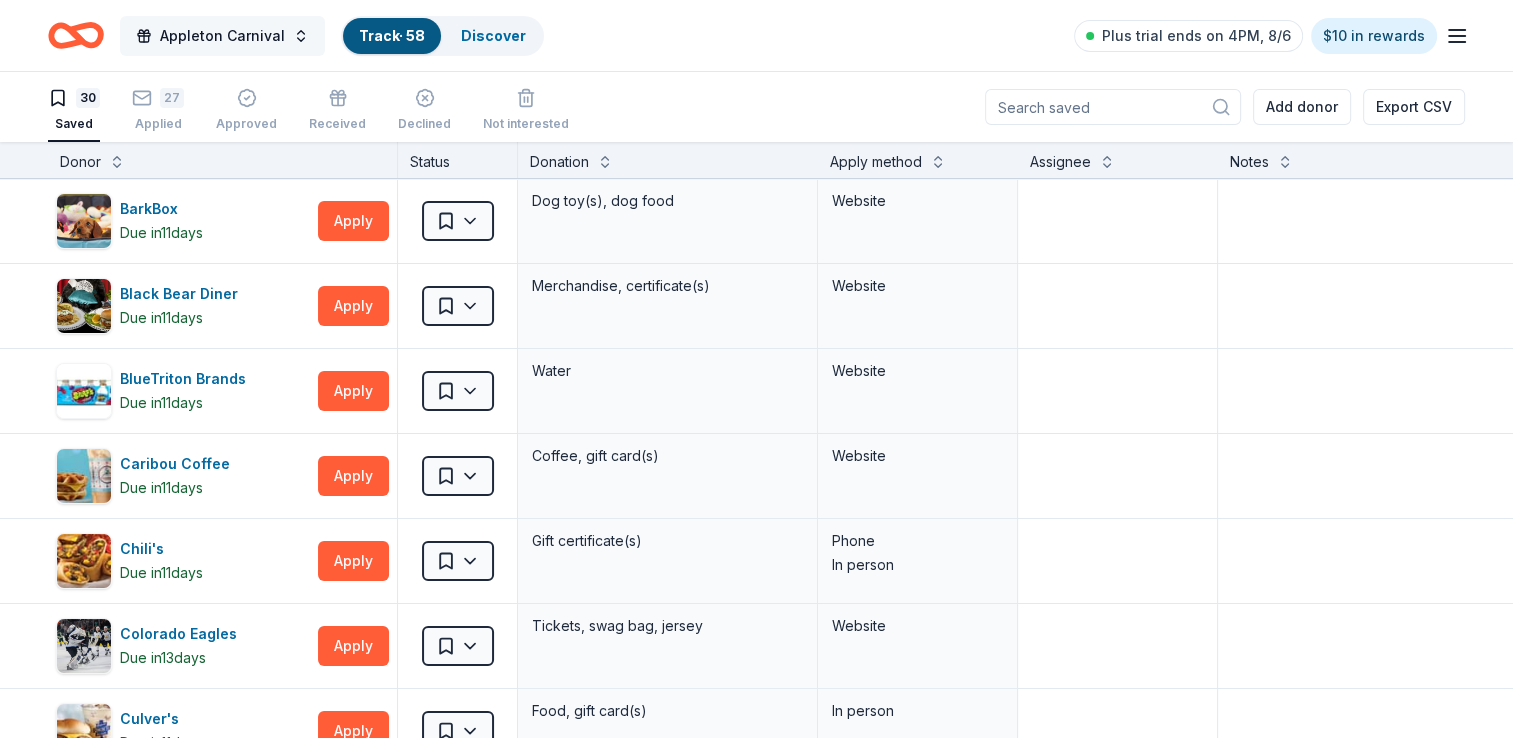click on "Appleton Carnival" at bounding box center (222, 36) 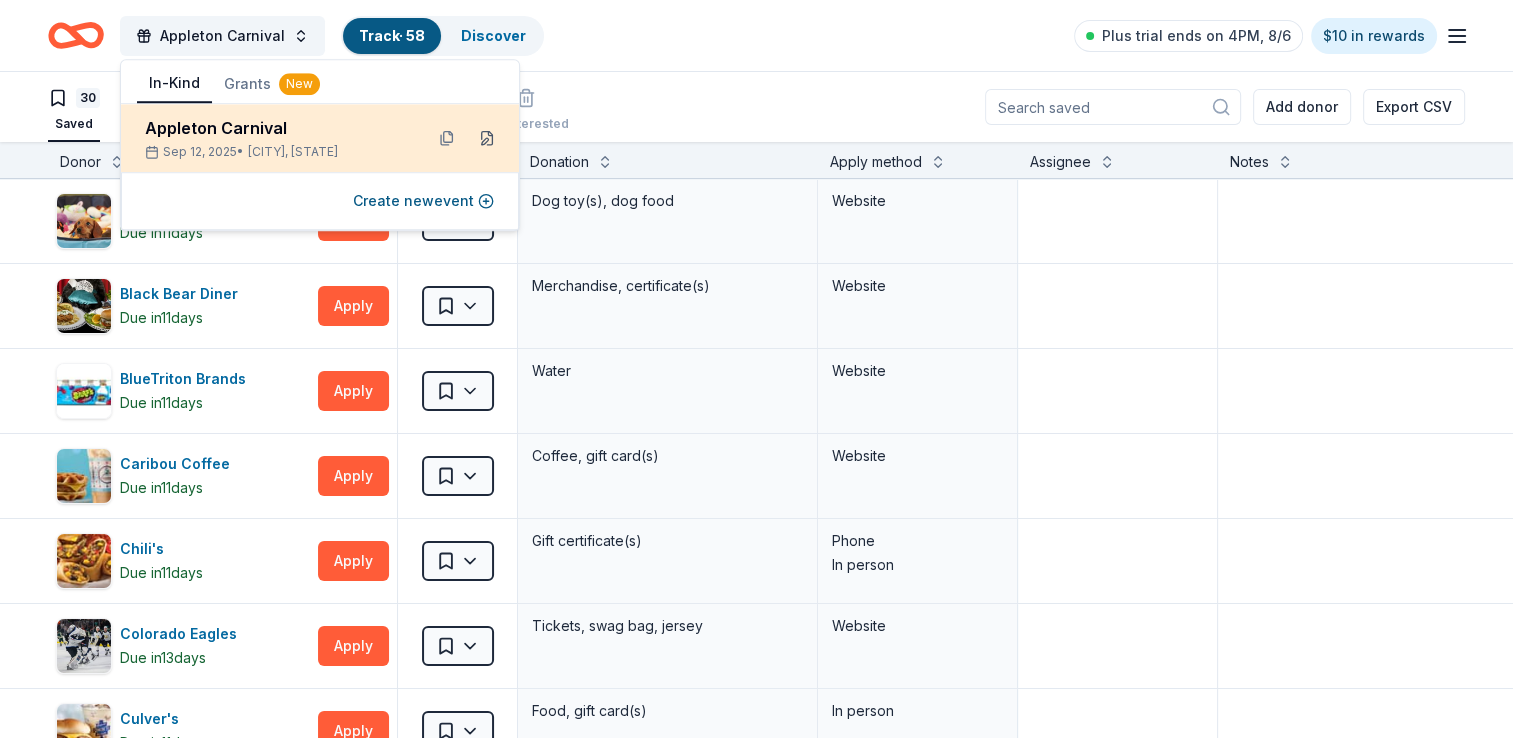 click at bounding box center [487, 138] 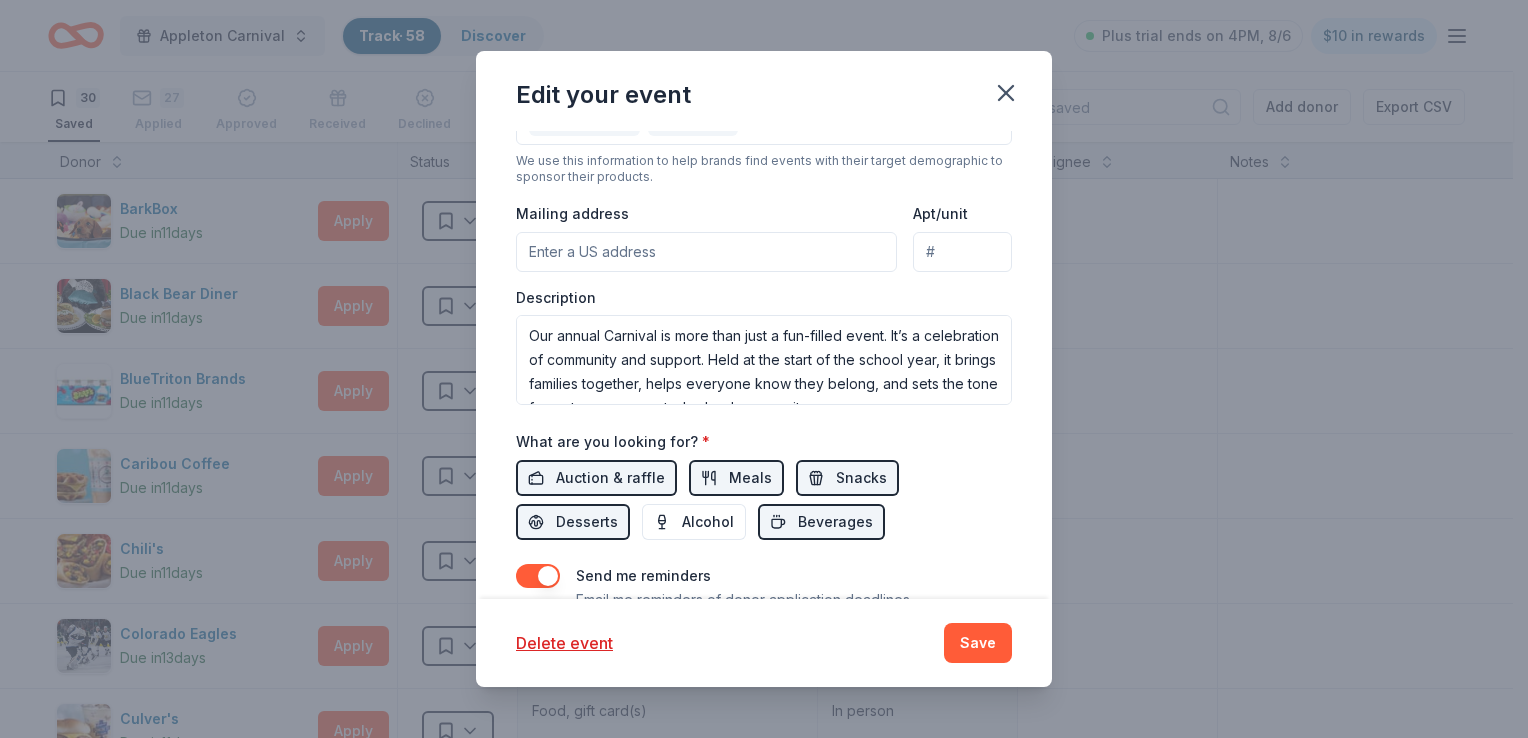 scroll, scrollTop: 540, scrollLeft: 0, axis: vertical 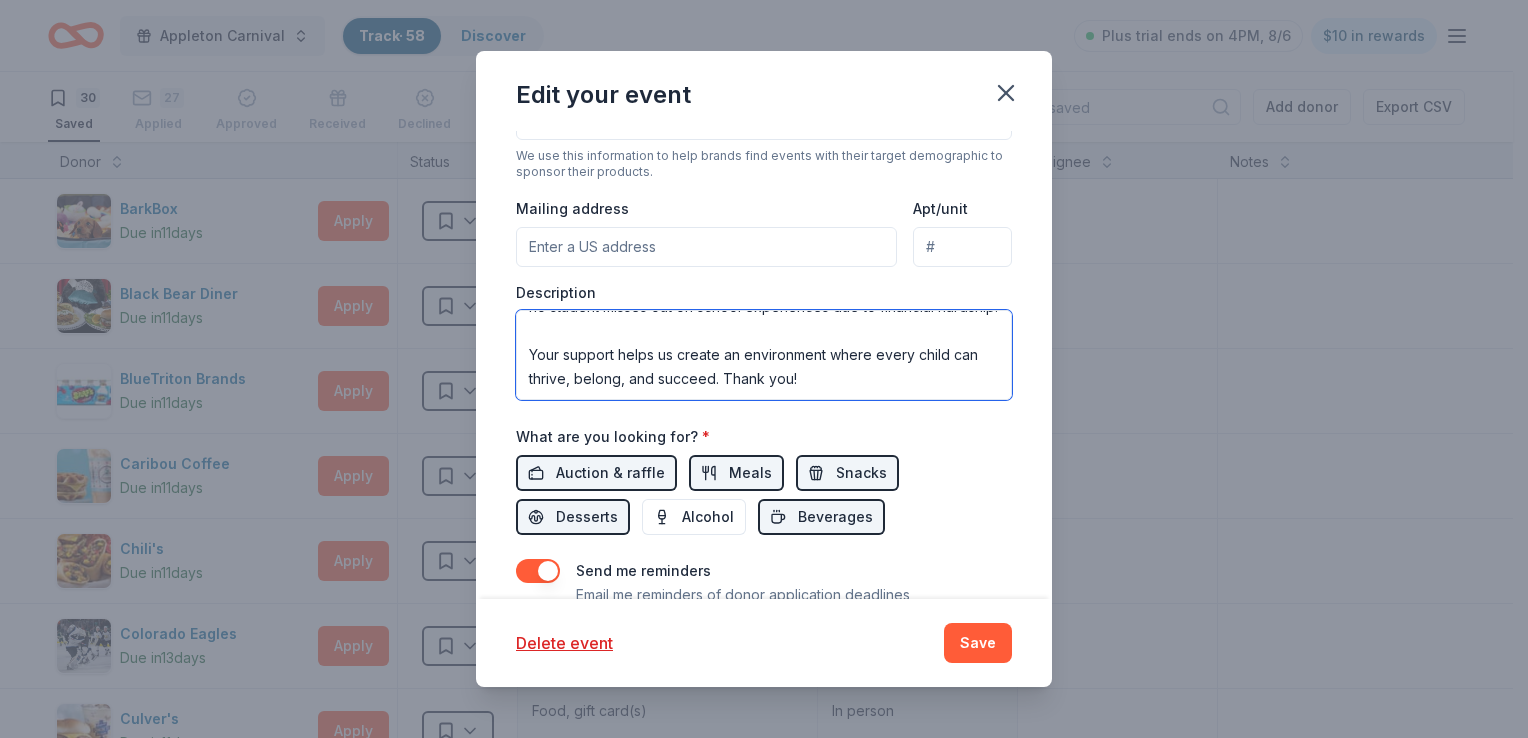 drag, startPoint x: 524, startPoint y: 330, endPoint x: 884, endPoint y: 434, distance: 374.72122 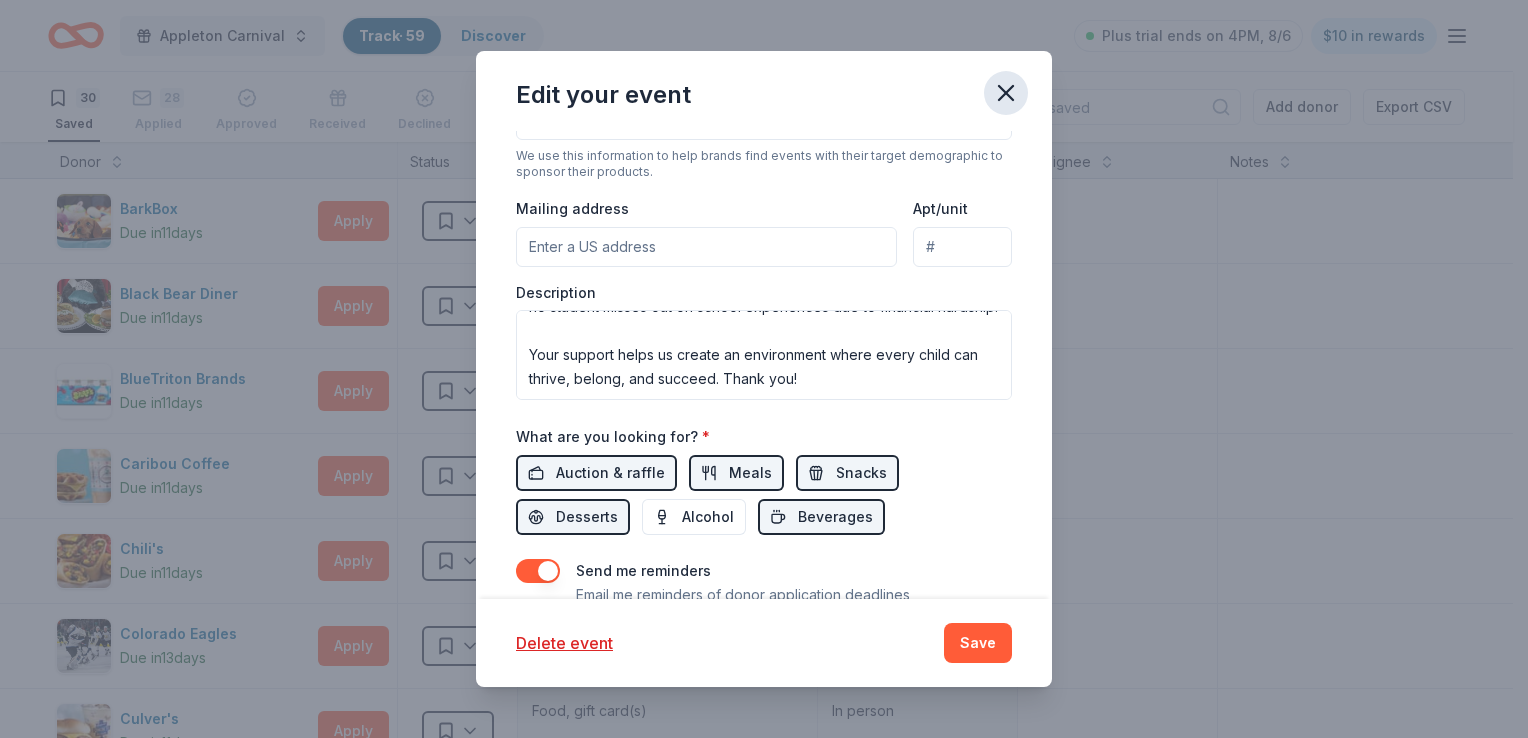 click 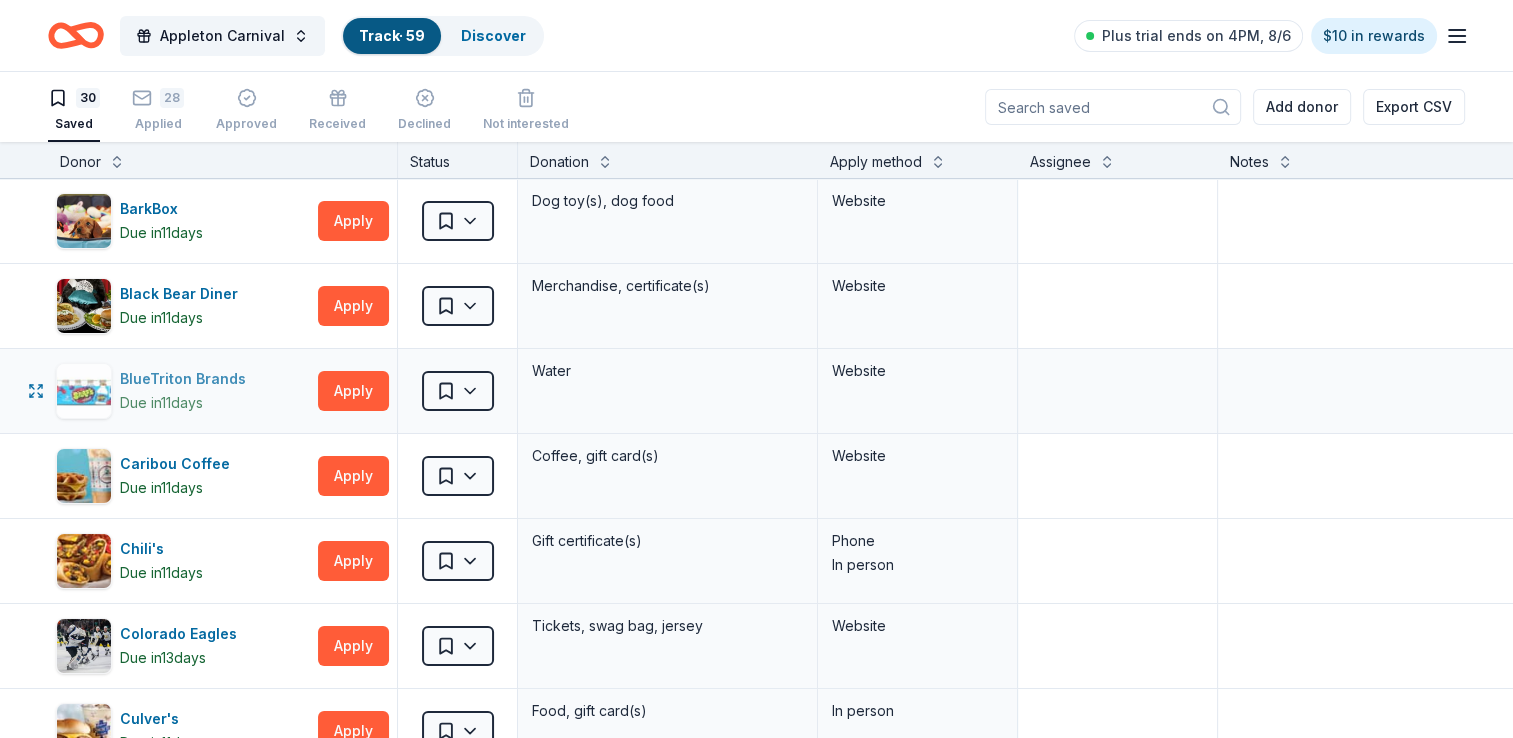 scroll, scrollTop: 0, scrollLeft: 0, axis: both 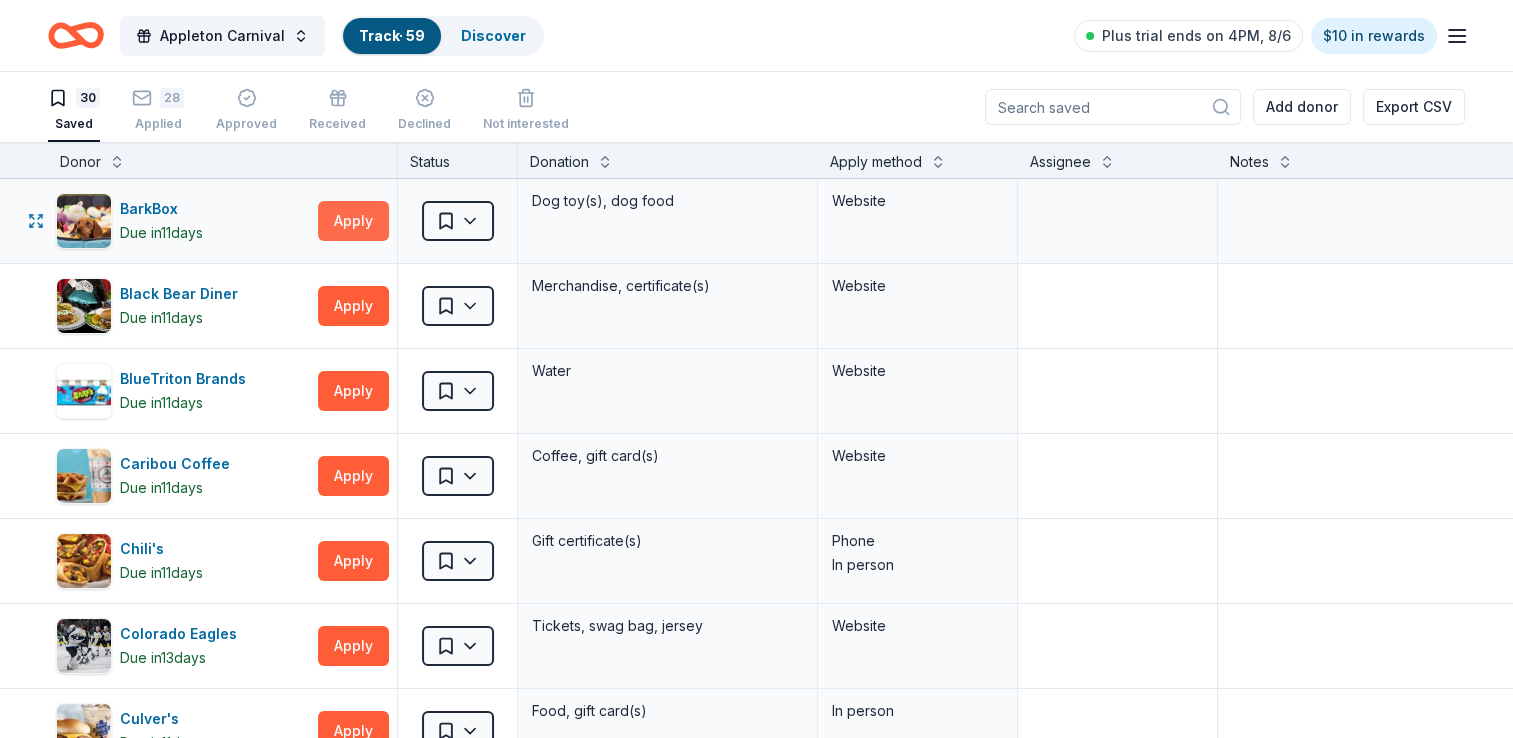 click on "Apply" at bounding box center (353, 221) 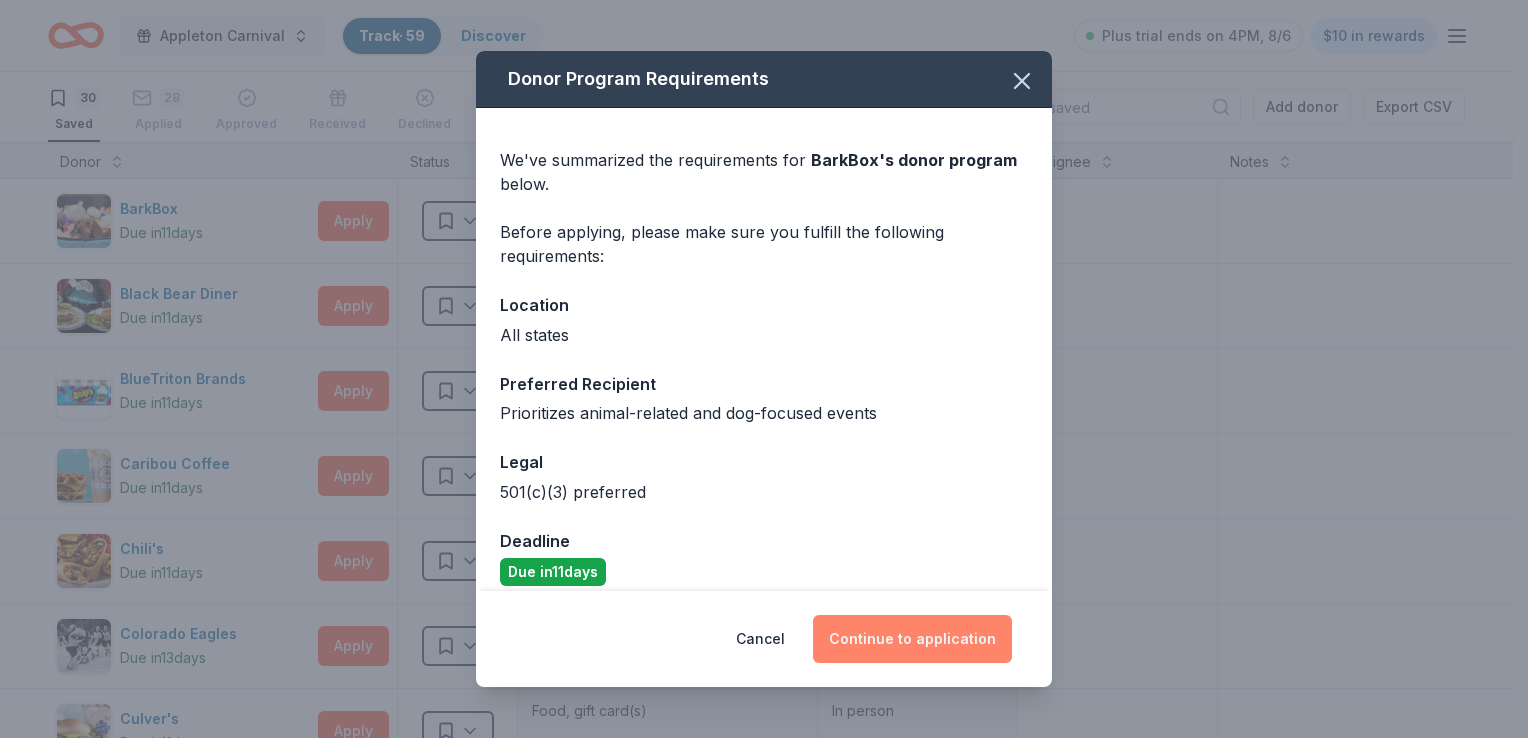 click on "Continue to application" at bounding box center [912, 639] 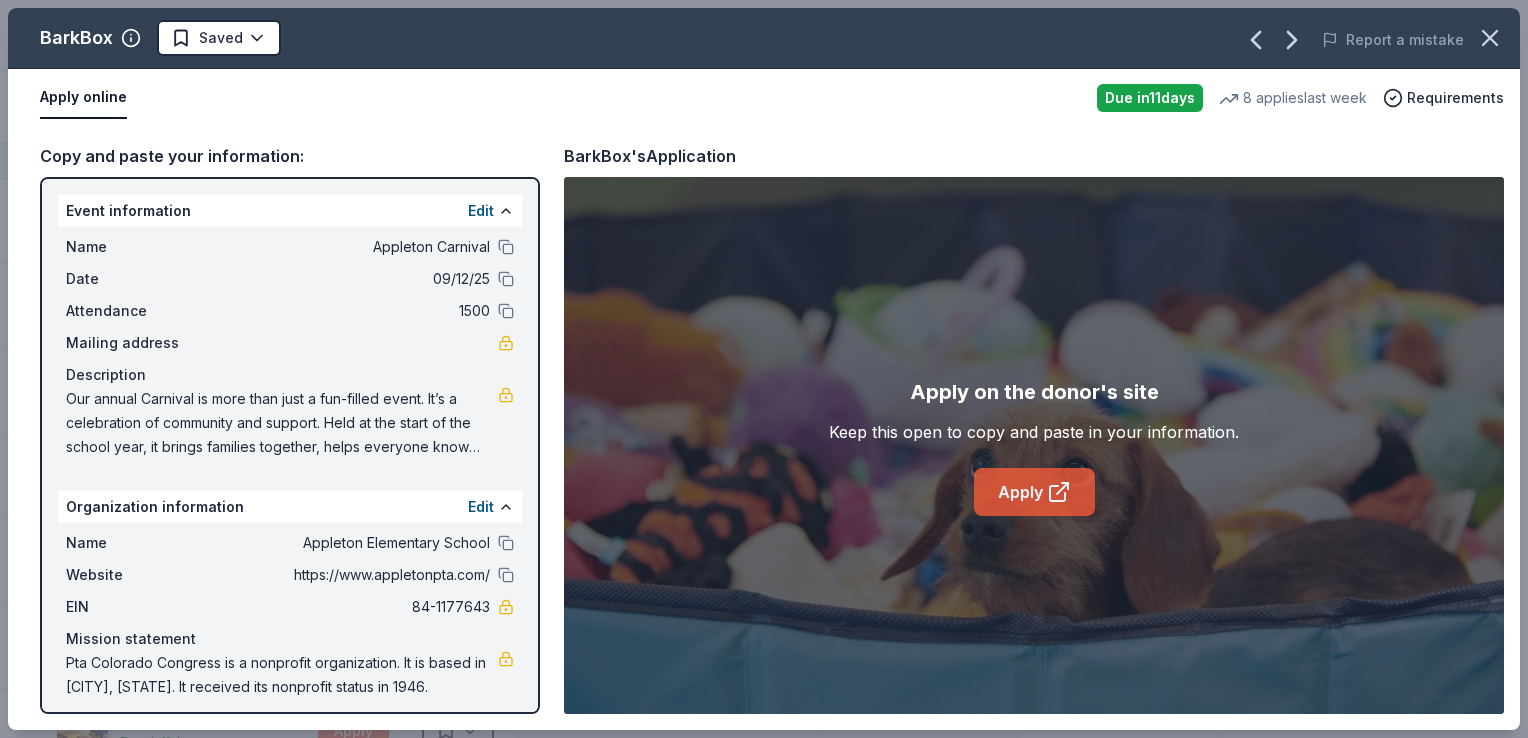 click 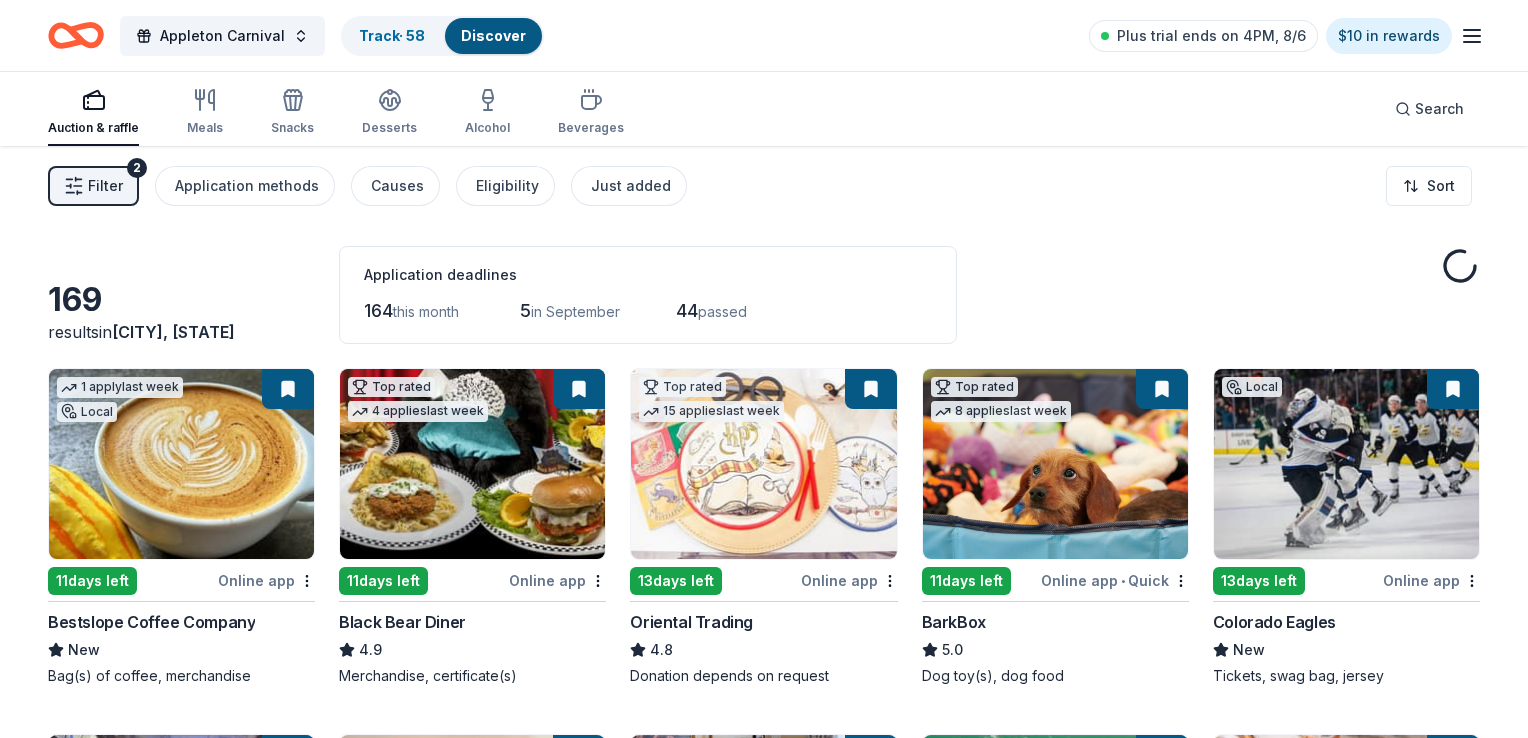 scroll, scrollTop: 4318, scrollLeft: 0, axis: vertical 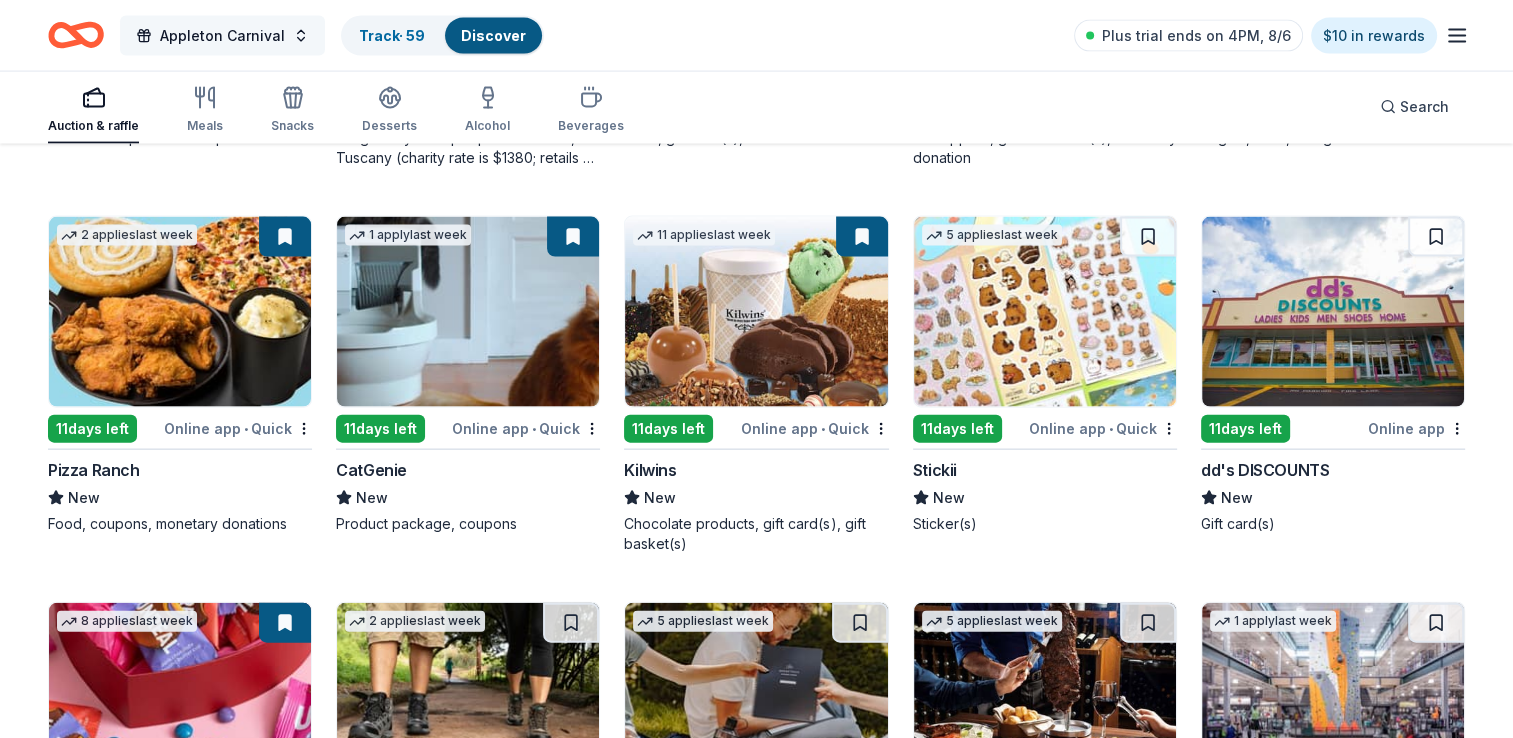 click on "Appleton Carnival" at bounding box center [222, 36] 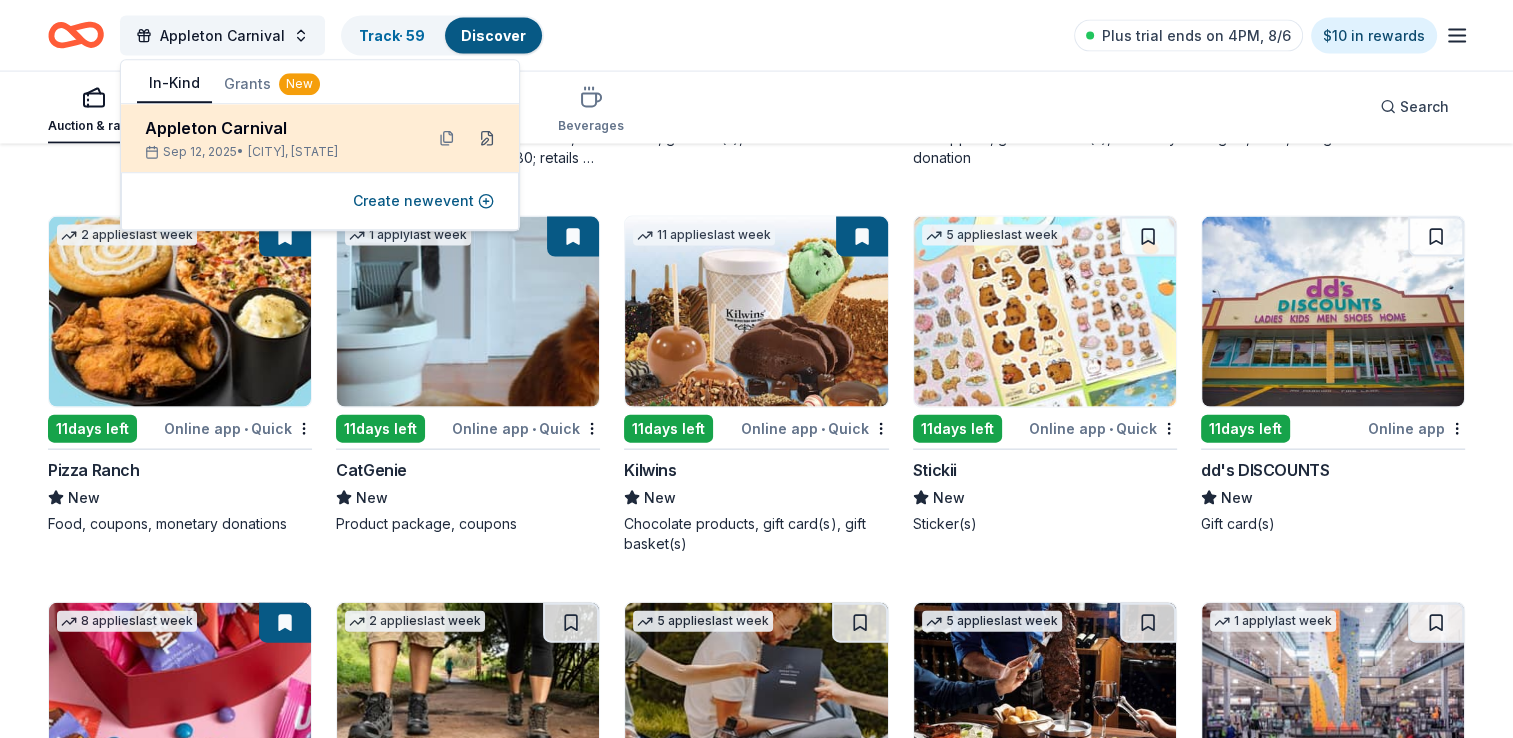 click at bounding box center (487, 138) 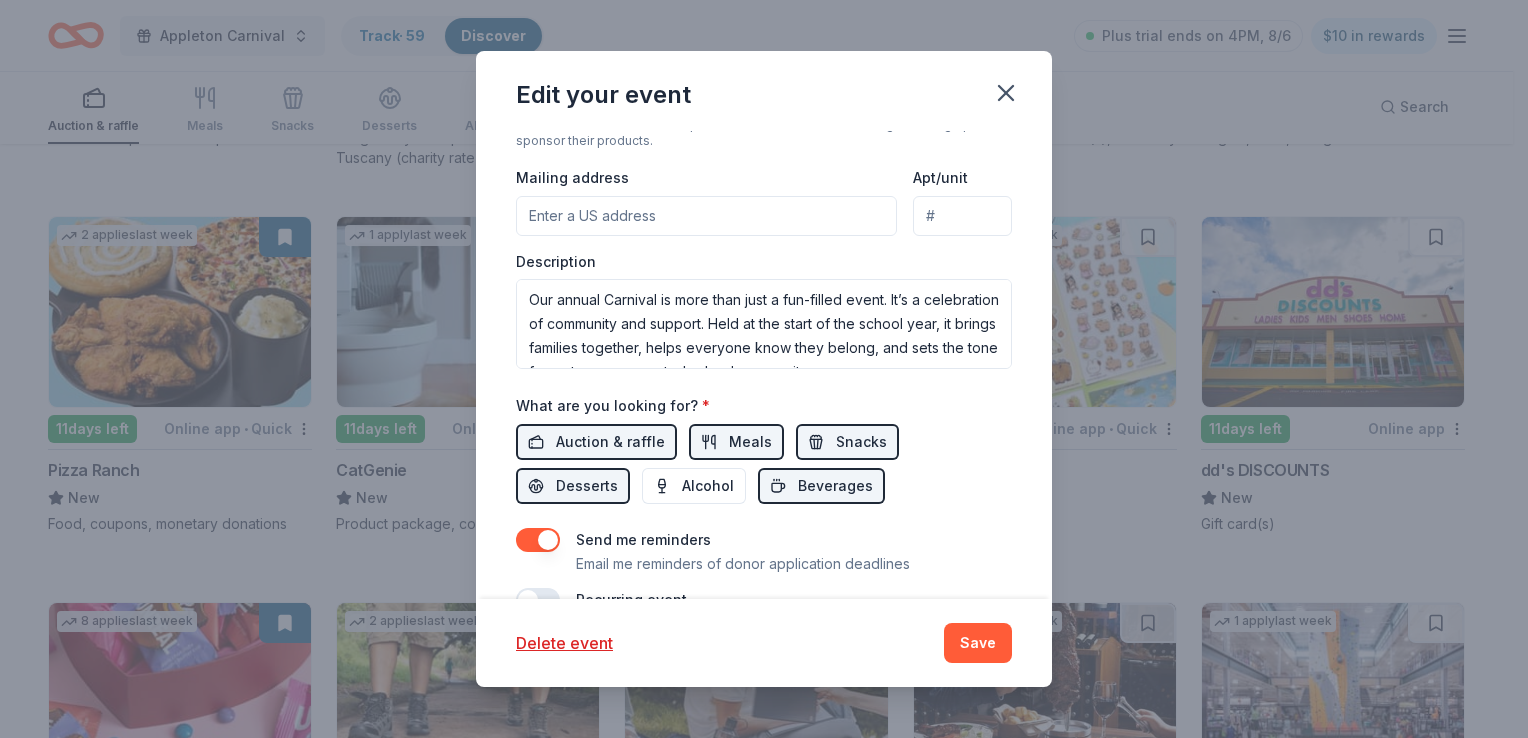 scroll, scrollTop: 578, scrollLeft: 0, axis: vertical 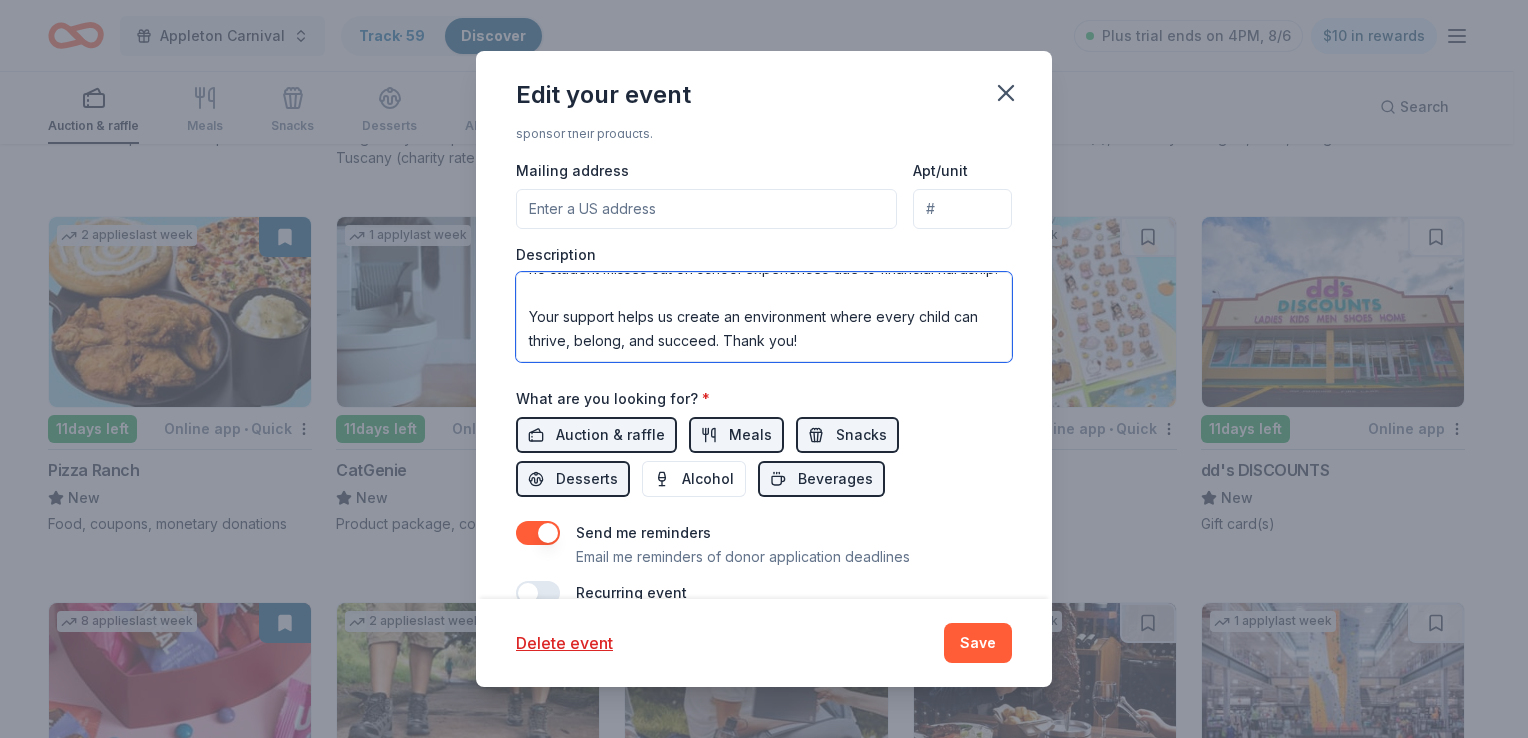 drag, startPoint x: 525, startPoint y: 290, endPoint x: 999, endPoint y: 374, distance: 481.3855 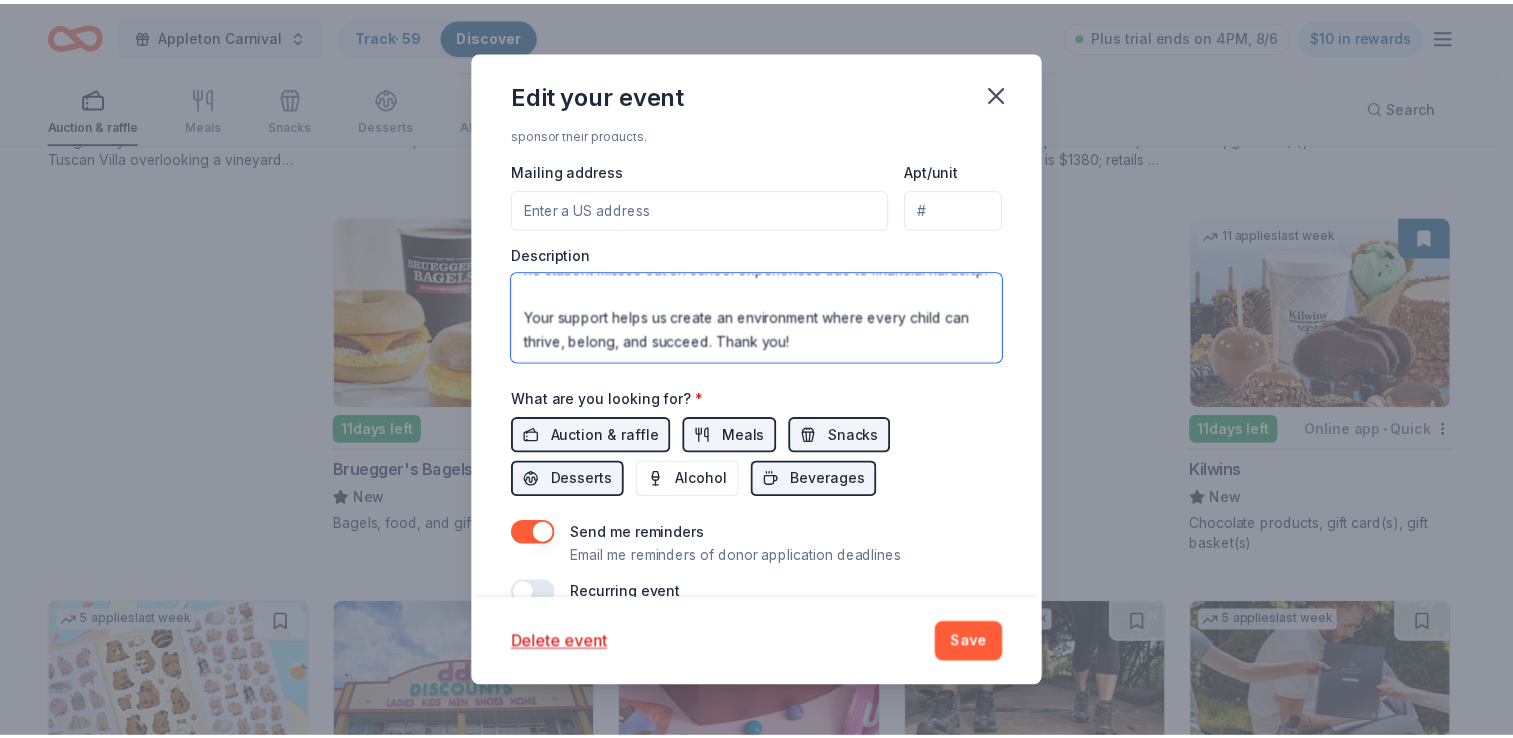 scroll, scrollTop: 3932, scrollLeft: 0, axis: vertical 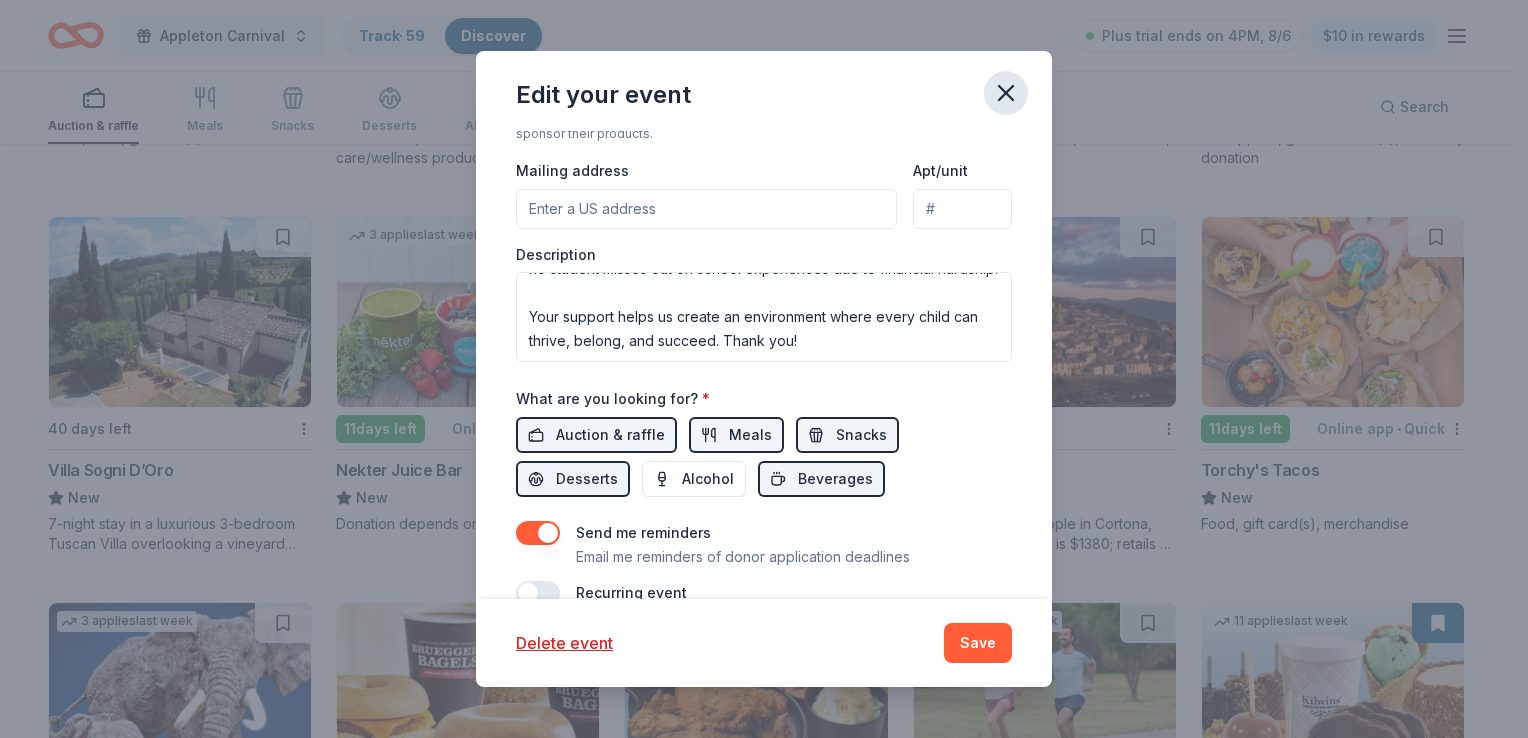 click 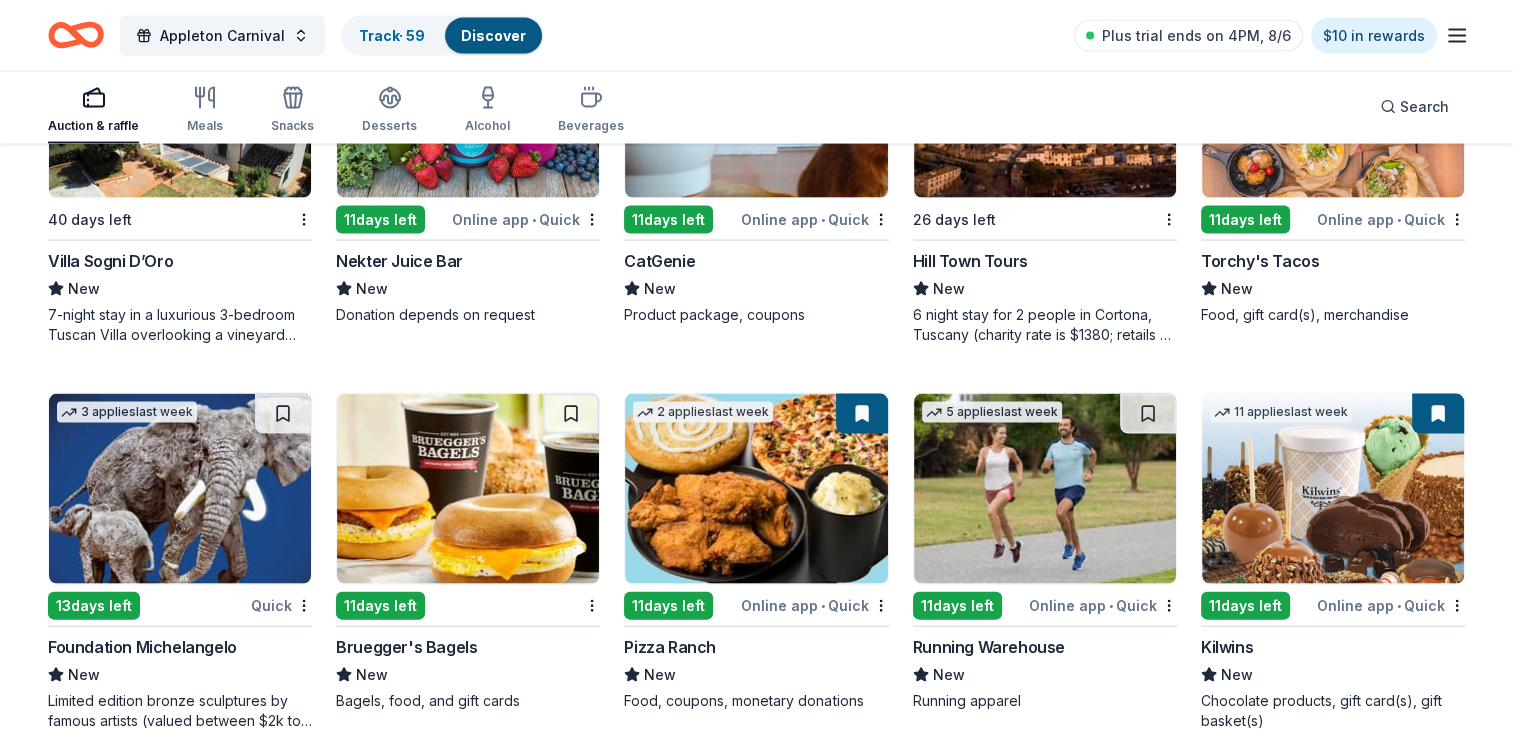 scroll, scrollTop: 4143, scrollLeft: 0, axis: vertical 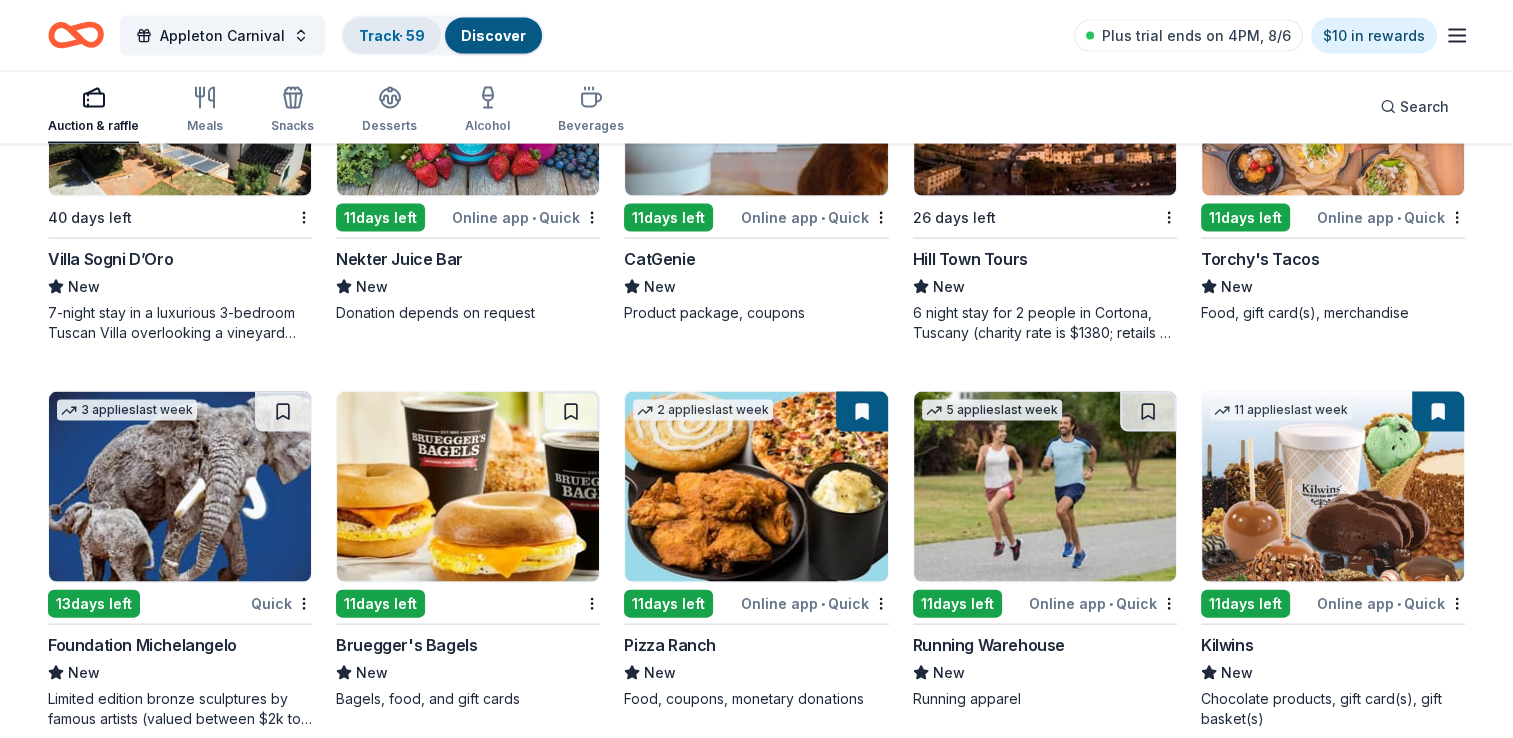 click on "Track  · 59" at bounding box center [392, 35] 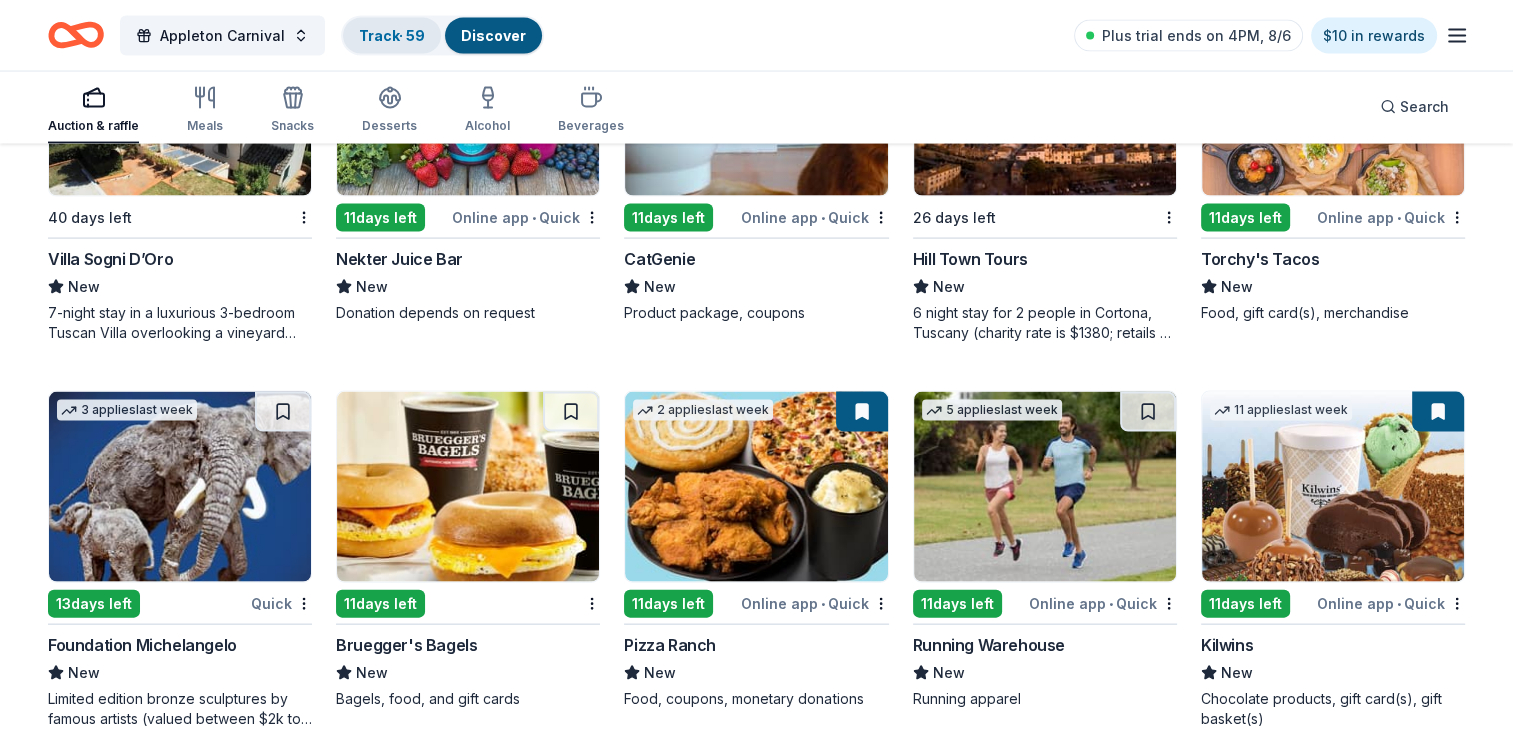 click on "Track  · 59" at bounding box center [392, 35] 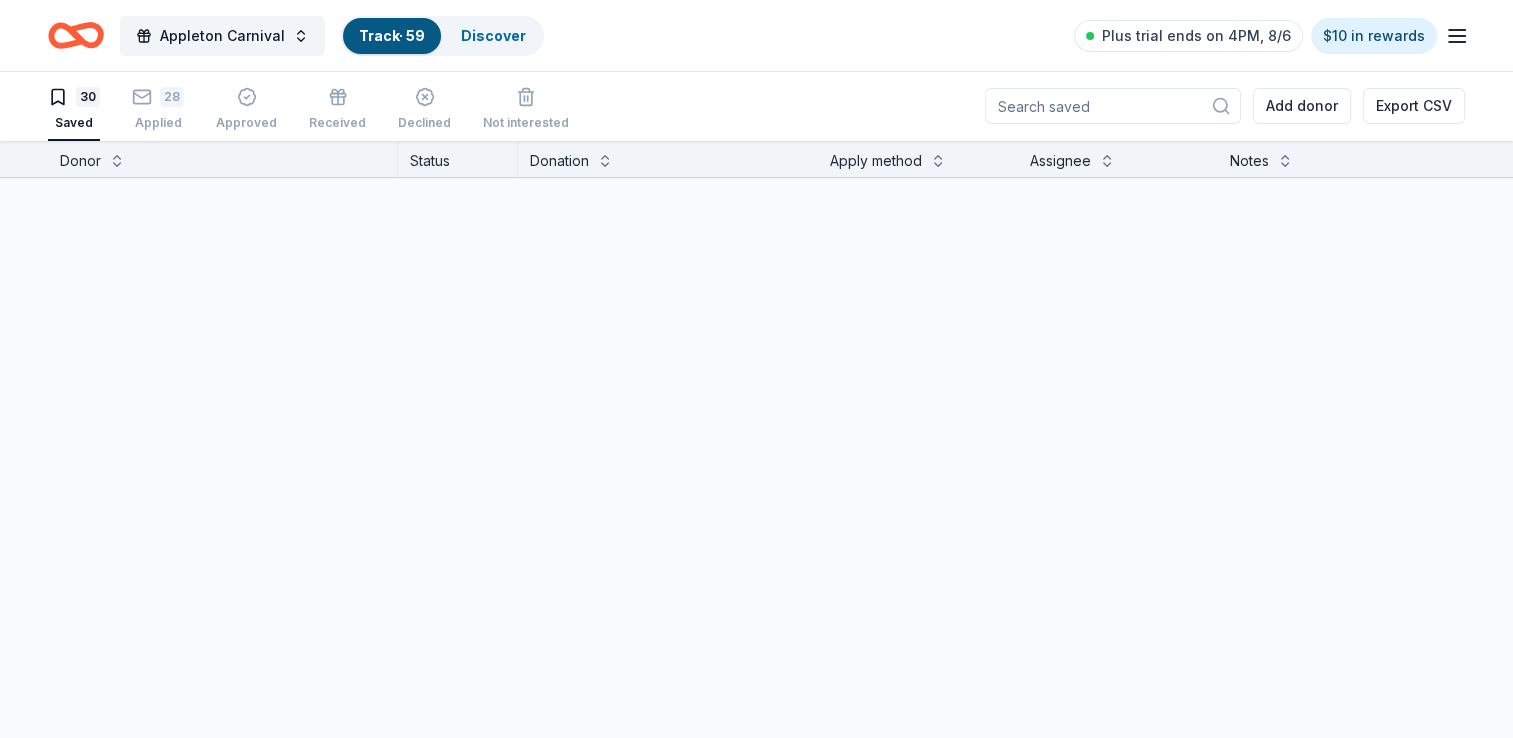 scroll, scrollTop: 0, scrollLeft: 0, axis: both 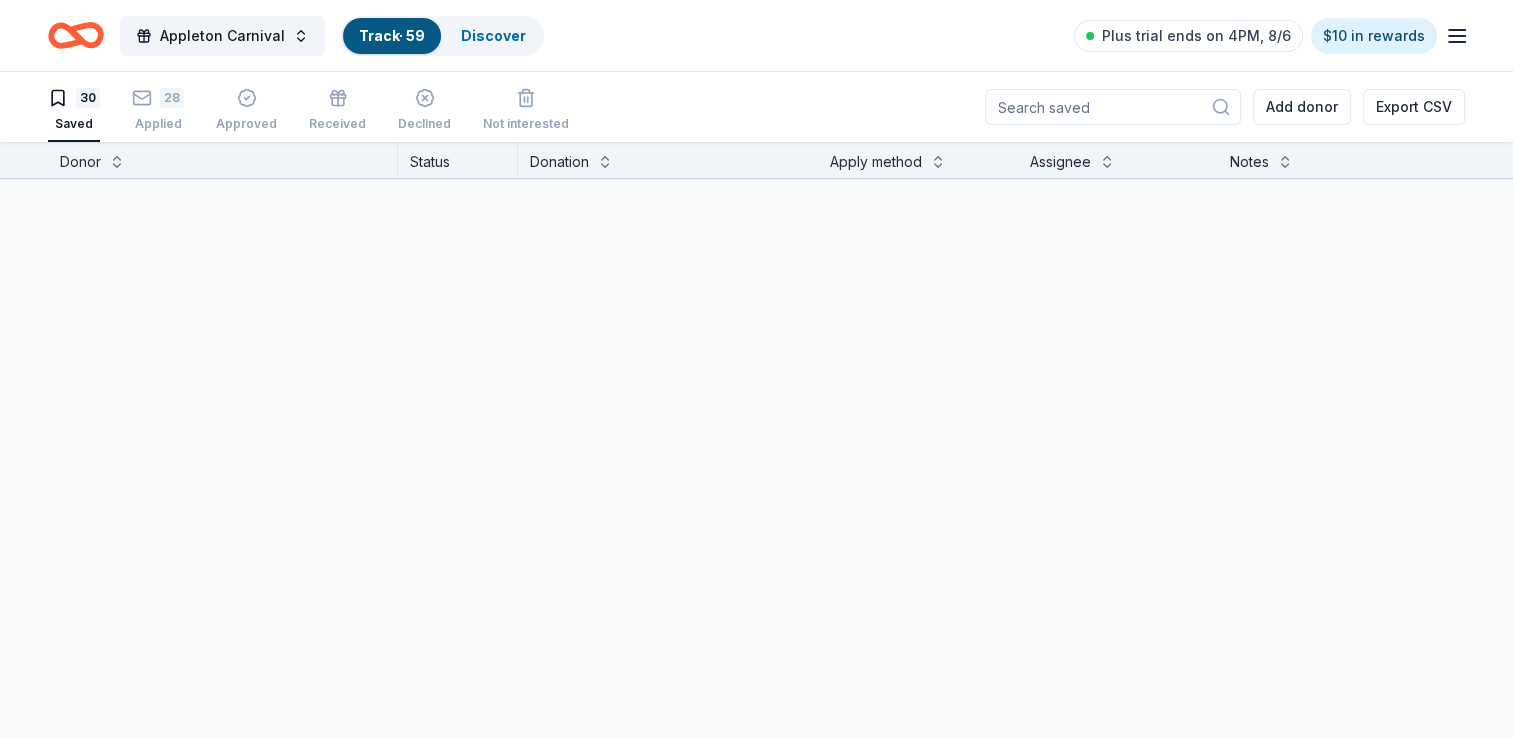 click on "Track  · 59" at bounding box center (392, 35) 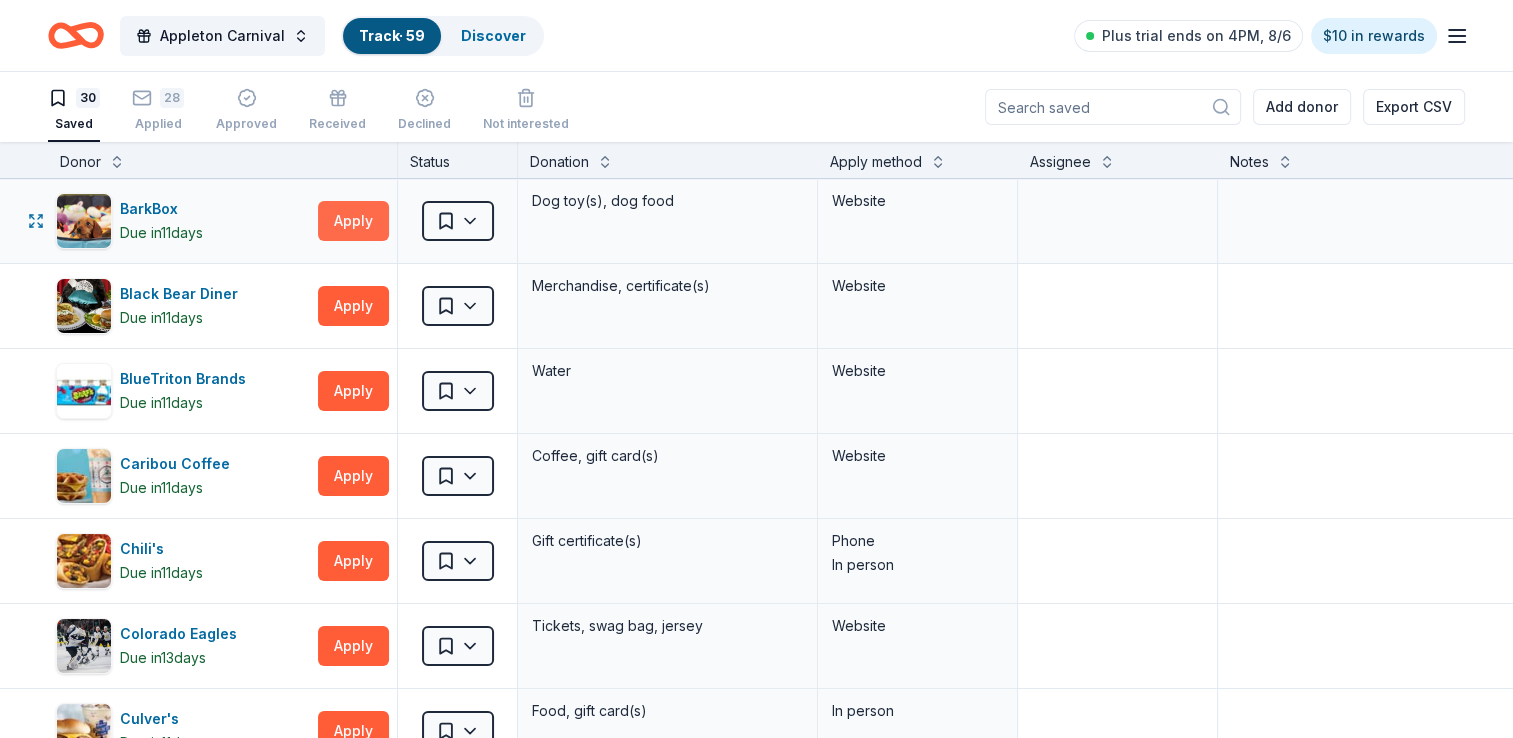 scroll, scrollTop: 0, scrollLeft: 0, axis: both 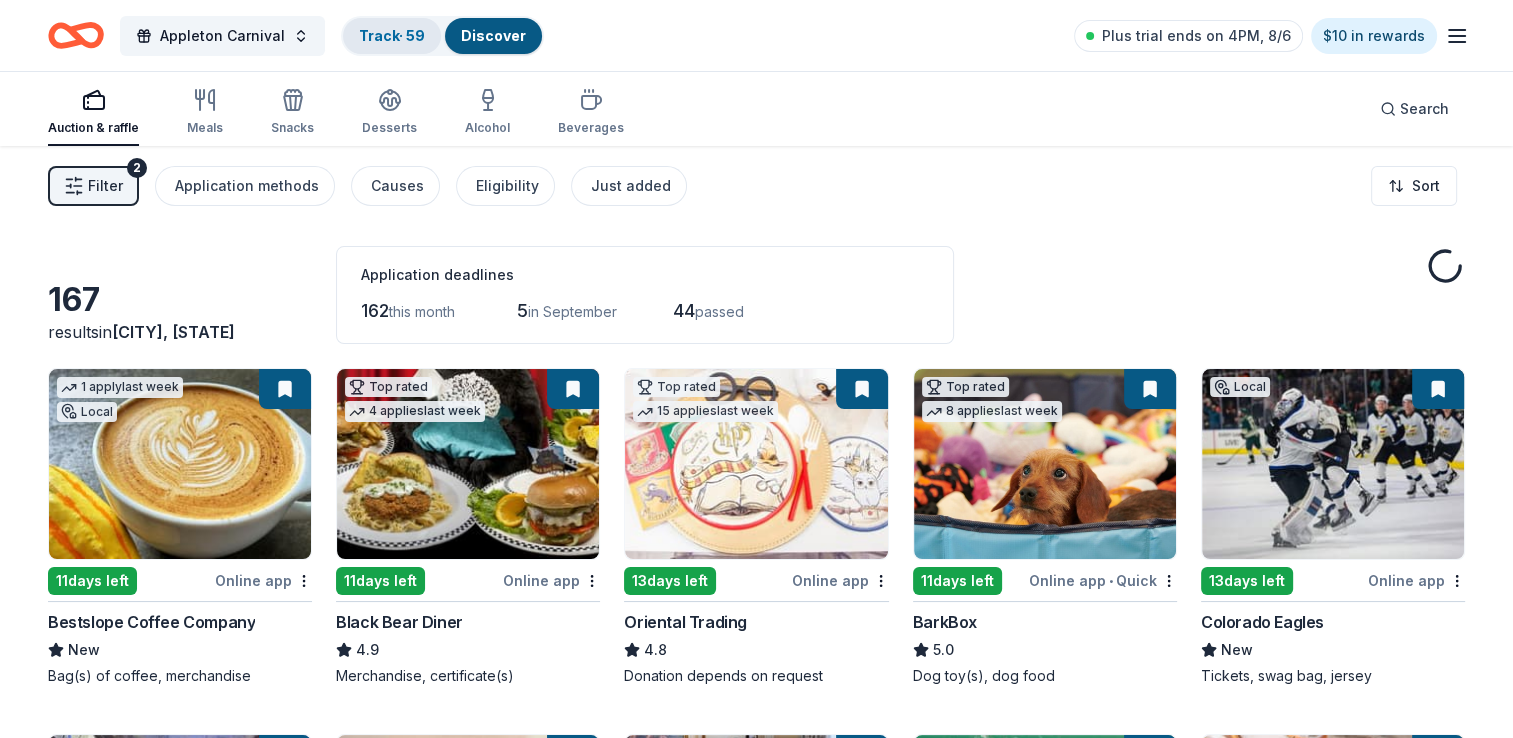 click on "Track  · 59" at bounding box center [392, 35] 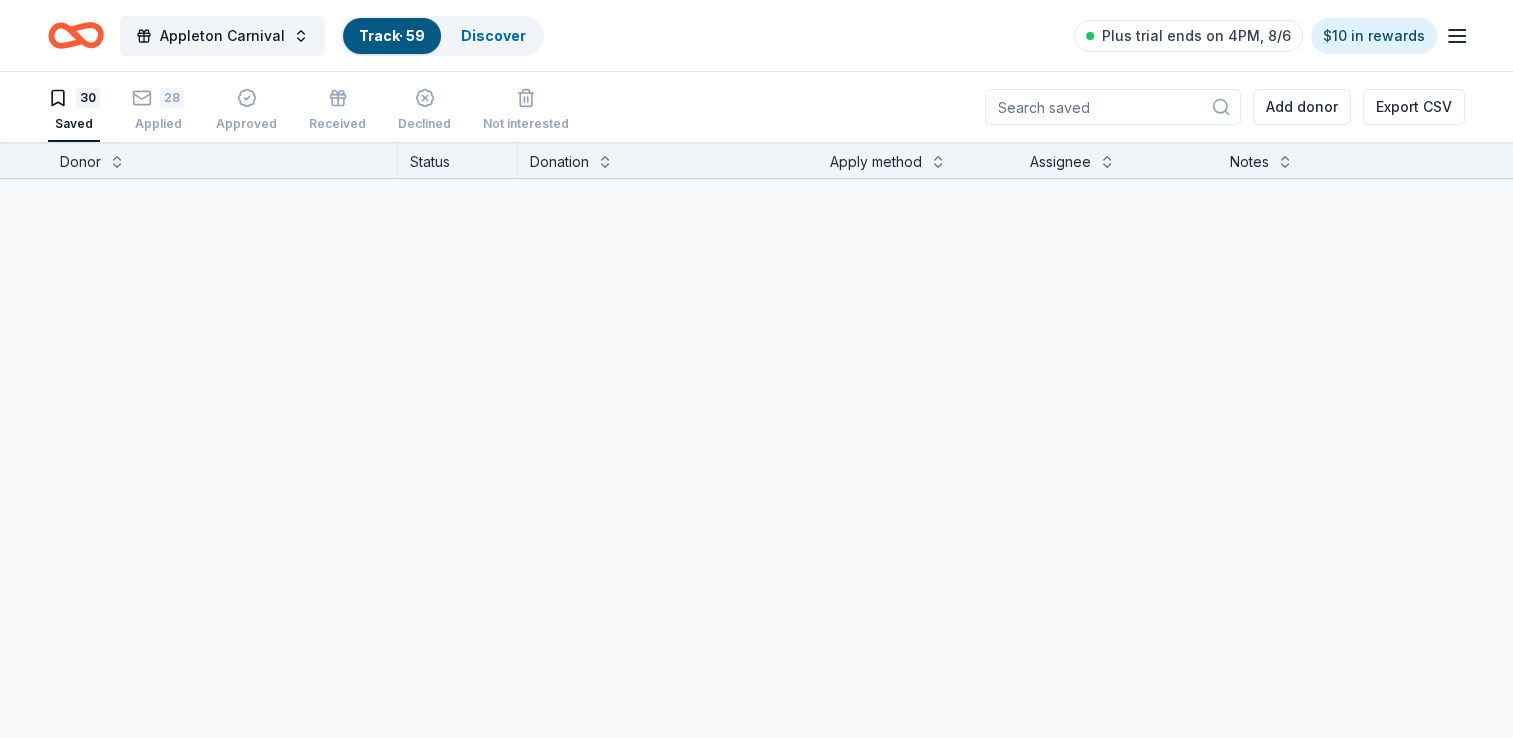 scroll, scrollTop: 0, scrollLeft: 0, axis: both 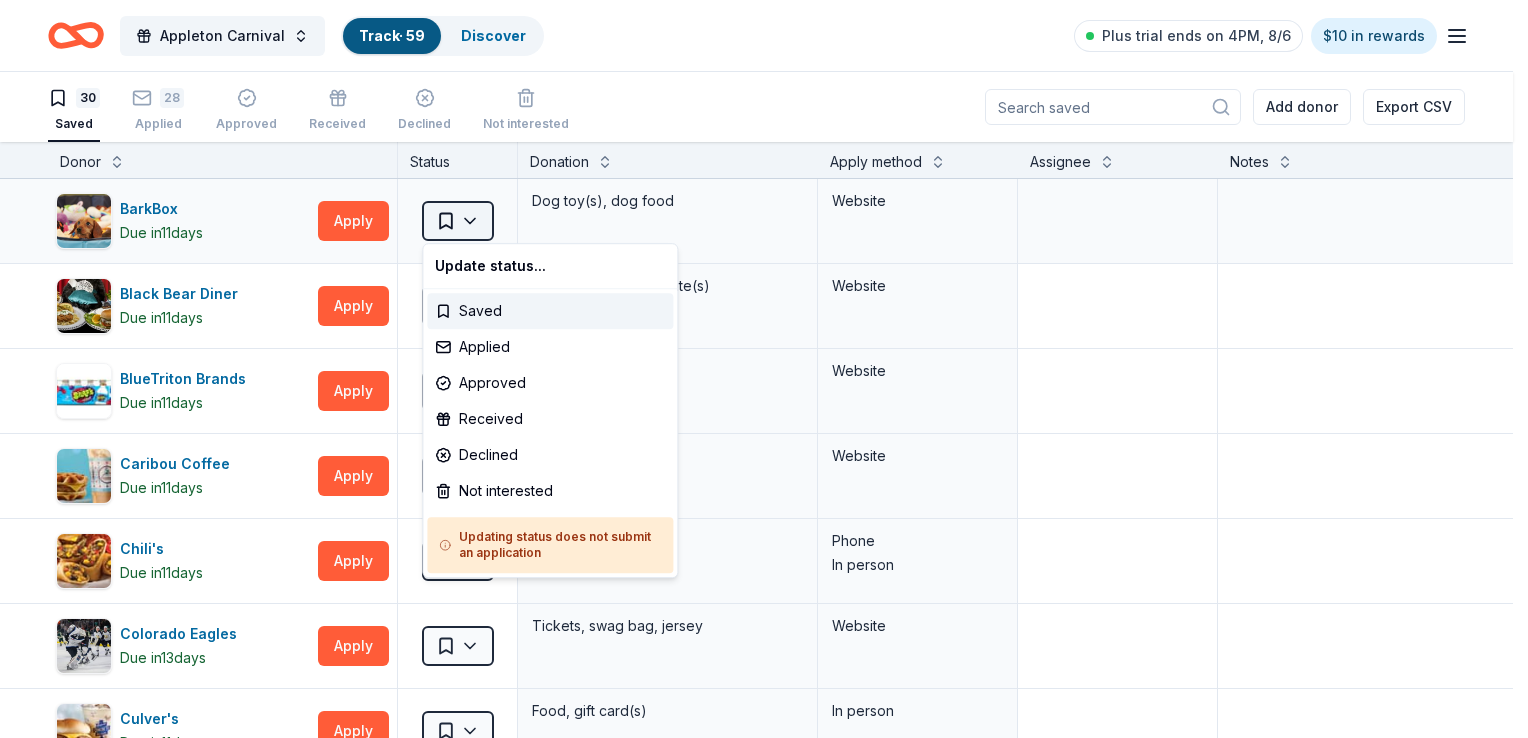 click on "Appleton Carnival  Track  · 59 Discover Plus trial ends on 4PM, 8/6 $10 in rewards 30 Saved 28 Applied Approved Received Declined Not interested Add donor Export CSV Donor Status Donation Apply method Assignee Notes BarkBox Due in  11  days Apply Saved Dog toy(s), dog food Website Black Bear Diner Due in  11  days Apply Saved Merchandise, certificate(s) Website BlueTriton Brands Due in  11  days Apply Saved Water Website Caribou Coffee Due in  11  days Apply Saved Coffee, gift card(s) Website Chili's Due in  11  days Apply Saved Gift certificate(s) Phone In person Colorado Eagles Due in  13  days Apply Saved Tickets, swag bag, jersey Website Culver's  Due in  11  days Apply Saved Food, gift card(s) In person Daiya Due in  11  days Apply Saved Plant-based products Website Denver Union Station Due in  11  days Apply Saved Food, gift certificate(s) Website Fox Restaurant Concepts Due in  11  days Apply Saved Food, gift card(s) Website HuHot Mongolian Grill Due in  11  days Apply Saved Website IHOP Due in  11 11" at bounding box center [764, 369] 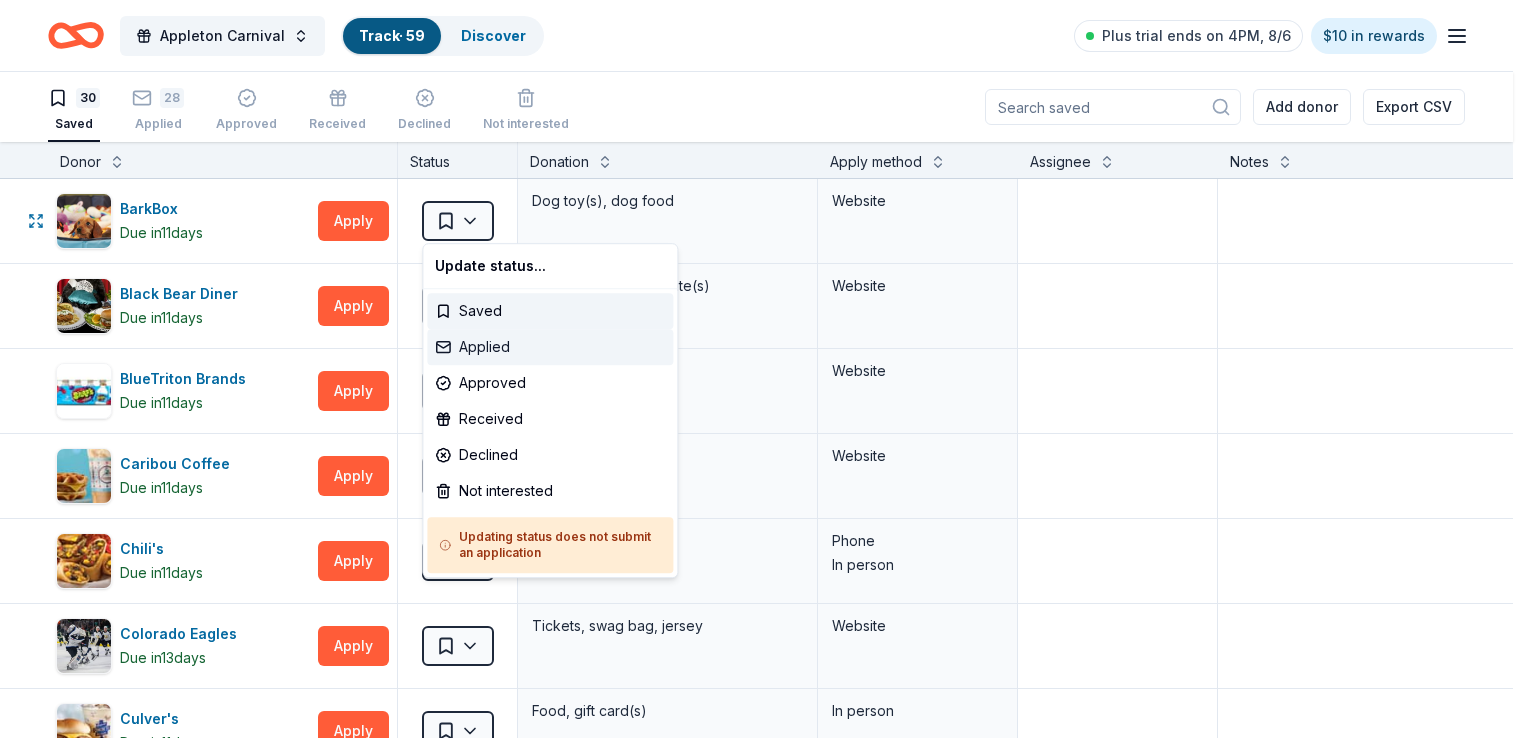 click on "Applied" at bounding box center (550, 347) 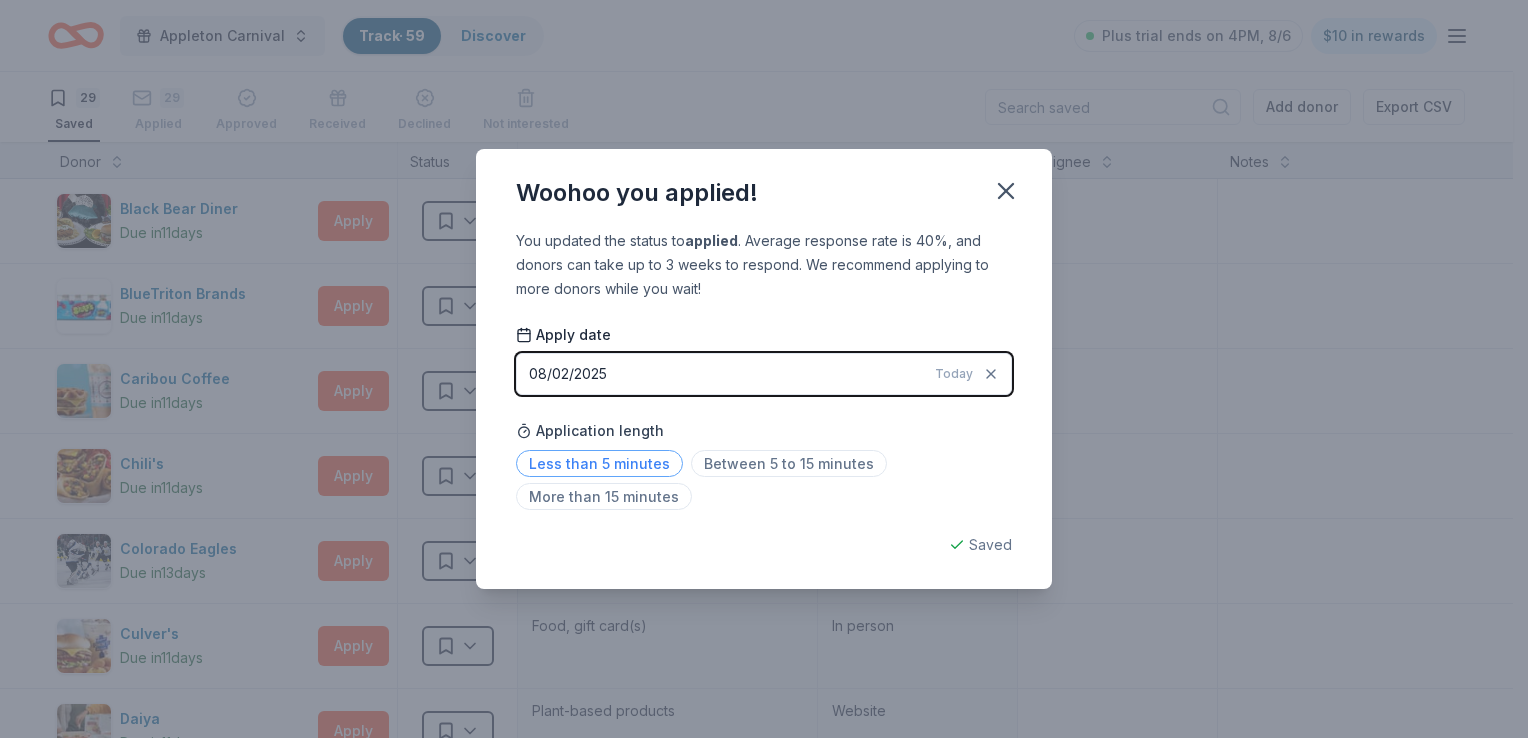 click on "Less than 5 minutes" at bounding box center [599, 463] 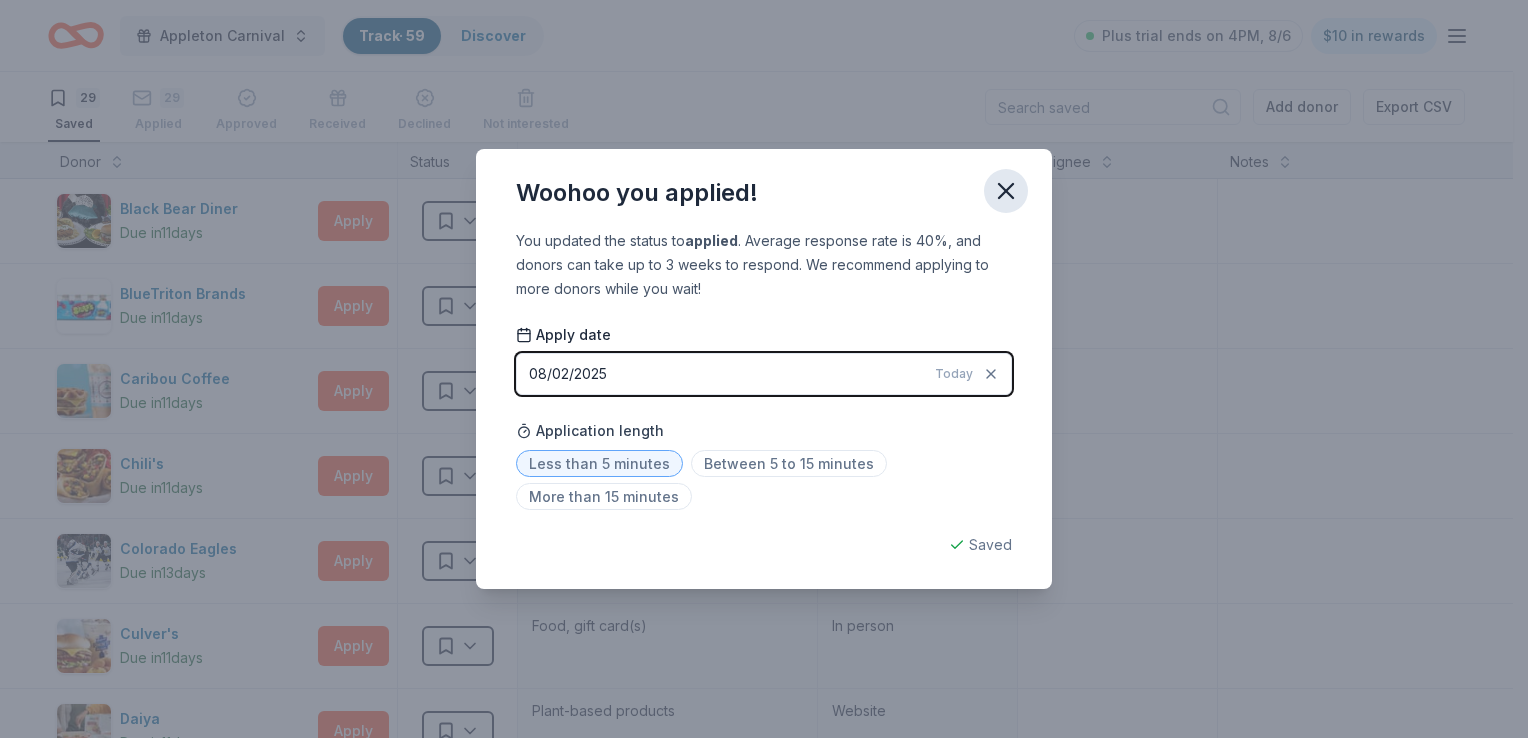 click 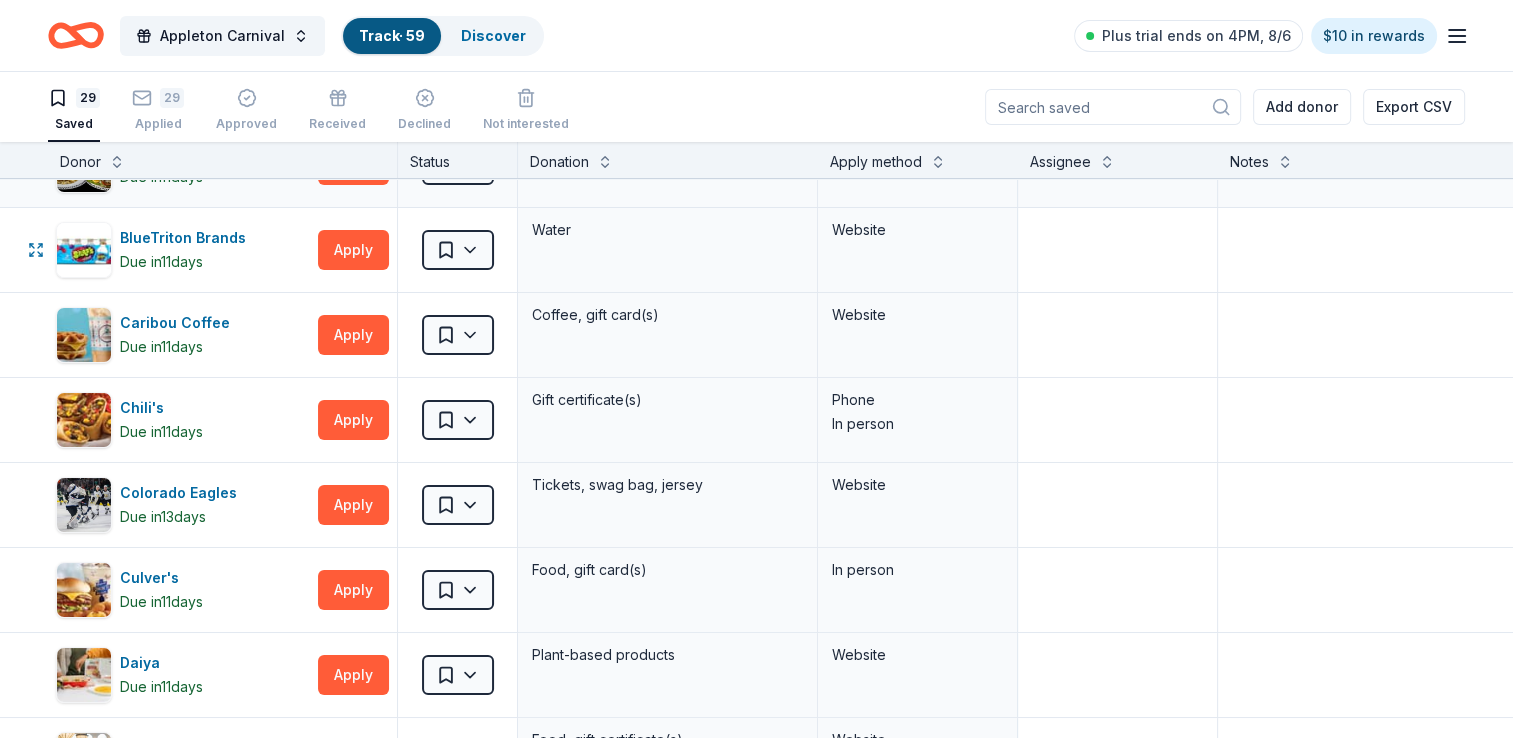 scroll, scrollTop: 64, scrollLeft: 0, axis: vertical 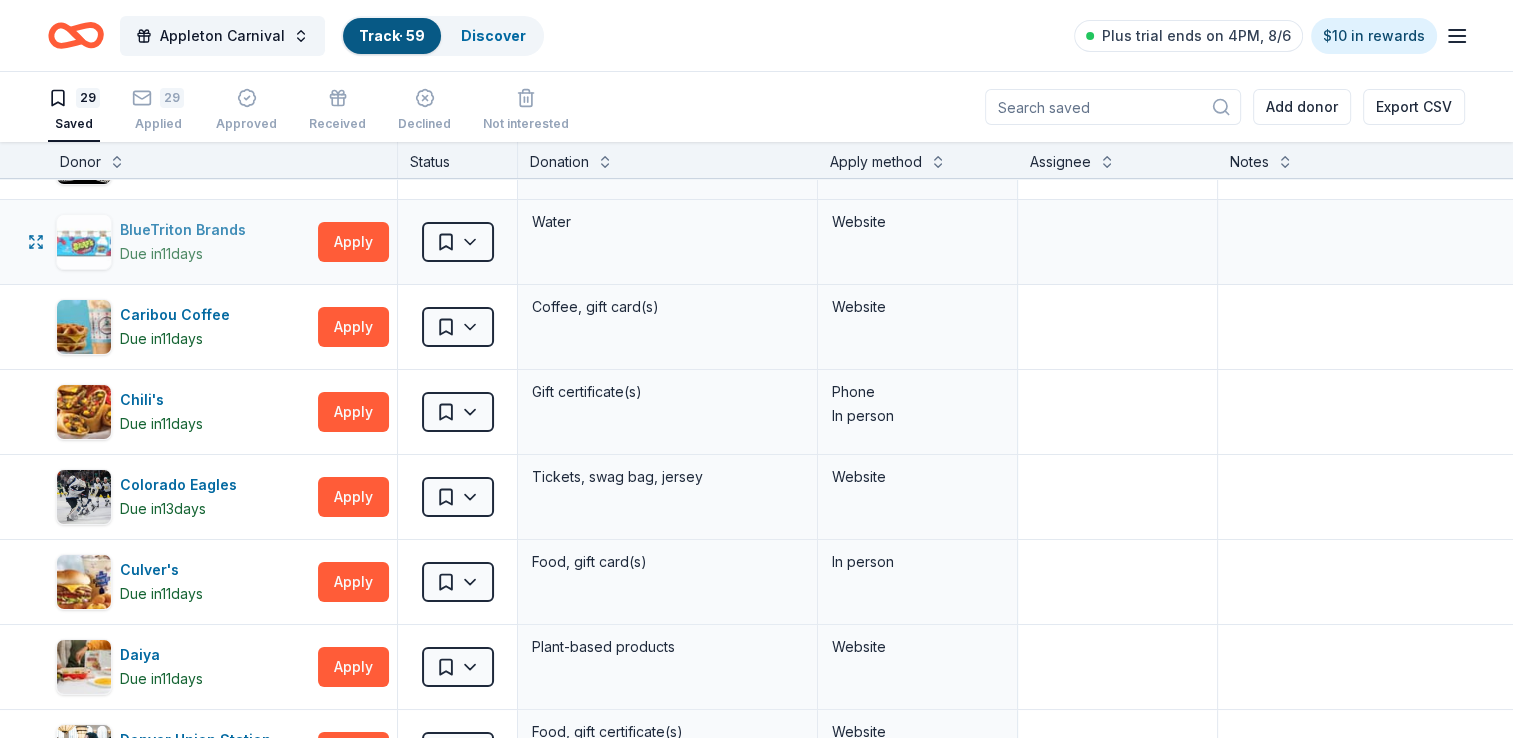 click on "BlueTriton Brands" at bounding box center [187, 230] 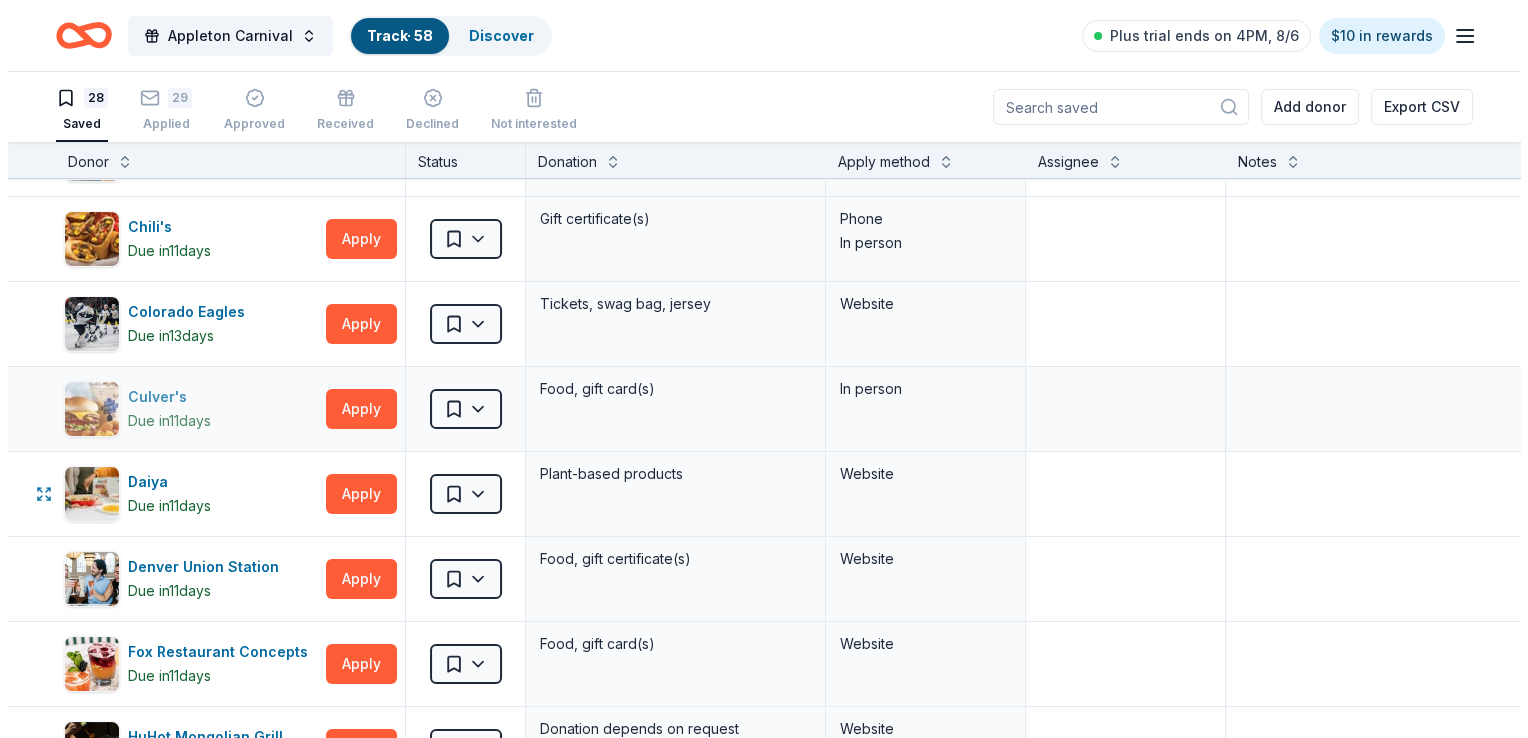 scroll, scrollTop: 164, scrollLeft: 0, axis: vertical 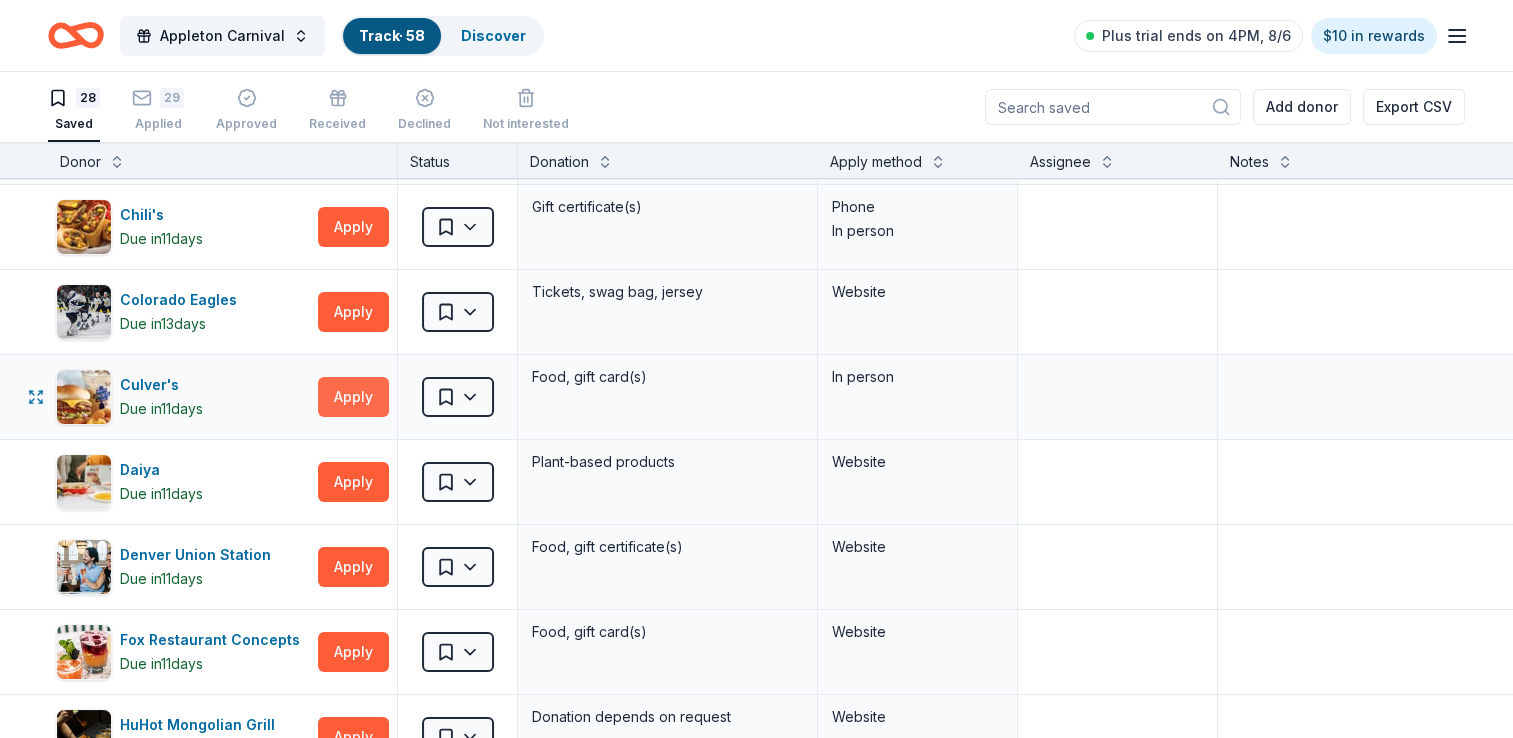 click on "Apply" at bounding box center (353, 397) 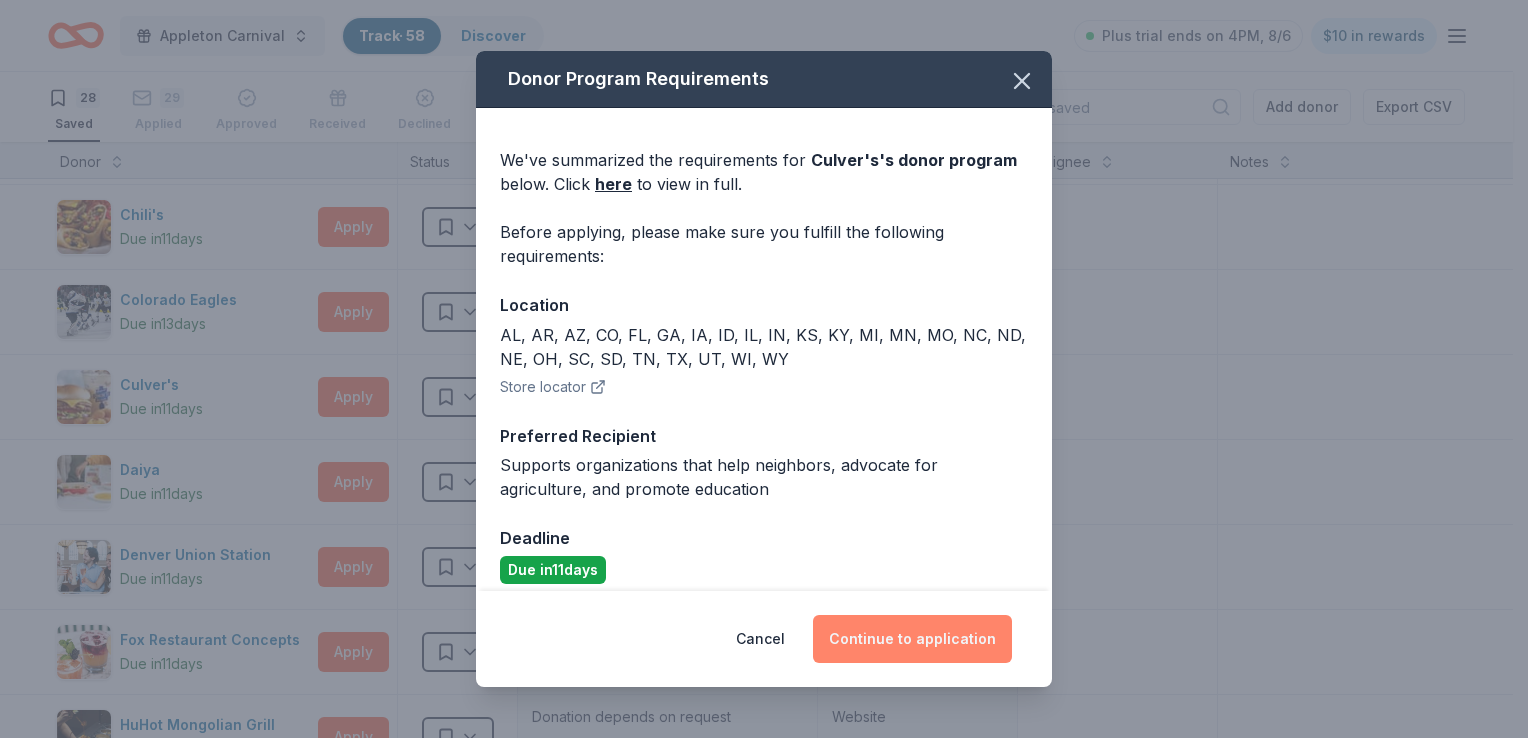click on "Continue to application" at bounding box center (912, 639) 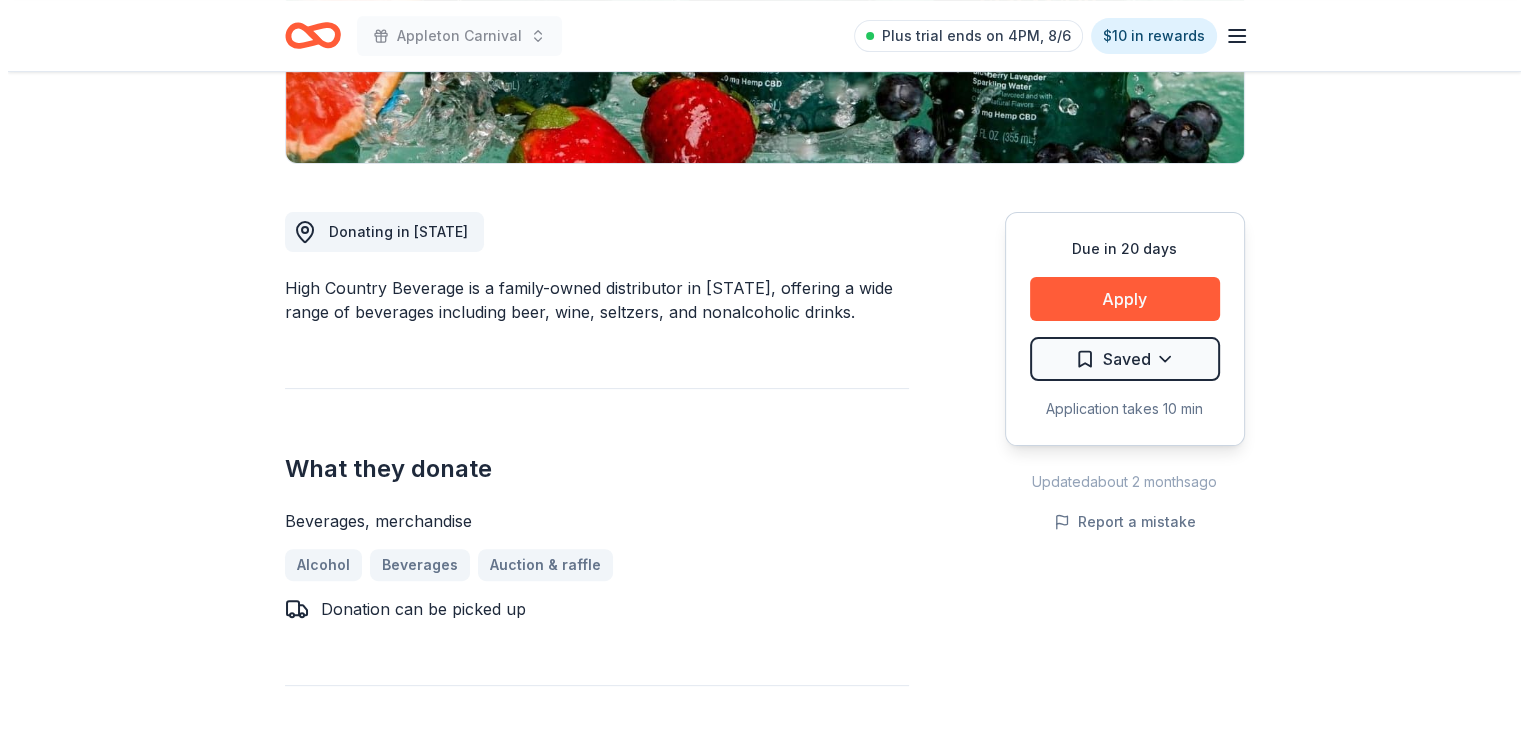 scroll, scrollTop: 455, scrollLeft: 0, axis: vertical 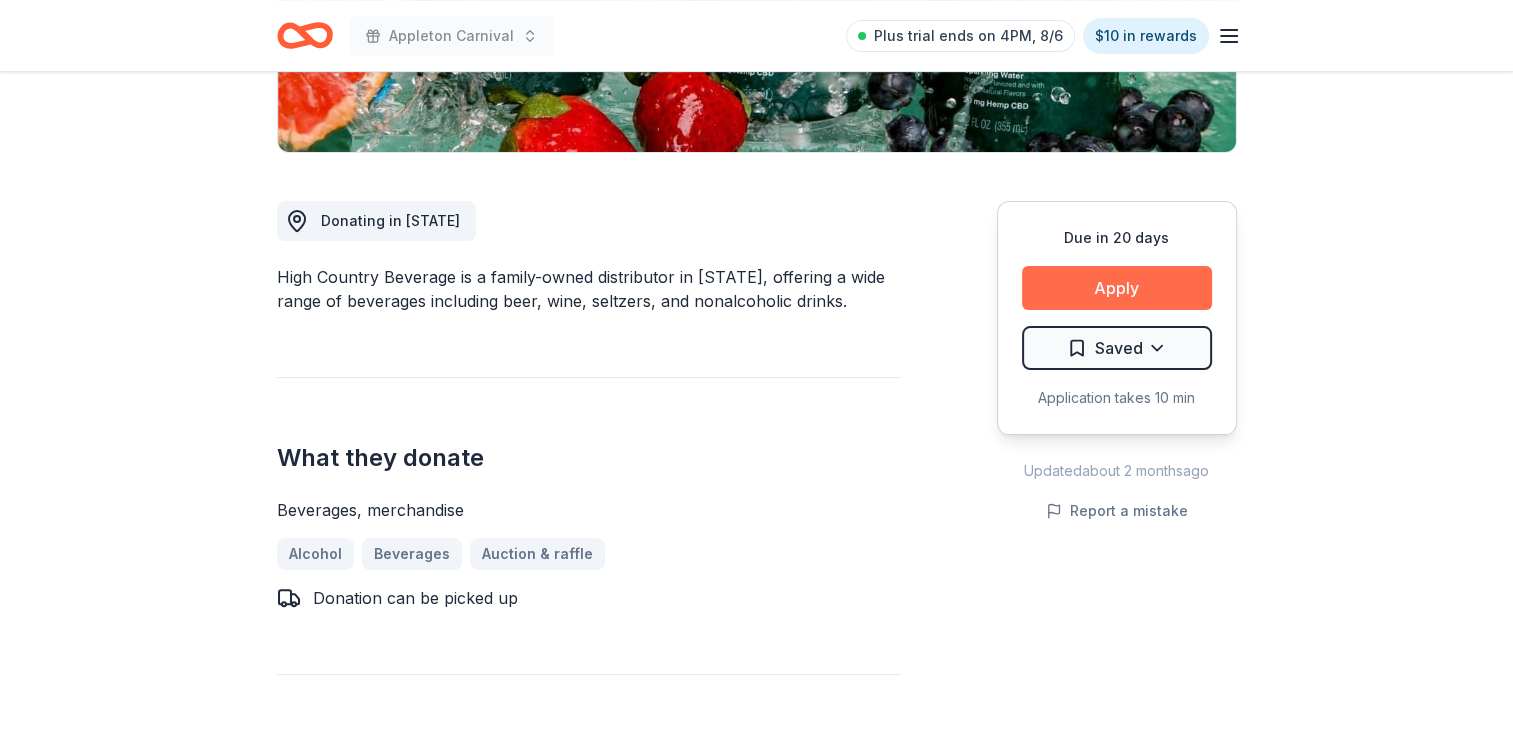 click on "Apply" at bounding box center (1117, 288) 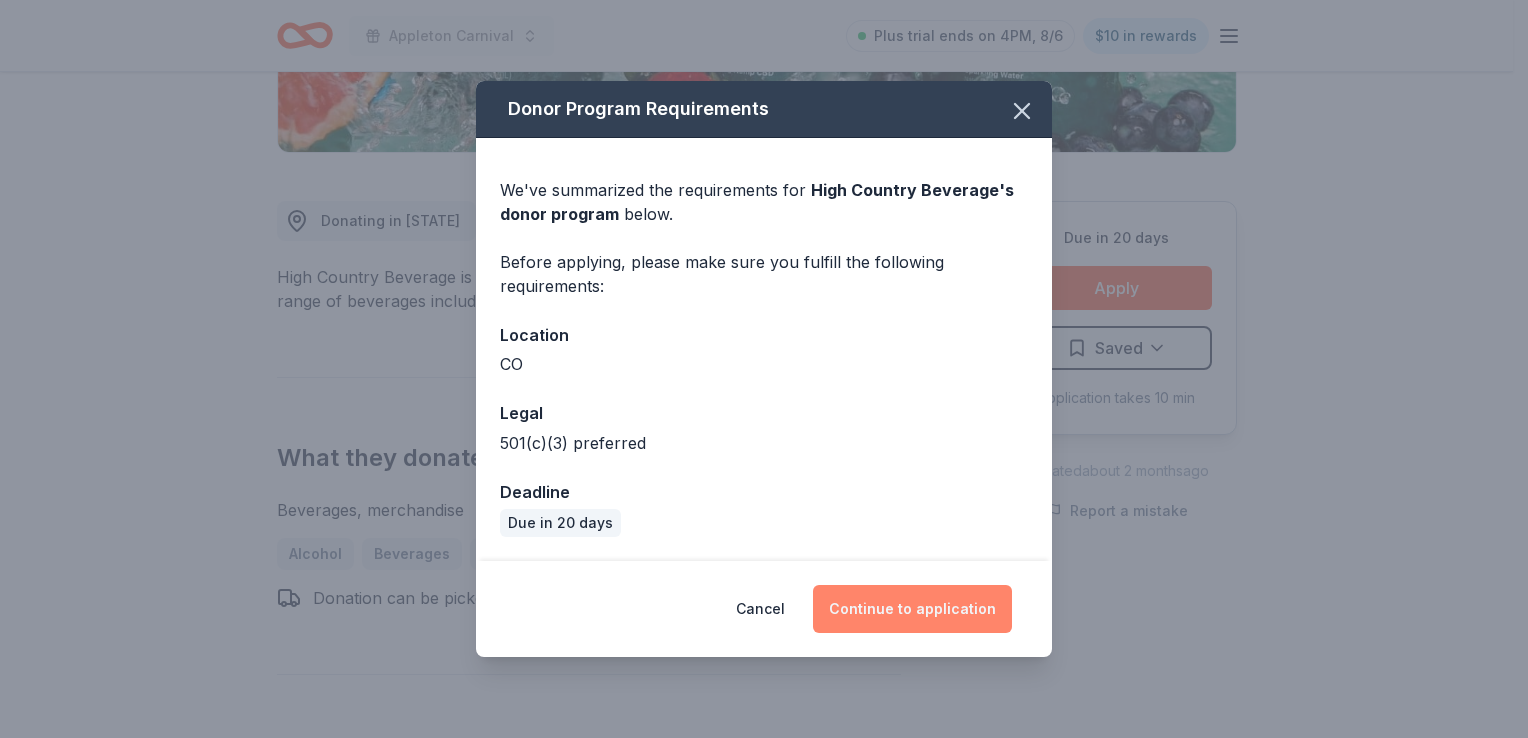 click on "Continue to application" at bounding box center [912, 609] 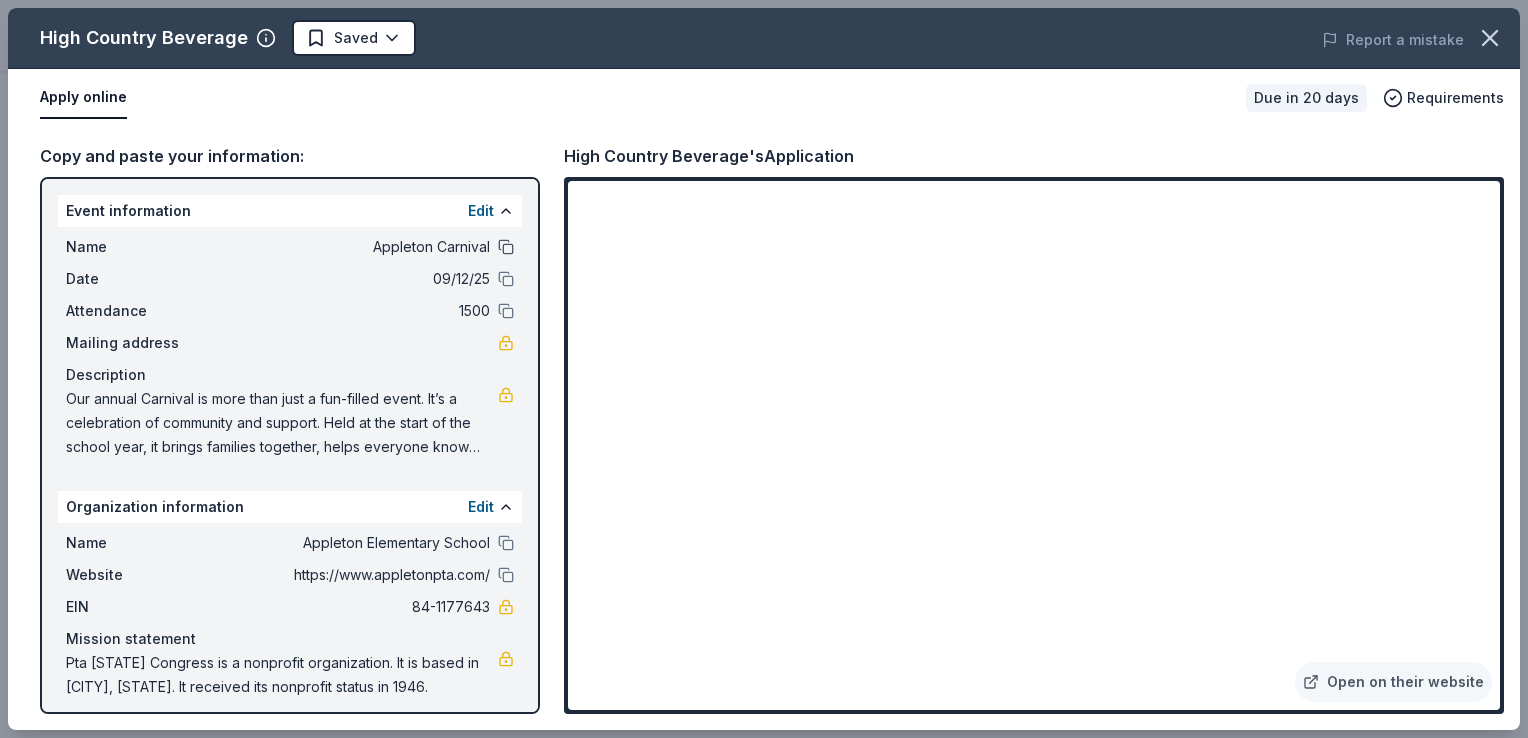 click at bounding box center (506, 247) 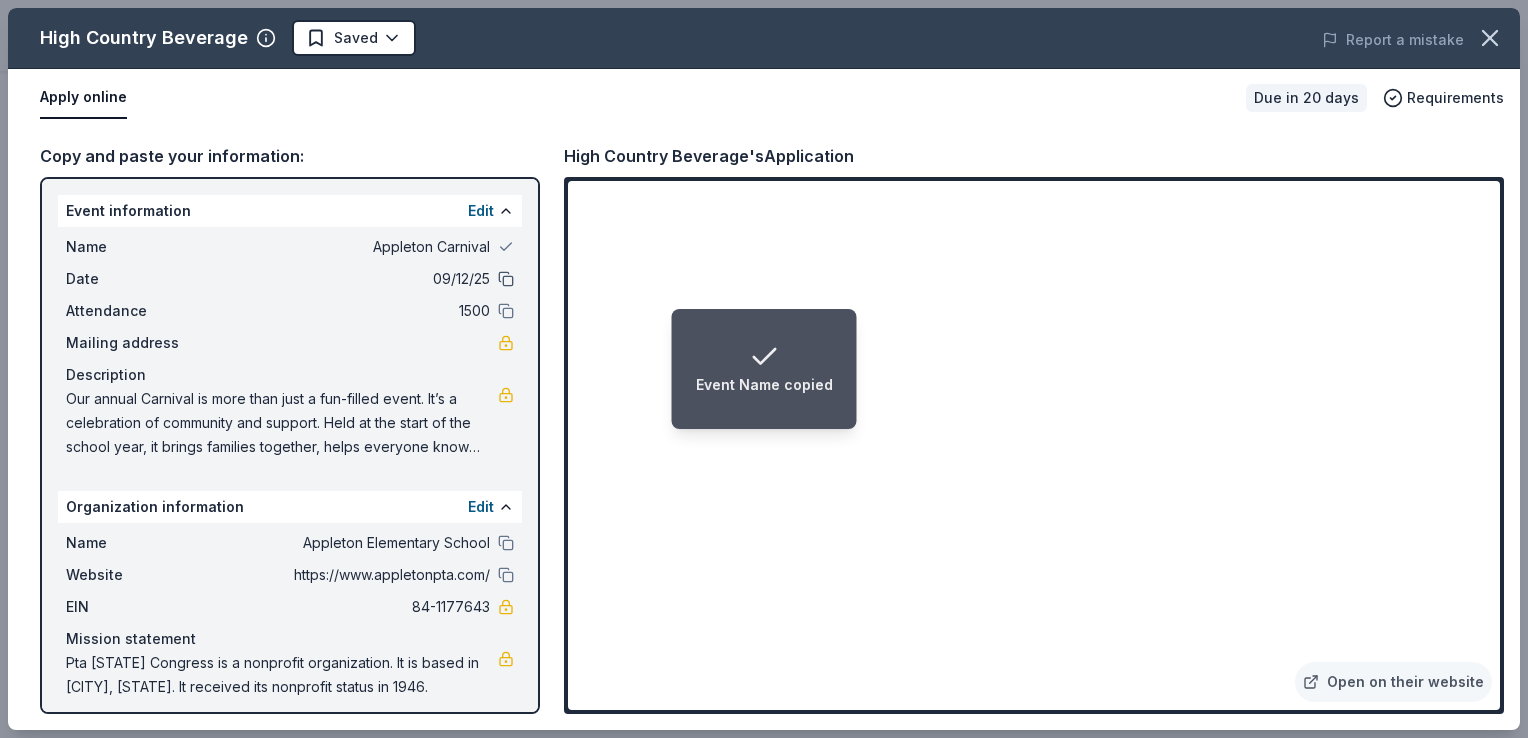 click at bounding box center [506, 279] 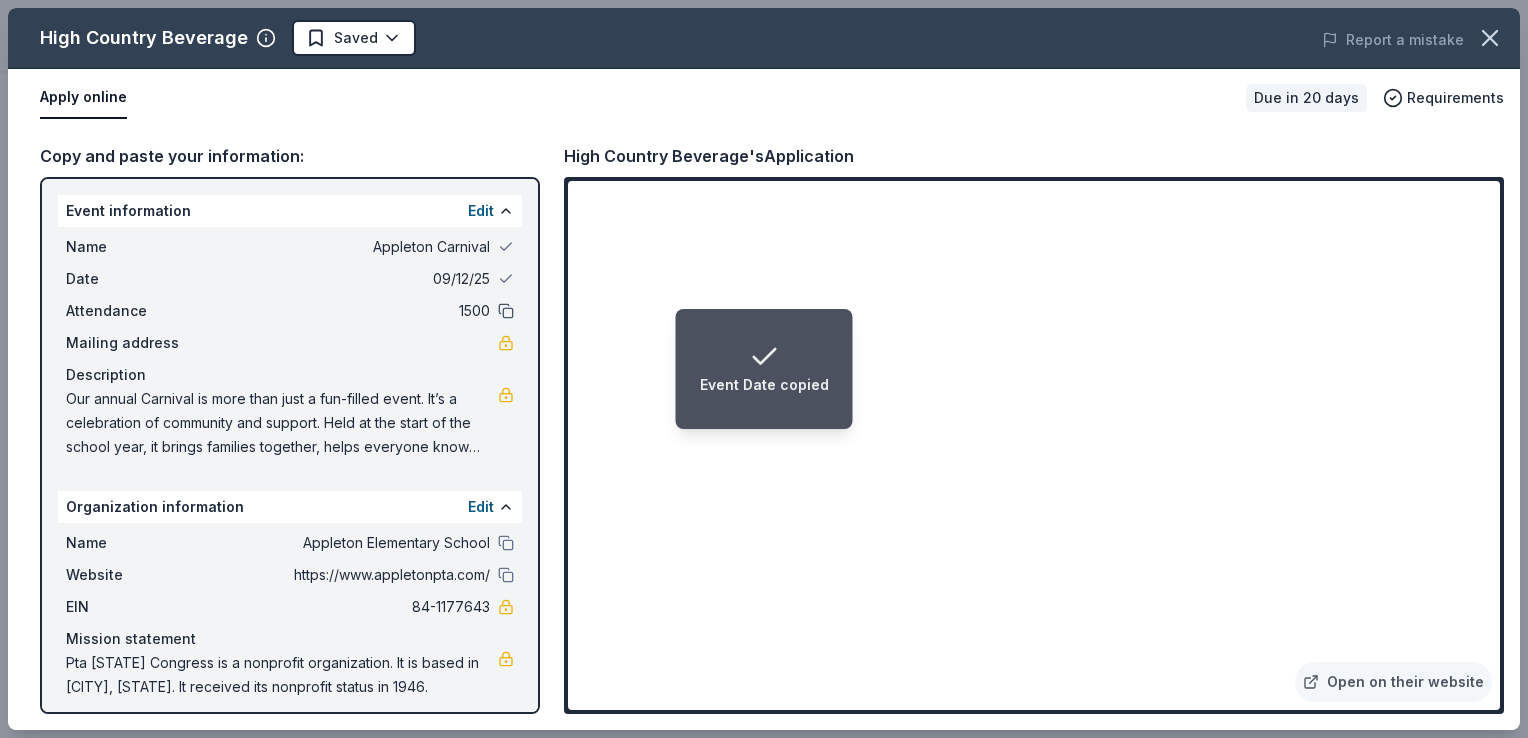 click at bounding box center (506, 311) 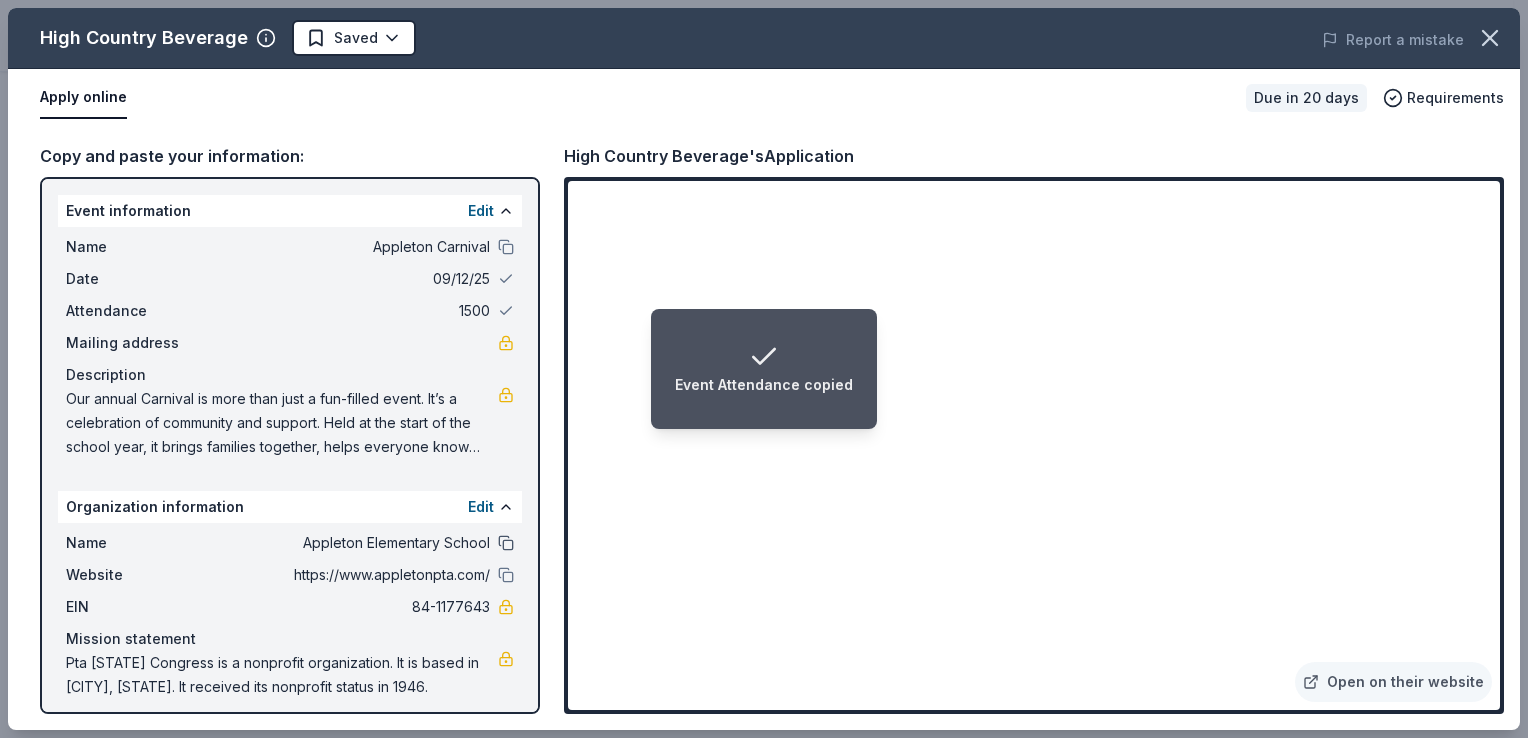 click at bounding box center (506, 543) 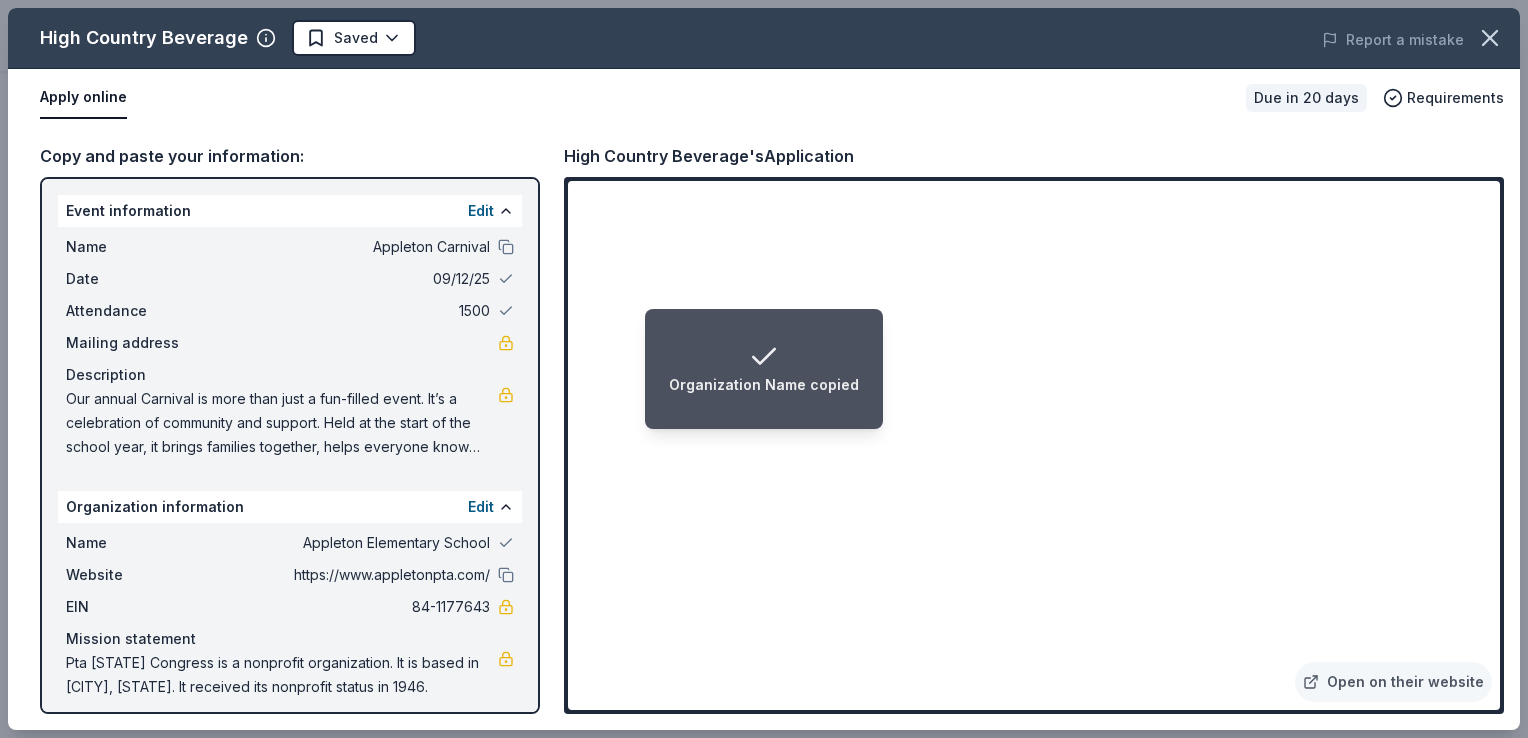 click on "Website https://www.appletonpta.com/" at bounding box center [290, 575] 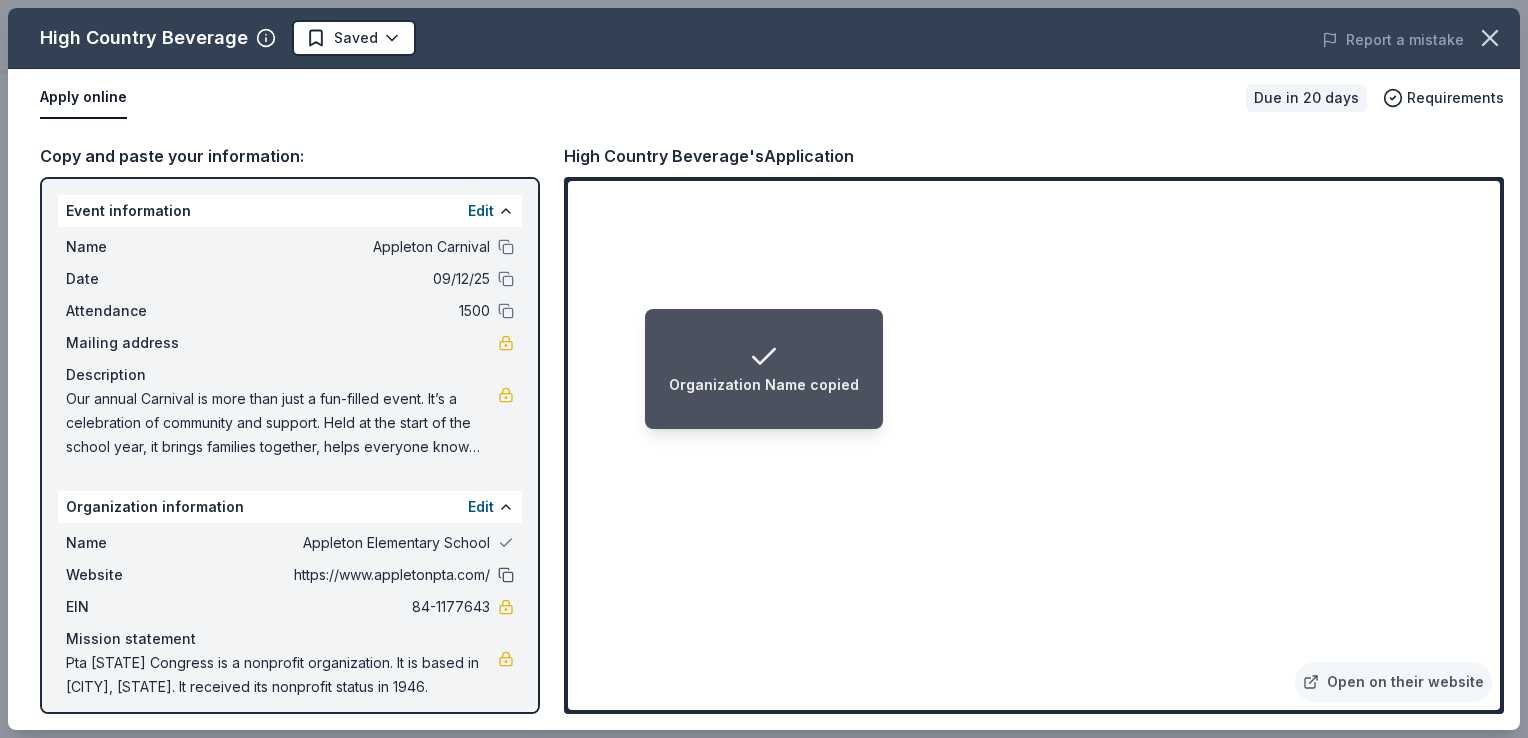 click at bounding box center [506, 575] 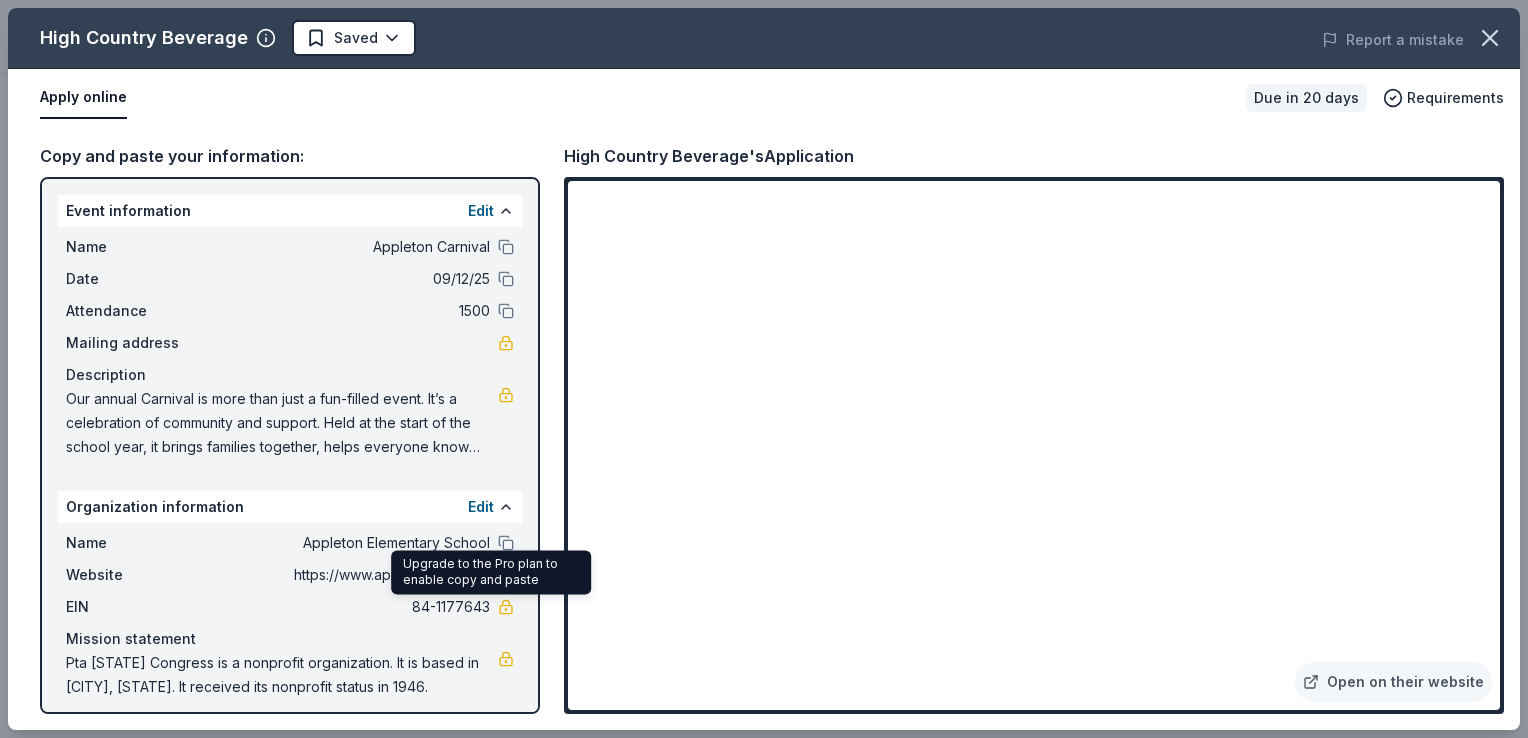 click on "Upgrade to the Pro plan to enable copy and paste Upgrade to the Pro plan to enable copy and paste" at bounding box center [491, 572] 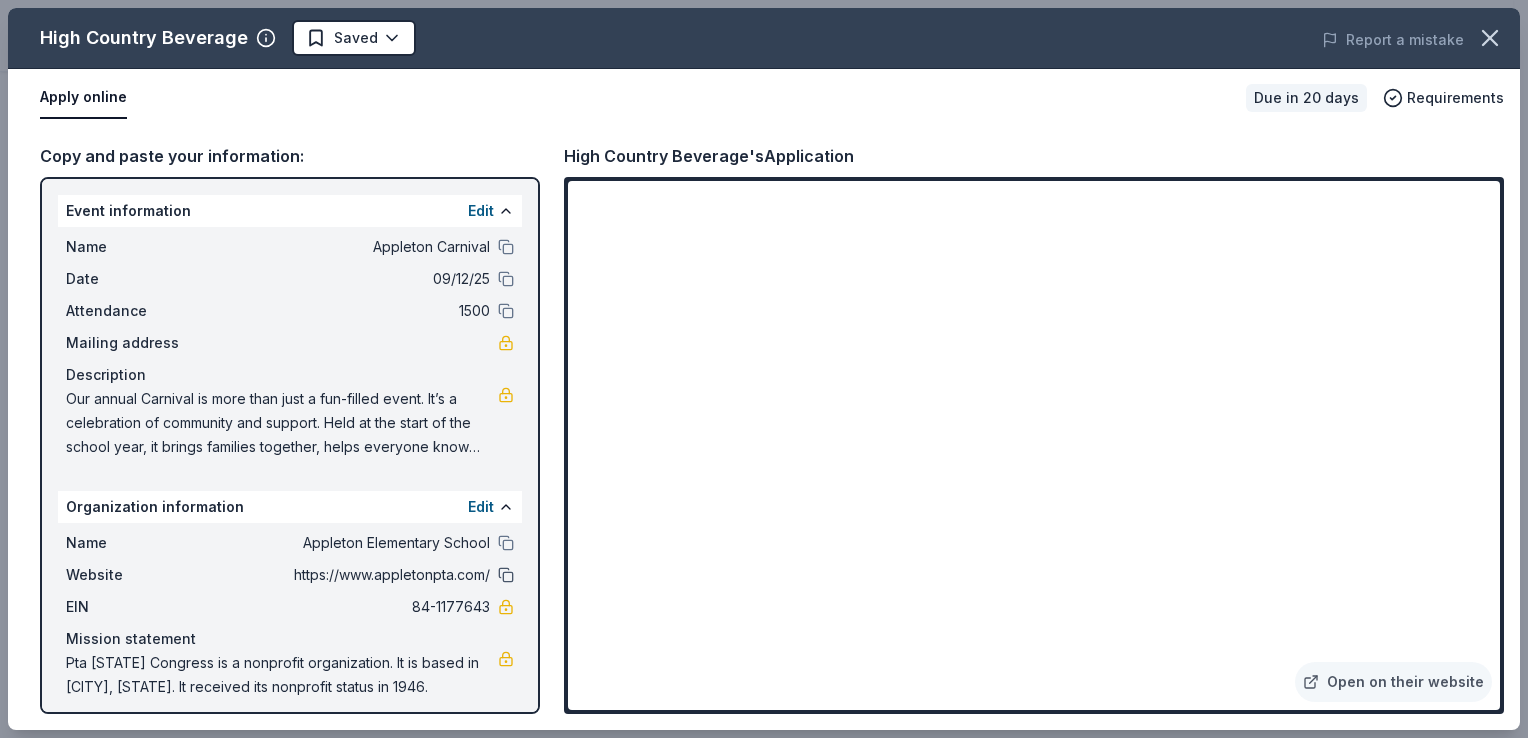 click at bounding box center (506, 575) 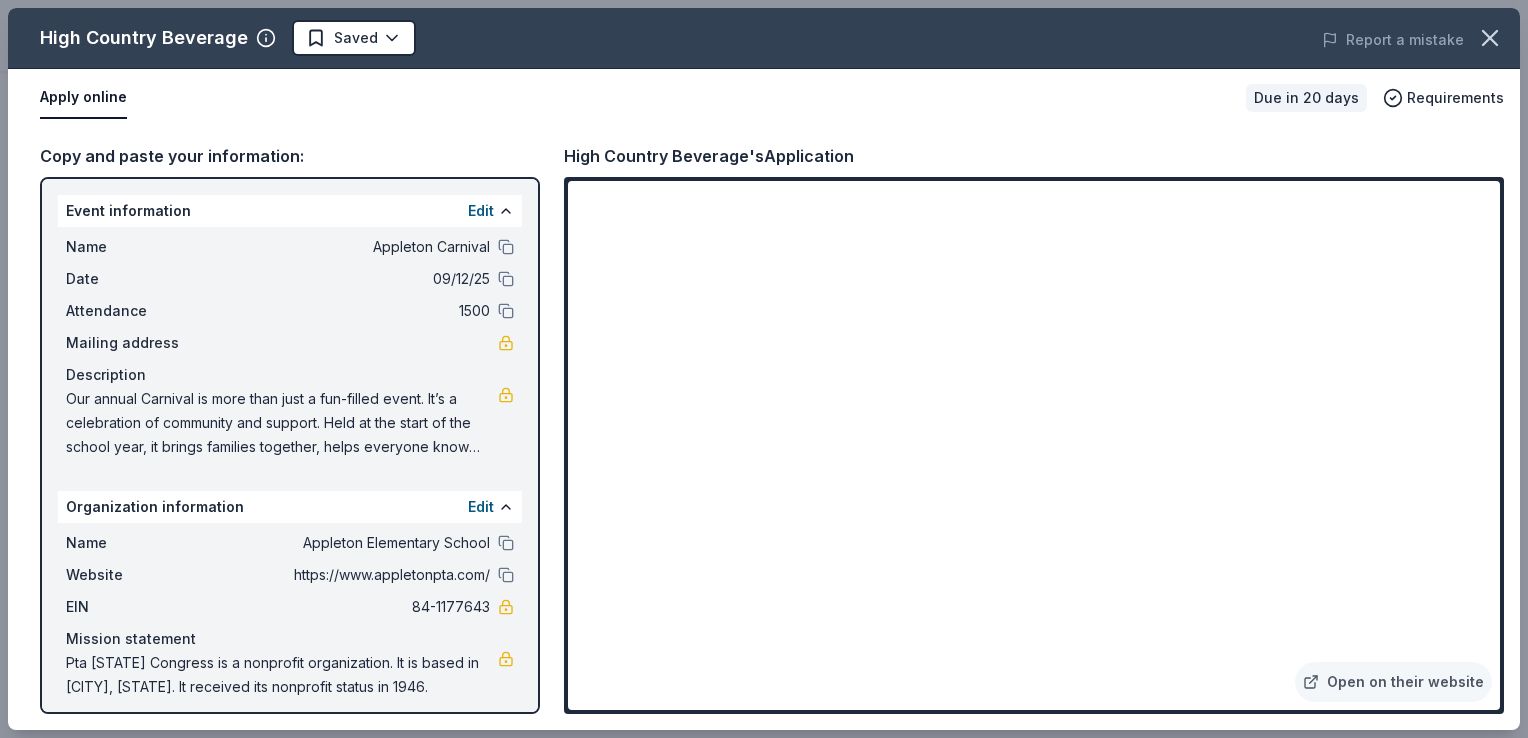 drag, startPoint x: 260, startPoint y: 569, endPoint x: 547, endPoint y: 560, distance: 287.14108 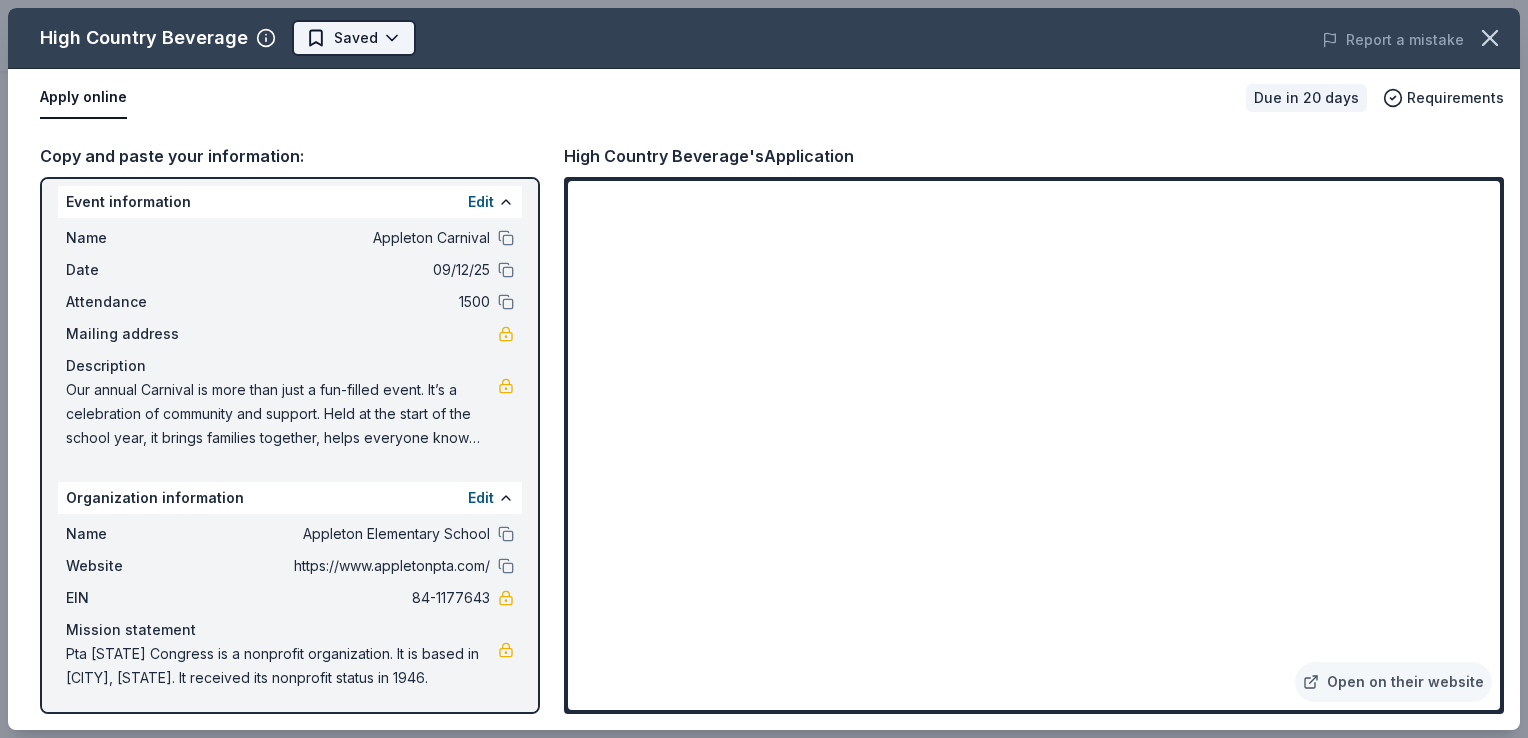 click on "Appleton Carnival  Plus trial ends on 4PM, 8/6 $10 in rewards Due in 20 days Share High Country Beverage New Share Donating in CO High Country Beverage is a family-owned distributor in Colorado, offering a wide range of beverages including beer, wine, seltzers, and nonalcoholic drinks. What they donate Beverages, merchandise Alcohol Beverages Auction & raffle Donation can be picked up Who they donate to  Preferred 501(c)(3) preferred Upgrade to Pro to view approval rates and average donation values Due in 20 days Apply Saved Application takes 10 min Updated  about 2 months  ago Report a mistake New Be the first to review this company! Leave a review Similar donors 11  days left Walmart 4.3 Gift card(s), products sold at Walmart 15   applies  last week 34 days left Online app Gourmet Gift Baskets 4.5 Gift basket(s) 13  days left Online app Kroger 3.0 Foundation grant, cash donations, sponsorships, gift card(s), Kroger products 3   applies  last week Deadline passed Safeway New Local 11  days left Online app 11" at bounding box center [756, -86] 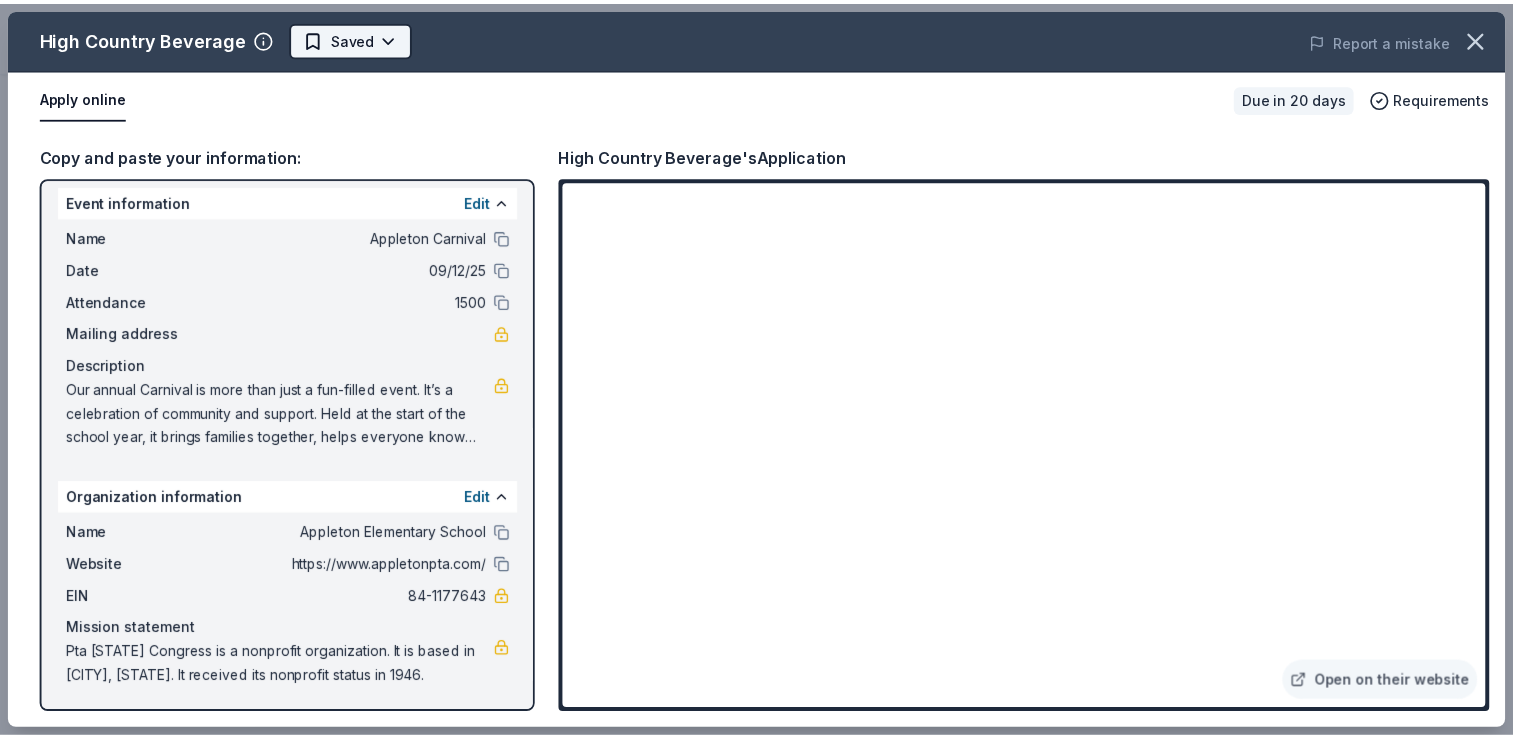scroll, scrollTop: 0, scrollLeft: 0, axis: both 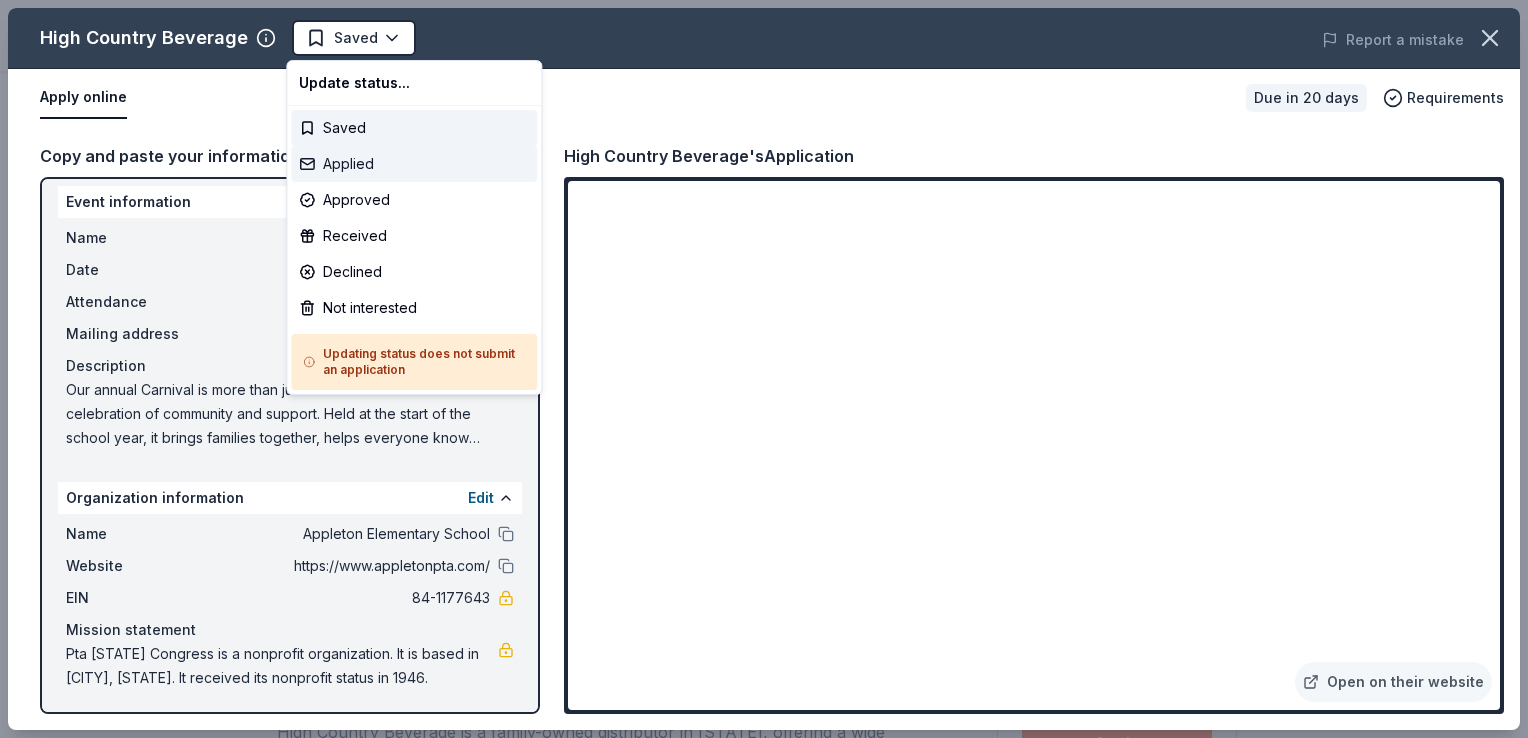 click on "Applied" at bounding box center (414, 164) 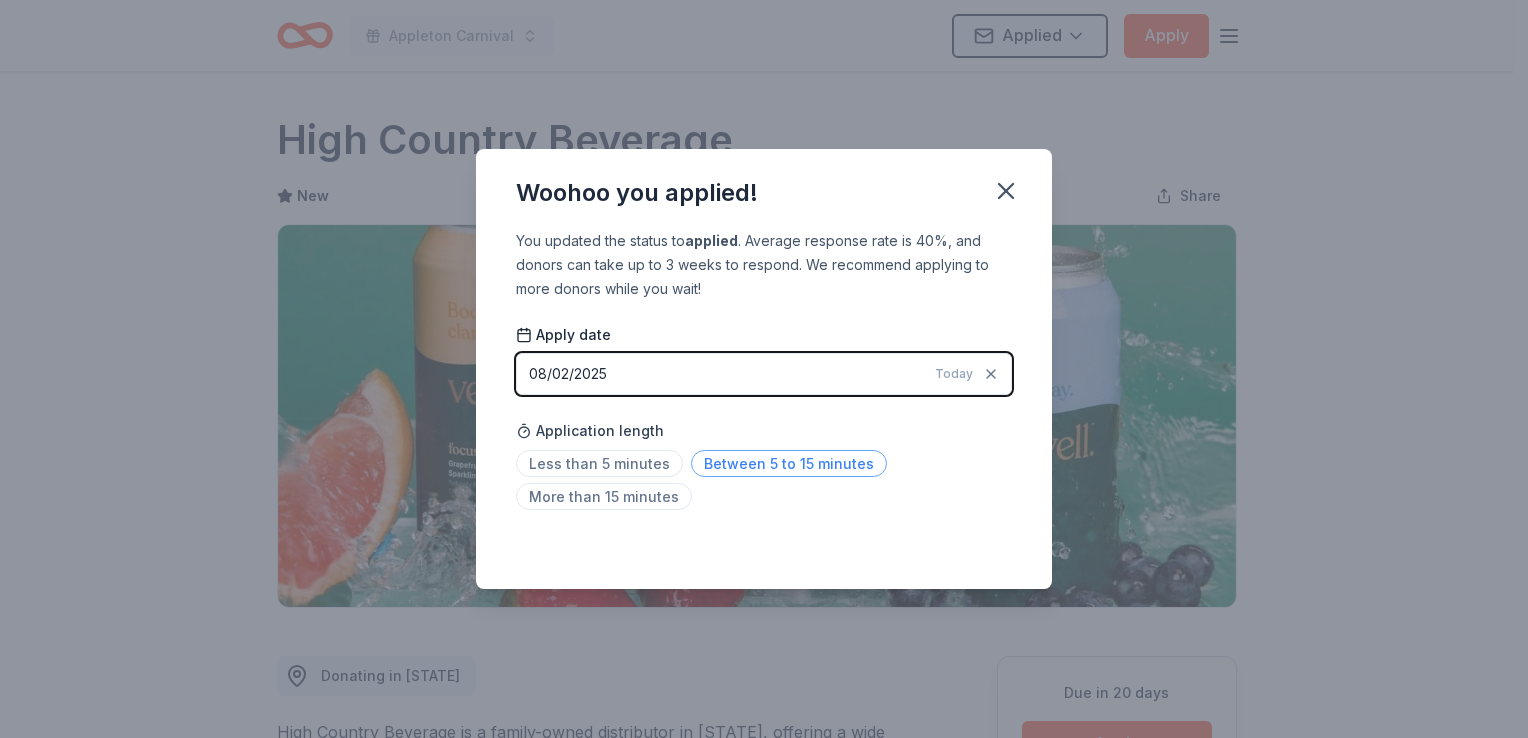 click on "Between 5 to 15 minutes" at bounding box center (789, 463) 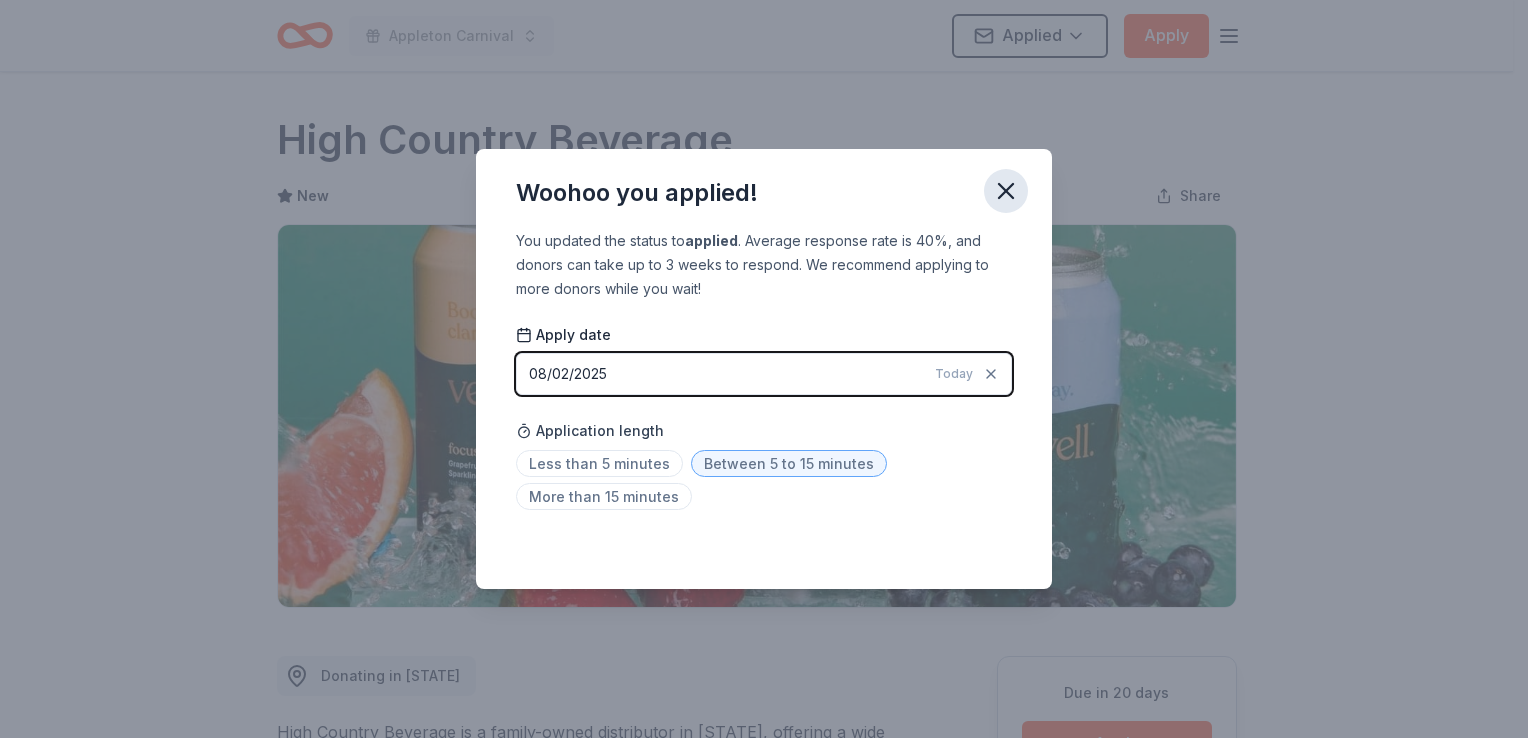 click 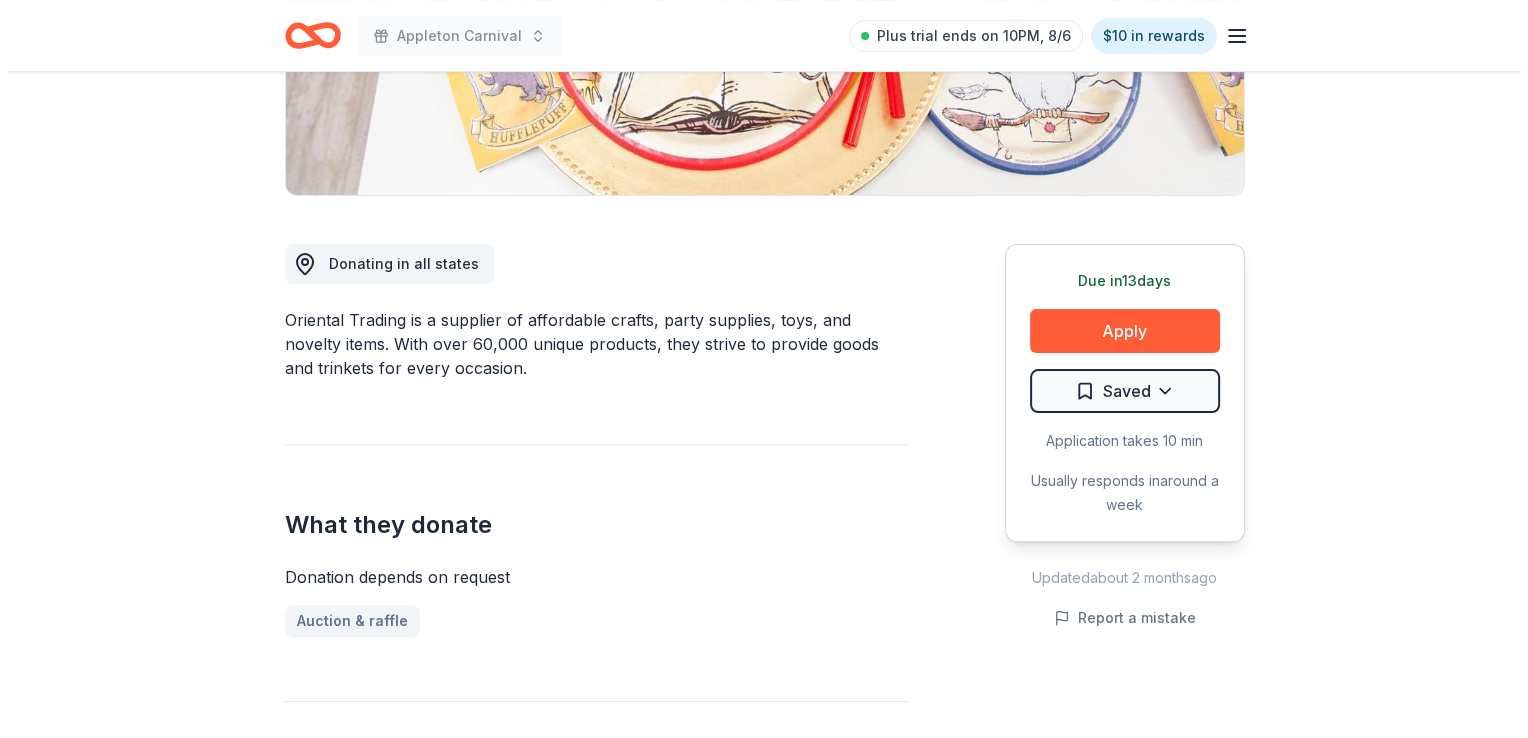 scroll, scrollTop: 432, scrollLeft: 0, axis: vertical 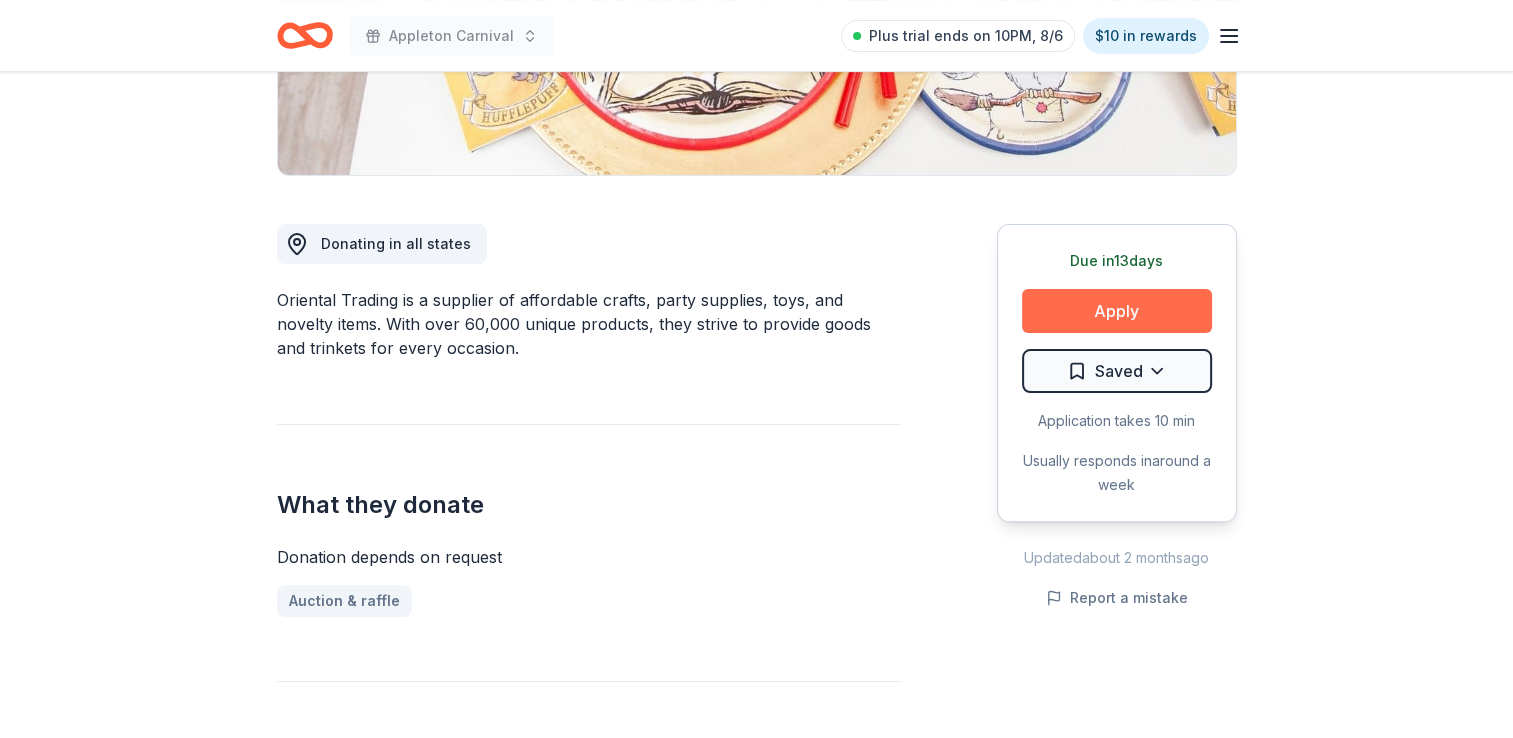 click on "Apply" at bounding box center (1117, 311) 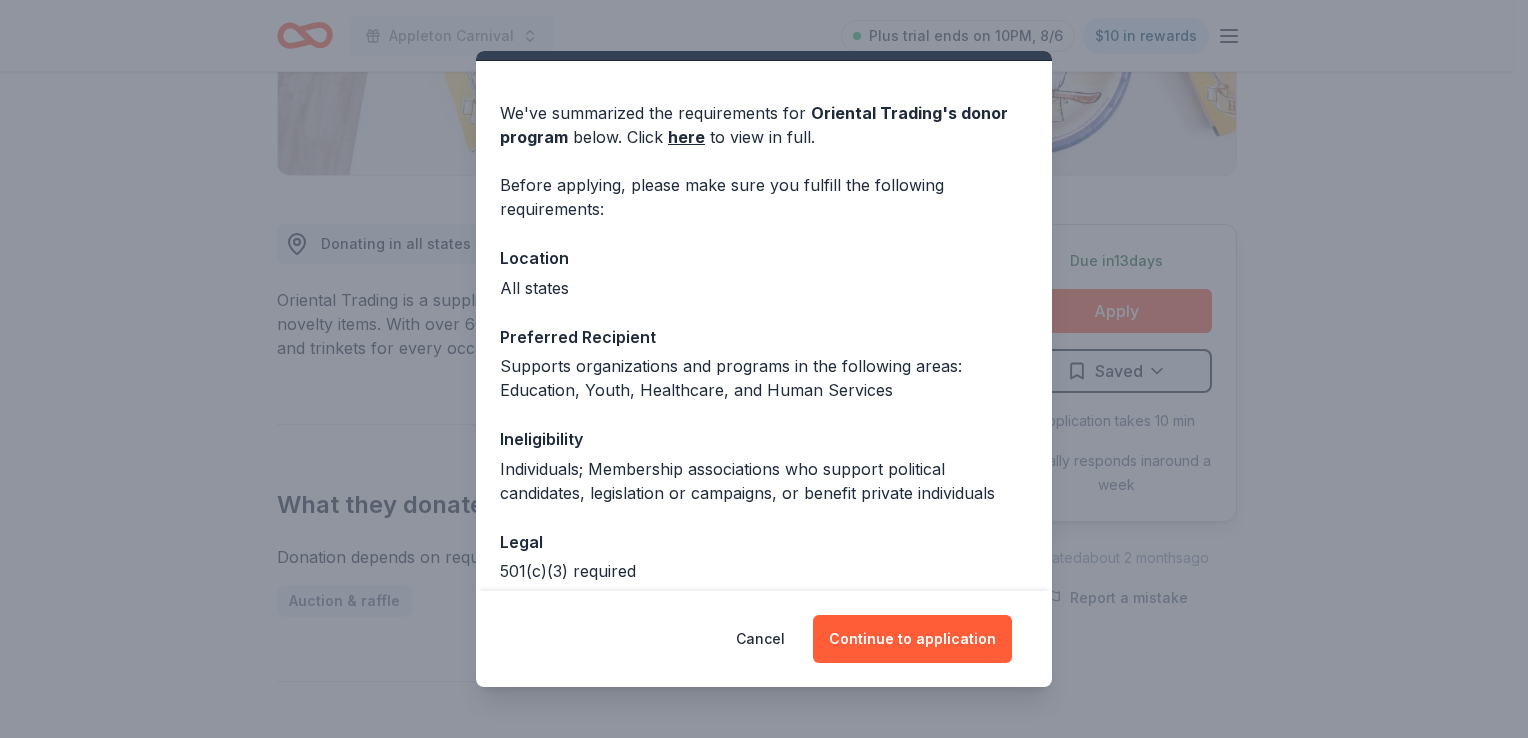 scroll, scrollTop: 144, scrollLeft: 0, axis: vertical 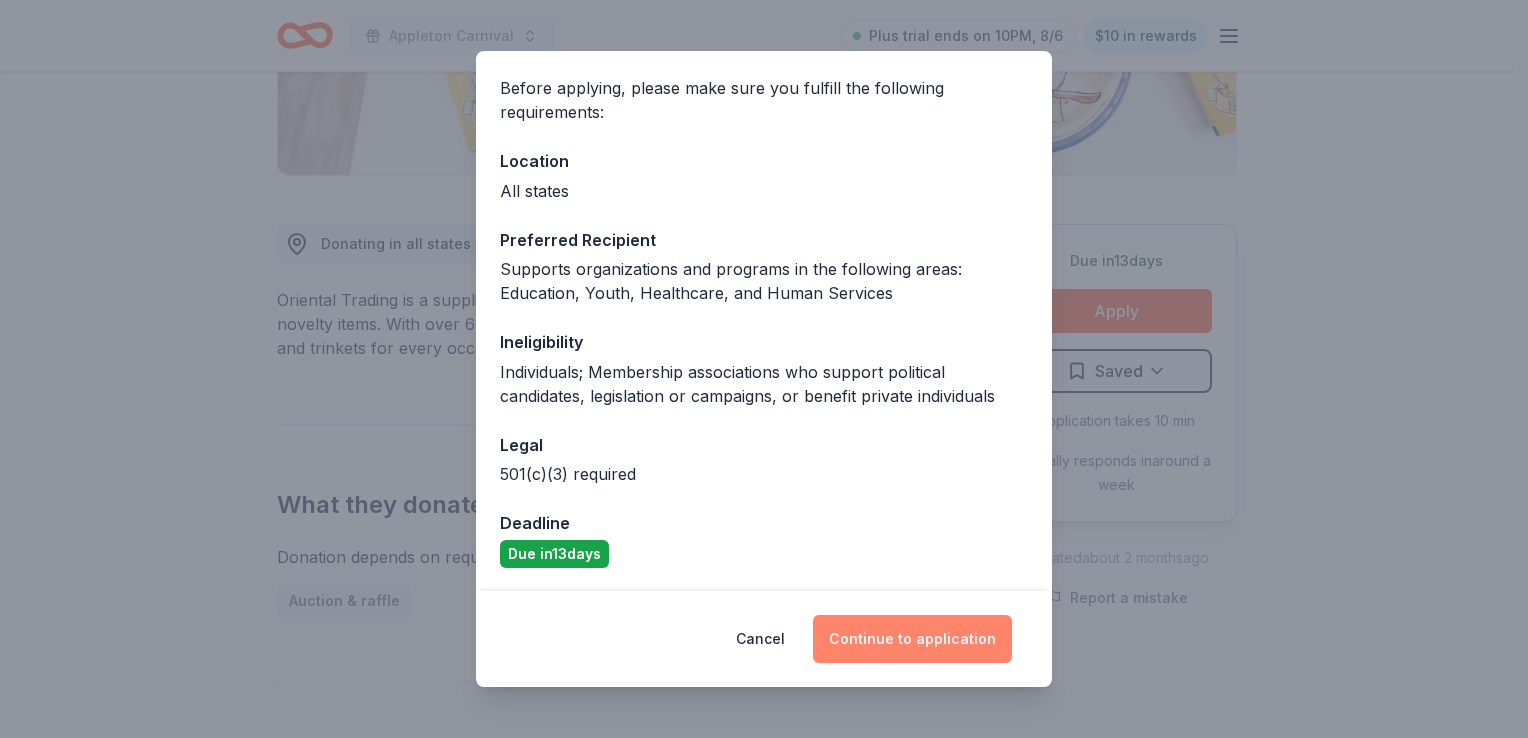 click on "Continue to application" at bounding box center (912, 639) 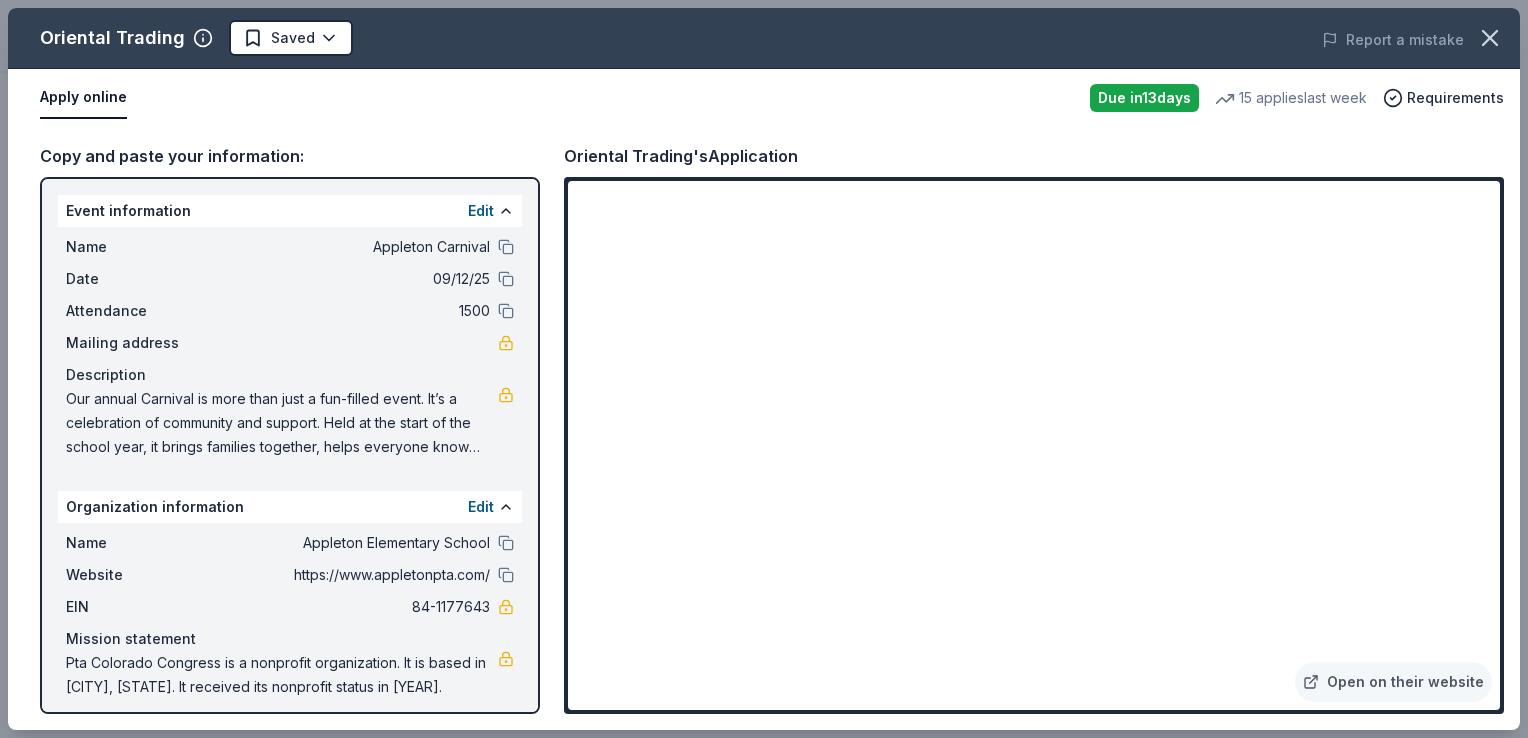 scroll, scrollTop: 9, scrollLeft: 0, axis: vertical 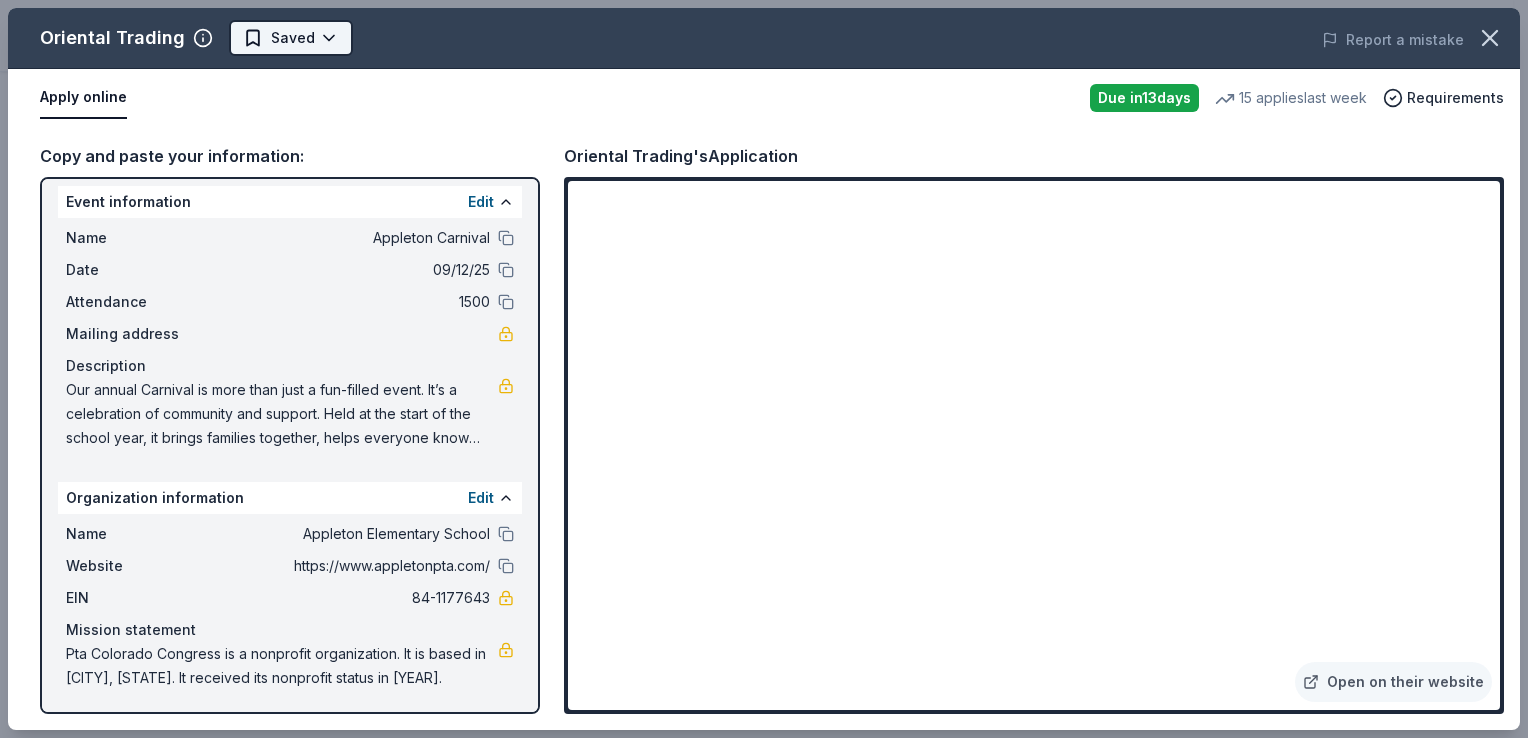 click on "Appleton Carnival  Plus trial ends on 10PM, 8/6 $10 in rewards Due in  13  days Share Oriental Trading 4.8 • 118  reviews 15   applies  last week approval rate Share Donating in all states Oriental Trading is a supplier of affordable crafts, party supplies, toys, and novelty items. With over 60,000 unique products, they strive to provide goods and trinkets for every occasion.  What they donate Donation depends on request Auction & raffle Who they donate to  Preferred Supports organizations and programs in the following areas: Education, Youth, Healthcare, and Human Services Children Education Health Poverty & Hunger 501(c)(3) required  Ineligible Individuals; Membership associations who support political candidates, legislation or campaigns, or benefit private individuals  Individuals Political Lobbying & advocacy approval rate 20 % approved 30 % declined 50 % no response Upgrade to Pro to view approval rates and average donation values Due in  13  days Apply Saved Application takes 10 min around a week 4.8" at bounding box center [764, -63] 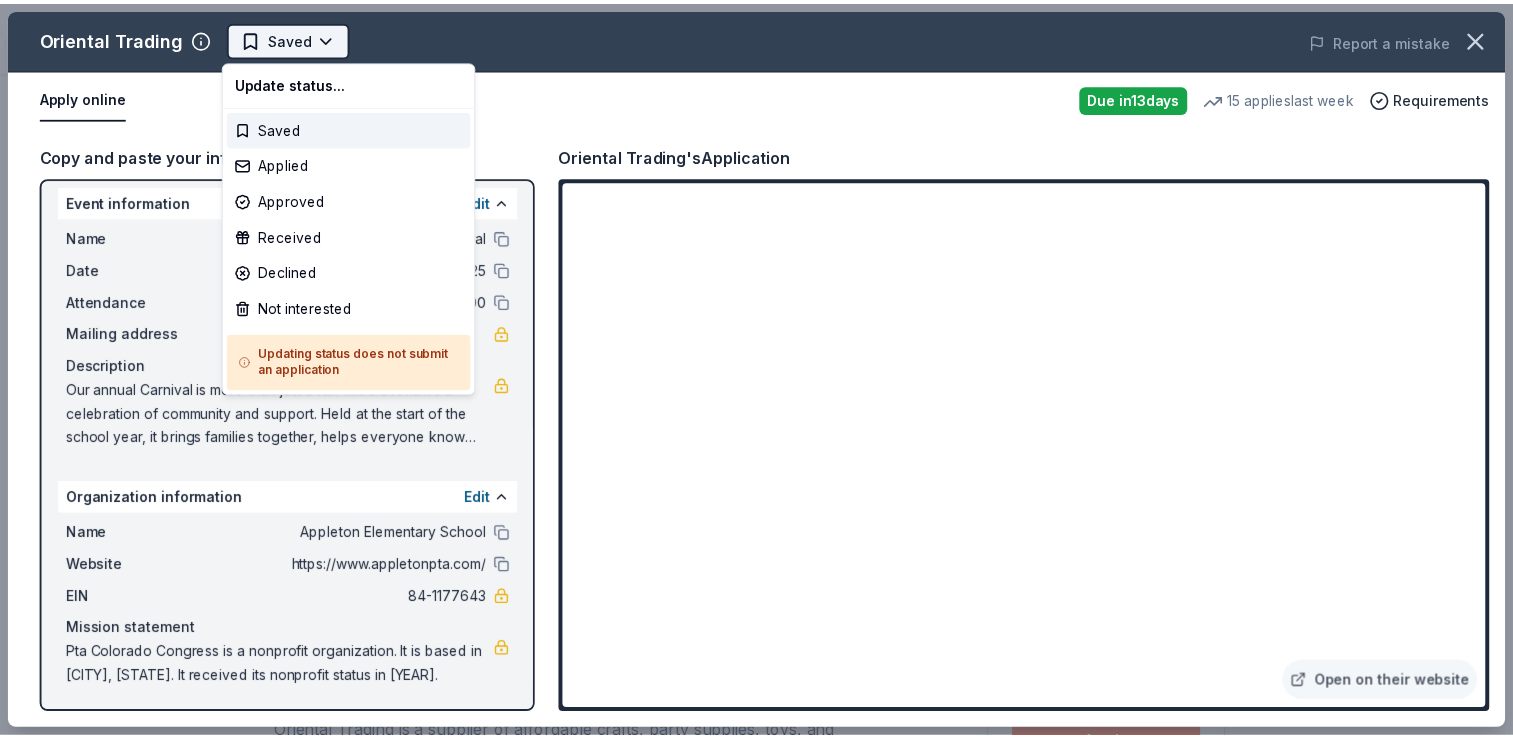 scroll, scrollTop: 0, scrollLeft: 0, axis: both 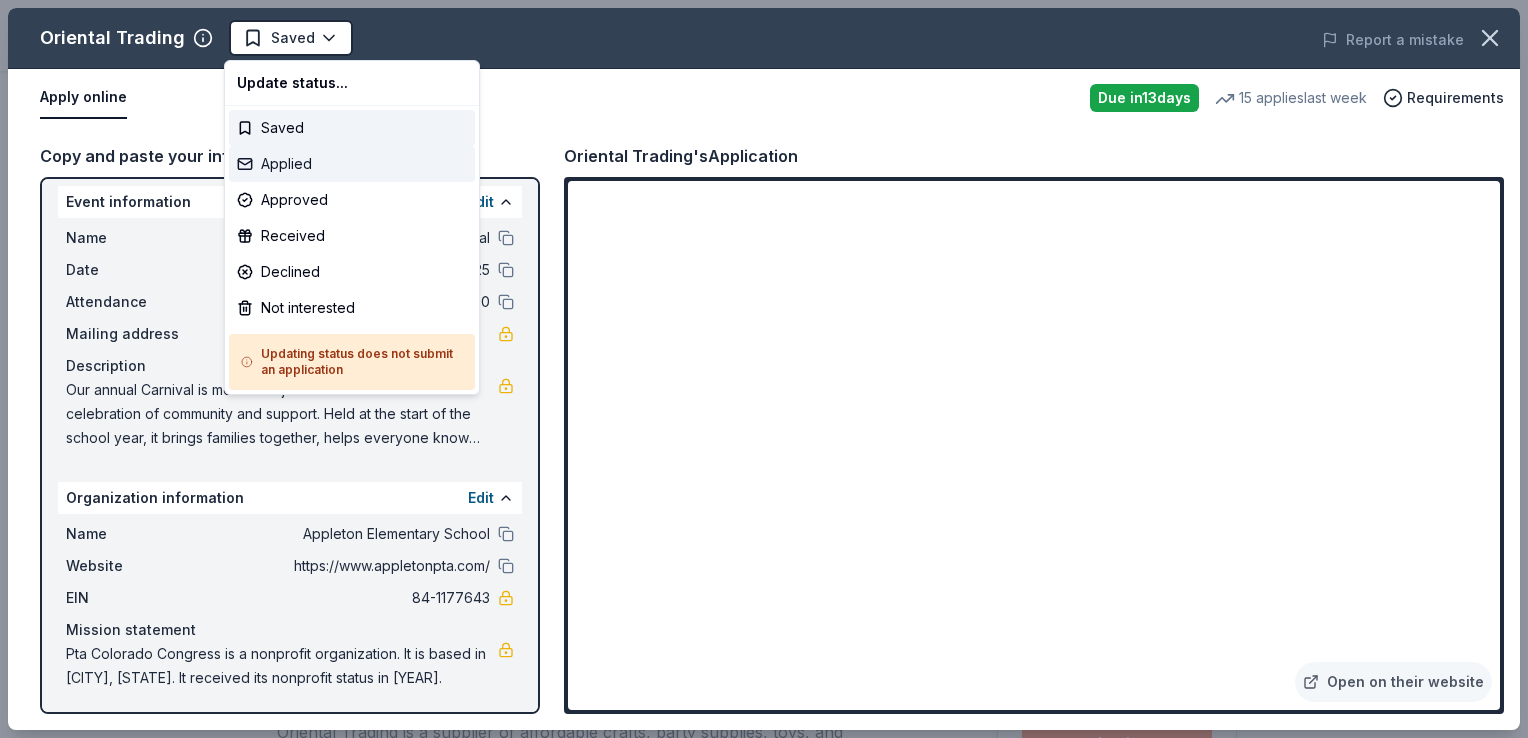 click on "Applied" at bounding box center [352, 164] 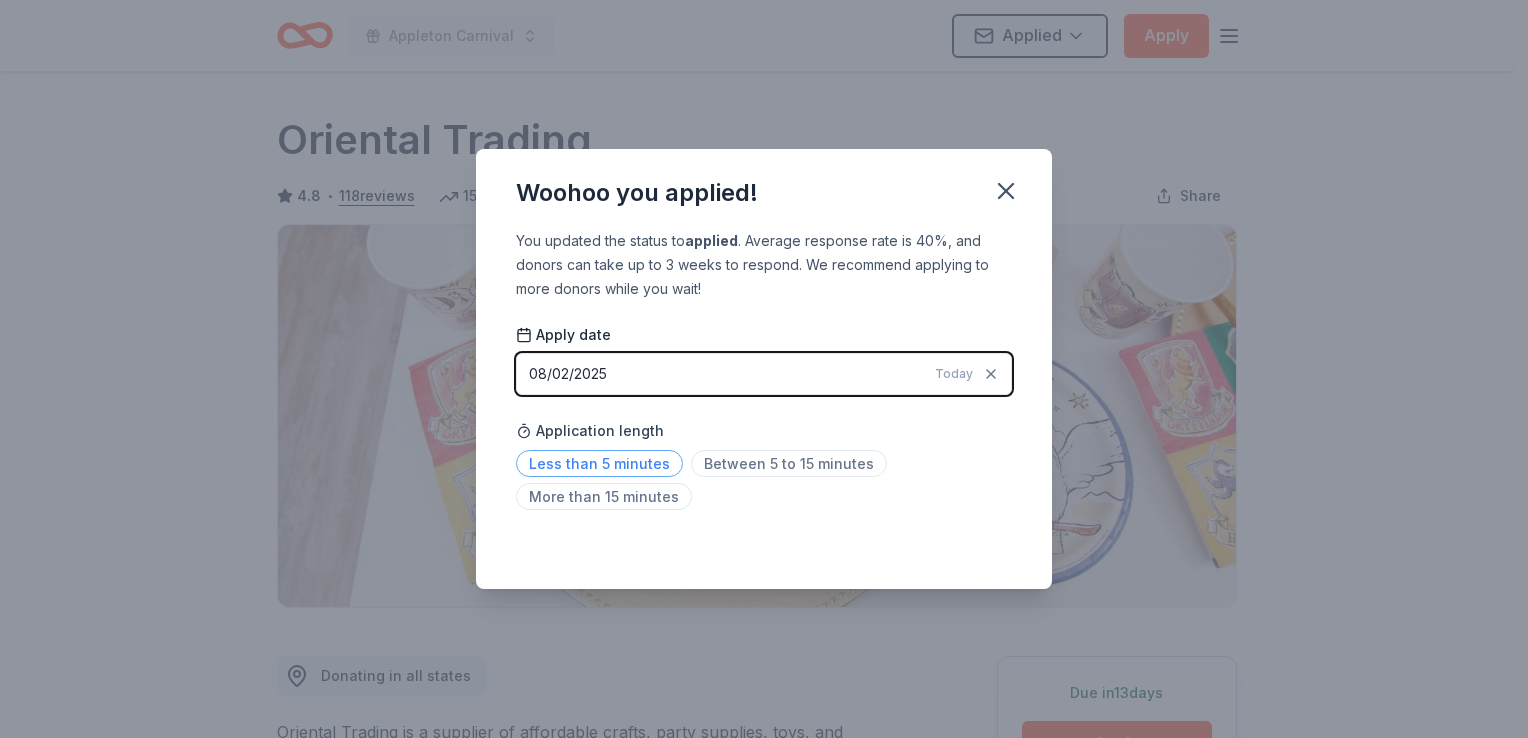click on "Less than 5 minutes" at bounding box center [599, 463] 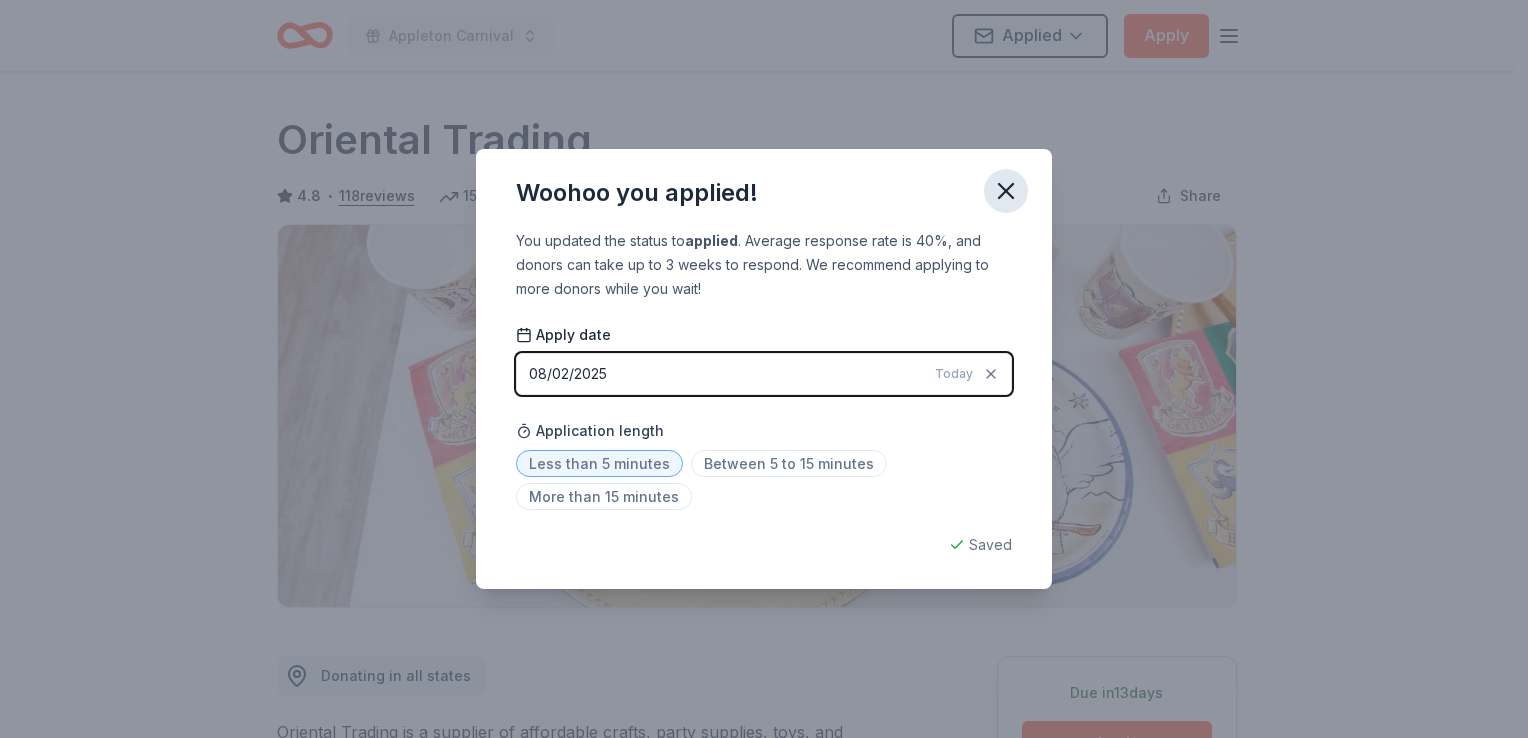click 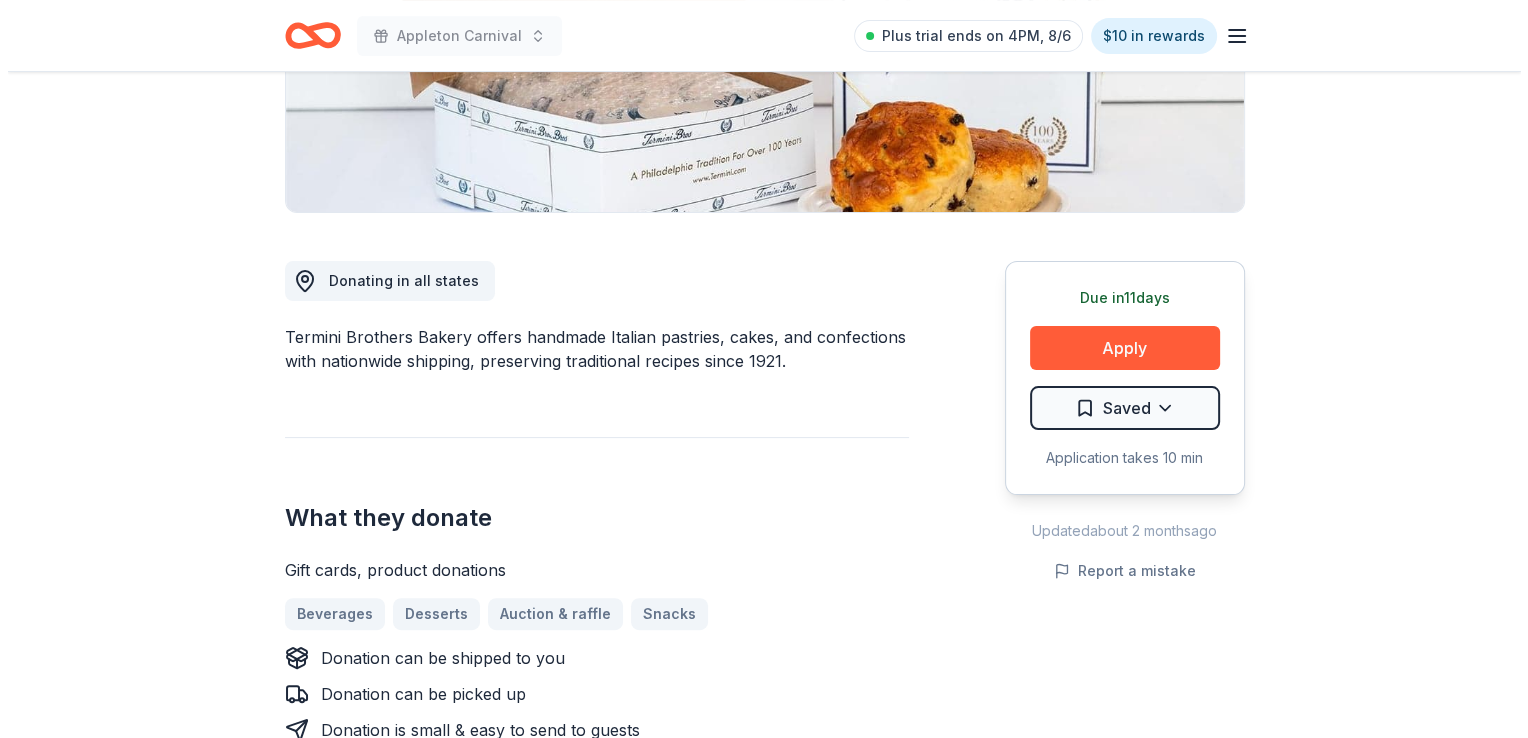 scroll, scrollTop: 394, scrollLeft: 0, axis: vertical 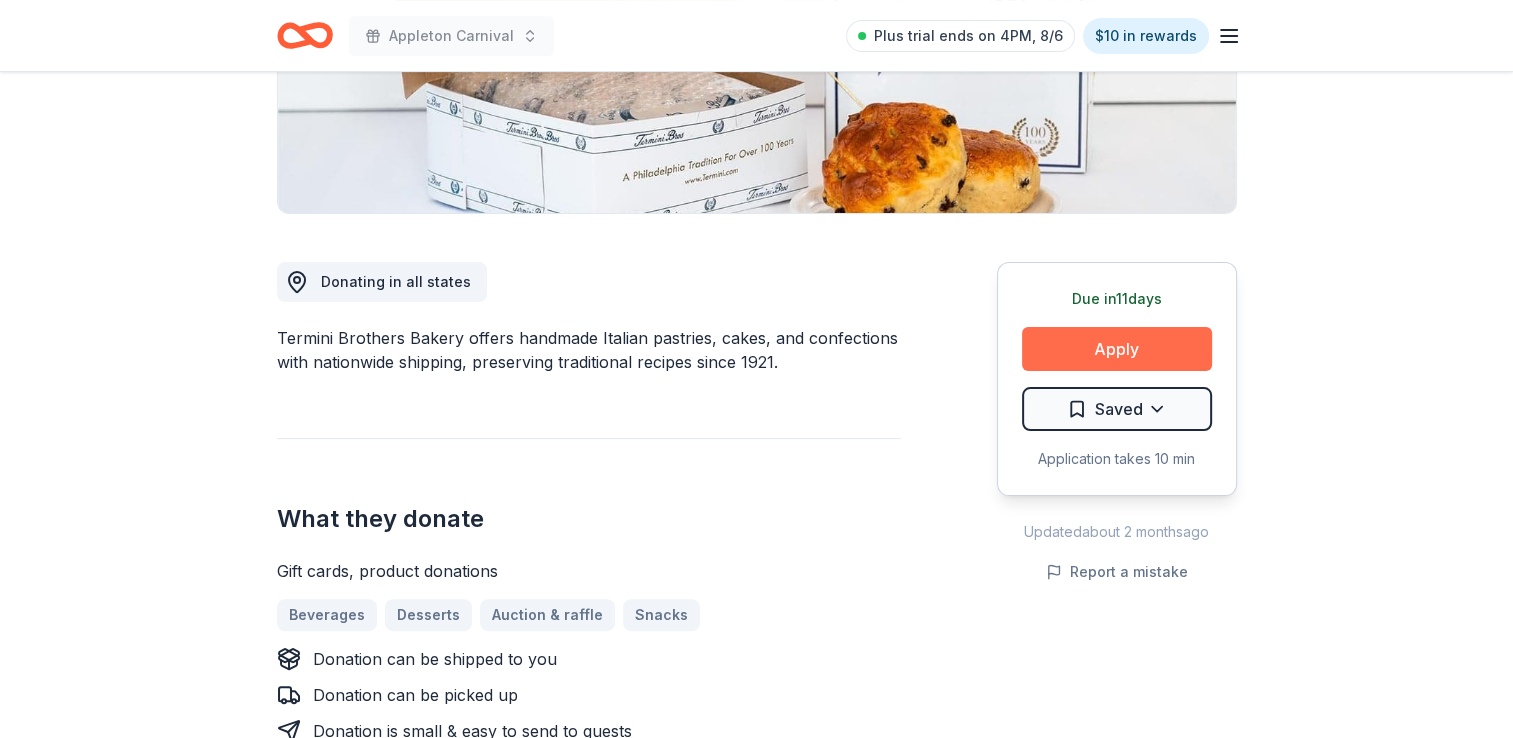 click on "Apply" at bounding box center (1117, 349) 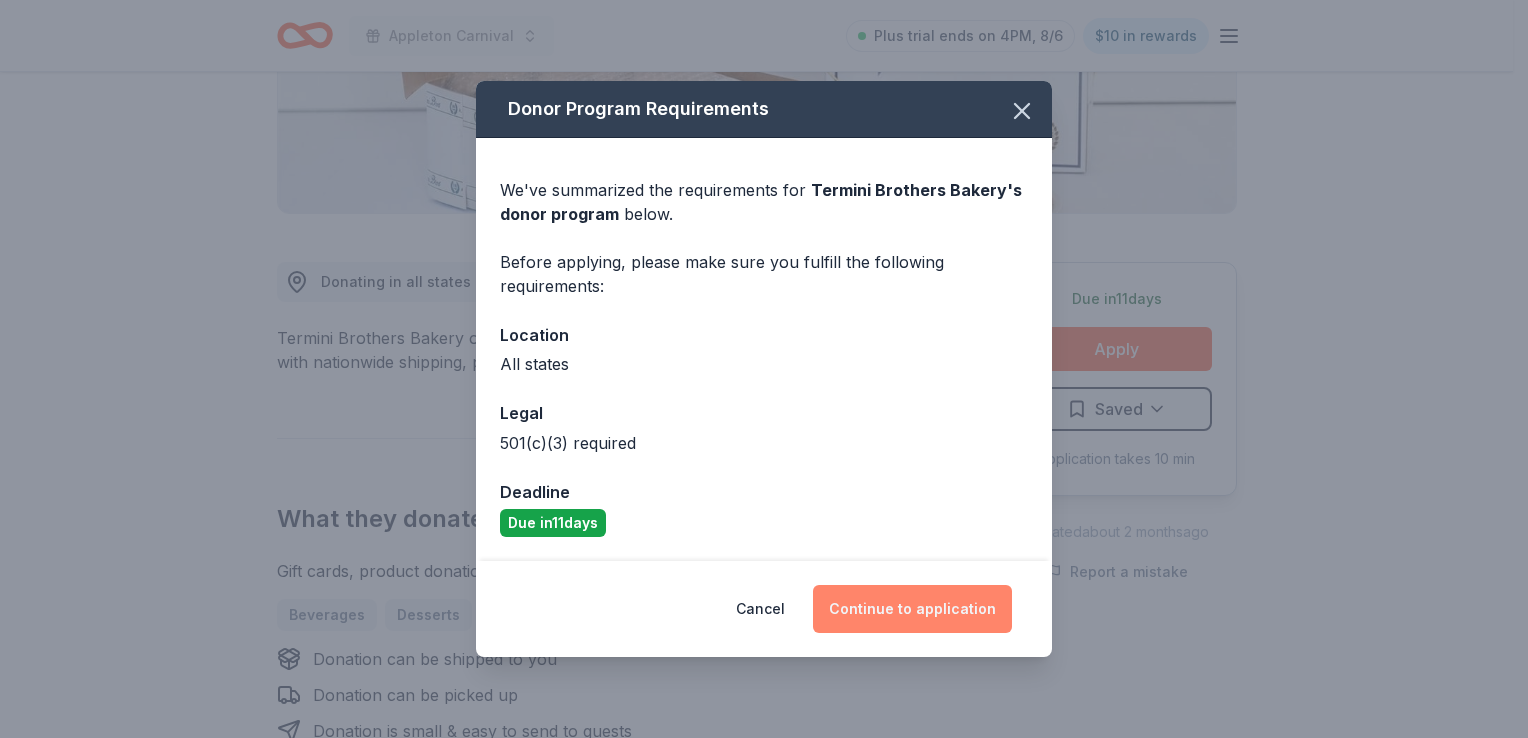 click on "Continue to application" at bounding box center [912, 609] 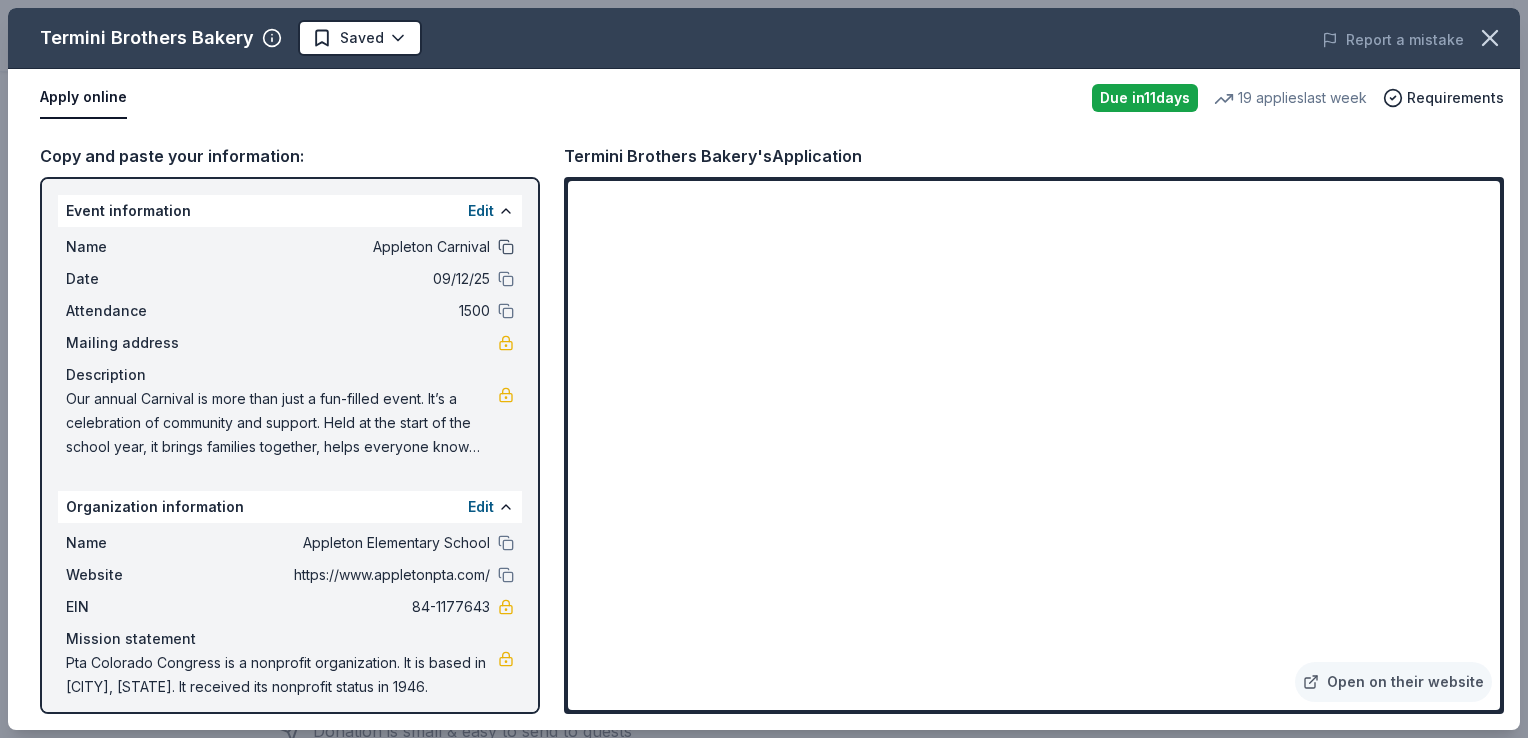 click at bounding box center [506, 247] 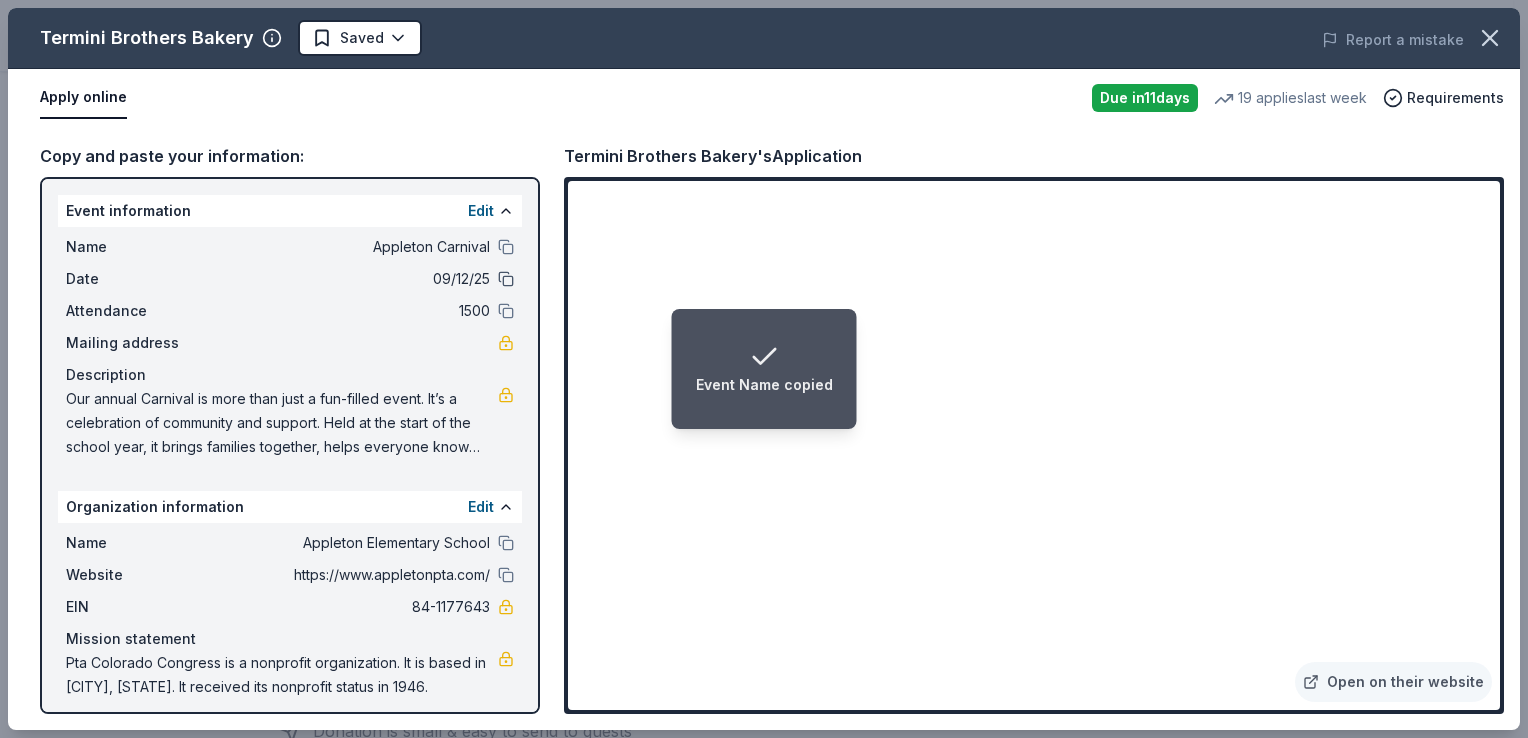 click at bounding box center (506, 279) 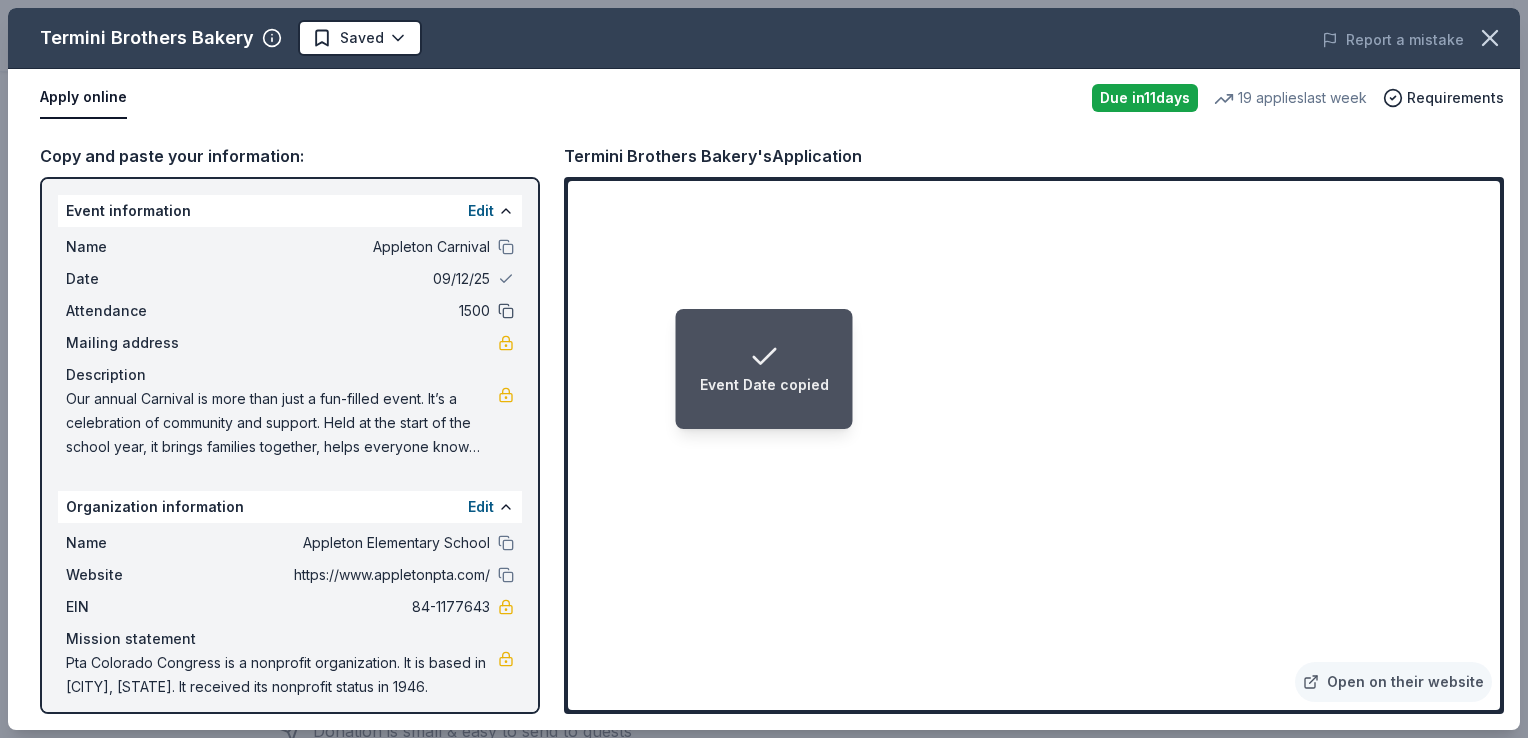 click at bounding box center [506, 311] 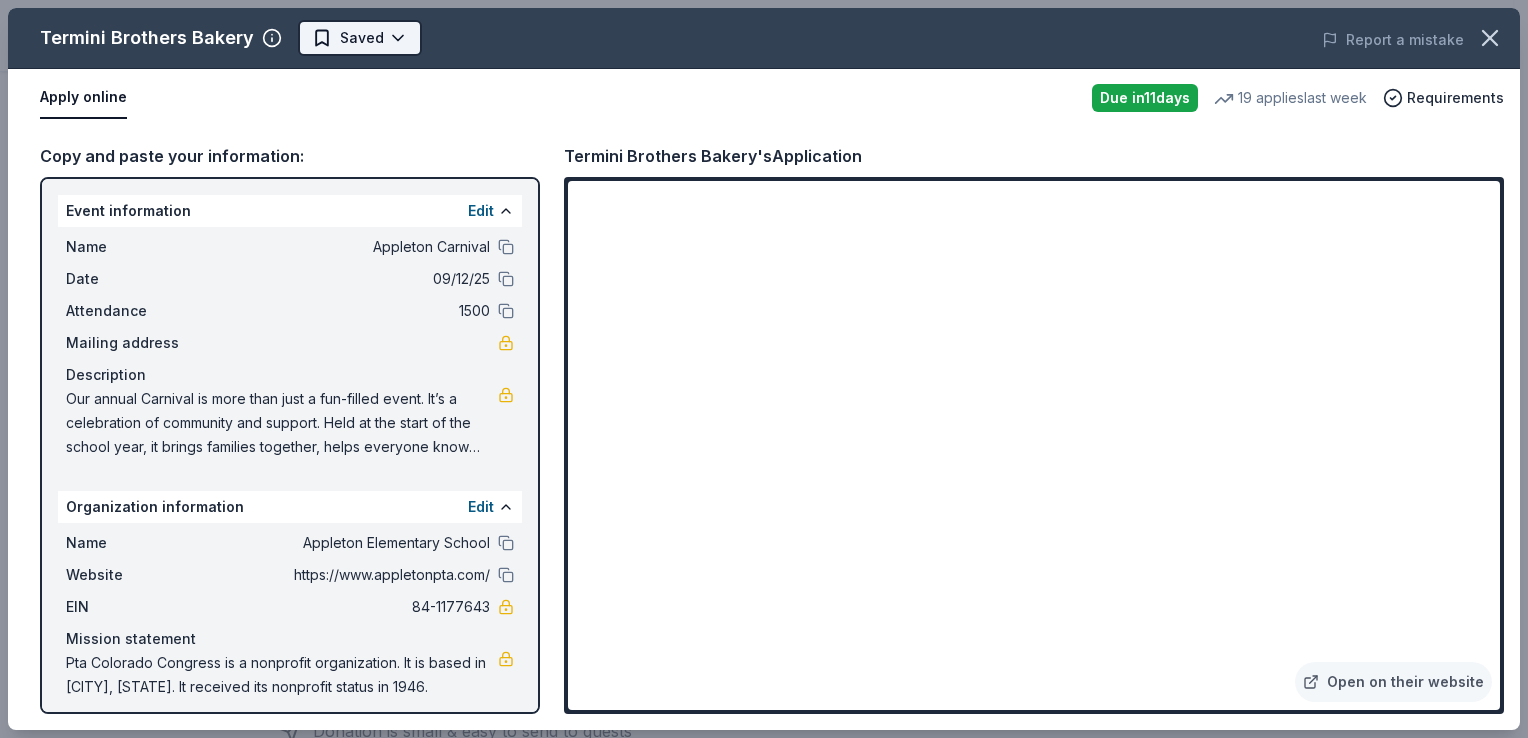 click on "Appleton Carnival  Plus trial ends on 4PM, 8/6 $10 in rewards Due in  11  days Share Termini Brothers Bakery New 19   applies  last week Share Donating in all states Termini Brothers Bakery offers handmade Italian pastries, cakes, and confections with nationwide shipping, preserving traditional recipes since 1921. What they donate Gift cards, product donations Beverages Desserts Auction & raffle Snacks Donation can be shipped to you Donation can be picked up Donation is small & easy to send to guests Who they donate to  Preferred 501(c)(3) required Upgrade to Pro to view approval rates and average donation values Due in  11  days Apply Saved Application takes 10 min Updated  about 2 months  ago Report a mistake New Be the first to review this company! Leave a review Similar donors 5   applies  last week 11  days left Target 4.3 Gift cards ($50-100 value, with a maximum donation of $500 per year) 1   apply  last week Local 27 days left Online app Lucky Lab Coffee Co. New Food, gift card(s) Local 11  days left" at bounding box center [756, -25] 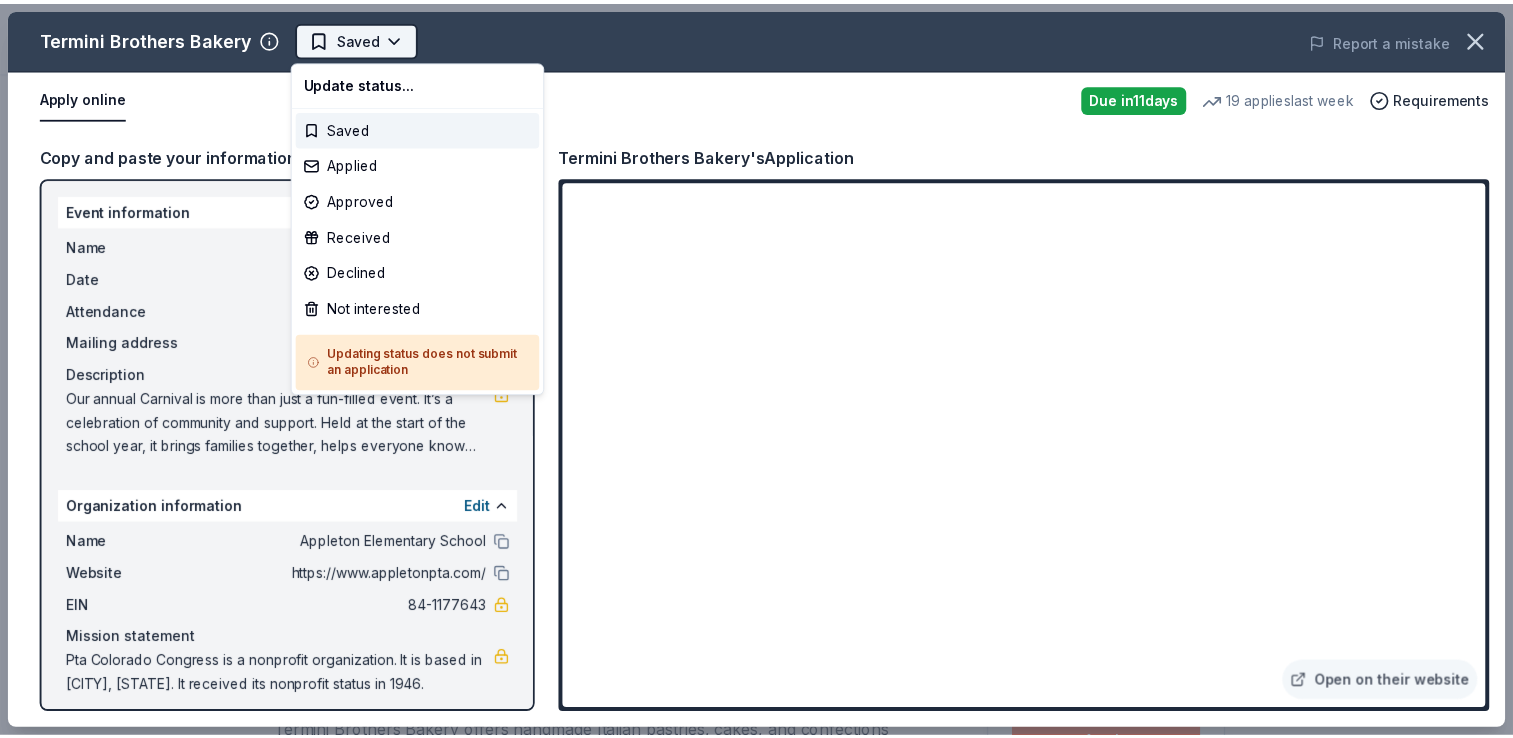 scroll, scrollTop: 0, scrollLeft: 0, axis: both 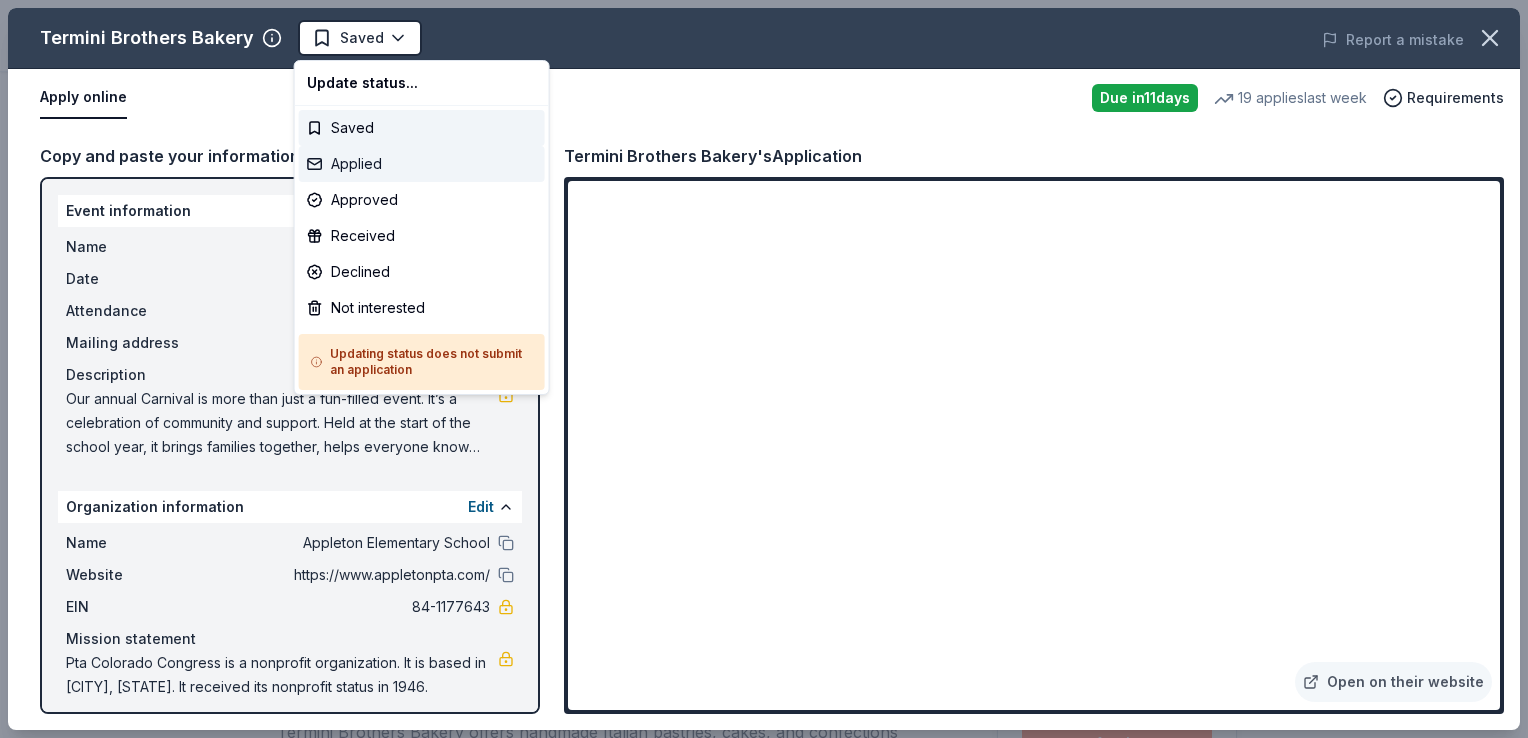 click on "Applied" at bounding box center (422, 164) 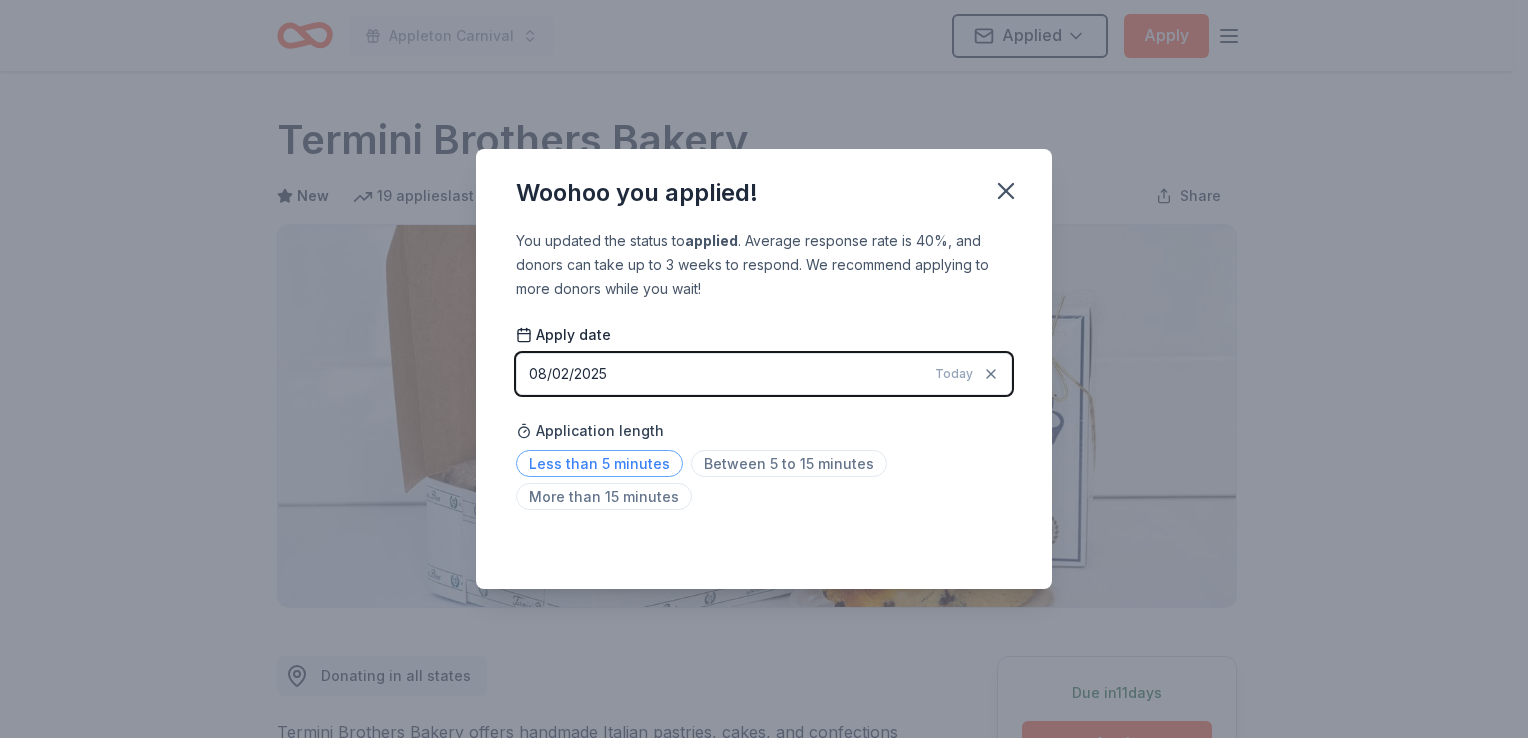 click on "Less than 5 minutes" at bounding box center [599, 463] 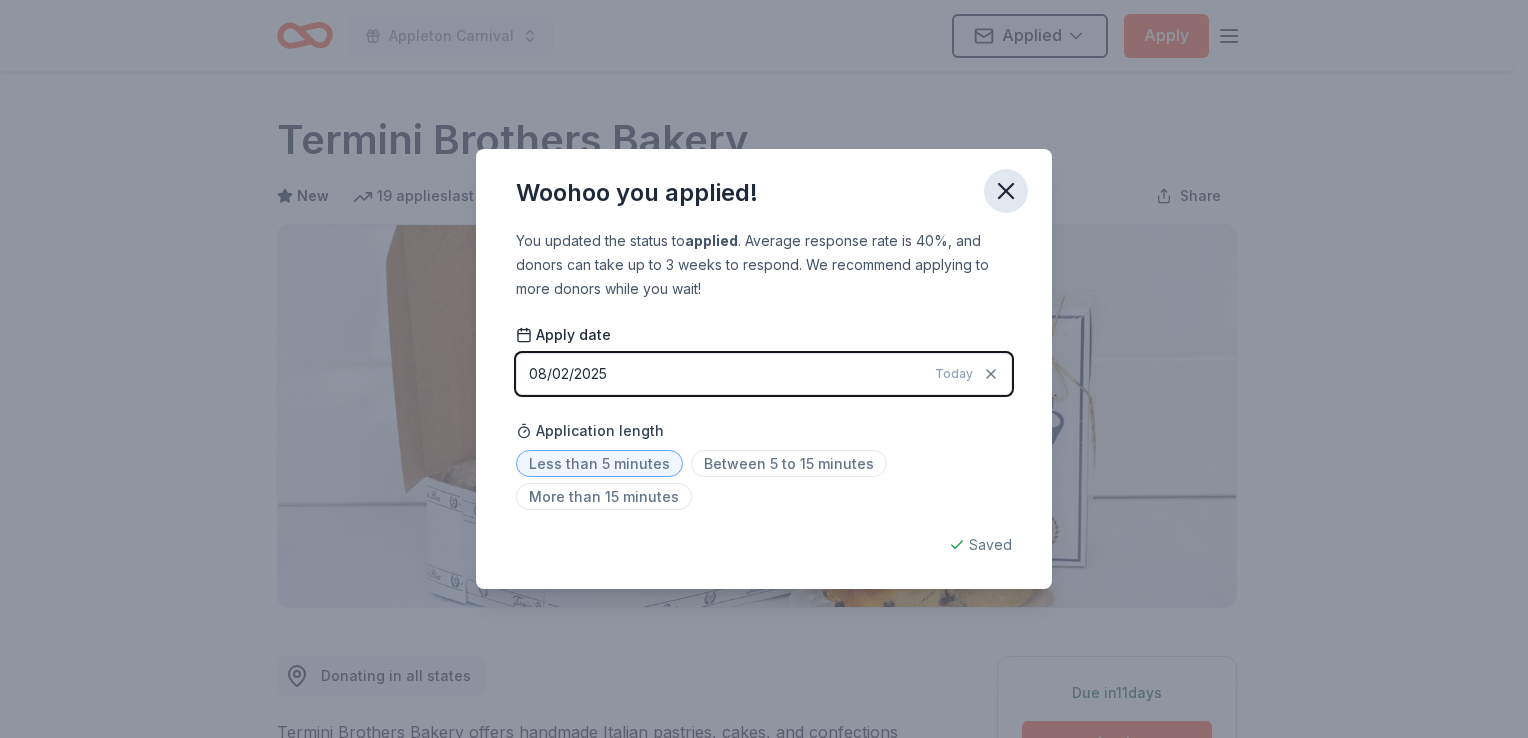 click 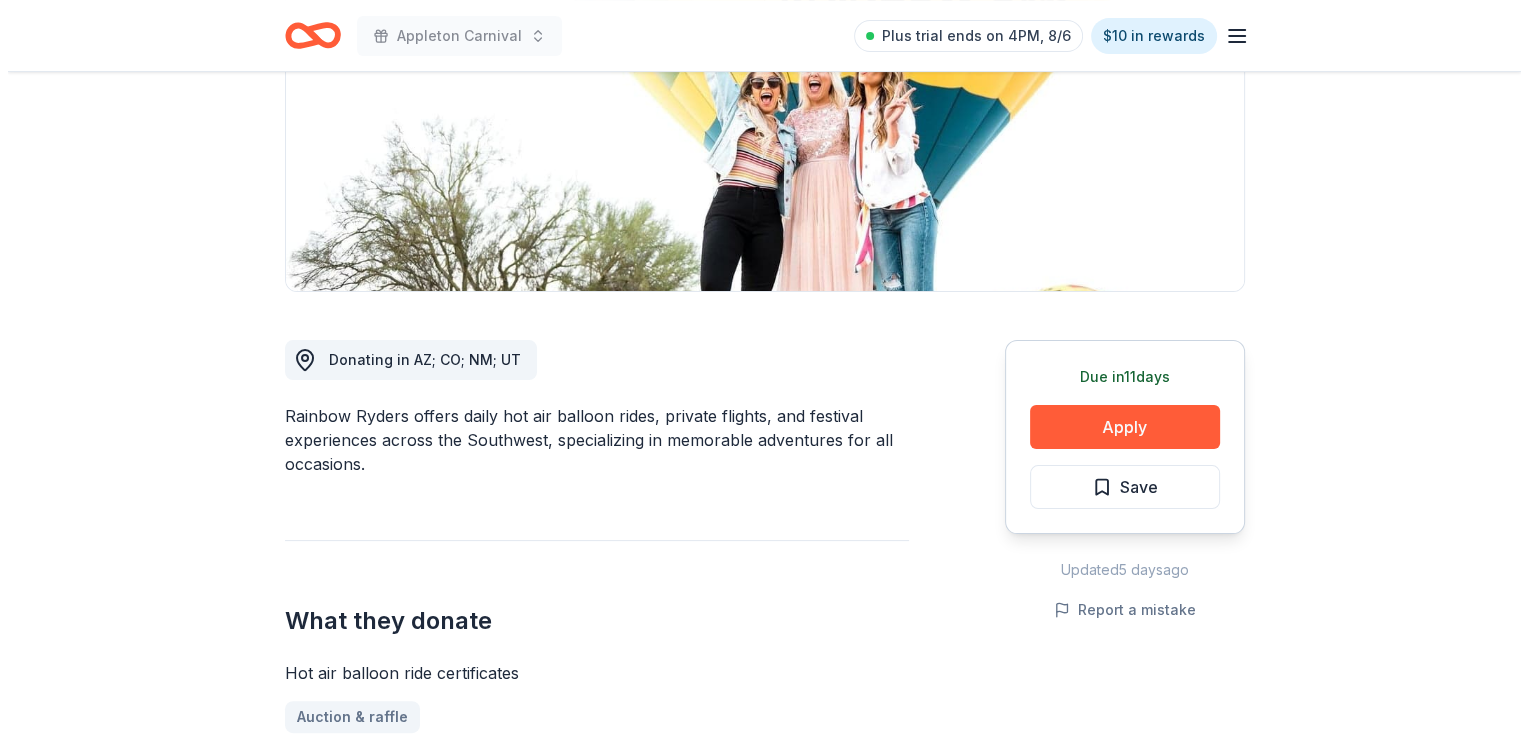 scroll, scrollTop: 318, scrollLeft: 0, axis: vertical 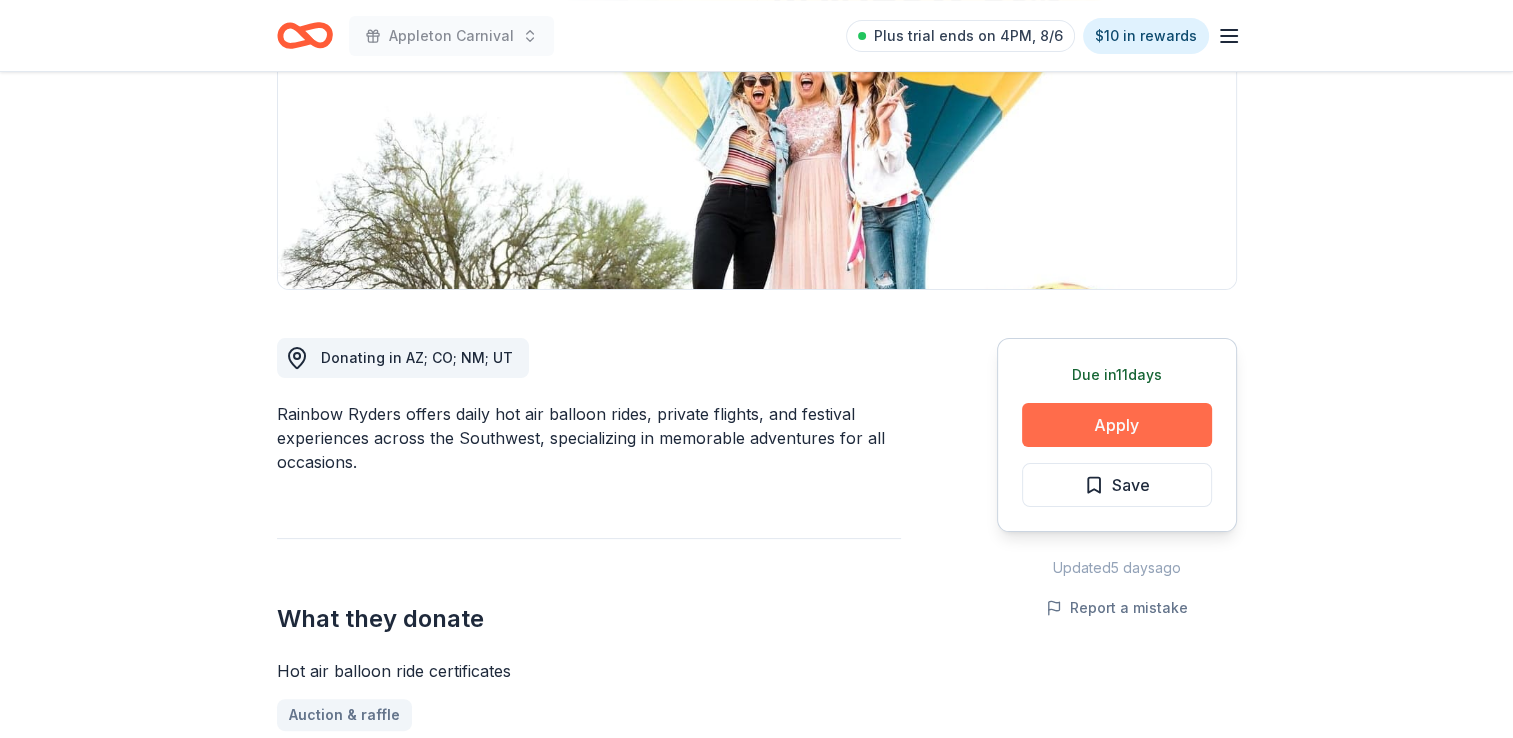 click on "Apply" at bounding box center (1117, 425) 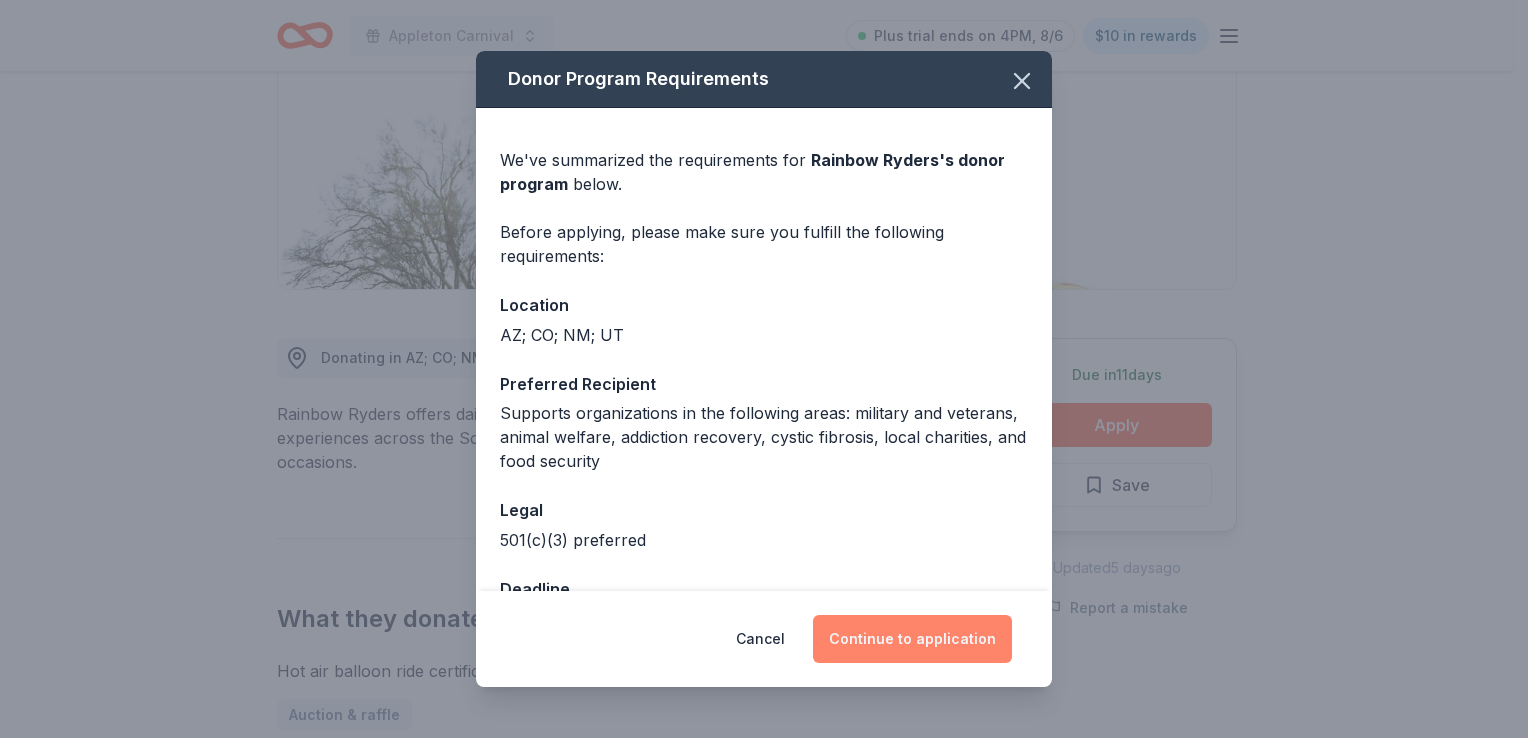 click on "Continue to application" at bounding box center (912, 639) 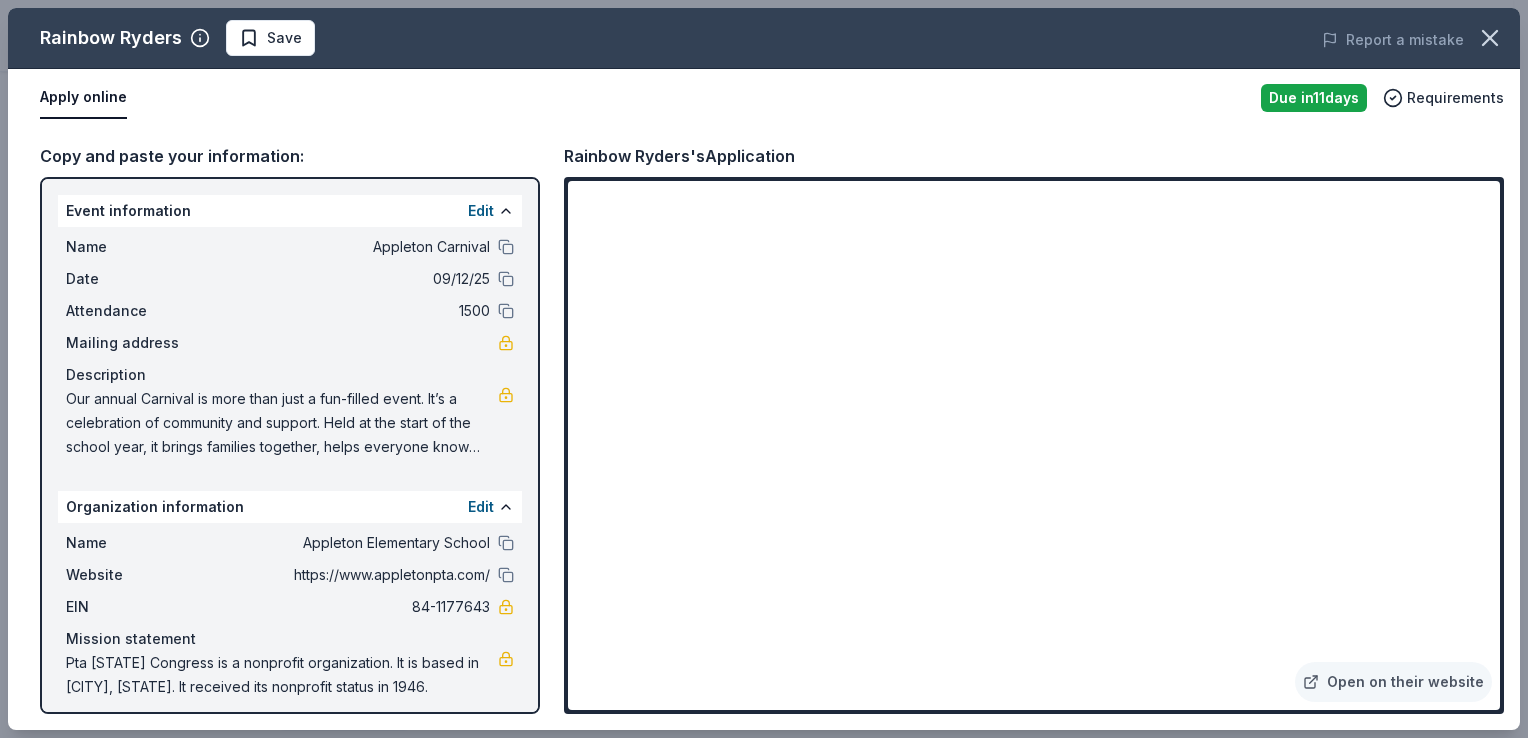 scroll, scrollTop: 9, scrollLeft: 0, axis: vertical 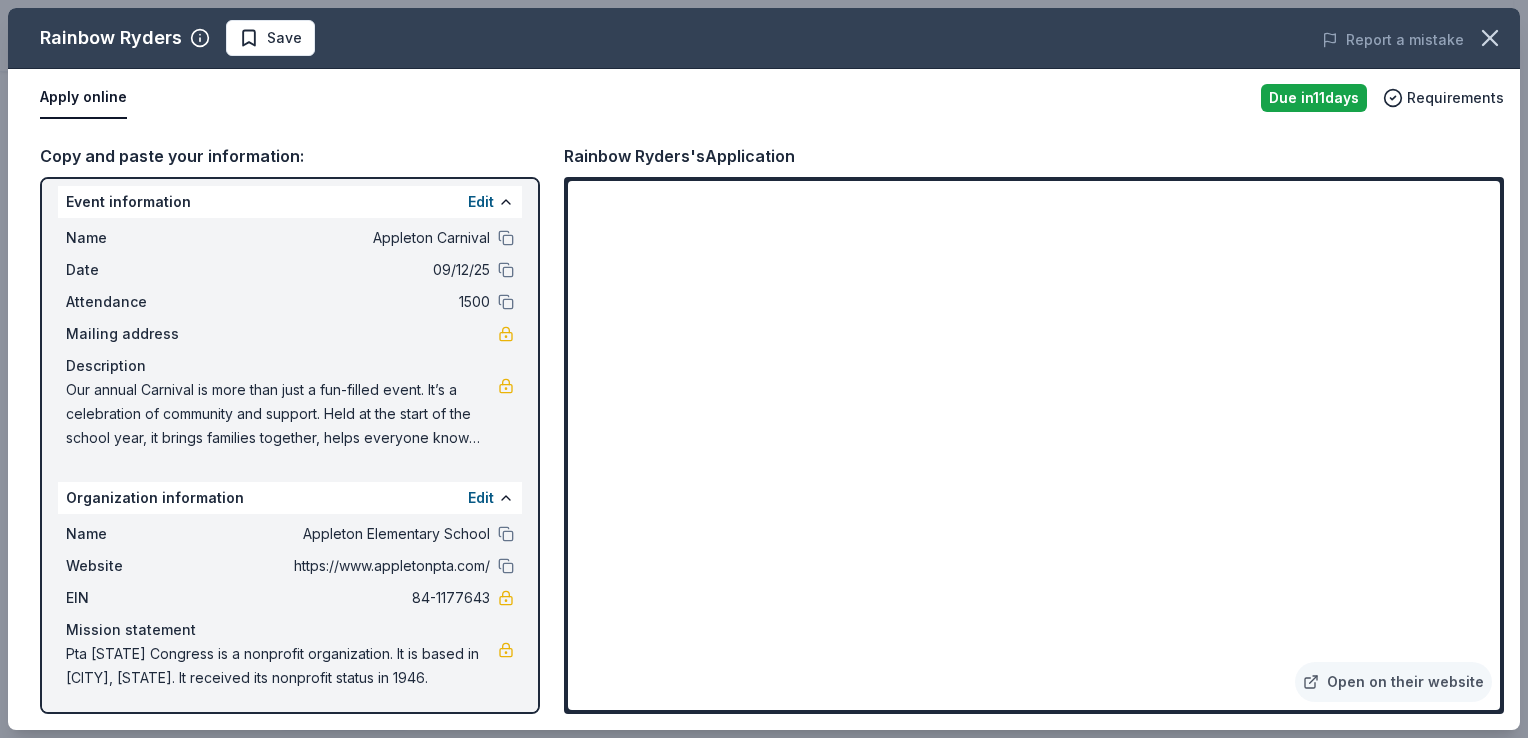 click on "Event information Edit Name [CITY] Carnival  Date [DATE] Attendance [NUMBER] Mailing address Description Our annual Carnival is more than just a fun-filled event. It’s a celebration of community and support. Held at the start of the school year, it brings families together, helps everyone know they belong, and sets the tone for a strong, connected school community.
It’s also one of our most important fundraisers. The funds we raise directly support our PTA’s efforts throughout the year: providing classroom supplies, support teachers that work directly with struggling students, and helping to fund larger projects like new playground equipment. Just as importantly, these donations allow us to ensure that no student misses out on school experiences due to financial hardship.
Your support helps us create an environment where every child can thrive, belong, and succeed. Thank you! Organization information Edit Name [CITY] Elementary School Website https://www.[CITY]pta.com/ EIN [EIN]" at bounding box center [290, 445] 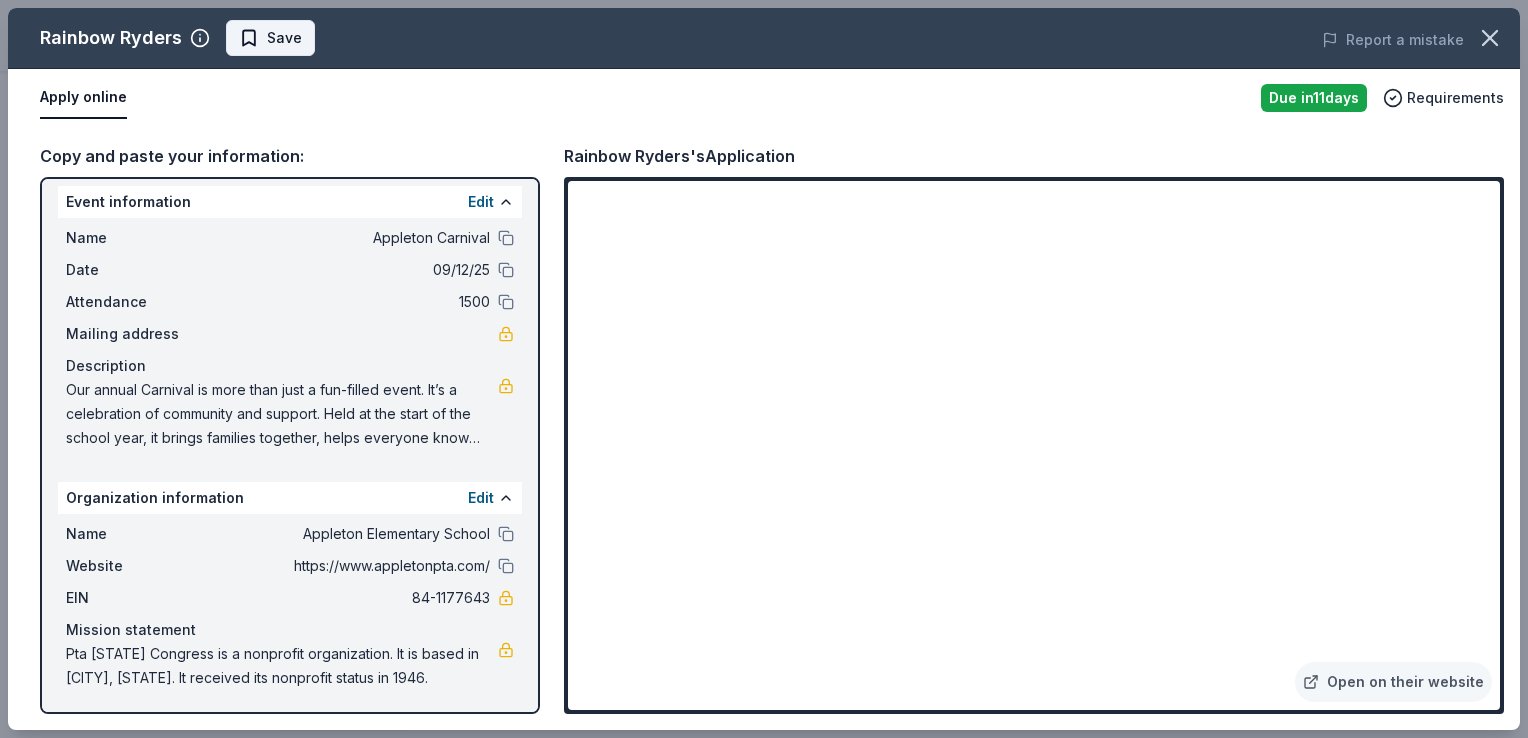 click on "Save" at bounding box center [284, 38] 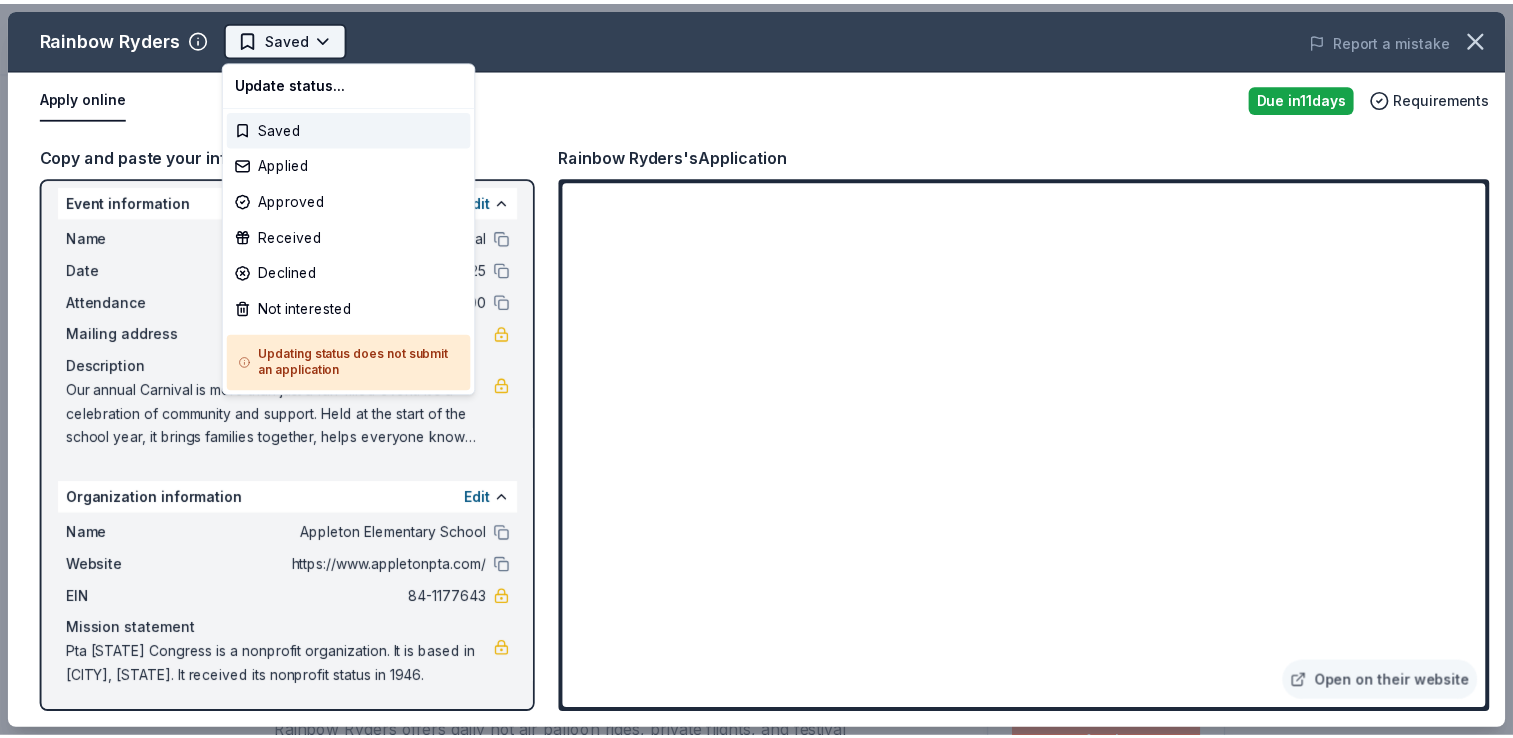 scroll, scrollTop: 0, scrollLeft: 0, axis: both 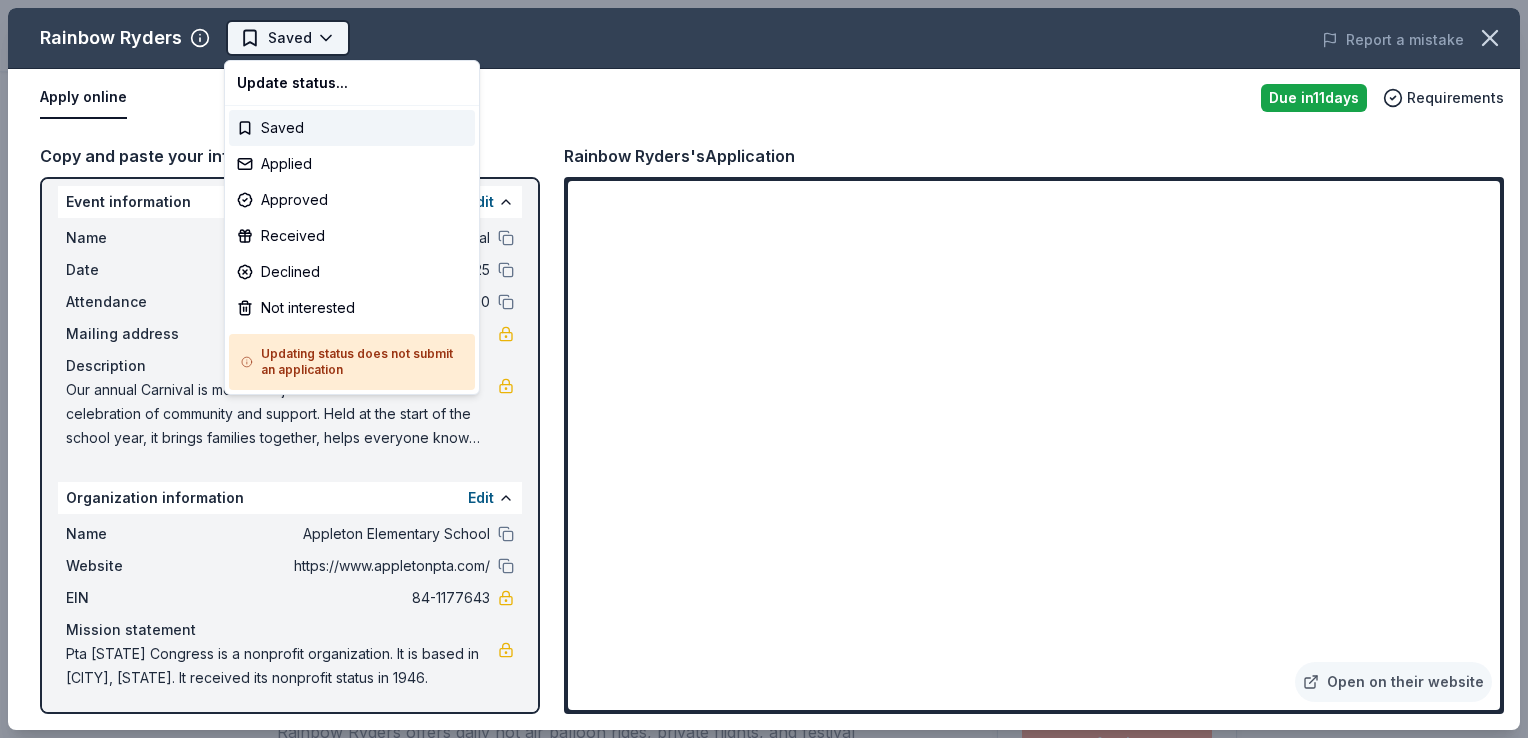 click on "Appleton Carnival  Saved Apply Due in  11  days Share Rainbow Ryders New Share Donating in AZ; CO; NM; UT Rainbow Ryders offers daily hot air balloon rides, private flights, and festival experiences across the Southwest, specializing in memorable adventures for all occasions. What they donate Hot air balloon ride certificates Auction & raffle Donation is small & easy to send to guests Who they donate to  Preferred Supports organizations in the following areas: military and veterans, animal welfare, addiction recovery, cystic fibrosis, local charities, and food security Animals Health Military Poverty & Hunger 501(c)(3) preferred Upgrade to Pro to view approval rates and average donation values Due in  11  days Apply Saved Updated  5 days  ago Report a mistake New Be the first to review this company! Leave a review Similar donors 1   apply  last week 11  days left Menchie's Frozen Yogurt New Frozen yogurt, gift card(s) 2   applies  last week 11  days left Online app Big 5 Sporting Goods 4.3 3   applies Safeway" at bounding box center [764, 369] 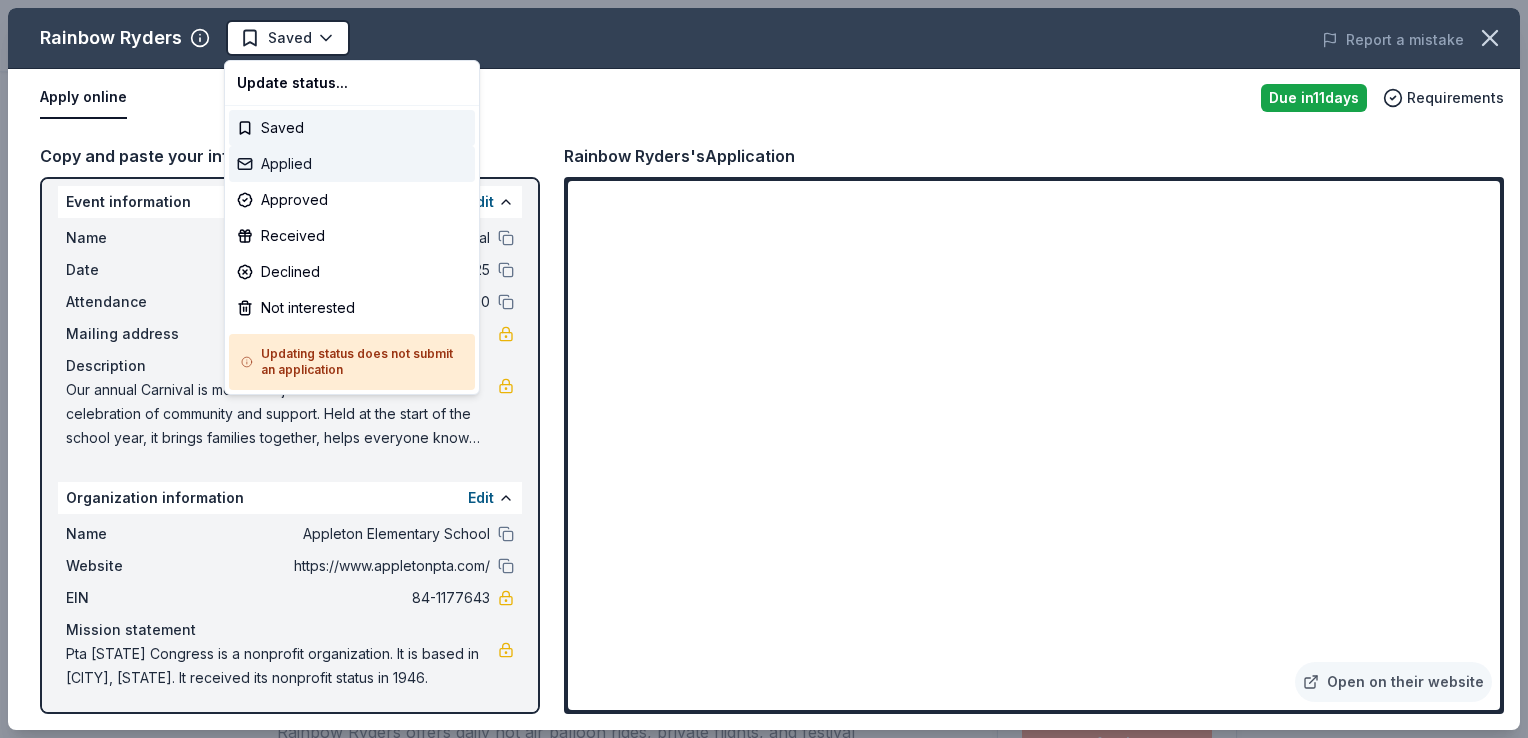 click on "Applied" at bounding box center (352, 164) 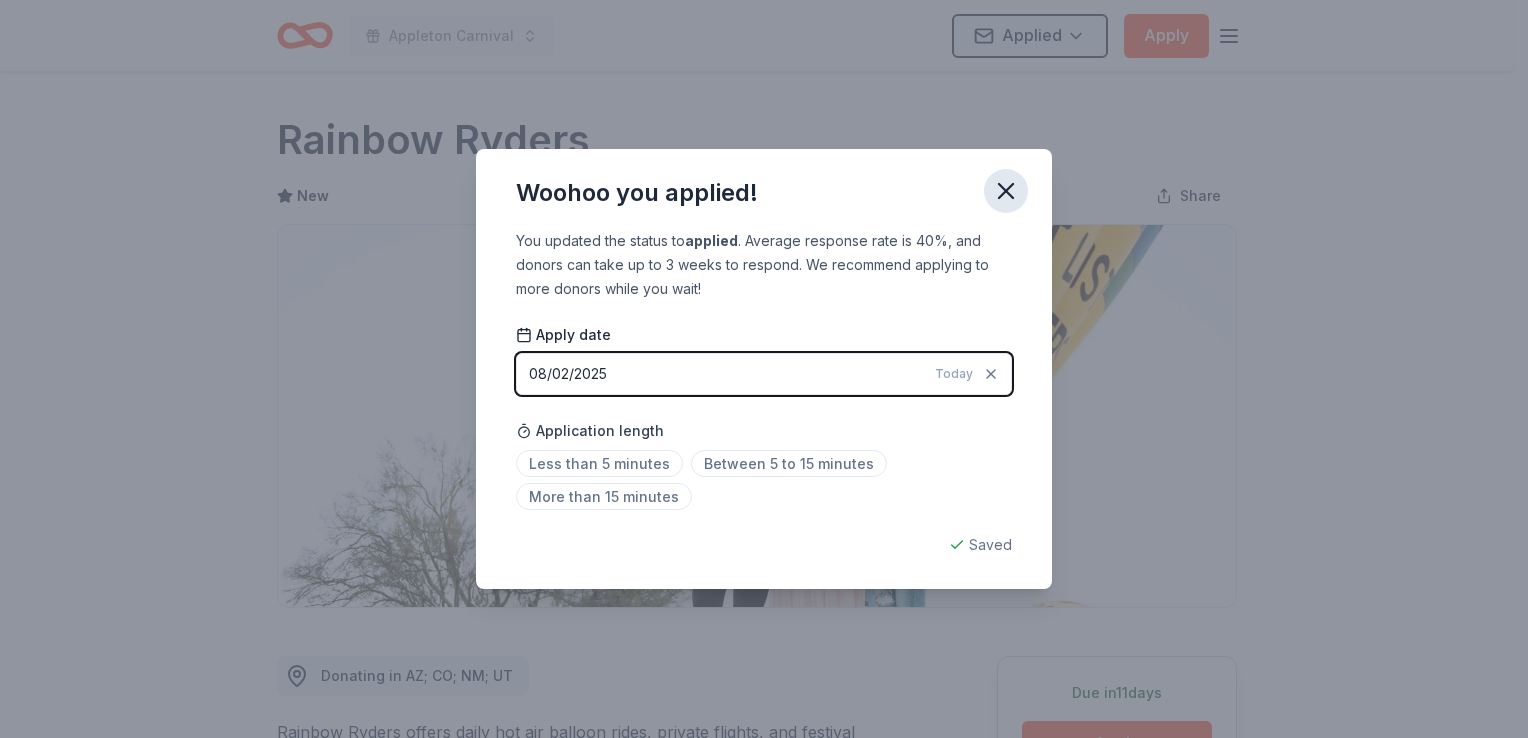 click 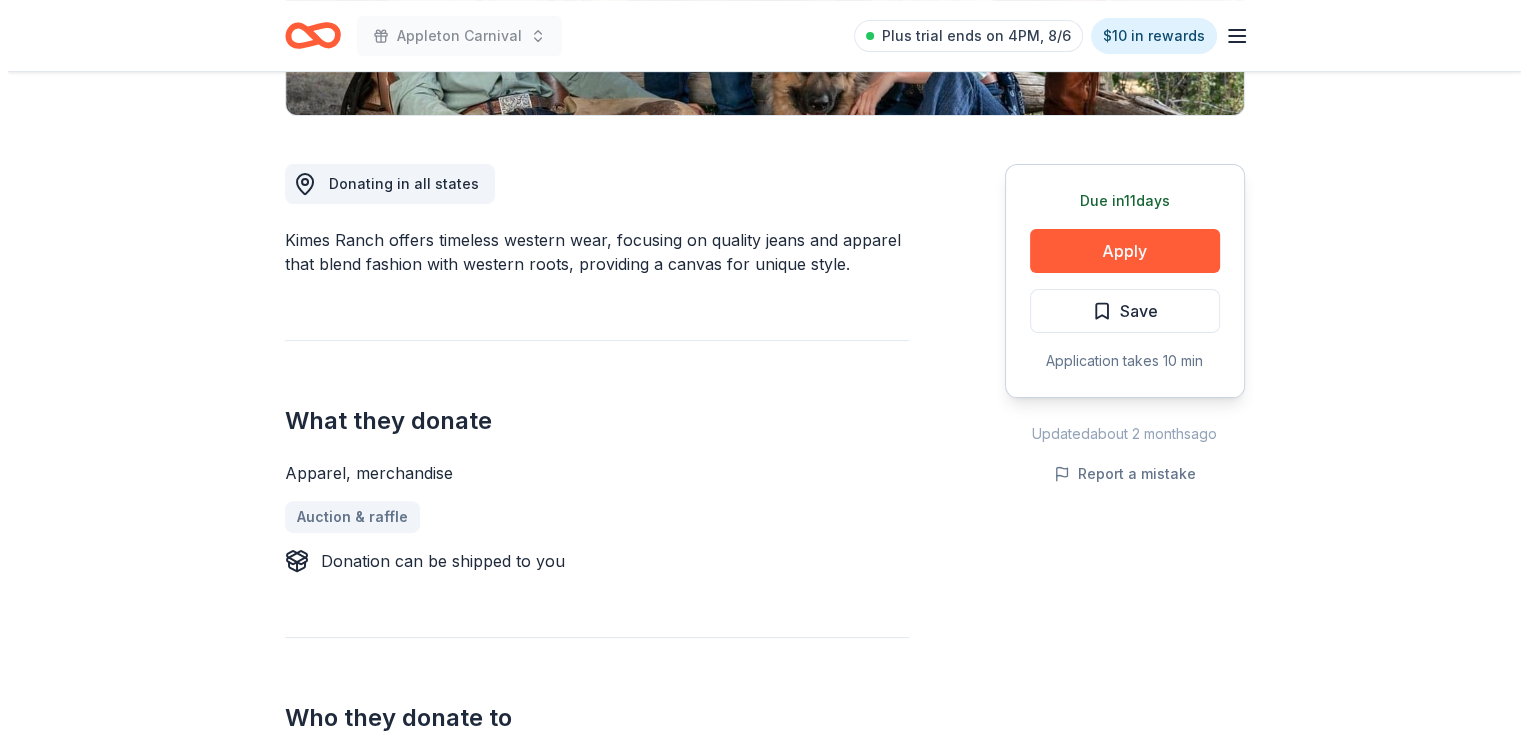 scroll, scrollTop: 500, scrollLeft: 0, axis: vertical 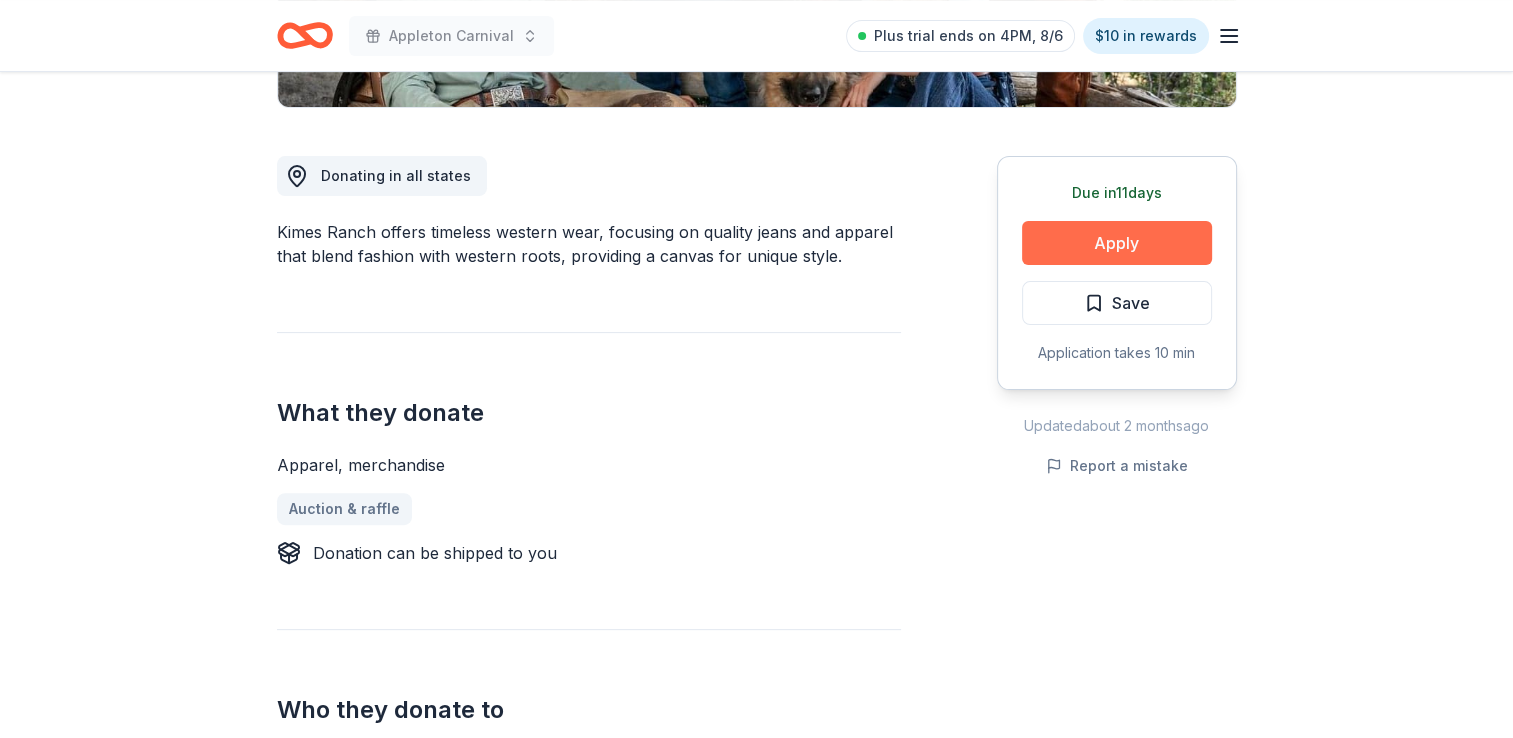 click on "Apply" at bounding box center [1117, 243] 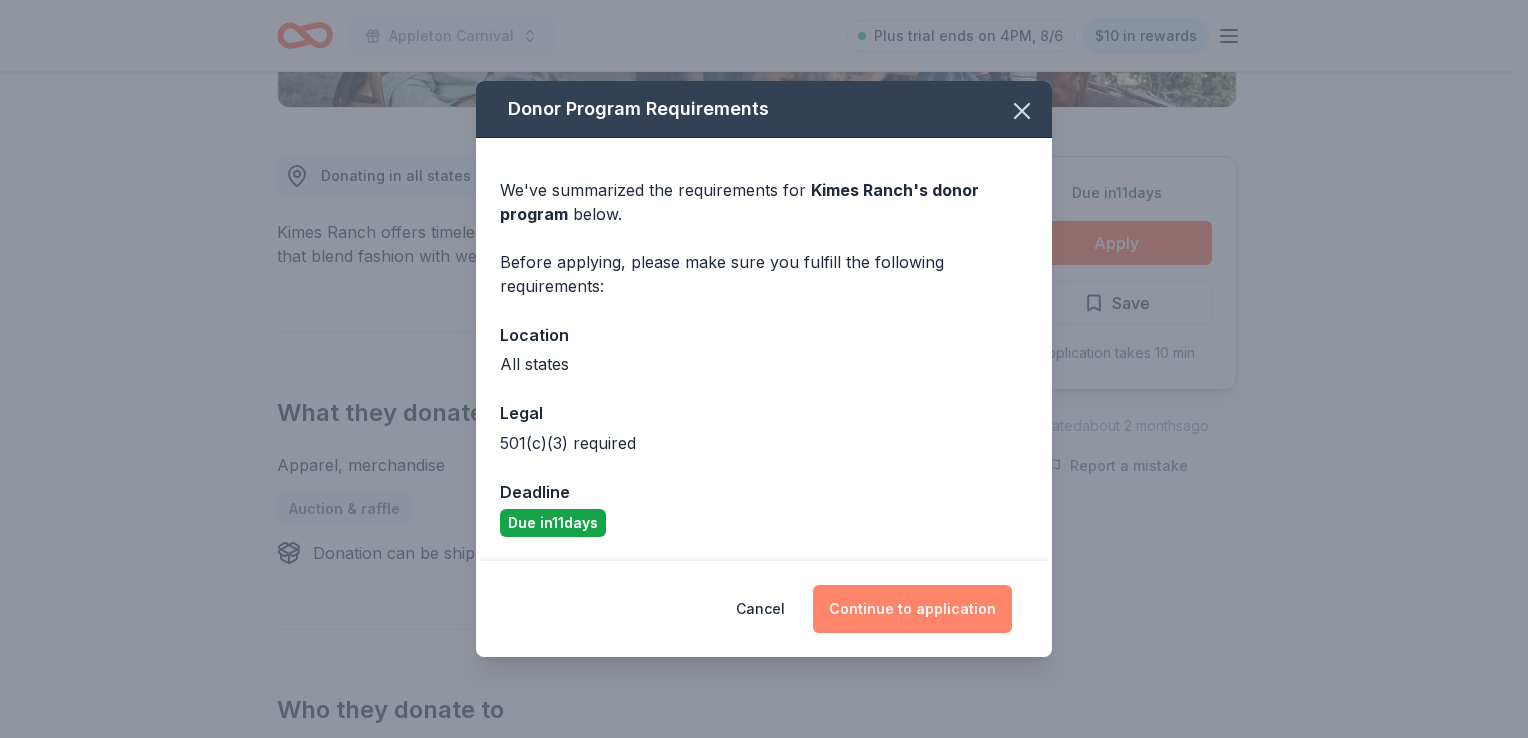 click on "Continue to application" at bounding box center [912, 609] 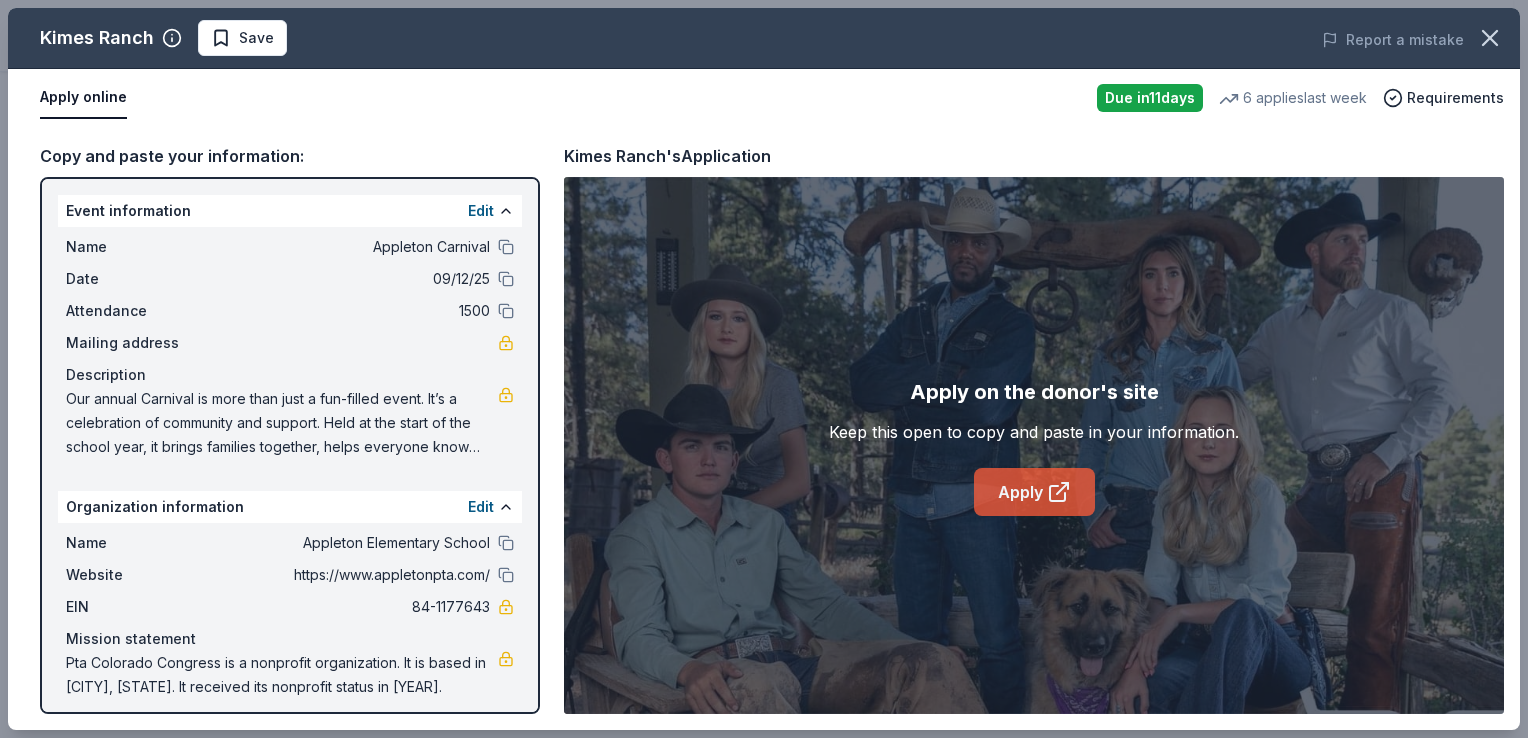 click 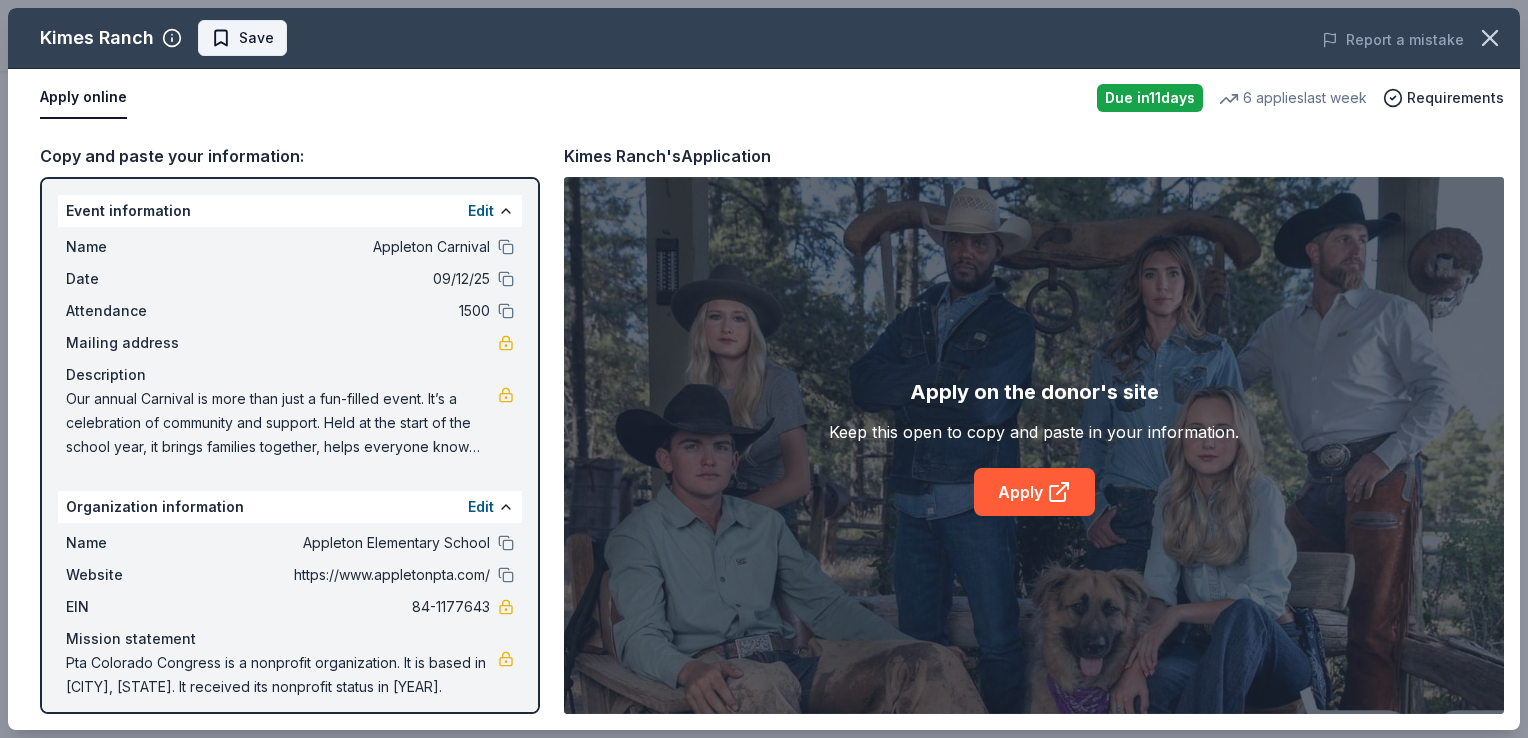 click on "Save" at bounding box center [256, 38] 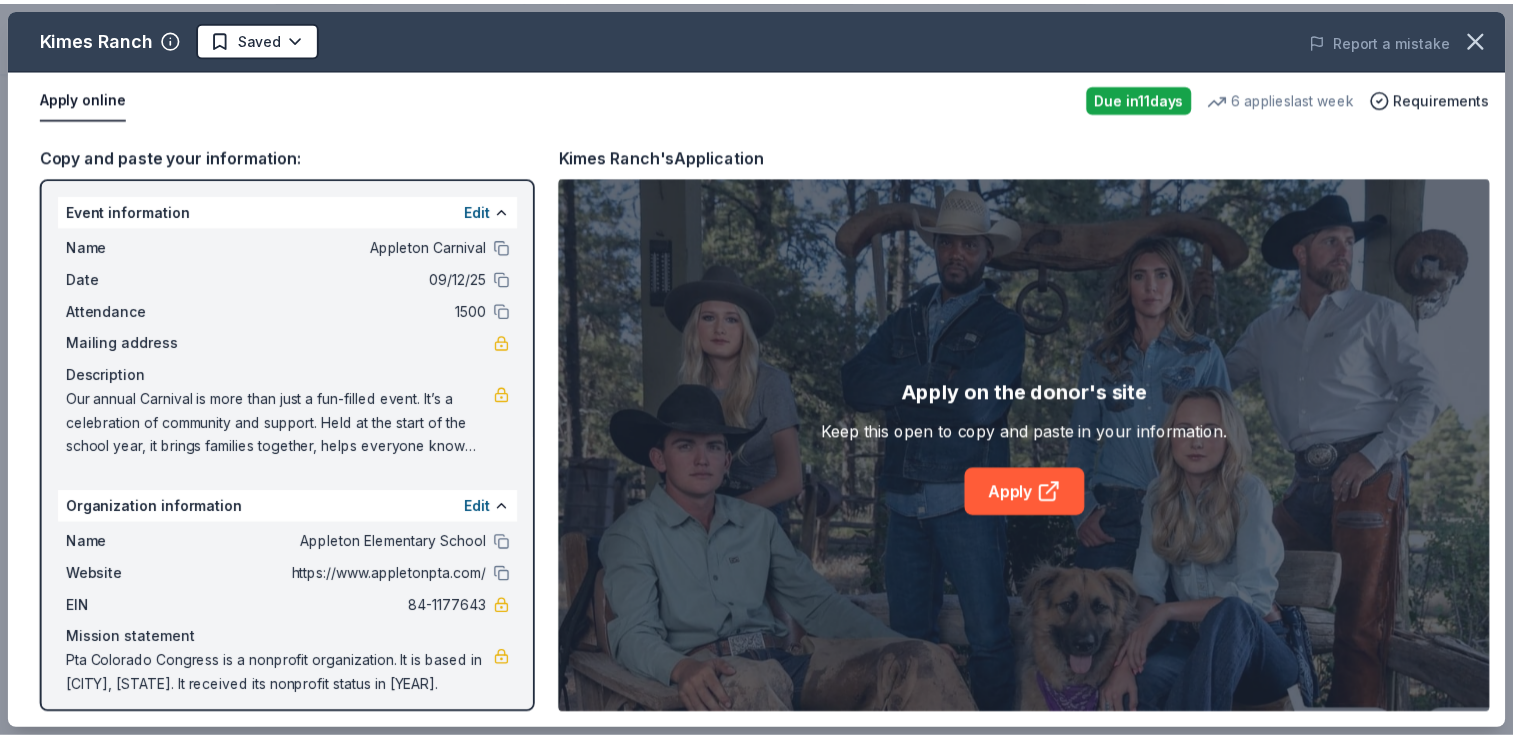 scroll, scrollTop: 0, scrollLeft: 0, axis: both 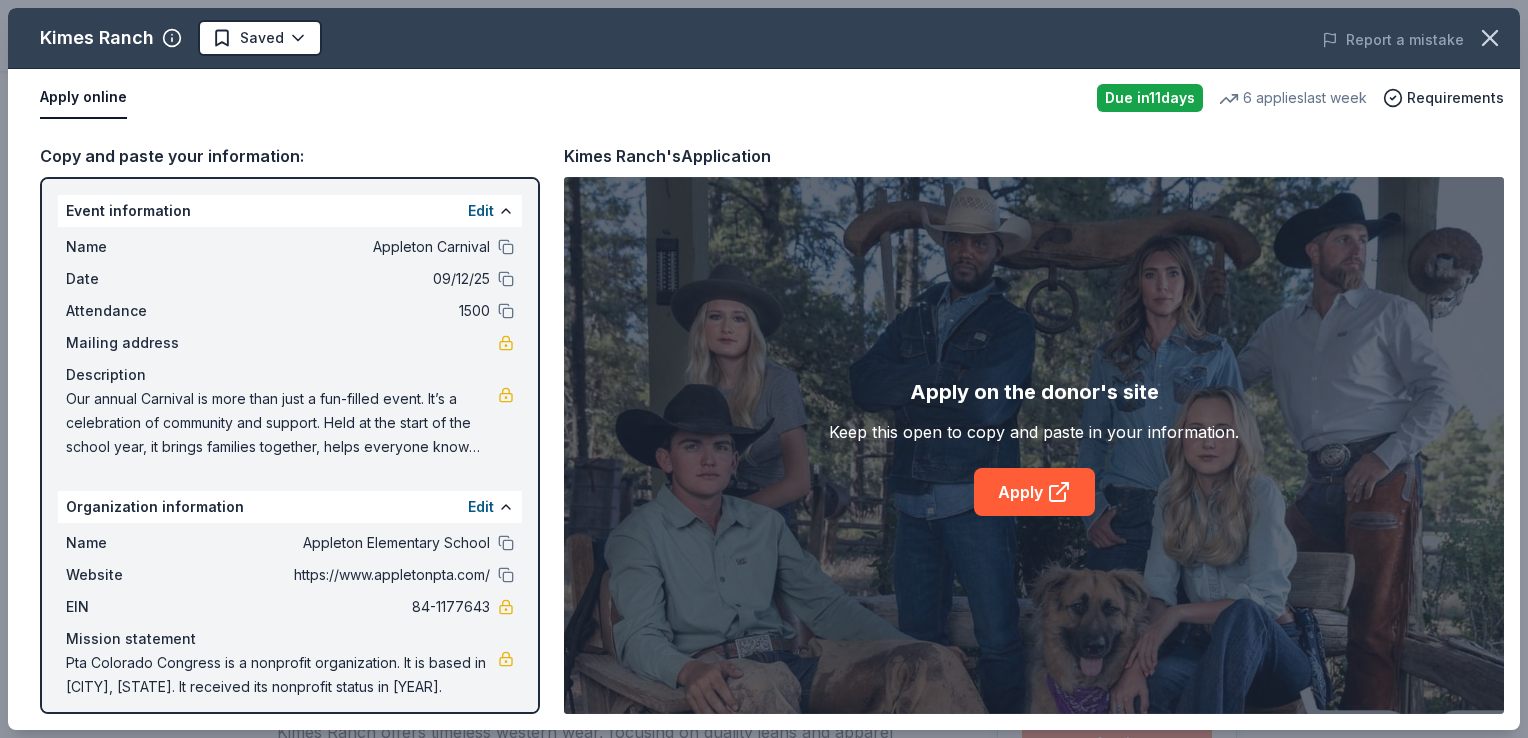 click on "Appleton Carnival  Plus trial ends on 4PM, 8/6 $10 in rewards Due in  11  days Share Kimes Ranch New 6   applies  last week Share Donating in all states Kimes Ranch offers timeless western wear, focusing on quality jeans and apparel that blend fashion with western roots, providing a canvas for unique style. What they donate Apparel, merchandise Auction & raffle Donation can be shipped to you Who they donate to  Preferred 501(c)(3) required Upgrade to Pro to view approval rates and average donation values Due in  11  days Apply Saved Application takes 10 min Updated  about 2 months  ago Report a mistake New Be the first to review this company! Leave a review Similar donors 1   apply  last week 11  days left Cheesecake Factory 4.2 Gift Card(s)  2   applies  last week Local 11  days left Online app Morey's Piers & Beachfront Waterparks New Amusement or waterpark admission ticket(s) 1   apply  last week 13  days left Online app Insomnia Cookies 4.7 Cookie products, gift card(s) 2   applies  last week 11 New Local" at bounding box center [764, 369] 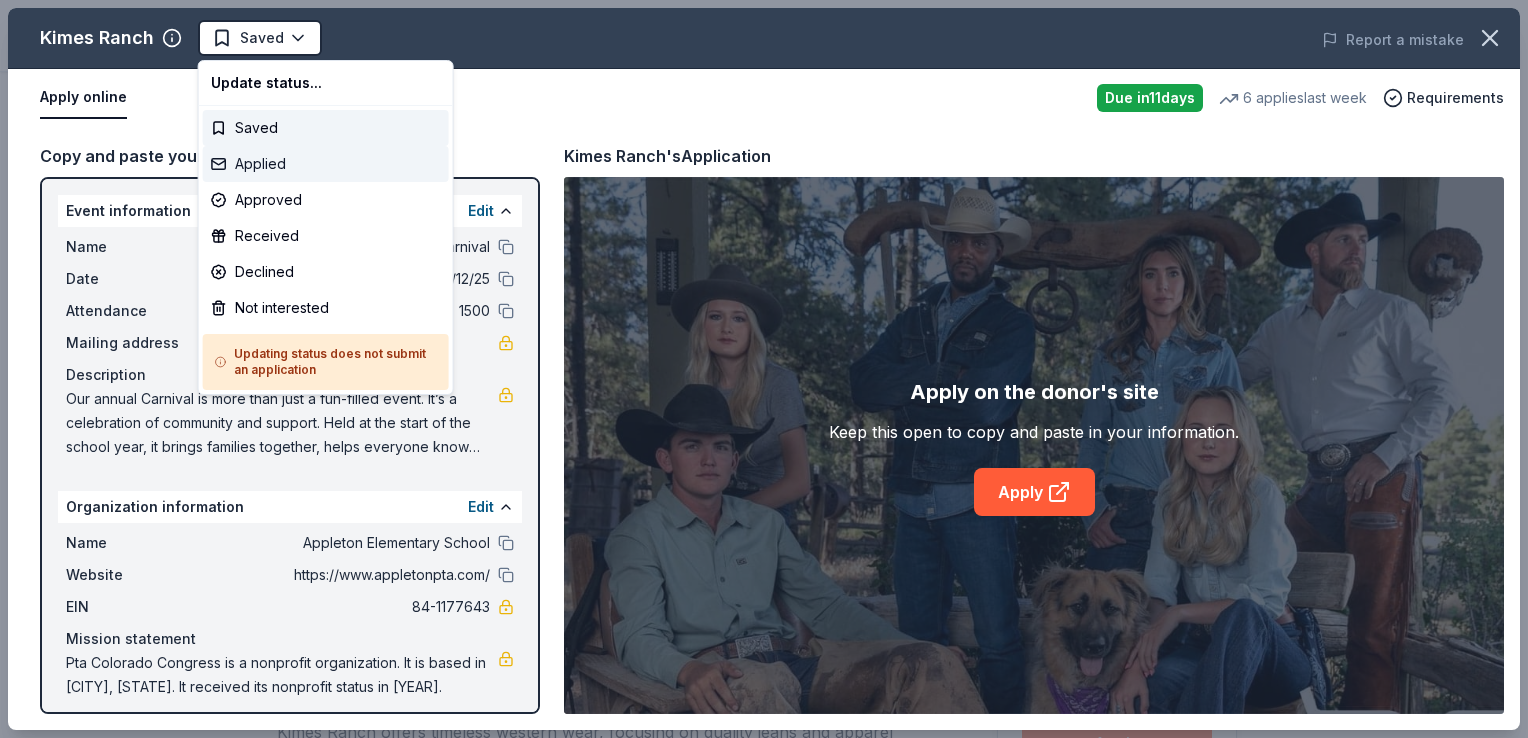 click on "Applied" at bounding box center (326, 164) 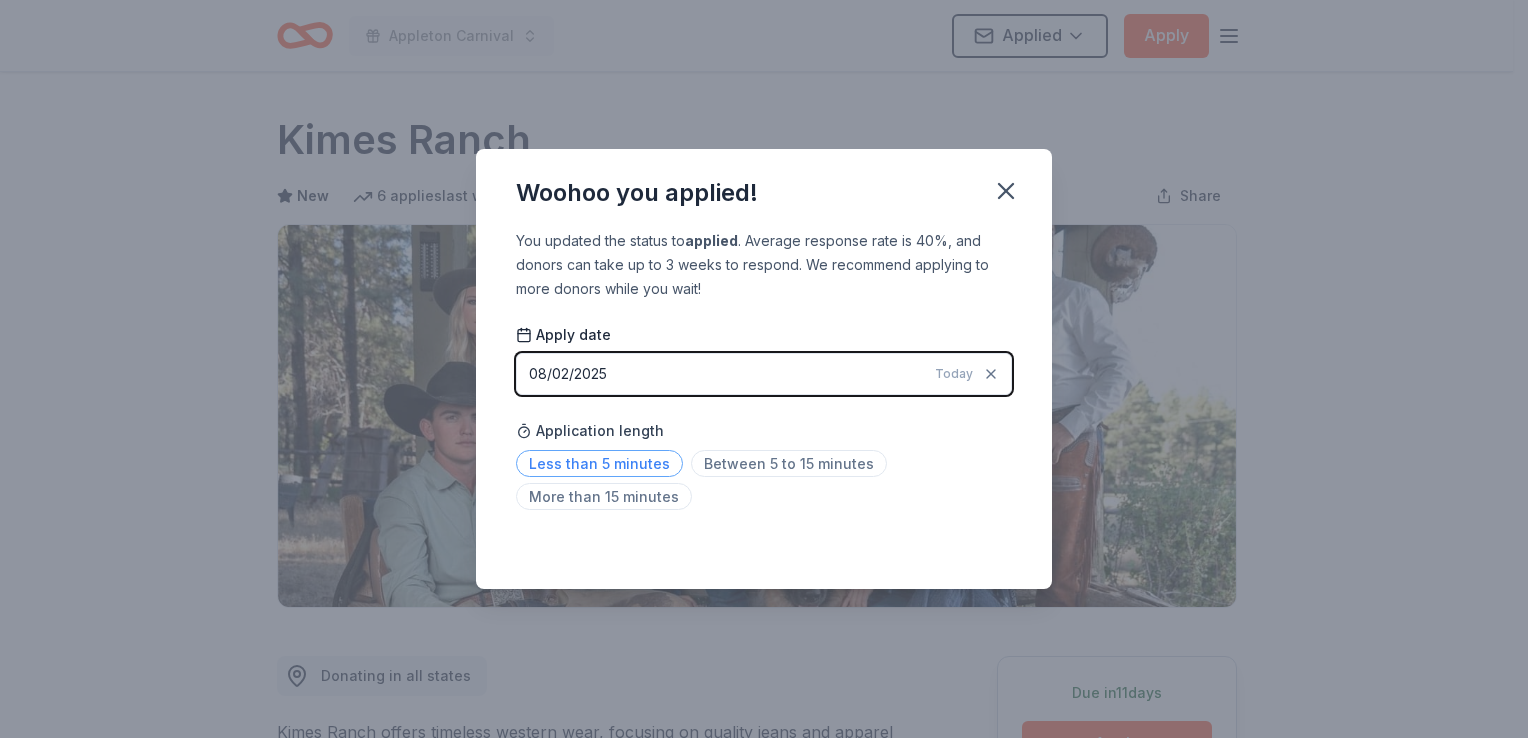 click on "Less than 5 minutes" at bounding box center (599, 463) 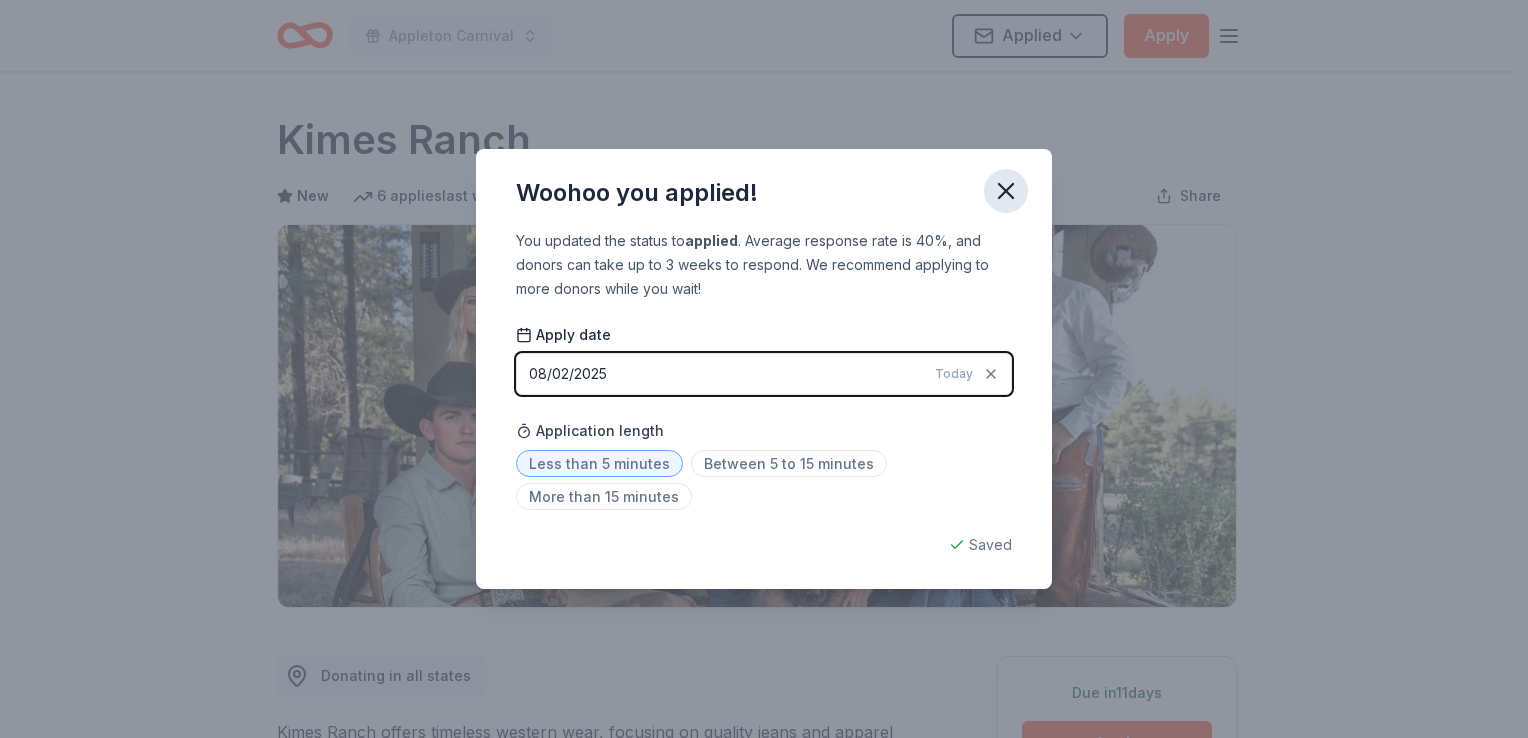 click 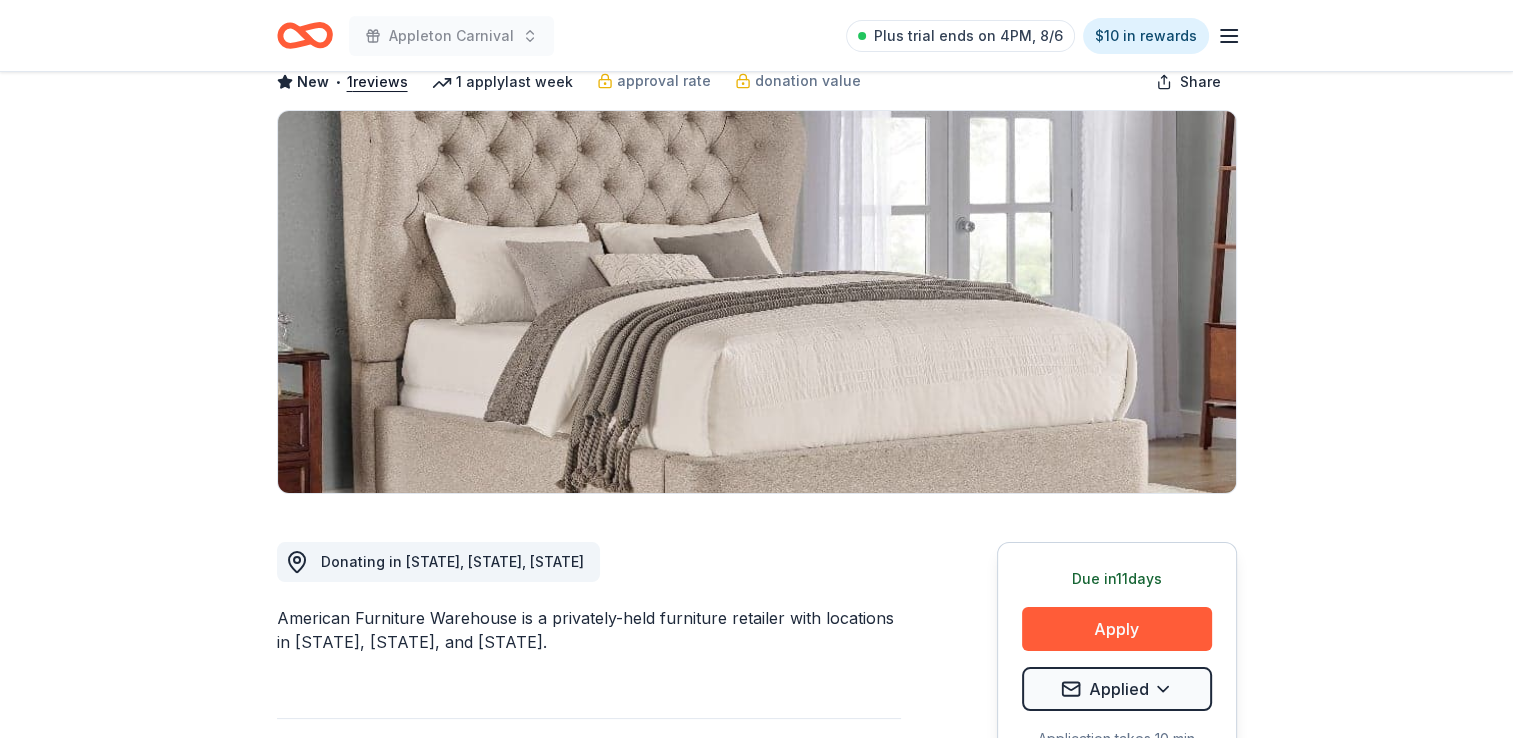 scroll, scrollTop: 0, scrollLeft: 0, axis: both 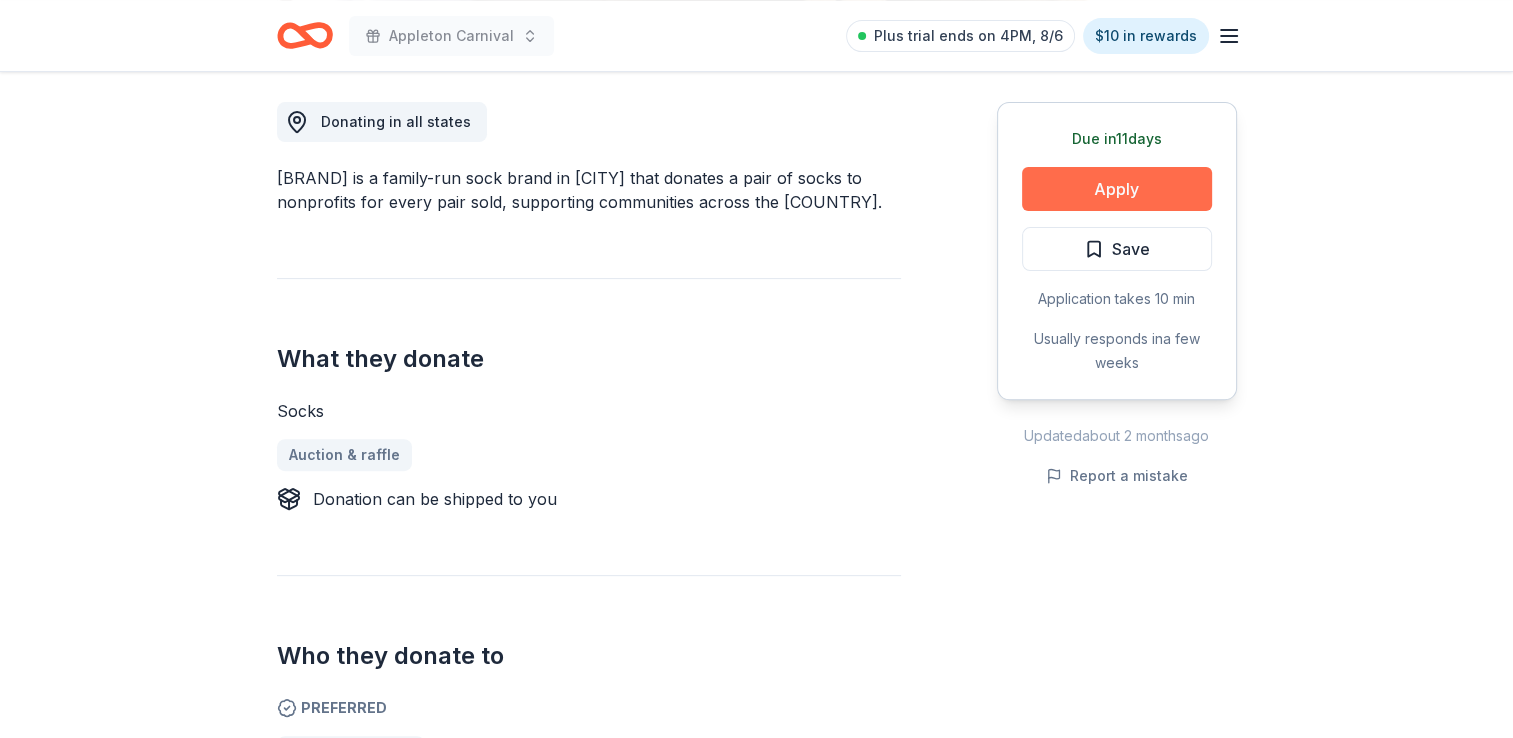click on "Apply" at bounding box center [1117, 189] 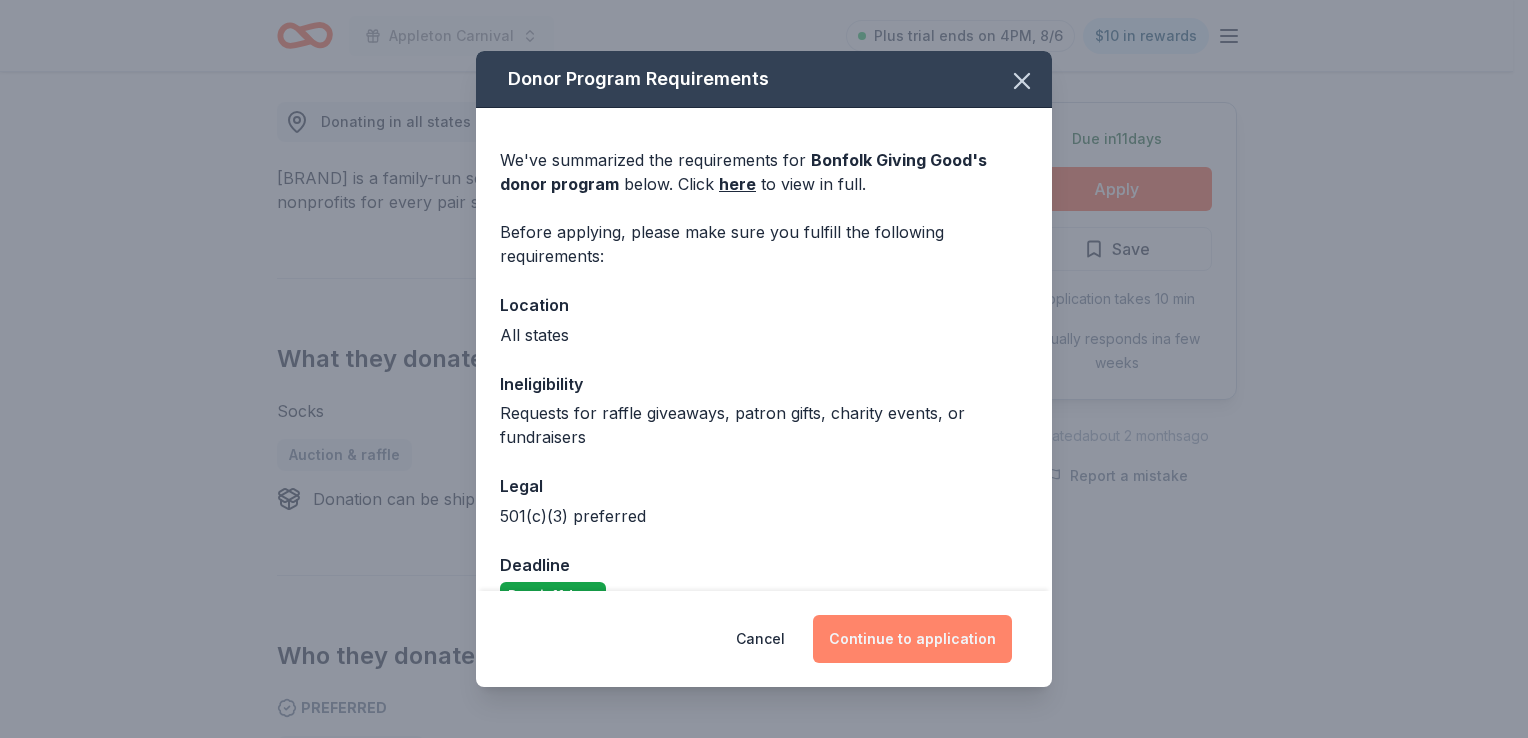 click on "Continue to application" at bounding box center (912, 639) 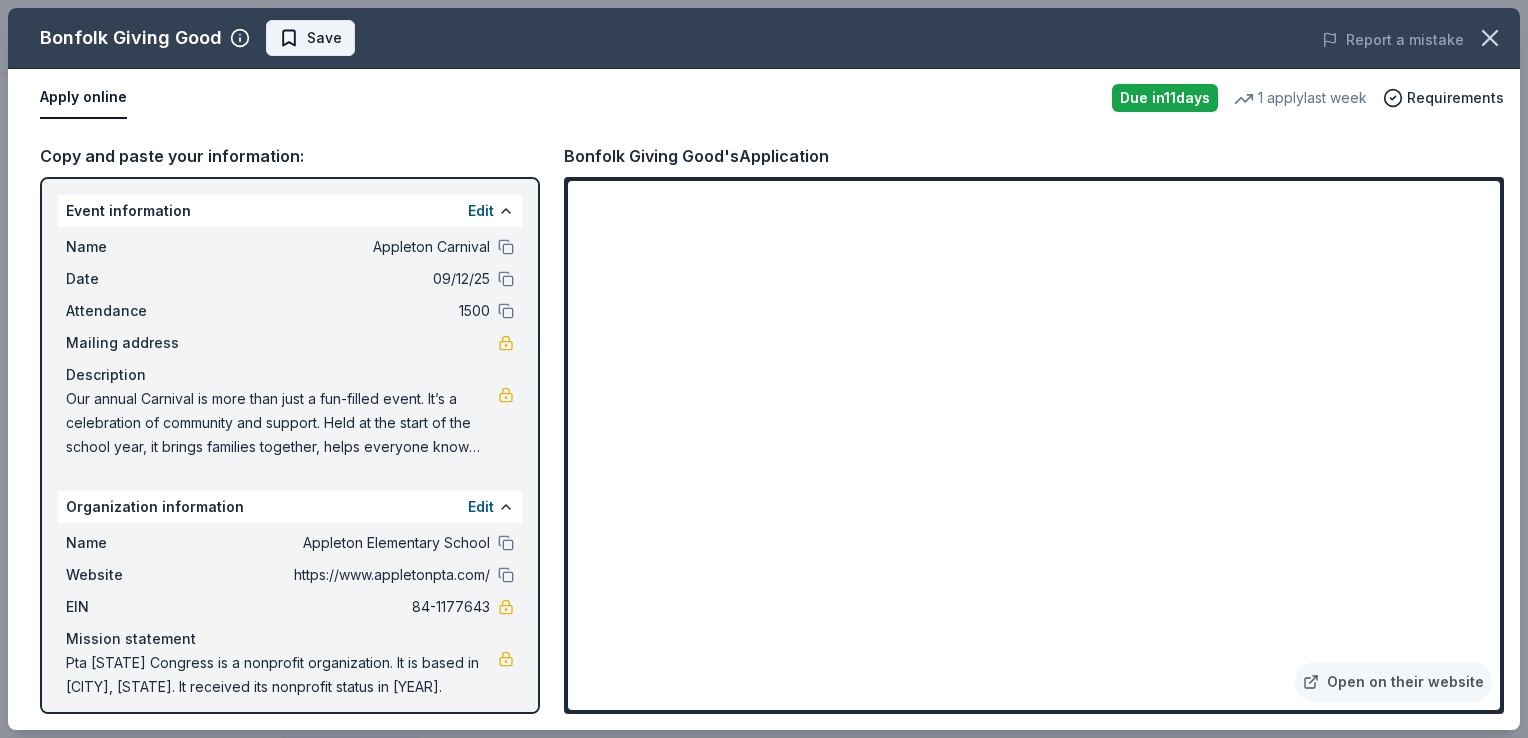 click on "Save" at bounding box center (324, 38) 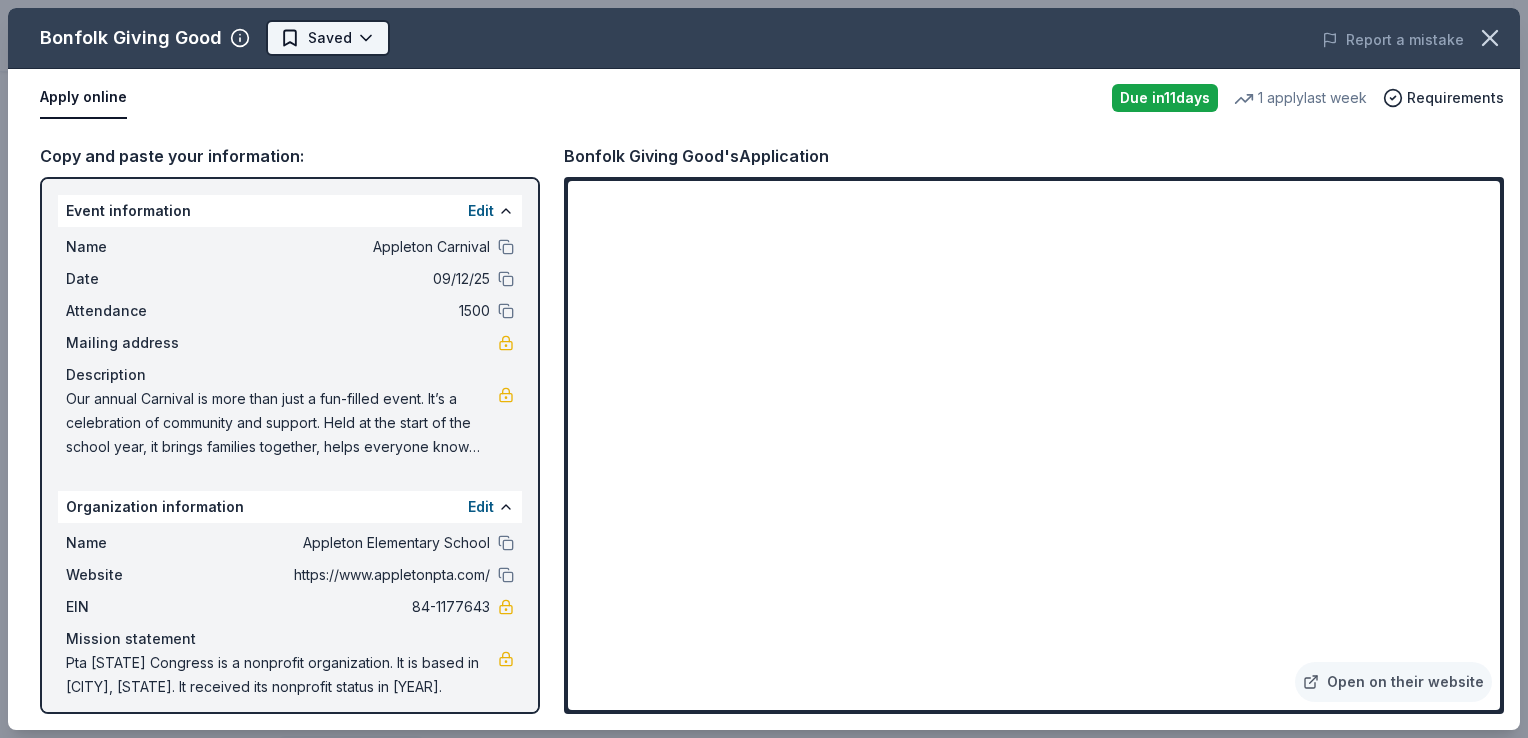 click on "Appleton Carnival  Plus trial ends on 4PM, 8/6 $10 in rewards Due in  11  days Share Bonfolk Giving Good New 1   apply  last week approval rate donation value Share Donating in all states Bonfolk is a family-run sock brand in NOLA that donates a pair of socks to nonprofits for every pair sold, supporting communities across the USA. What they donate Socks Auction & raffle Donation can be shipped to you Who they donate to  Preferred Poverty & Hunger 501(c)(3) preferred  Ineligible Requests for raffle giveaways, patron gifts, charity events, or fundraisers Due in  11  days Apply Saved Application takes 10 min Usually responds in  a few weeks Updated  about 2 months  ago Report a mistake approval rate 20 % approved 30 % declined 50 % no response donation value (average) 20% 70% 0% 10% $xx - $xx $xx - $xx $xx - $xx $xx - $xx Upgrade to Pro to view approval rates and average donation values New Be the first to review this company! Leave a review Similar donors Local 13  days left Online app Pittsburgh Pirates New 1" at bounding box center [756, -185] 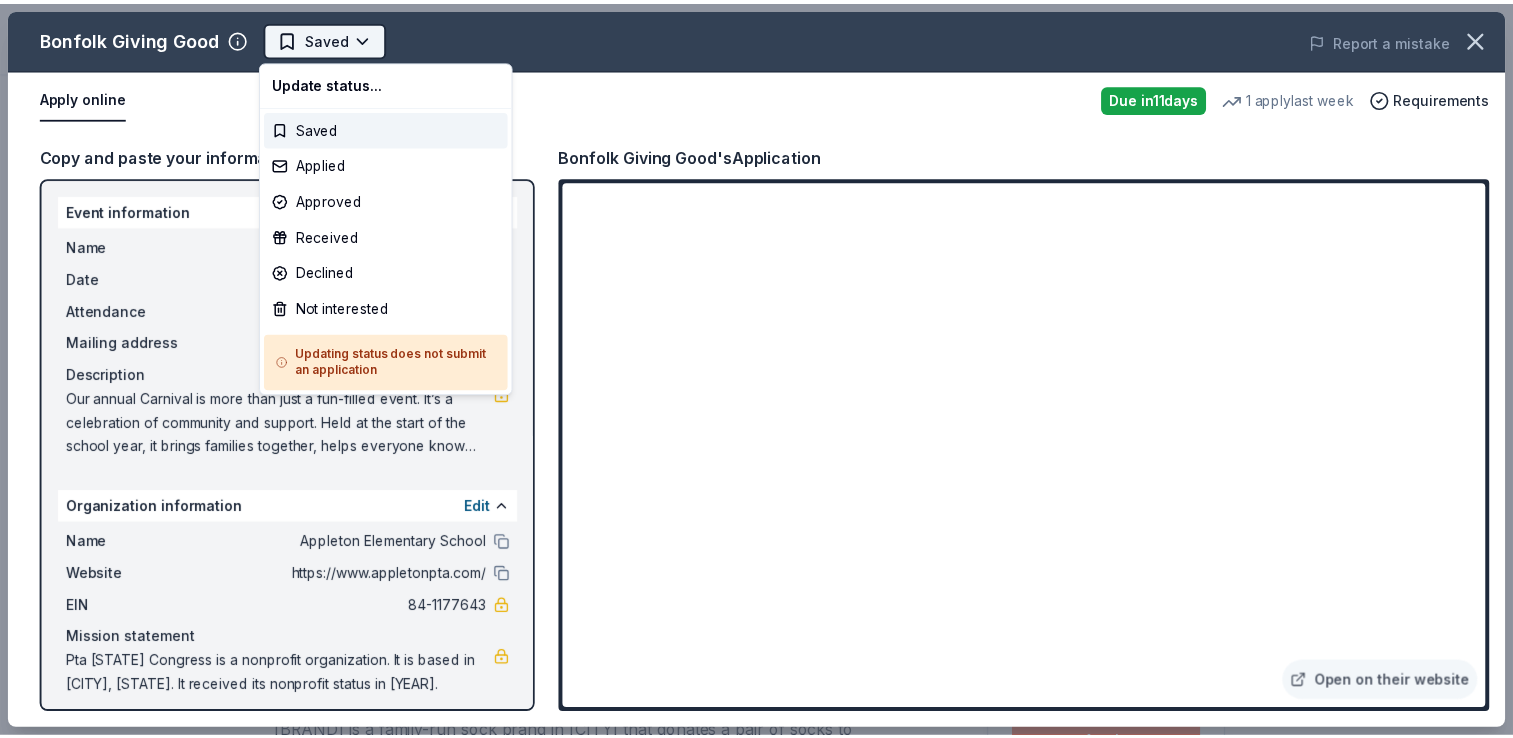 scroll, scrollTop: 0, scrollLeft: 0, axis: both 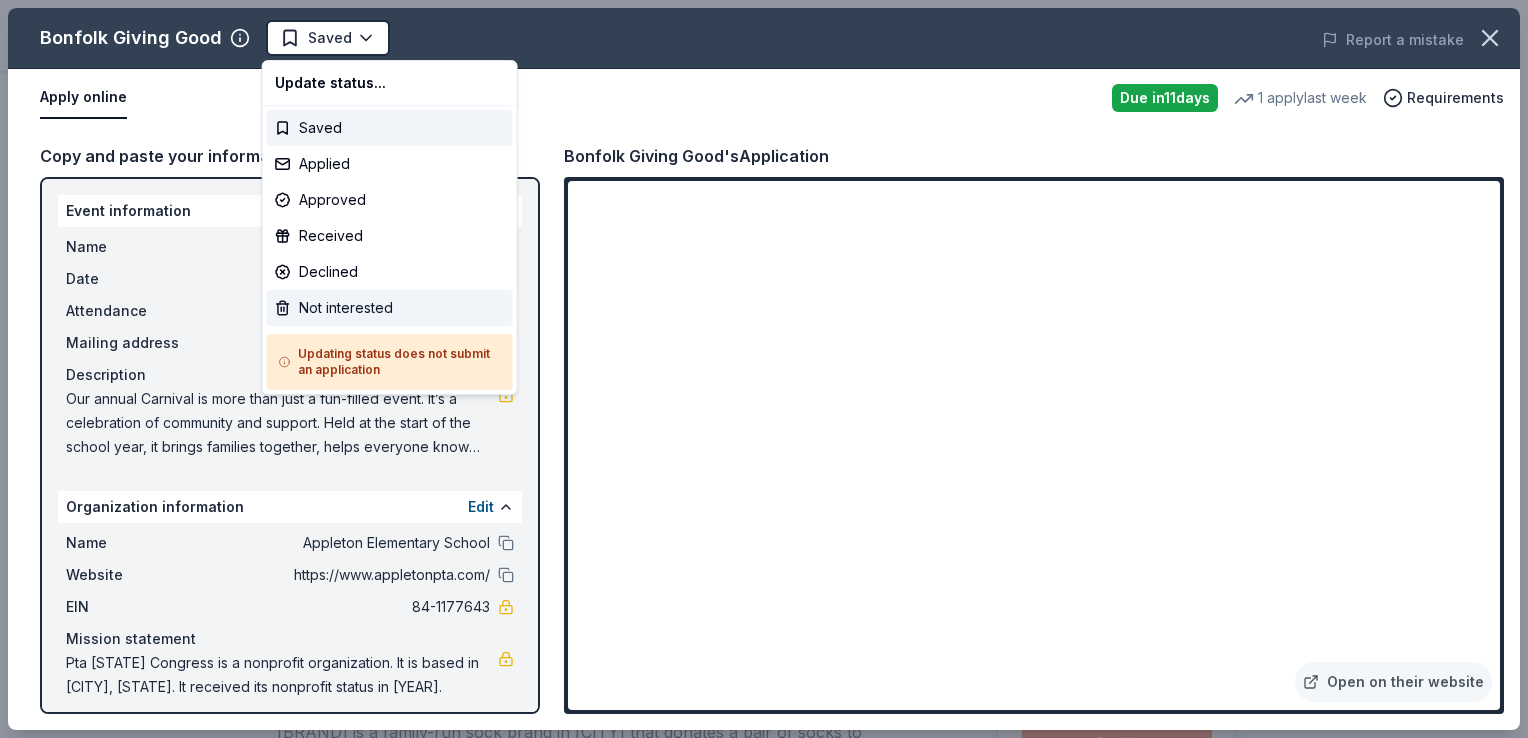 click on "Not interested" at bounding box center [390, 308] 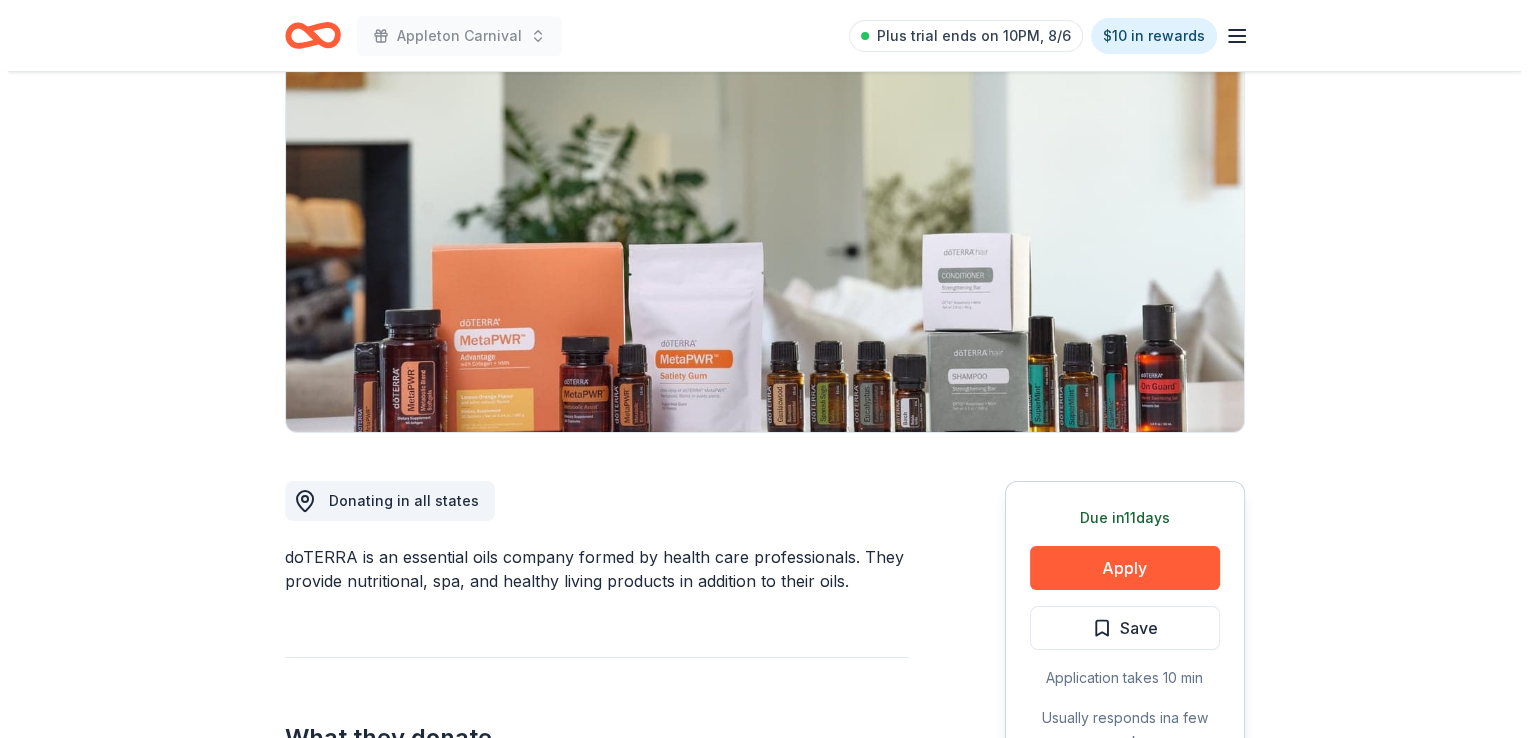 scroll, scrollTop: 176, scrollLeft: 0, axis: vertical 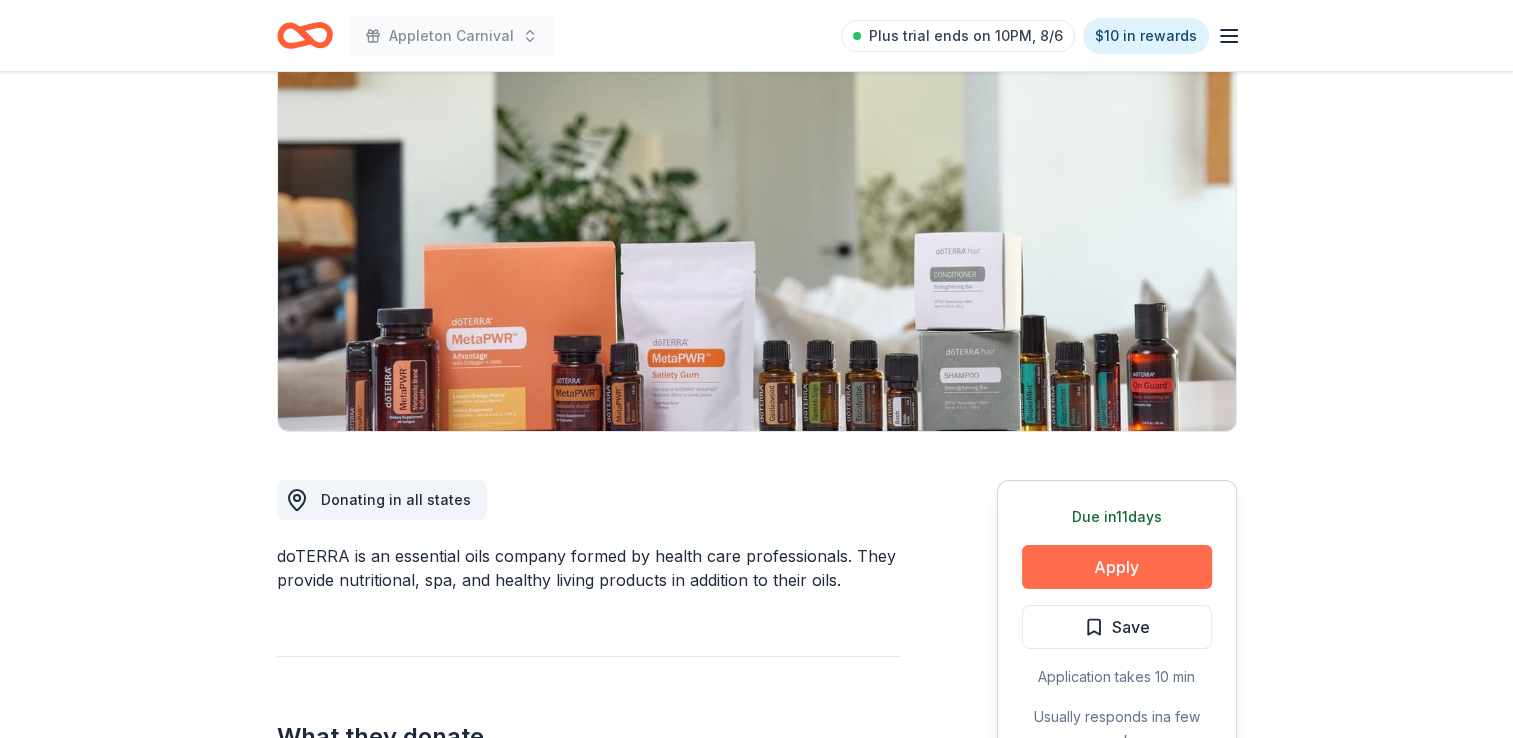 click on "Apply" at bounding box center [1117, 567] 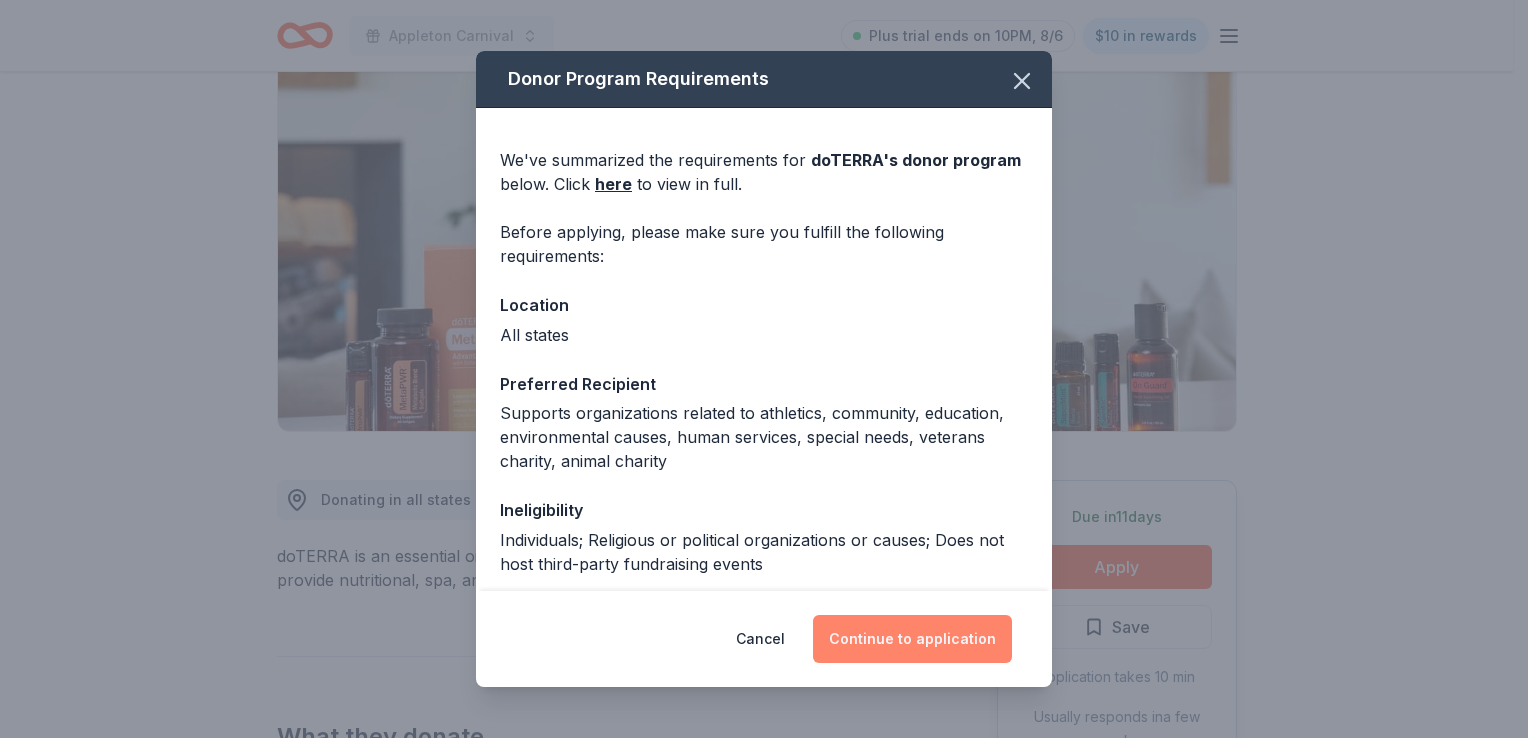 click on "Continue to application" at bounding box center [912, 639] 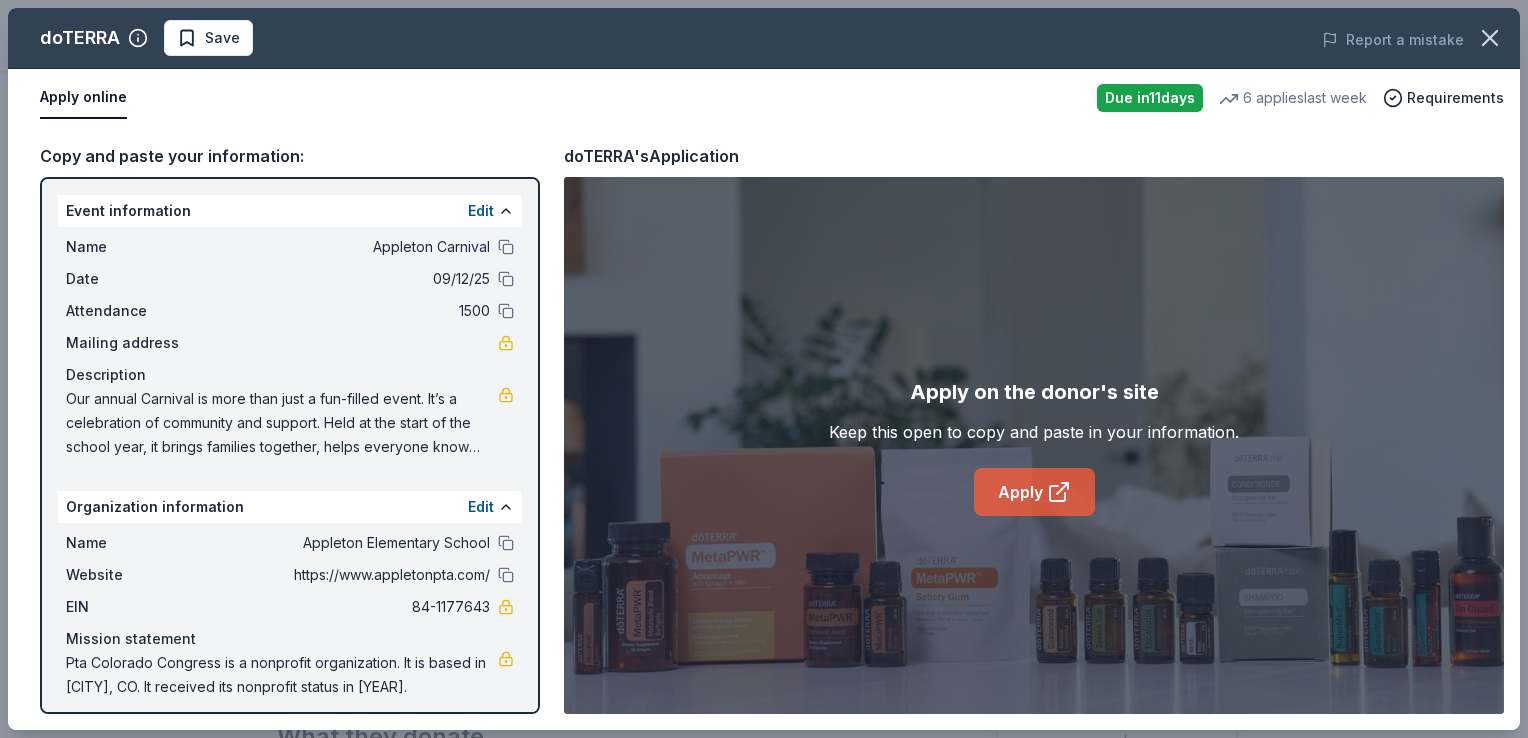 click on "Apply" at bounding box center [1034, 492] 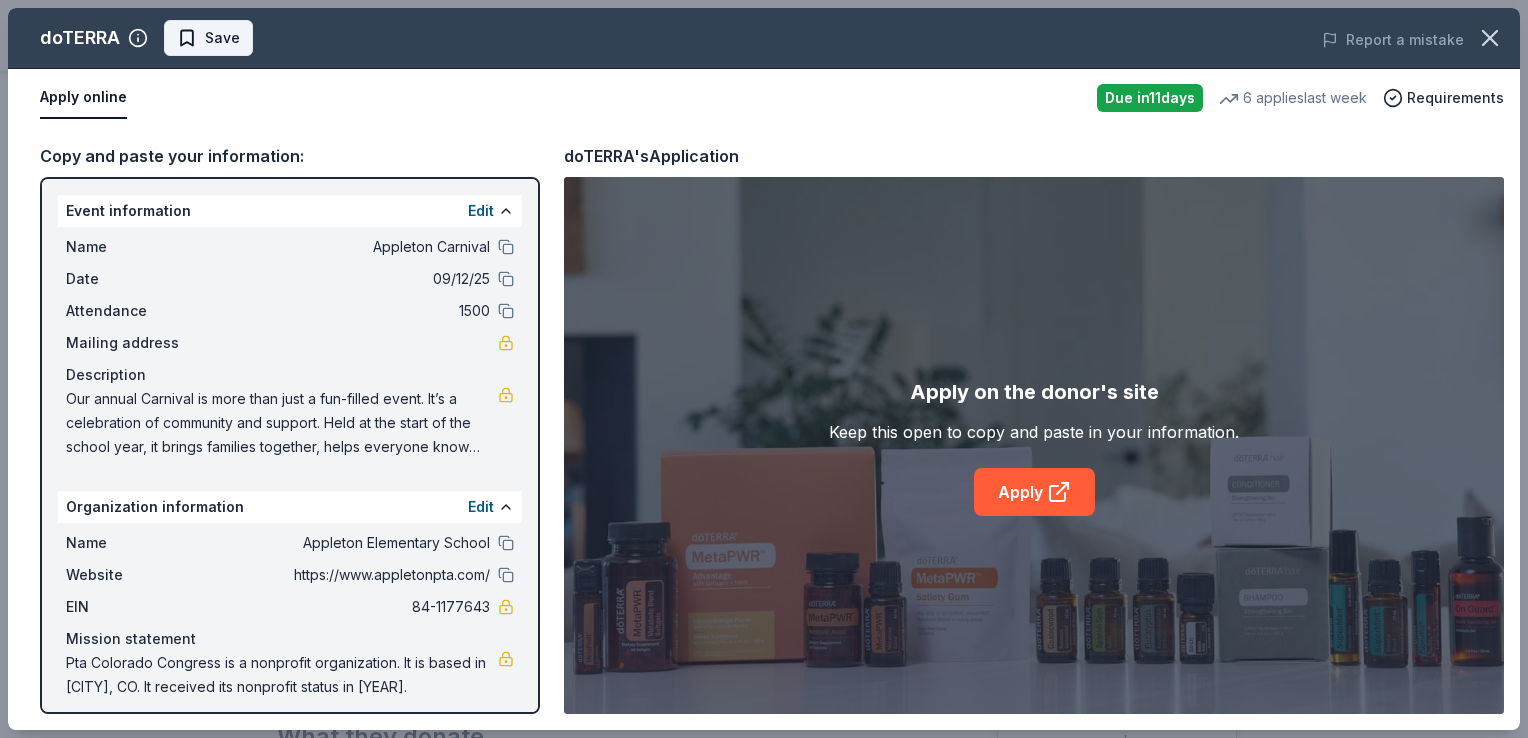 click on "Save" at bounding box center (222, 38) 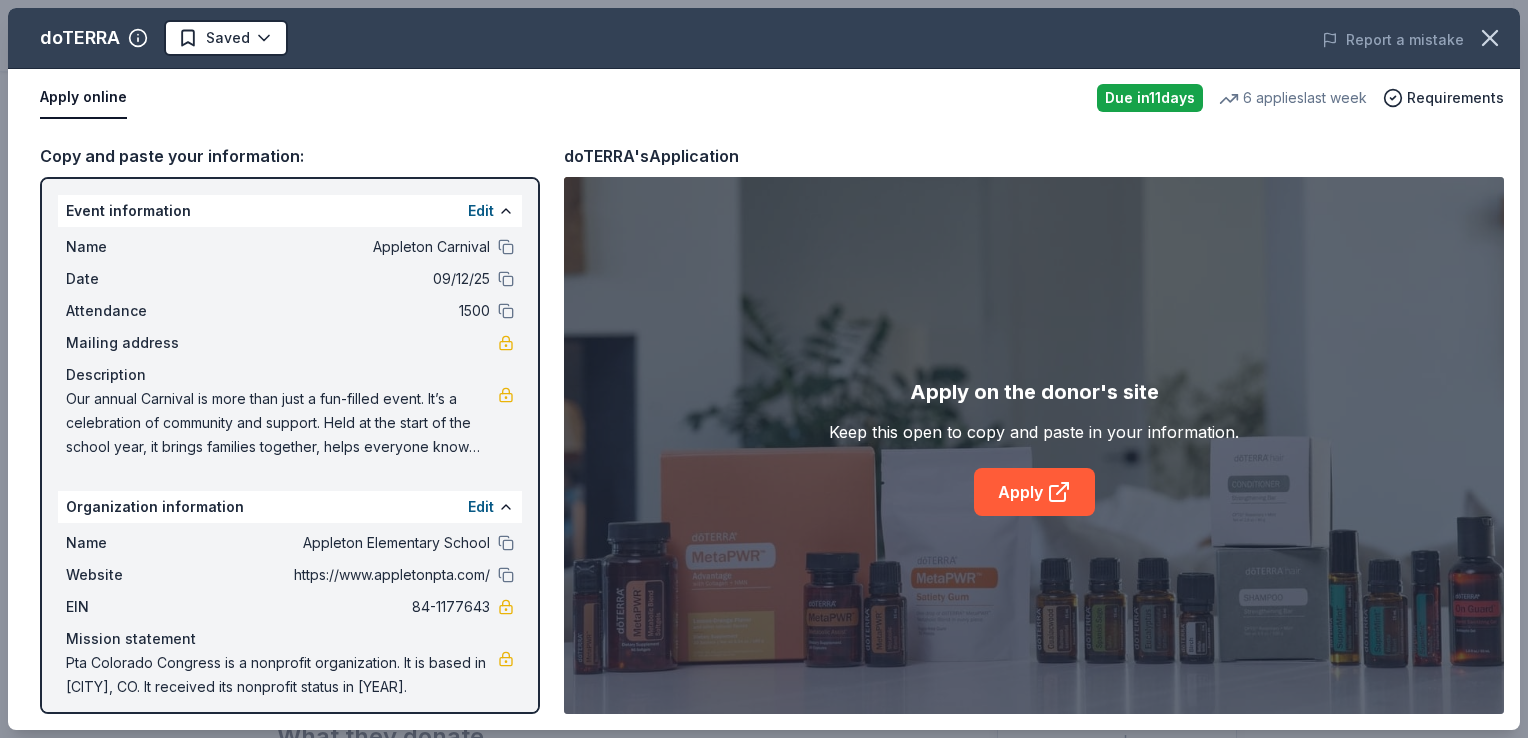 click on "Appleton Carnival  Plus trial ends on 10PM, 8/6 $10 in rewards Due in  11  days Share doTERRA 4.8 • 28  reviews 6   applies  last week approval rate donation value Share Donating in all states doTERRA is an essential oils company formed by health care professionals. They provide nutritional, spa, and healthy living products in addition to their oils. What they donate Essential oil products, personal care/wellness products, monetary donations Auction & raffle Donation is small & easy to send to guests Who they donate to  Preferred Supports organizations related to athletics, community, education, environmental causes, human services, special needs, veterans charity, animal charity Animals Education Environment & Sustainability Military Poverty & Hunger Wellness & Fitness 501(c)(3) preferred  Ineligible Individuals; Religious or political organizations or causes; Does not host third-party fundraising events Individuals Religious Political Due in  11  days Apply Saved Application takes 10 min a few weeks  ago" at bounding box center (764, 193) 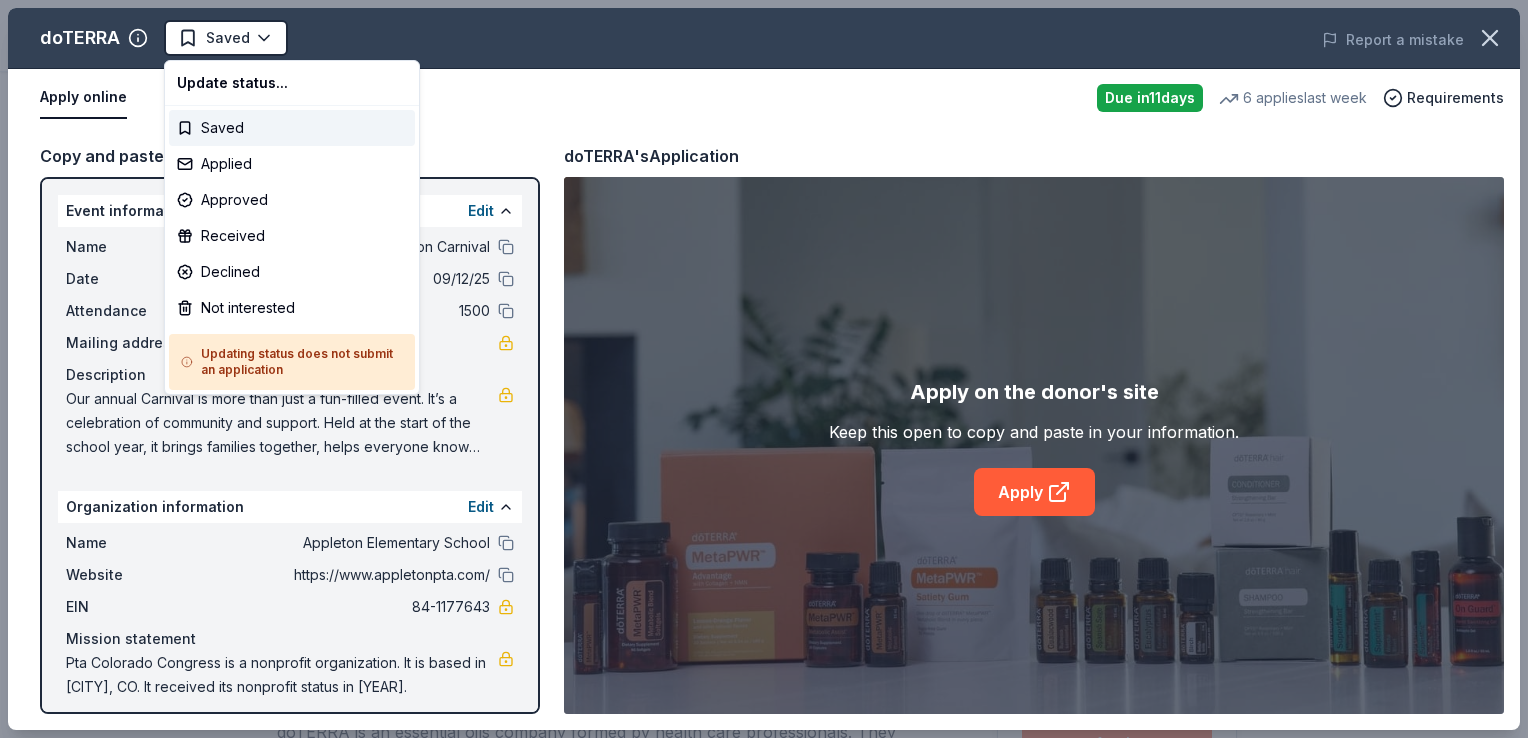 scroll, scrollTop: 0, scrollLeft: 0, axis: both 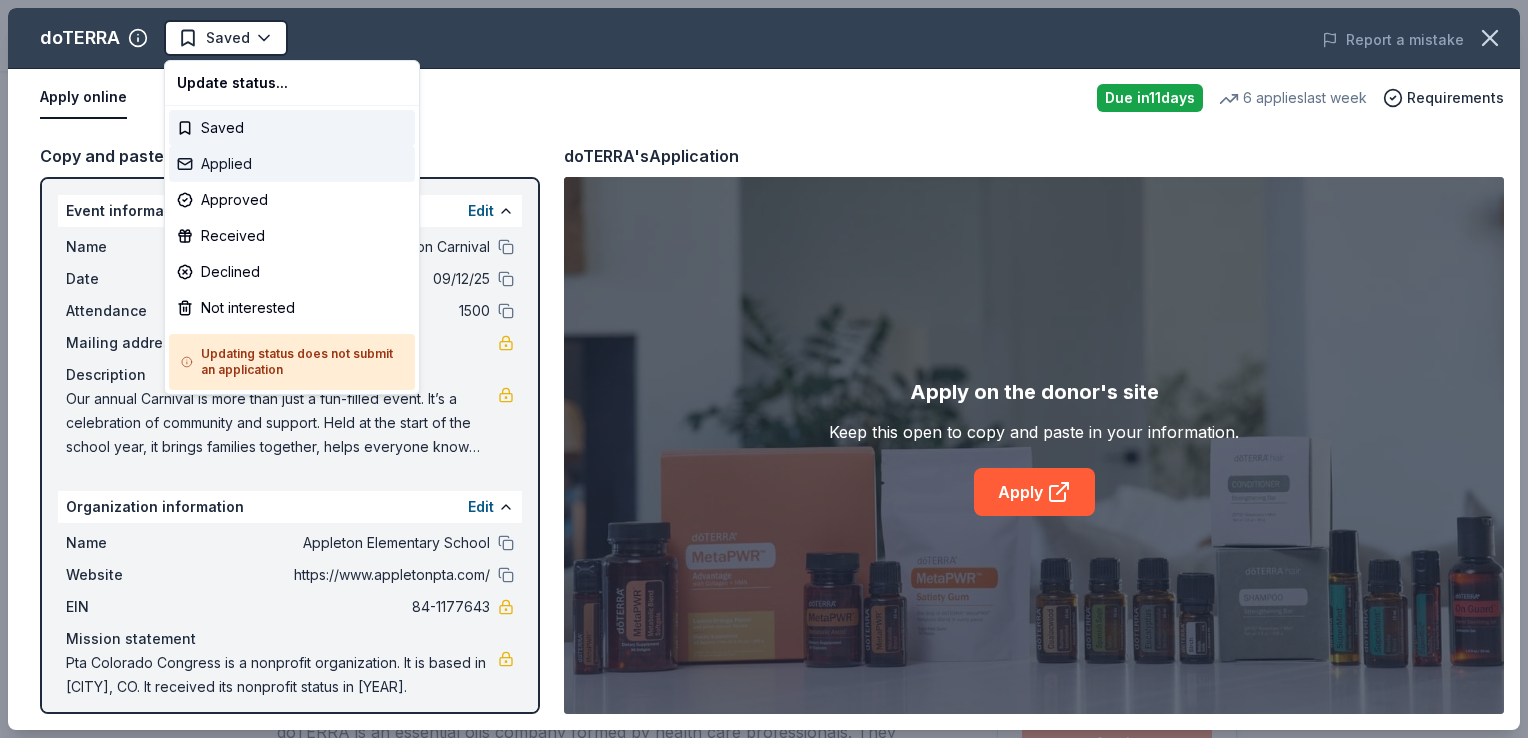 click on "Applied" at bounding box center [292, 164] 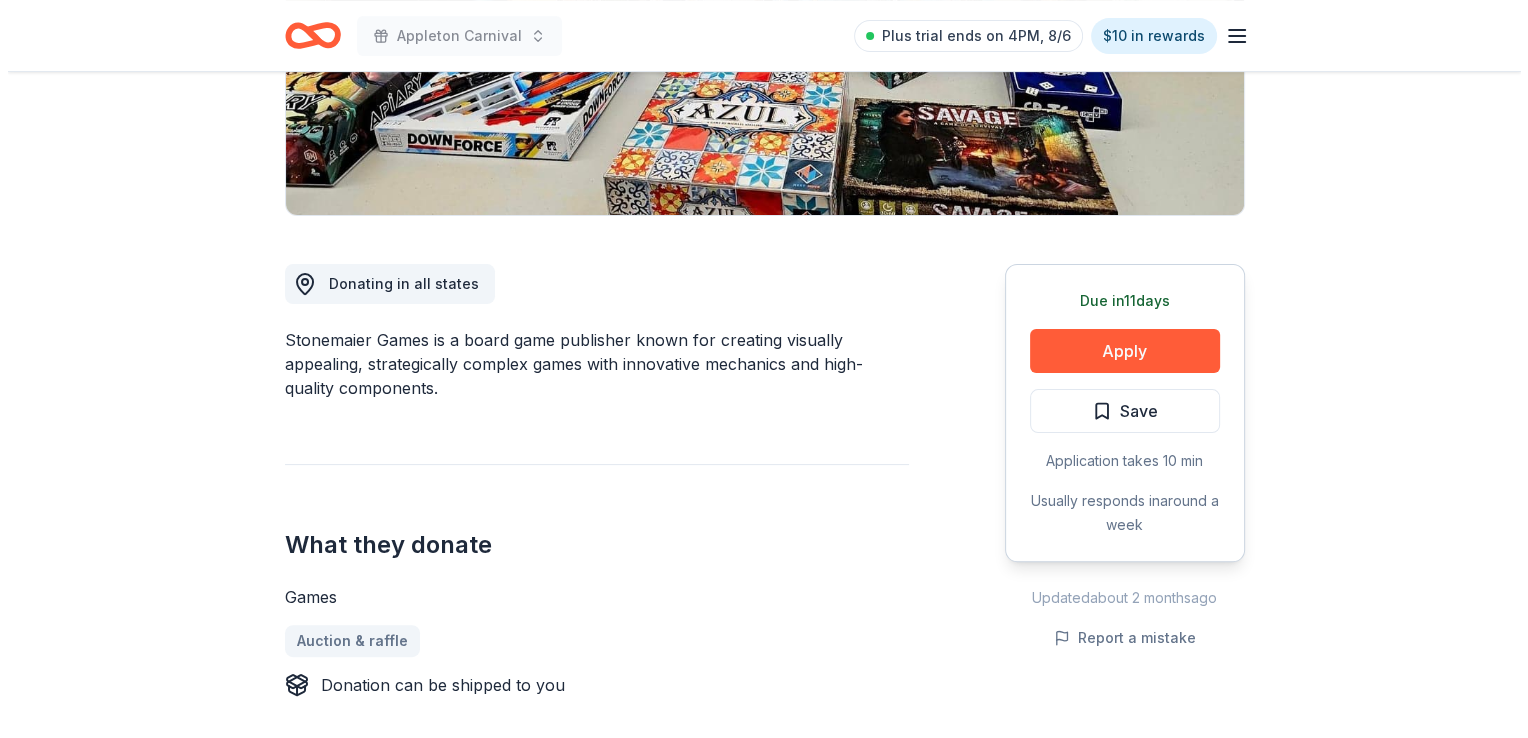 scroll, scrollTop: 398, scrollLeft: 0, axis: vertical 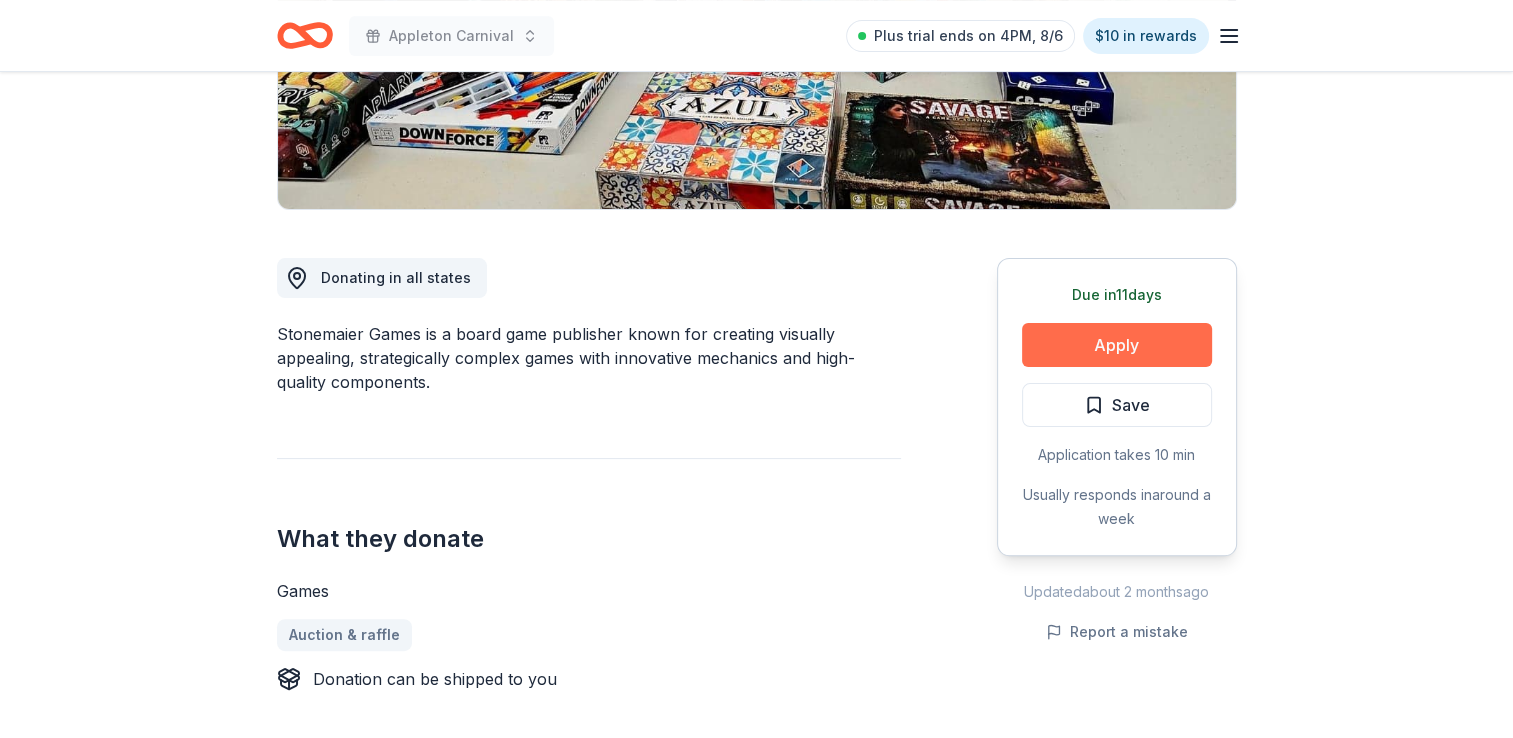 click on "Apply" at bounding box center [1117, 345] 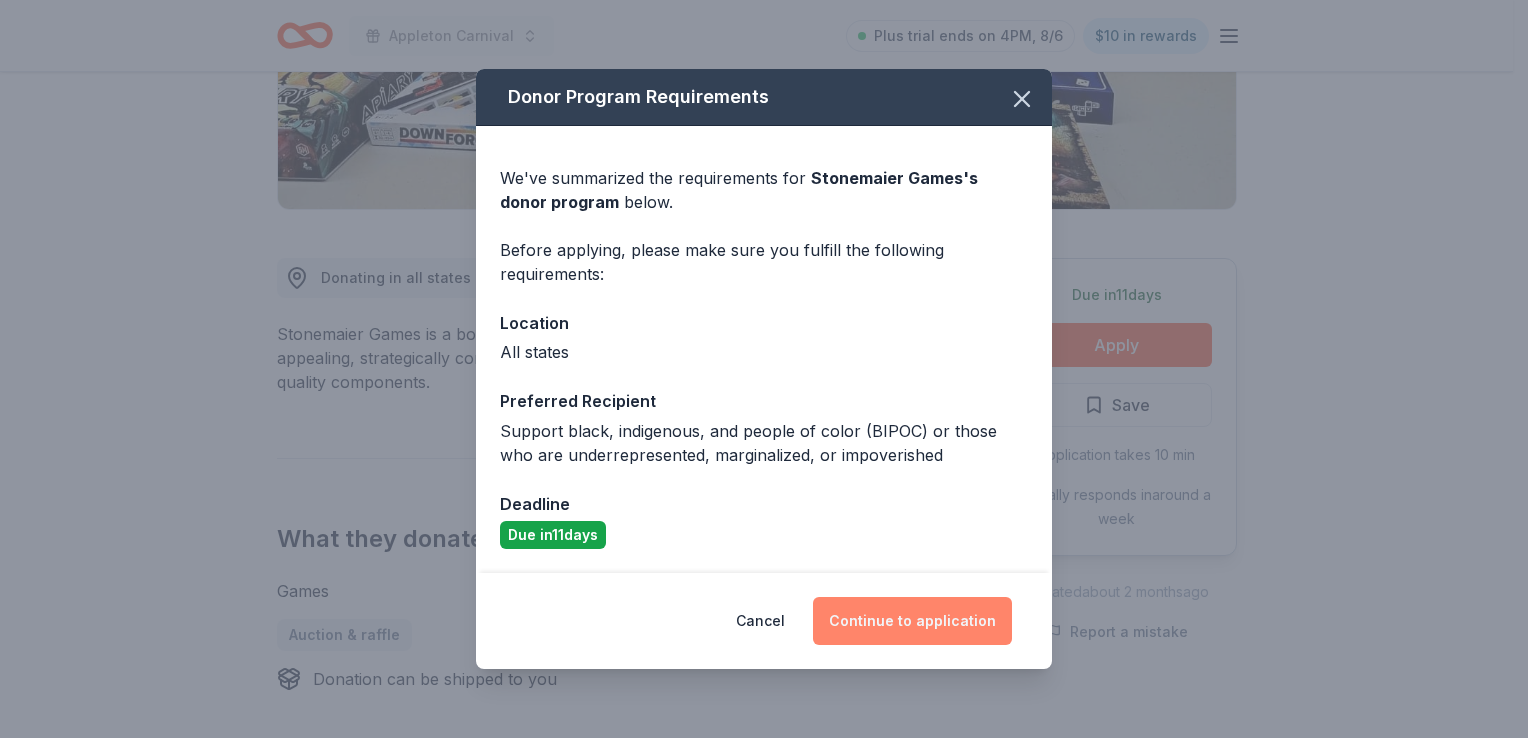 click on "Continue to application" at bounding box center (912, 621) 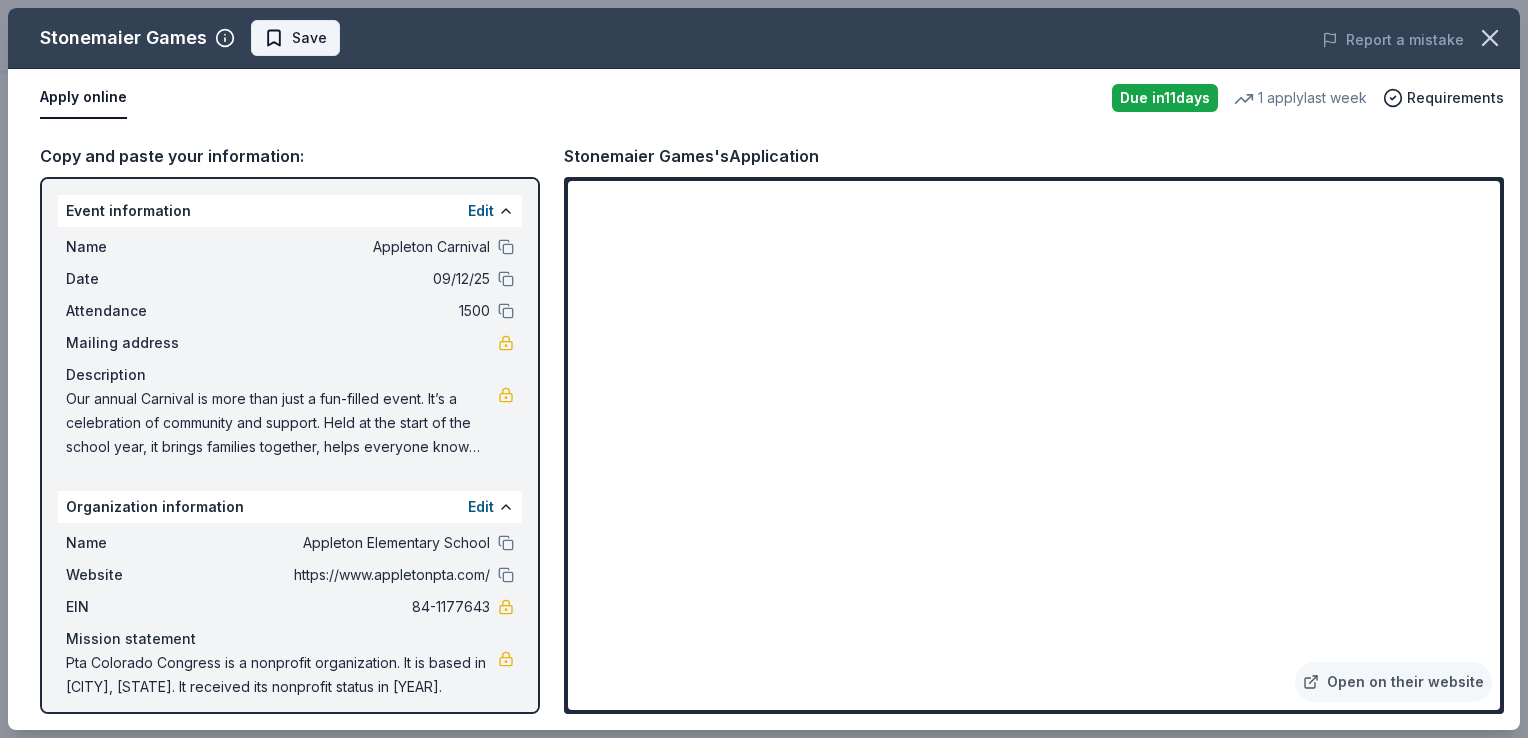 click on "Save" at bounding box center [309, 38] 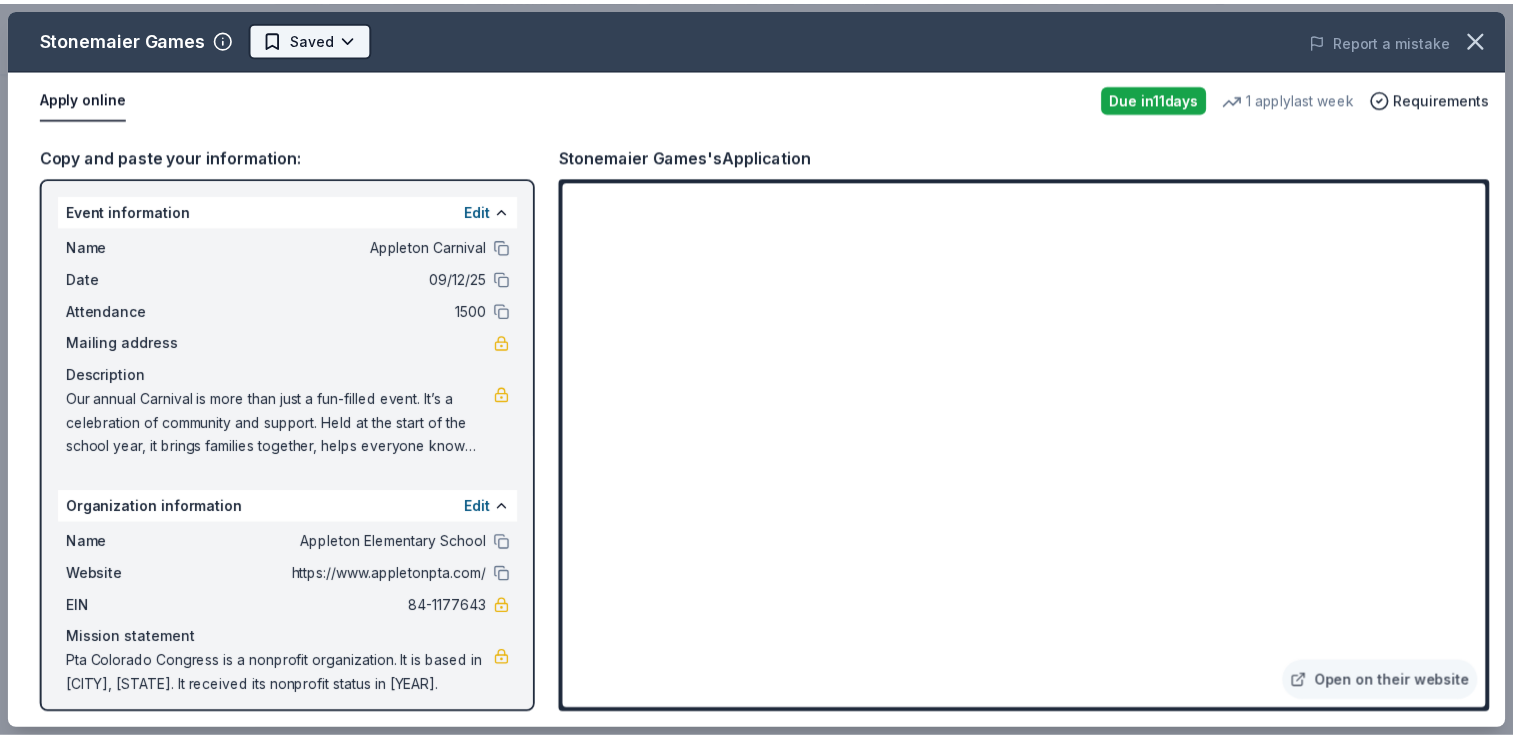 scroll, scrollTop: 0, scrollLeft: 0, axis: both 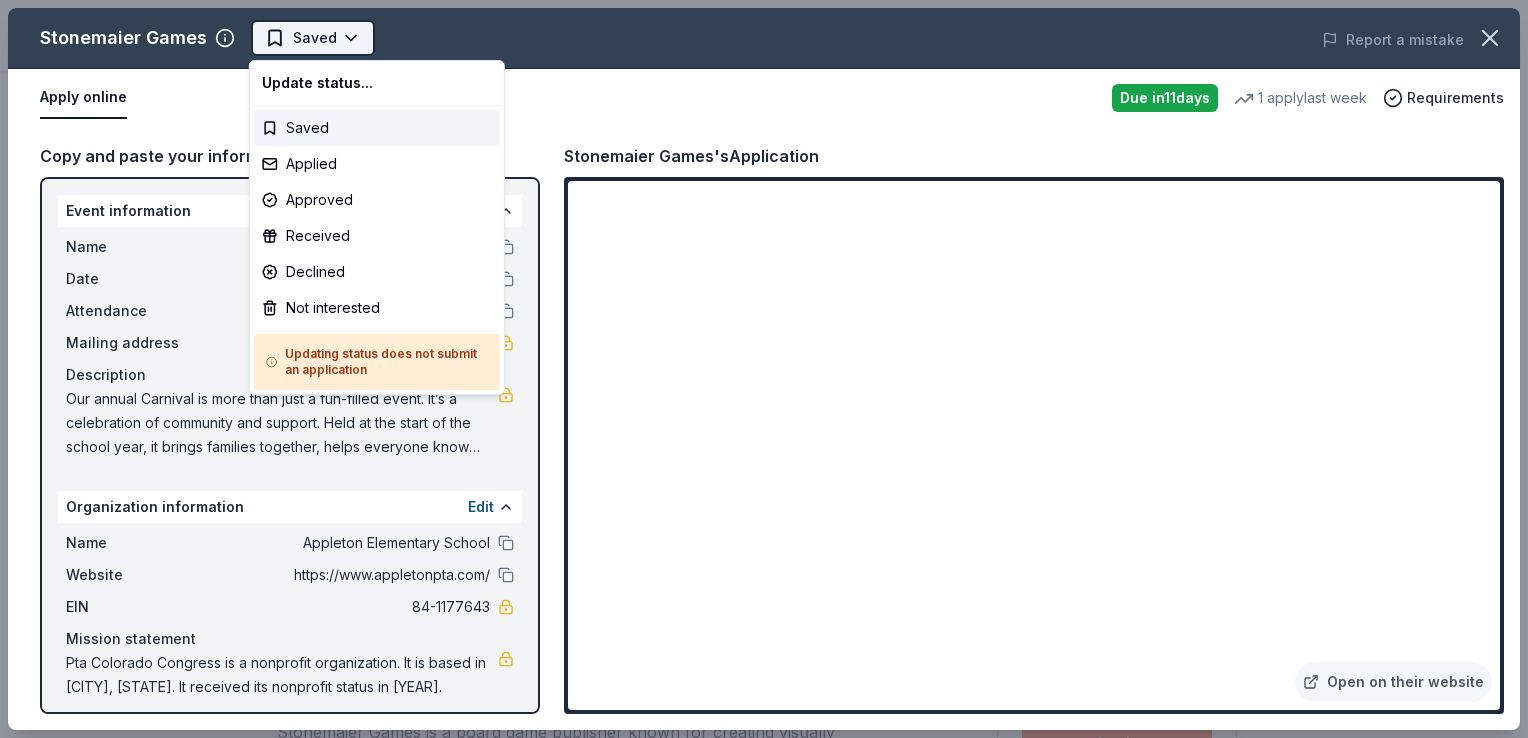 click on "Appleton Carnival  Saved Apply Due in  11  days Share Stonemaier Games New • 1  reviews 1   apply  last week approval rate donation value Share Donating in all states Stonemaier Games is a board game publisher known for creating visually appealing, strategically complex games with innovative mechanics and high-quality components. What they donate Games Auction & raffle Donation can be shipped to you Who they donate to  Preferred Support black, indigenous, and people of color (BIPOC) or those who are underrepresented, marginalized, or impoverished Social Justice Due in  11  days Apply Saved Application takes 10 min Usually responds in  around a week Updated  about 2 months  ago Report a mistake approval rate 20 % approved 30 % declined 50 % no response donation value (average) 20% 70% 0% 10% $xx - $xx $xx - $xx $xx - $xx $xx - $xx Upgrade to Pro to view approval rates and average donation values New • 1  reviews AES PTA May 2024 • Approved Leave a review Similar donors Local 13  days left Online app New" at bounding box center [764, 369] 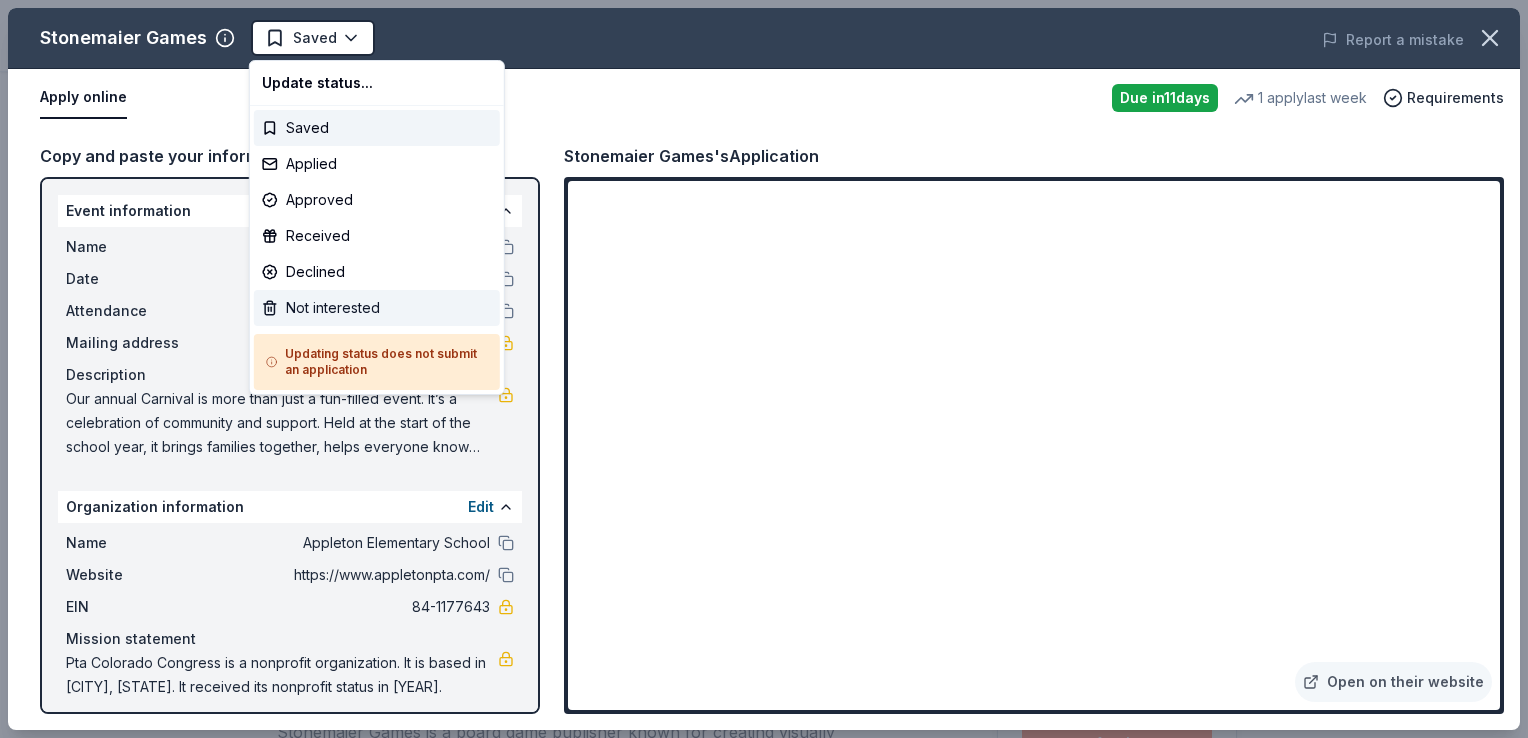 click on "Not interested" at bounding box center (377, 308) 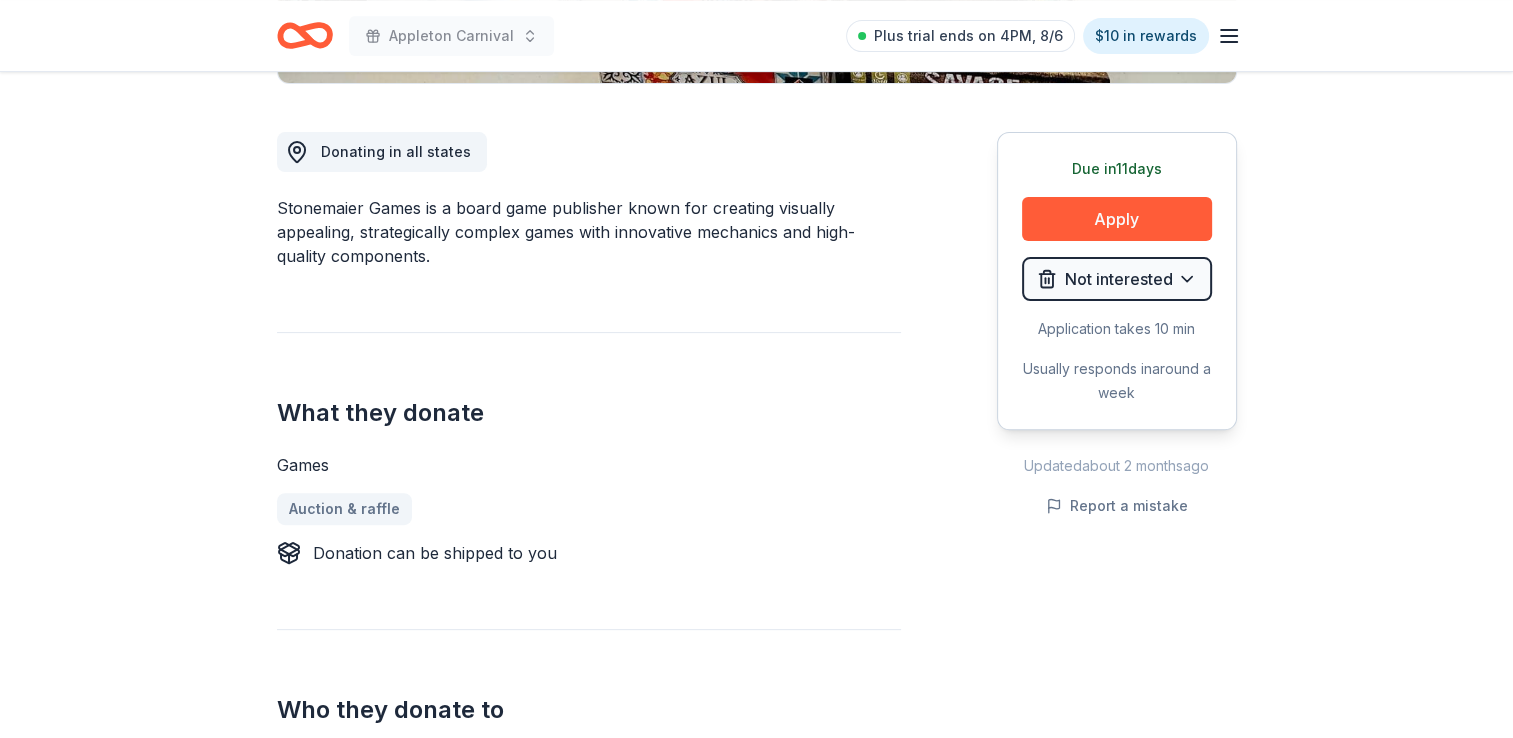 scroll, scrollTop: 580, scrollLeft: 0, axis: vertical 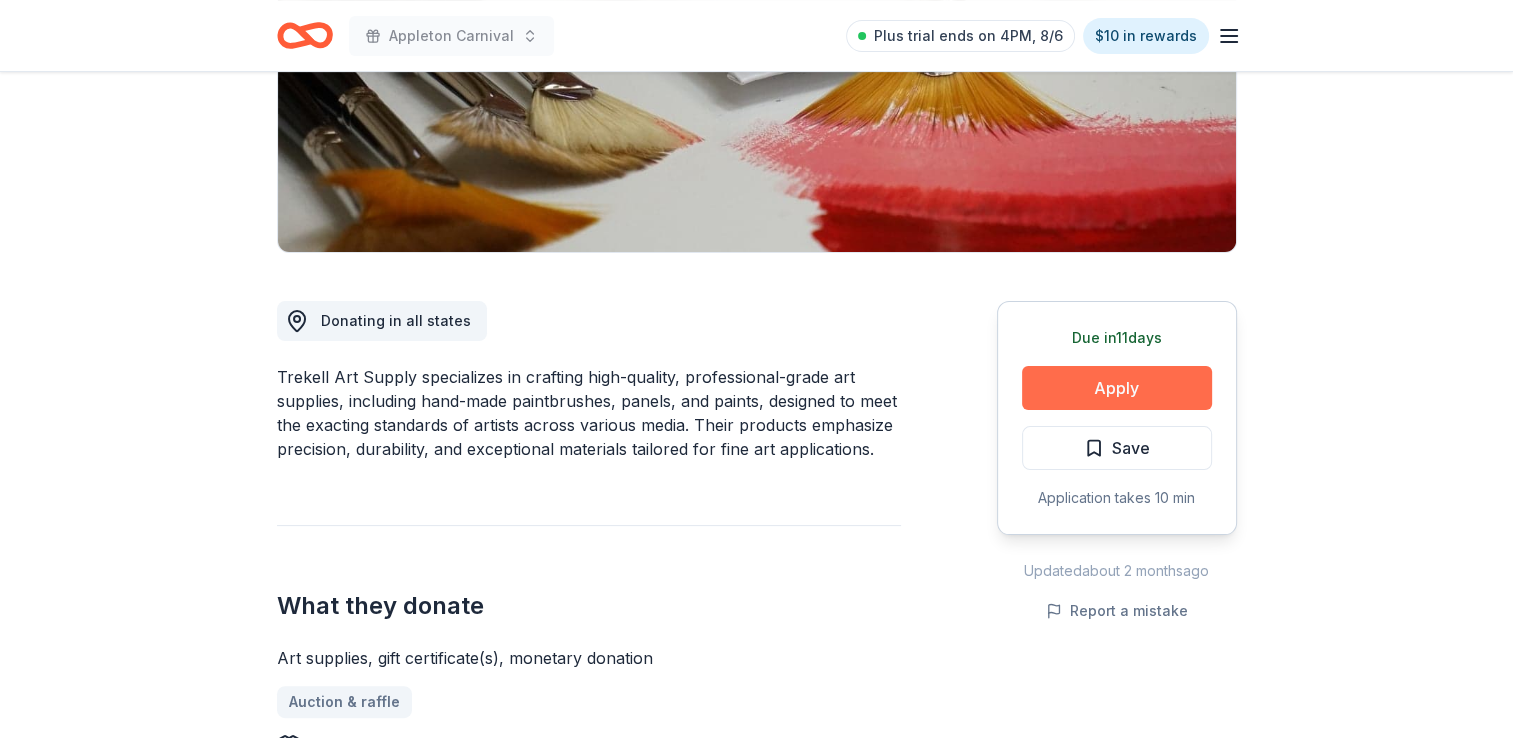 click on "Apply" at bounding box center (1117, 388) 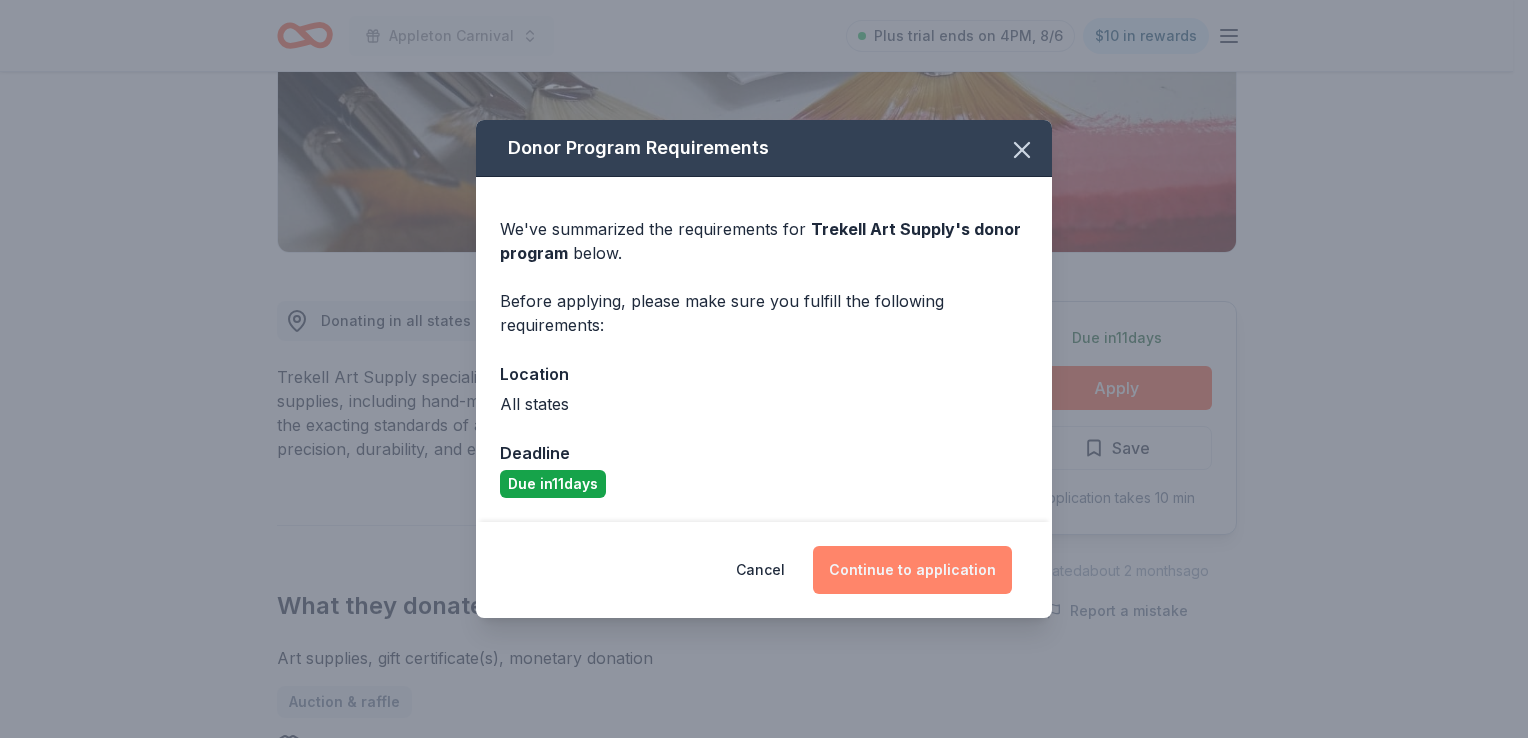 click on "Continue to application" at bounding box center (912, 570) 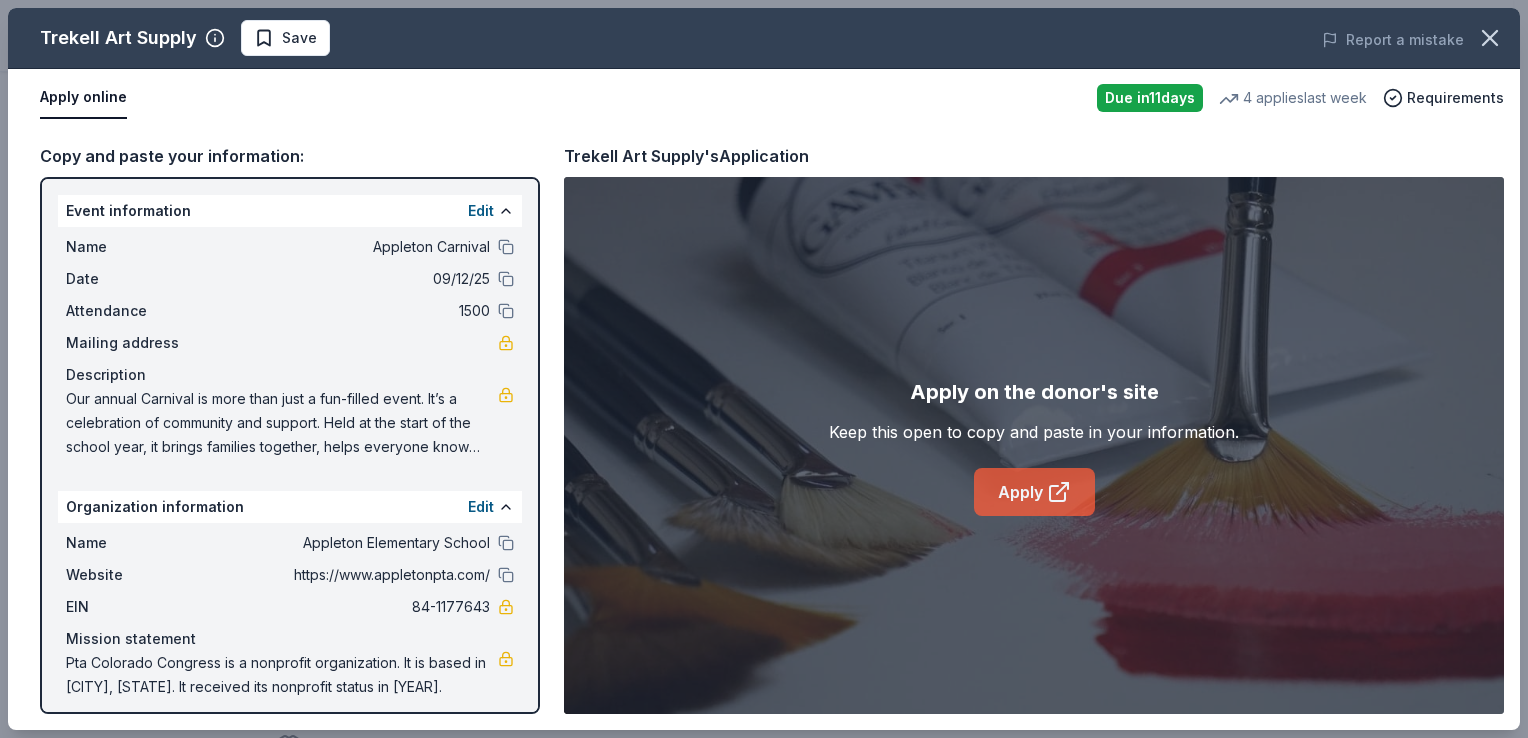 click on "Apply" at bounding box center (1034, 492) 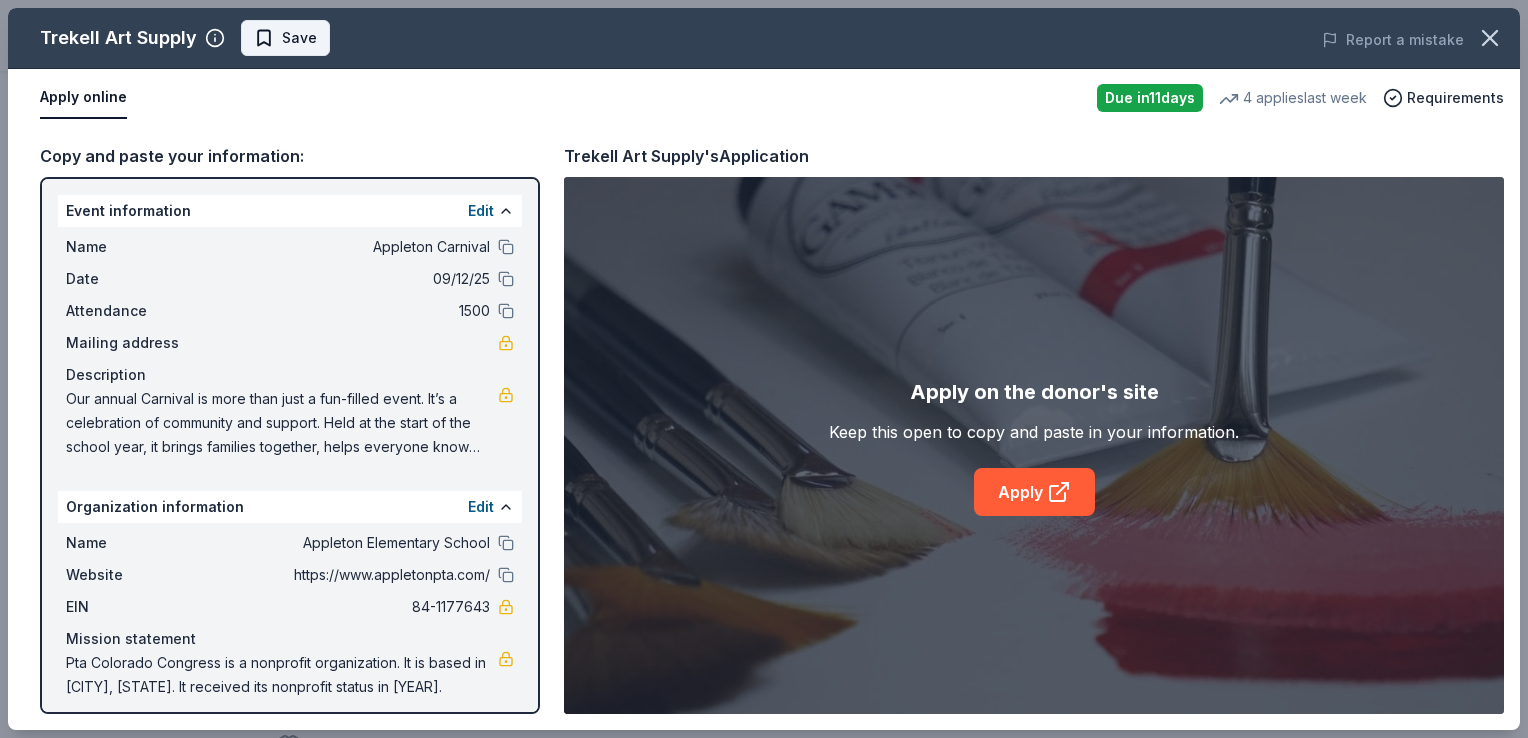 click on "Save" at bounding box center (285, 38) 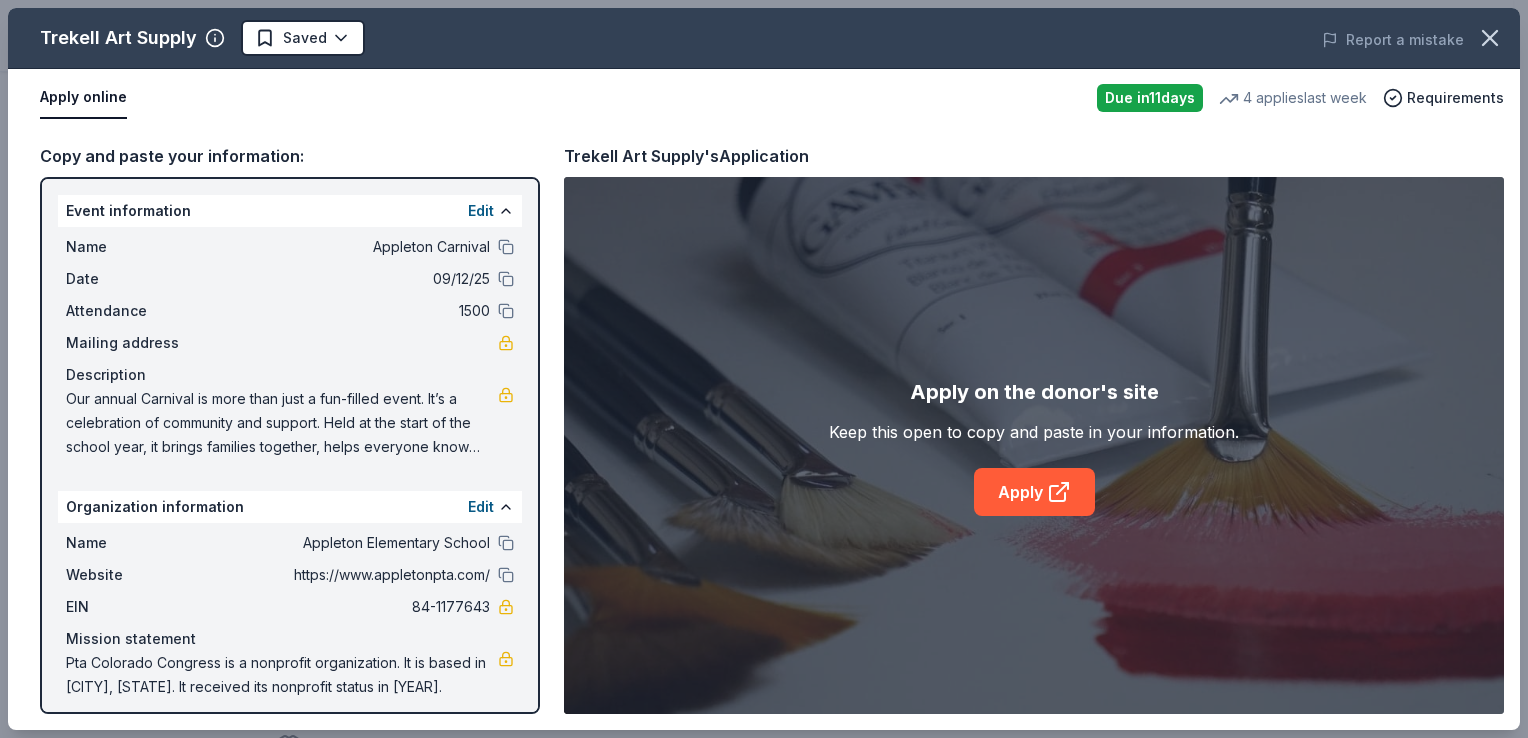click on "Appleton Carnival  Plus trial ends on [TIME], [DATE] $[PRICE] in rewards Due in  [NUMBER]  days Share Trekell Art Supply New [NUMBER]   applies  last week Share Donating in all states Trekell Art Supply specializes in crafting high-quality, professional-grade art supplies, including hand-made paintbrushes, panels, and paints, designed to meet the exacting standards of artists across various media. Their products emphasize precision, durability, and exceptional materials tailored for fine art applications. What they donate Art supplies, gift certificate(s), monetary donation Auction & raffle Donation can be shipped to you Donation is small & easy to send to guests Who they donate to Trekell Art Supply  hasn ' t listed any preferences or eligibility criteria. Upgrade to Pro to view approval rates and average donation values Due in  [NUMBER]  days Apply Saved Application takes [NUMBER] min Updated  about [NUMBER]  months  ago Report a mistake New Be the first to review this company! Leave a review Similar donors Local [NUMBER]  days left Online app [NUMBER] Local [NUMBER]" at bounding box center [764, 14] 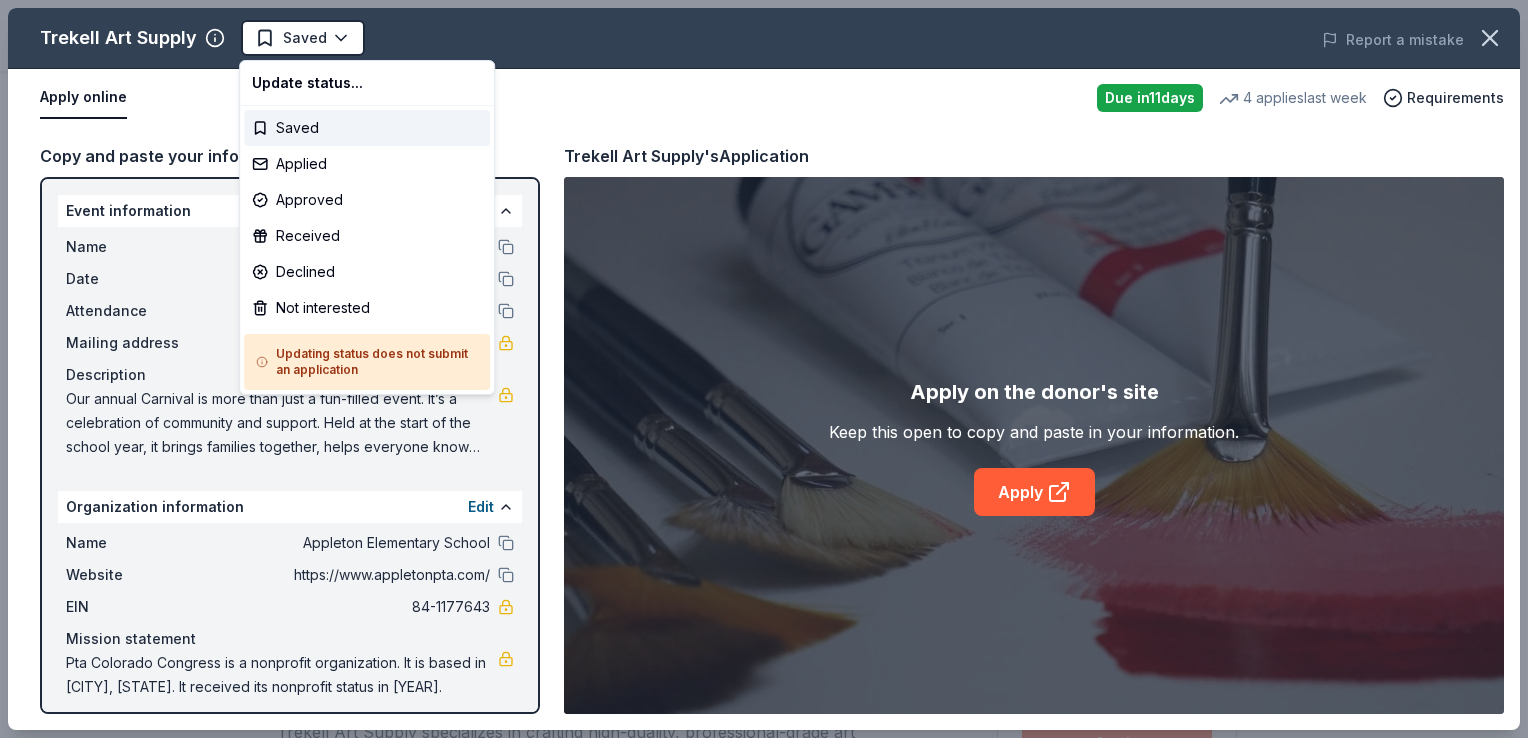 scroll, scrollTop: 0, scrollLeft: 0, axis: both 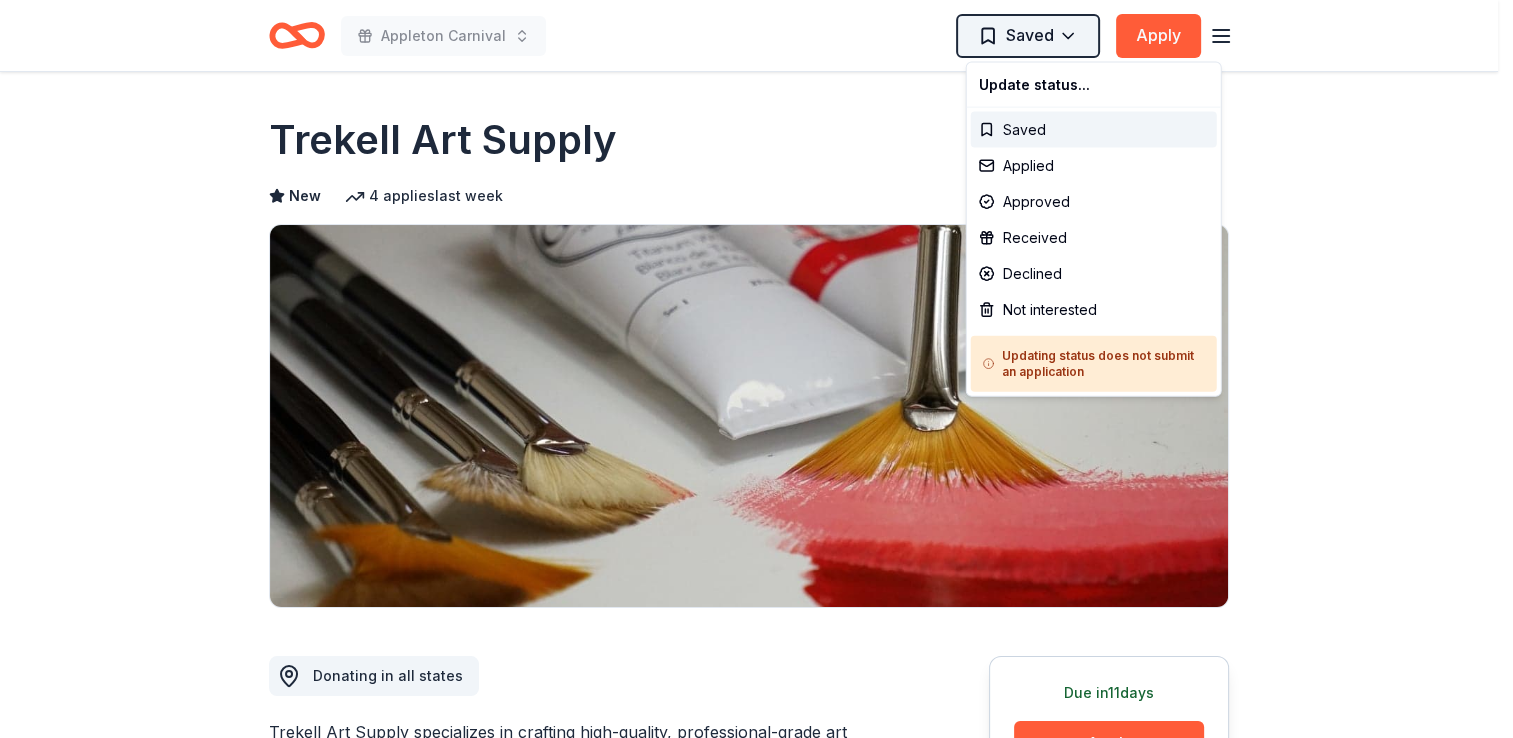 click on "Appleton Carnival  Saved Apply Due in  11  days Share Trekell Art Supply New 4   applies  last week Share Donating in all states Trekell Art Supply specializes in crafting high-quality, professional-grade art supplies, including hand-made paintbrushes, panels, and paints, designed to meet the exacting standards of artists across various media. Their products emphasize precision, durability, and exceptional materials tailored for fine art applications. What they donate Art supplies, gift certificate(s), monetary donation Auction & raffle Donation can be shipped to you Donation is small & easy to send to guests Who they donate to Trekell Art Supply  hasn ' t listed any preferences or eligibility criteria. Upgrade to Pro to view approval rates and average donation values Due in  11  days Apply Saved Application takes 10 min Updated  about 2 months  ago Report a mistake New Be the first to review this company! Leave a review Similar donors Local 11  days left Online app Bay Area Discovery Museum 4.5 Local New New" at bounding box center (756, 369) 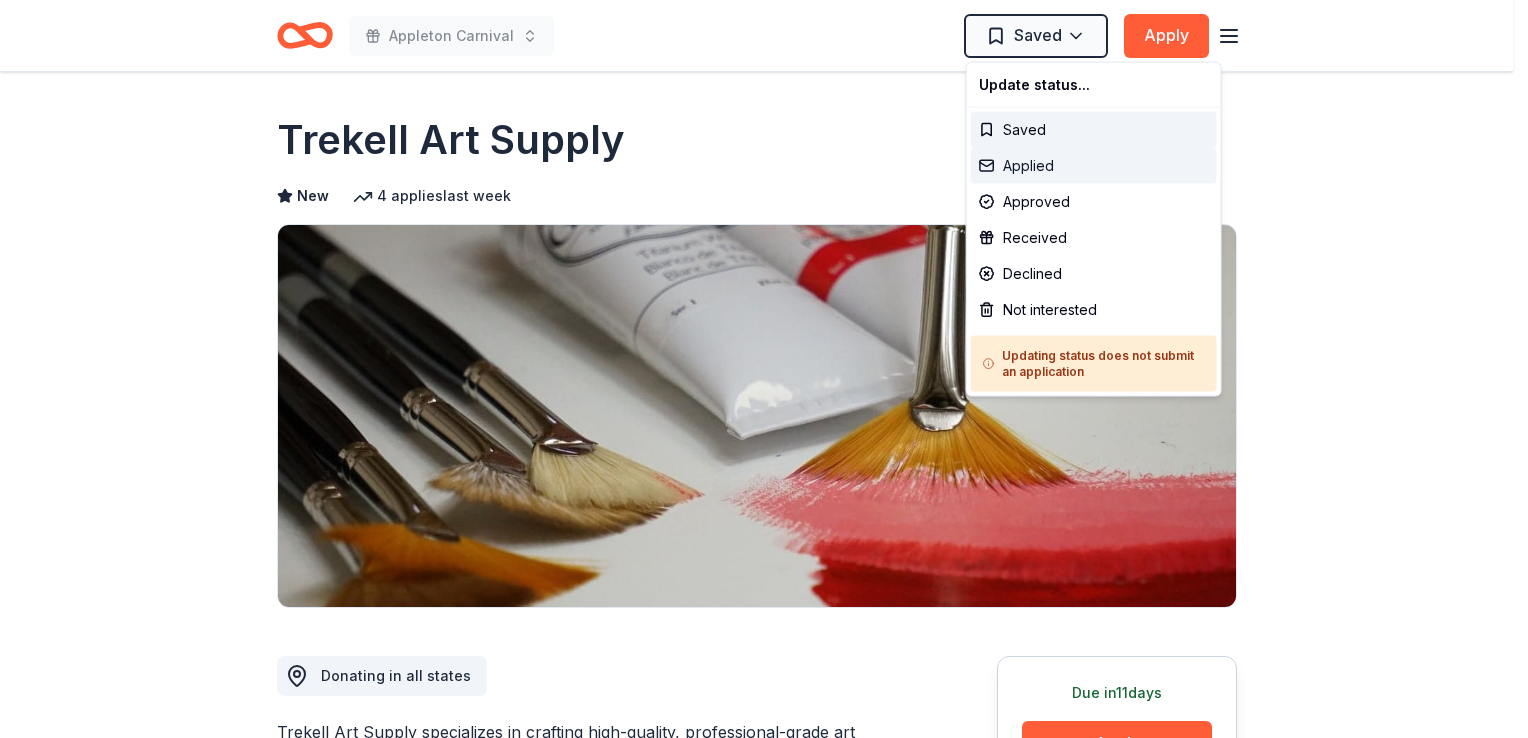 click on "Applied" at bounding box center [1094, 166] 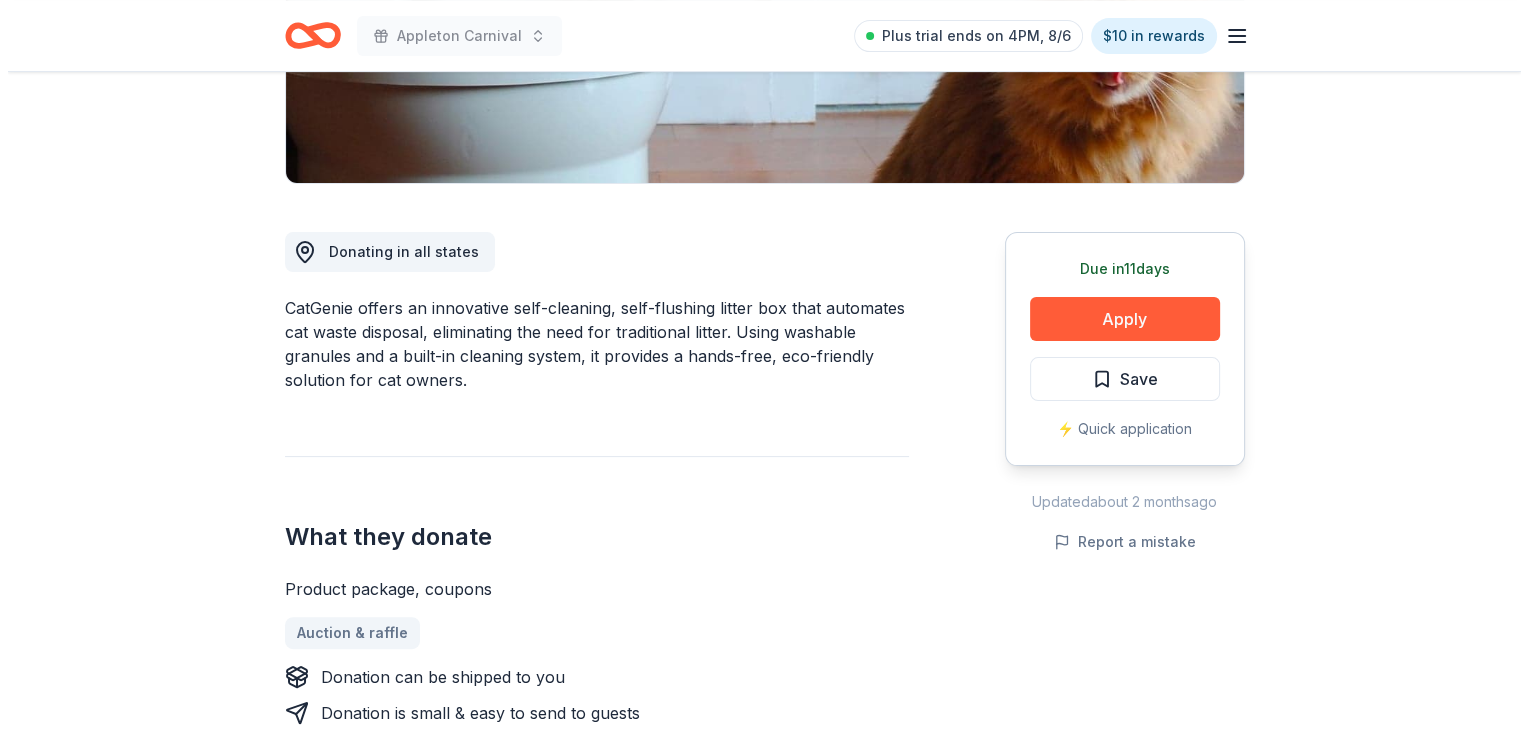 scroll, scrollTop: 391, scrollLeft: 0, axis: vertical 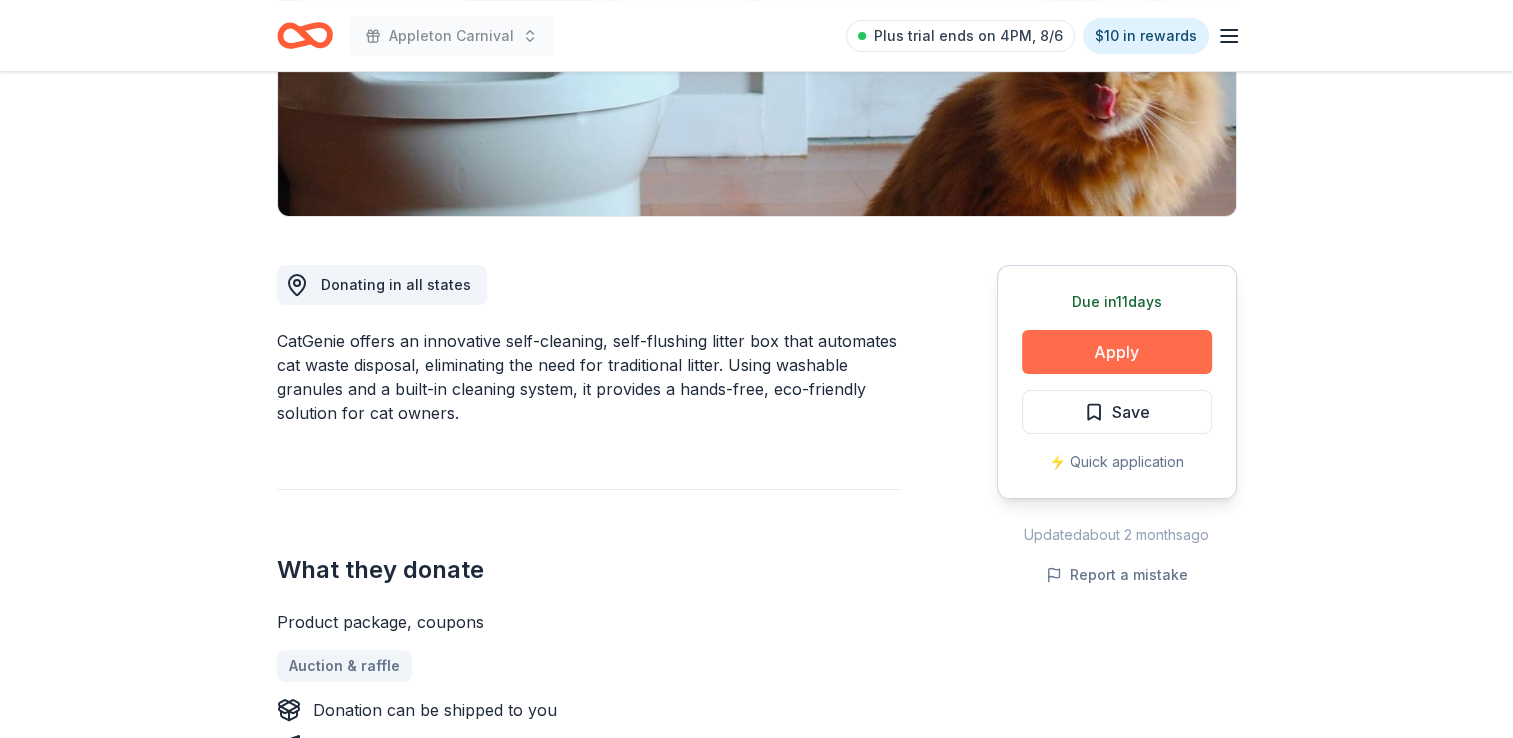 click on "Apply" at bounding box center [1117, 352] 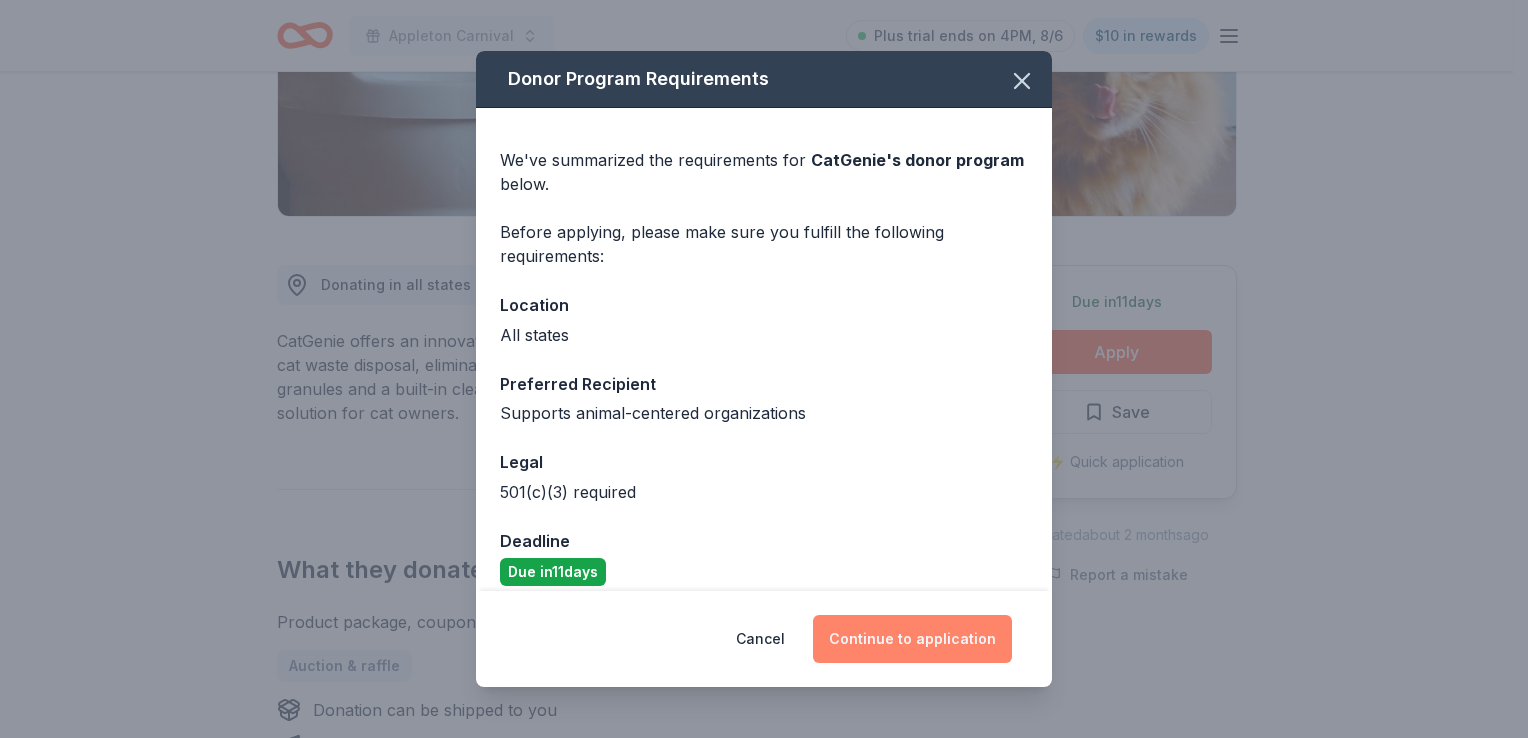 click on "Continue to application" at bounding box center [912, 639] 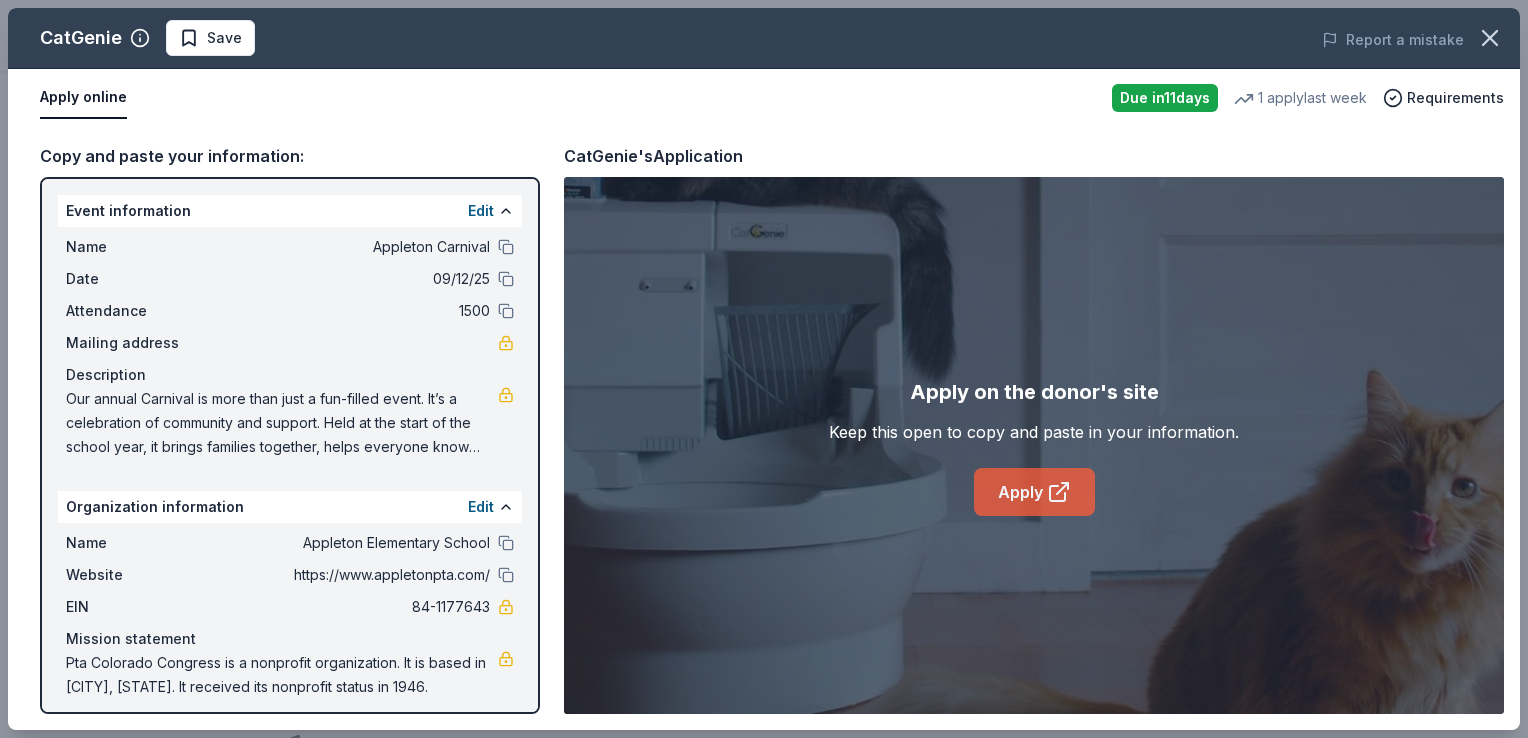 click 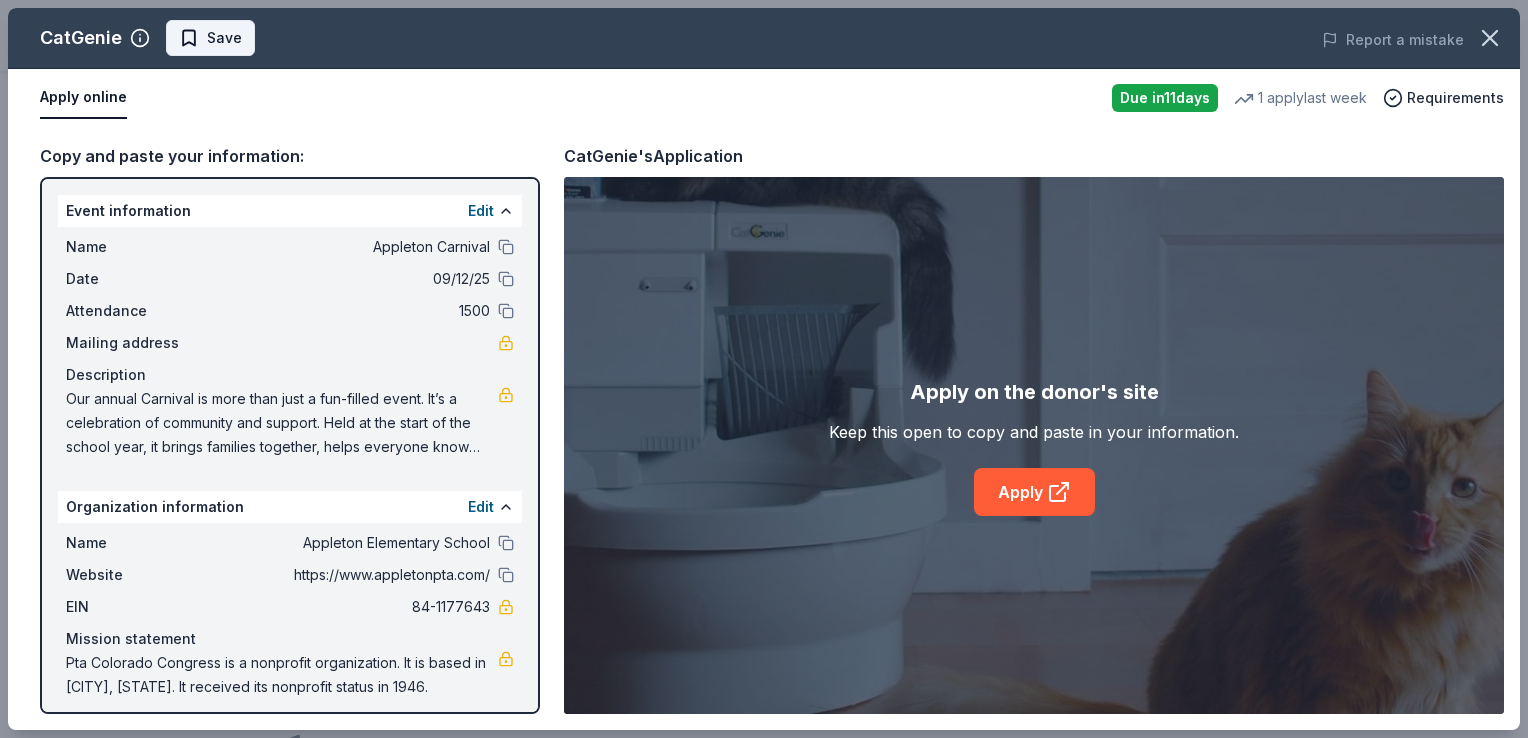 click on "Save" at bounding box center (224, 38) 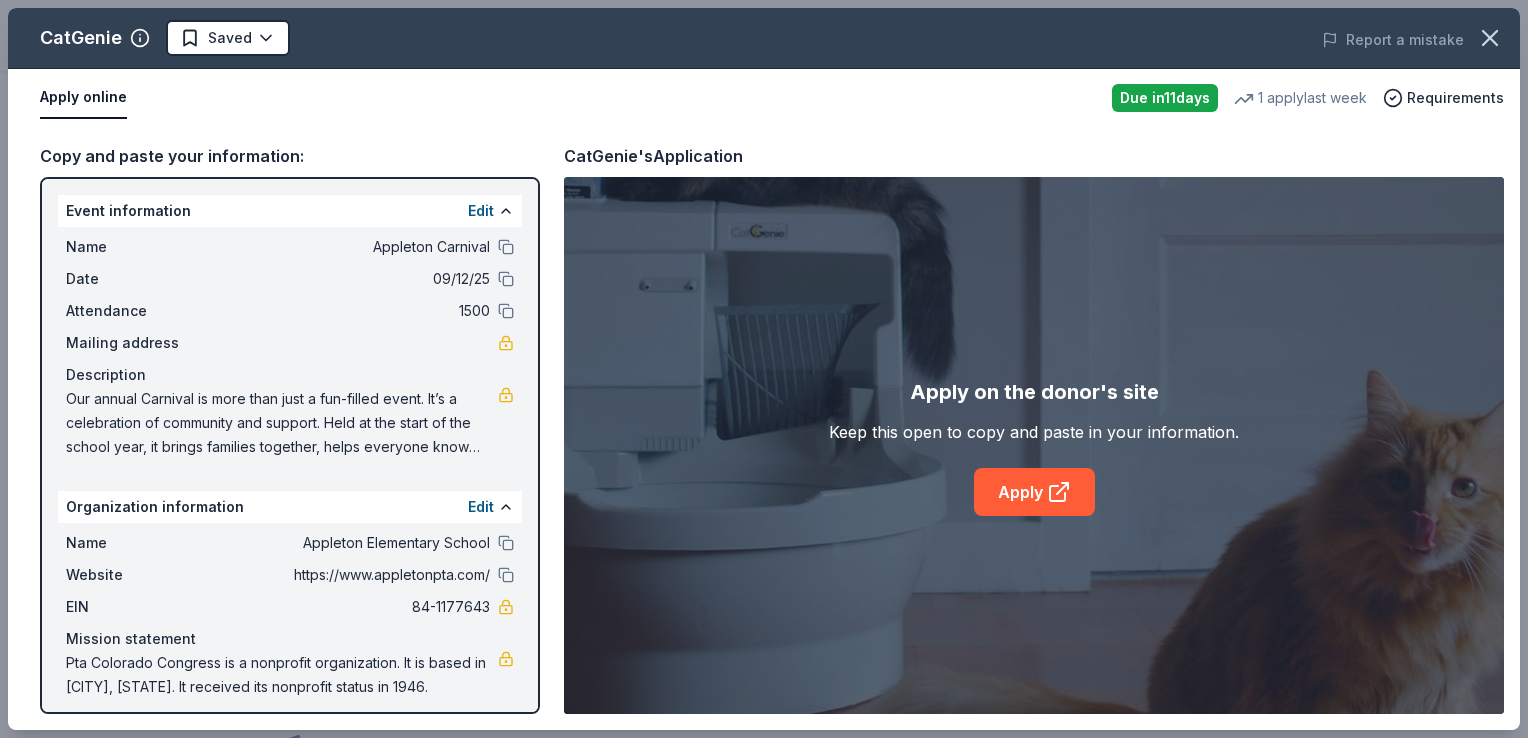 click on "Appleton Carnival  Plus trial ends on 4PM, 8/6 $10 in rewards Due in  11  days Share CatGenie New 1   apply  last week Share Donating in all [STATES] CatGenie offers an innovative self-cleaning, self-flushing litter box that automates cat waste disposal, eliminating the need for traditional litter. Using washable granules and a built-in cleaning system, it provides a hands-free, eco-friendly solution for cat owners. What they donate Product package, coupons Auction & raffle Donation can be shipped to you Donation is small & easy to send to guests Who they donate to  Preferred Supports animal-centered organizations Animals 501(c)(3) required Upgrade to Pro to view approval rates and average donation values Due in  11  days Apply Saved ⚡️ Quick application Updated  about 2 months  ago Report a mistake New Be the first to review this company! Leave a review Similar donors 2   applies  last week Local 11  days left Online app Morey's Piers & Beachfront Waterparks New Amusement or waterpark admission ticket(s) 1" at bounding box center [764, -22] 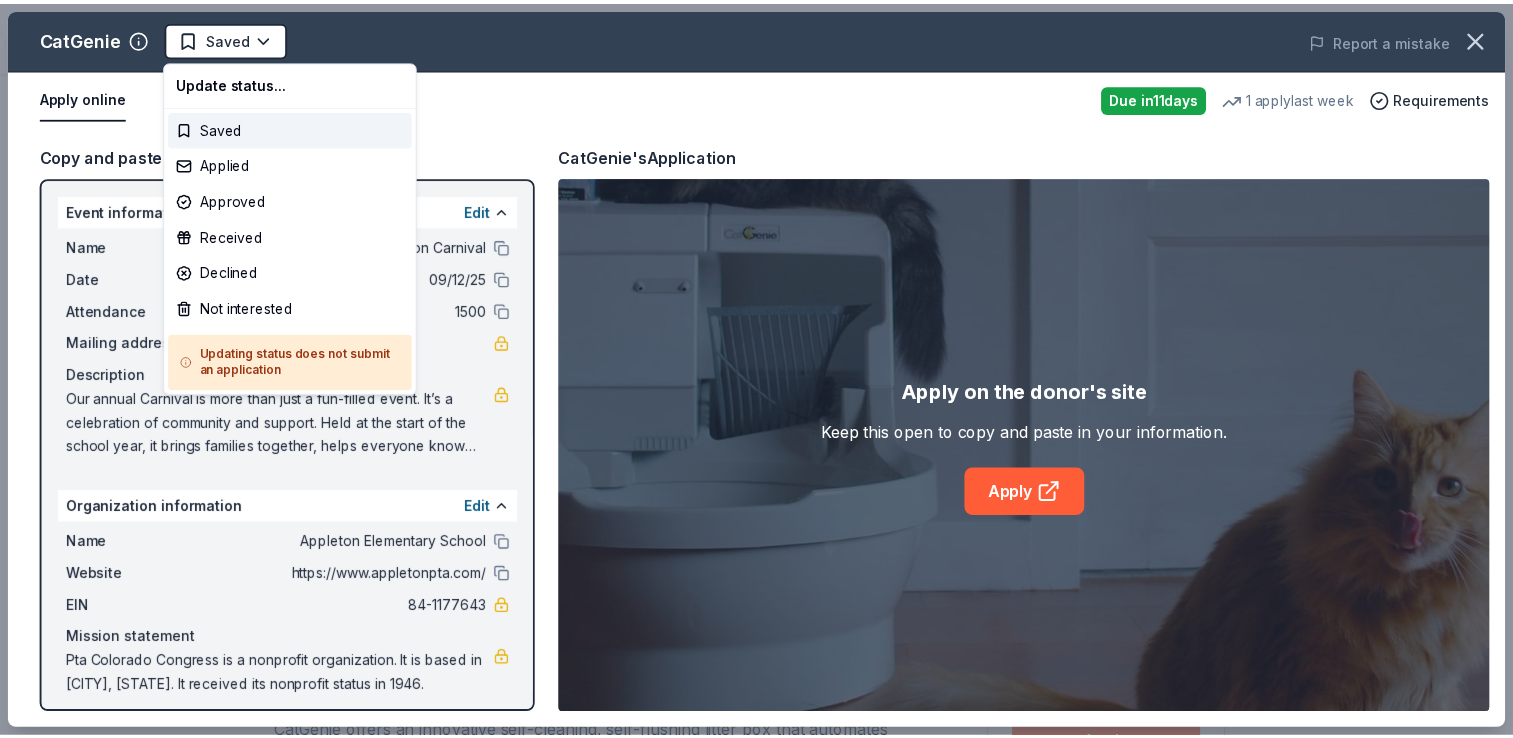 scroll, scrollTop: 0, scrollLeft: 0, axis: both 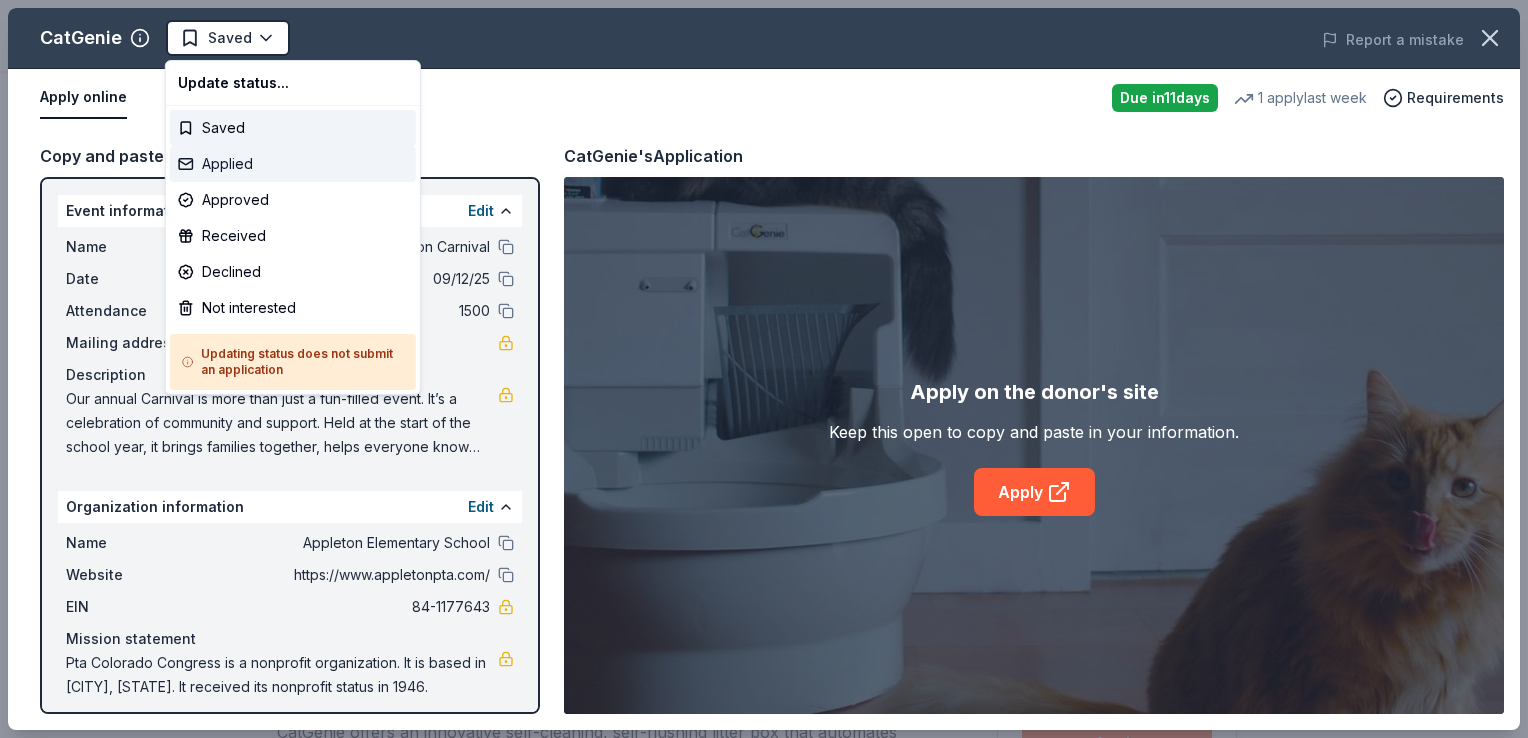 drag, startPoint x: 254, startPoint y: 178, endPoint x: 268, endPoint y: 158, distance: 24.41311 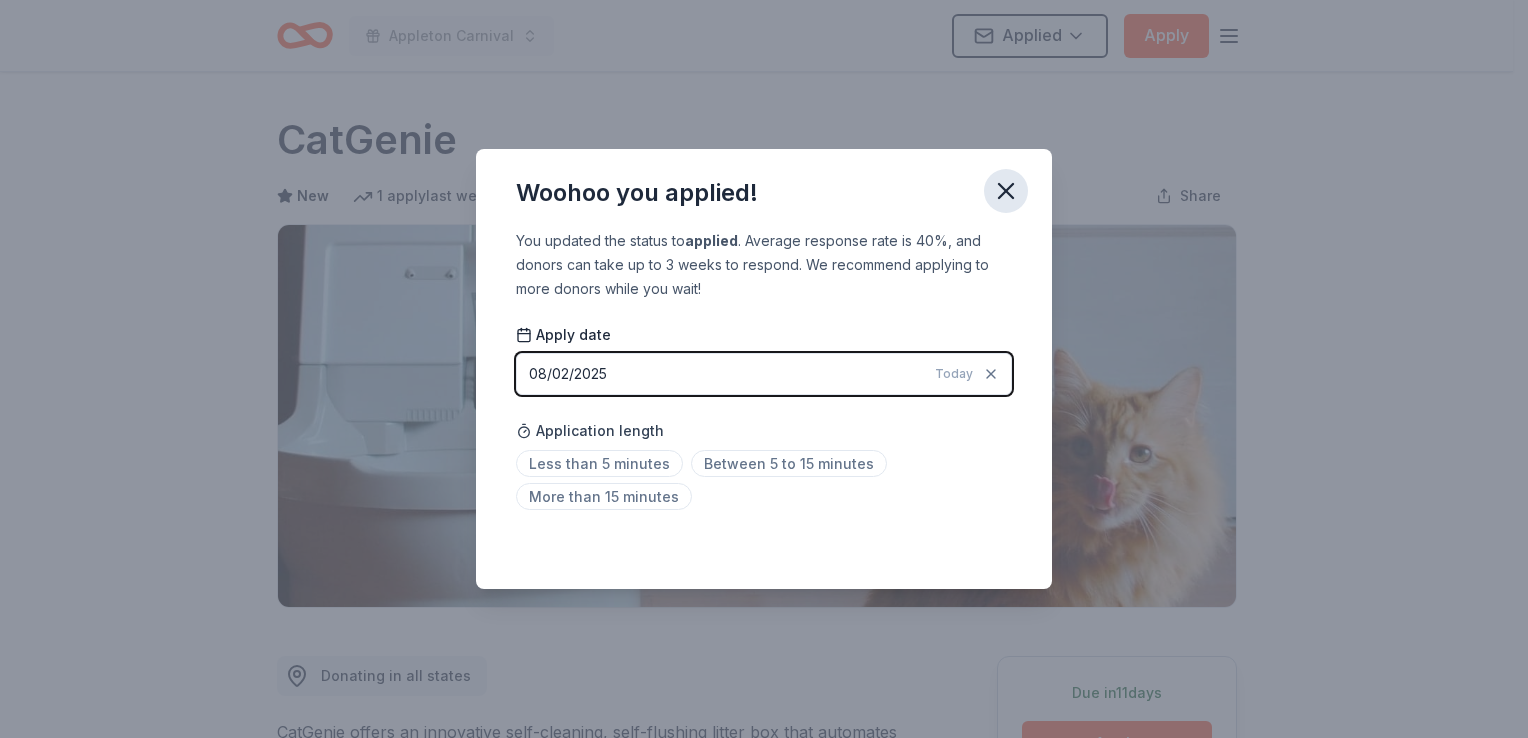 click 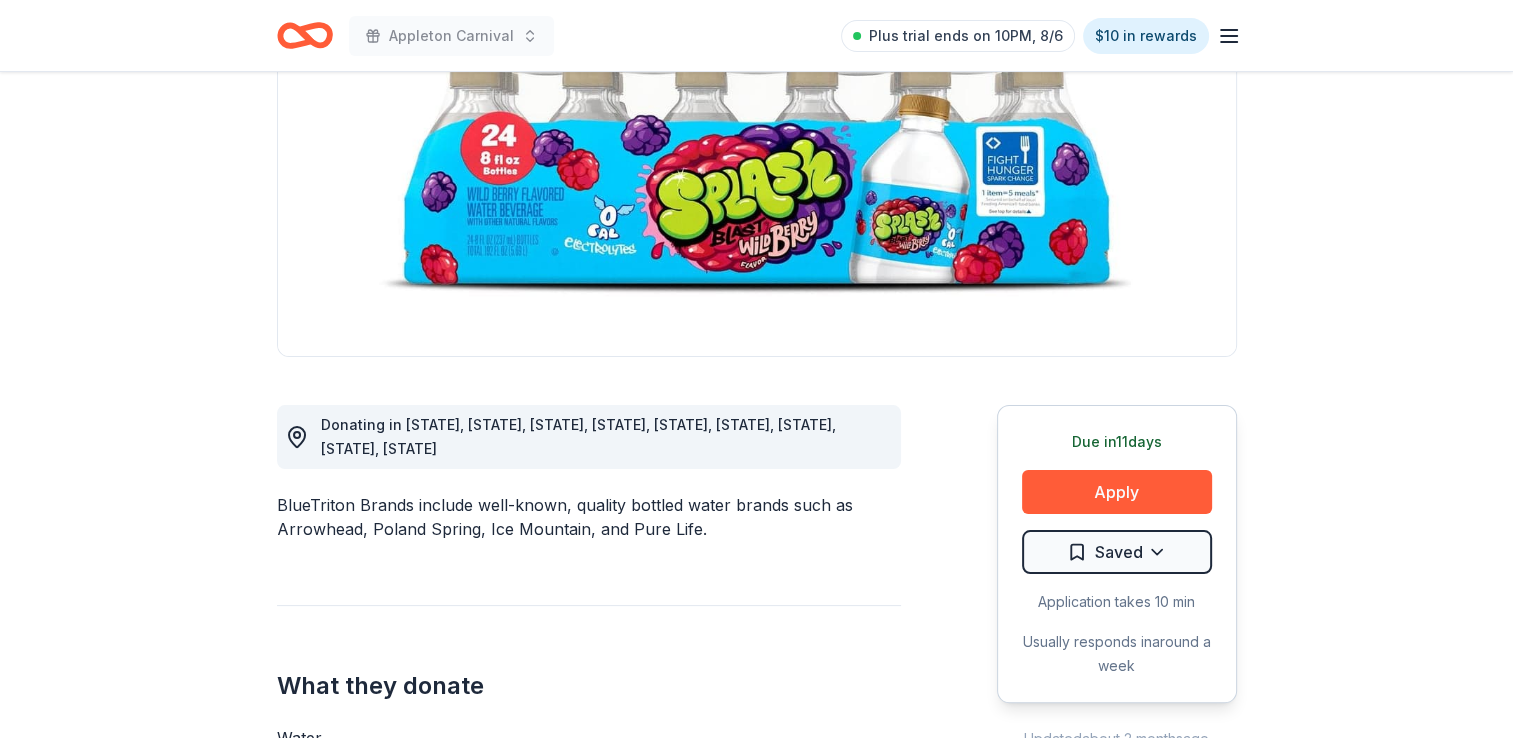 scroll, scrollTop: 256, scrollLeft: 0, axis: vertical 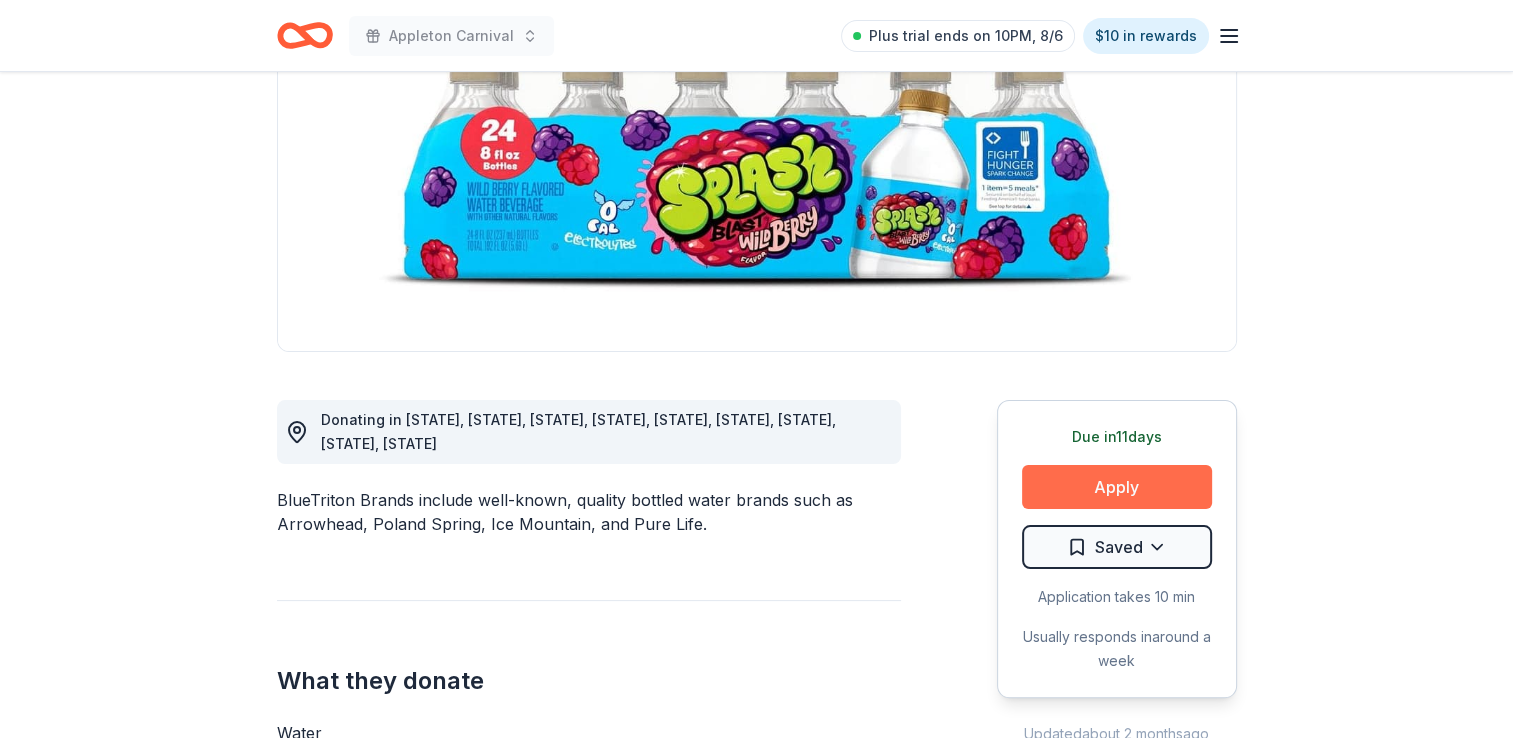 click on "Apply" at bounding box center [1117, 487] 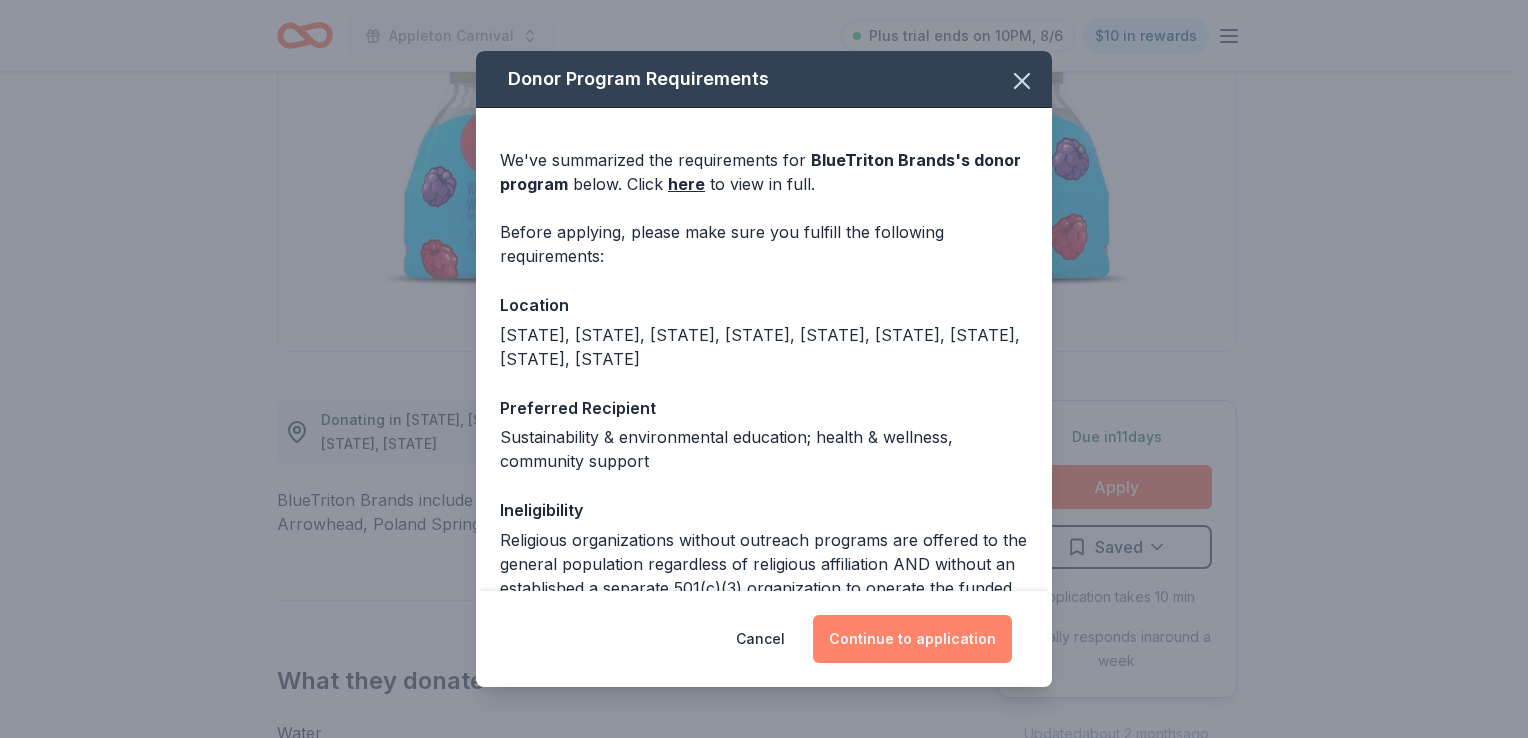 click on "Continue to application" at bounding box center [912, 639] 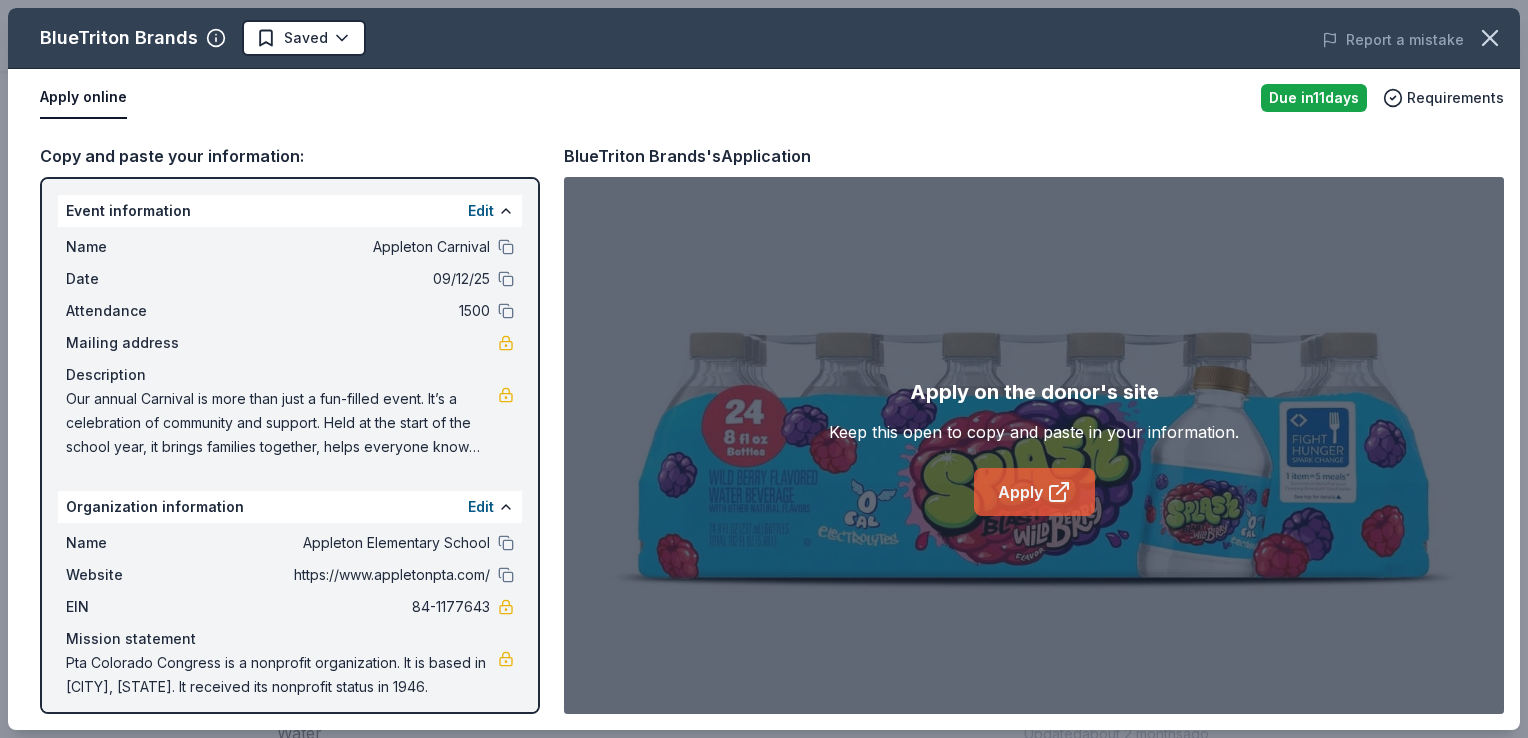 click 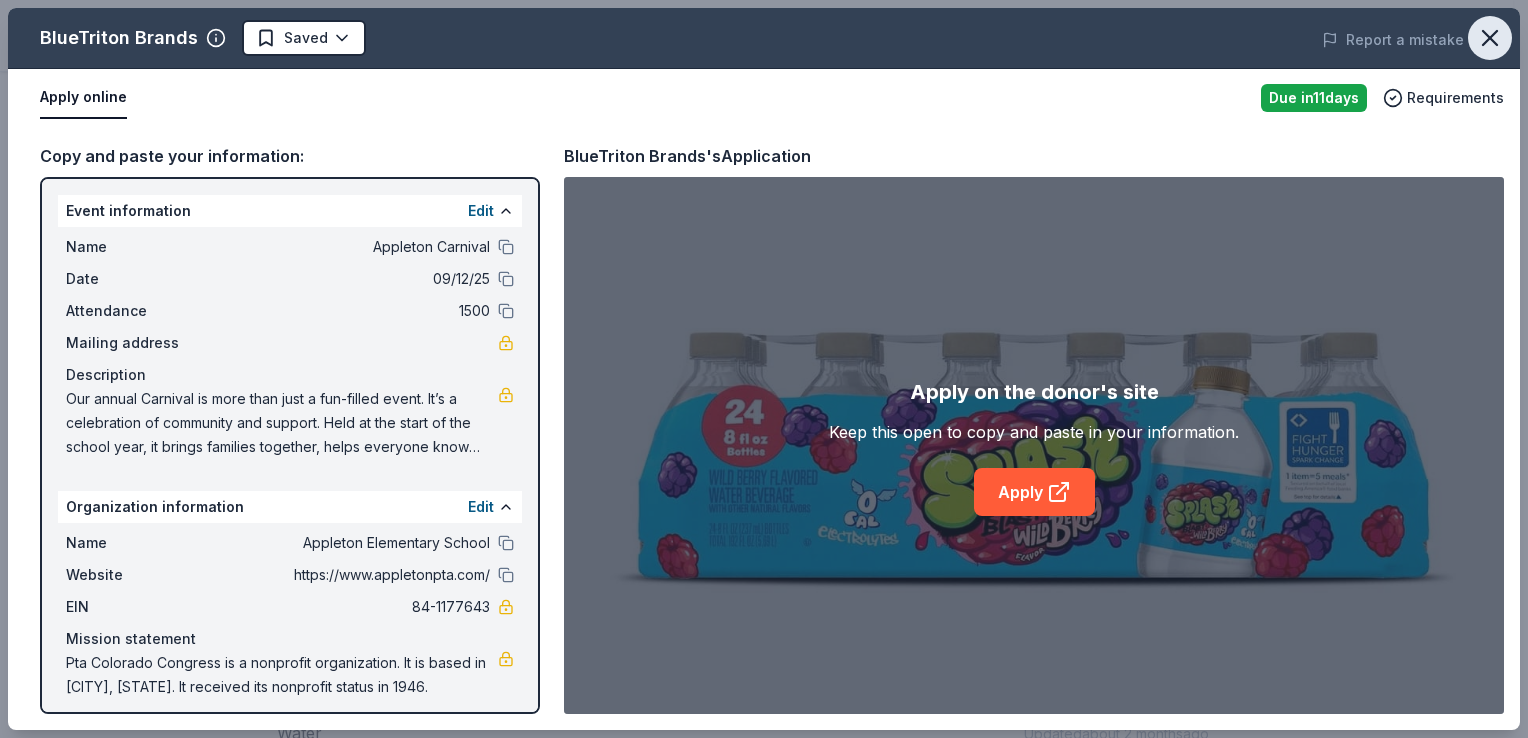 click 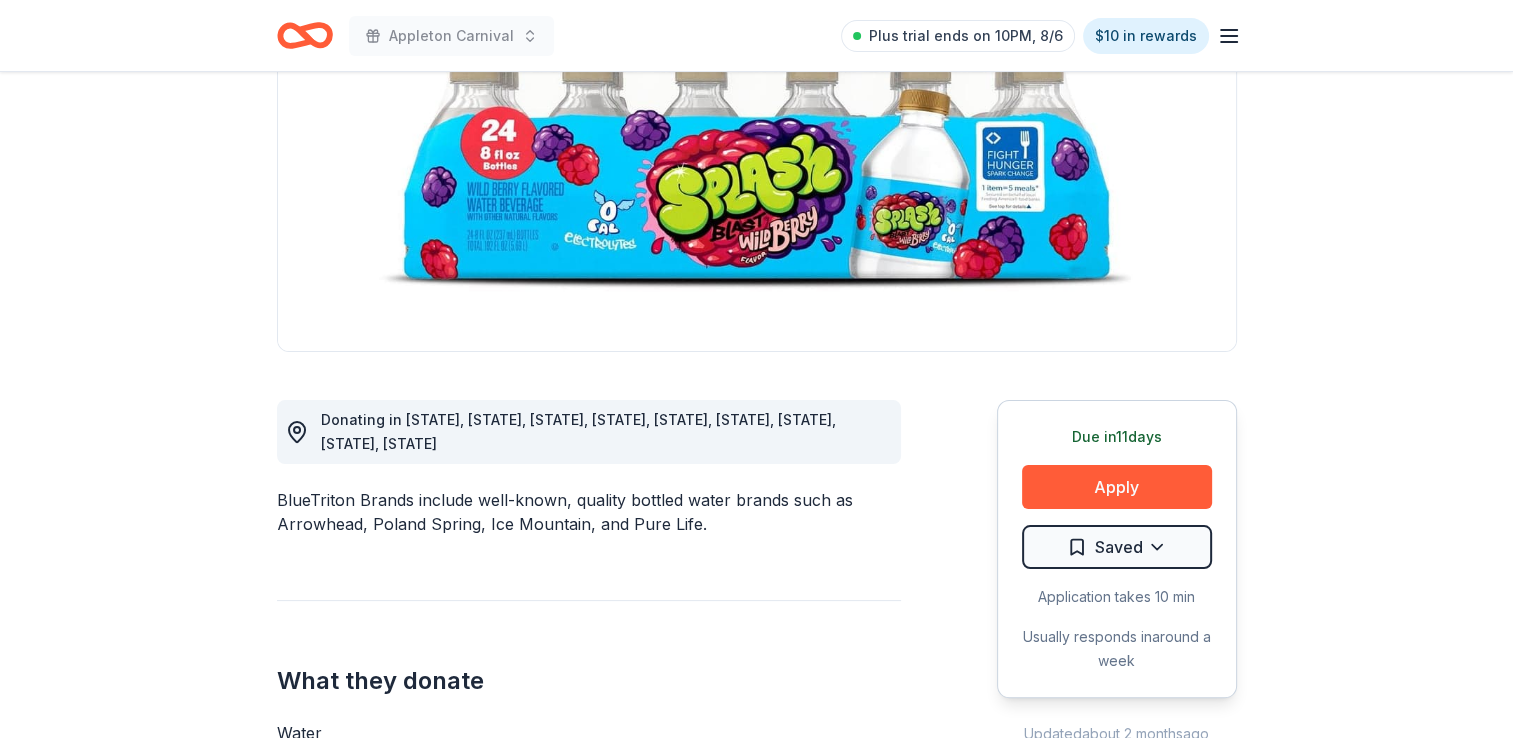 click 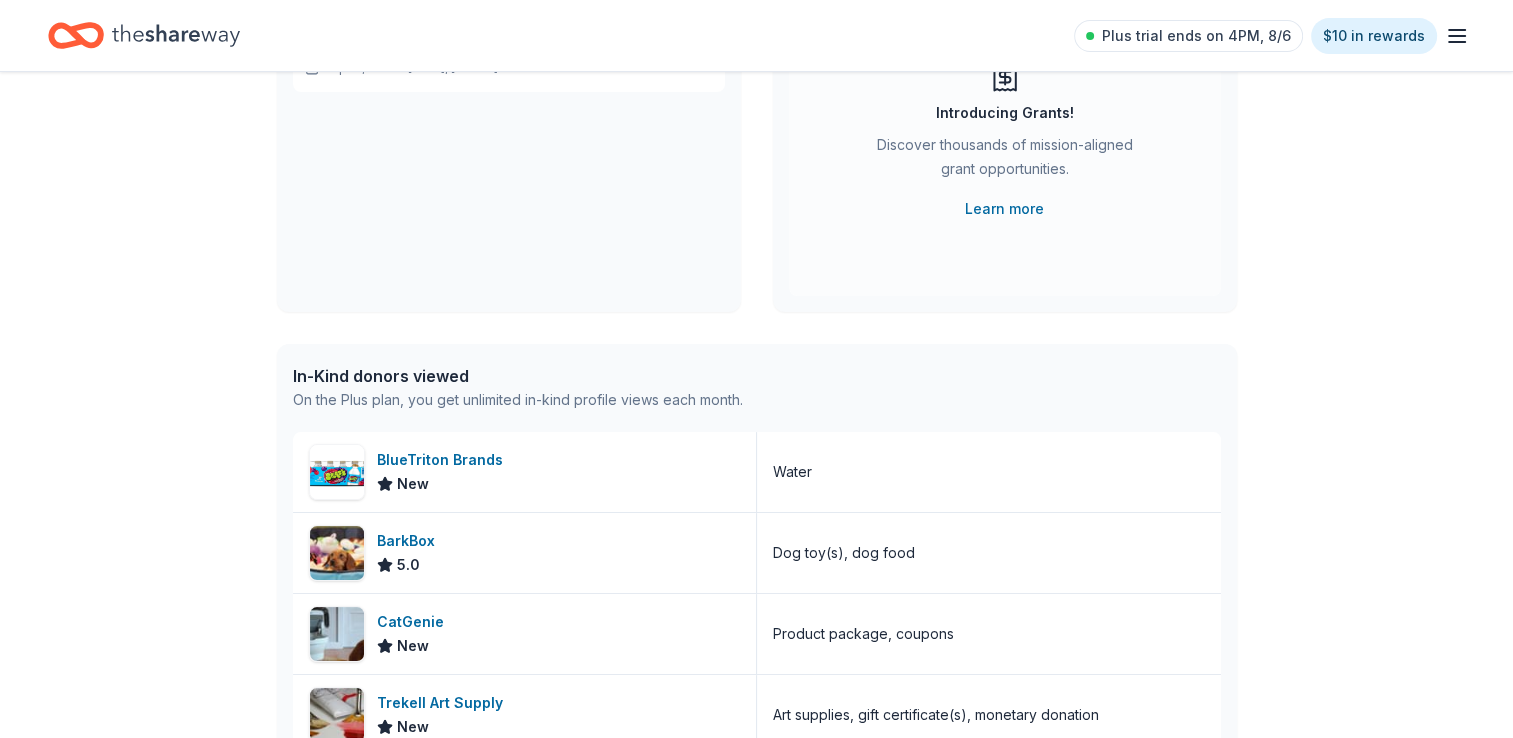 scroll, scrollTop: 0, scrollLeft: 0, axis: both 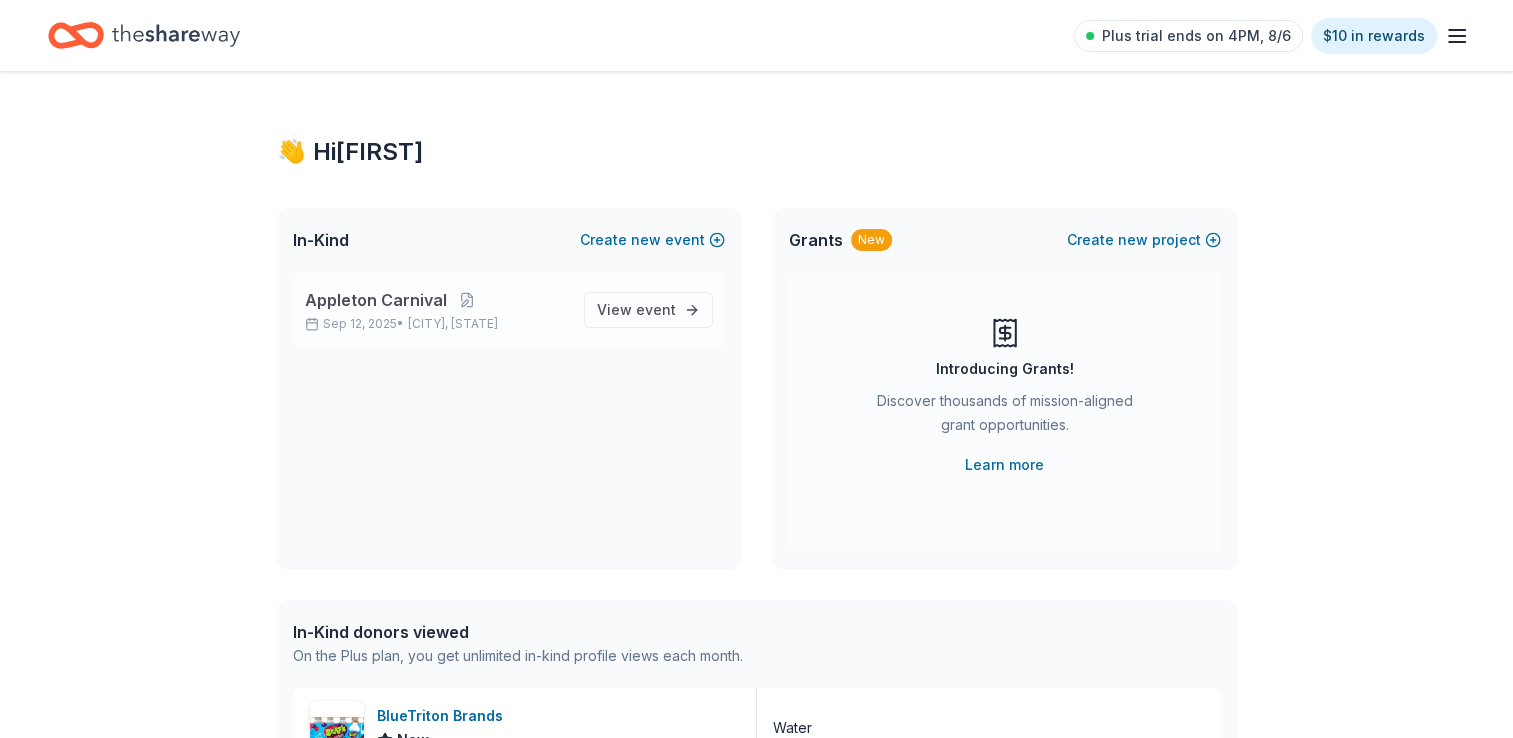 click on "Sep 12, 2025  •  Grand Junction, CO" at bounding box center (436, 324) 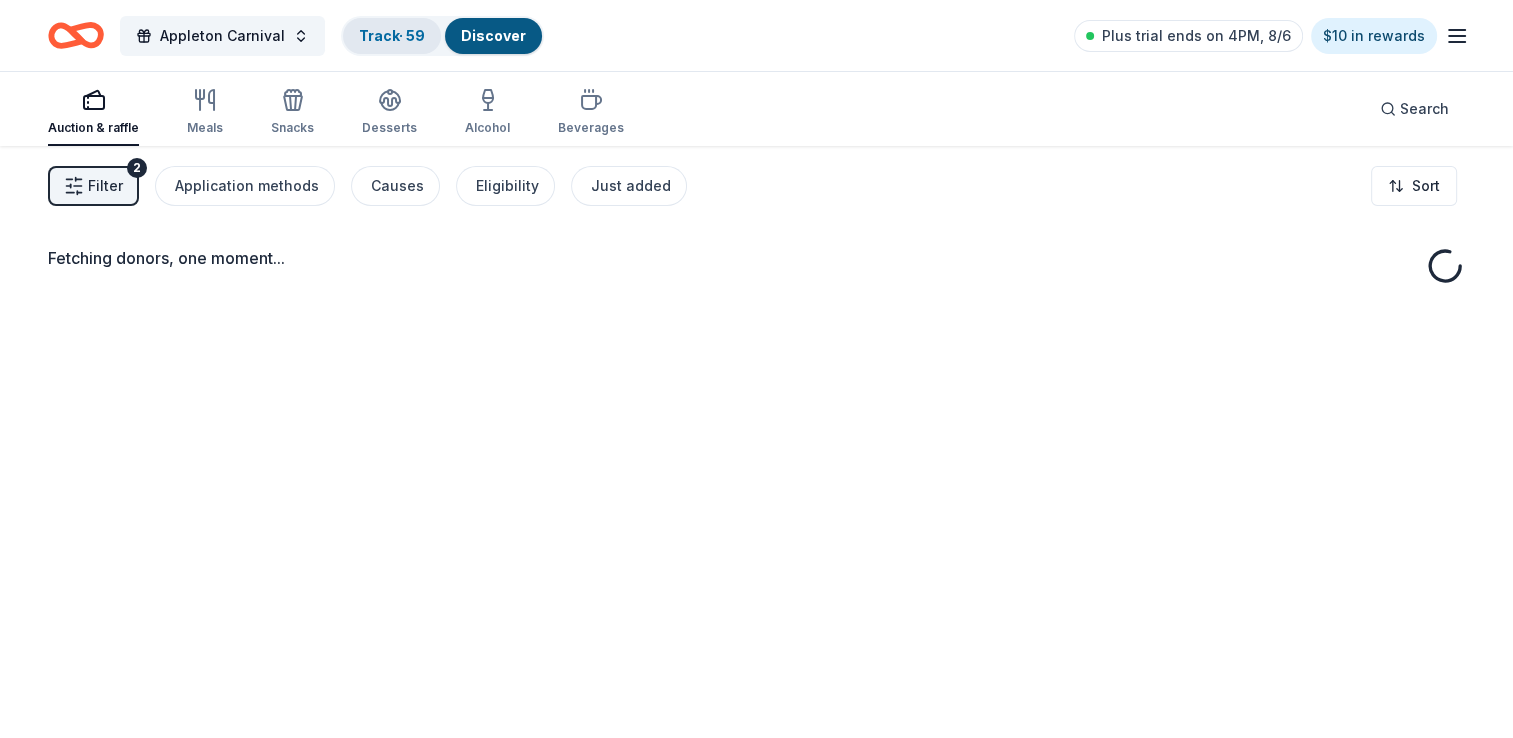 click on "Track  · 59" at bounding box center [392, 35] 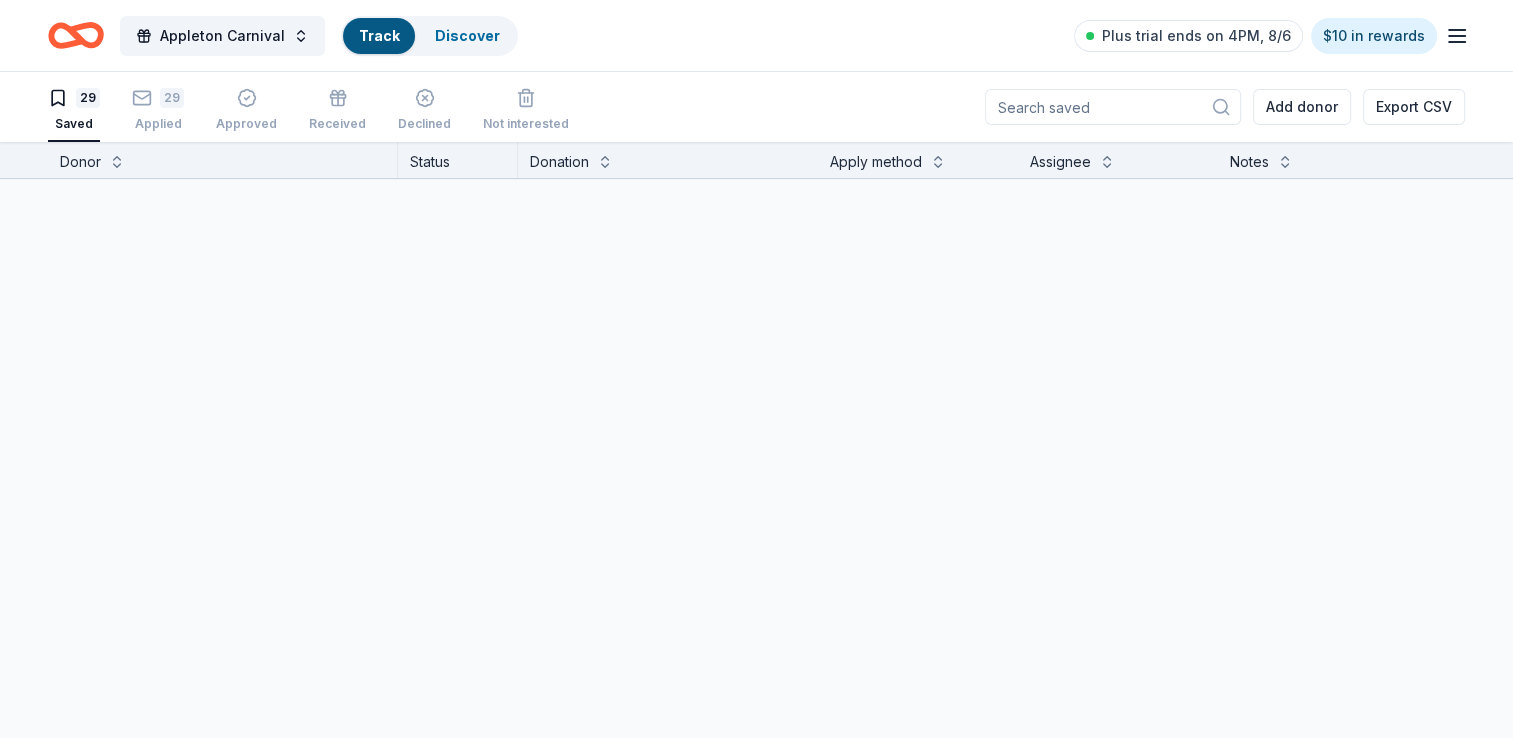 scroll, scrollTop: 0, scrollLeft: 0, axis: both 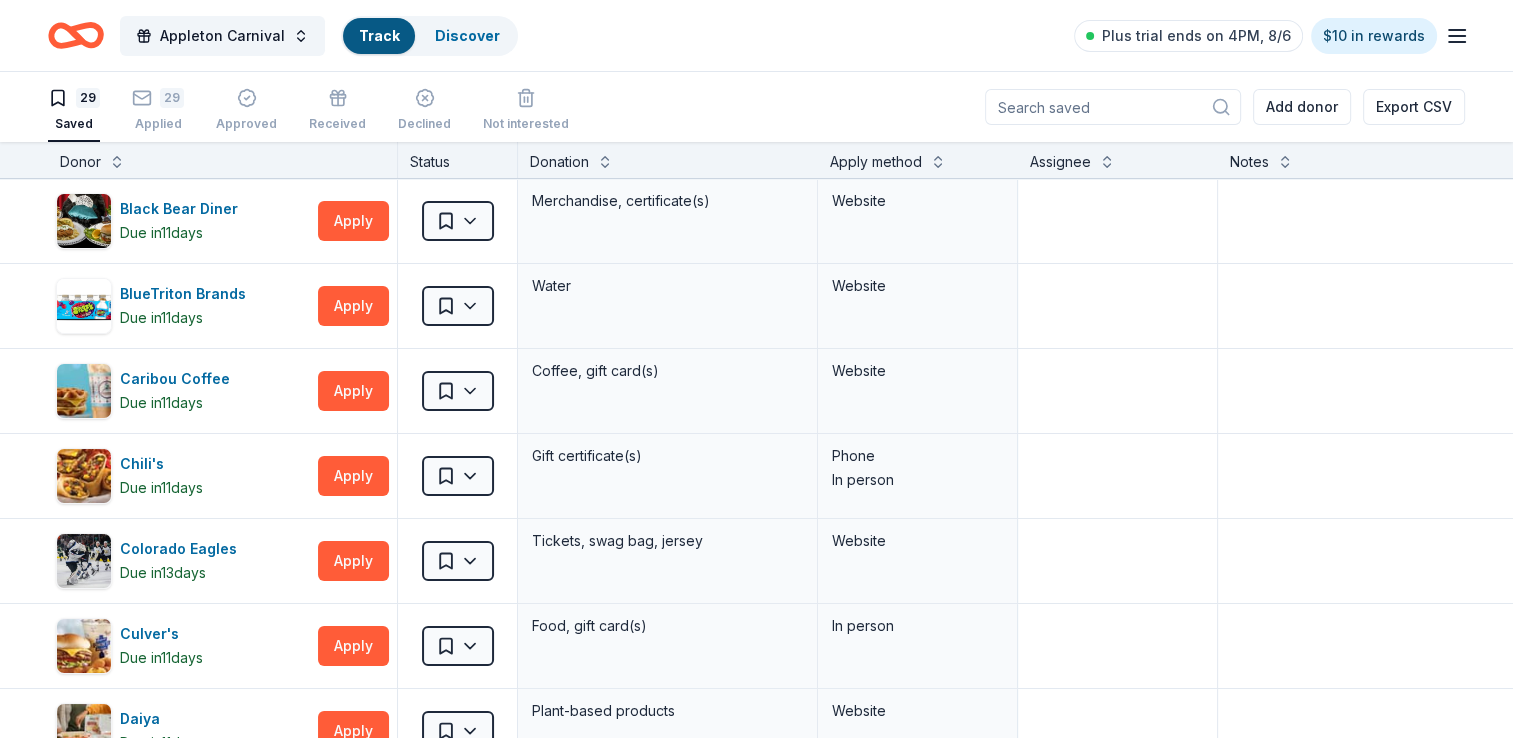 click on "Track" at bounding box center [379, 35] 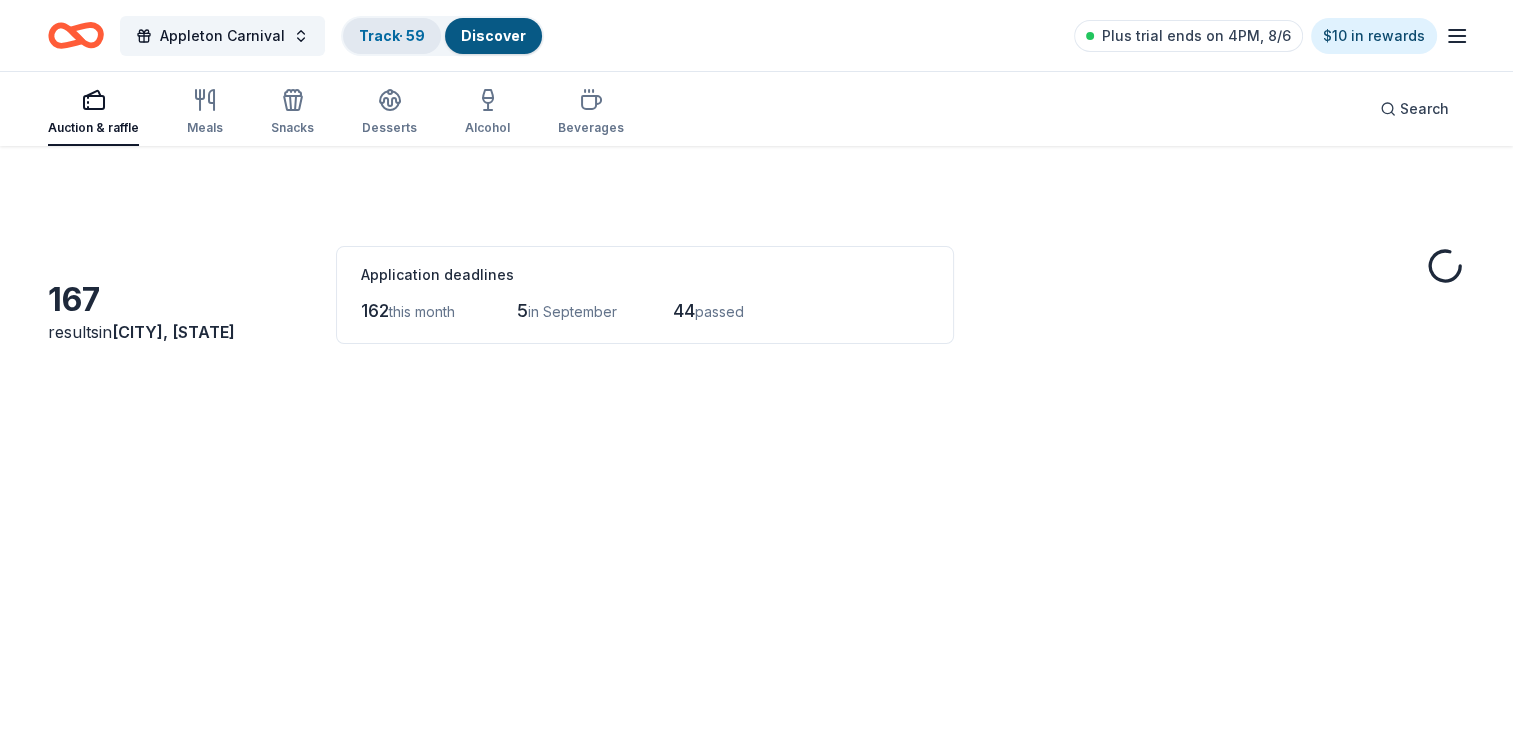 scroll, scrollTop: 0, scrollLeft: 0, axis: both 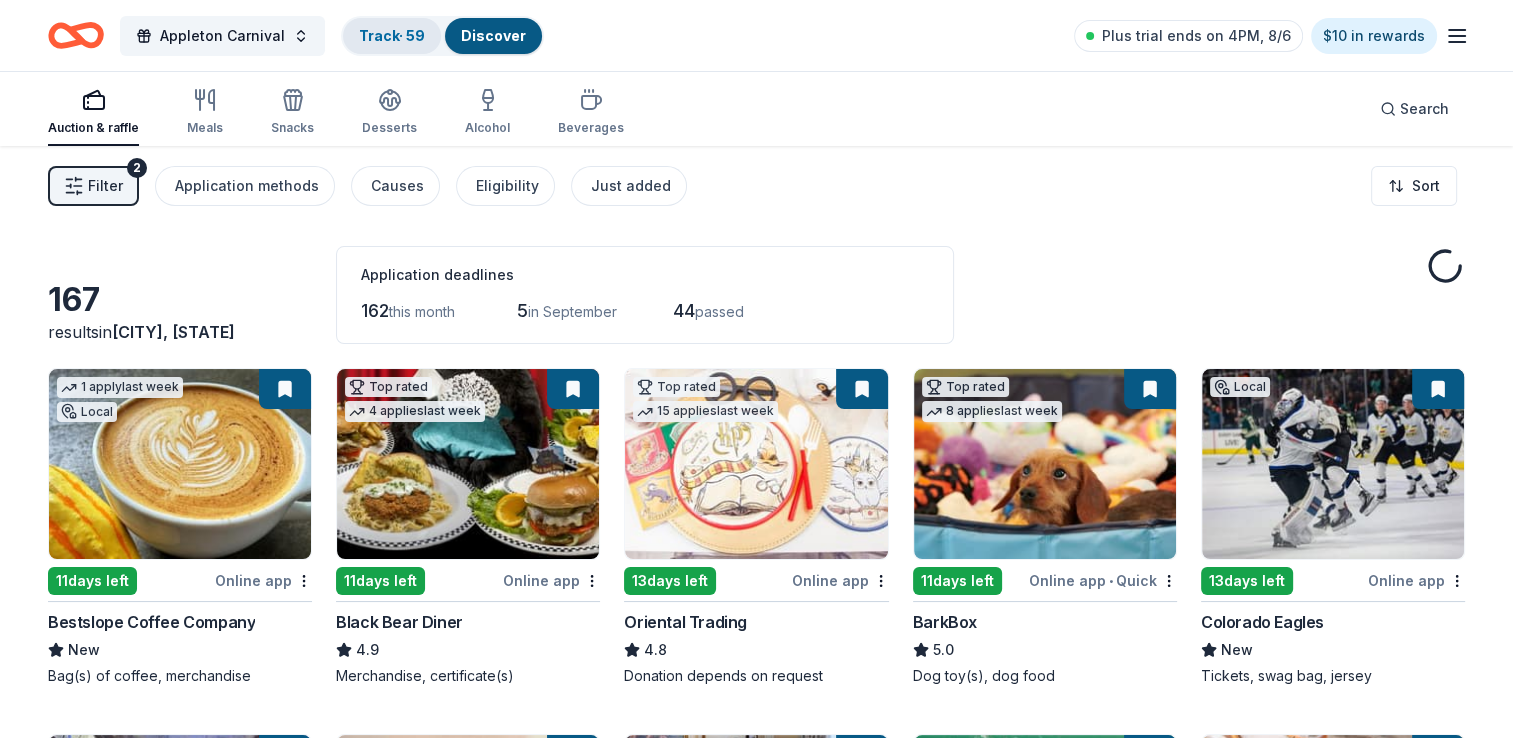 click on "Track  · 59" at bounding box center [392, 35] 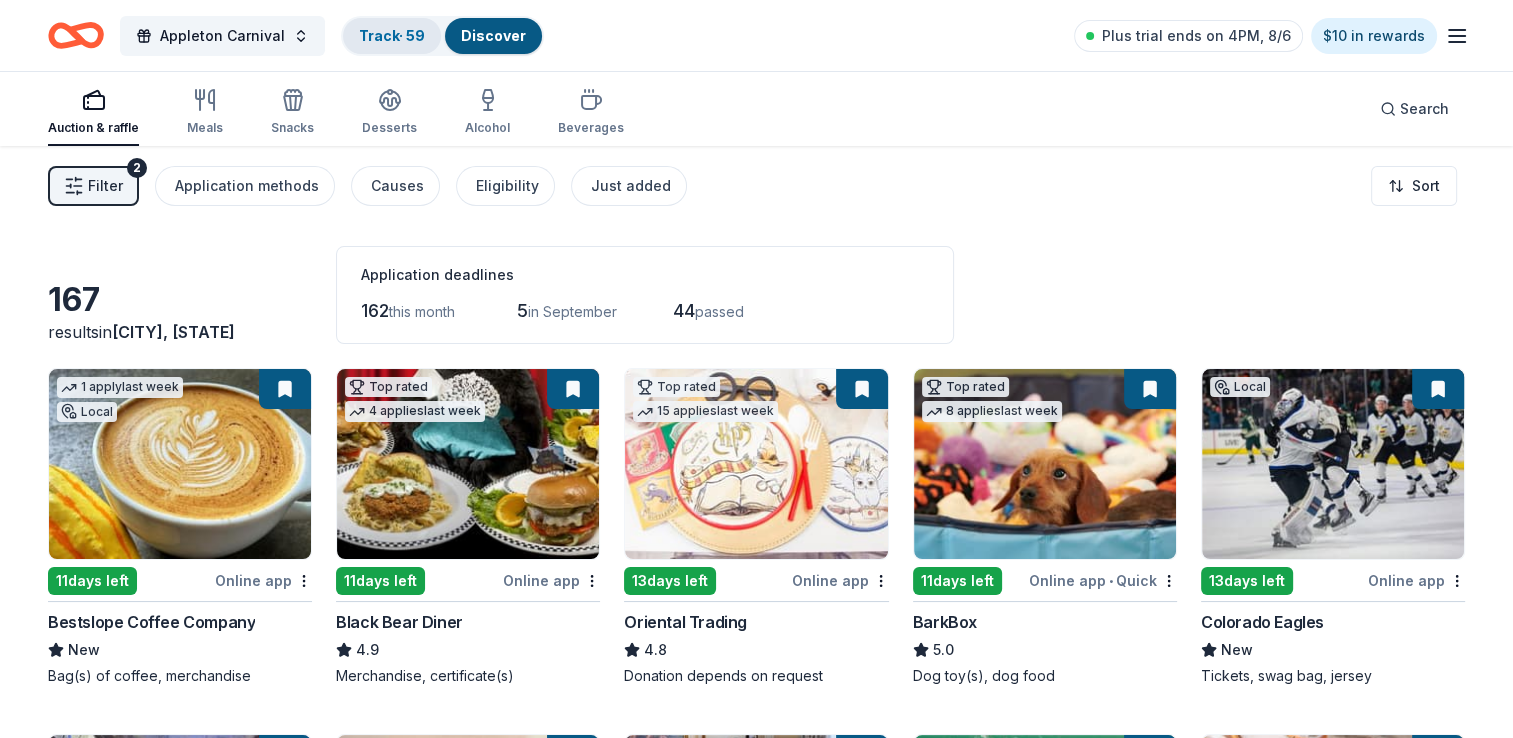 click on "Track  · 59" at bounding box center [392, 36] 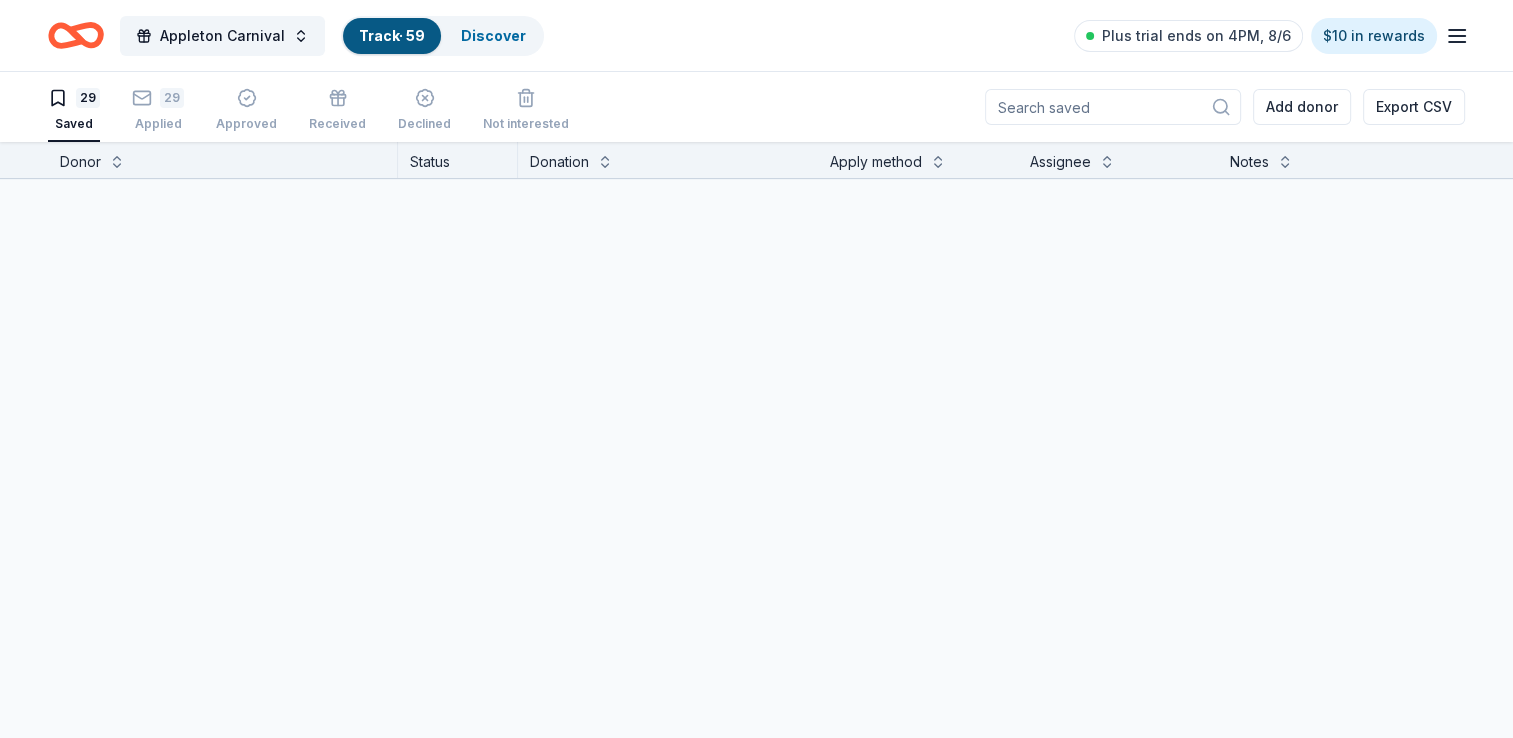 scroll, scrollTop: 0, scrollLeft: 0, axis: both 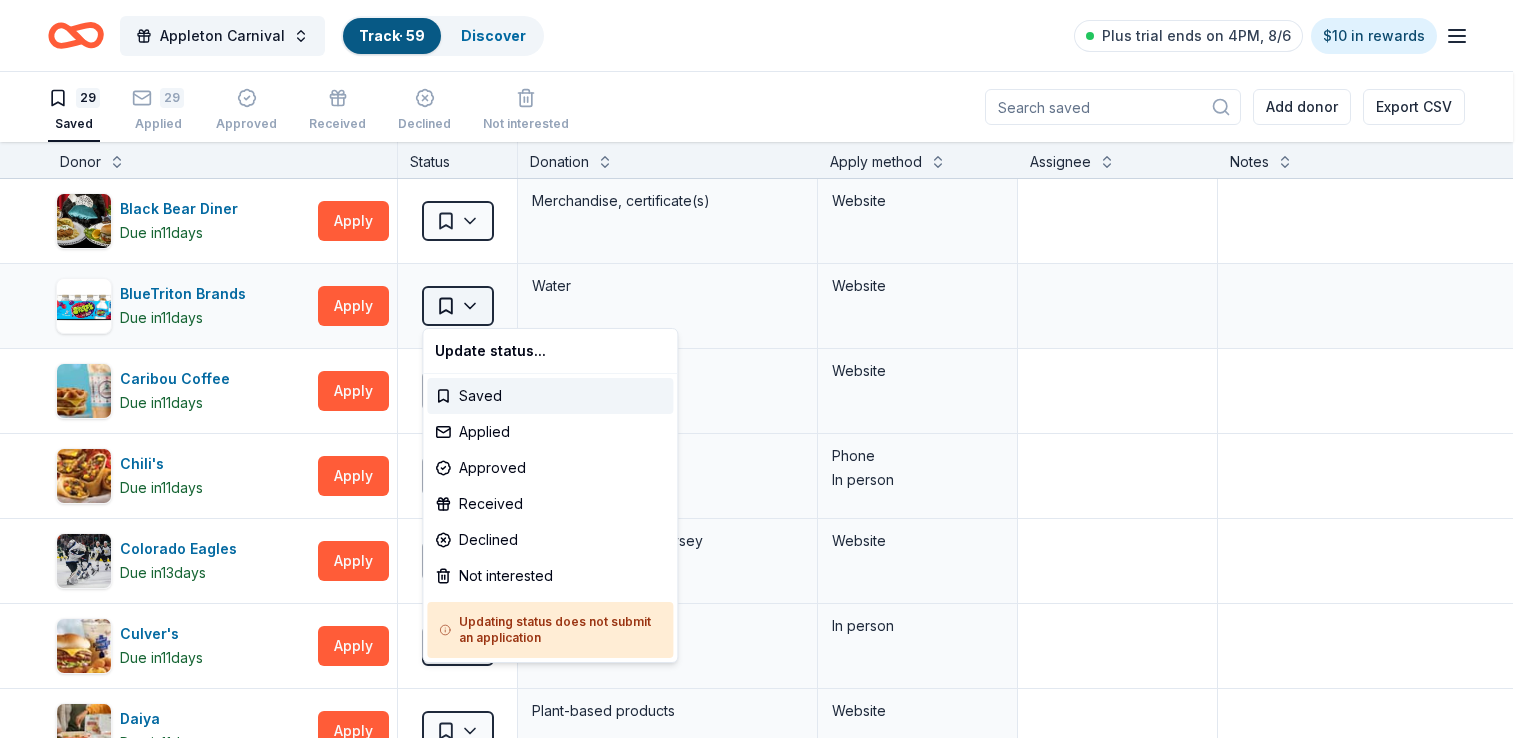 click on "Appleton Carnival  Track  · 59 Discover Plus trial ends on 4PM, 8/6 $10 in rewards 29 Saved 29 Applied Approved Received Declined Not interested Add donor Export CSV Donor Status Donation Apply method Assignee Notes Black Bear Diner Due in  11  days Apply Saved Merchandise, certificate(s) Website BlueTriton Brands Due in  11  days Apply Saved Water Website Caribou Coffee Due in  11  days Apply Saved Coffee, gift card(s) Website Chili's Due in  11  days Apply Saved Gift certificate(s) Phone In person Colorado Eagles Due in  13  days Apply Saved Tickets, swag bag, jersey Website Culver's  Due in  11  days Apply Saved Food, gift card(s) In person Daiya Due in  11  days Apply Saved Plant-based products Website Denver Union Station Due in  11  days Apply Saved Food, gift certificate(s) Website Fox Restaurant Concepts Due in  11  days Apply Saved Food, gift card(s) Website HuHot Mongolian Grill Due in  11  days Apply Saved Donation depends on request Website IHOP Due in  11  days Apply Saved Food, gift card(s) 11" at bounding box center (764, 369) 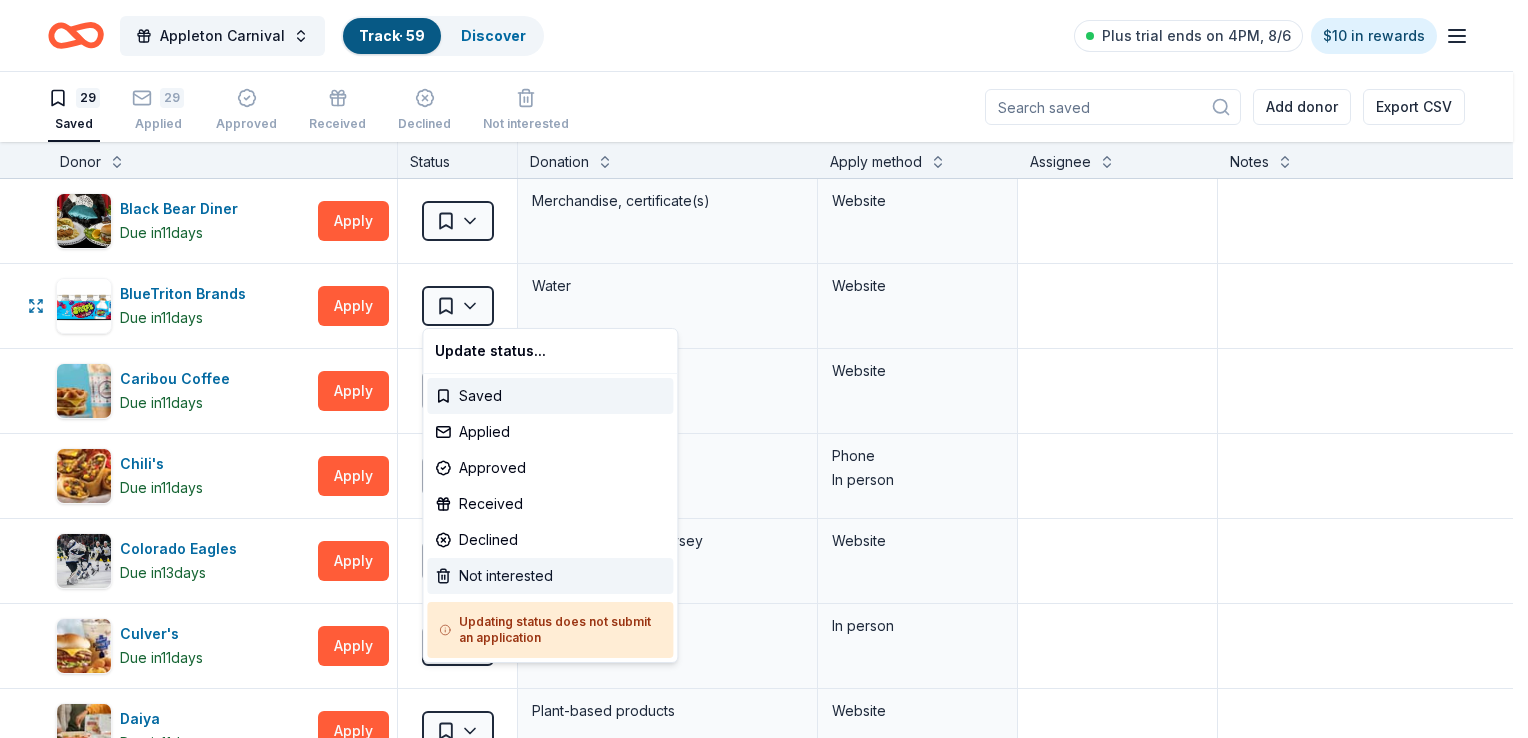 click on "Not interested" at bounding box center (550, 576) 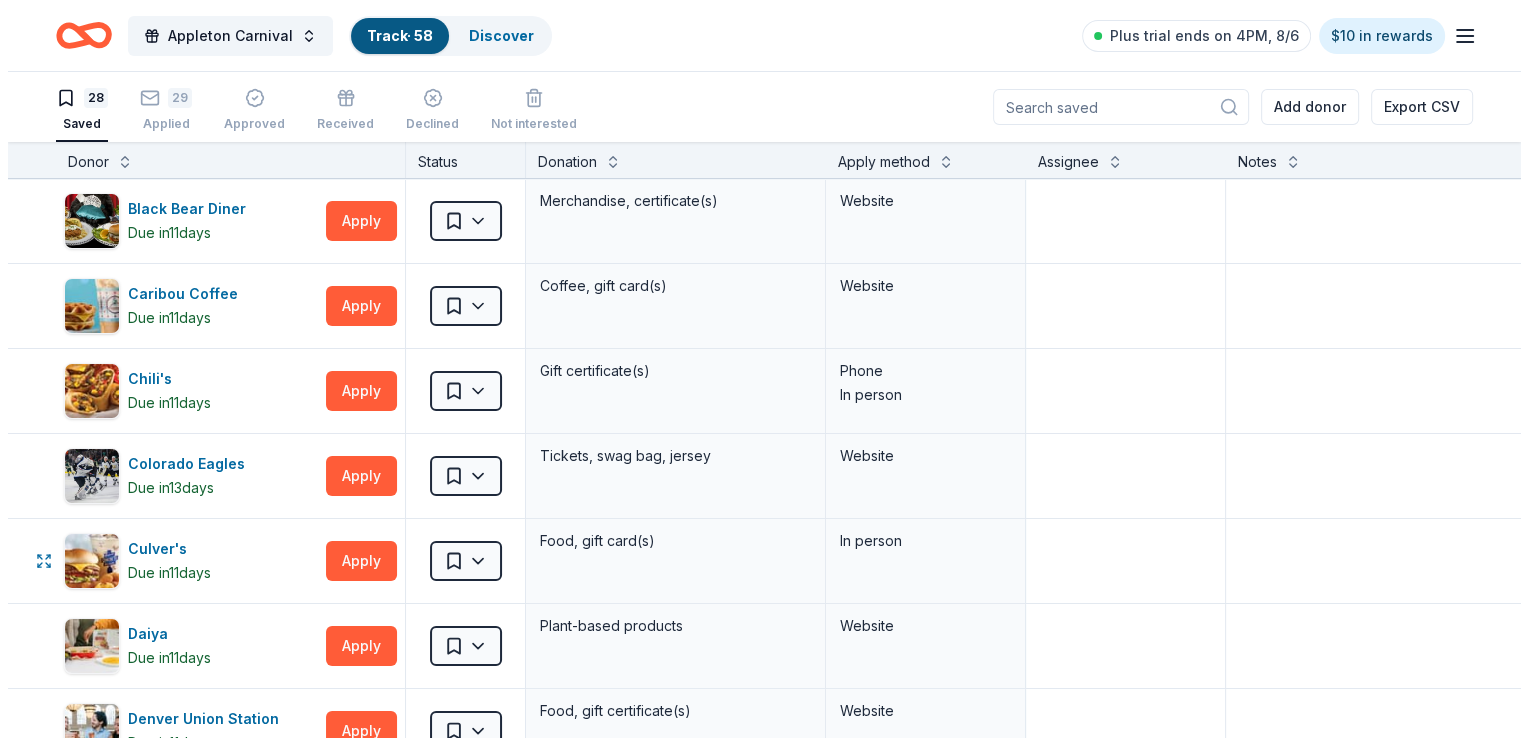 scroll, scrollTop: 60, scrollLeft: 0, axis: vertical 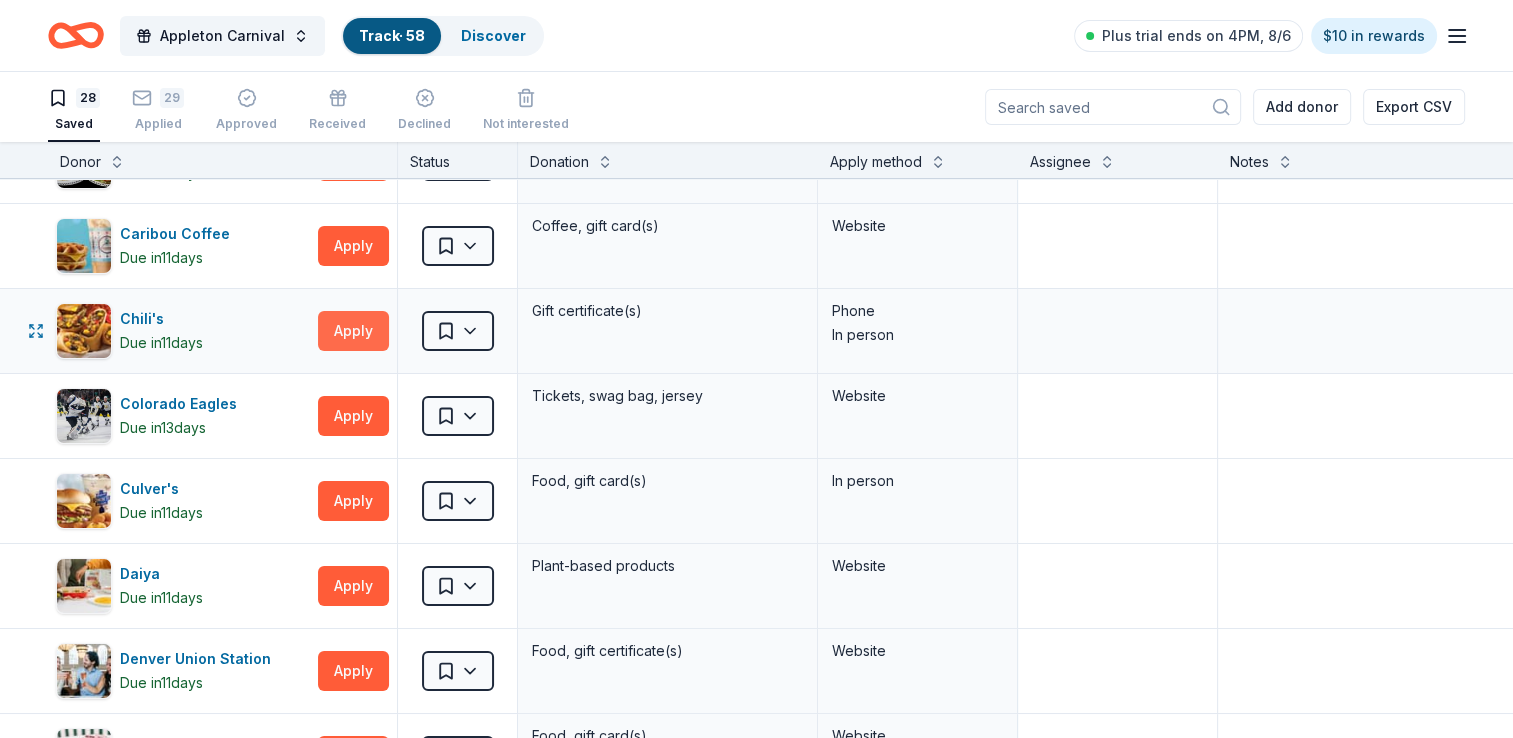 click on "Apply" at bounding box center (353, 331) 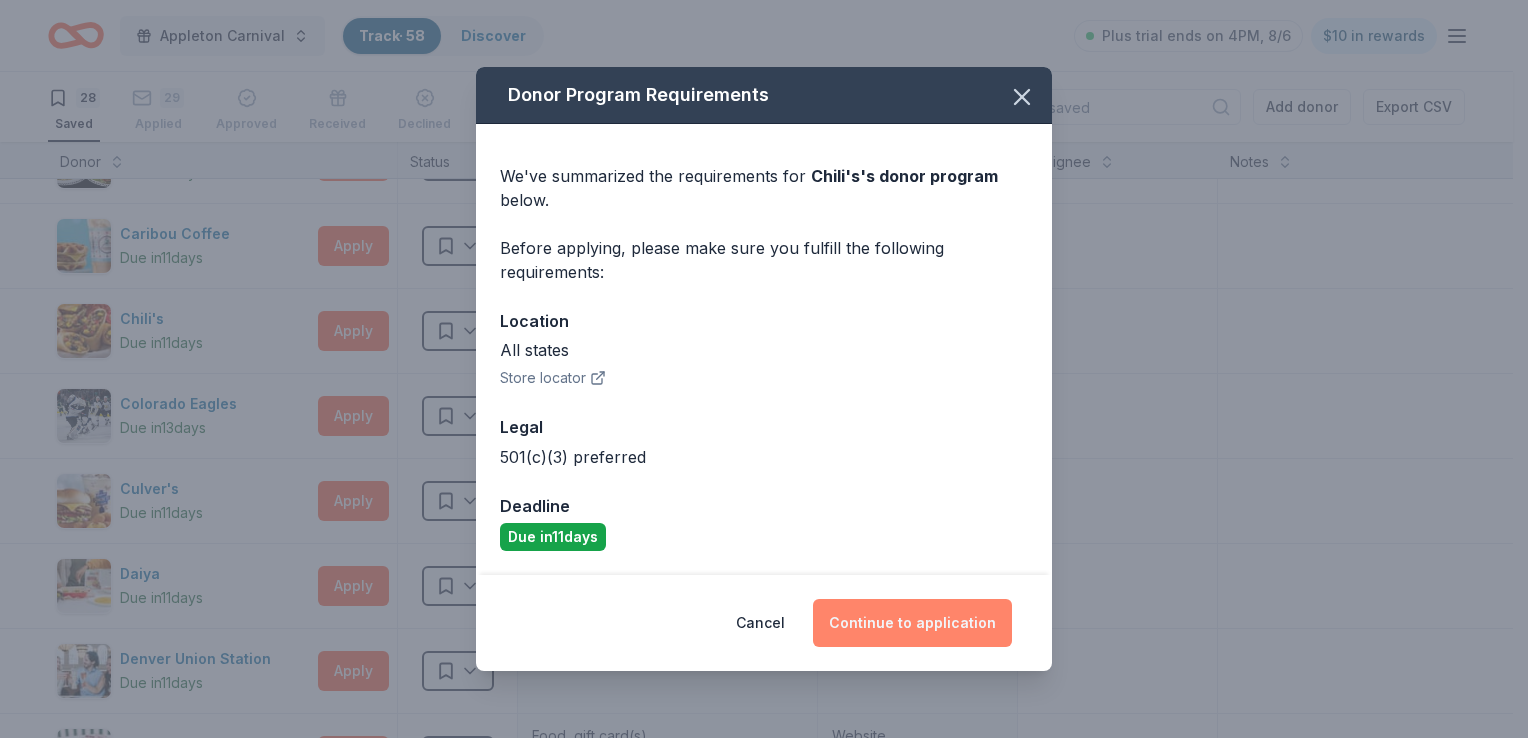 click on "Continue to application" at bounding box center [912, 623] 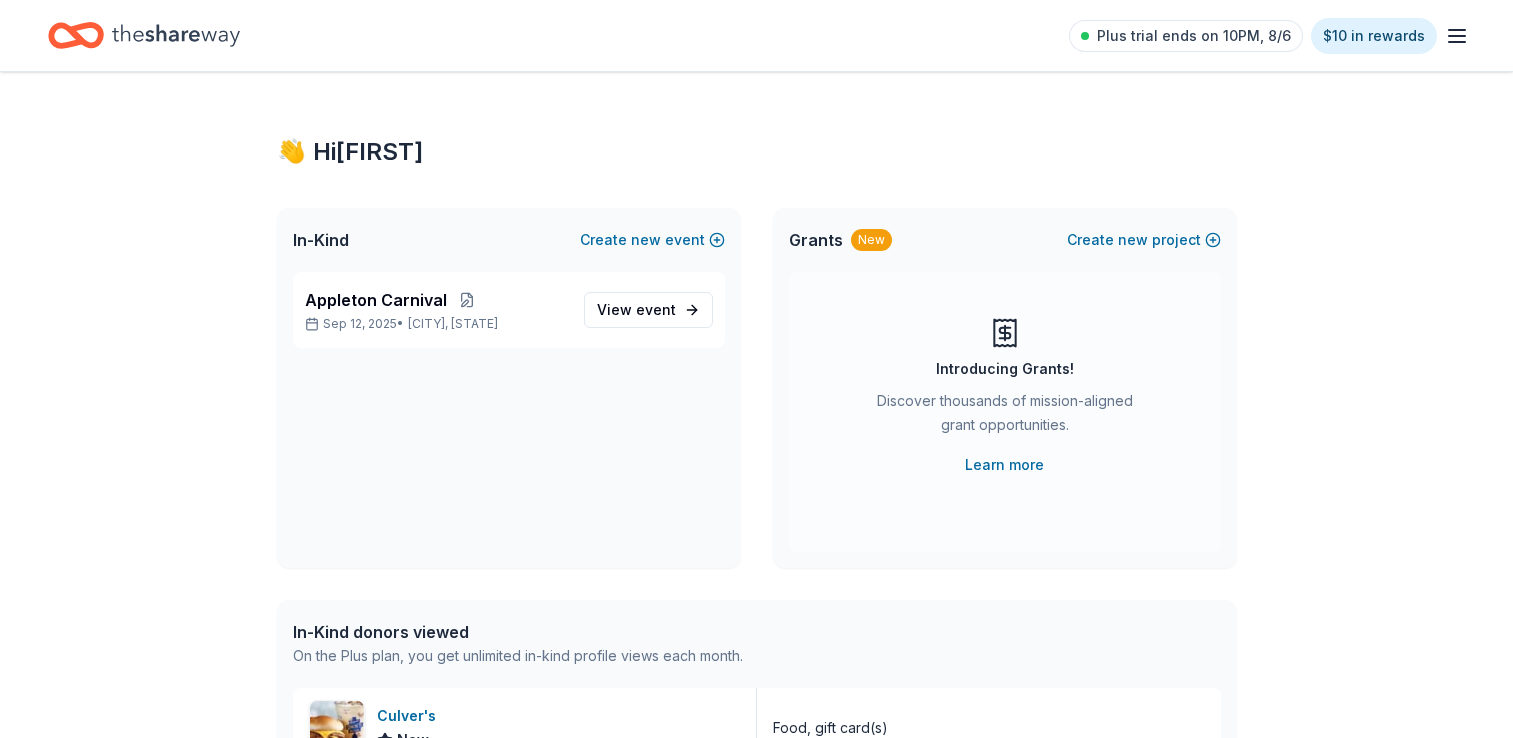 scroll, scrollTop: 0, scrollLeft: 0, axis: both 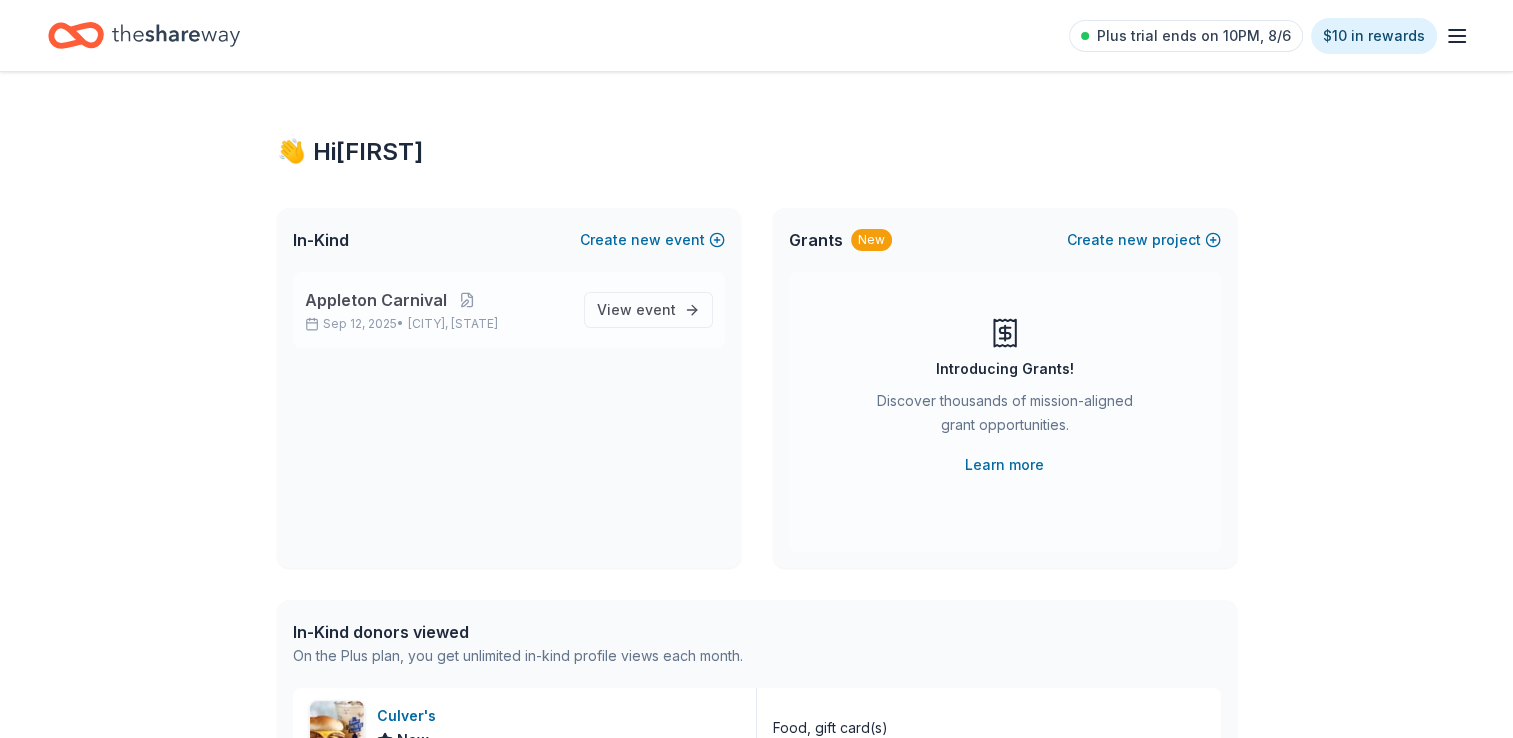 click on "Appleton Carnival" at bounding box center (376, 300) 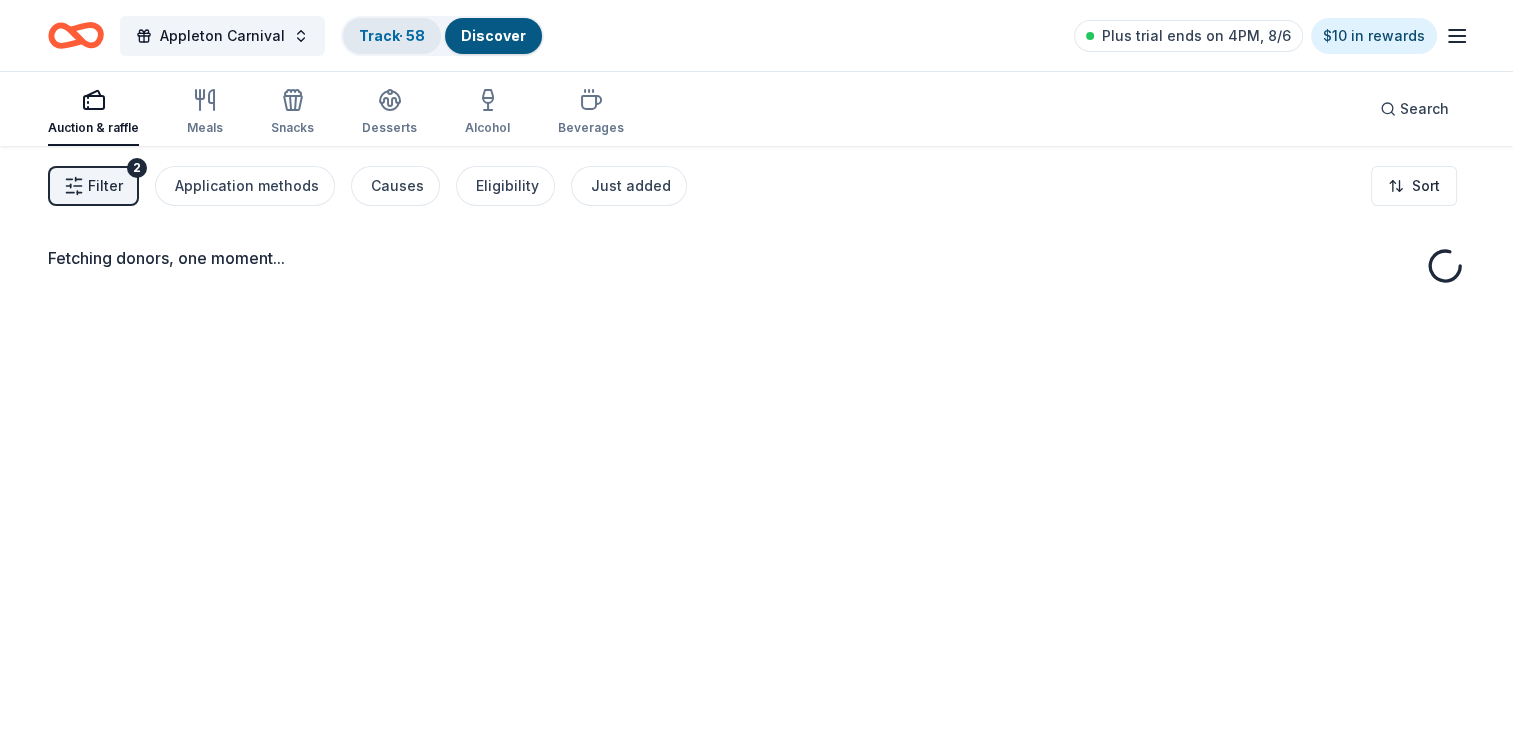 click on "Track  · 58" at bounding box center [392, 35] 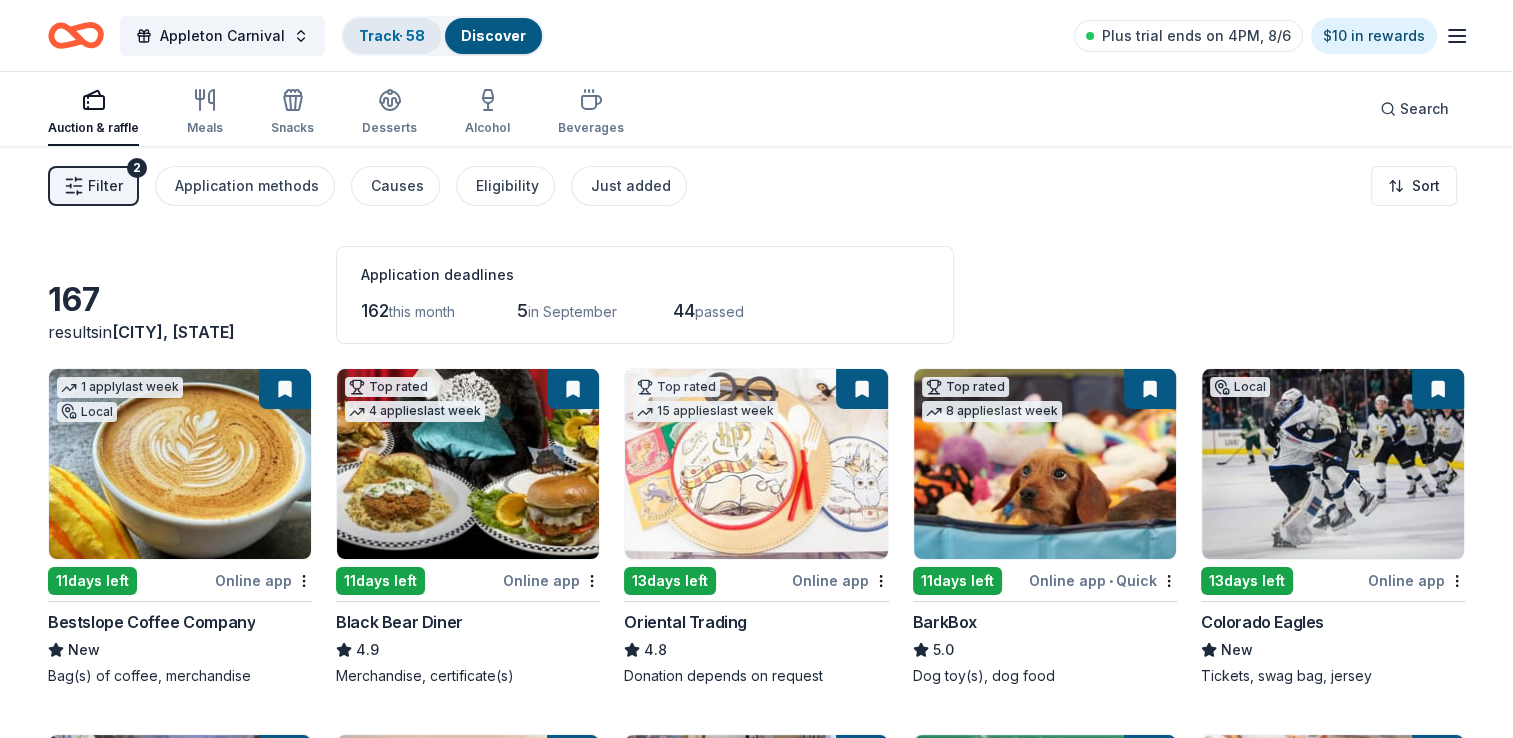 scroll, scrollTop: 0, scrollLeft: 0, axis: both 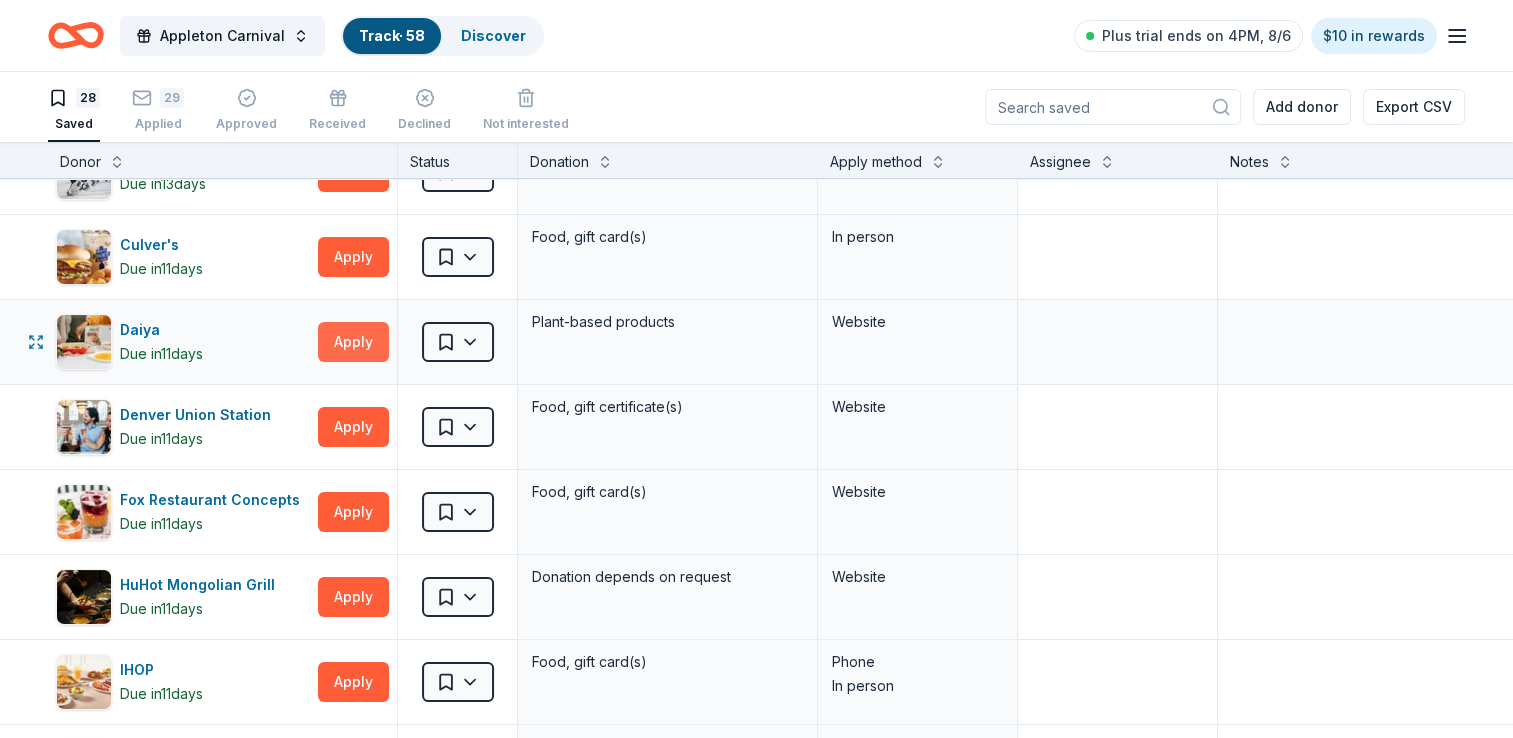 click on "Apply" at bounding box center (353, 342) 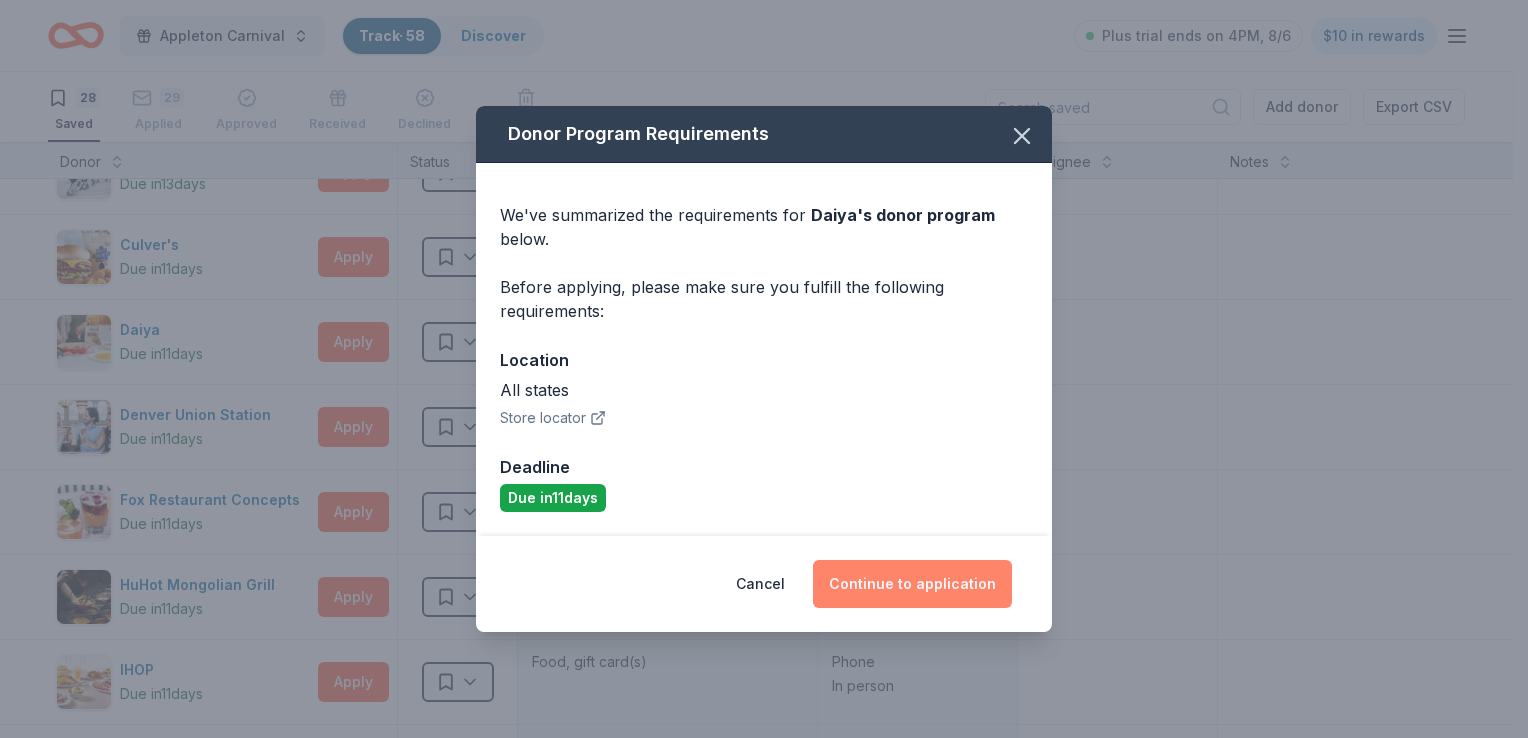 click on "Continue to application" at bounding box center (912, 584) 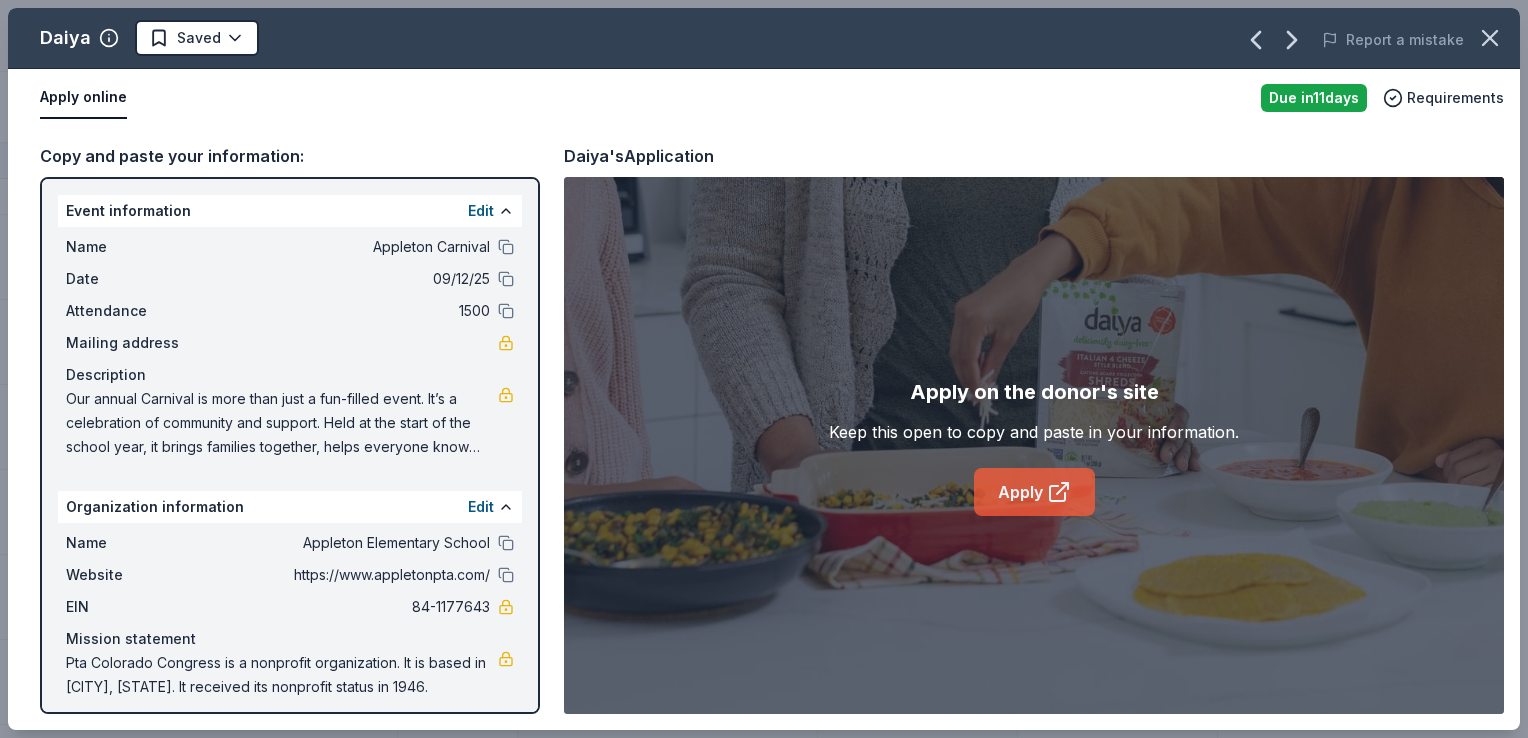 click on "Apply" at bounding box center [1034, 492] 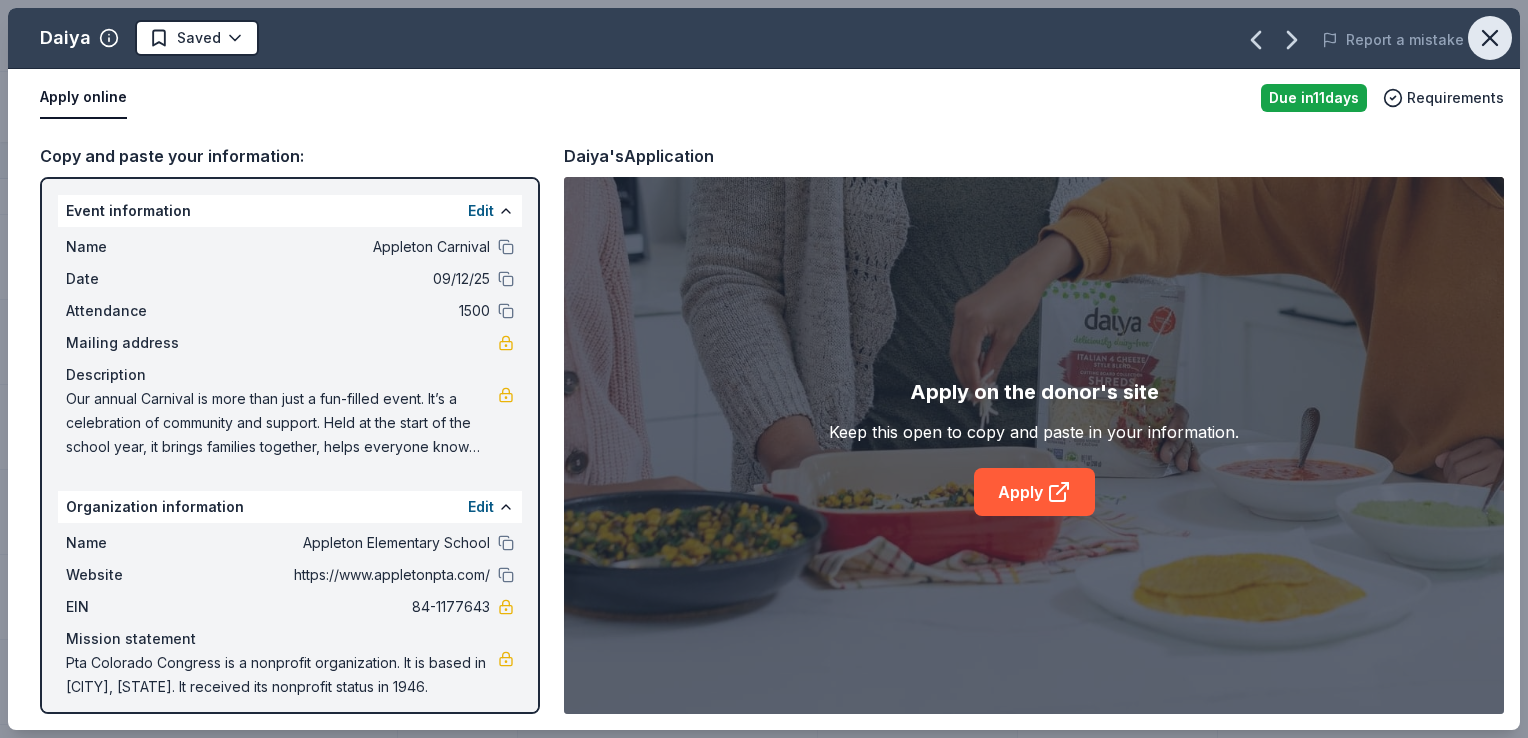 click 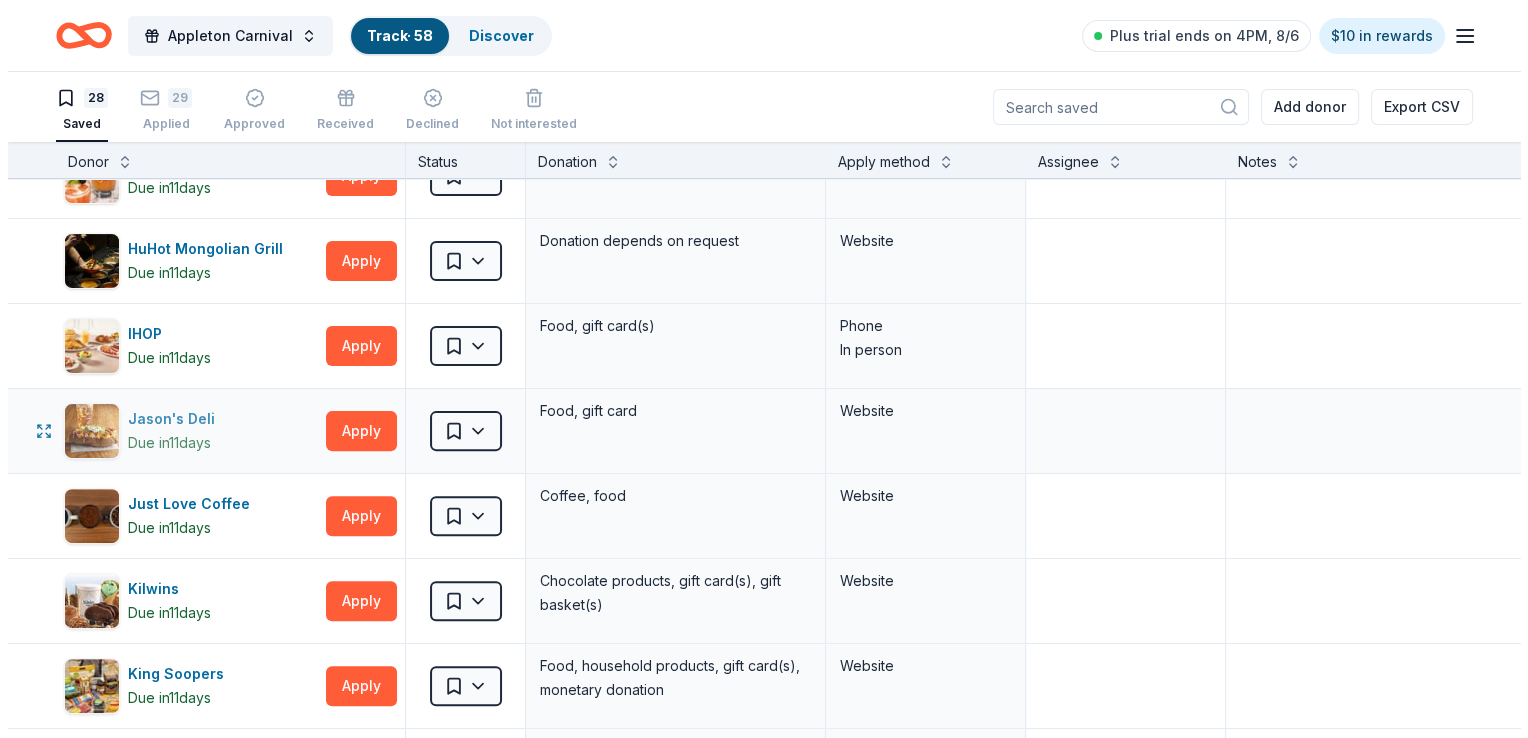 scroll, scrollTop: 644, scrollLeft: 0, axis: vertical 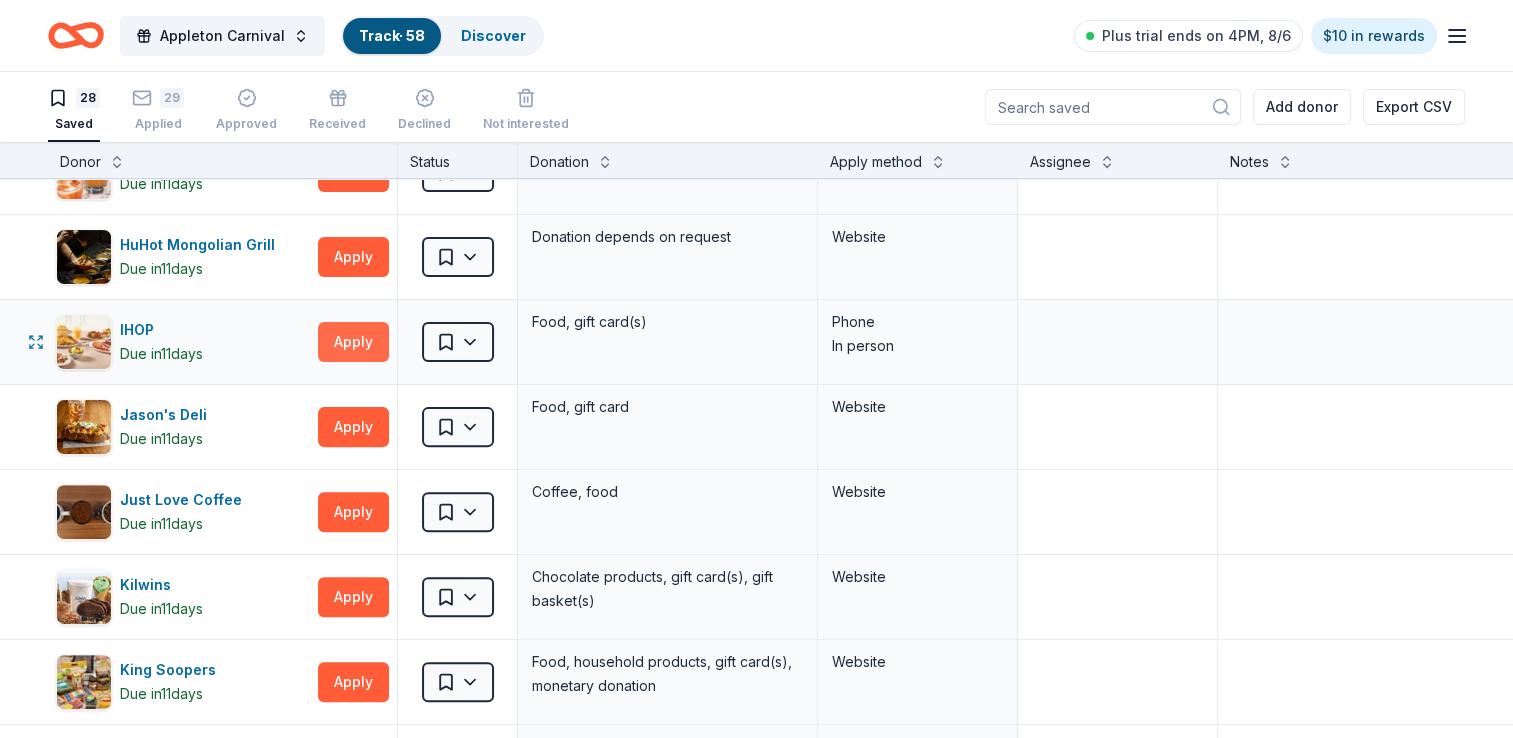 click on "Apply" at bounding box center [353, 342] 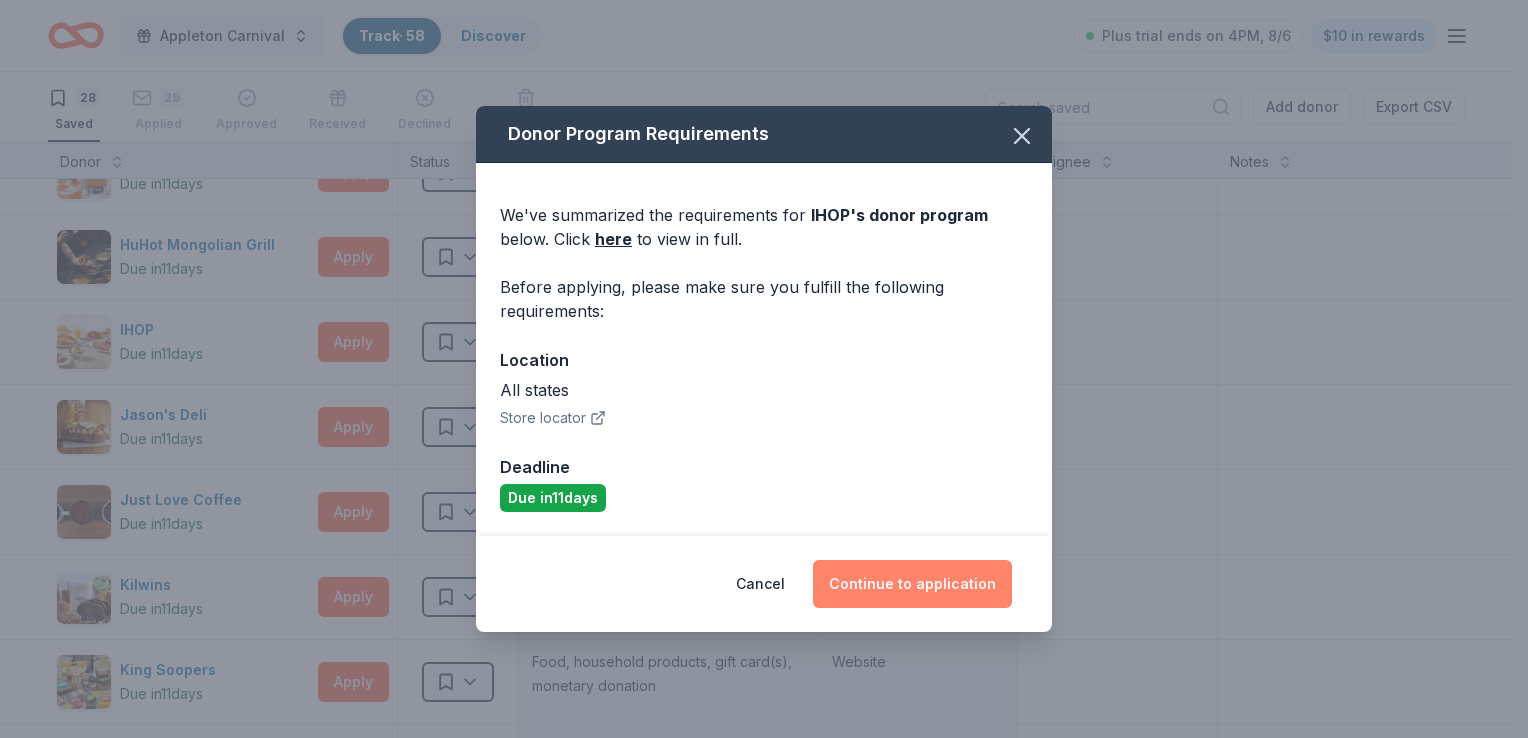 click on "Continue to application" at bounding box center (912, 584) 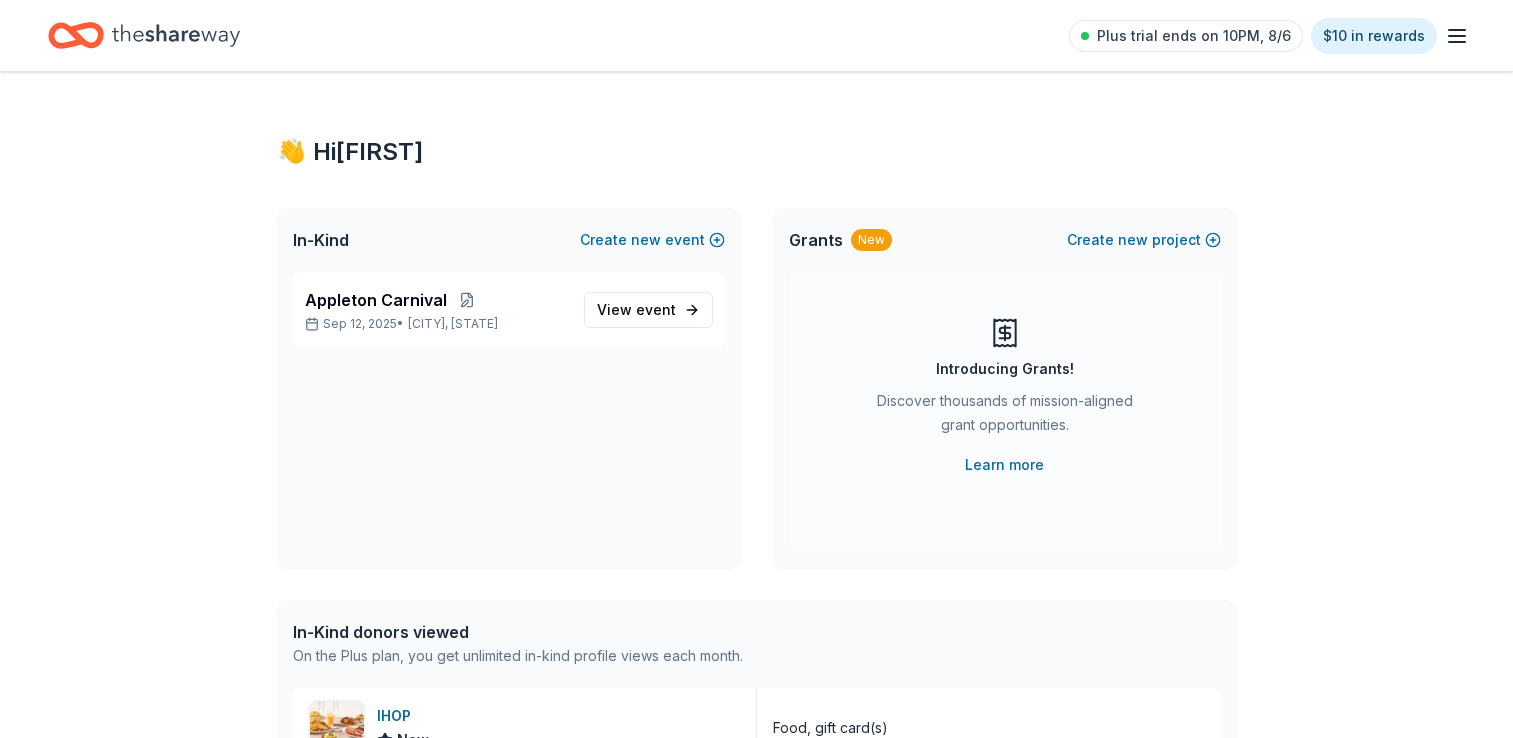 scroll, scrollTop: 0, scrollLeft: 0, axis: both 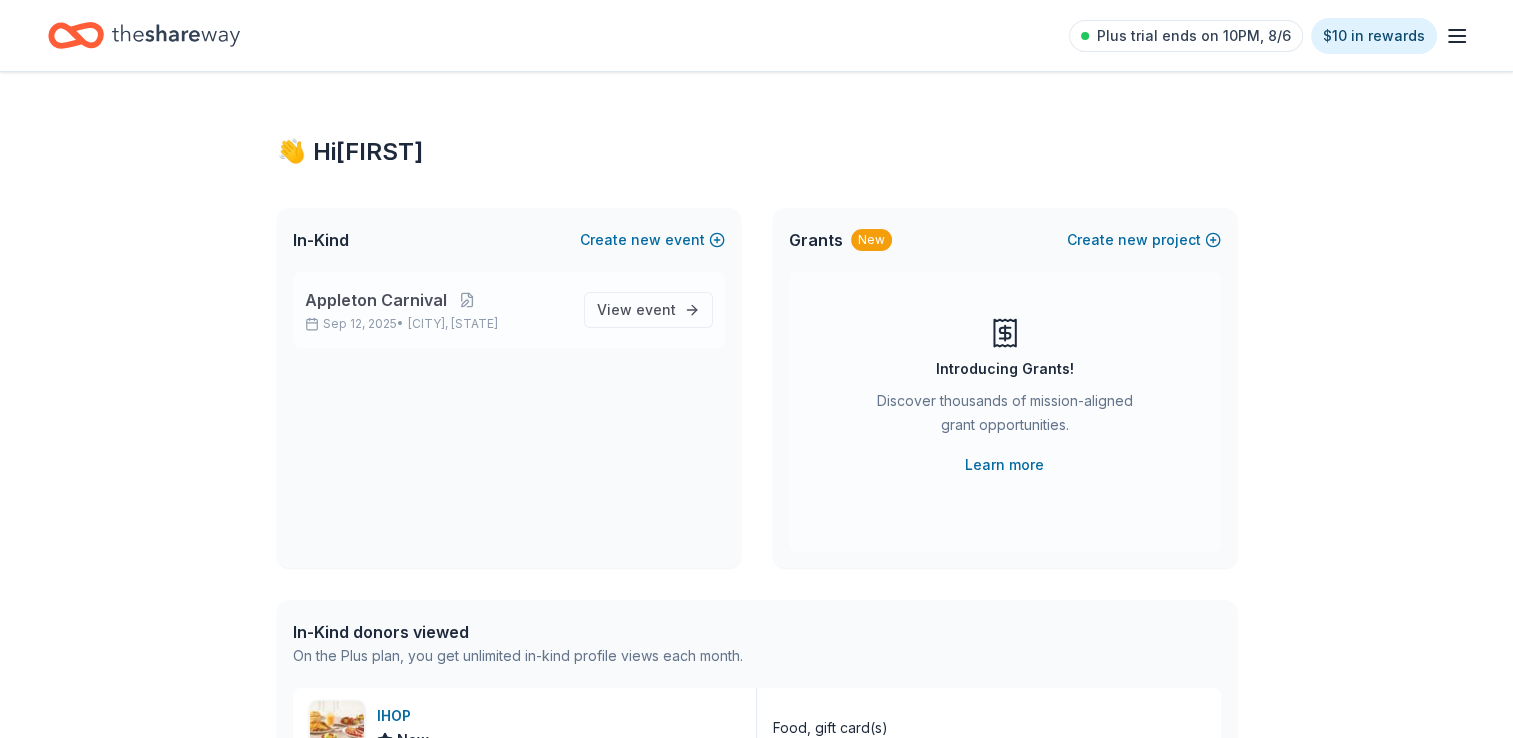 drag, startPoint x: 388, startPoint y: 314, endPoint x: 344, endPoint y: 305, distance: 44.911022 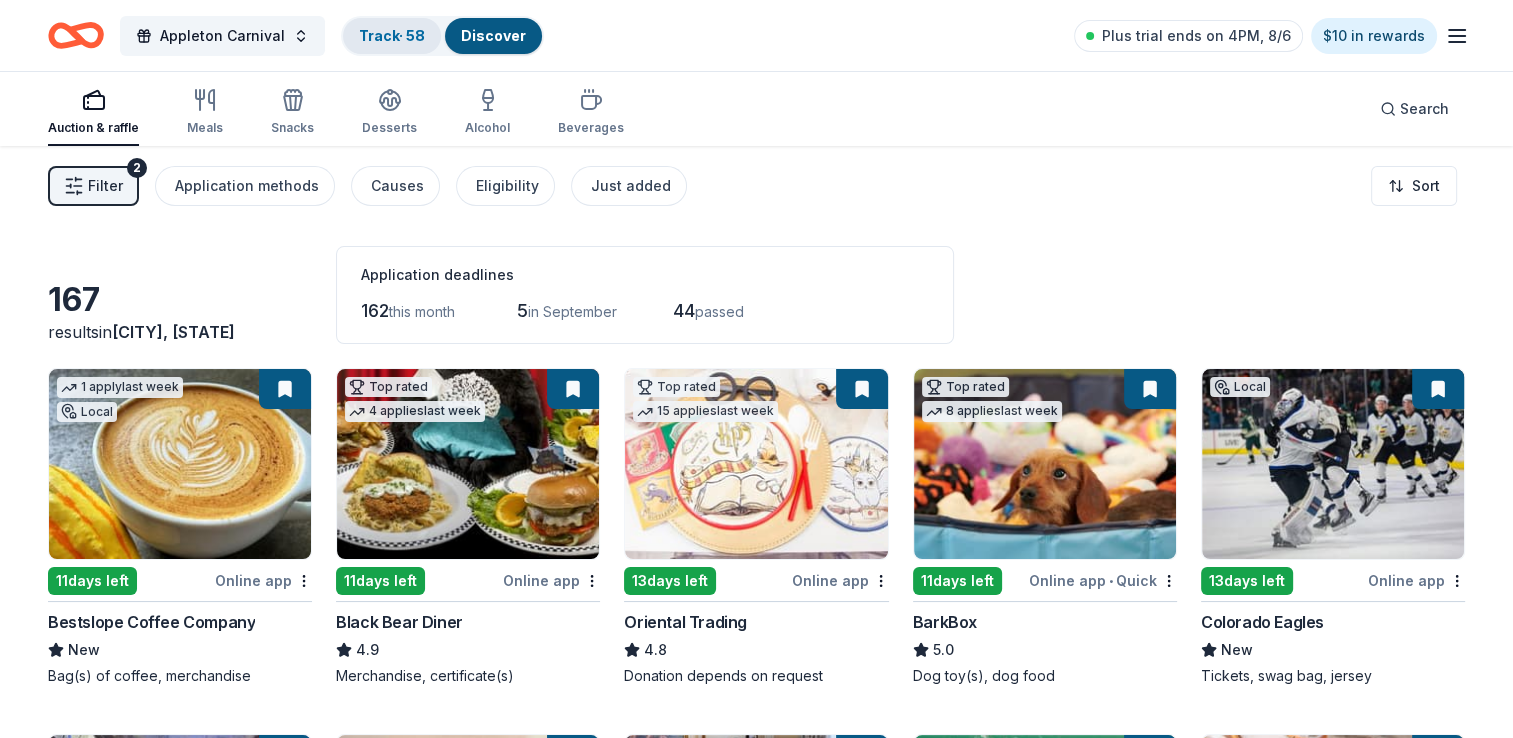 click on "Track  · 58" at bounding box center (392, 35) 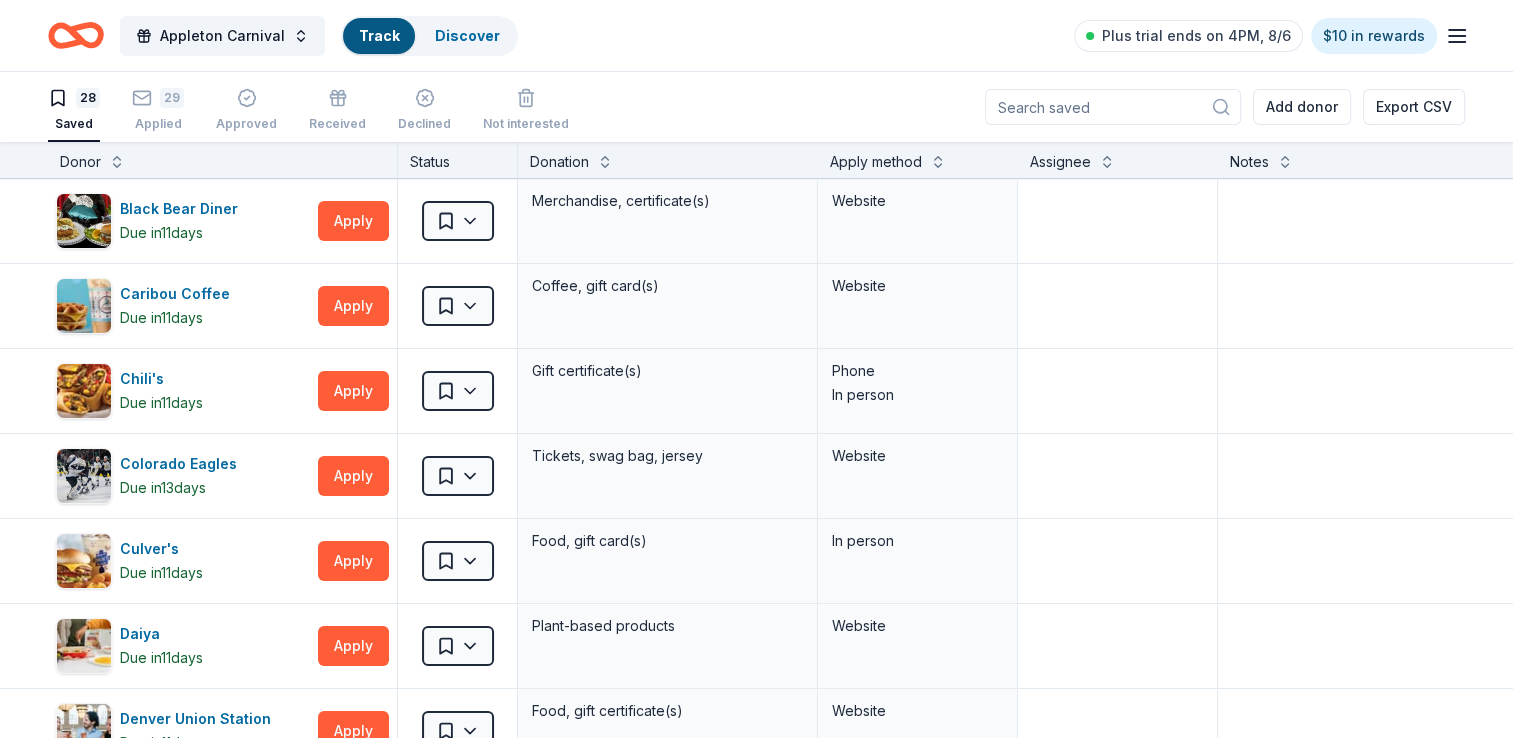 scroll, scrollTop: 0, scrollLeft: 0, axis: both 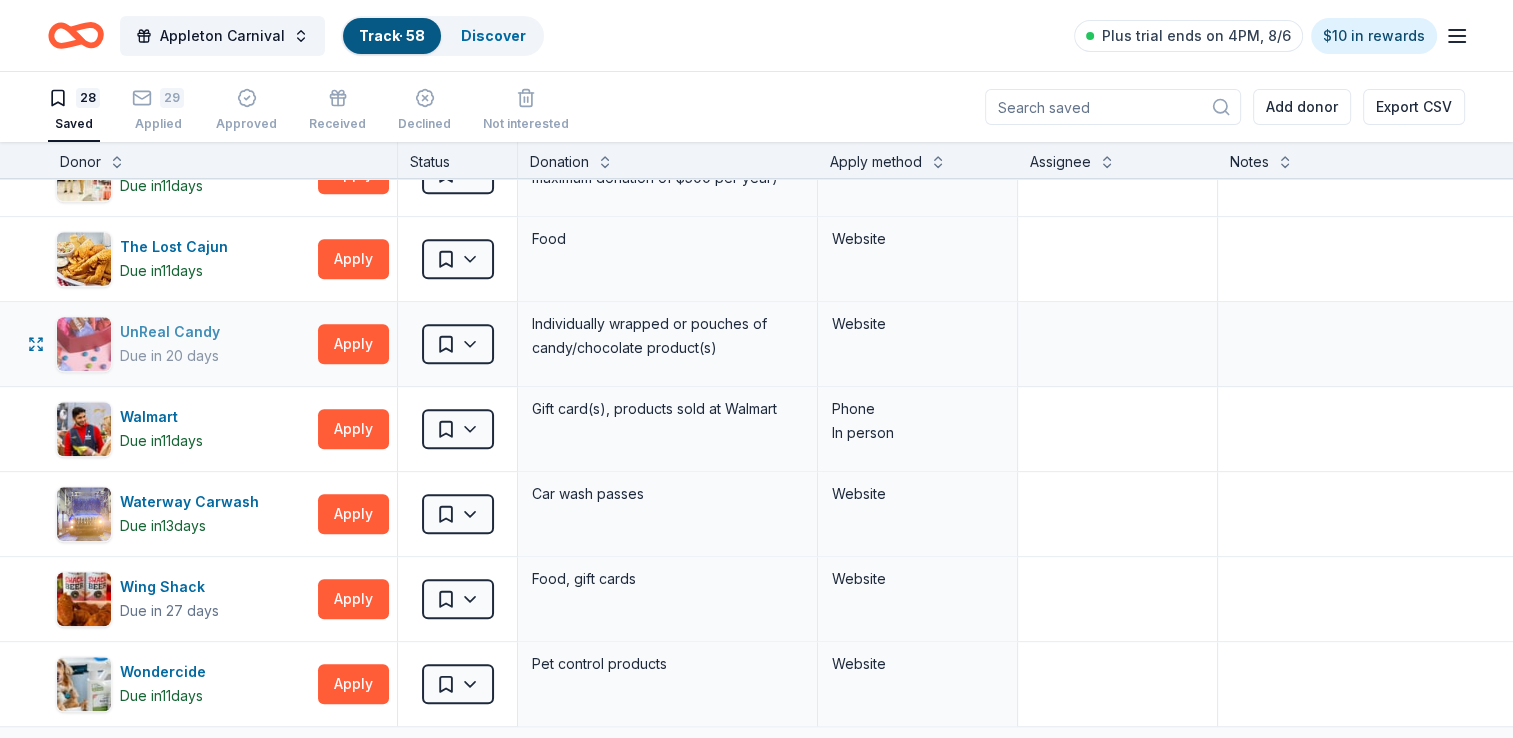 drag, startPoint x: 336, startPoint y: 334, endPoint x: 262, endPoint y: 344, distance: 74.672615 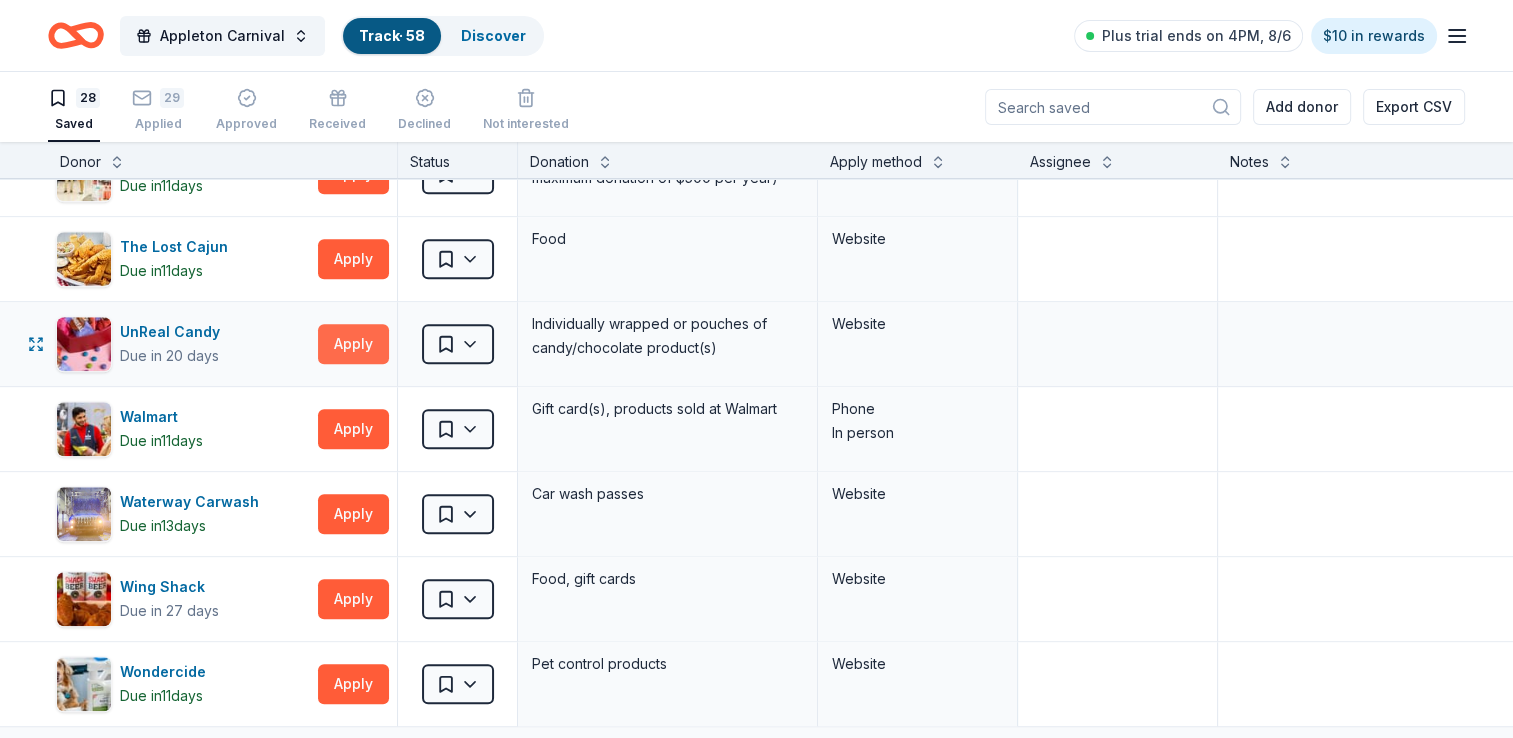 click on "Apply" at bounding box center [353, 344] 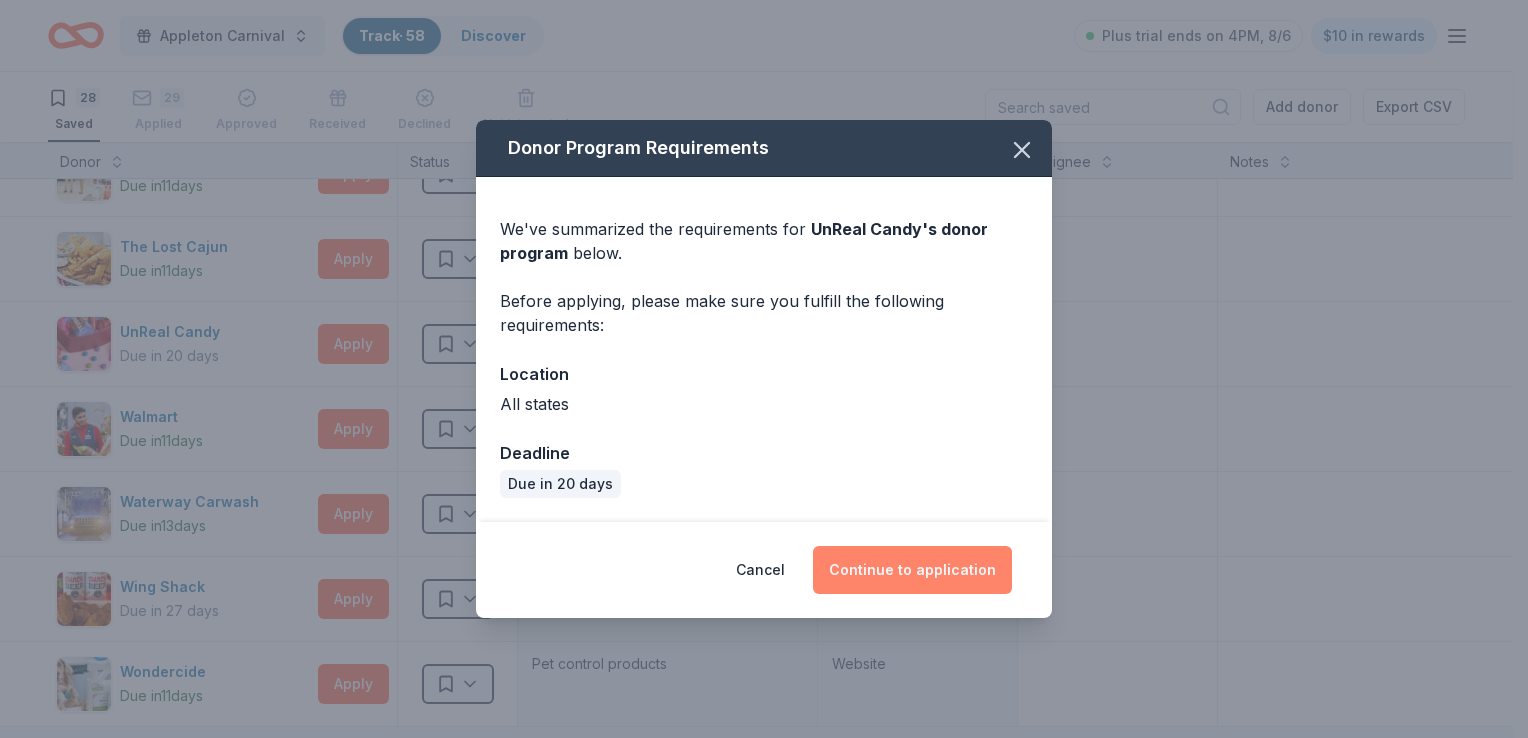 click on "Continue to application" at bounding box center [912, 570] 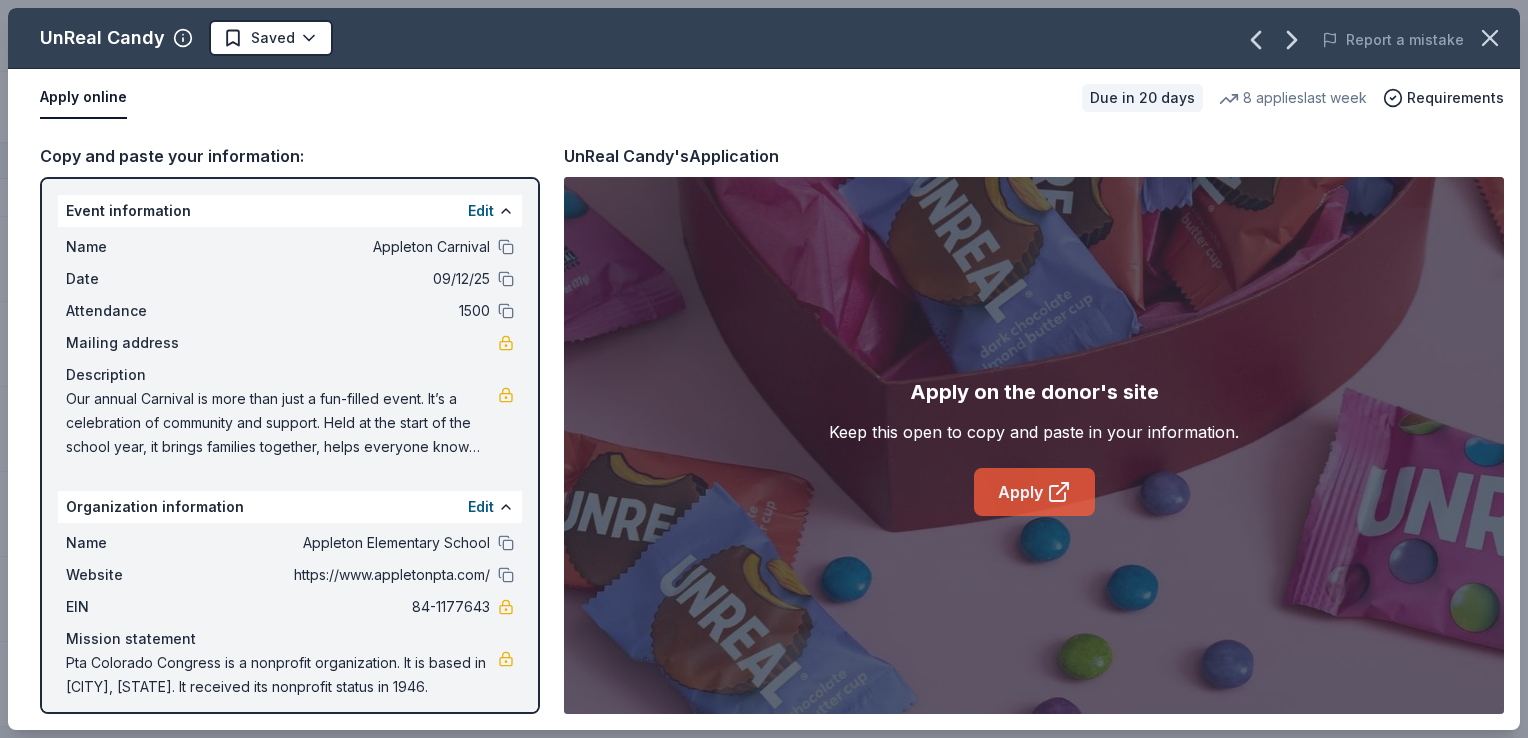 click 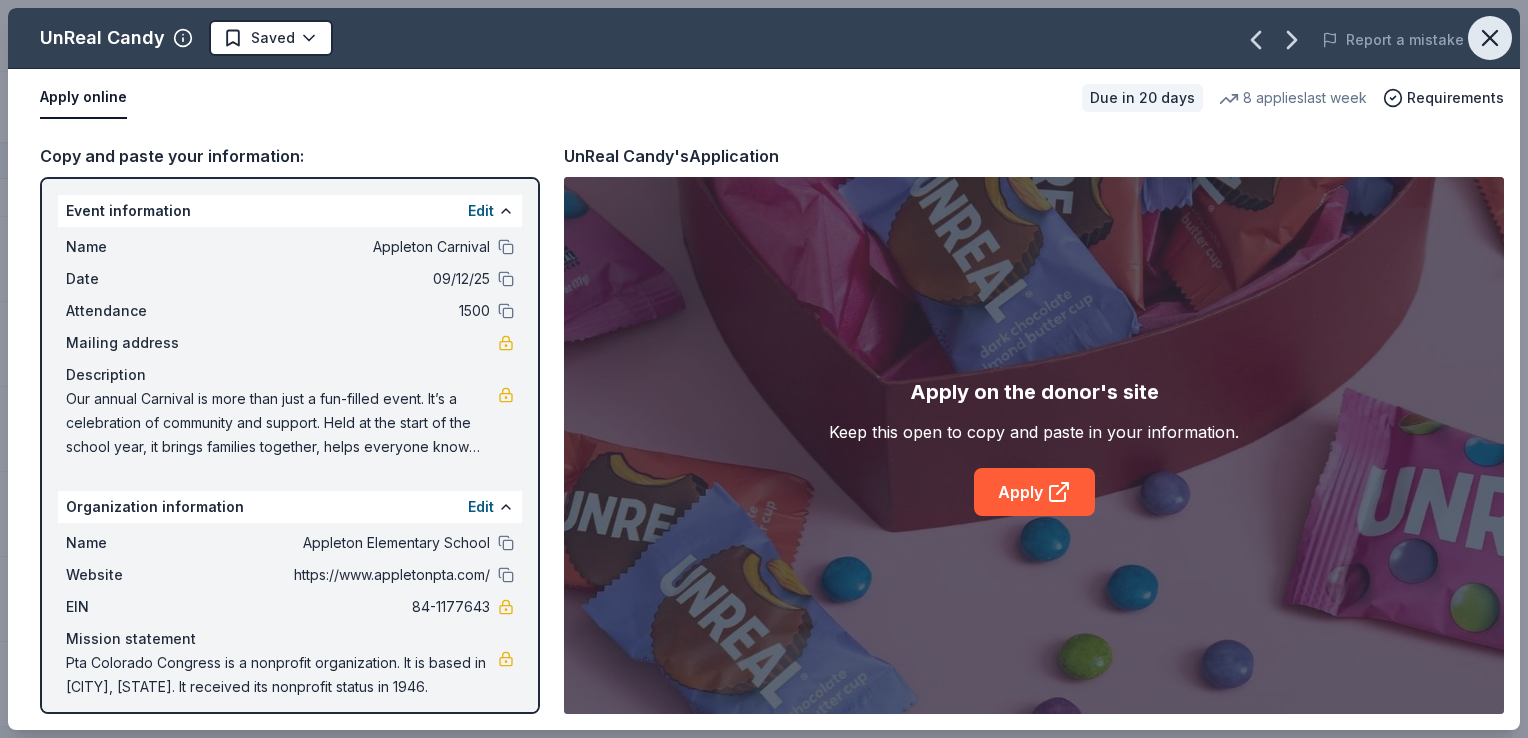 click 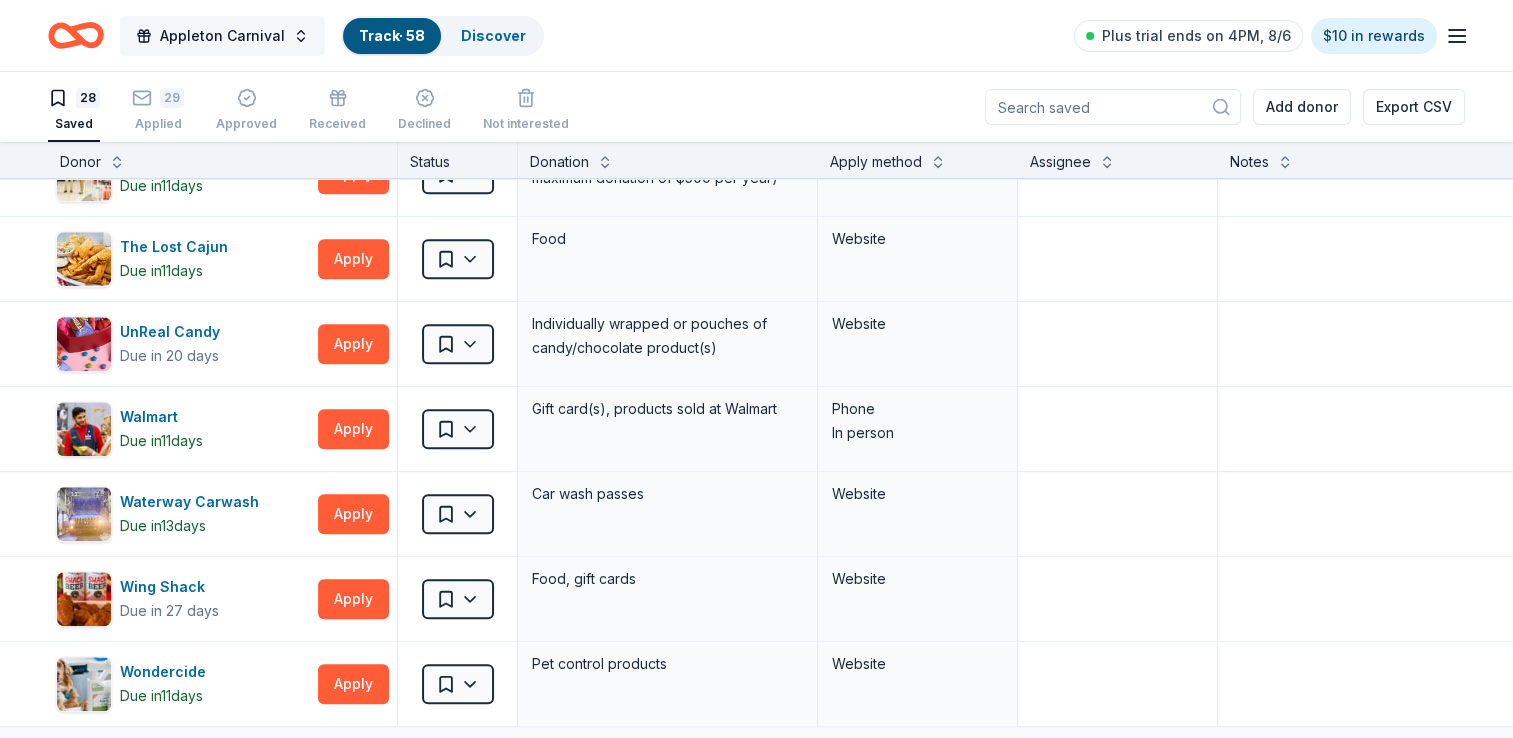 click on "Appleton Carnival" at bounding box center (222, 36) 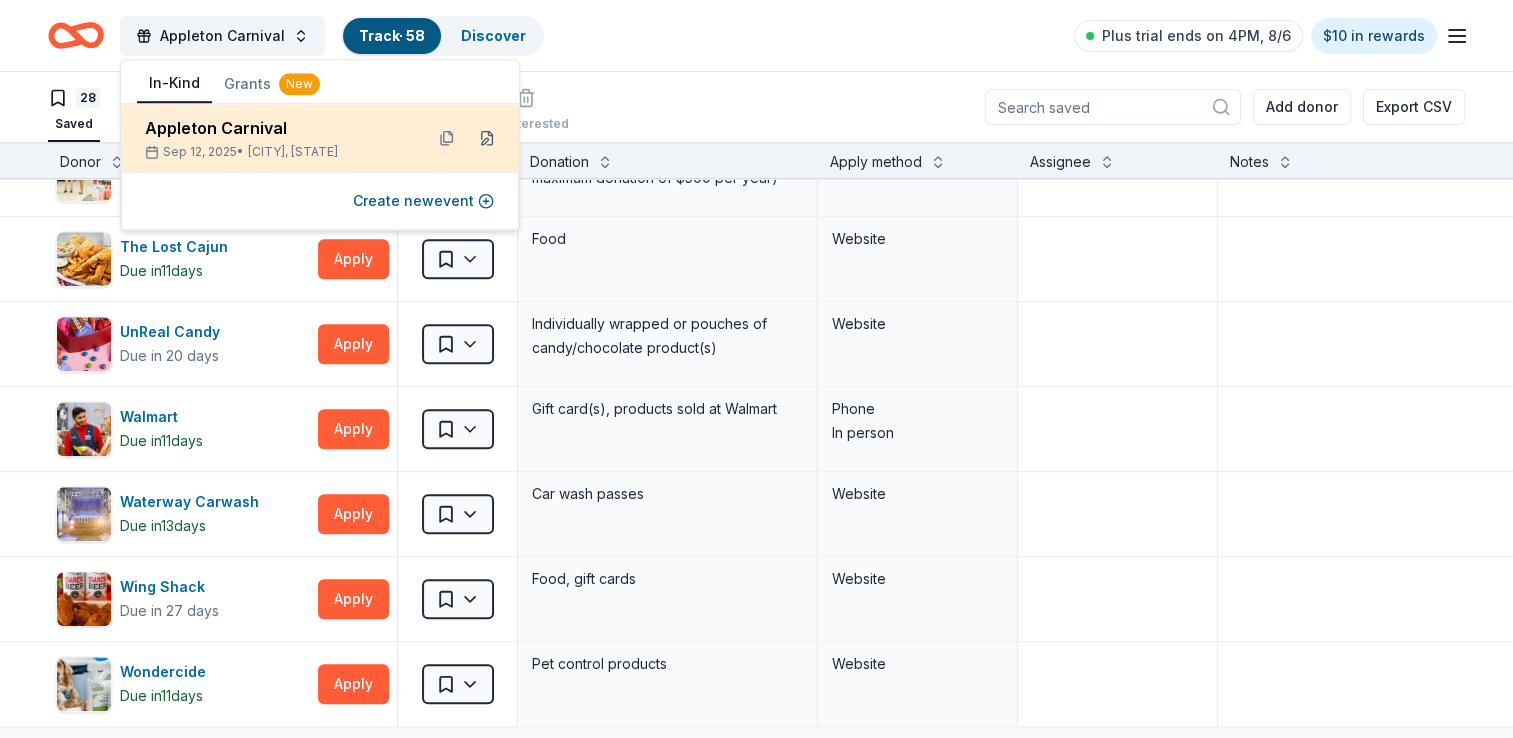 click at bounding box center (487, 138) 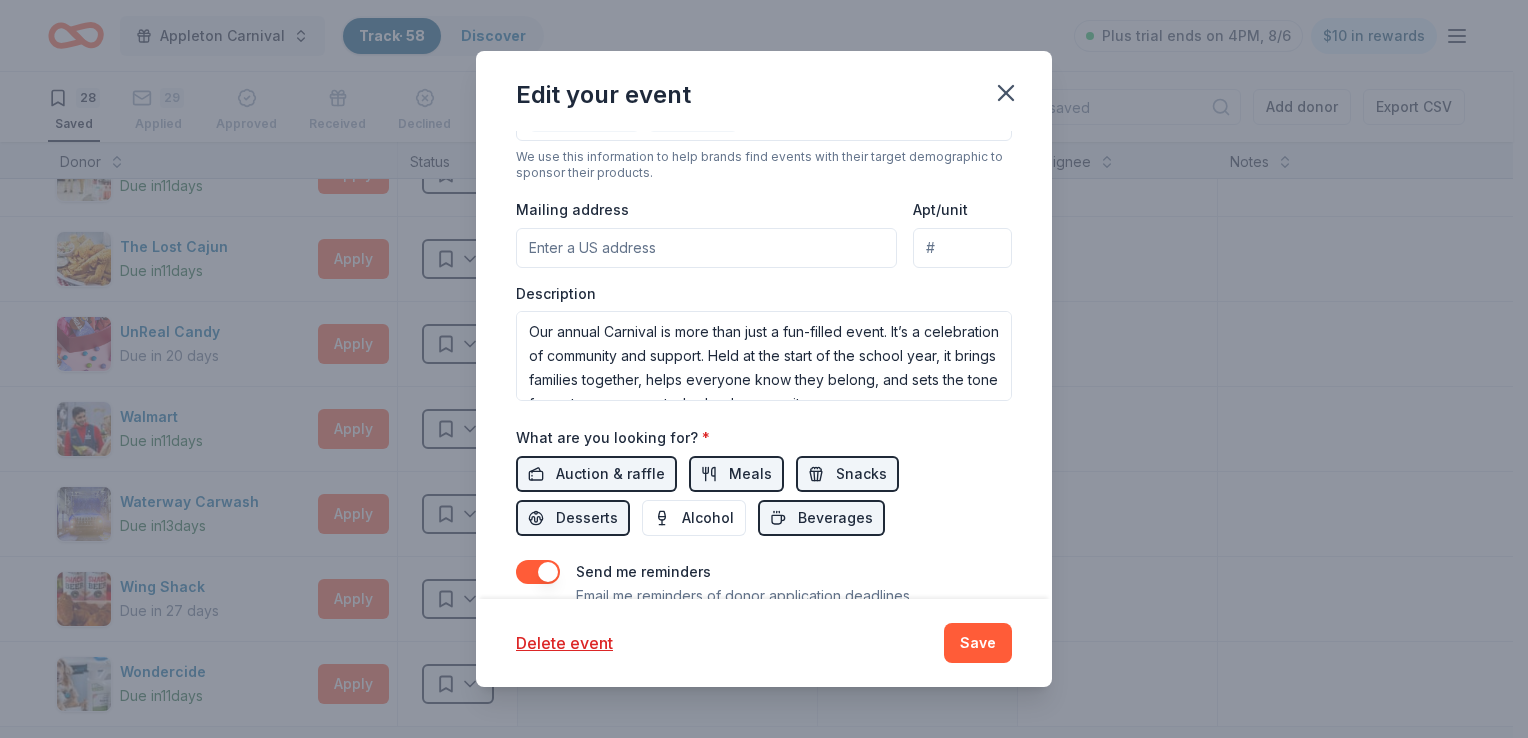 scroll, scrollTop: 540, scrollLeft: 0, axis: vertical 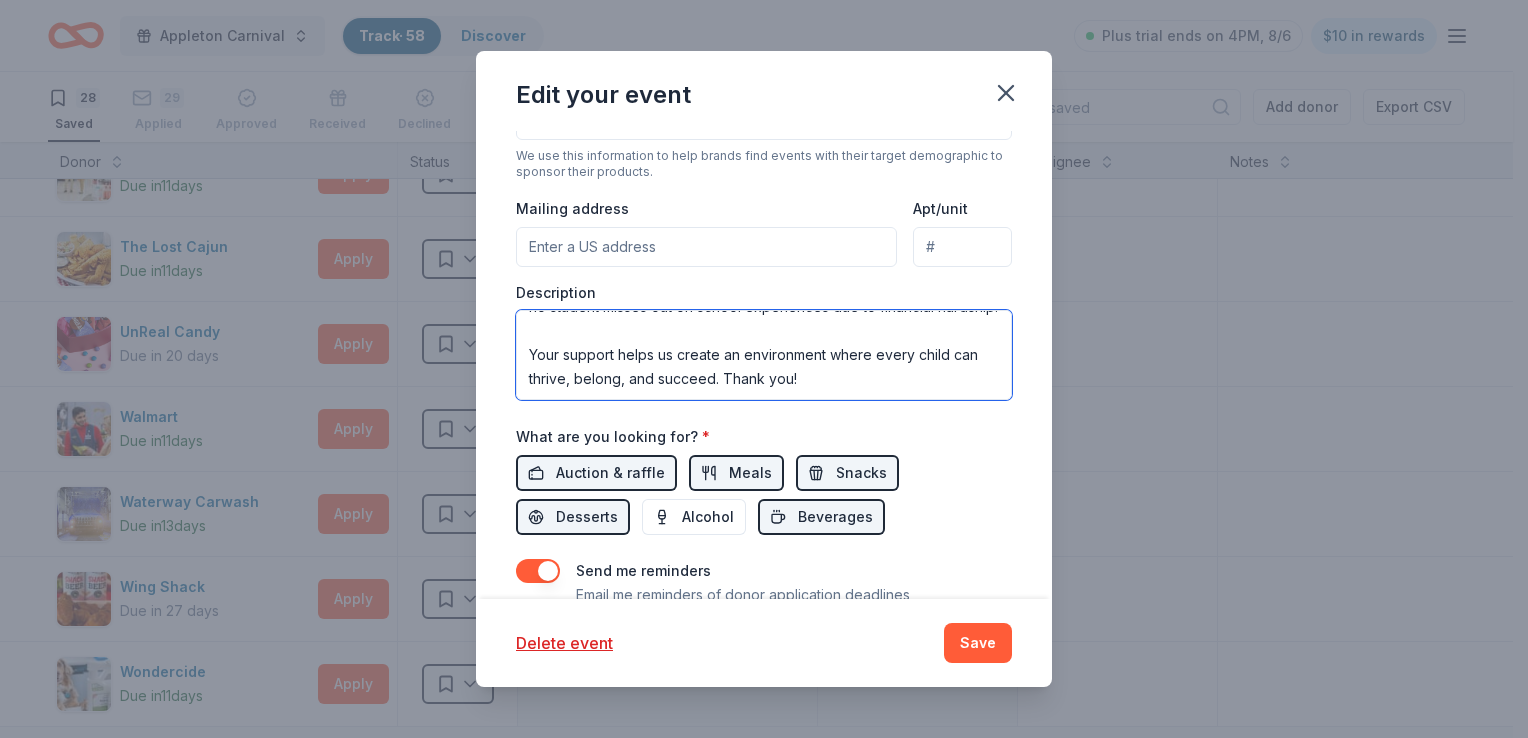 drag, startPoint x: 528, startPoint y: 322, endPoint x: 976, endPoint y: 402, distance: 455.0868 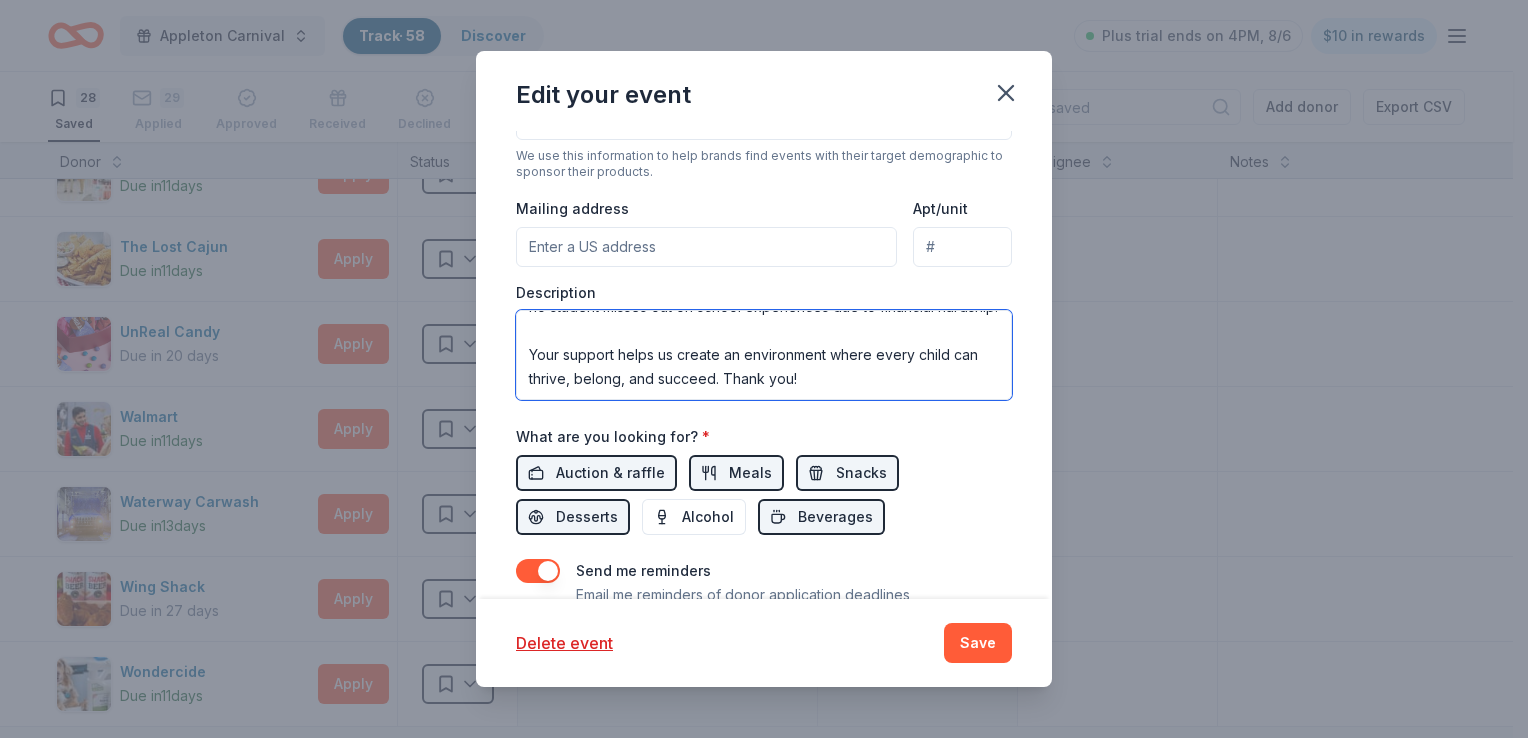 scroll, scrollTop: 1925, scrollLeft: 0, axis: vertical 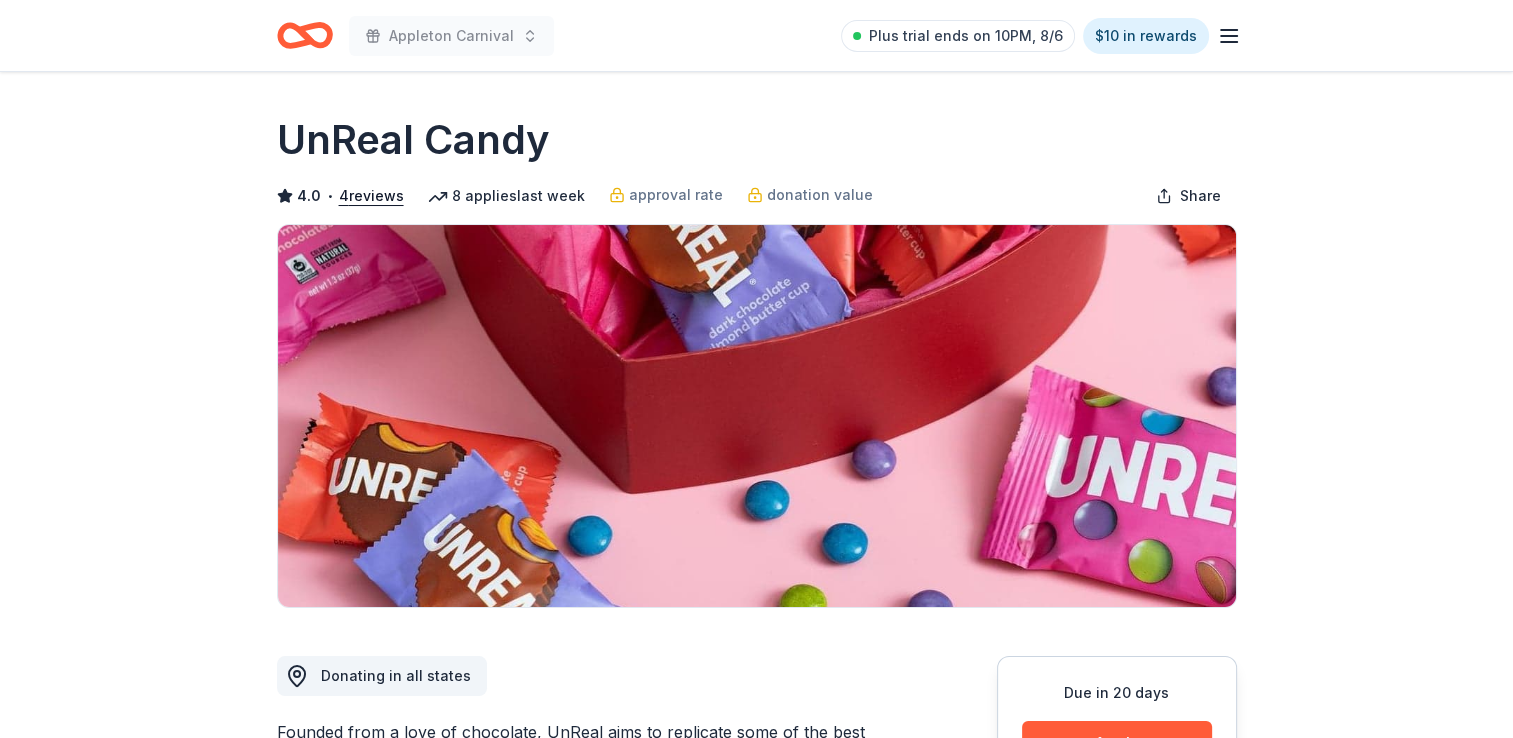 click 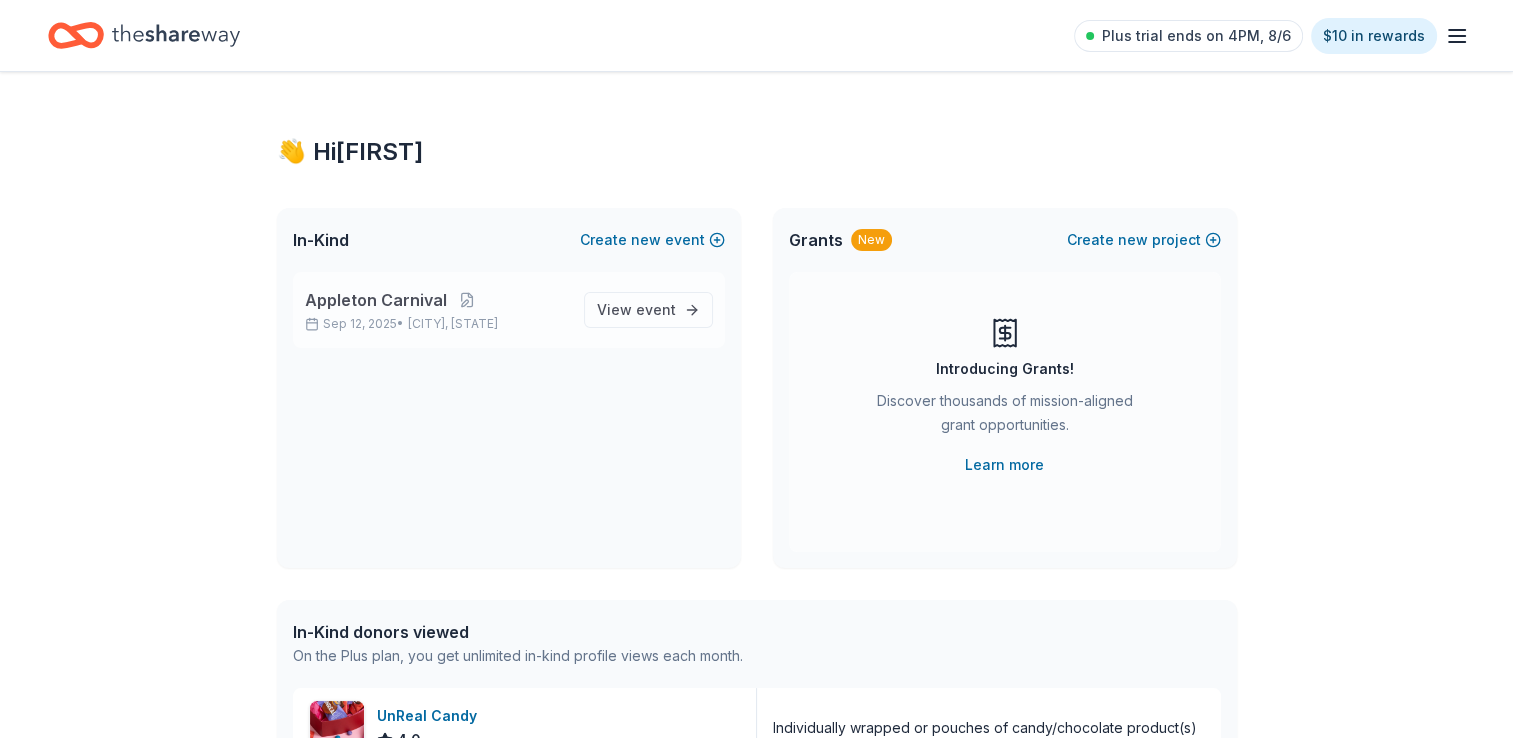 click on "Appleton Carnival" at bounding box center (376, 300) 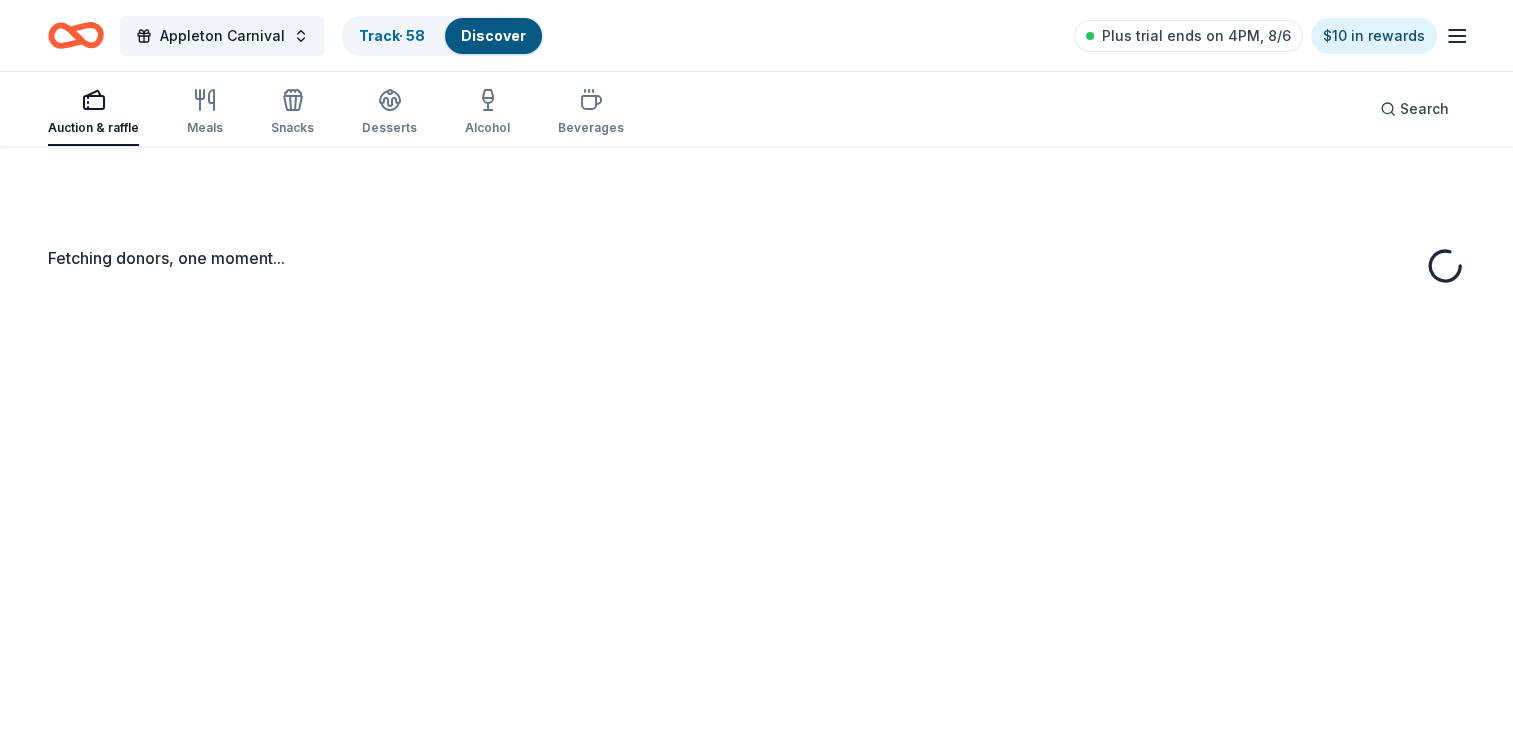 scroll, scrollTop: 145, scrollLeft: 0, axis: vertical 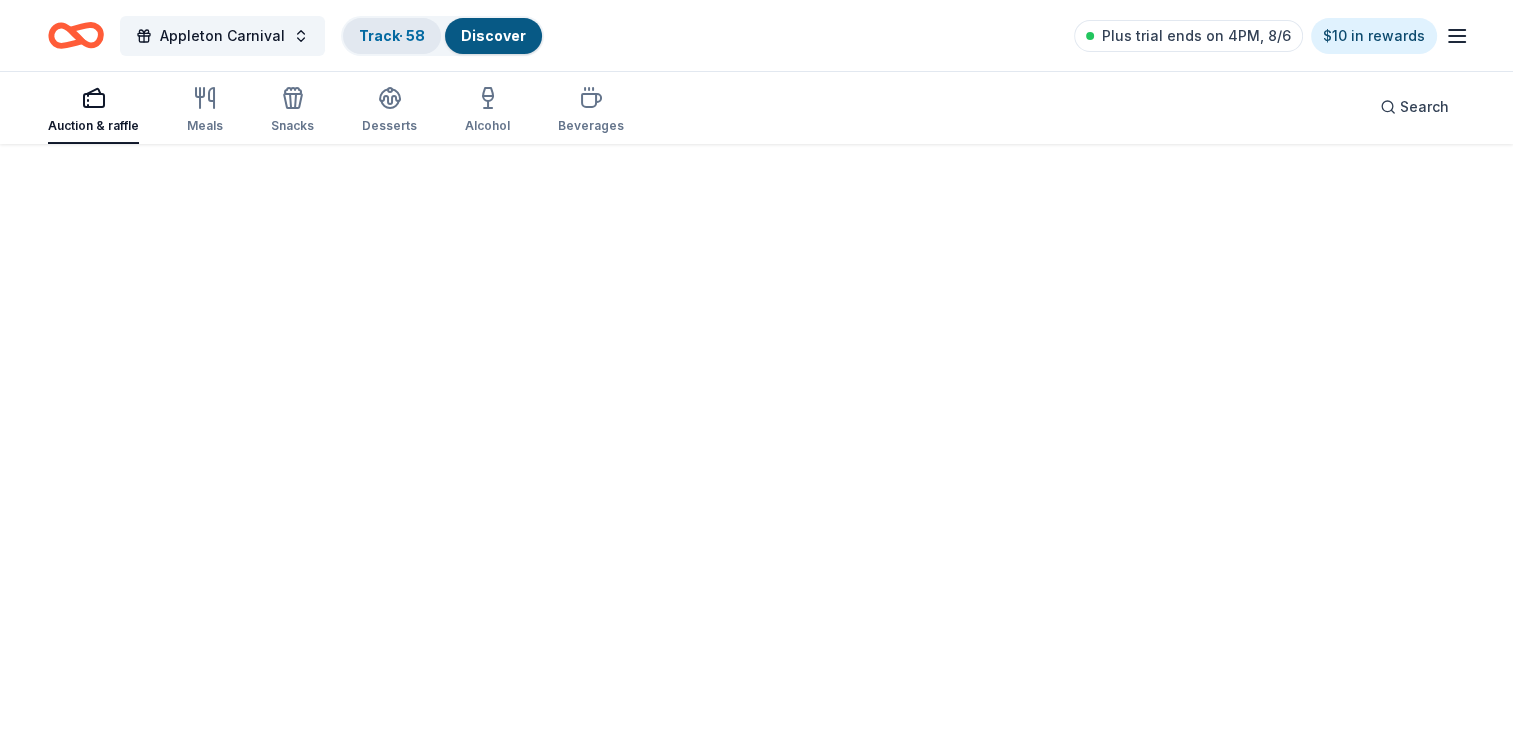 click on "Track  · 58" at bounding box center [392, 35] 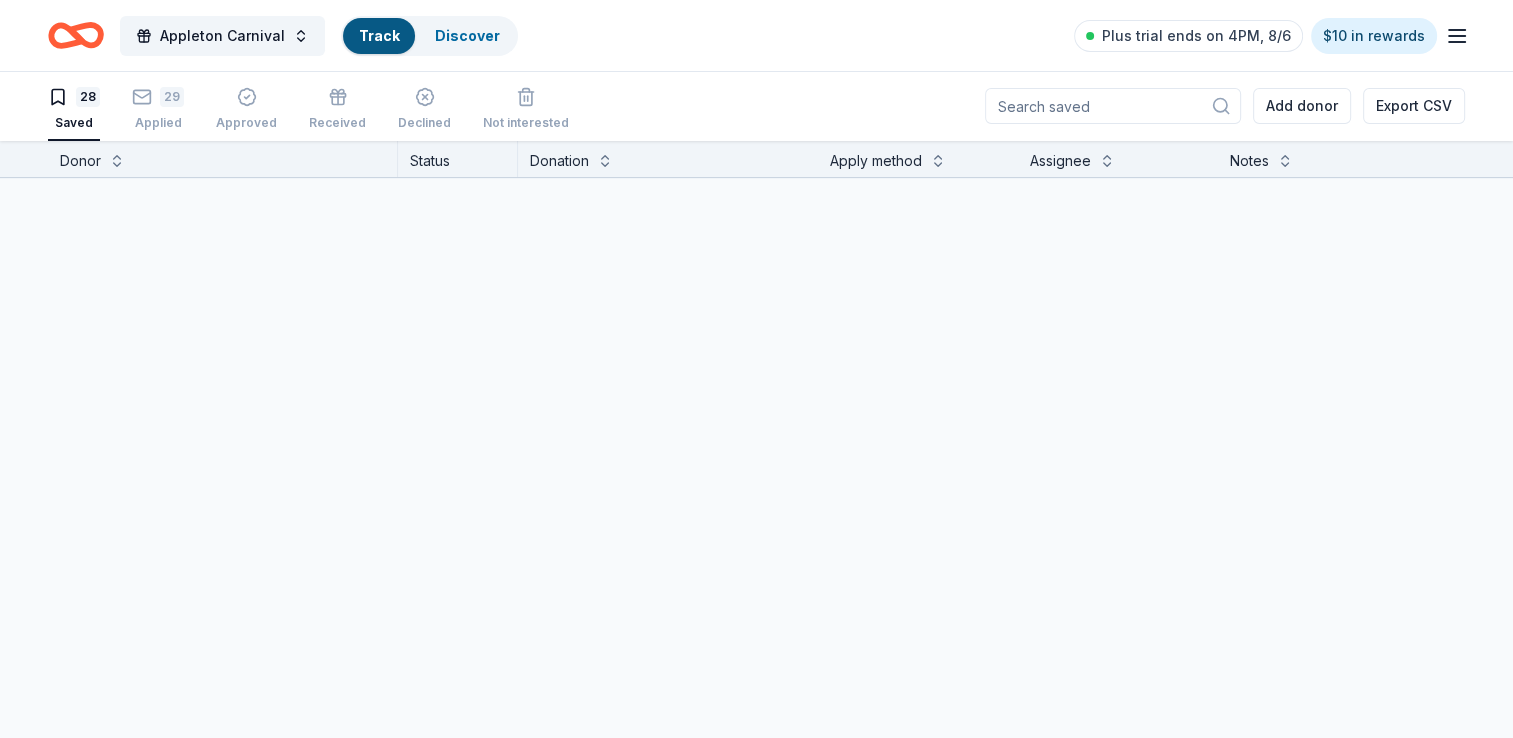 scroll, scrollTop: 0, scrollLeft: 0, axis: both 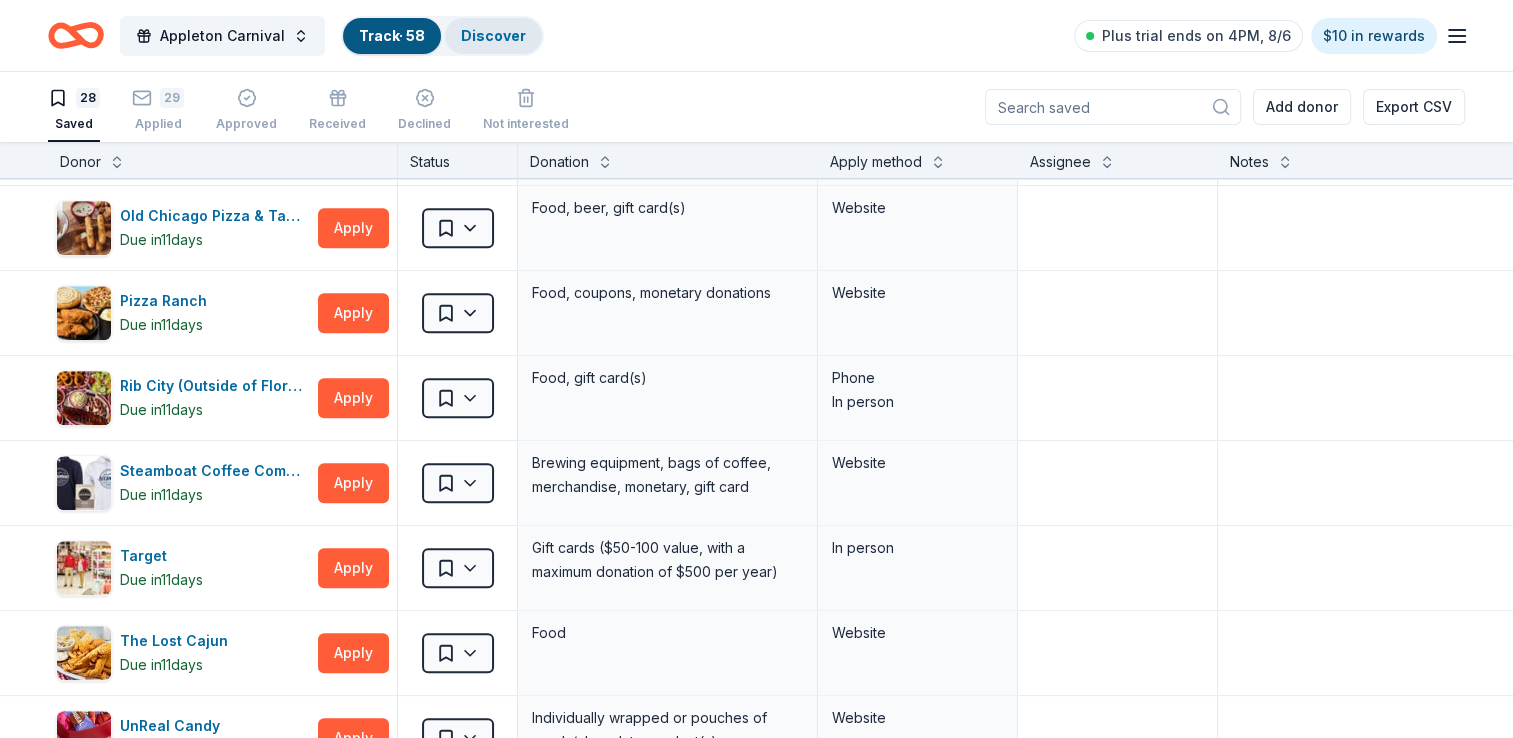 click on "Discover" at bounding box center (493, 35) 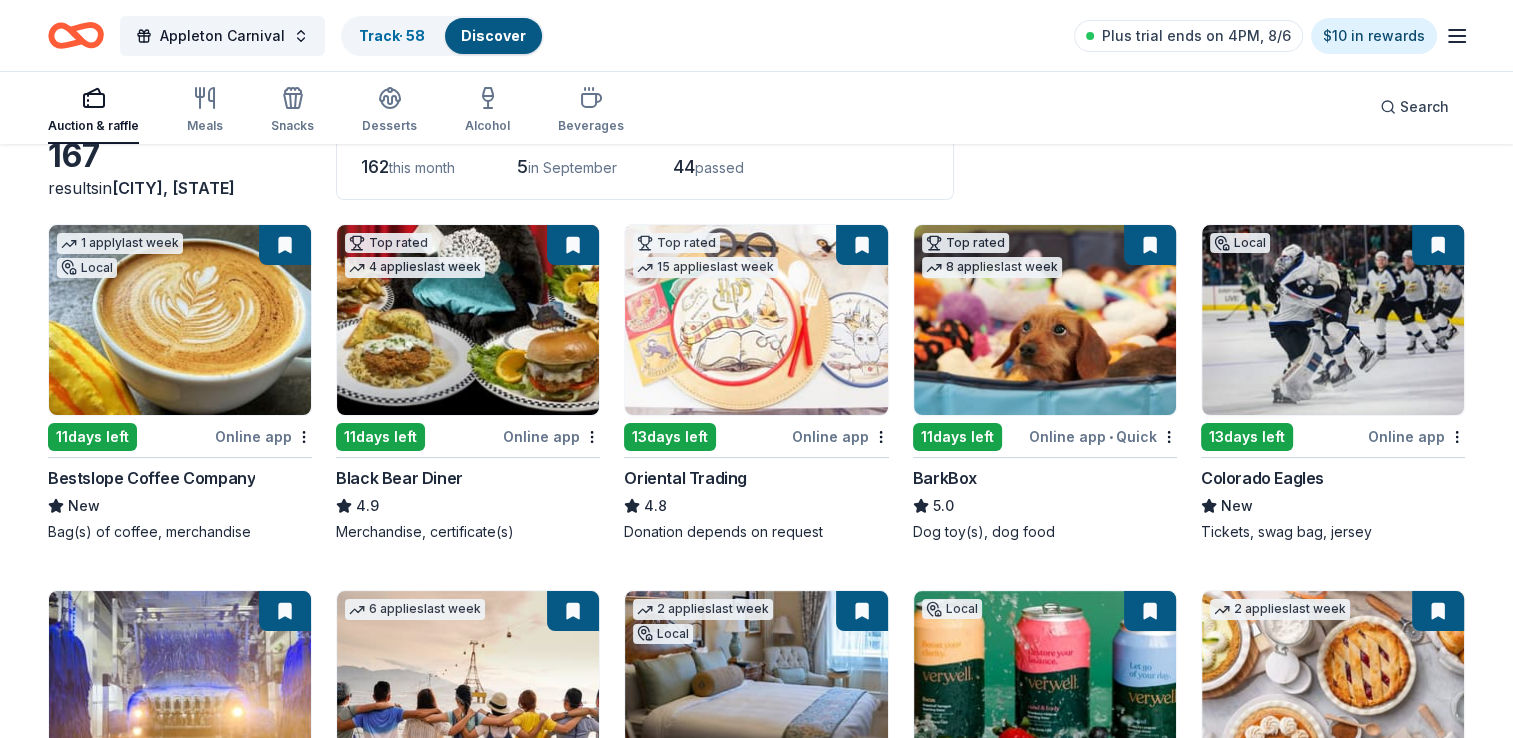 scroll, scrollTop: 130, scrollLeft: 0, axis: vertical 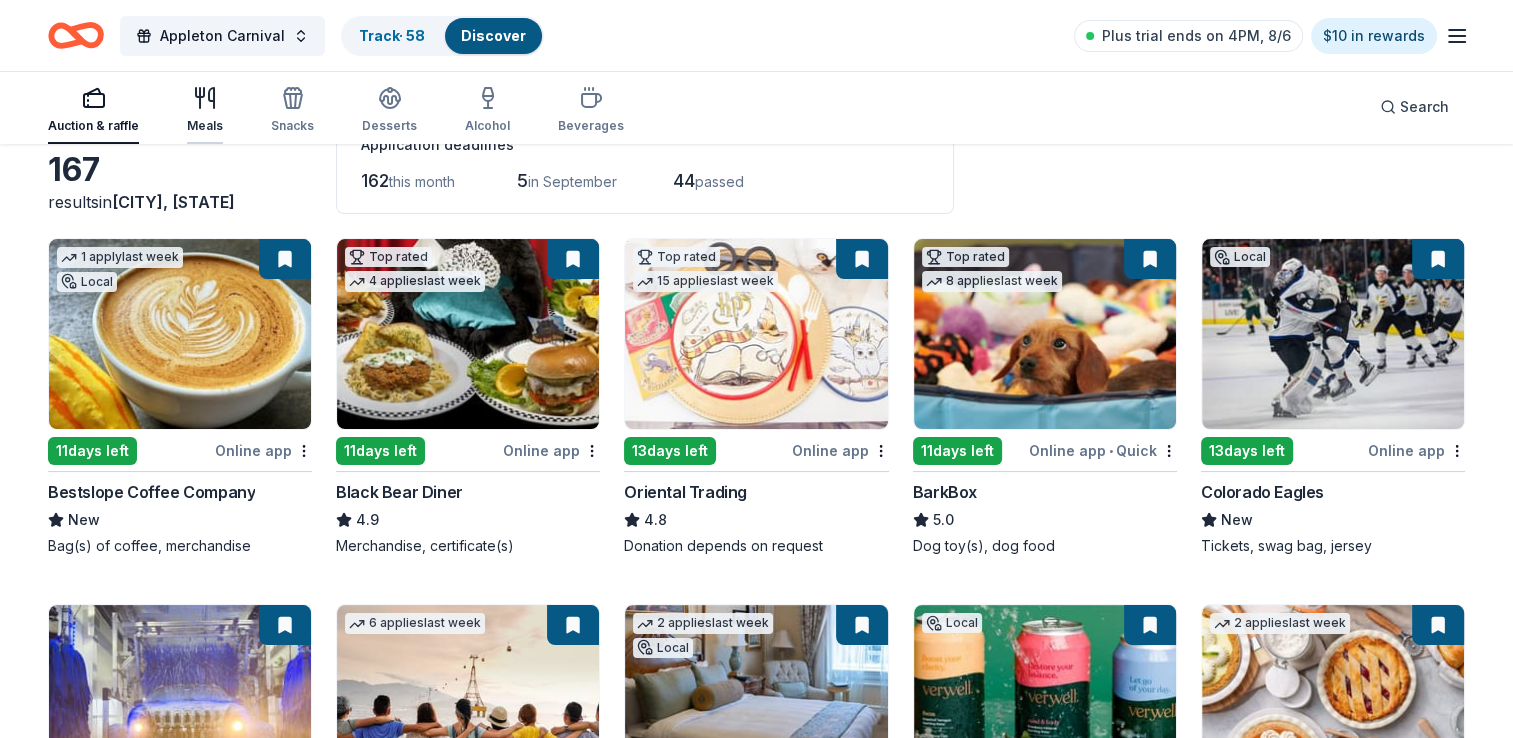 click at bounding box center (205, 98) 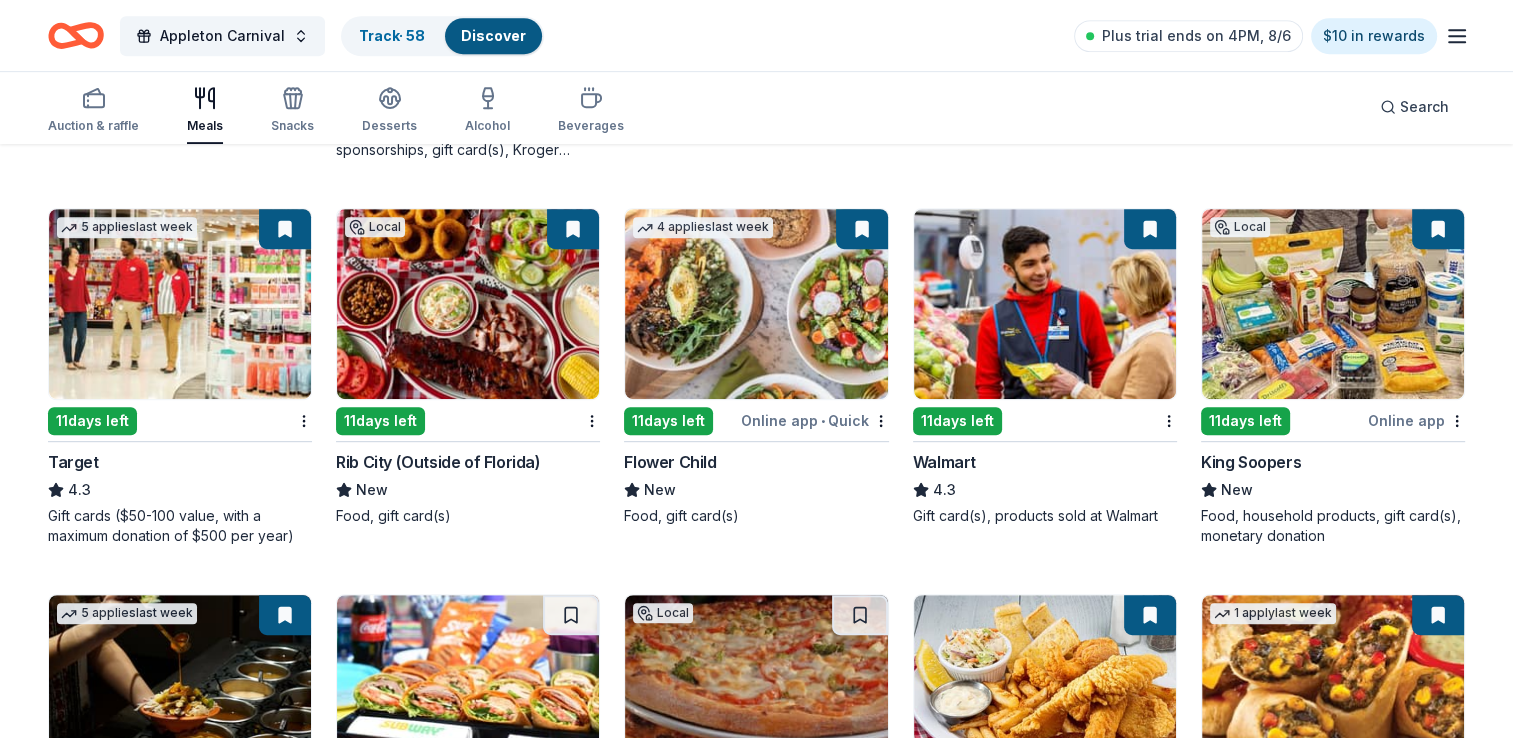 scroll, scrollTop: 931, scrollLeft: 0, axis: vertical 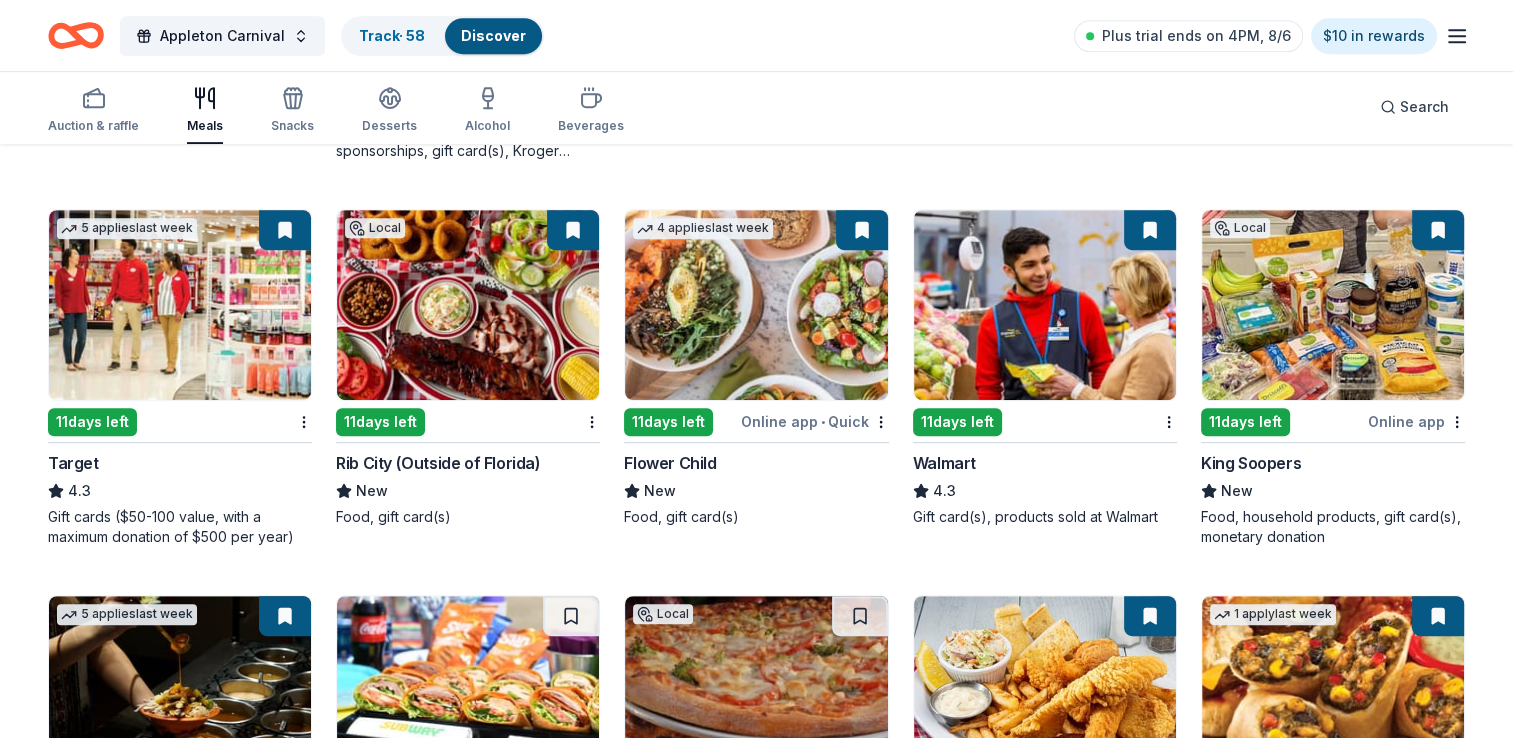 click at bounding box center (1045, 305) 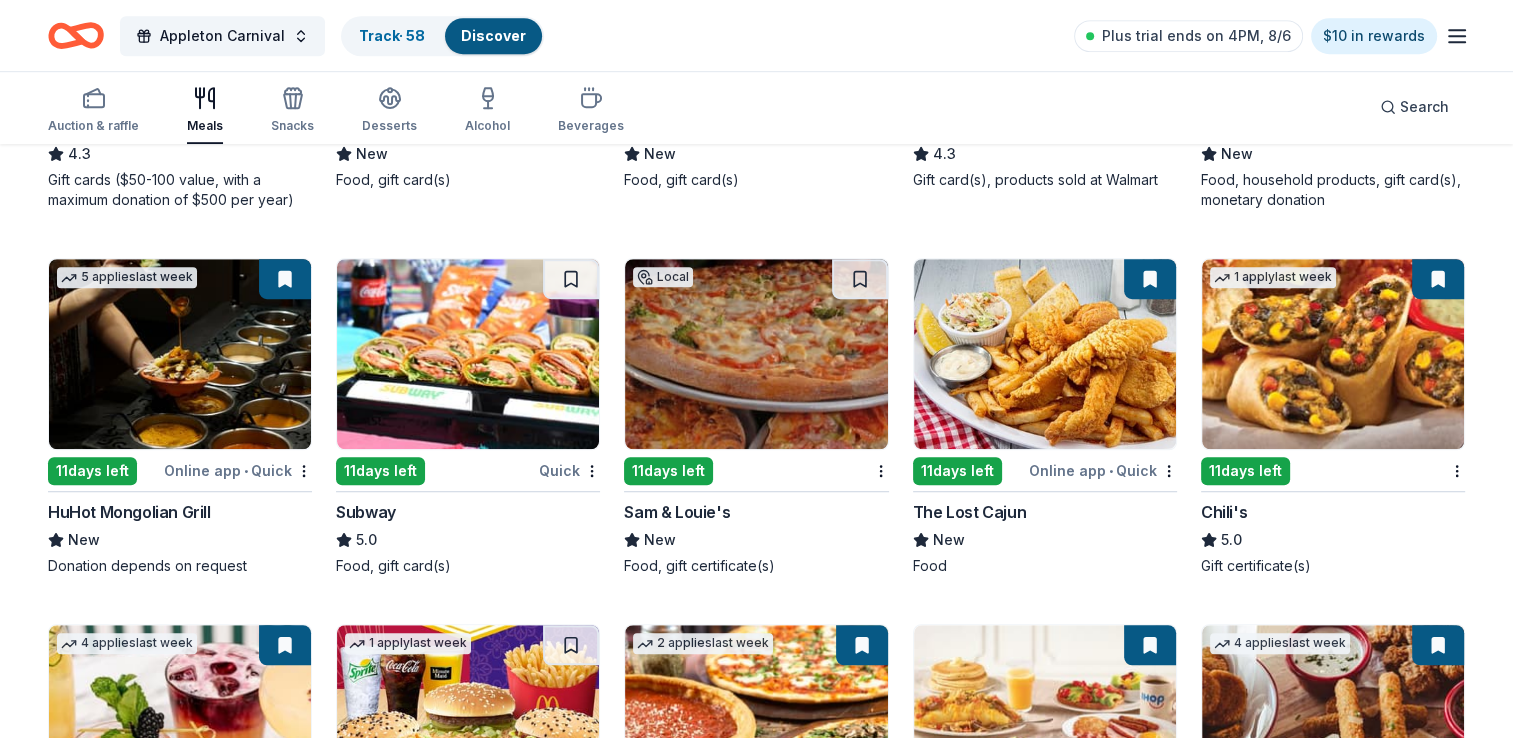 scroll, scrollTop: 1272, scrollLeft: 0, axis: vertical 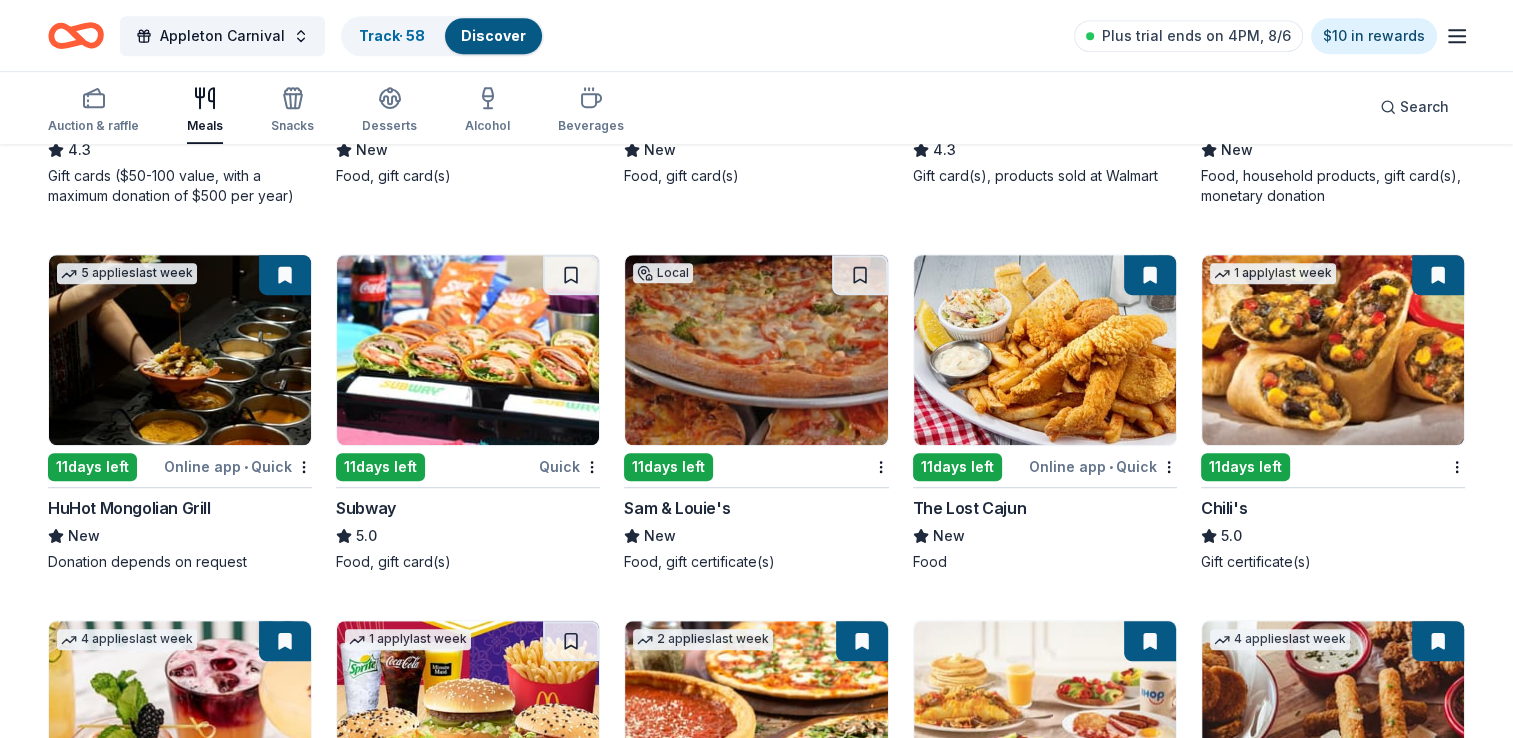 click at bounding box center [468, 350] 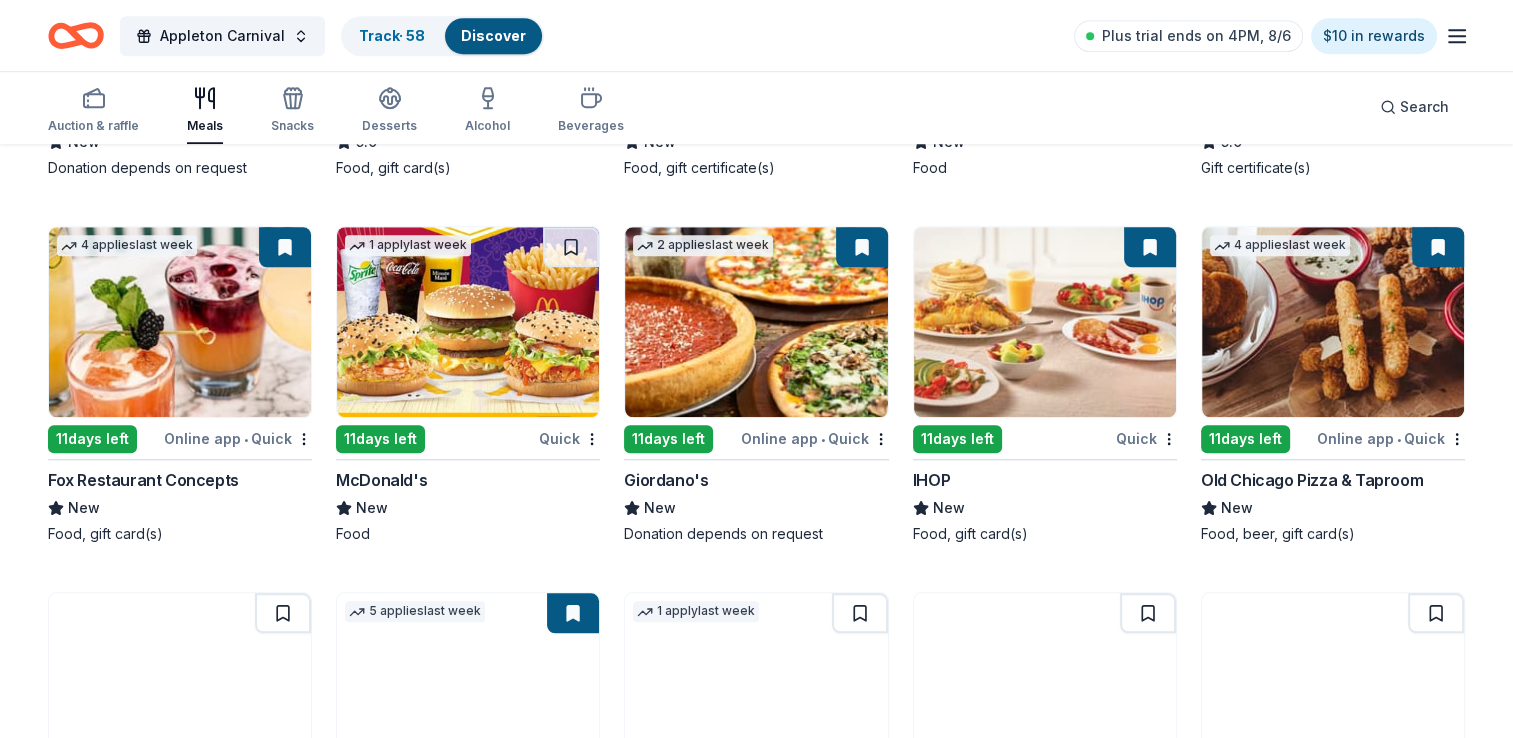 scroll, scrollTop: 1664, scrollLeft: 0, axis: vertical 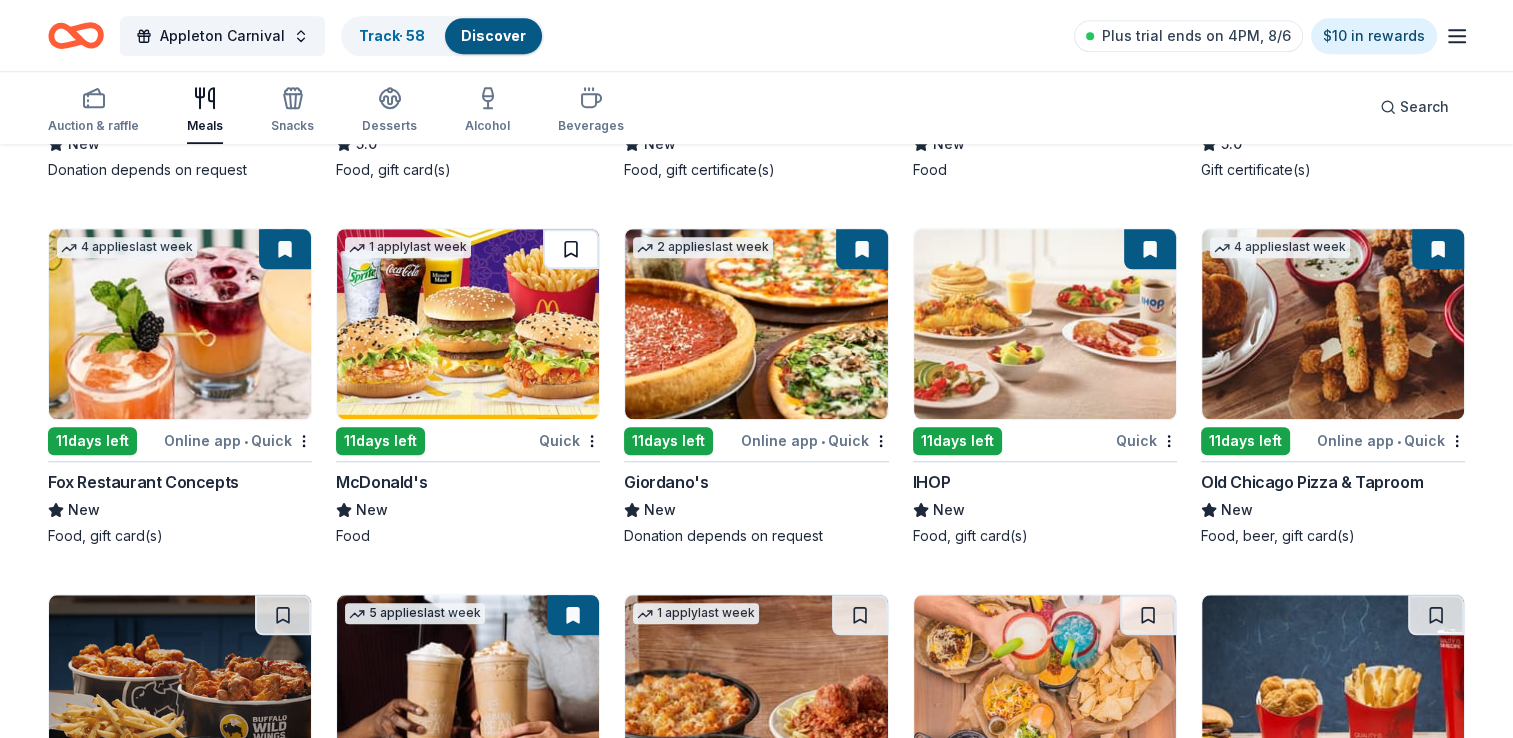 click at bounding box center [571, 249] 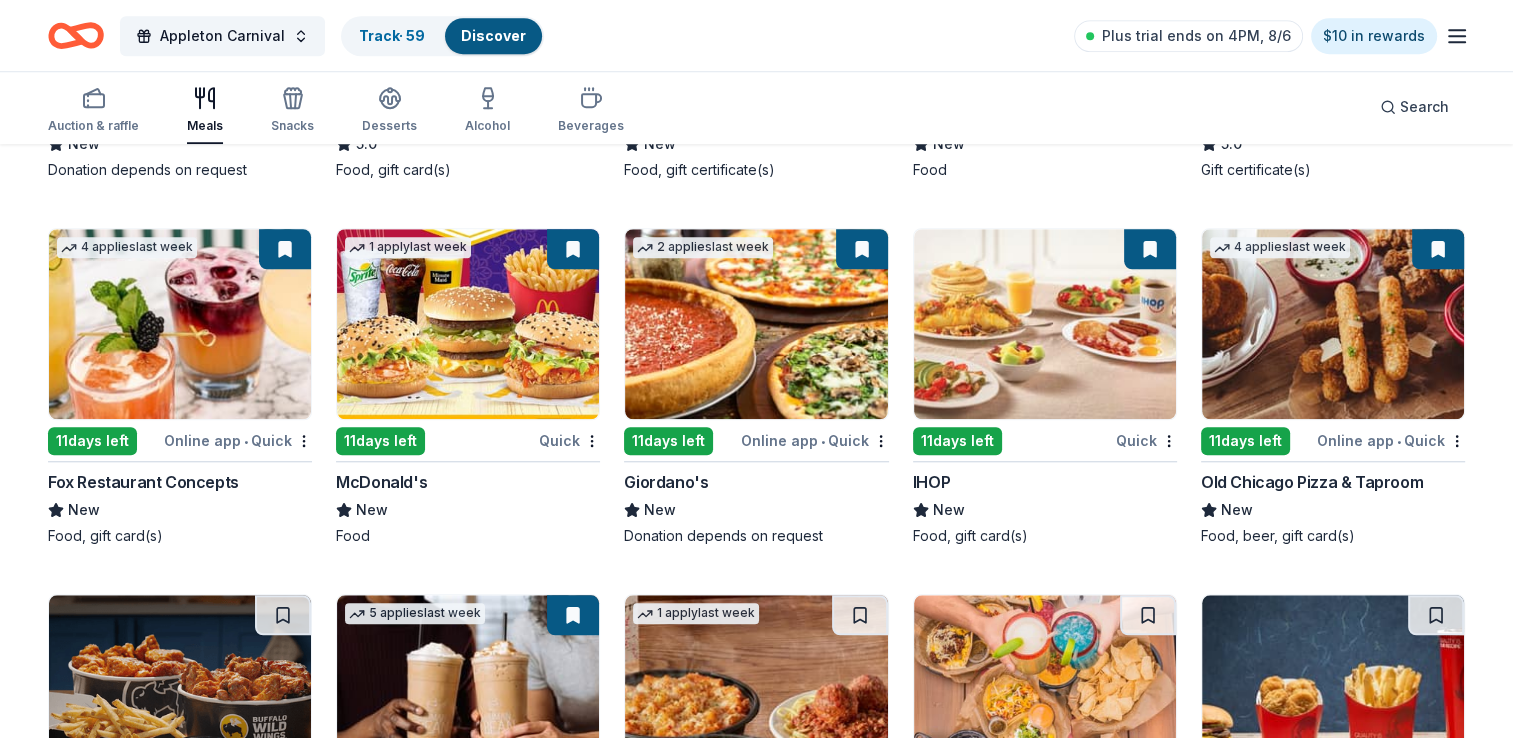 click at bounding box center (468, 324) 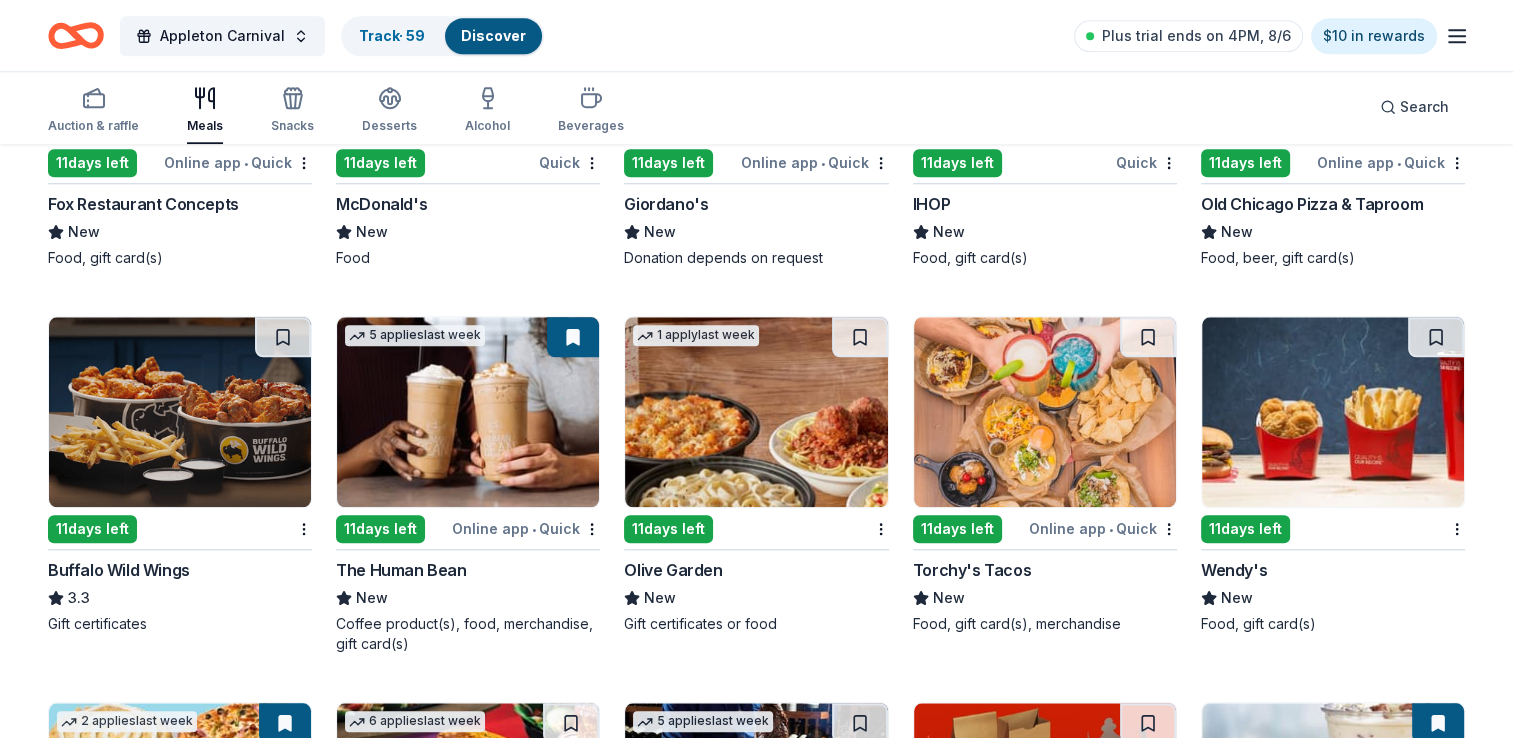 scroll, scrollTop: 1948, scrollLeft: 0, axis: vertical 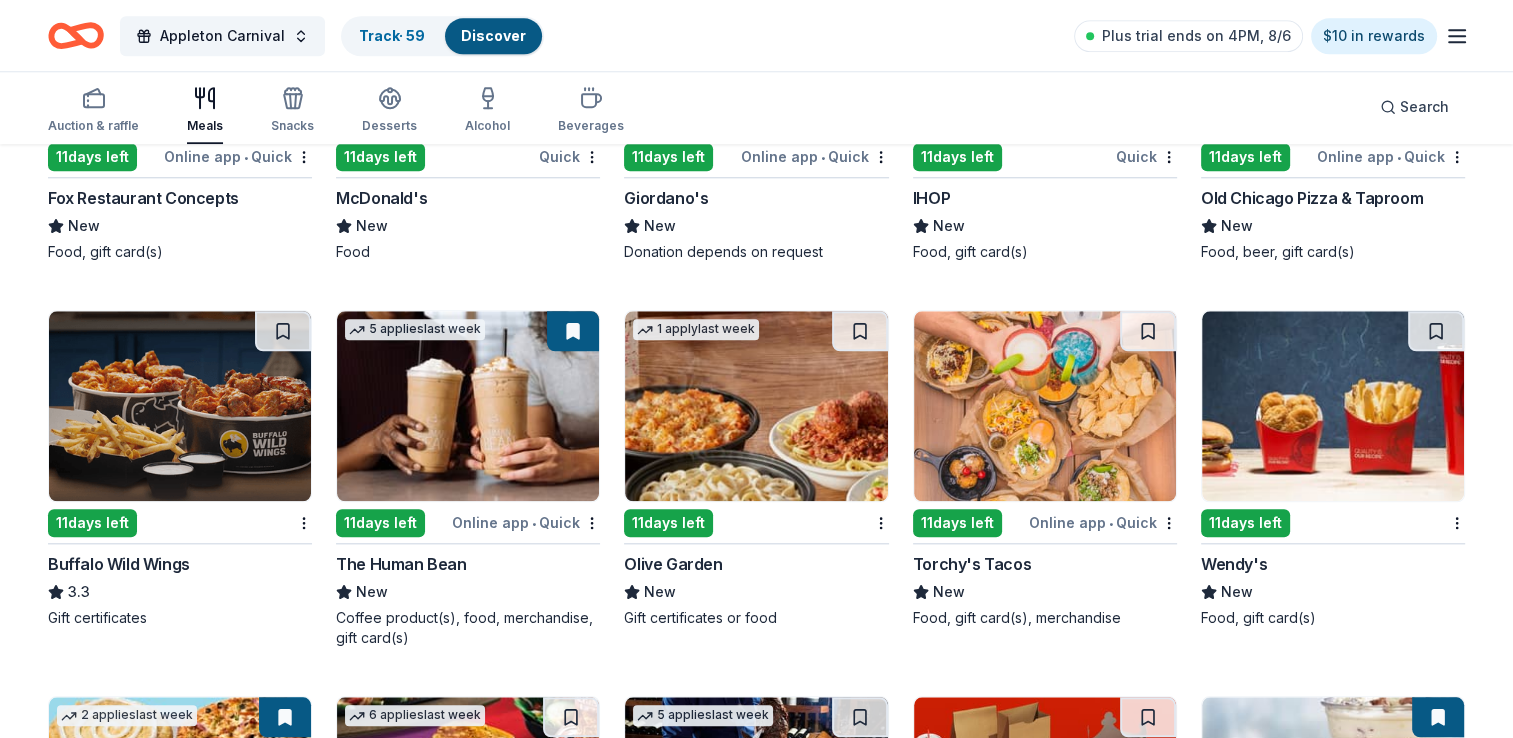 click at bounding box center (756, 406) 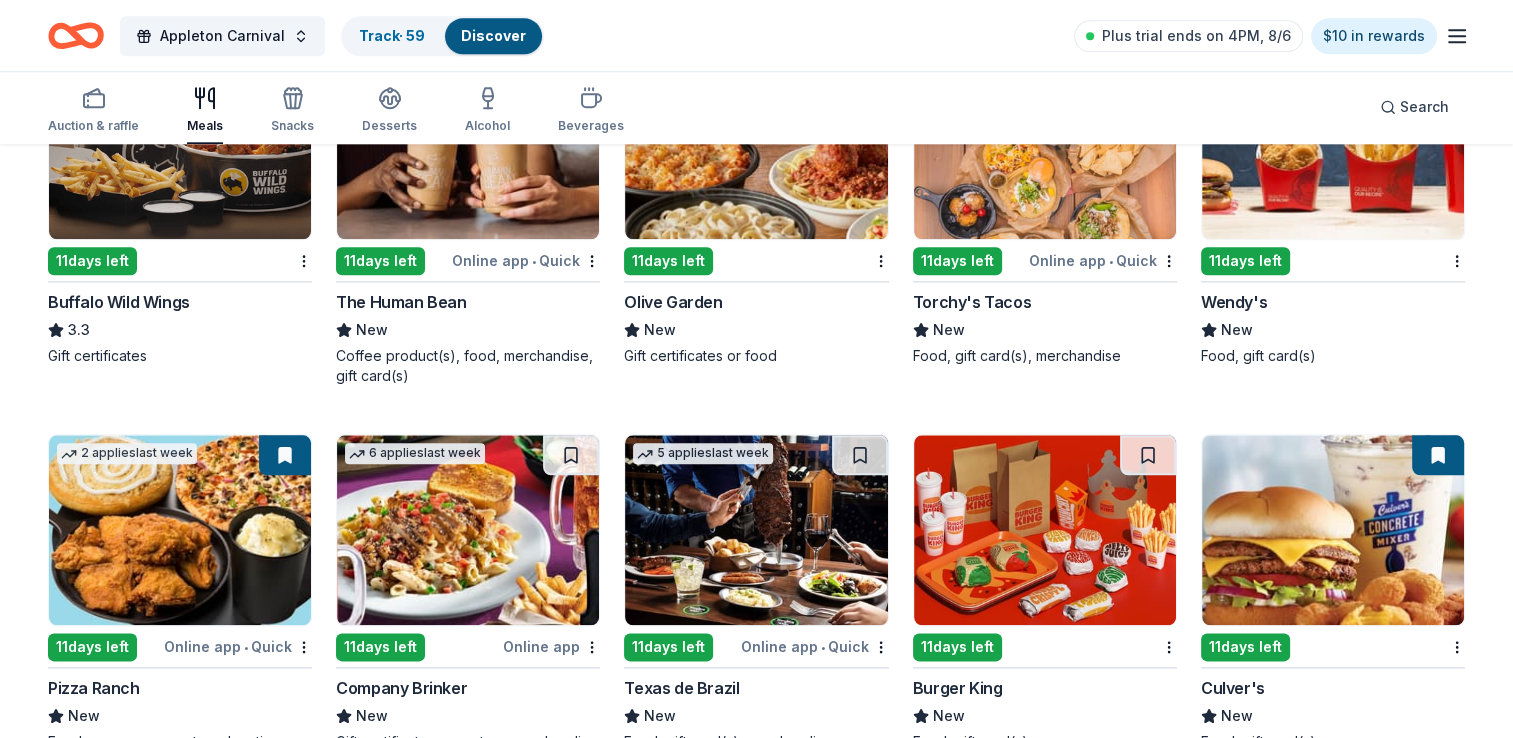 scroll, scrollTop: 2213, scrollLeft: 0, axis: vertical 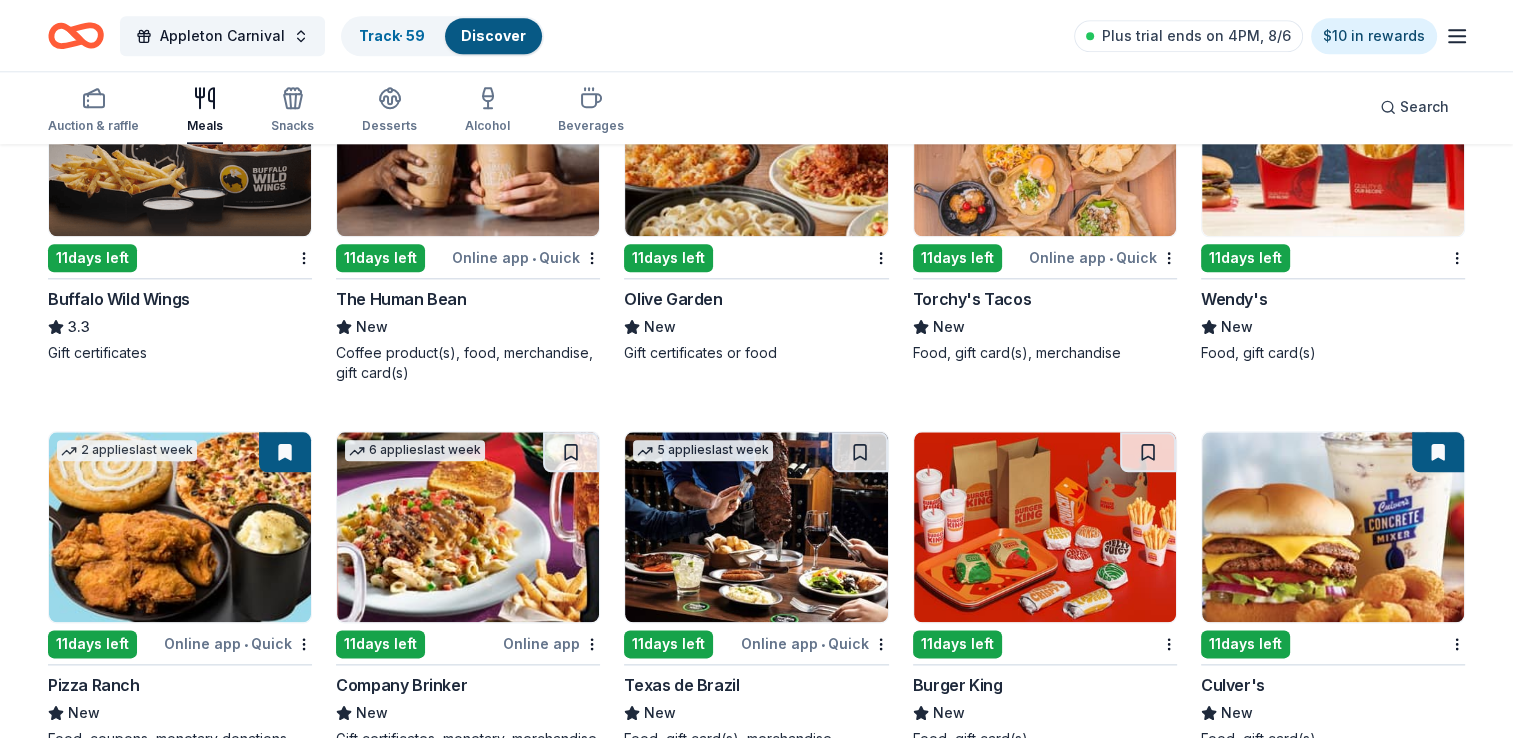 click at bounding box center [1333, 141] 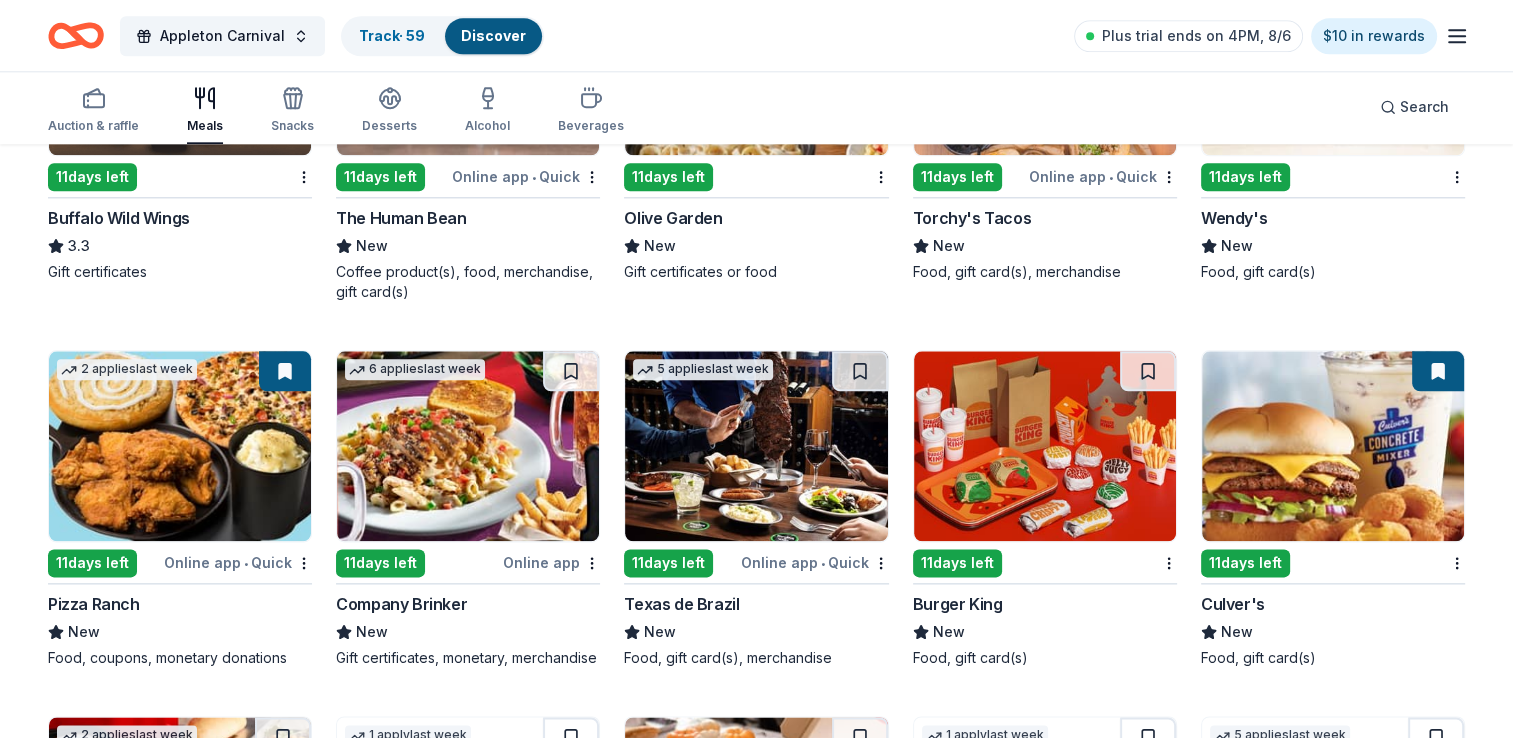 scroll, scrollTop: 2299, scrollLeft: 0, axis: vertical 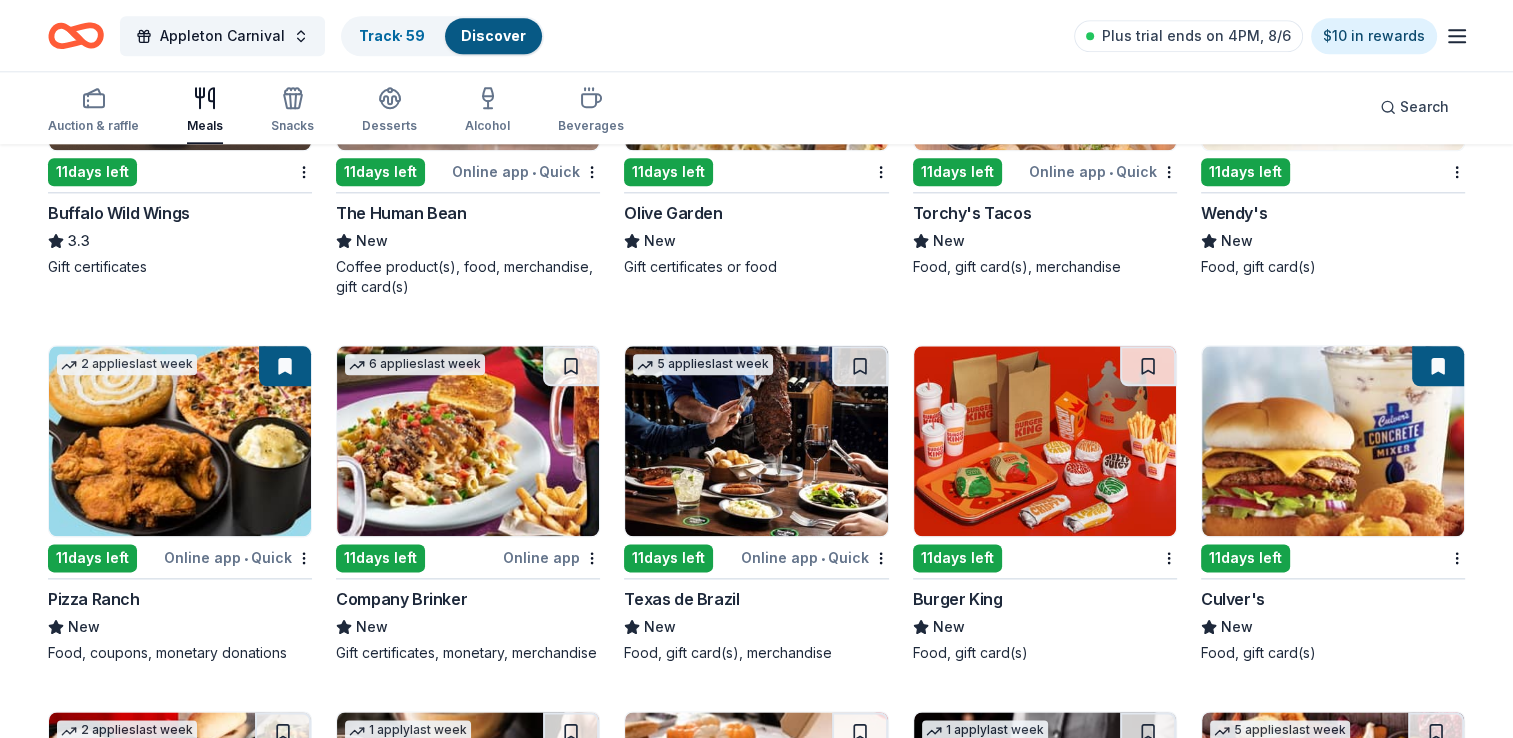 click at bounding box center (1045, 441) 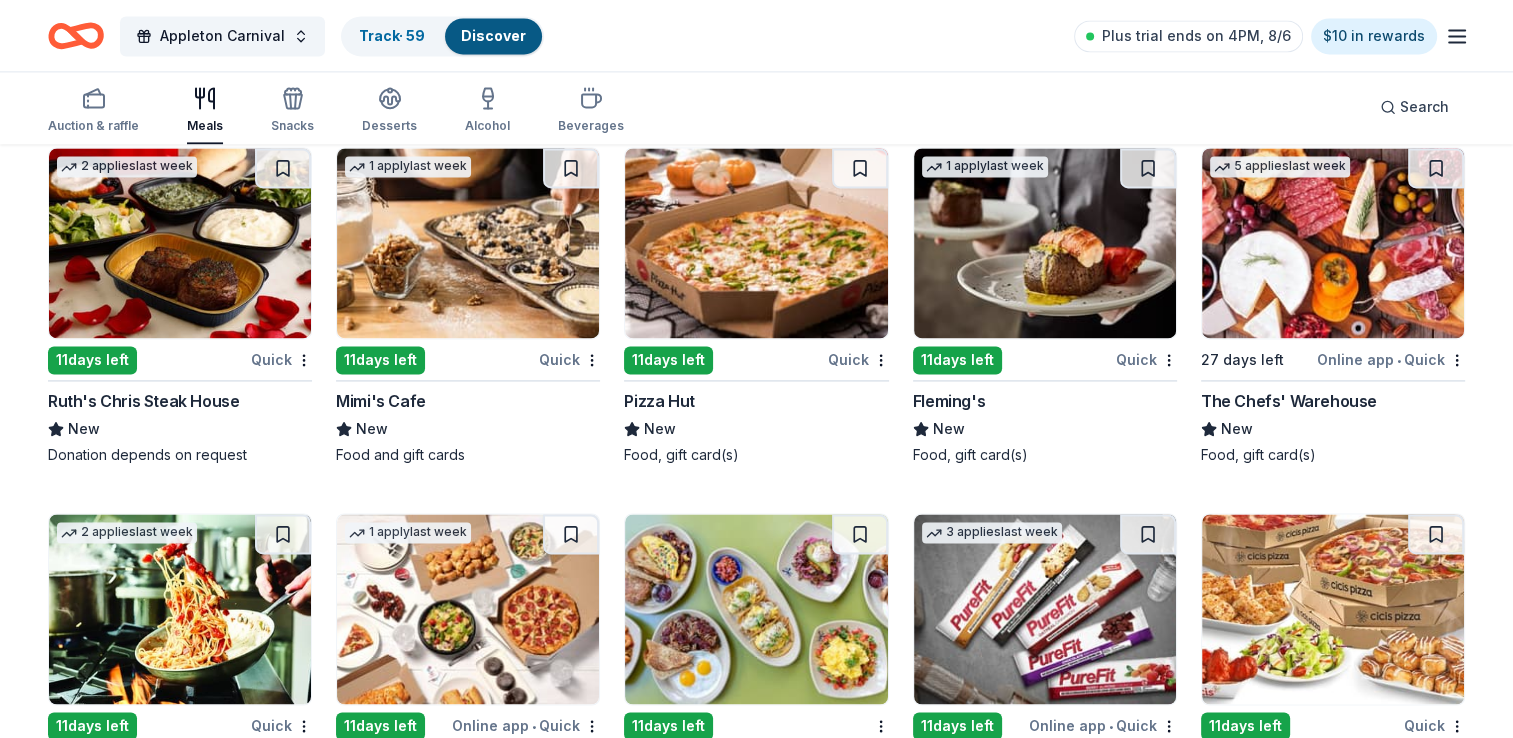 scroll, scrollTop: 2859, scrollLeft: 0, axis: vertical 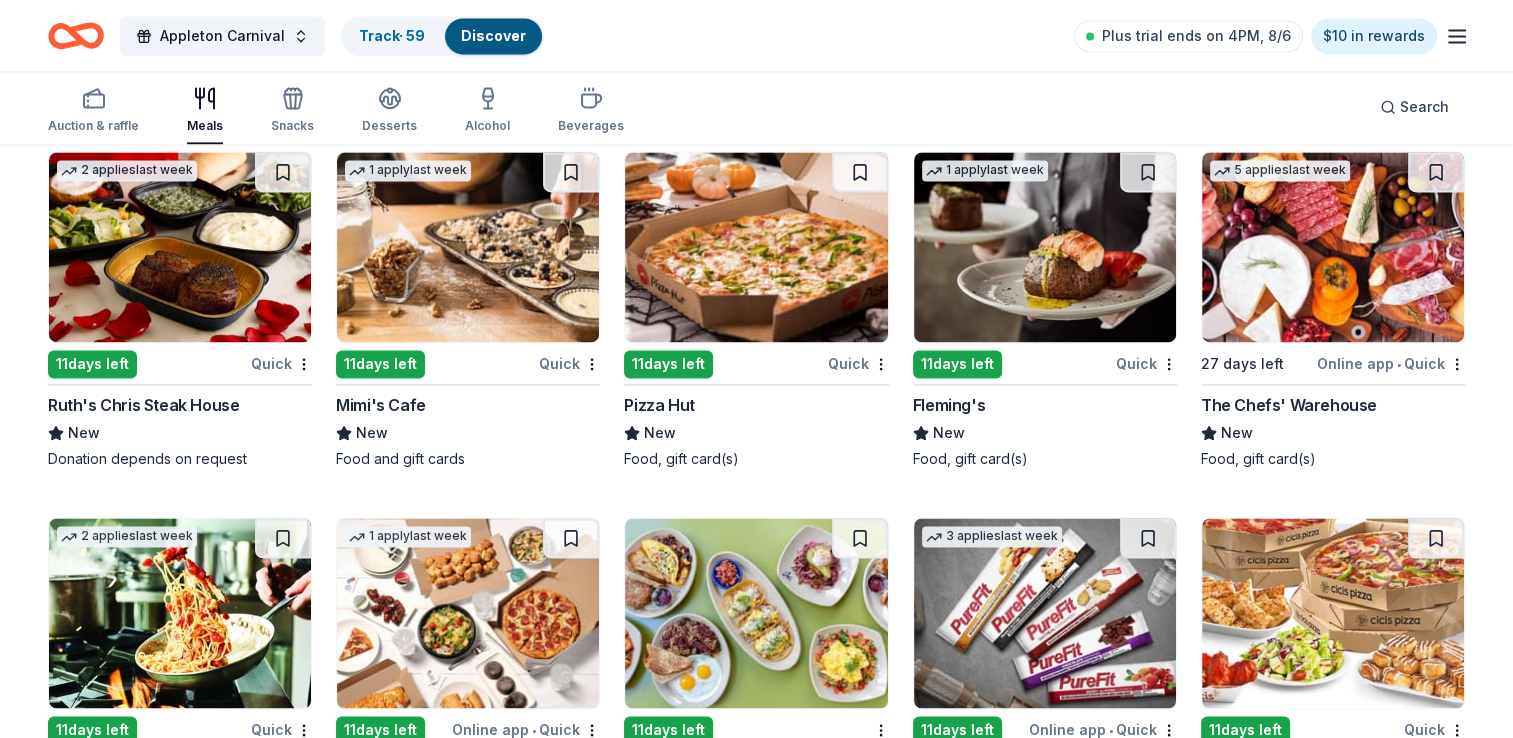 click at bounding box center (1333, 247) 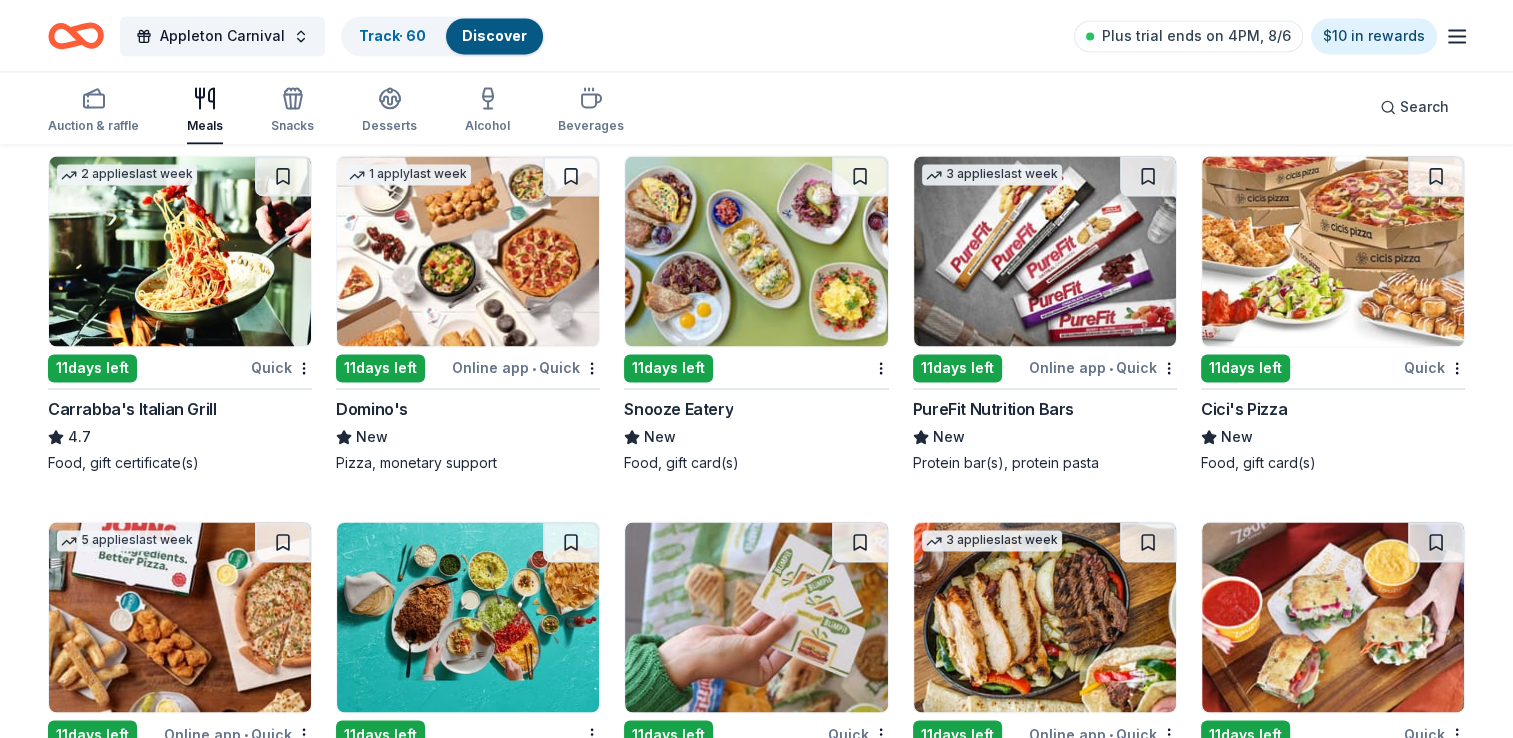scroll, scrollTop: 3222, scrollLeft: 0, axis: vertical 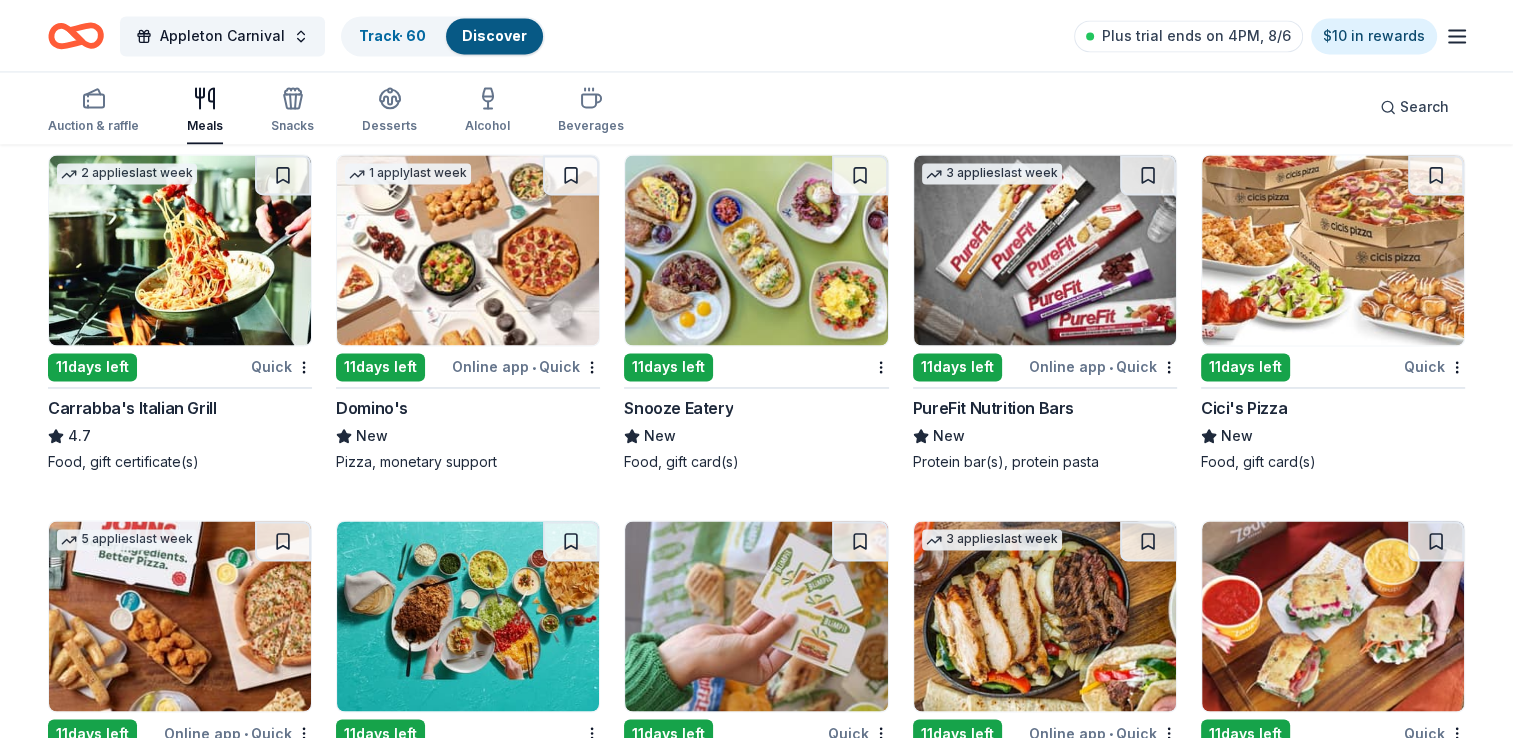 click on "Domino's" at bounding box center [372, 408] 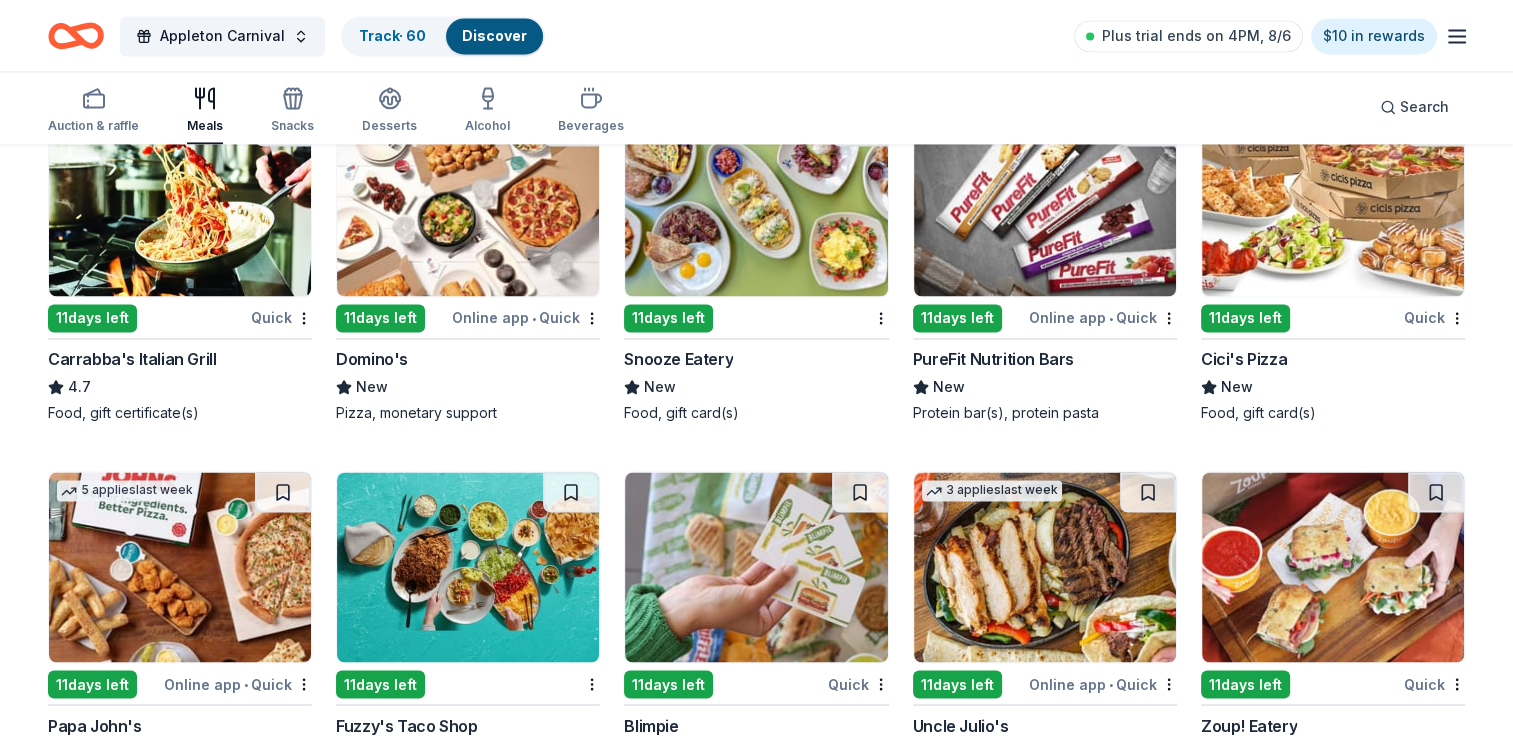 scroll, scrollTop: 3250, scrollLeft: 0, axis: vertical 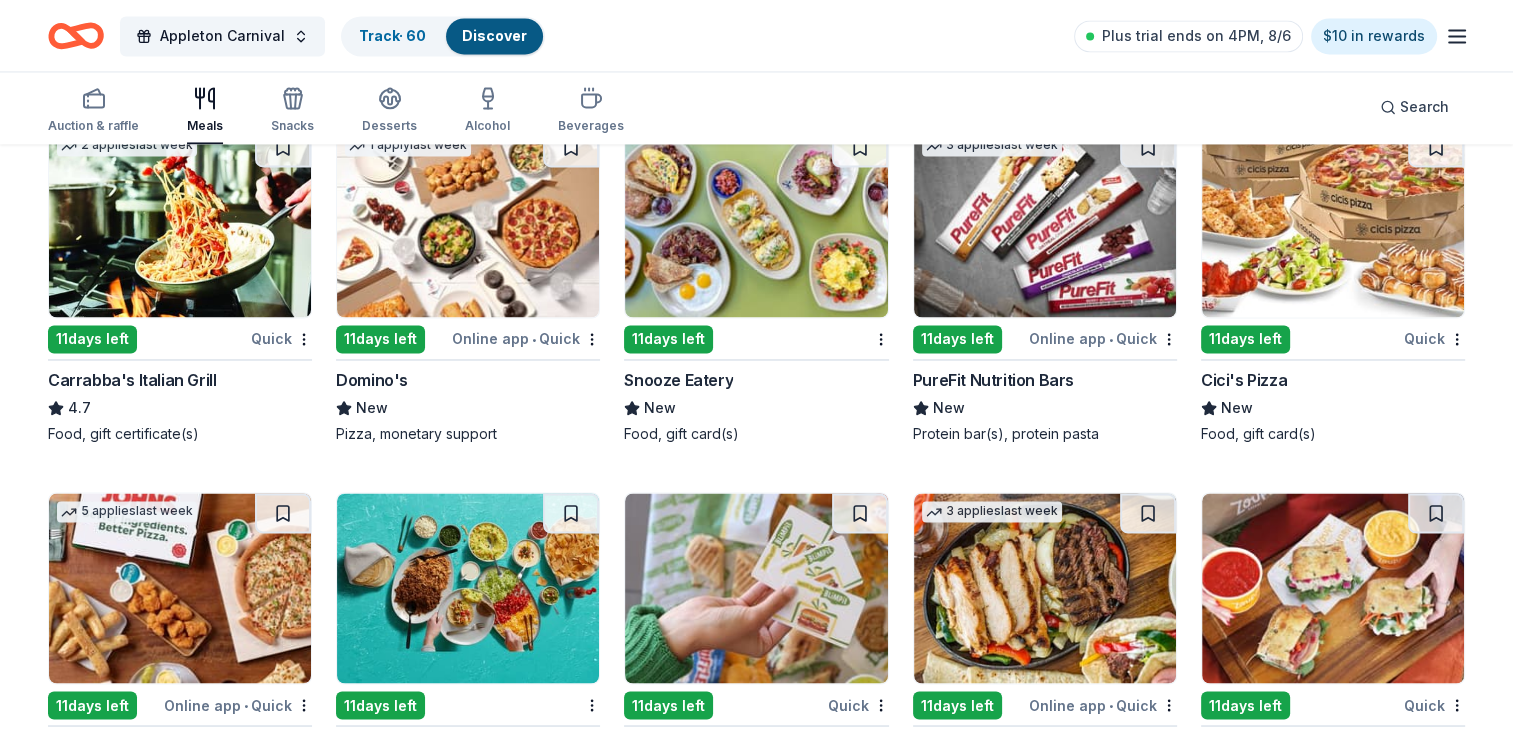 click at bounding box center (1045, 222) 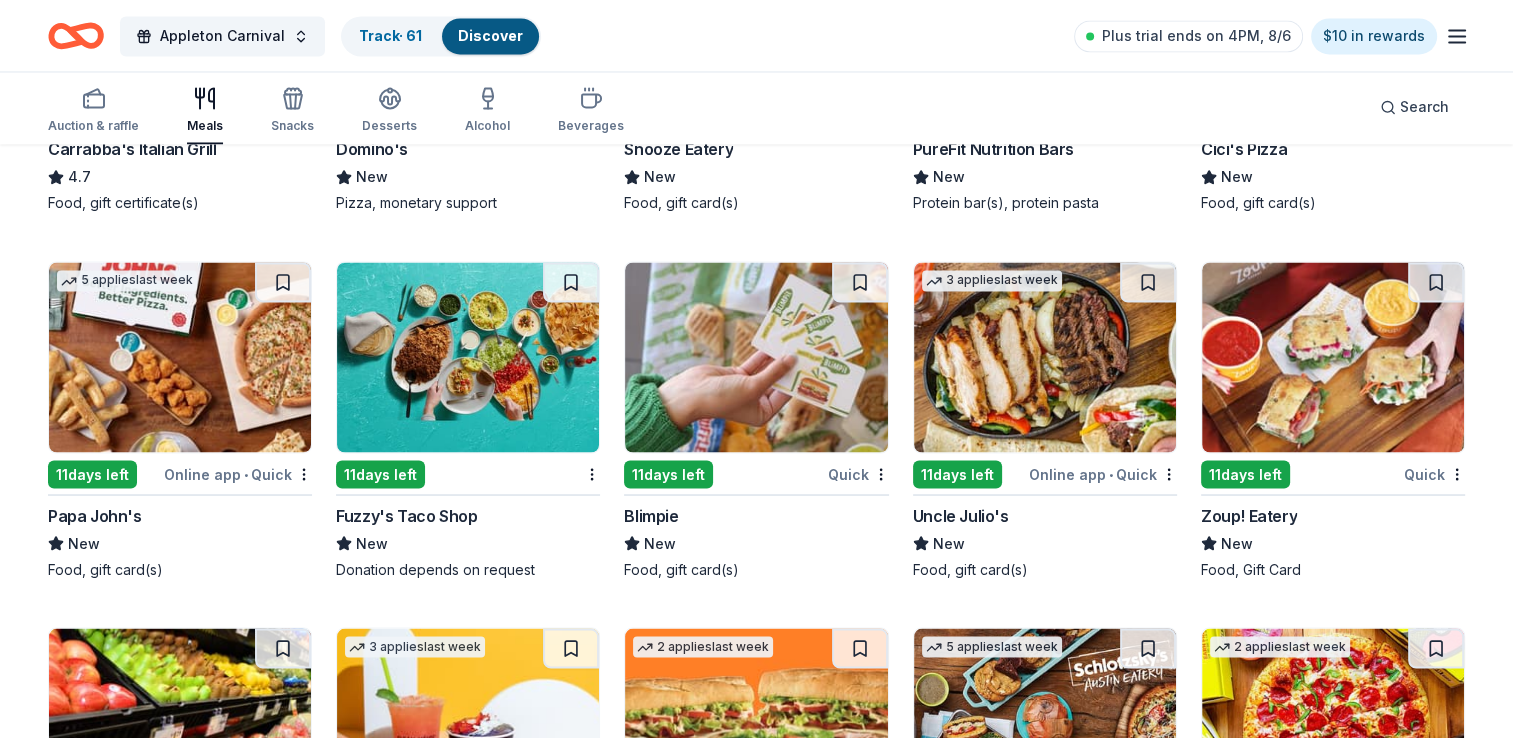 scroll, scrollTop: 3489, scrollLeft: 0, axis: vertical 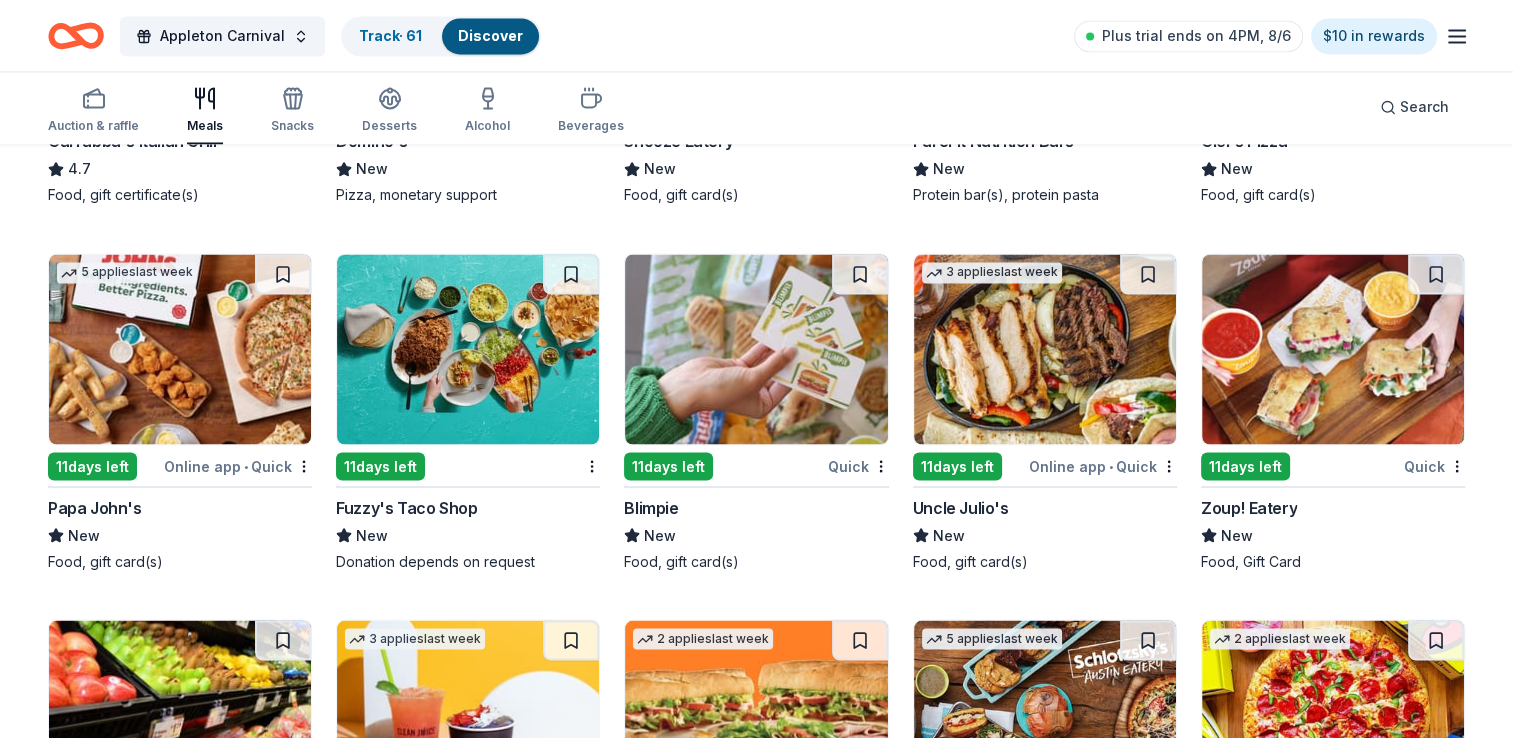 click at bounding box center [180, 349] 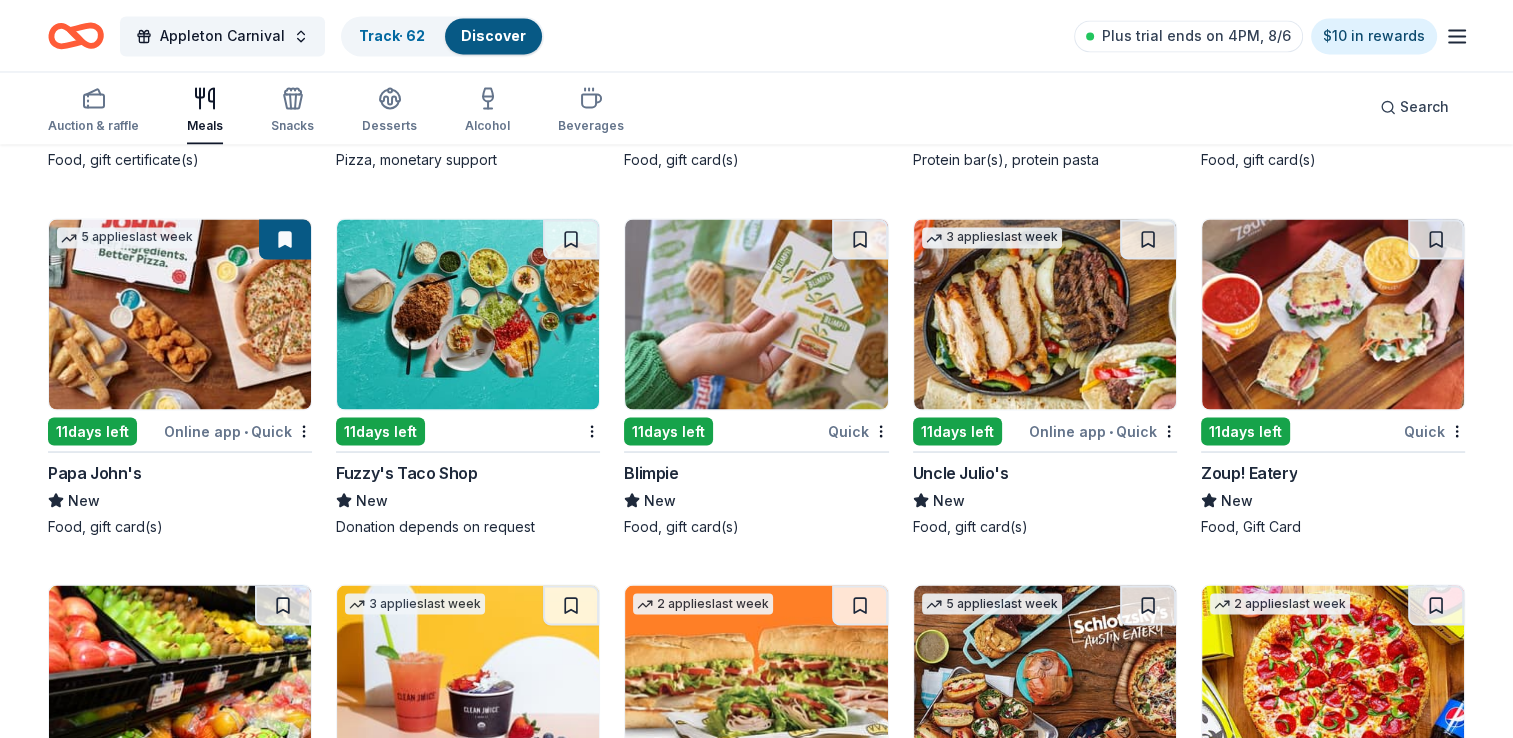 scroll, scrollTop: 3525, scrollLeft: 0, axis: vertical 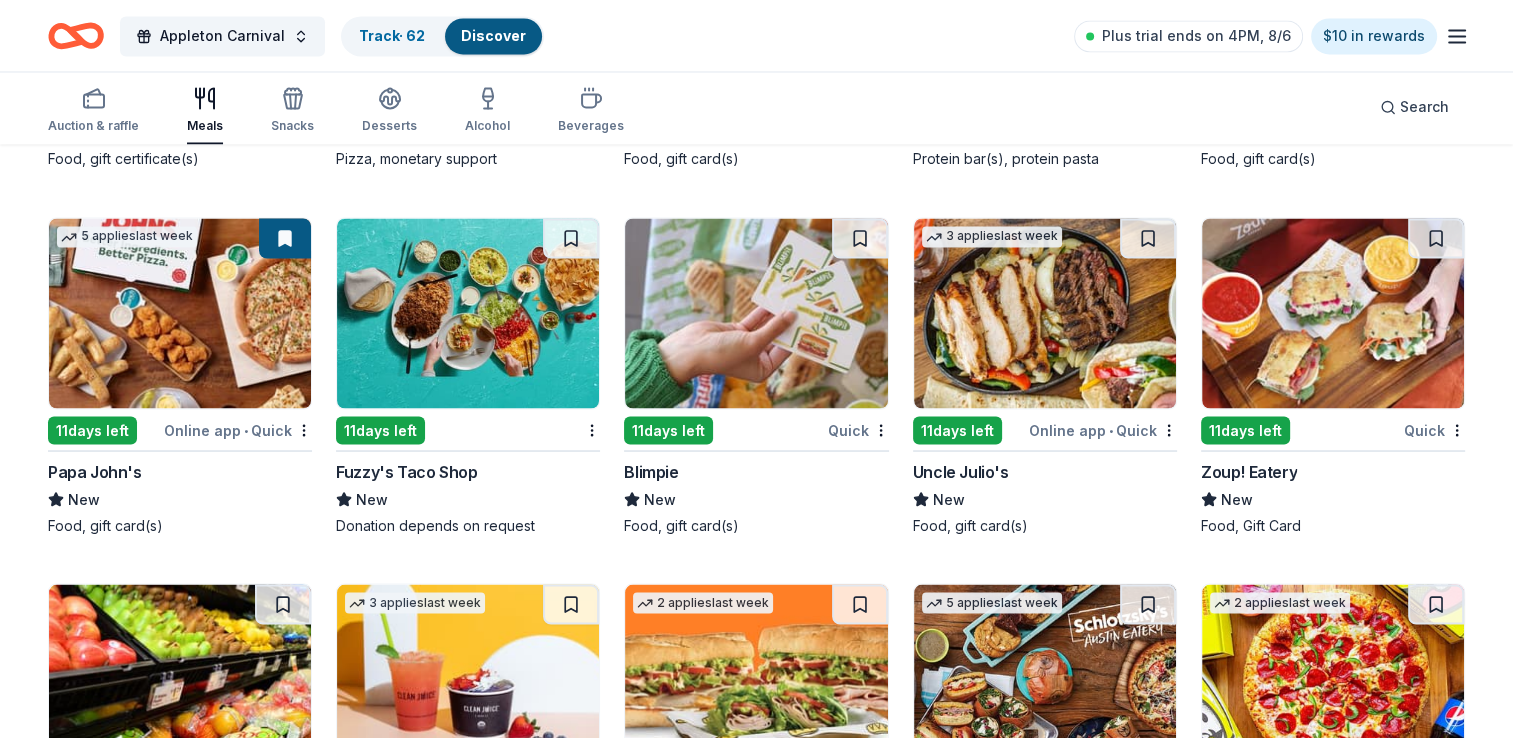 click at bounding box center (756, 313) 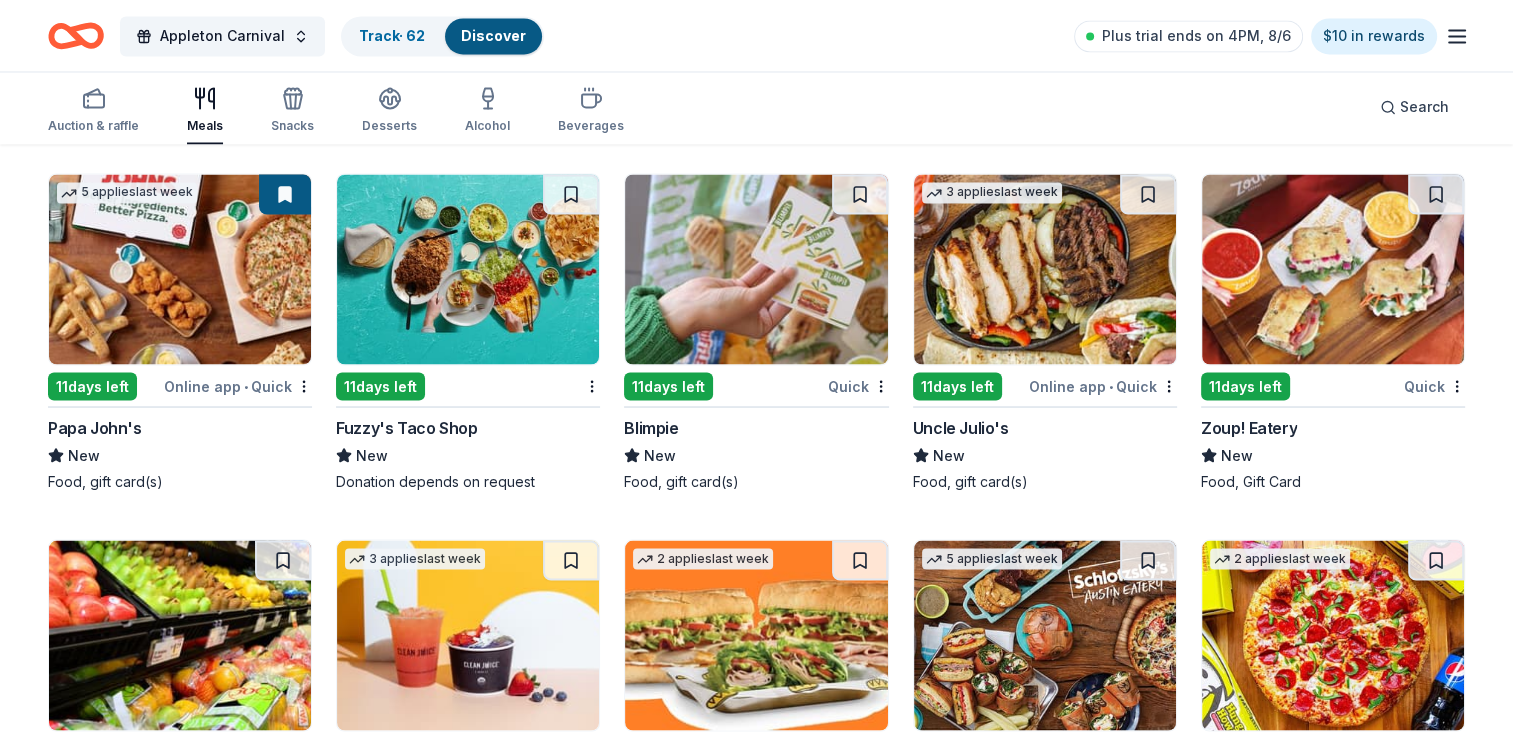 scroll, scrollTop: 3582, scrollLeft: 0, axis: vertical 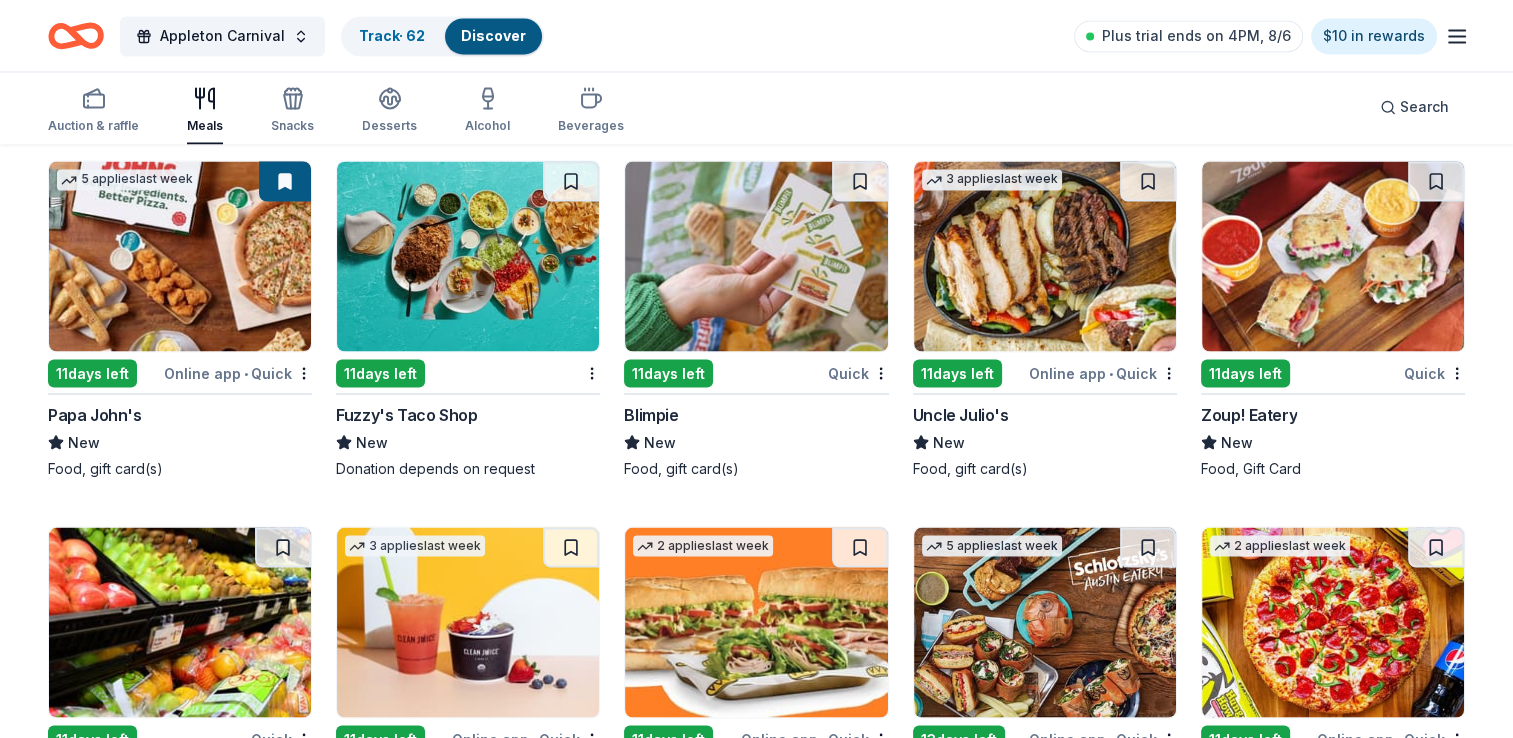 click at bounding box center (1333, 256) 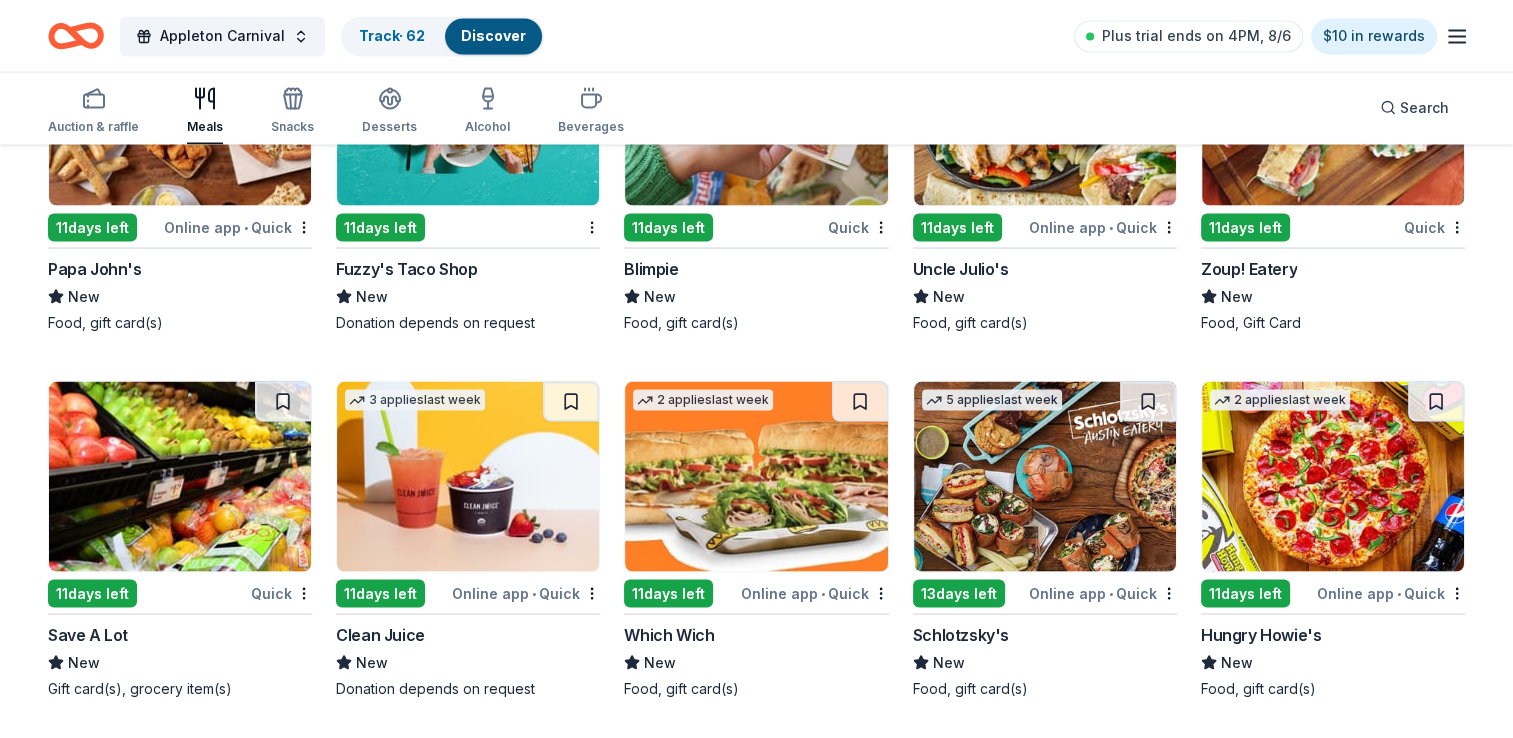 click at bounding box center (756, 476) 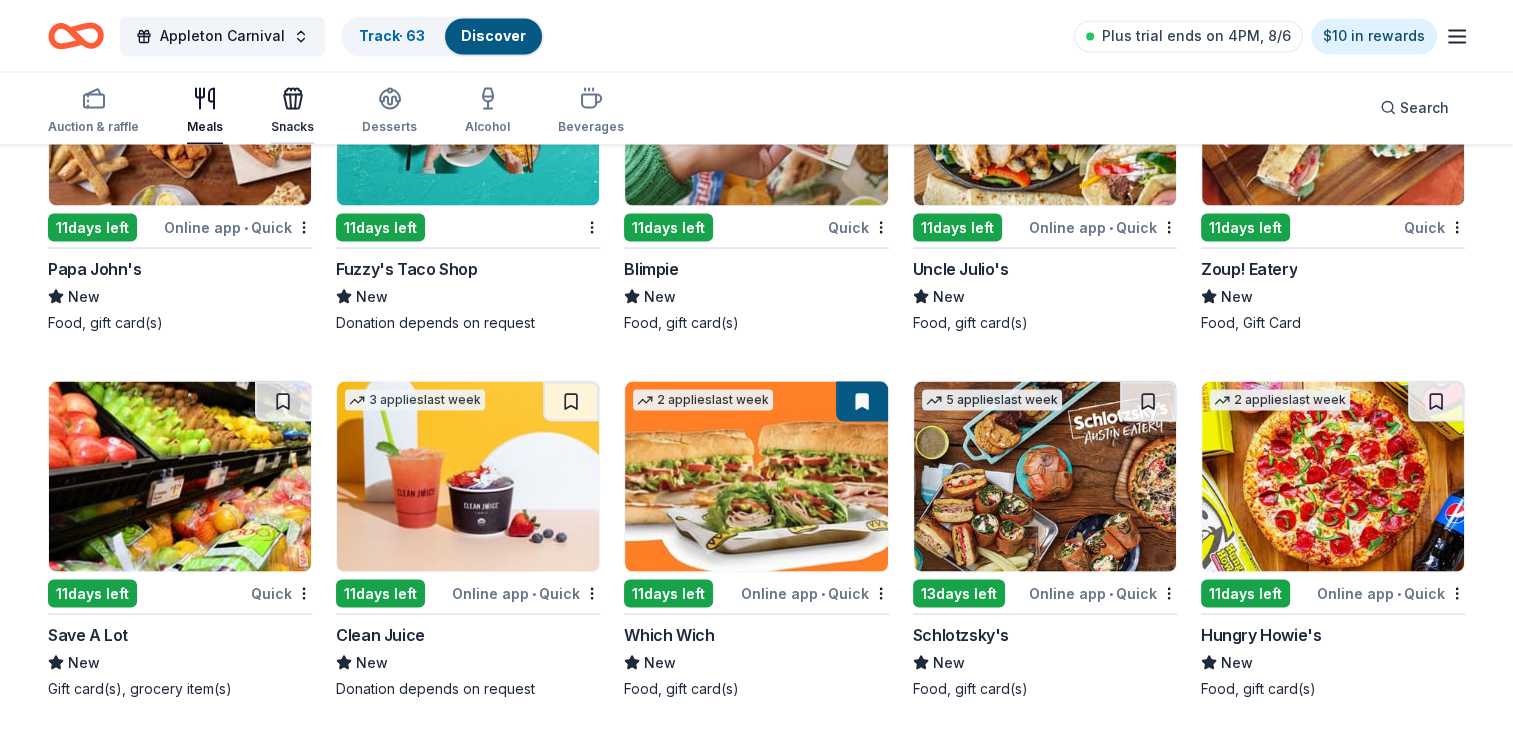 click at bounding box center (292, 98) 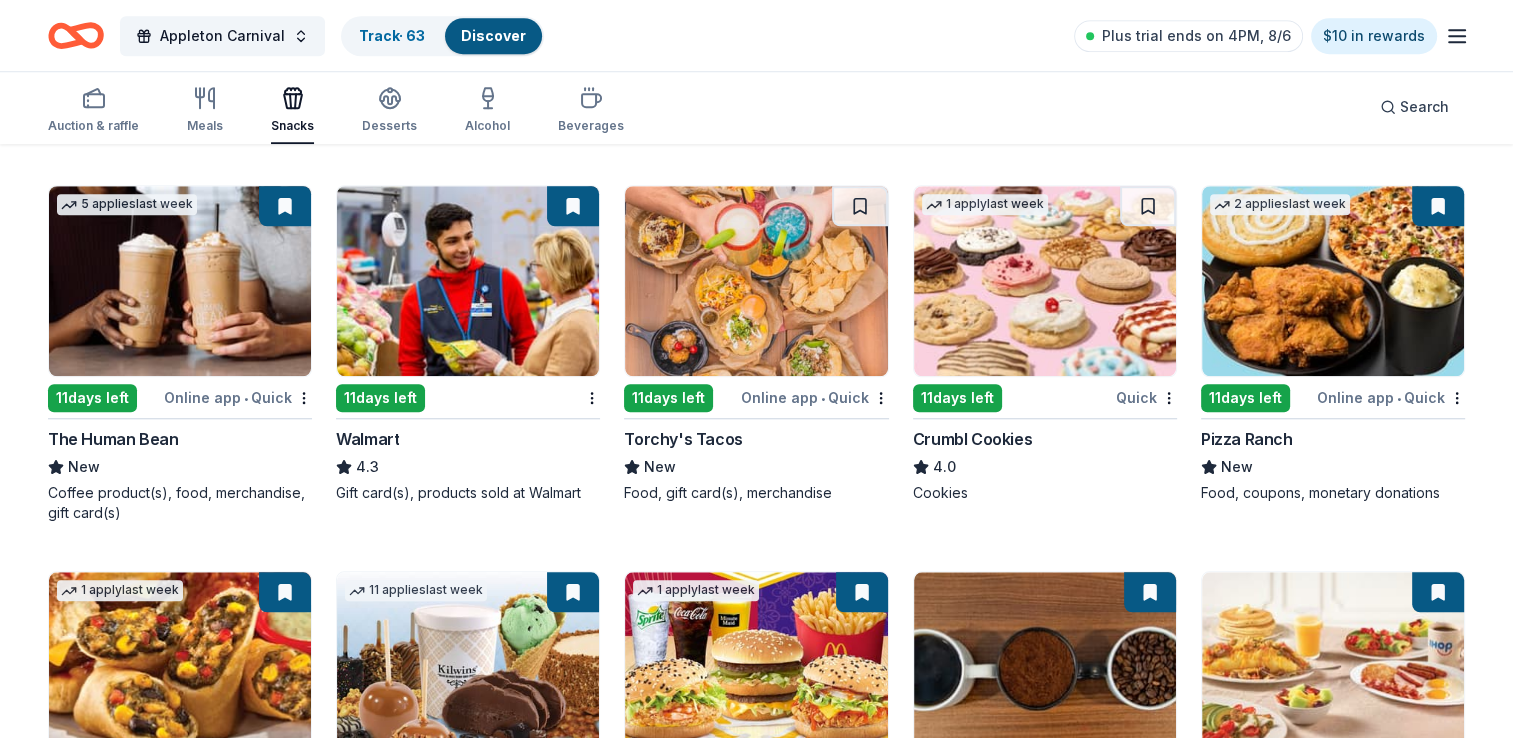 scroll, scrollTop: 1708, scrollLeft: 0, axis: vertical 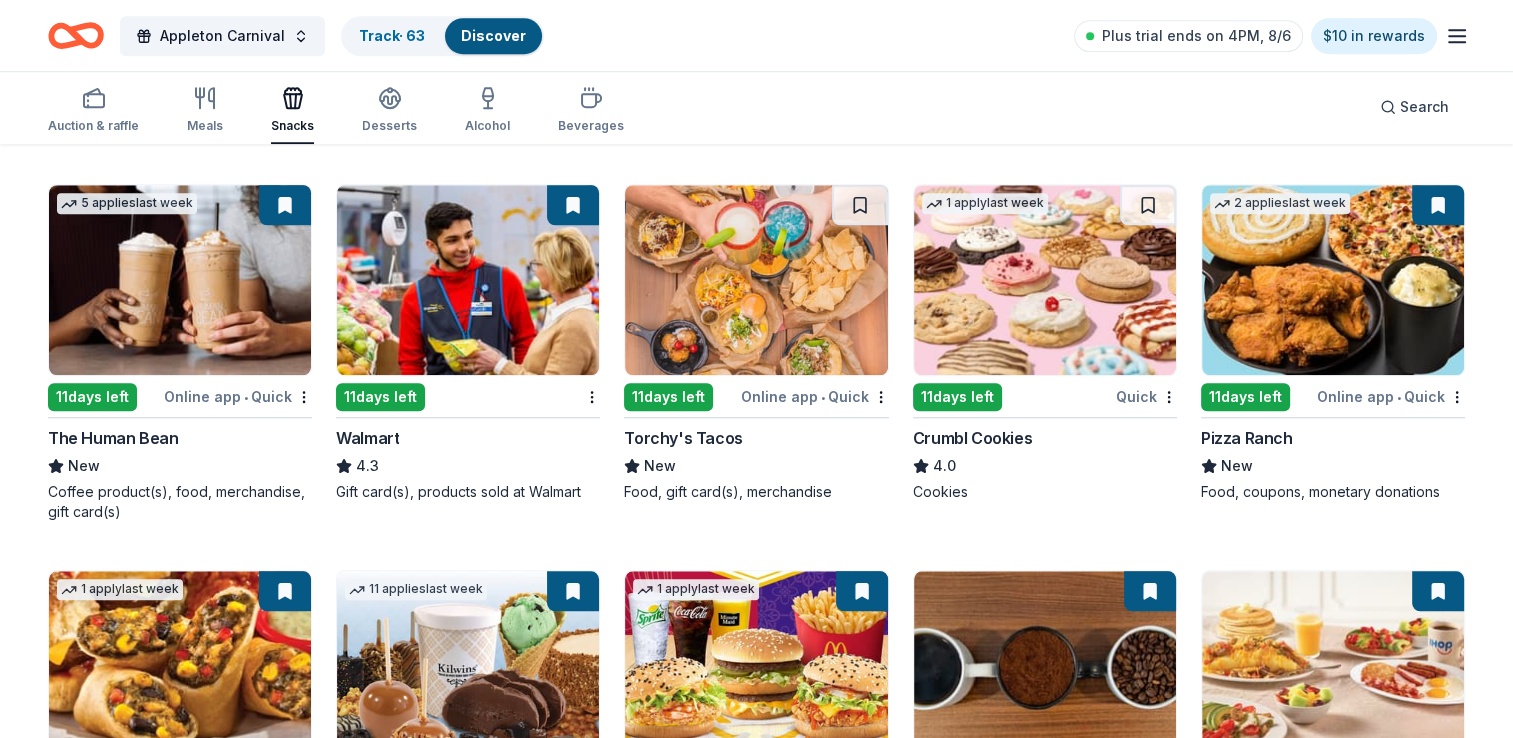 click at bounding box center (1045, 280) 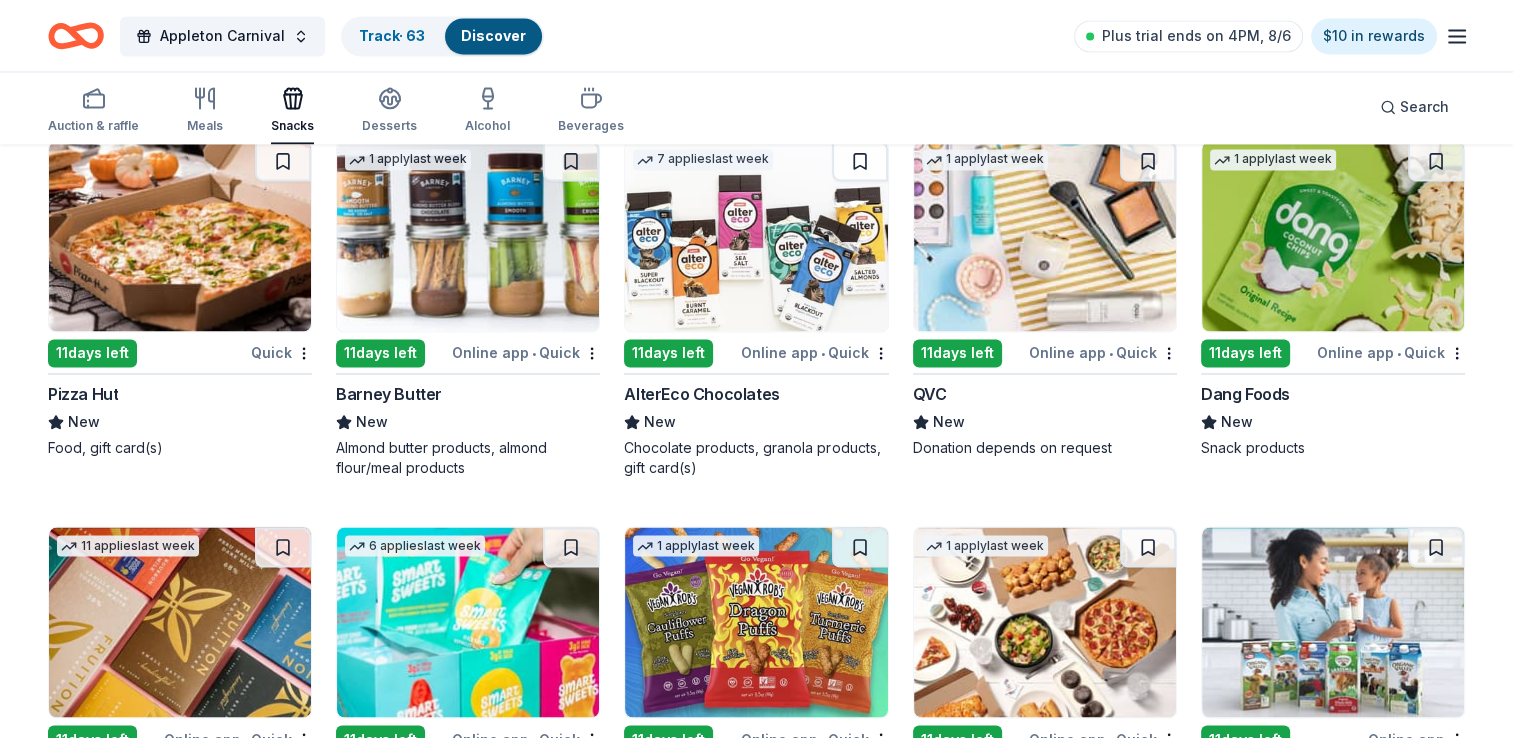 scroll, scrollTop: 3257, scrollLeft: 0, axis: vertical 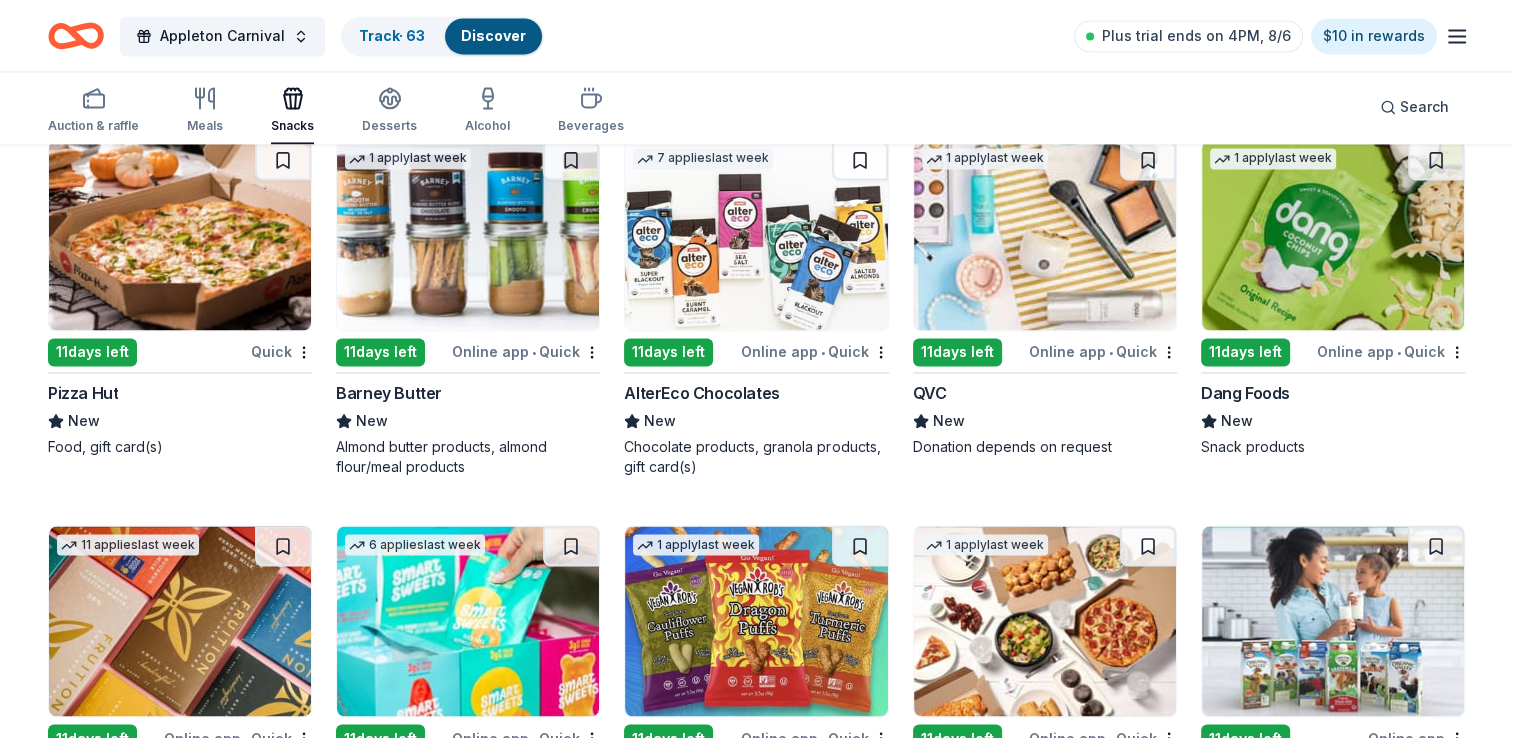 click at bounding box center (468, 235) 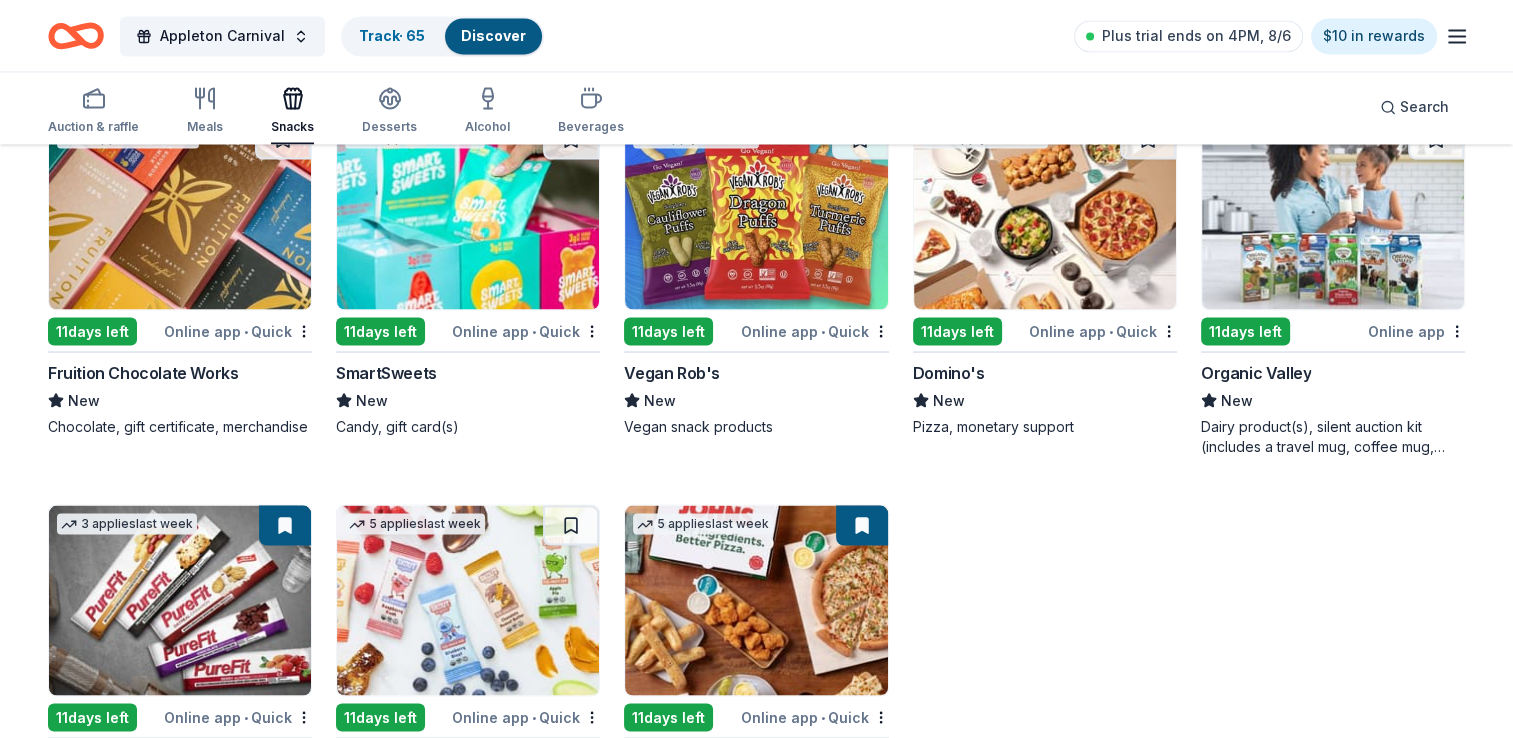 scroll, scrollTop: 3676, scrollLeft: 0, axis: vertical 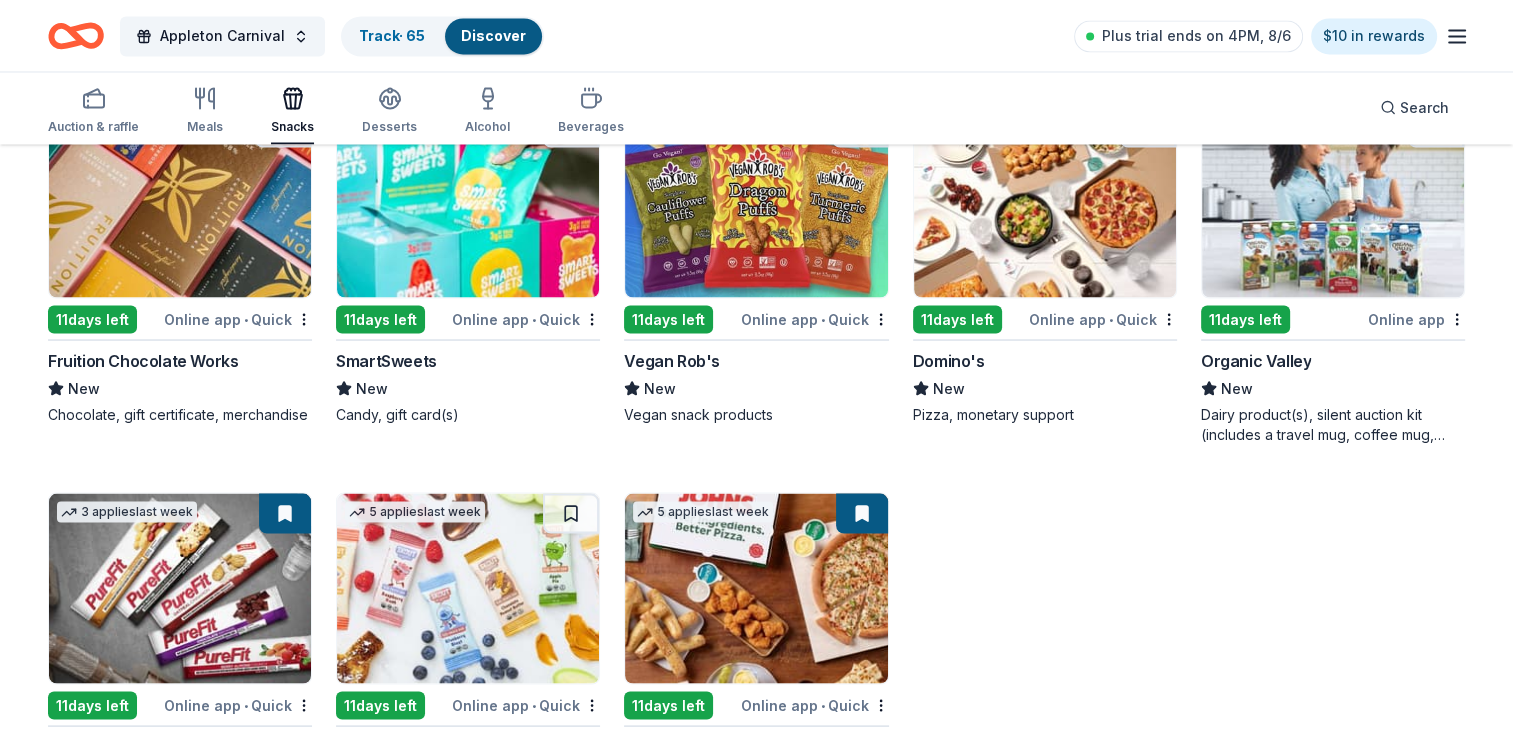 click at bounding box center (180, 202) 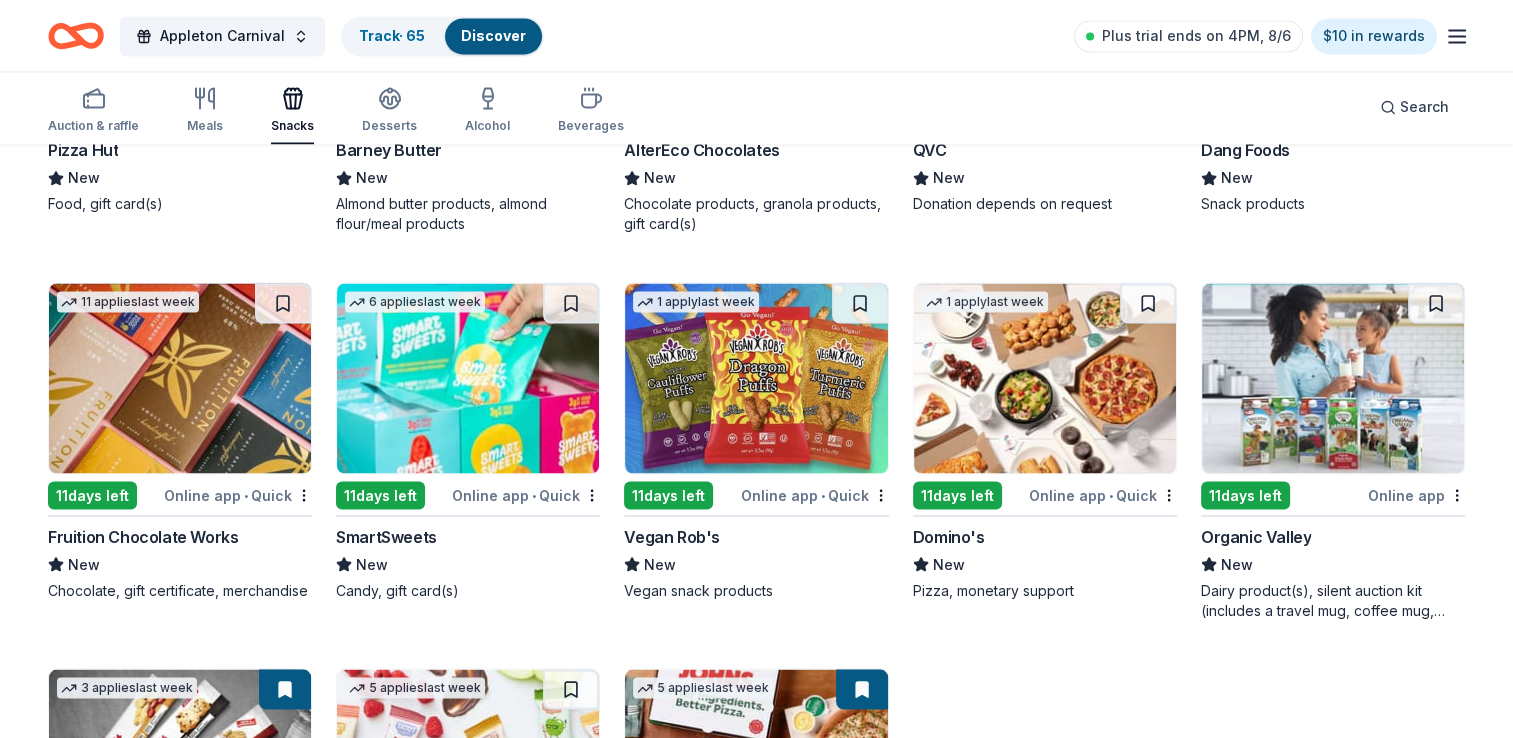 scroll, scrollTop: 3500, scrollLeft: 0, axis: vertical 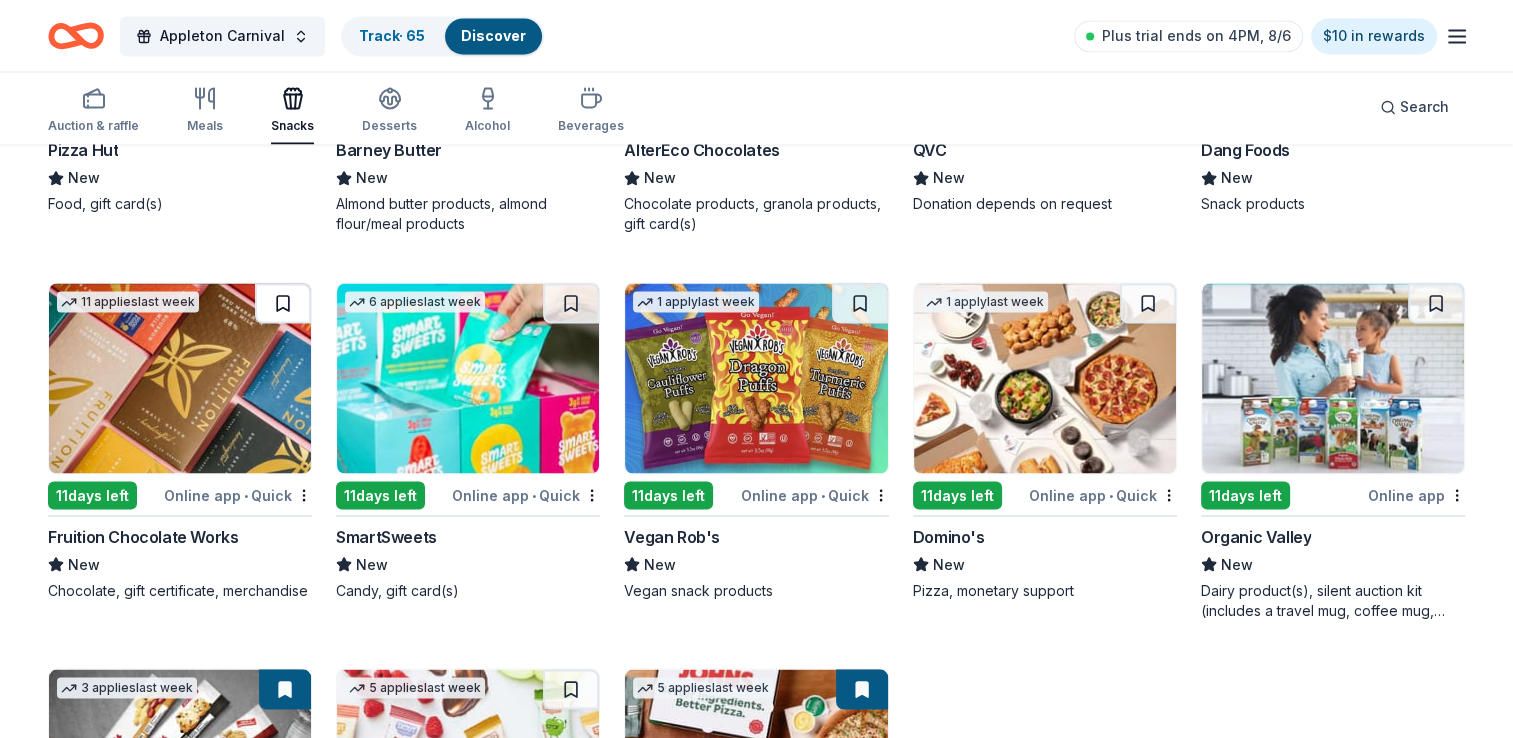 click at bounding box center [283, 303] 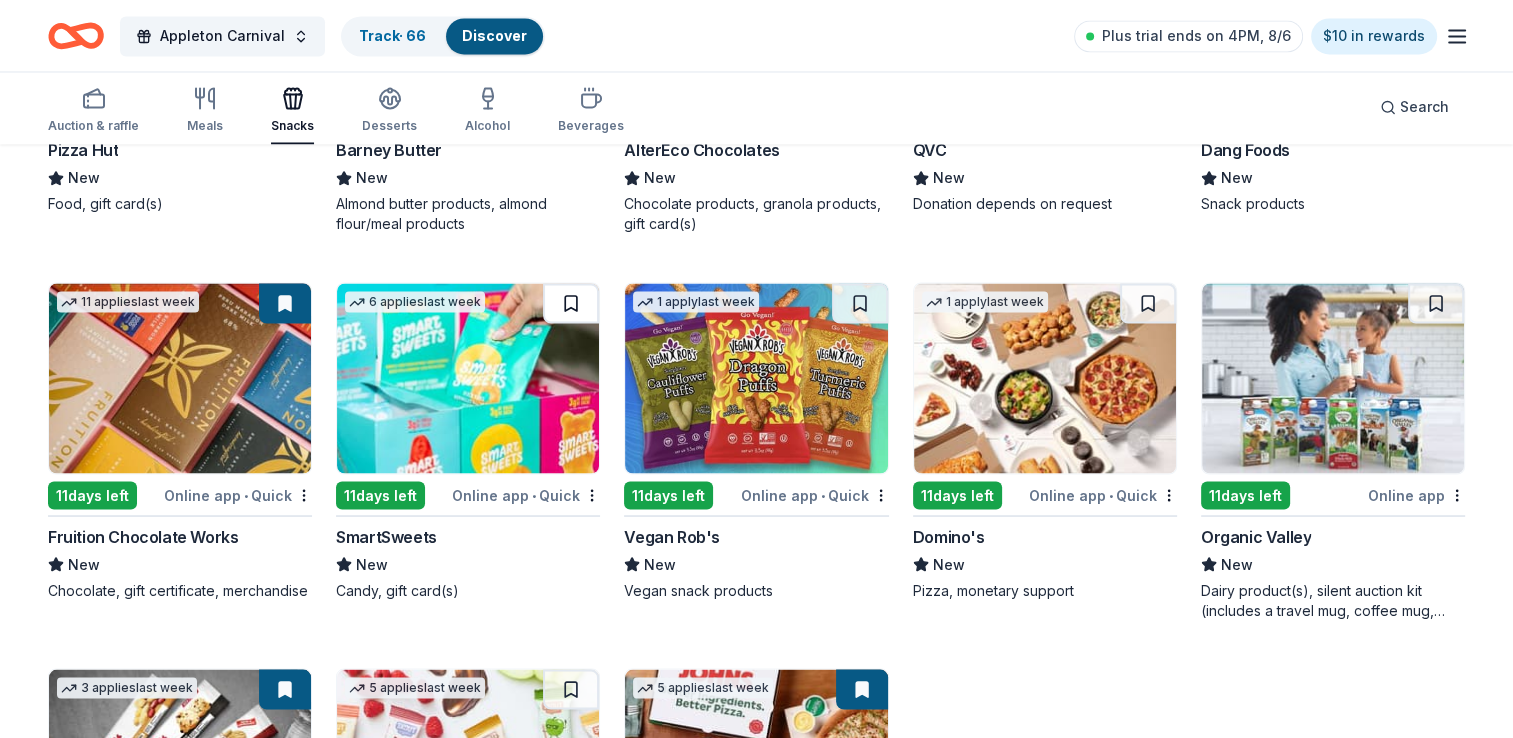 click at bounding box center (571, 303) 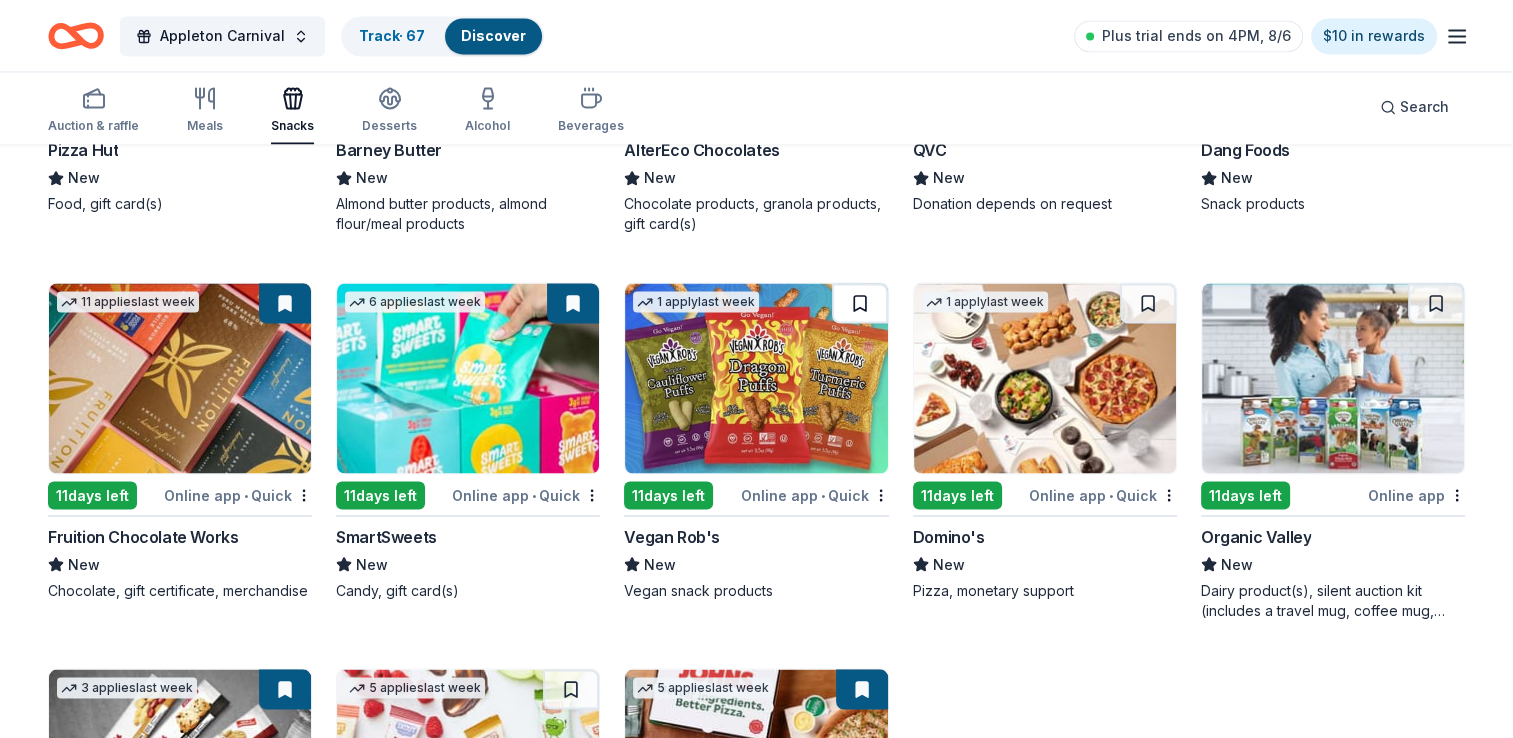 click at bounding box center [860, 303] 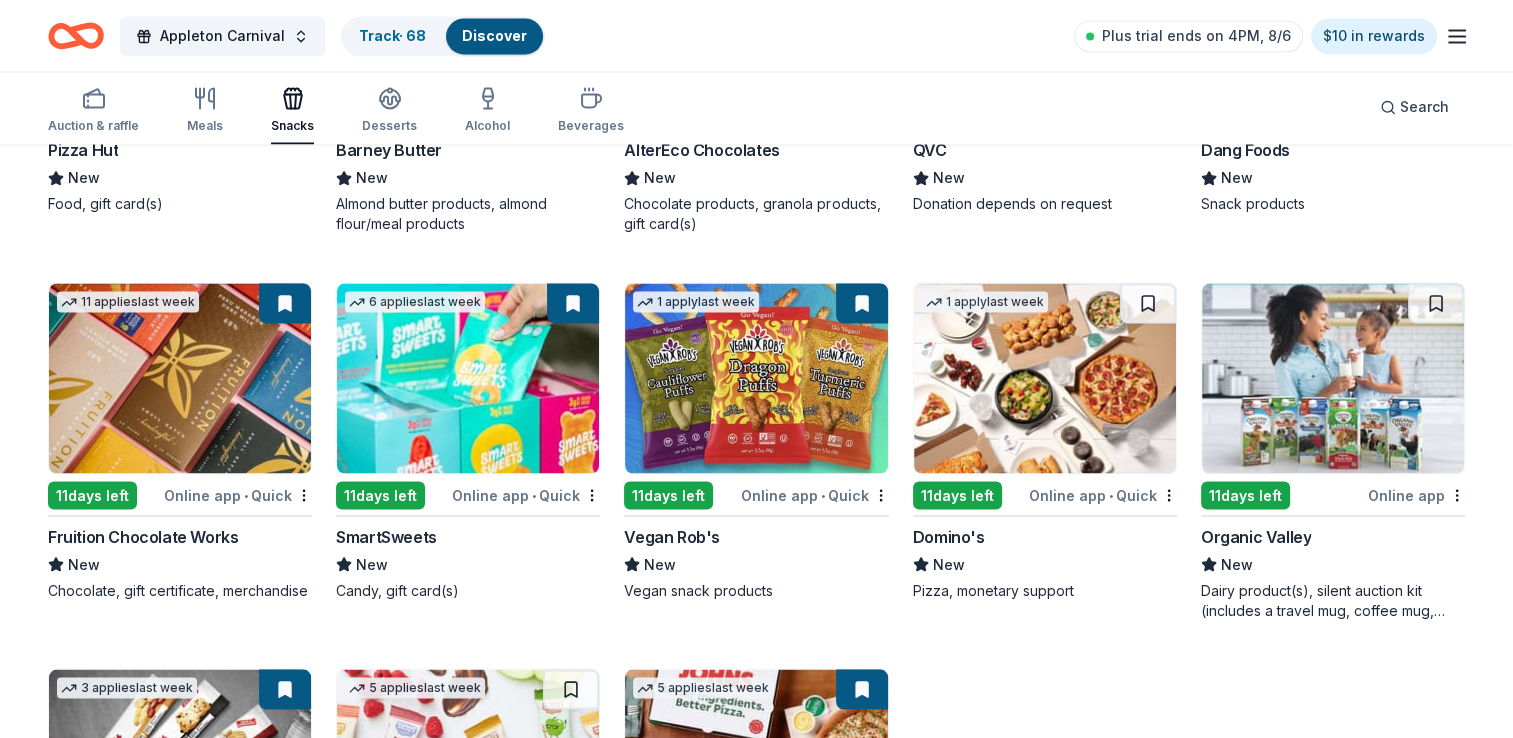 scroll, scrollTop: 3524, scrollLeft: 0, axis: vertical 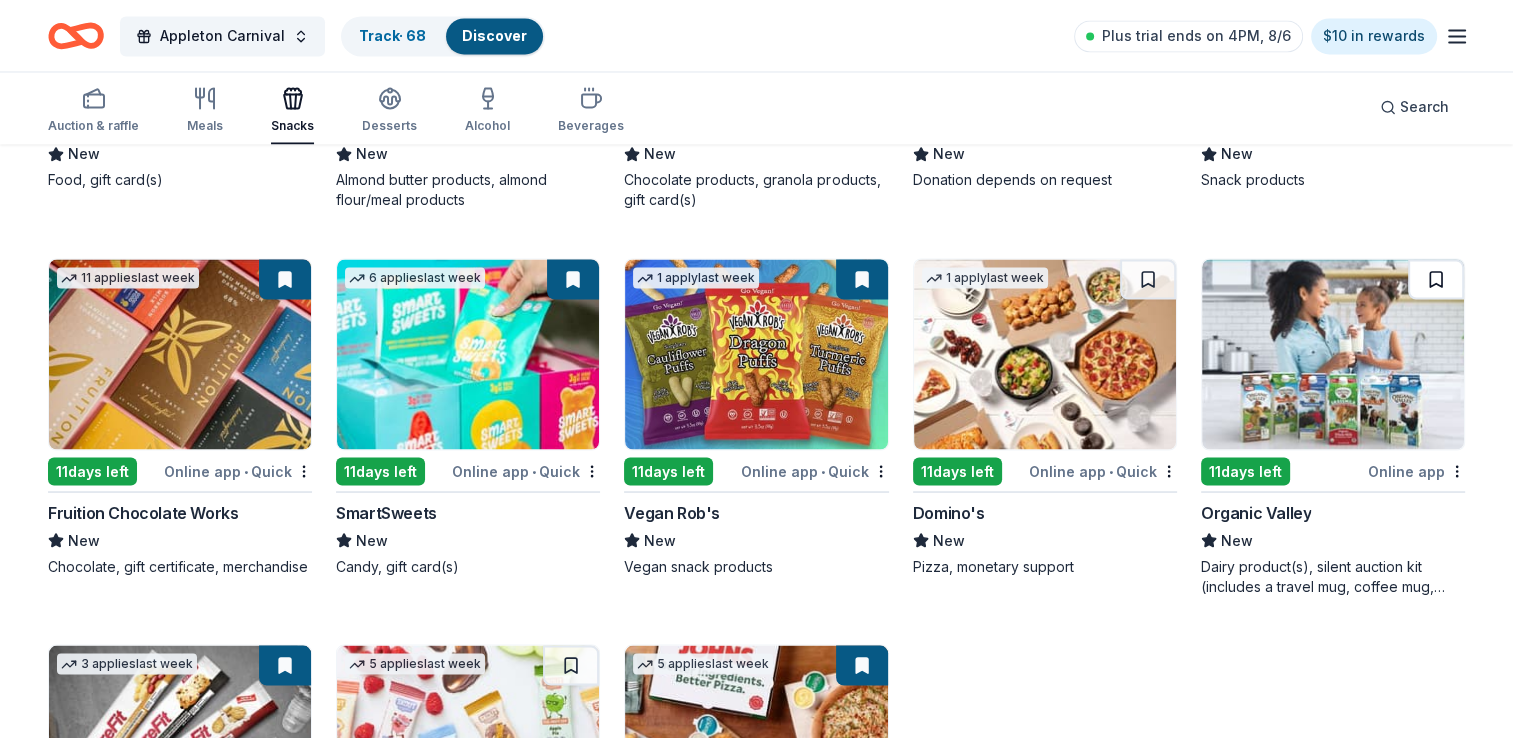 click at bounding box center [1436, 279] 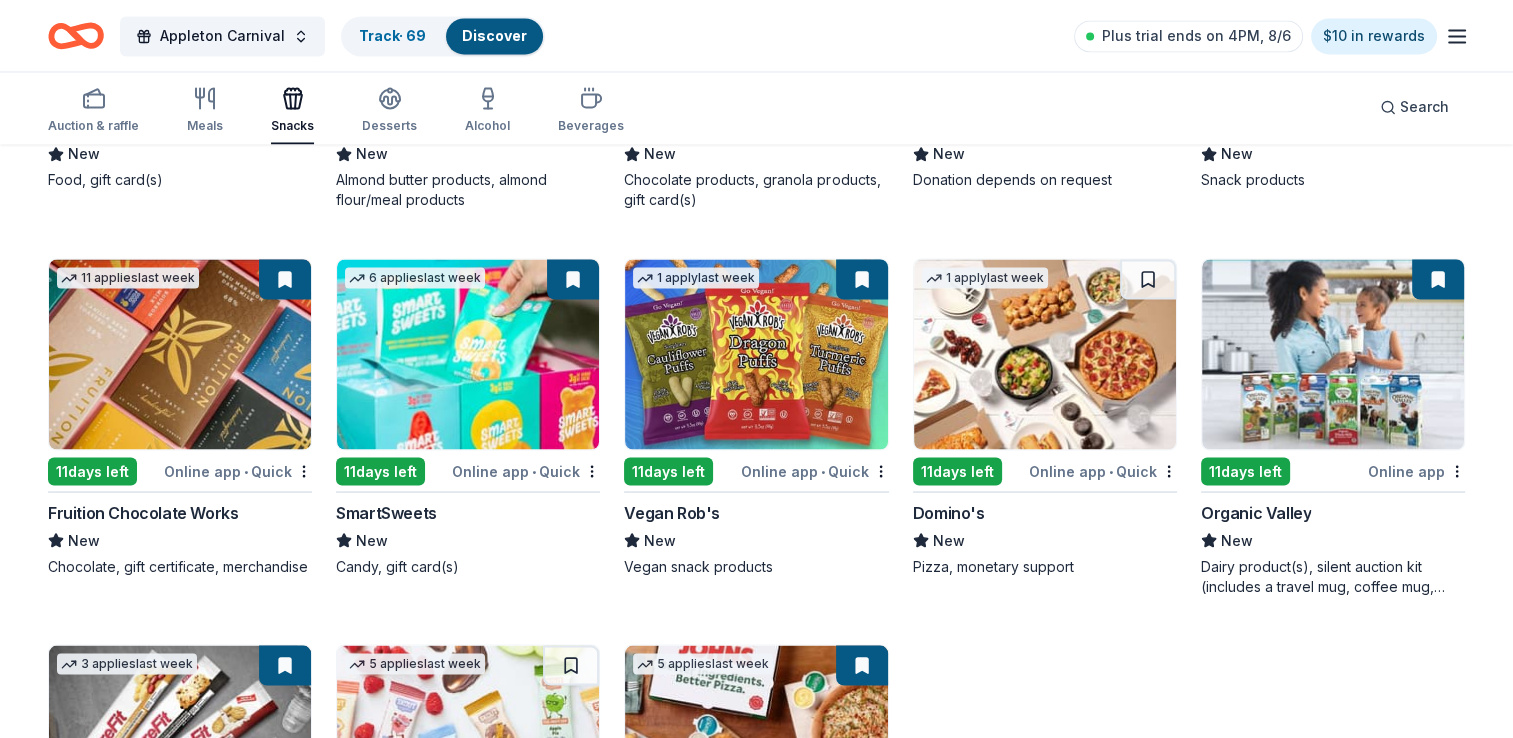 scroll, scrollTop: 3784, scrollLeft: 0, axis: vertical 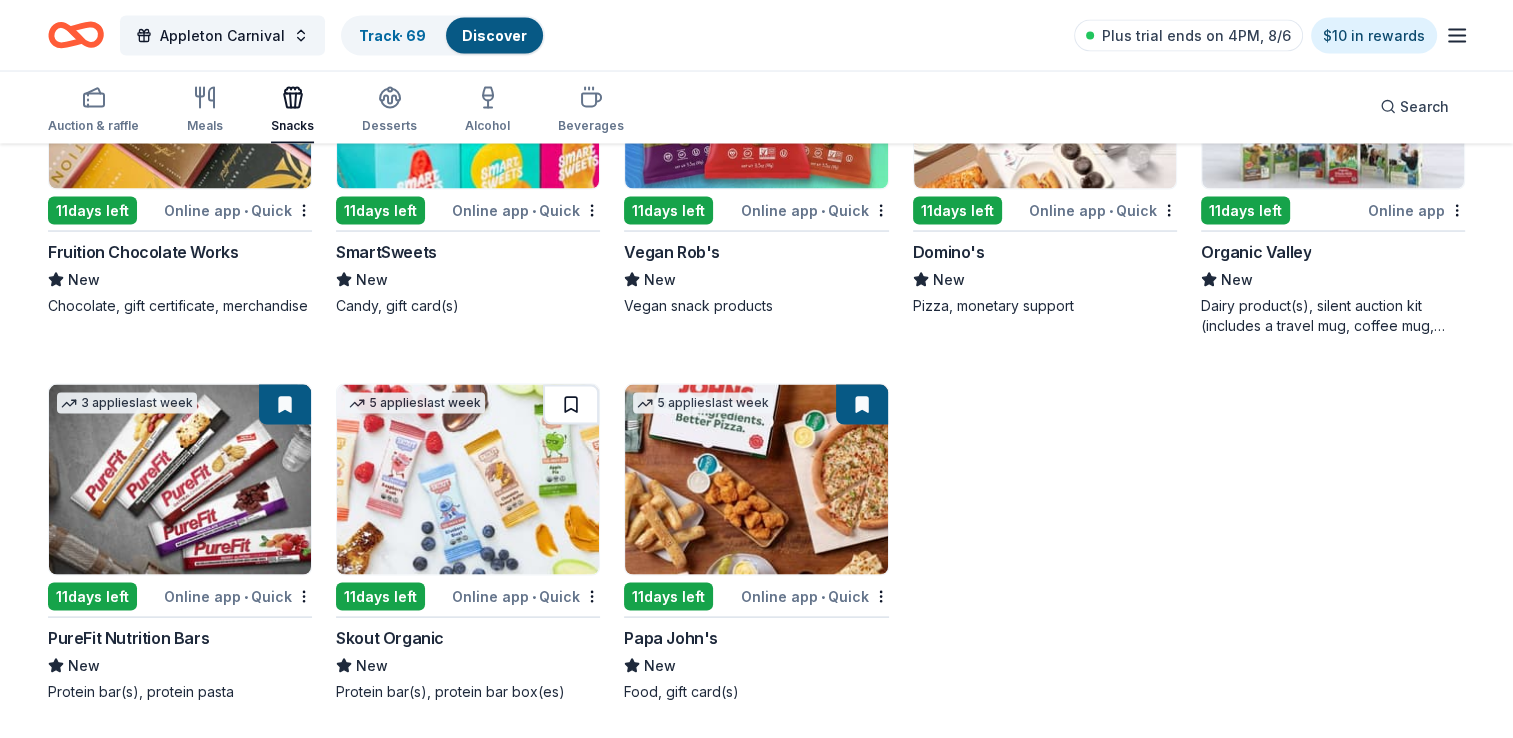 click at bounding box center (571, 405) 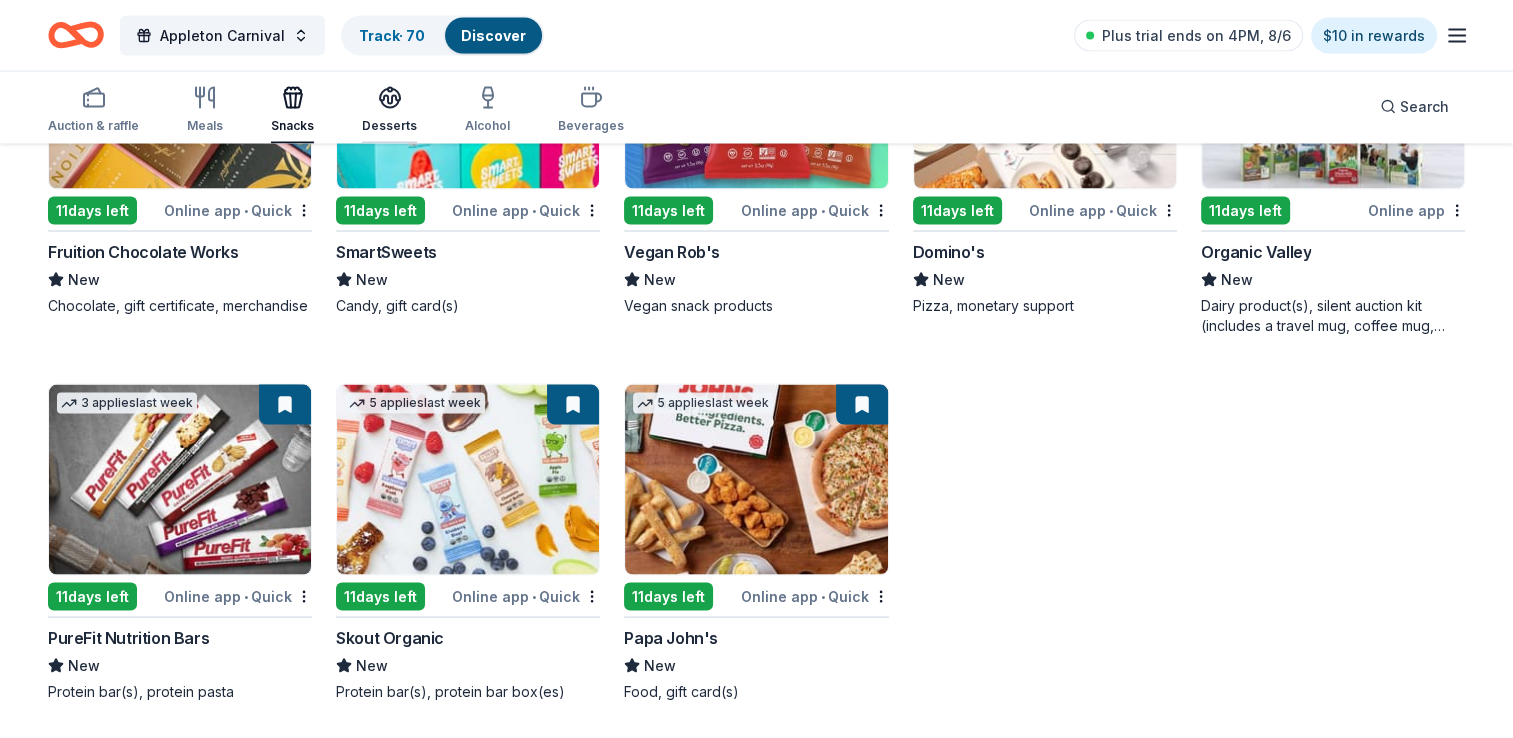 click at bounding box center [389, 98] 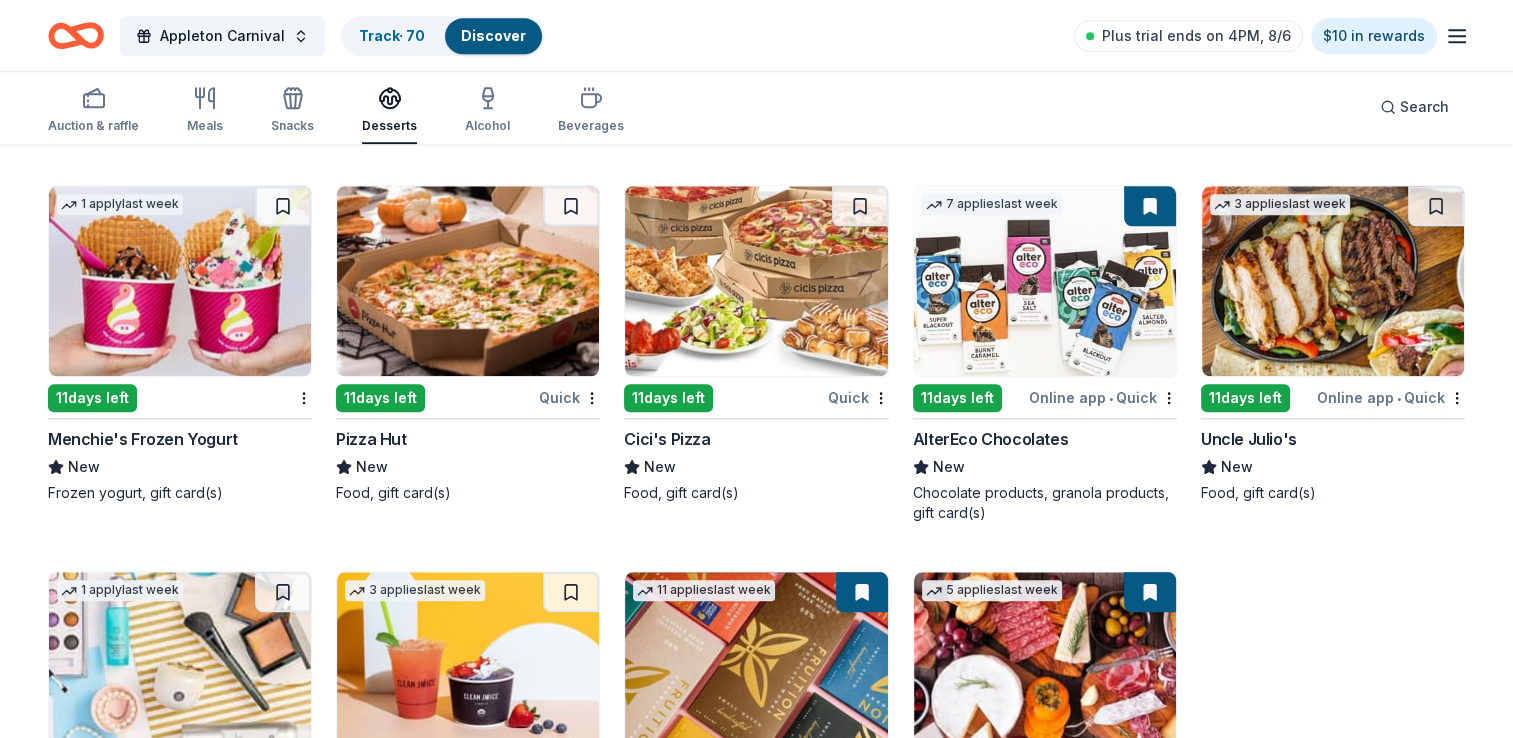 scroll, scrollTop: 2088, scrollLeft: 0, axis: vertical 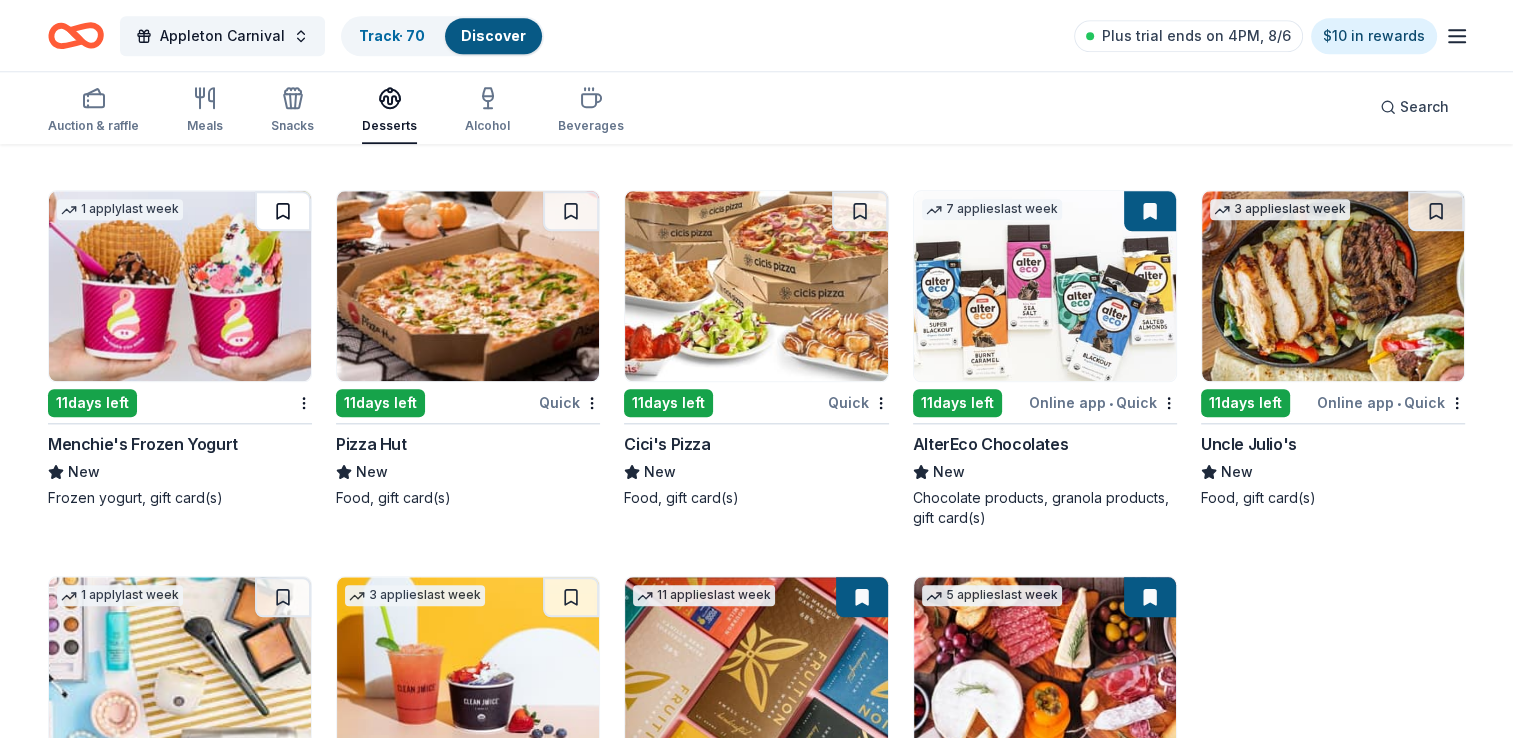 click at bounding box center (283, 211) 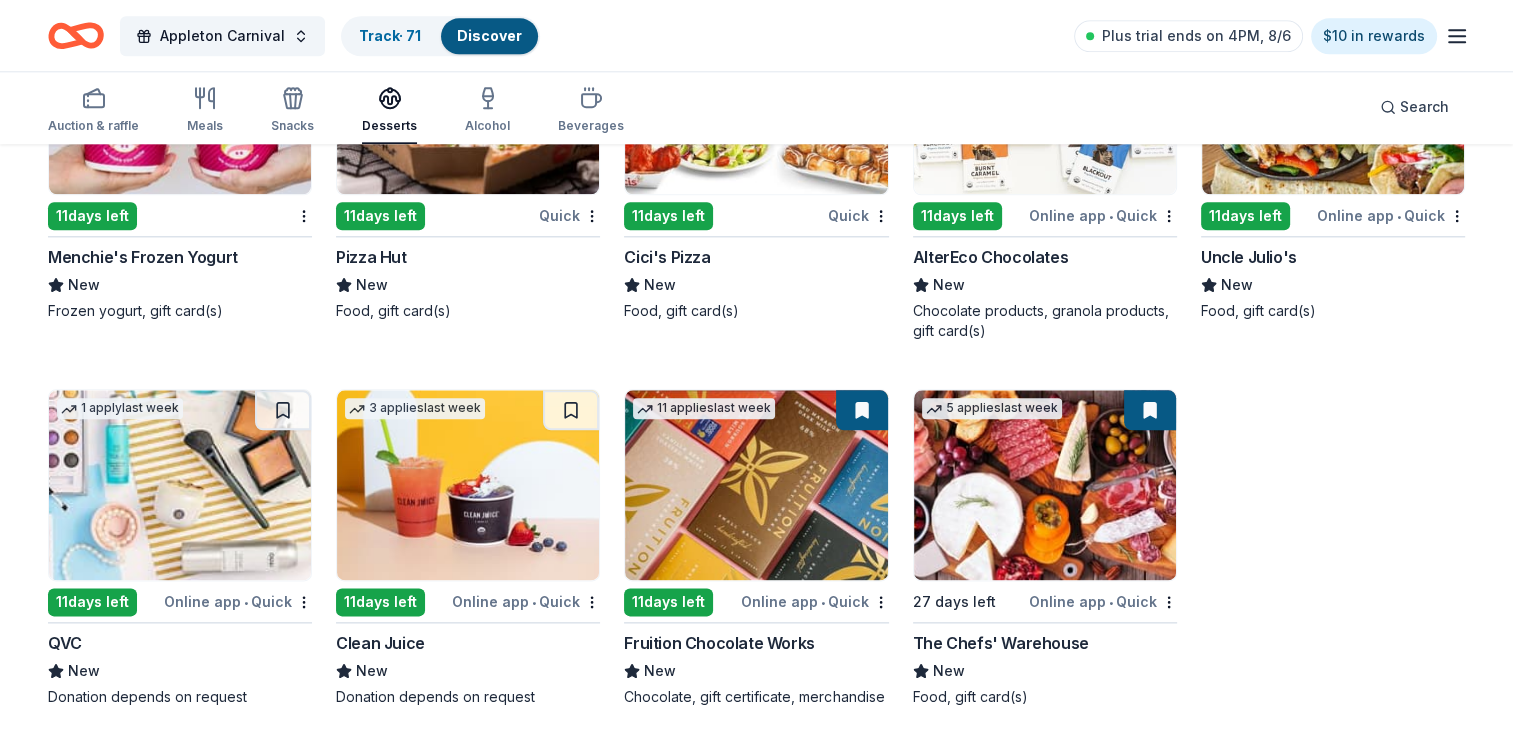 scroll, scrollTop: 2281, scrollLeft: 0, axis: vertical 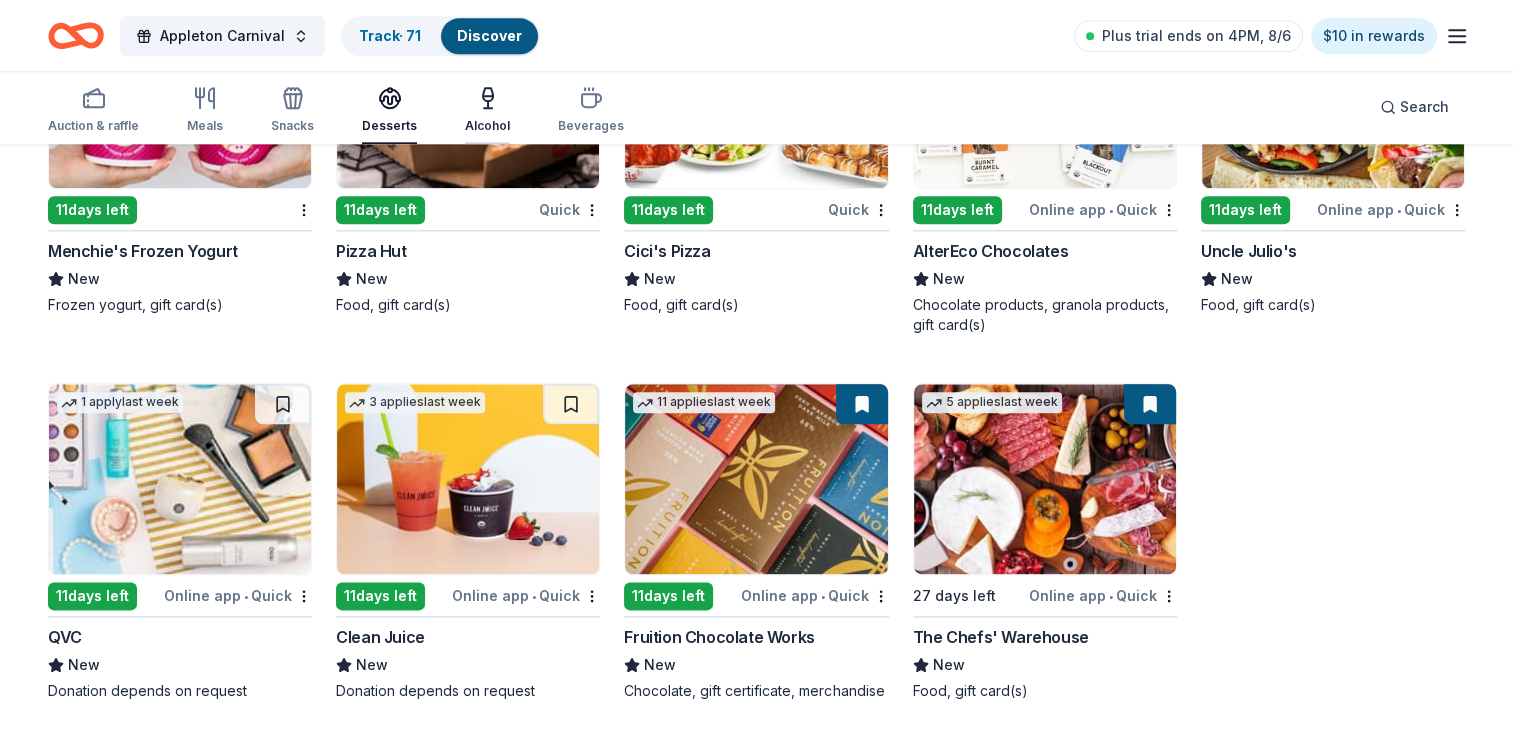 click 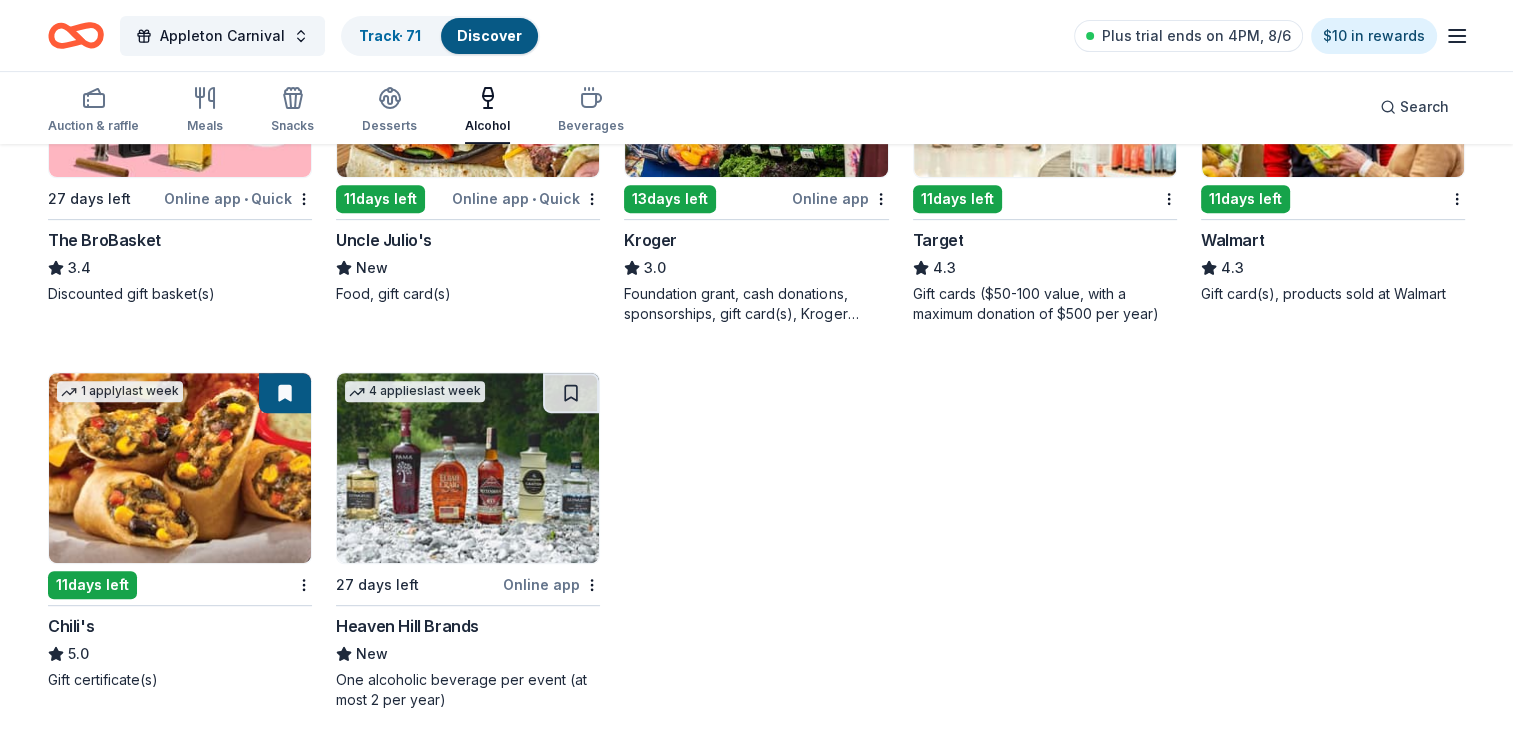 scroll, scrollTop: 778, scrollLeft: 0, axis: vertical 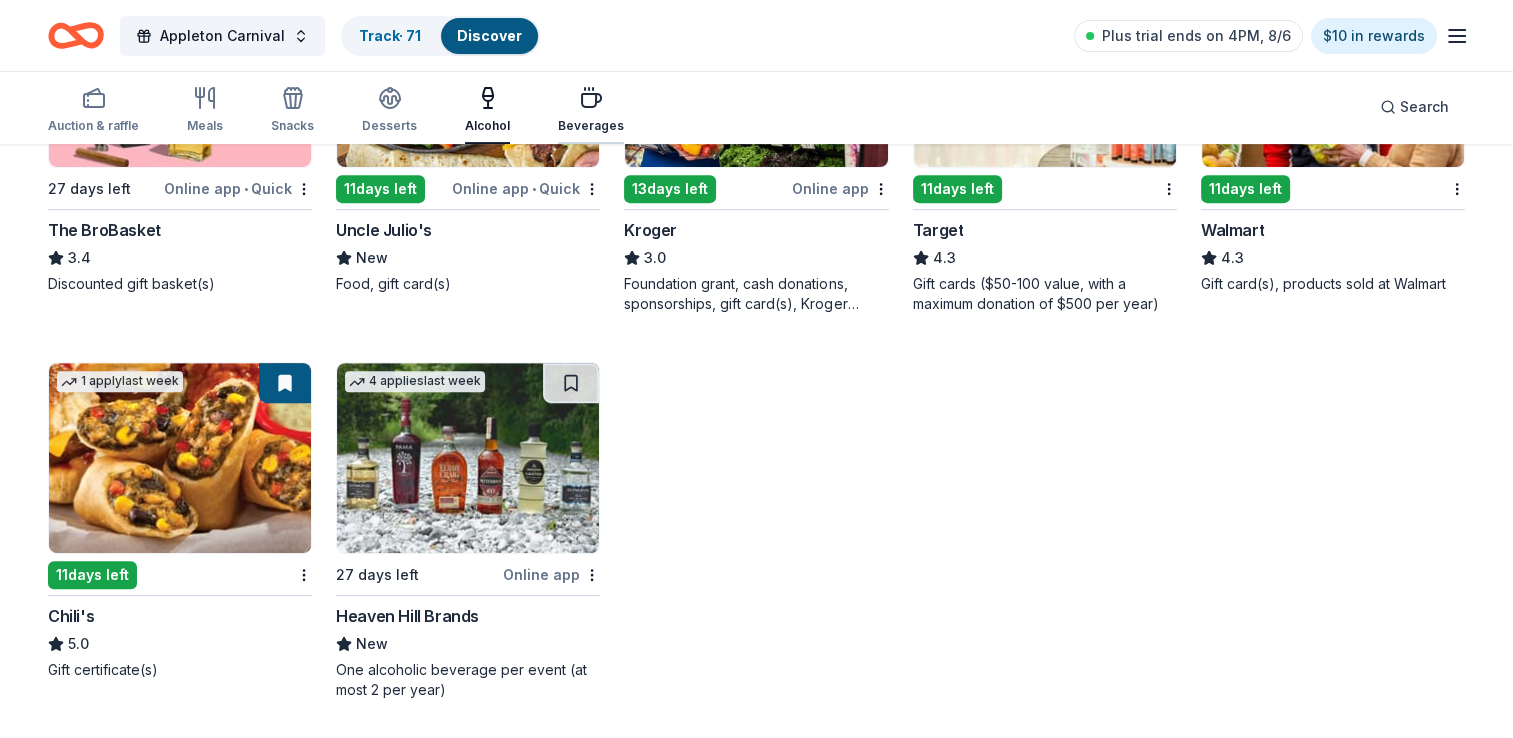 click on "Beverages" at bounding box center (591, 110) 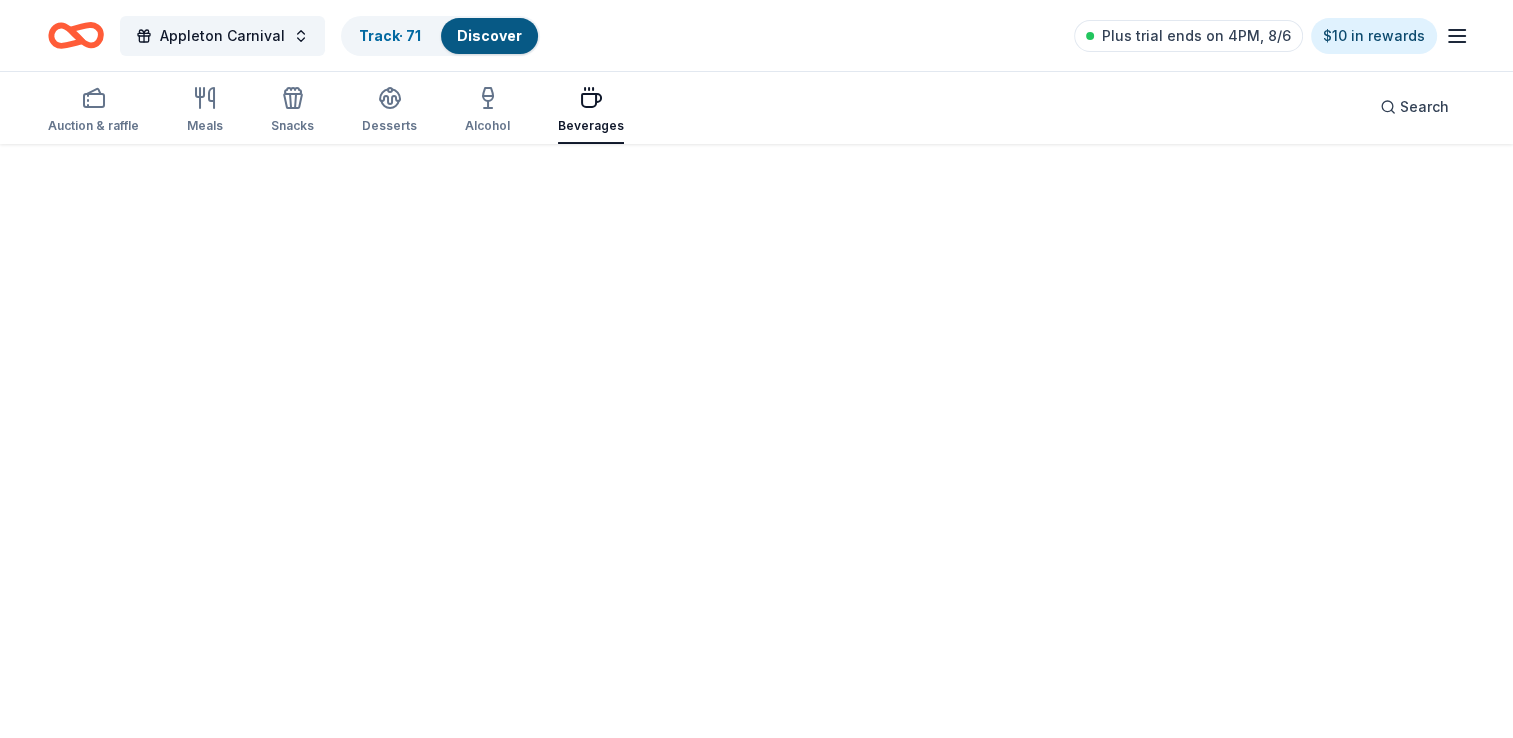 scroll, scrollTop: 0, scrollLeft: 0, axis: both 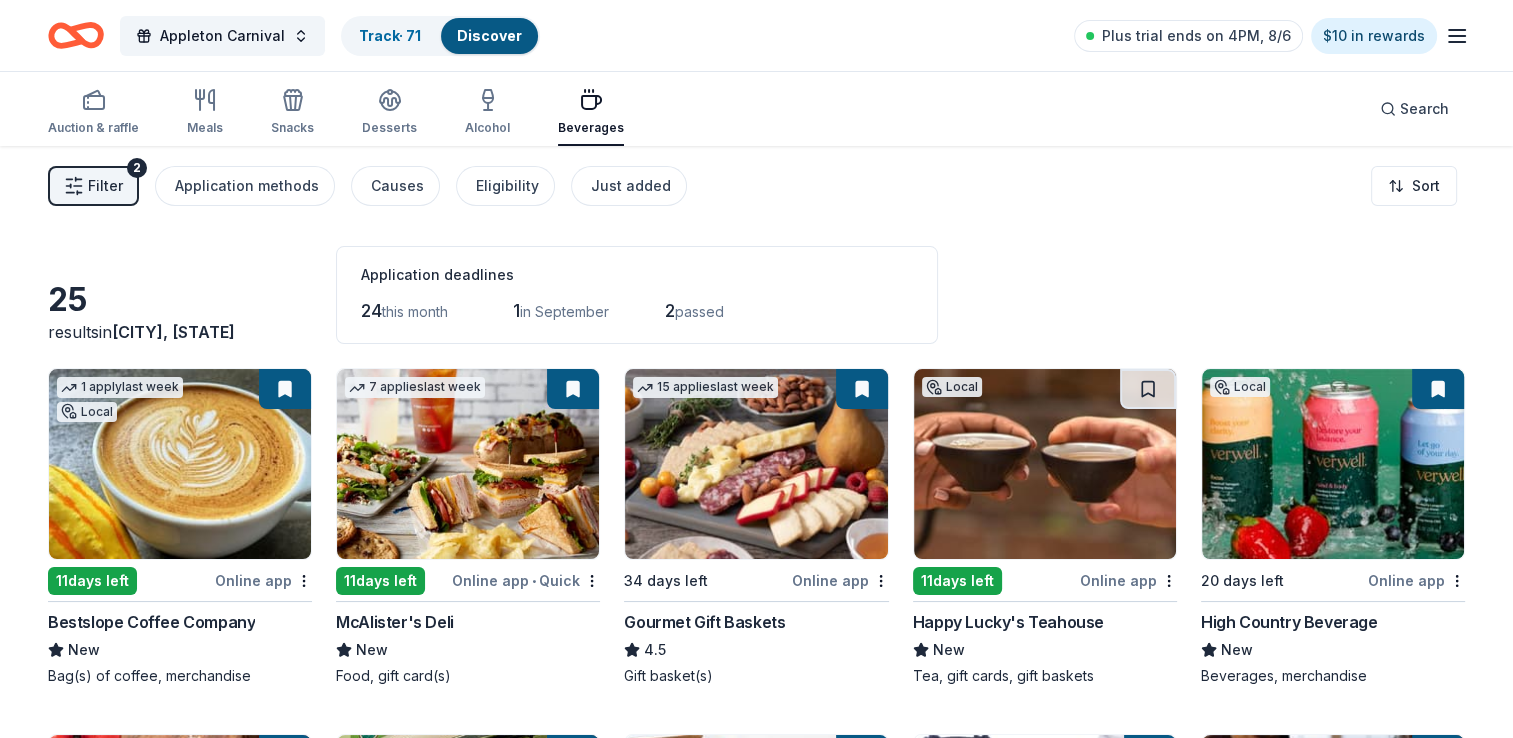 click at bounding box center [756, 464] 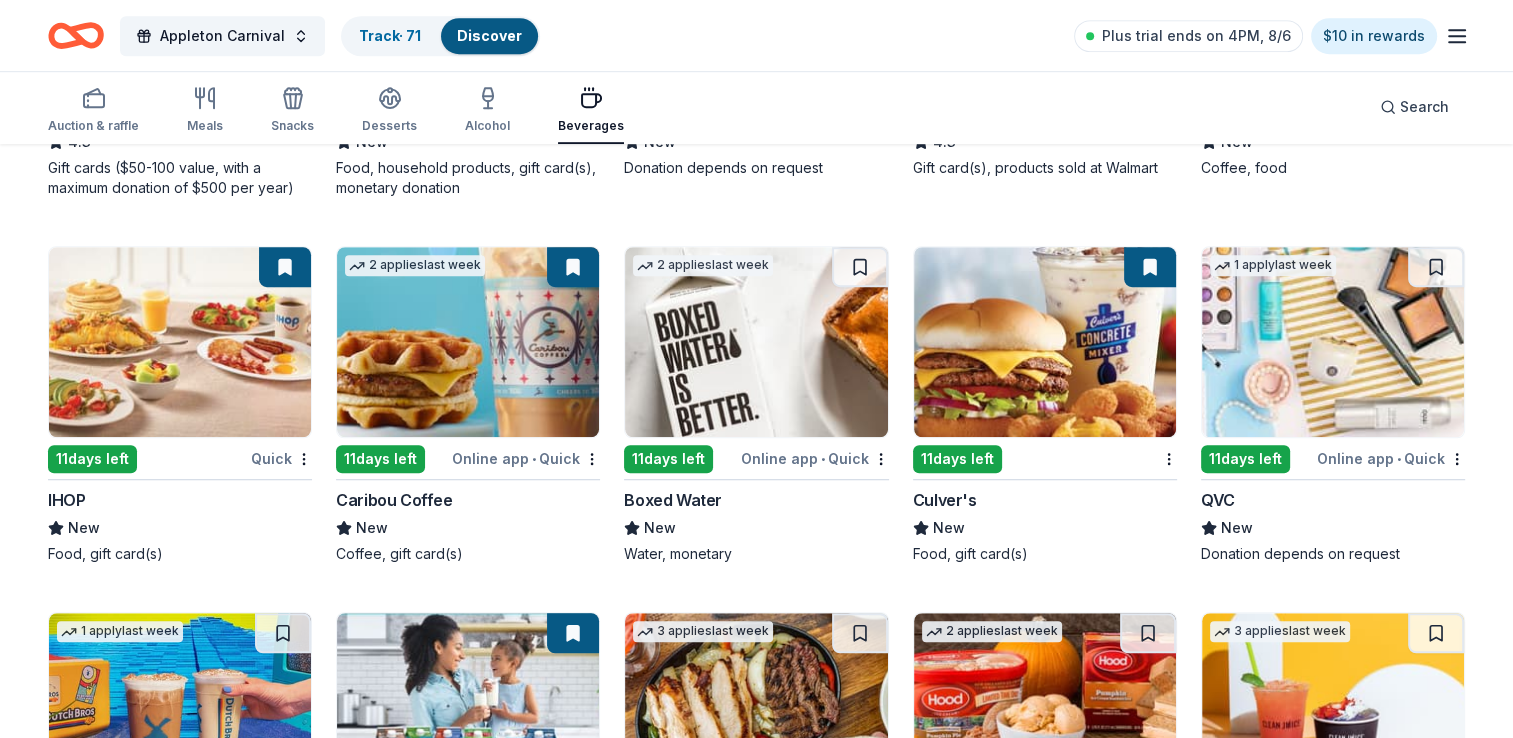 scroll, scrollTop: 1509, scrollLeft: 0, axis: vertical 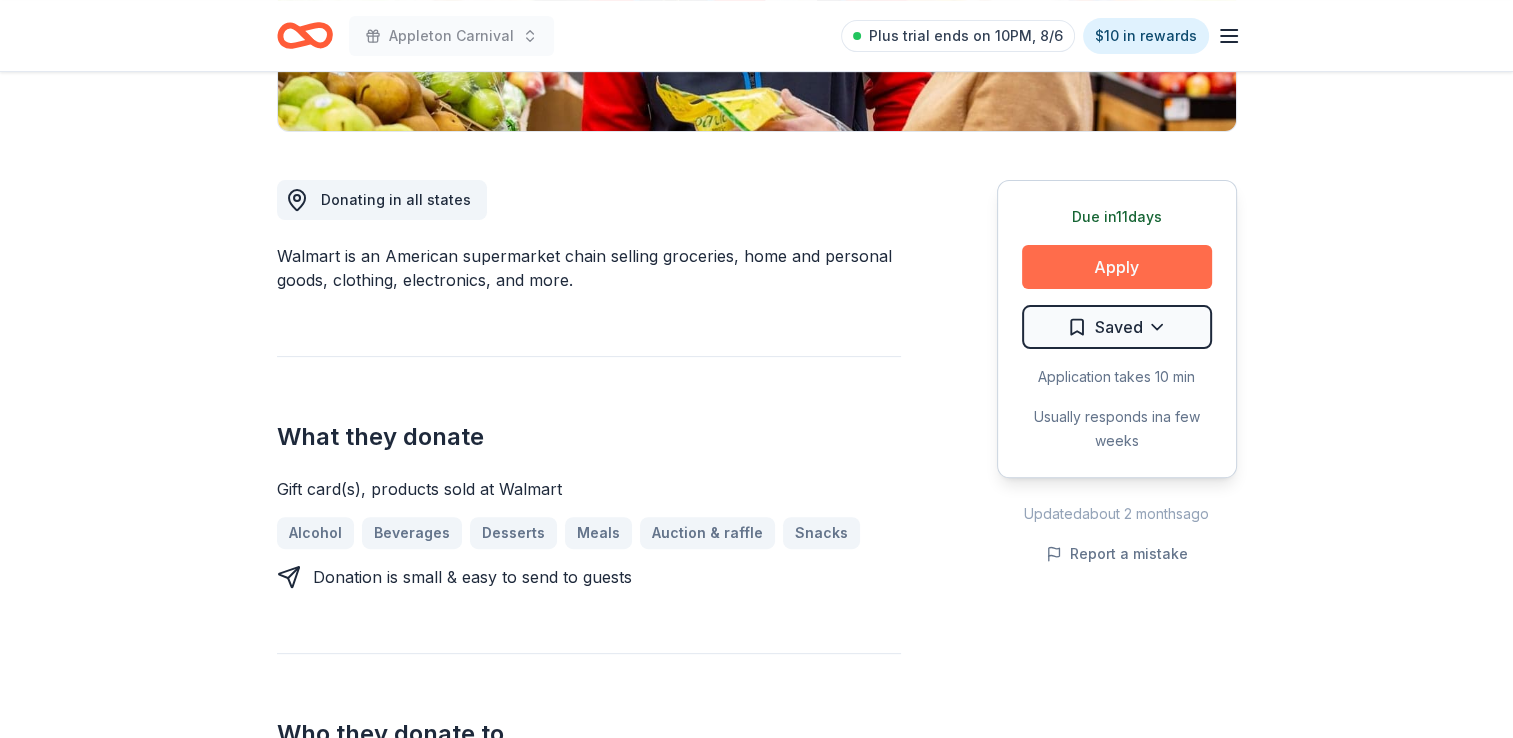 click on "Apply" at bounding box center (1117, 267) 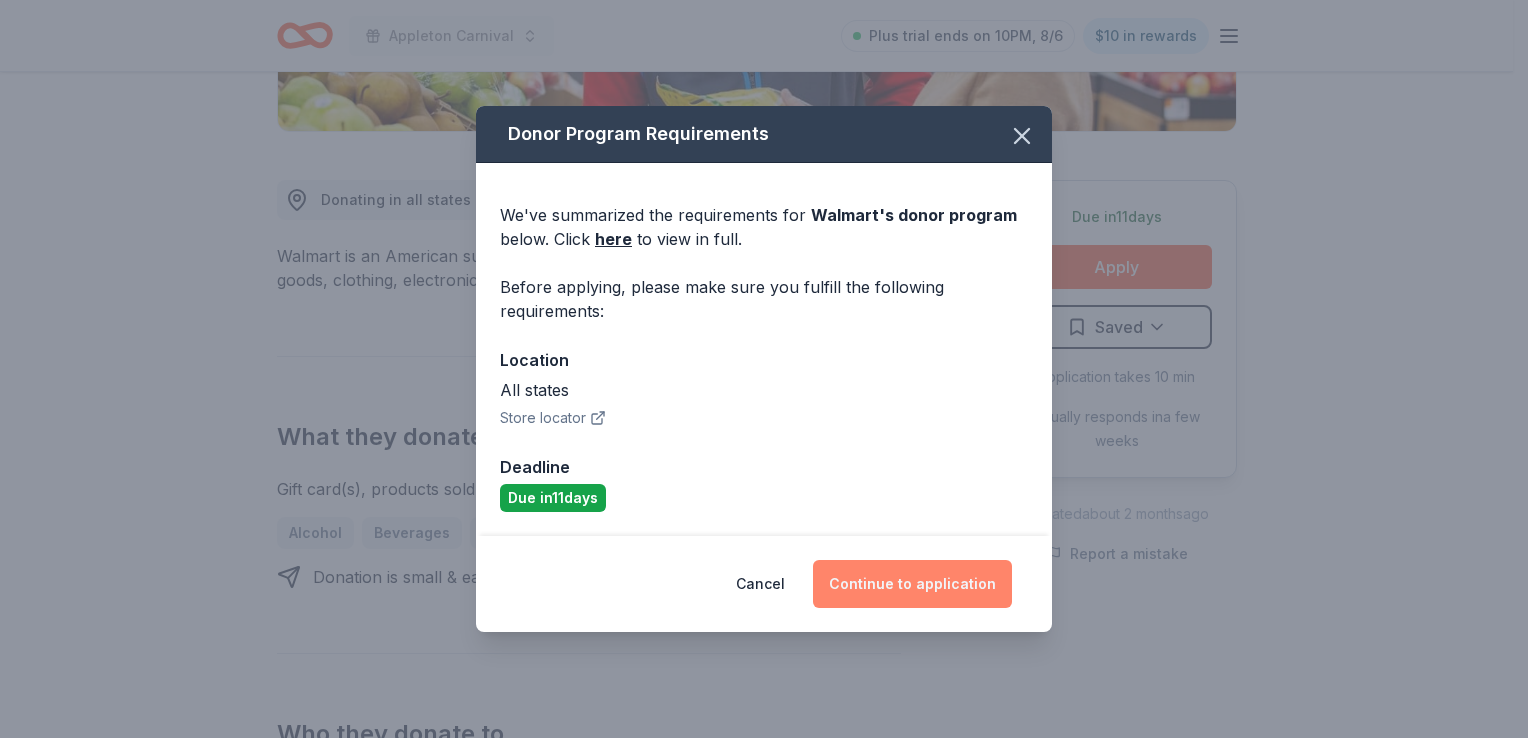 click on "Continue to application" at bounding box center (912, 584) 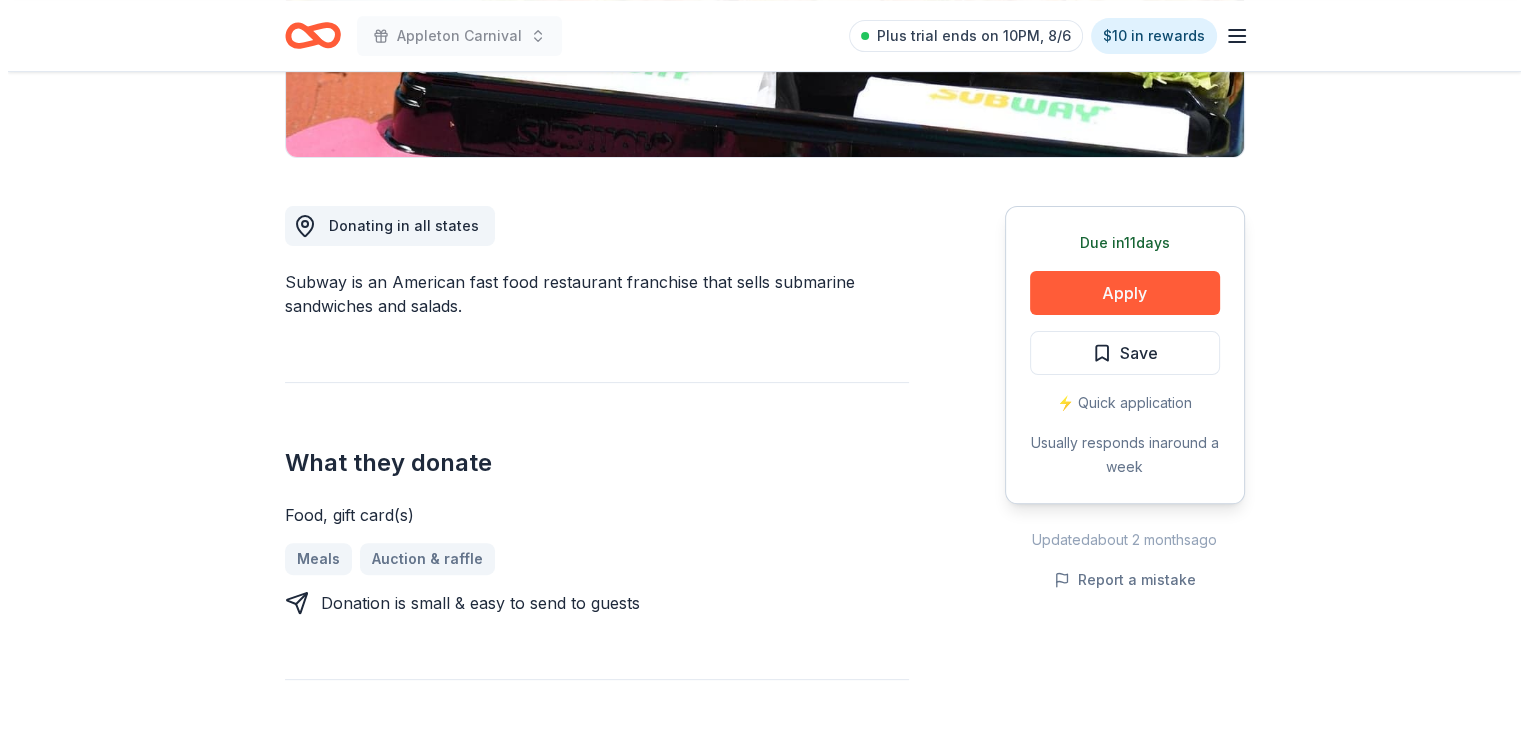 scroll, scrollTop: 491, scrollLeft: 0, axis: vertical 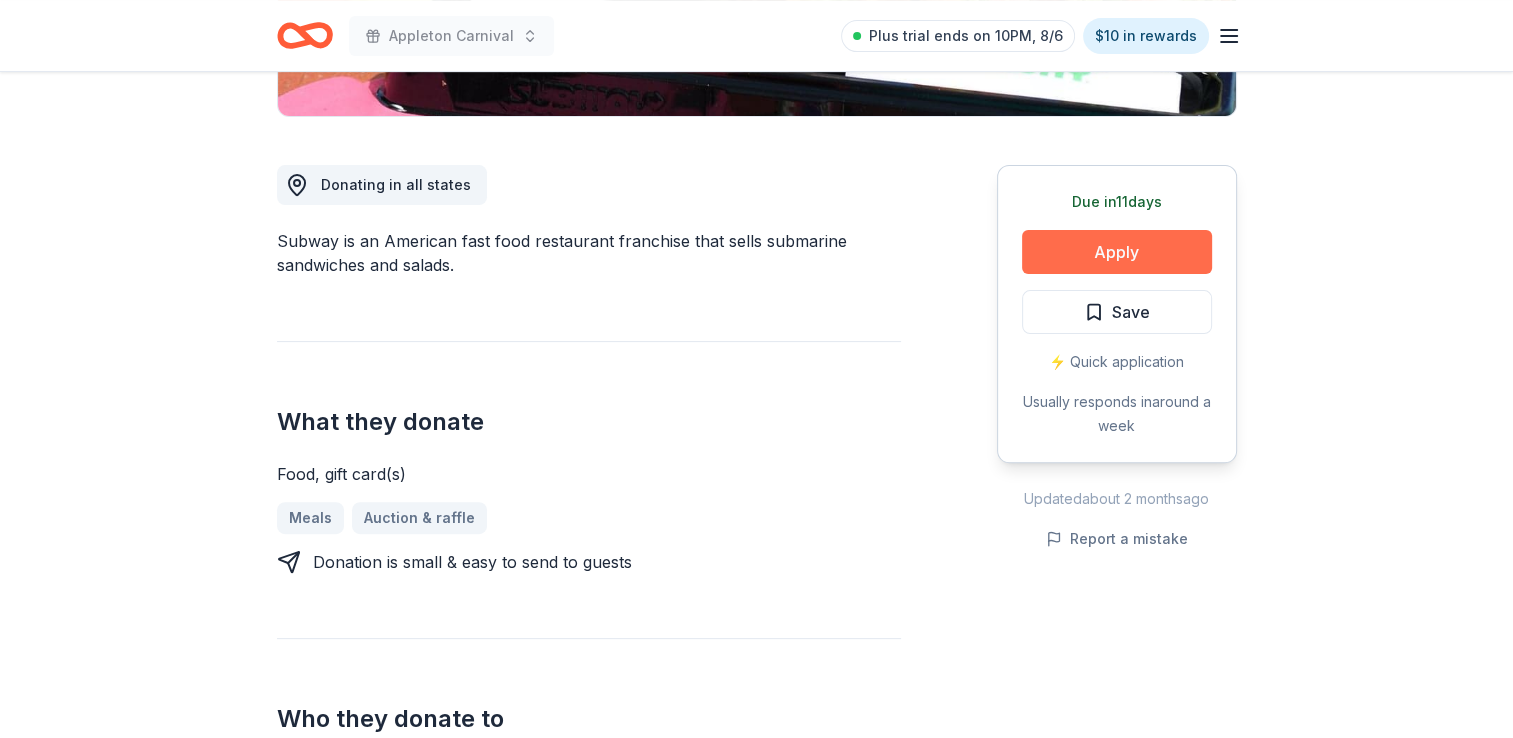 click on "Apply" at bounding box center (1117, 252) 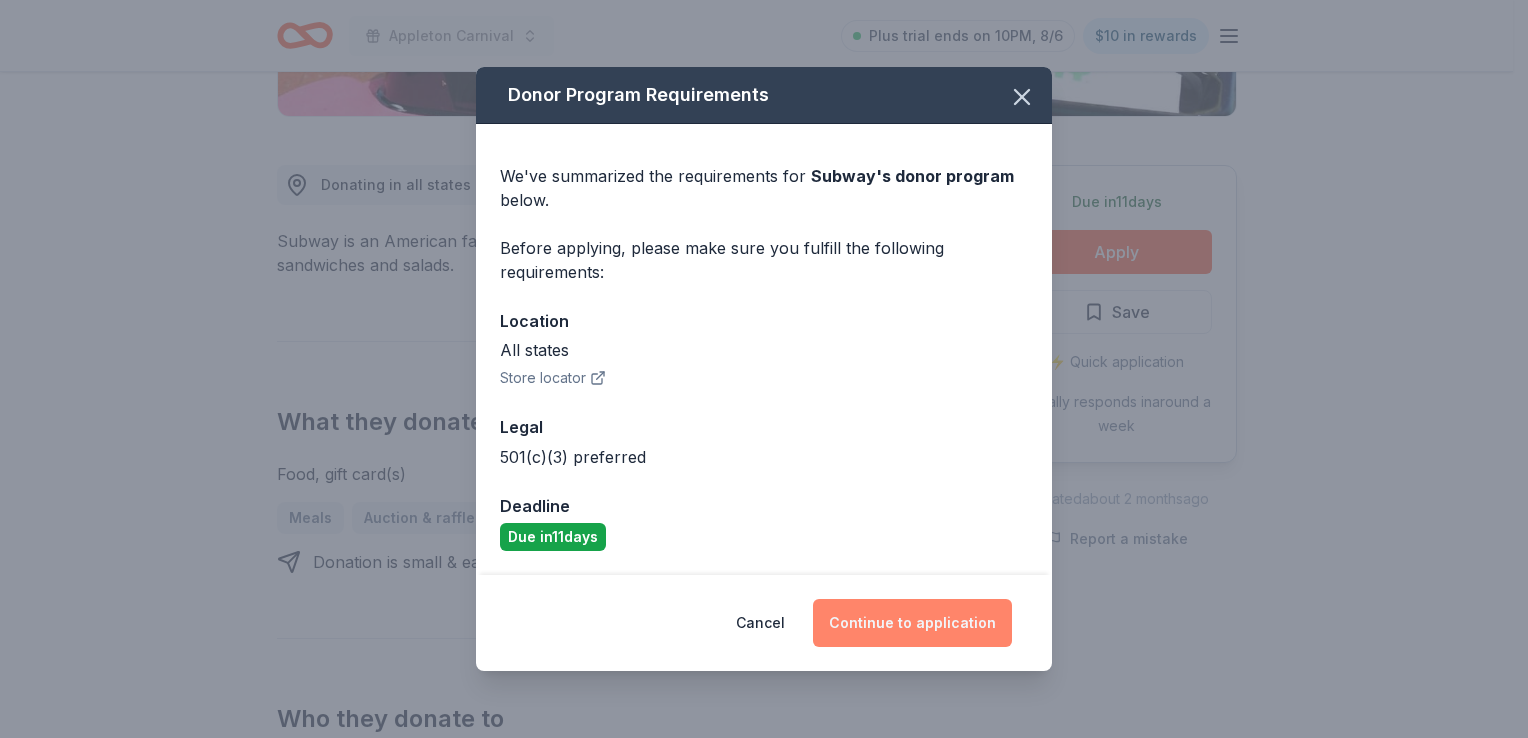 click on "Continue to application" at bounding box center [912, 623] 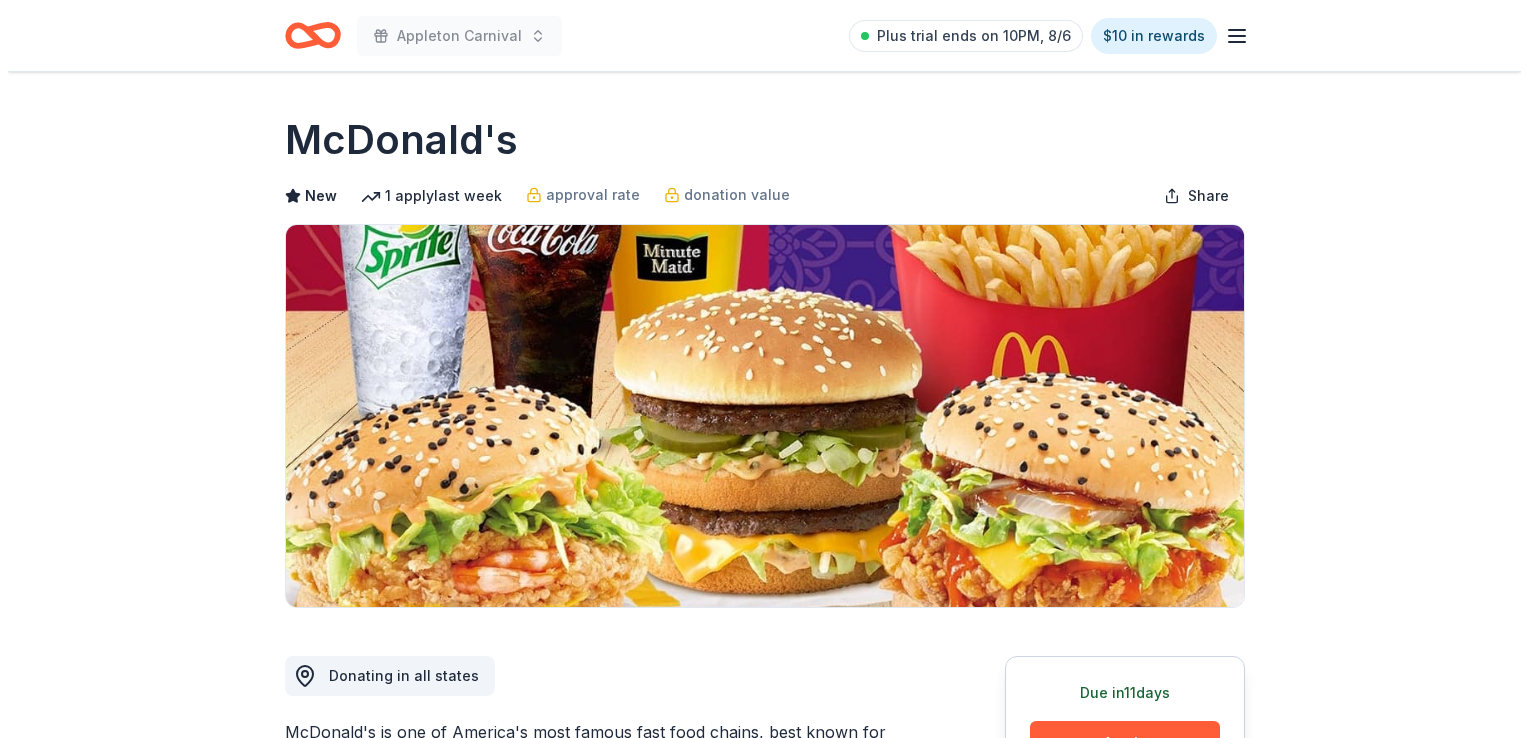 scroll, scrollTop: 496, scrollLeft: 0, axis: vertical 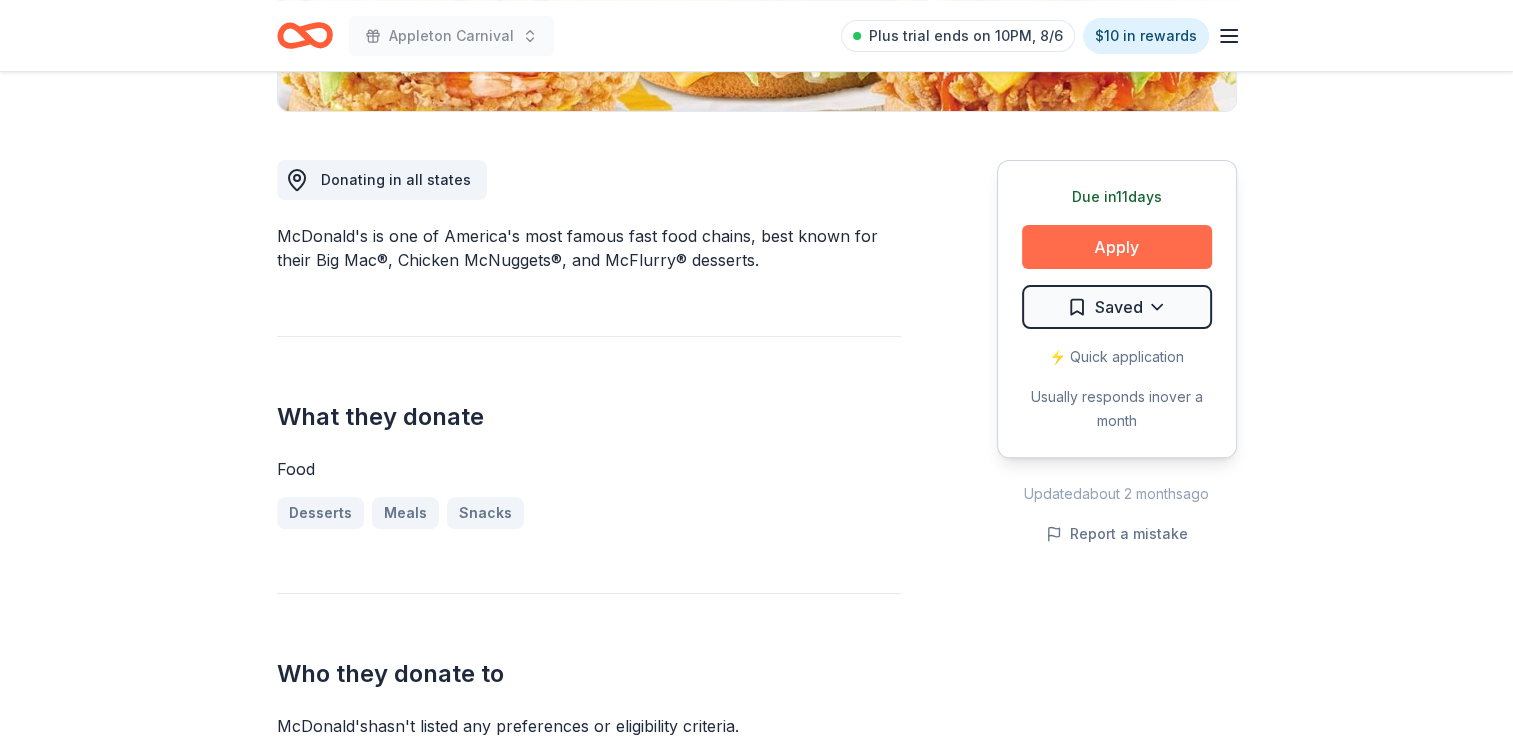 click on "Apply" at bounding box center [1117, 247] 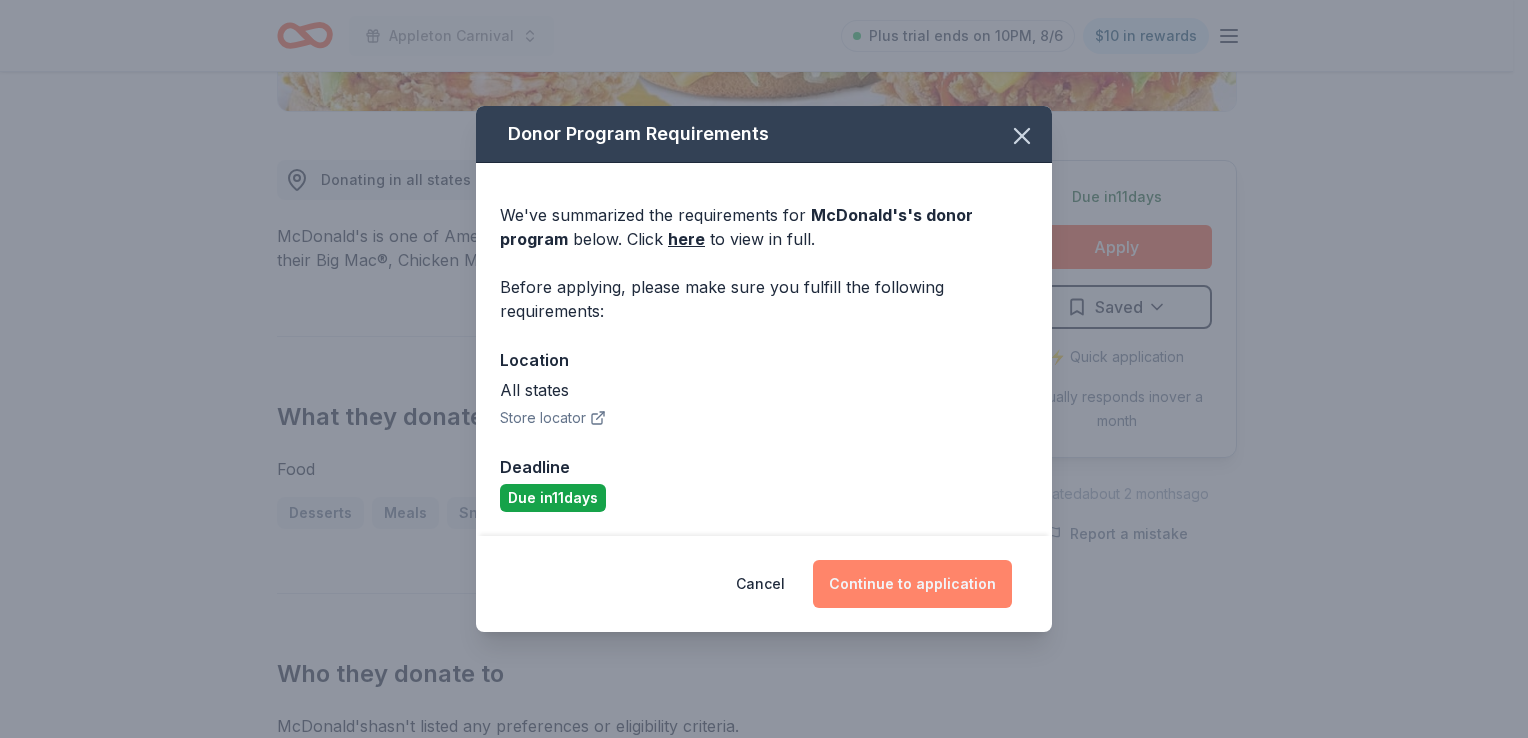 click on "Continue to application" at bounding box center [912, 584] 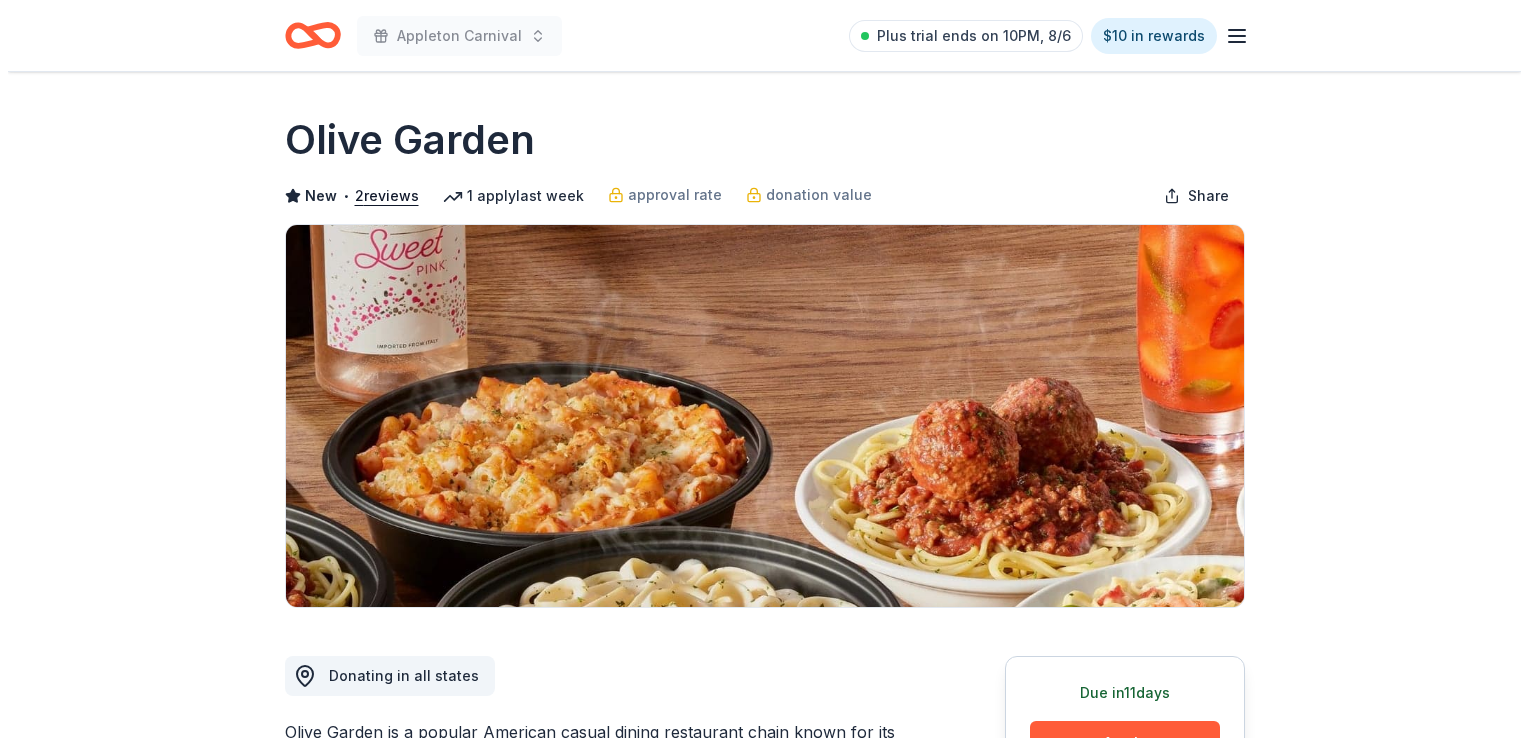 scroll, scrollTop: 383, scrollLeft: 0, axis: vertical 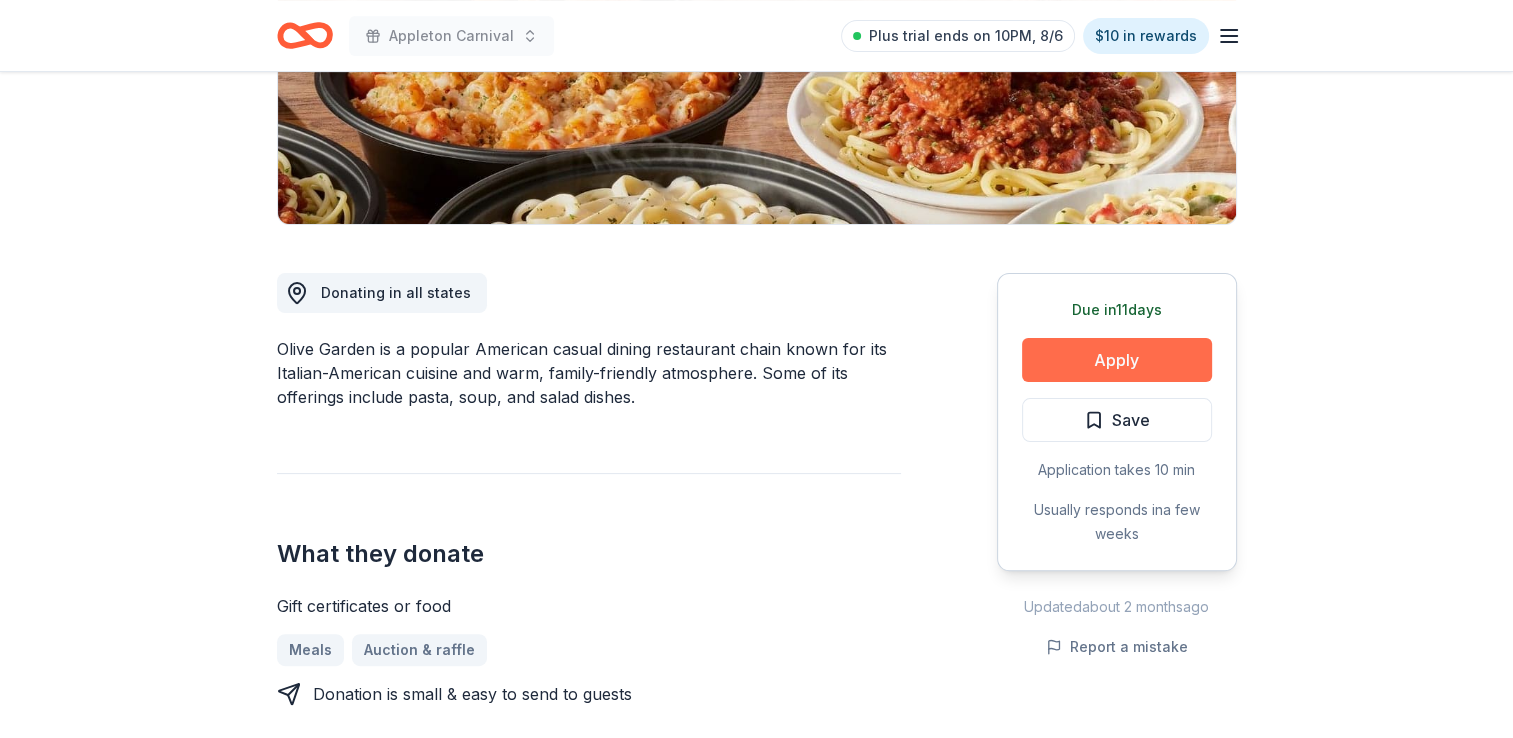 click on "Apply" at bounding box center (1117, 360) 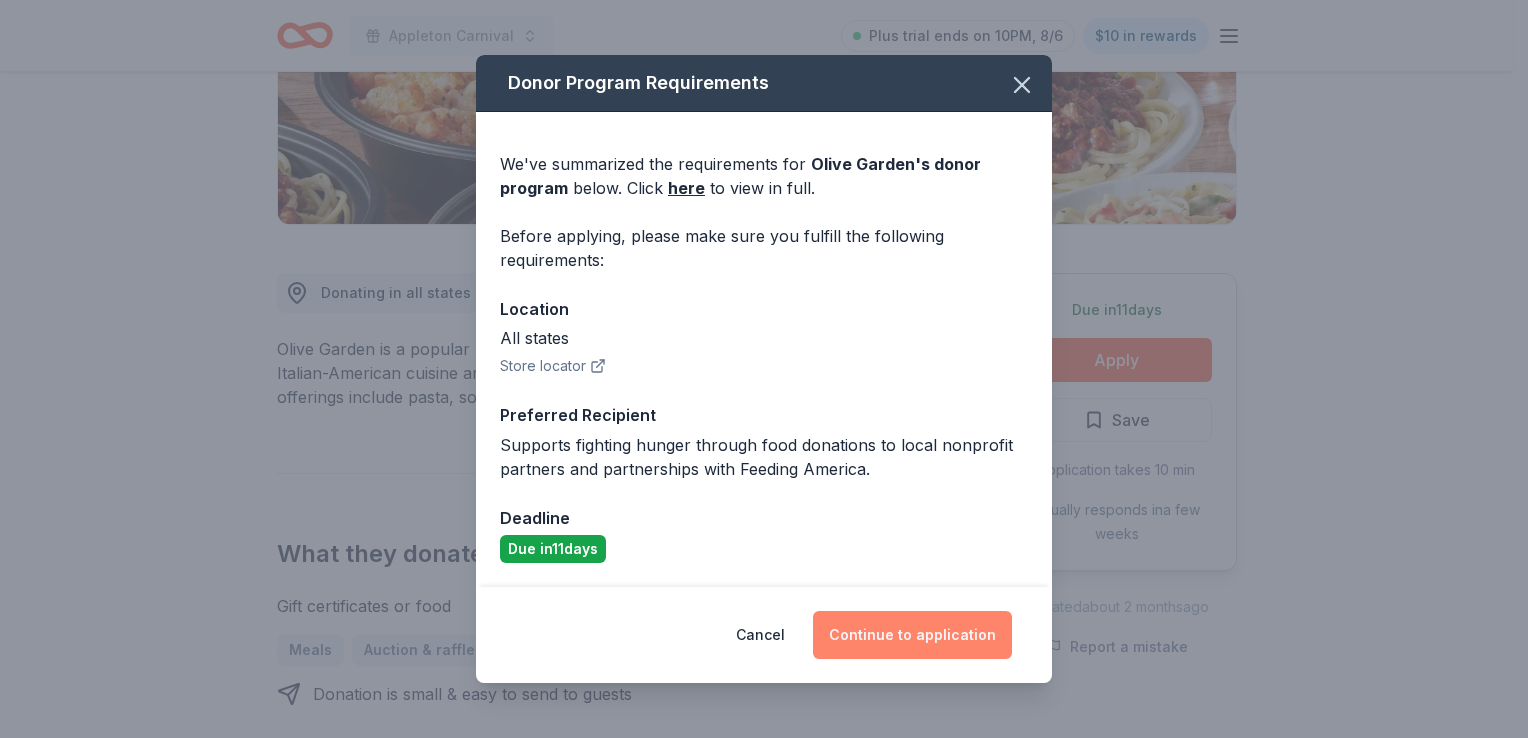 click on "Continue to application" at bounding box center [912, 635] 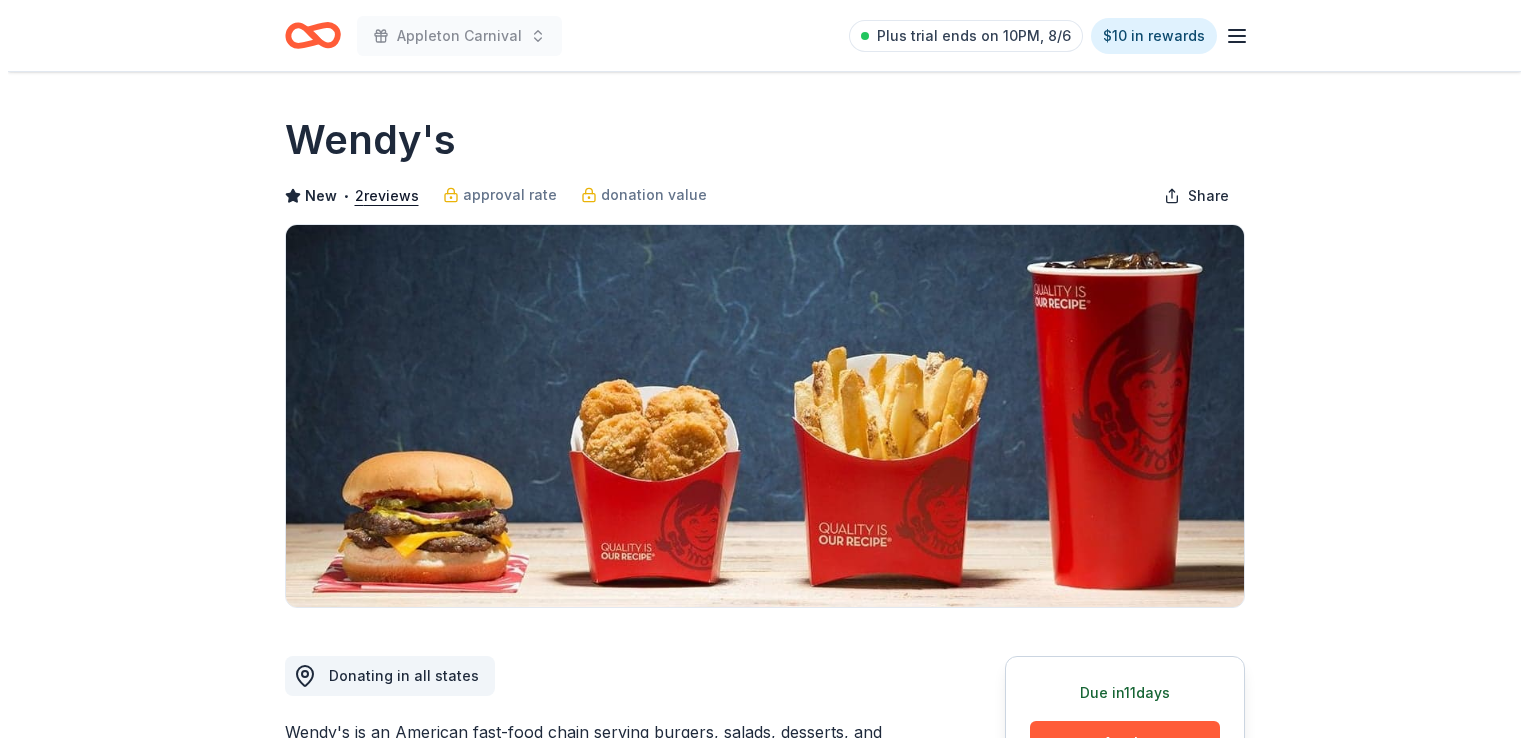 scroll, scrollTop: 211, scrollLeft: 0, axis: vertical 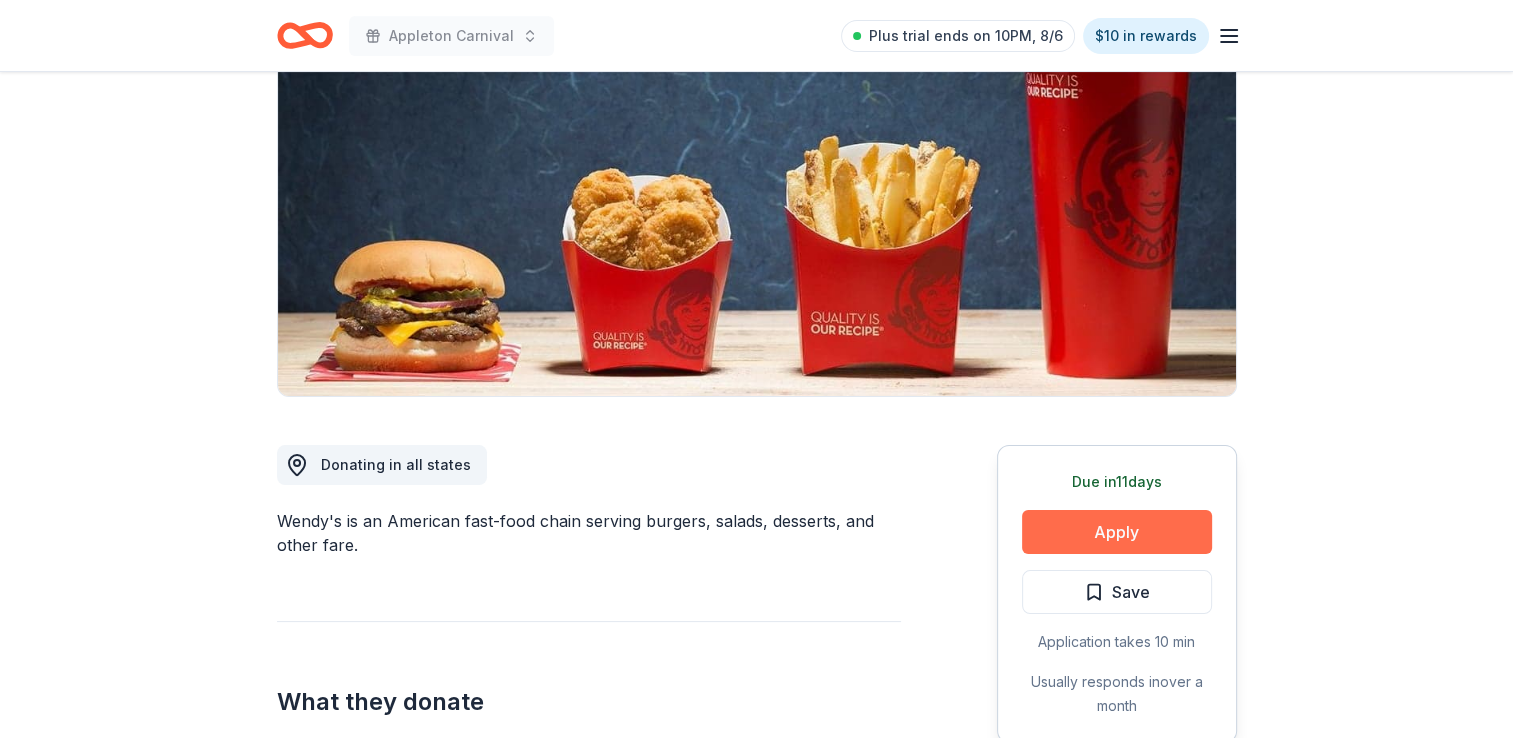 click on "Apply" at bounding box center (1117, 532) 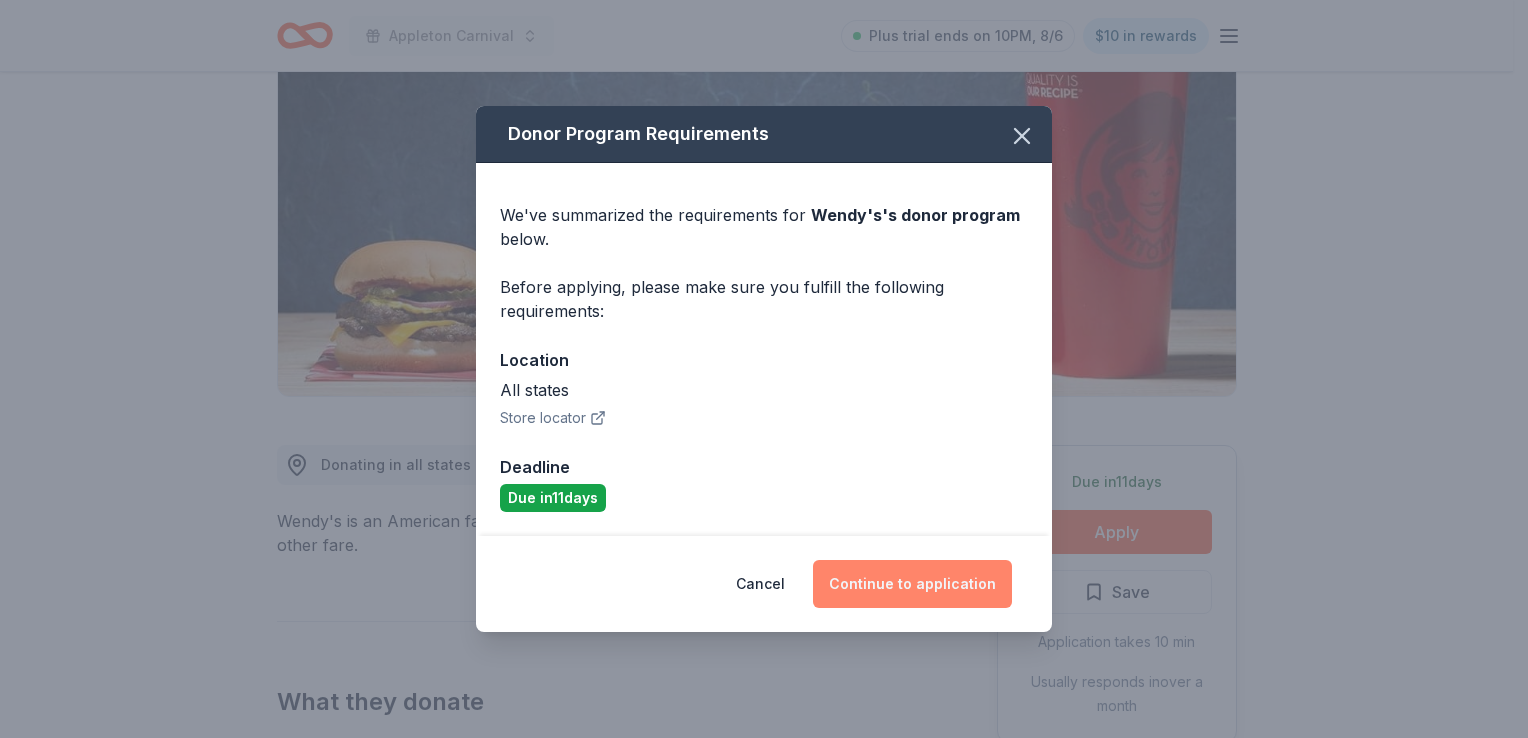 click on "Continue to application" at bounding box center [912, 584] 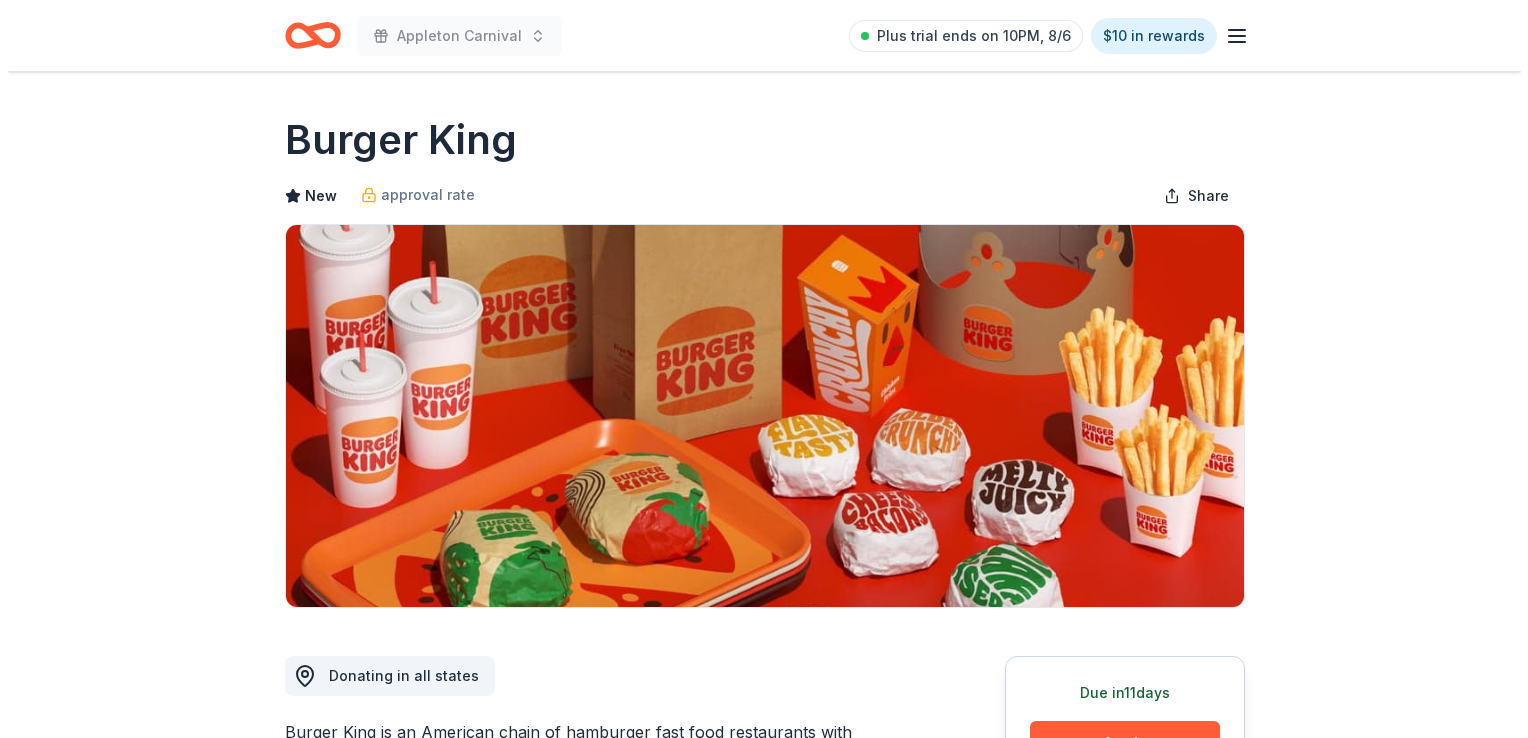 scroll, scrollTop: 140, scrollLeft: 0, axis: vertical 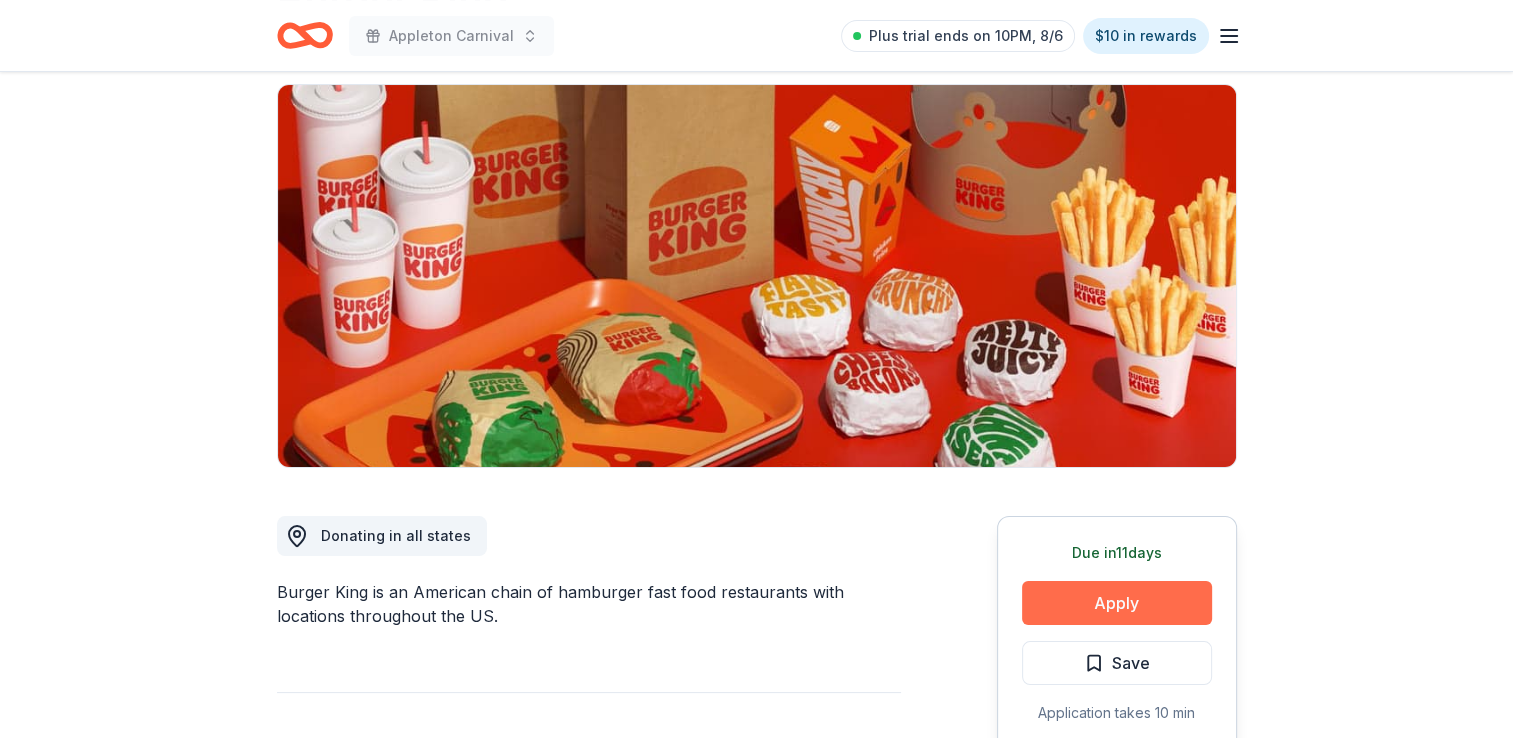 click on "Apply" at bounding box center (1117, 603) 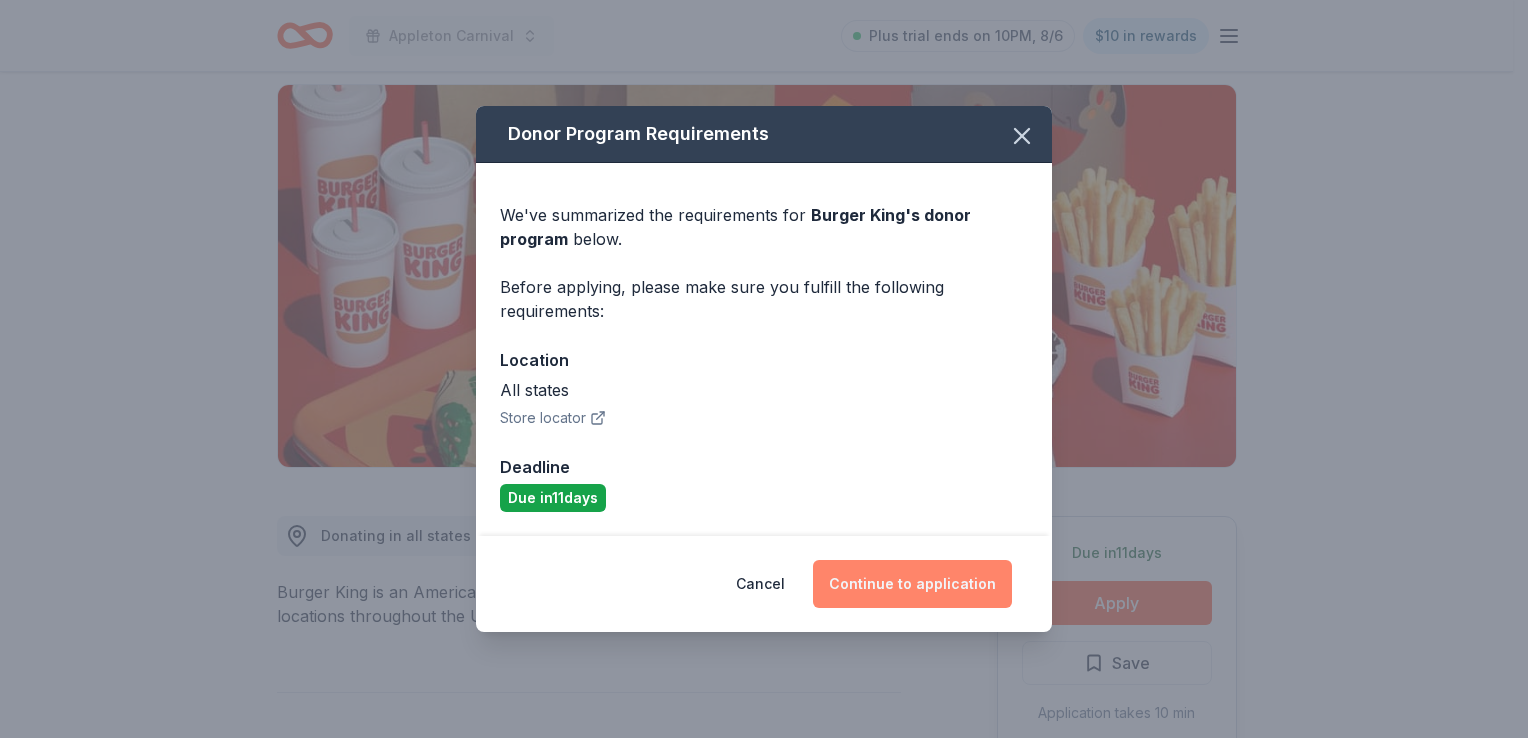click on "Continue to application" at bounding box center [912, 584] 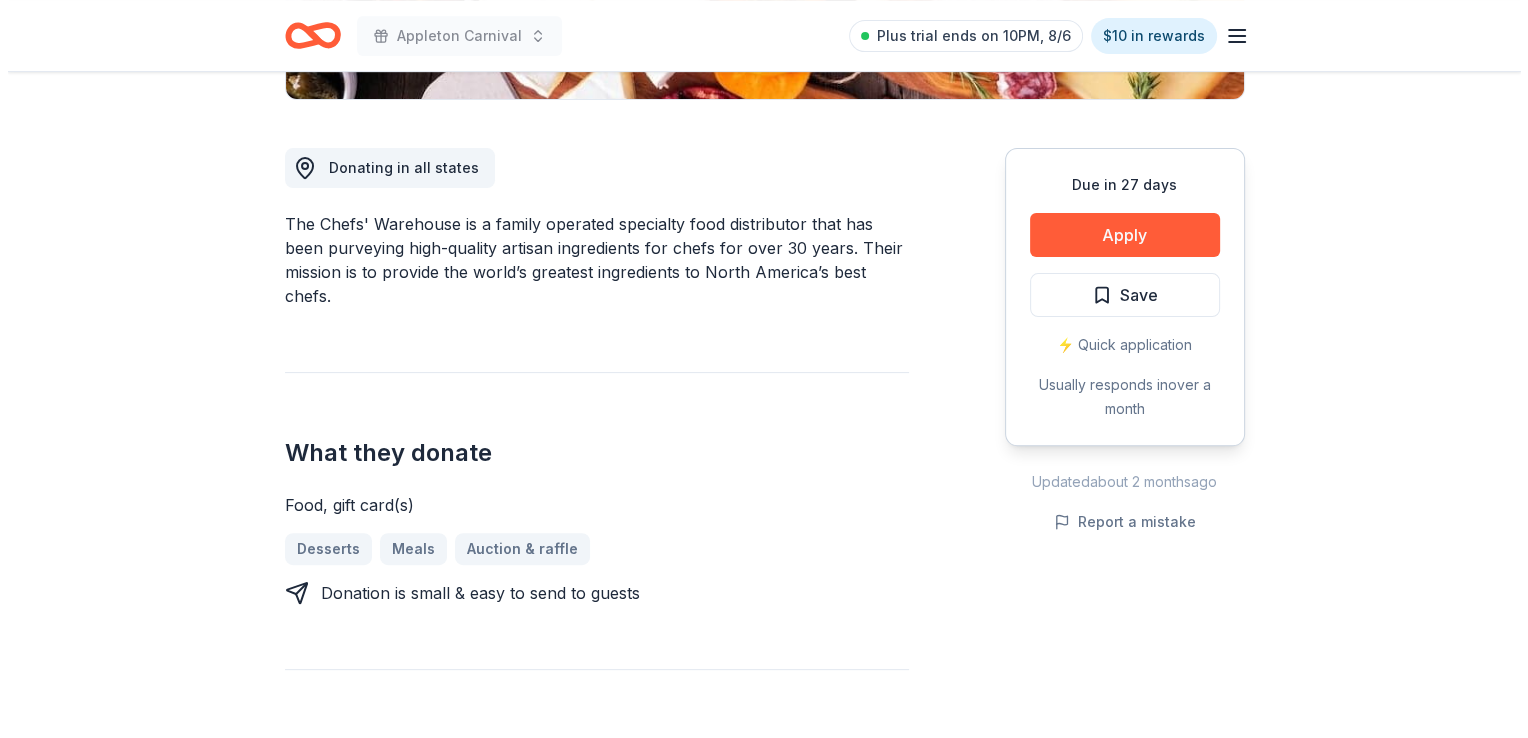 scroll, scrollTop: 510, scrollLeft: 0, axis: vertical 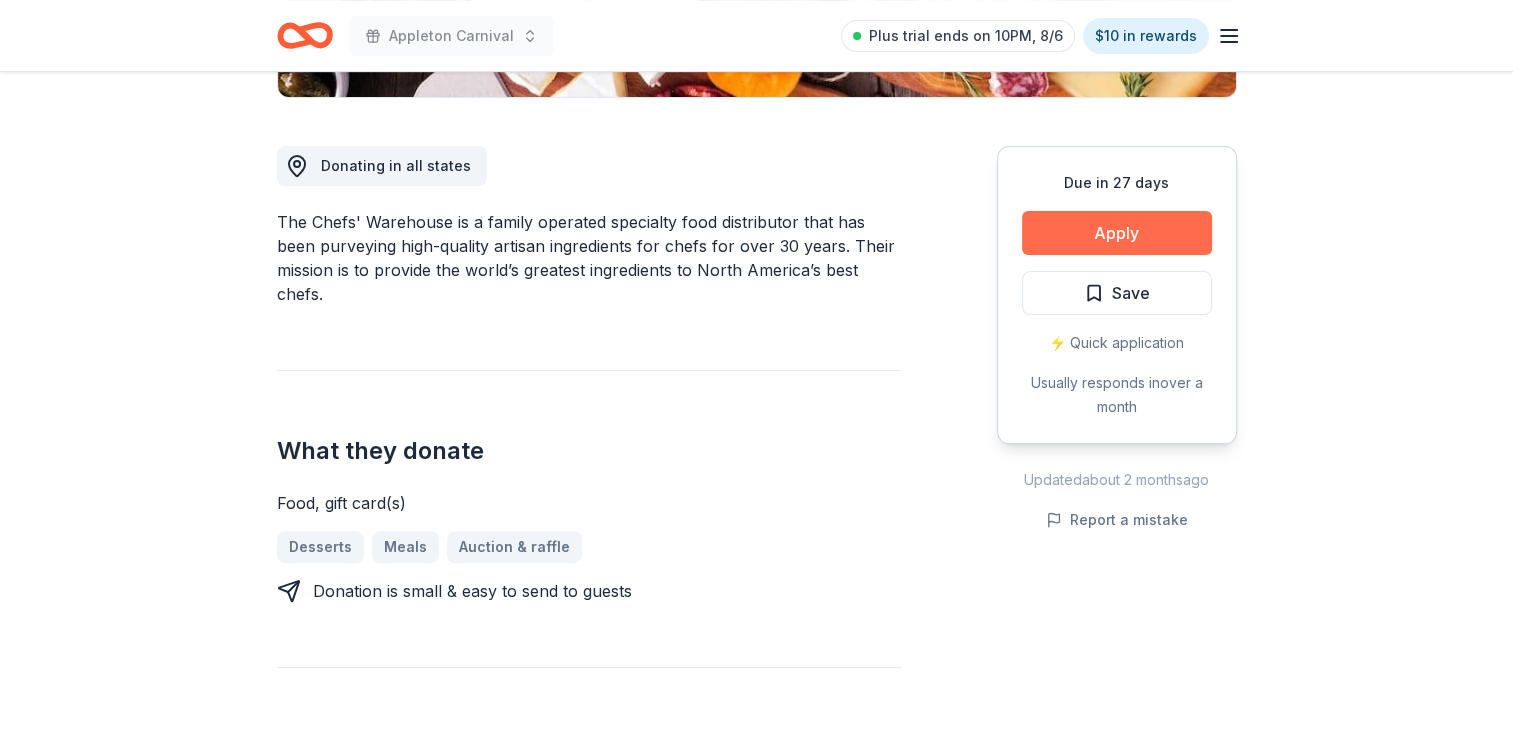 click on "Apply" at bounding box center [1117, 233] 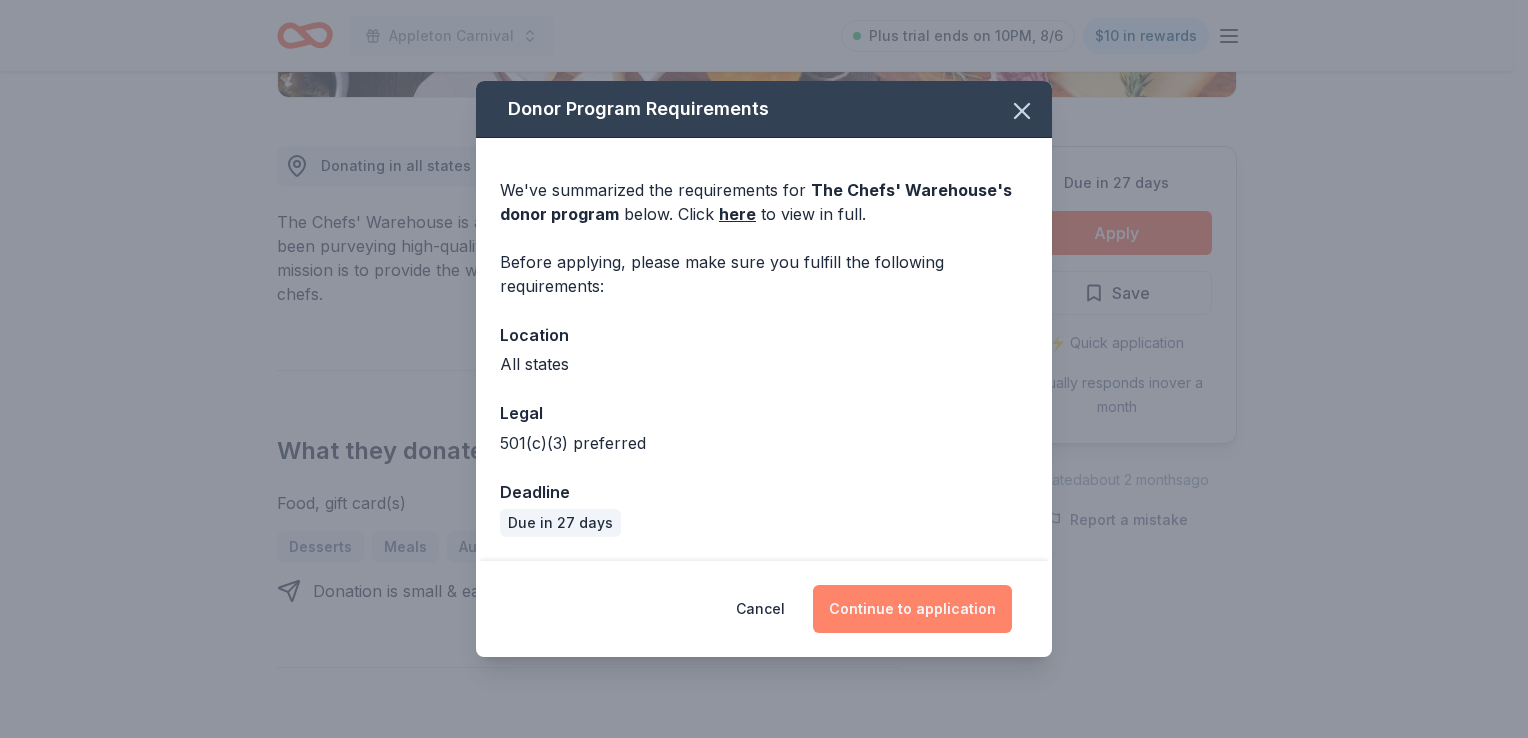click on "Continue to application" at bounding box center [912, 609] 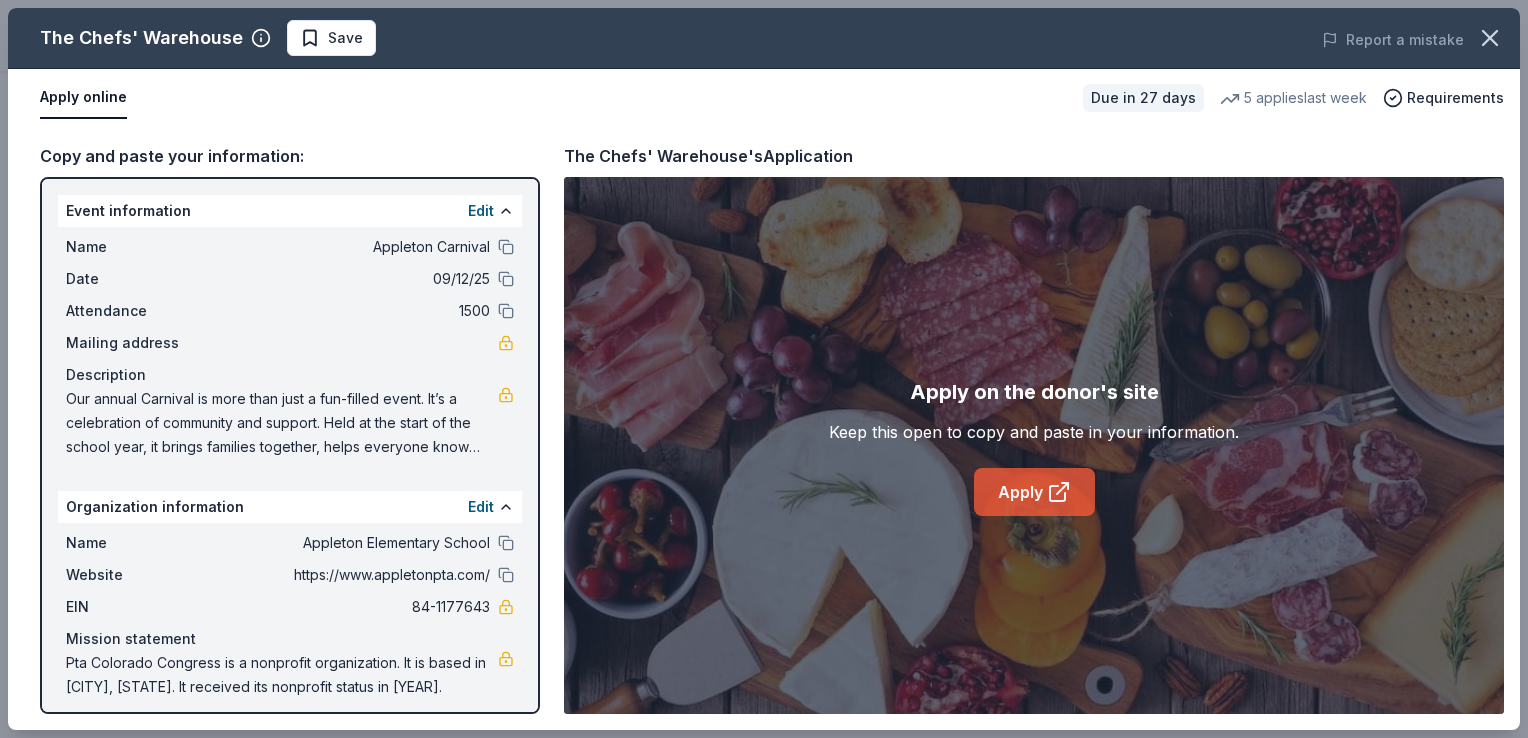 click on "Apply" at bounding box center [1034, 492] 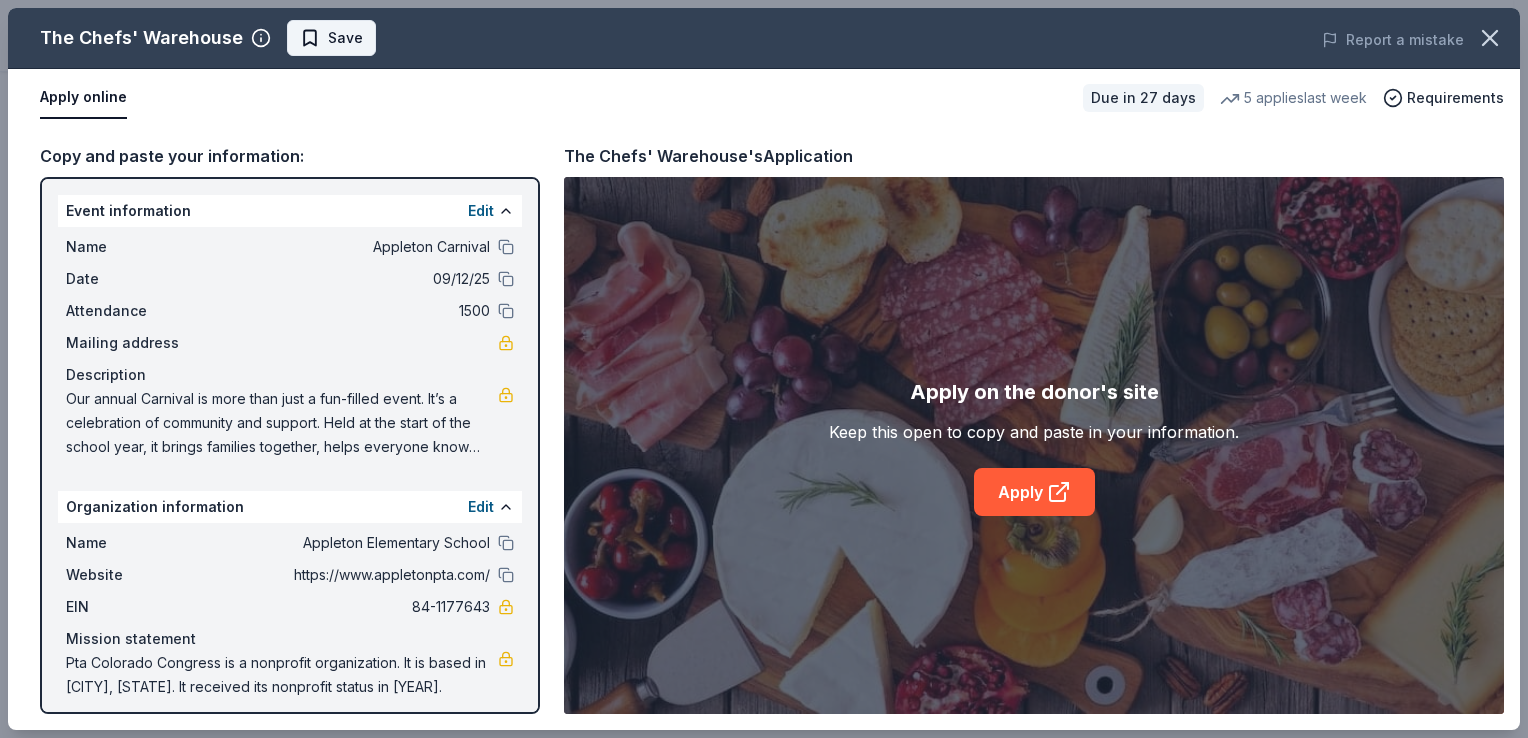 click on "Save" at bounding box center (331, 38) 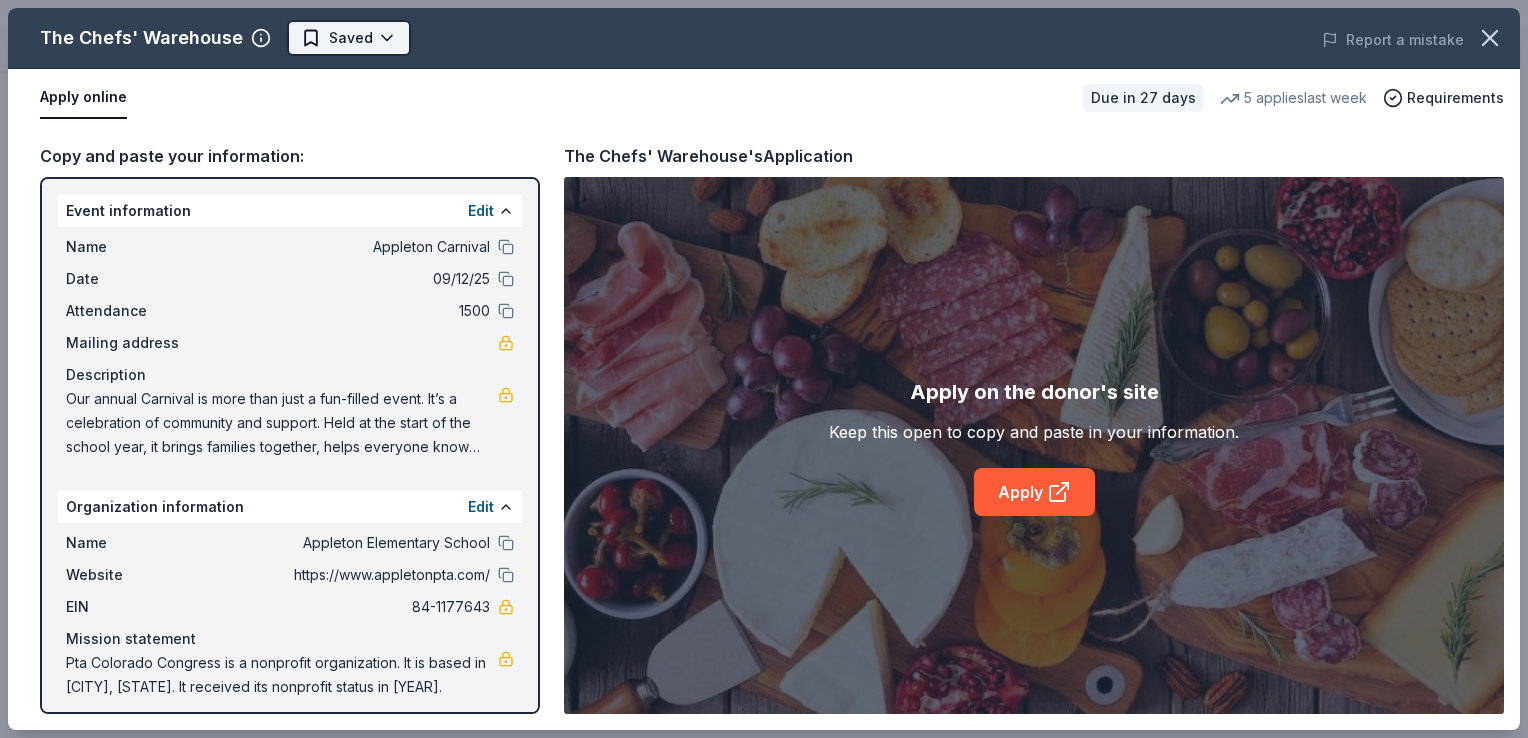 click on "Appleton Carnival  Plus trial ends on 10PM, [DATE] $10 in rewards Due in 27 days Share The Chefs' Warehouse New • 1  reviews 5   applies  last week approval rate Share Donating in all states The Chefs' Warehouse is a family operated specialty food distributor that has been purveying high-quality artisan ingredients for chefs for over 30 years. Their mission is to provide the world’s greatest ingredients to North America’s best chefs. What they donate Food, gift card(s) Desserts Meals Auction & raffle Donation is small & easy to send to guests Who they donate to  Preferred 501(c)(3) preferred approval rate 20 % approved 30 % declined 50 % no response Upgrade to Pro to view approval rates and average donation values Due in 27 days Apply Saved ⚡️ Quick application Usually responds in  over a month Updated  about 2 months  ago Report a mistake New • 1  reviews third dimension out reach inc [DATE] • Declined very much a great start to helping and building our community thank you for all 1   apply" at bounding box center (756, -141) 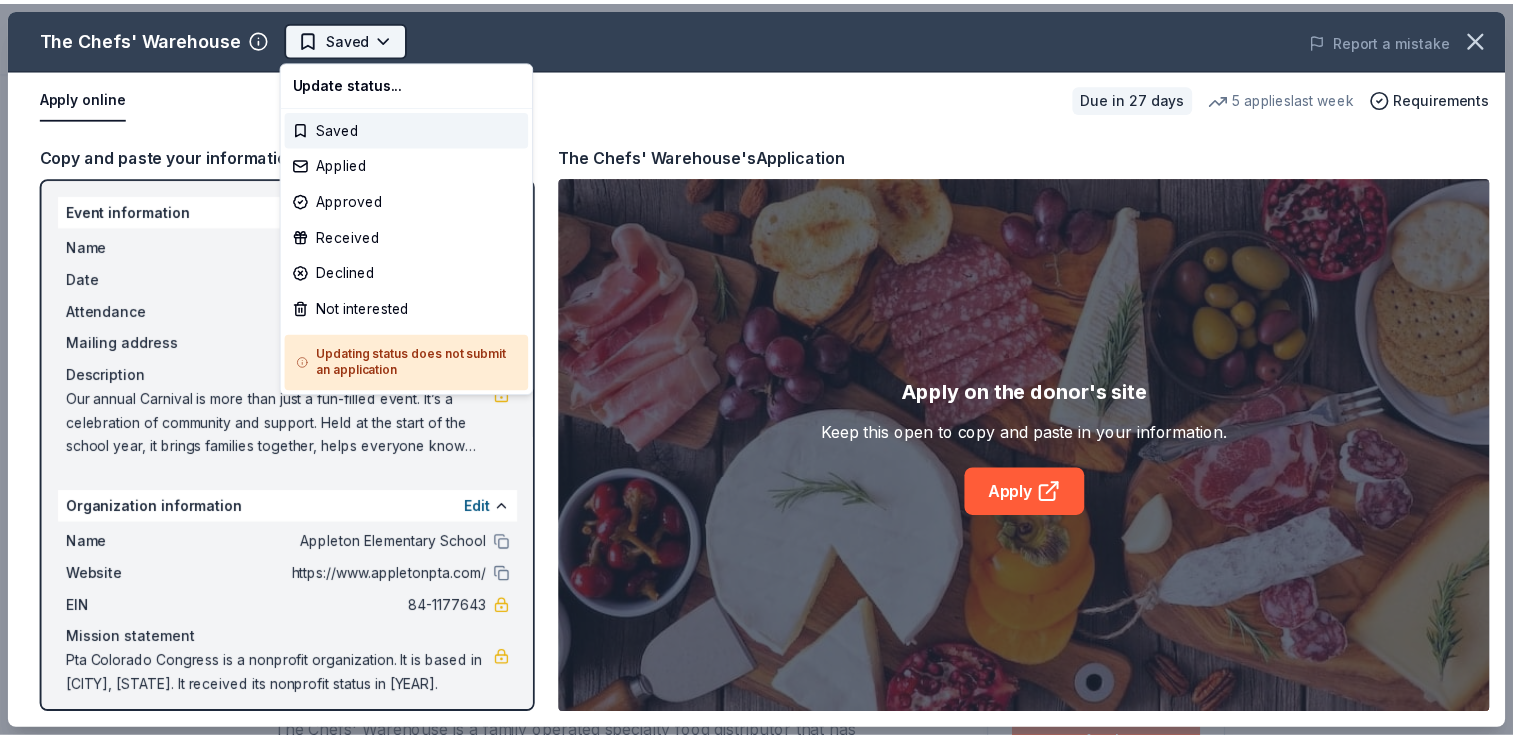 scroll, scrollTop: 0, scrollLeft: 0, axis: both 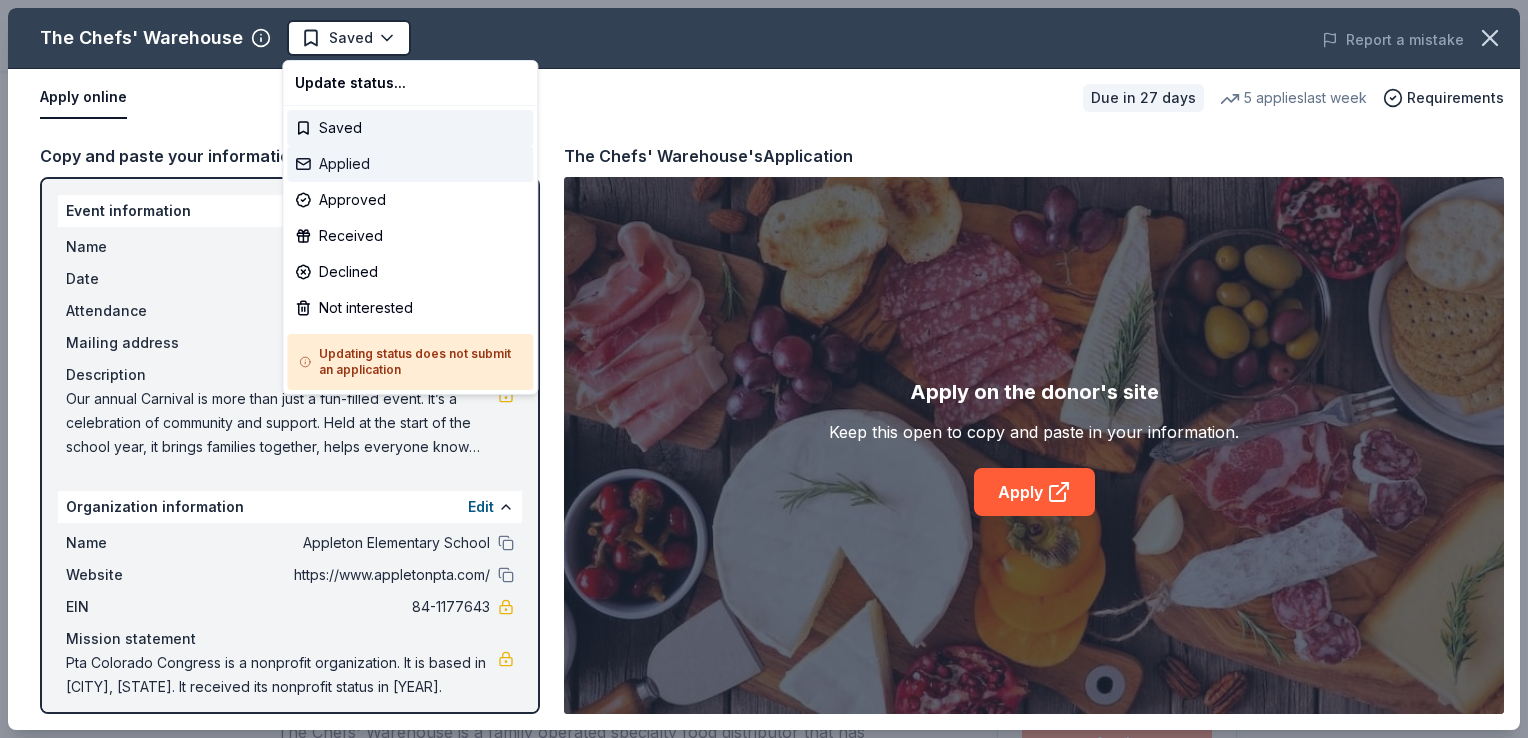 click on "Applied" at bounding box center (410, 164) 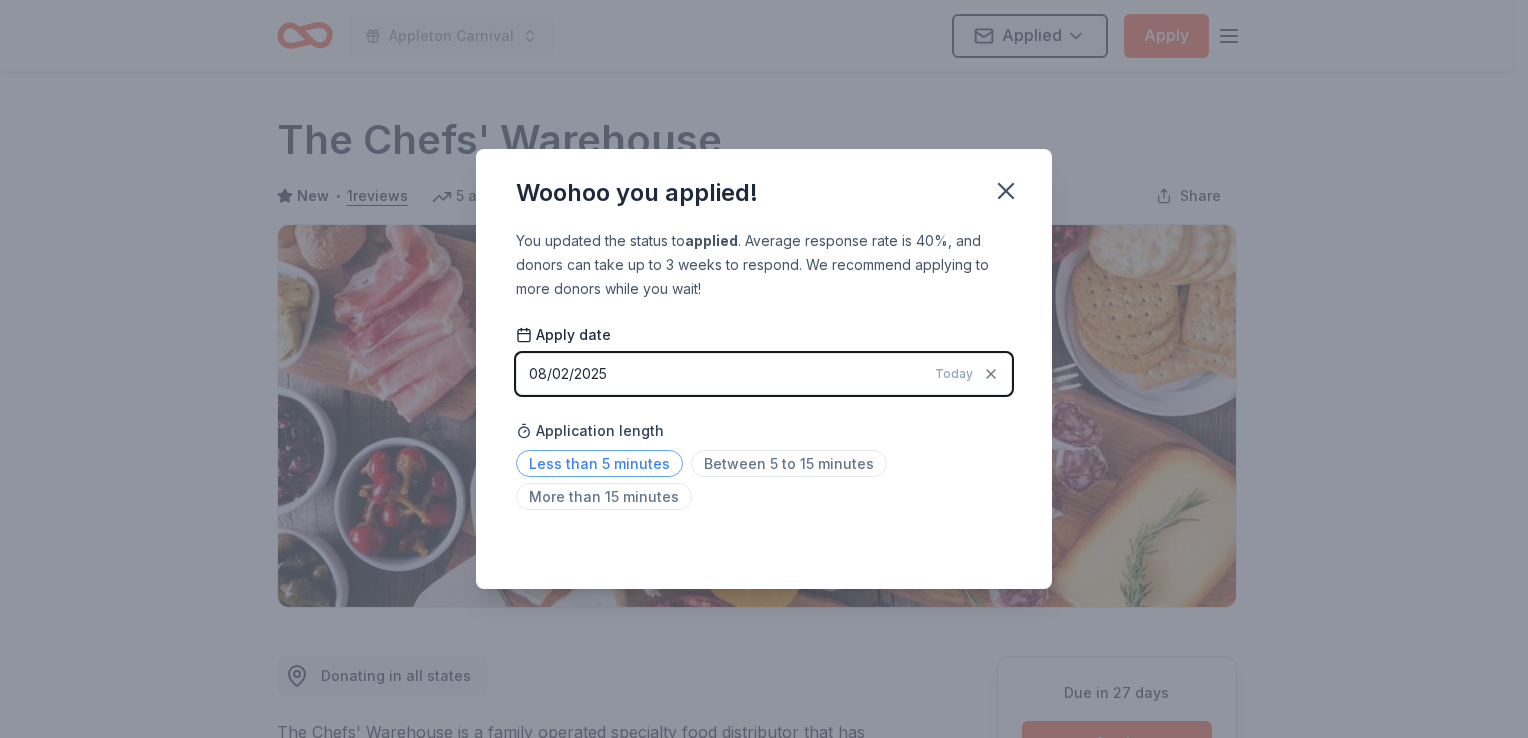 click on "Less than 5 minutes" at bounding box center [599, 463] 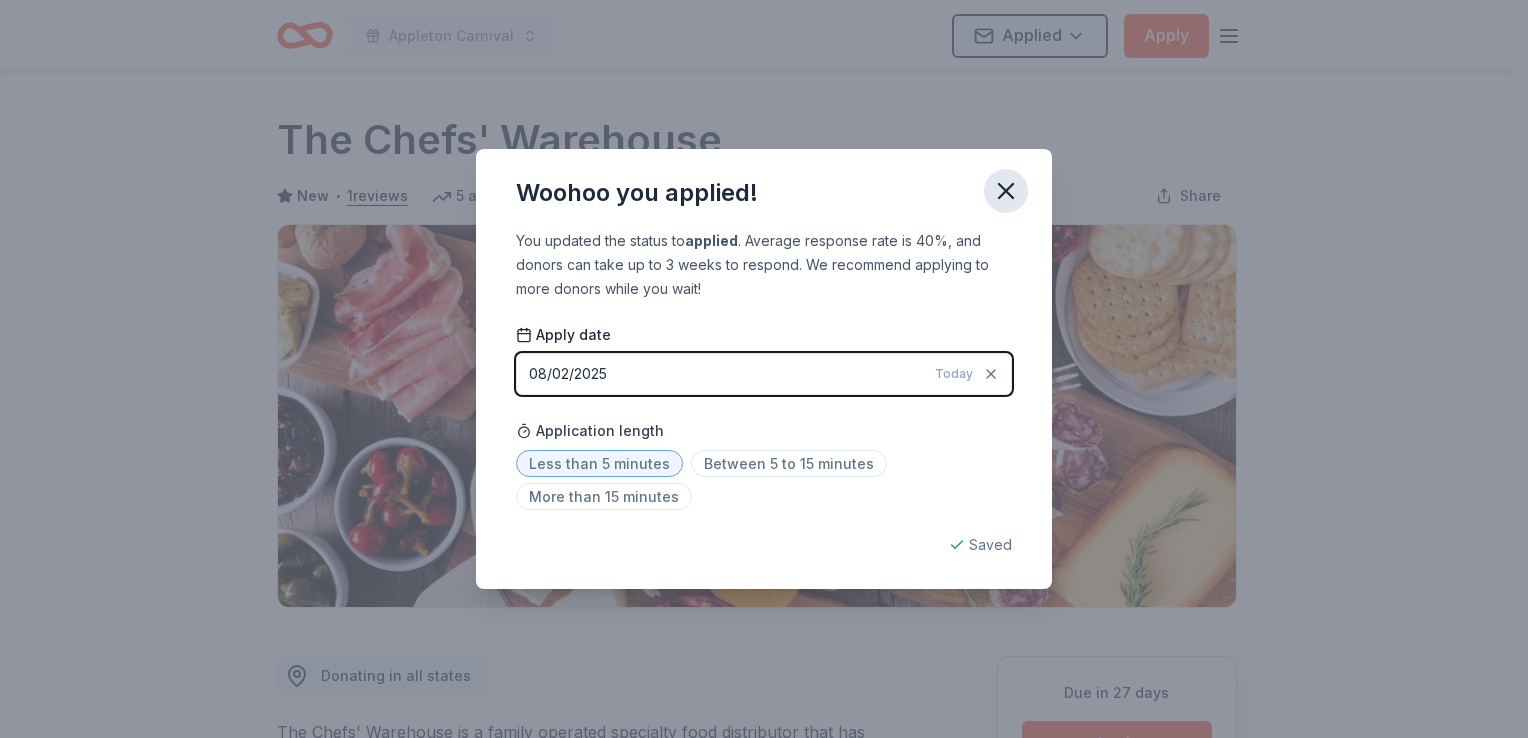 click 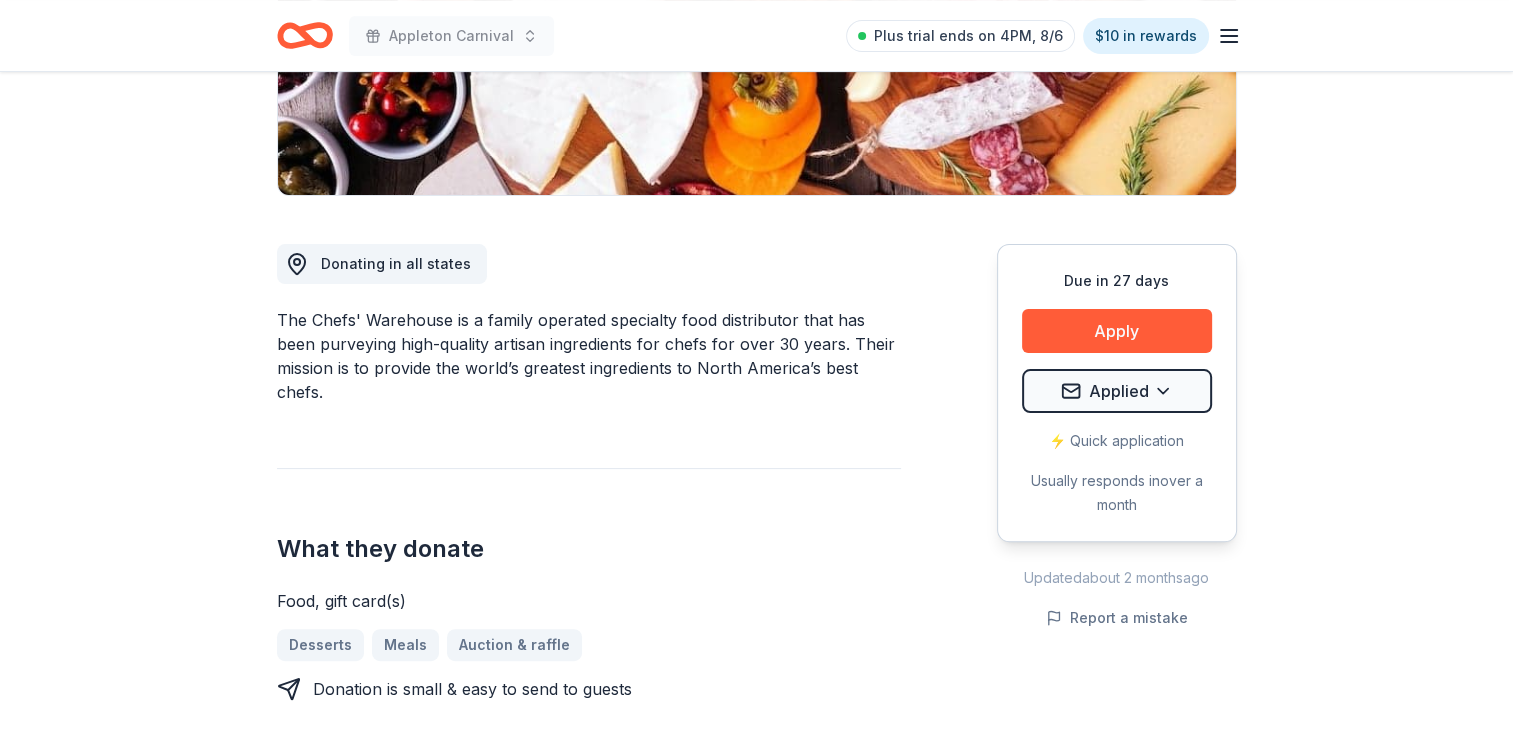 scroll, scrollTop: 327, scrollLeft: 0, axis: vertical 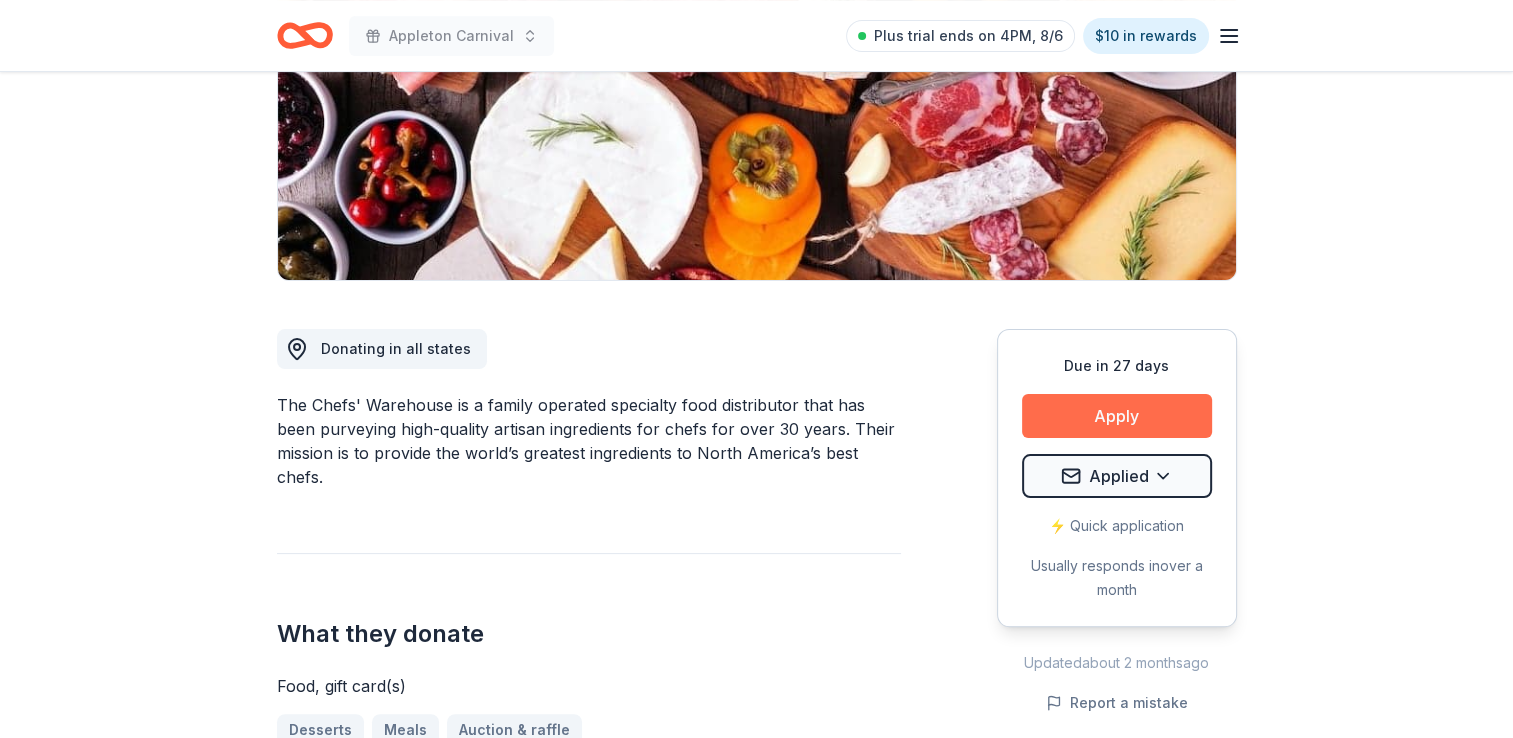click on "Apply" at bounding box center (1117, 416) 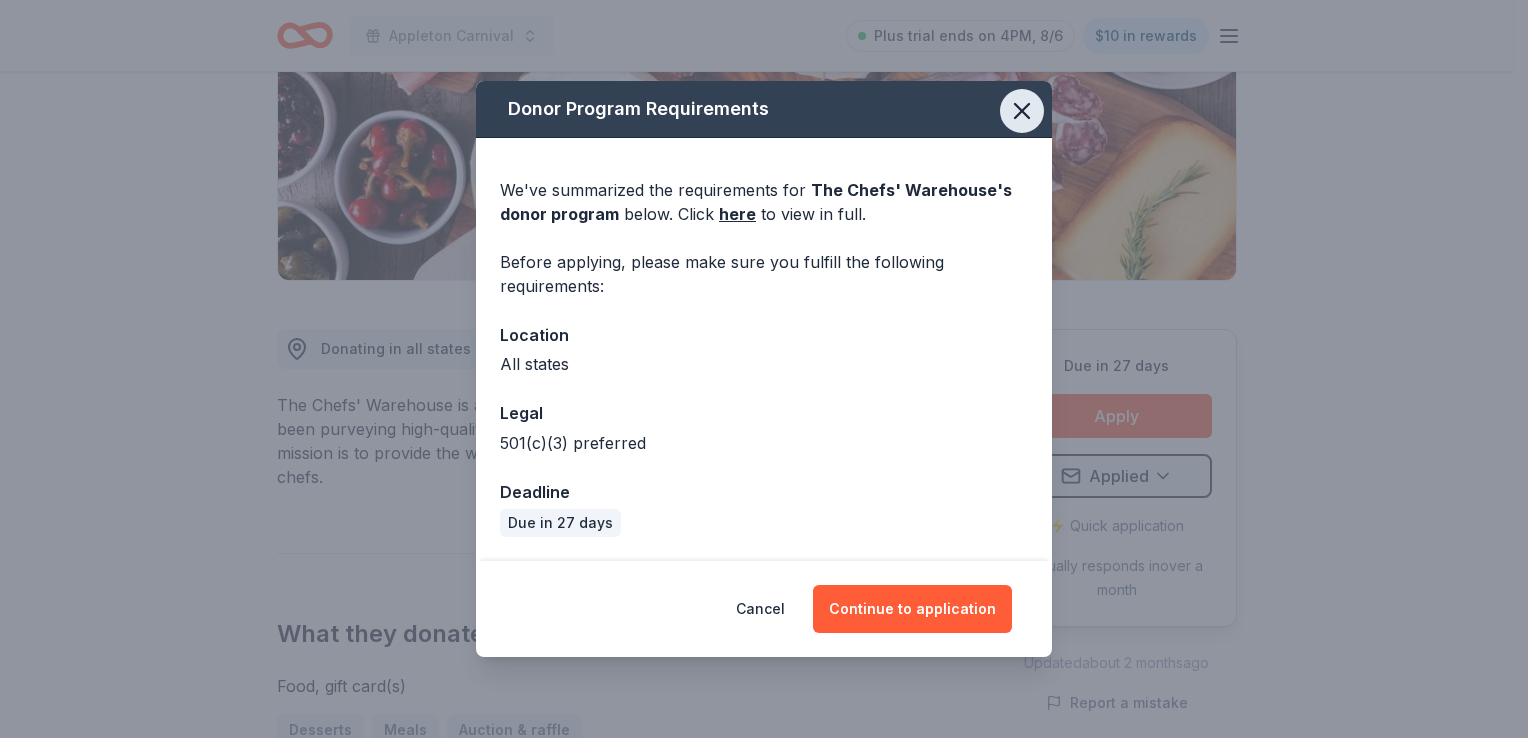 click 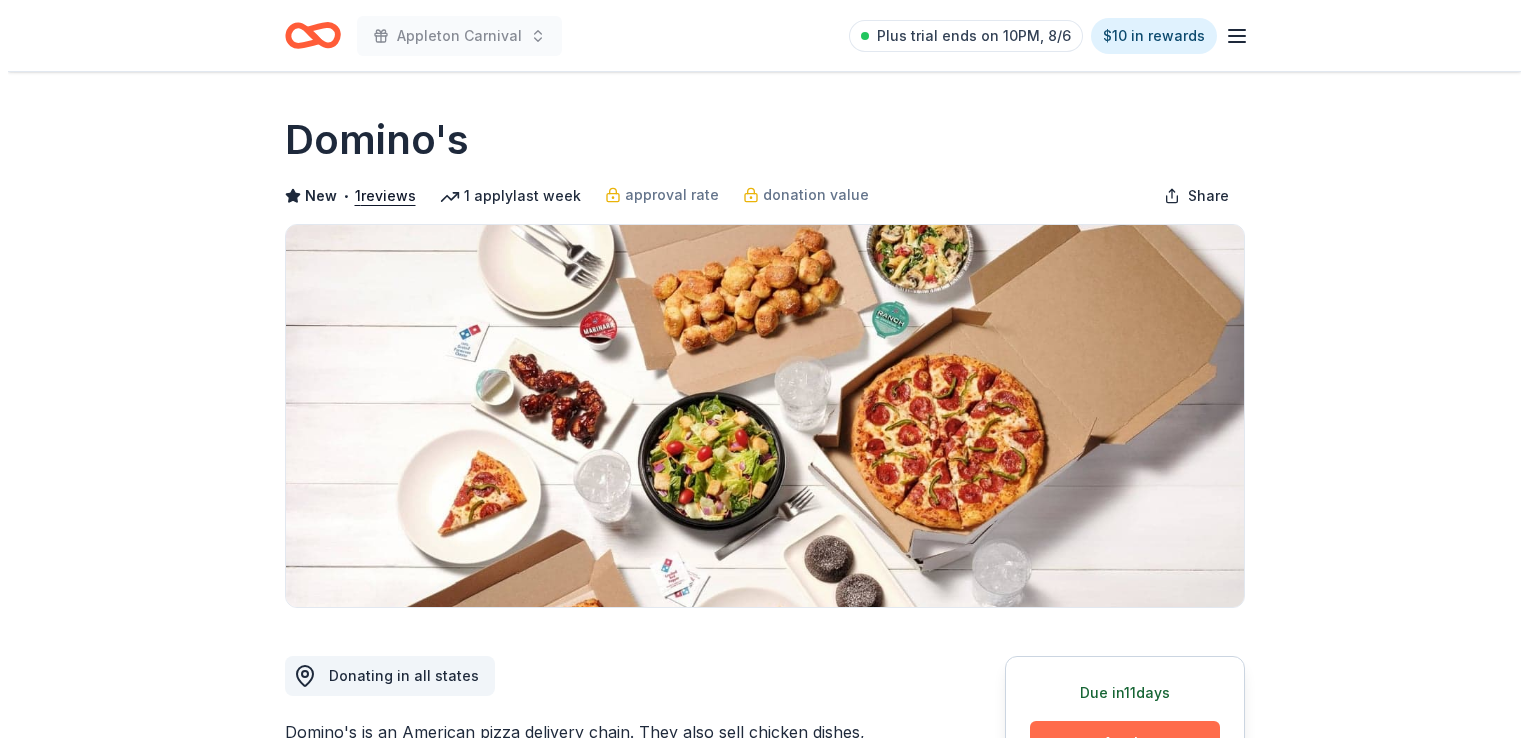 scroll, scrollTop: 268, scrollLeft: 0, axis: vertical 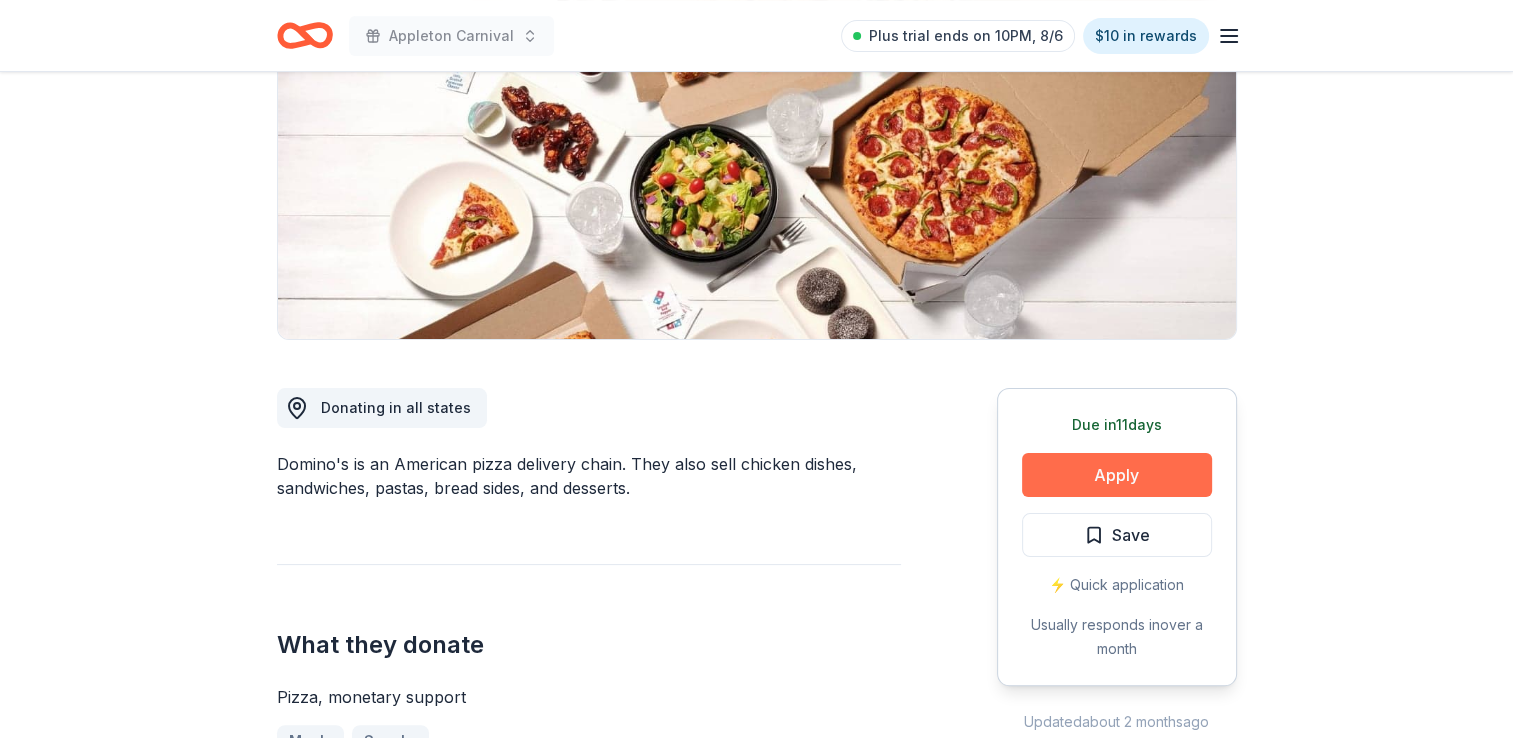 click on "Apply" at bounding box center [1117, 475] 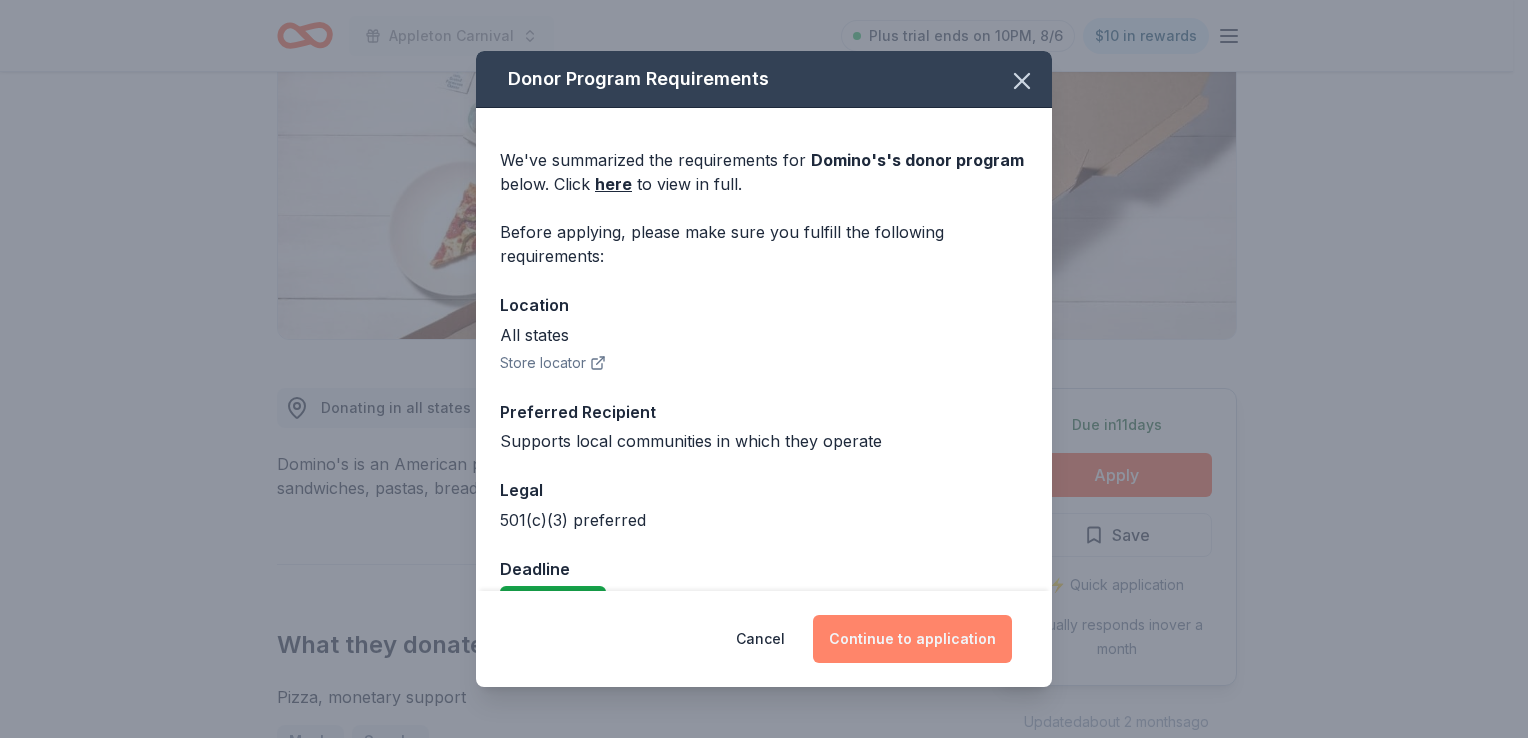 click on "Continue to application" at bounding box center [912, 639] 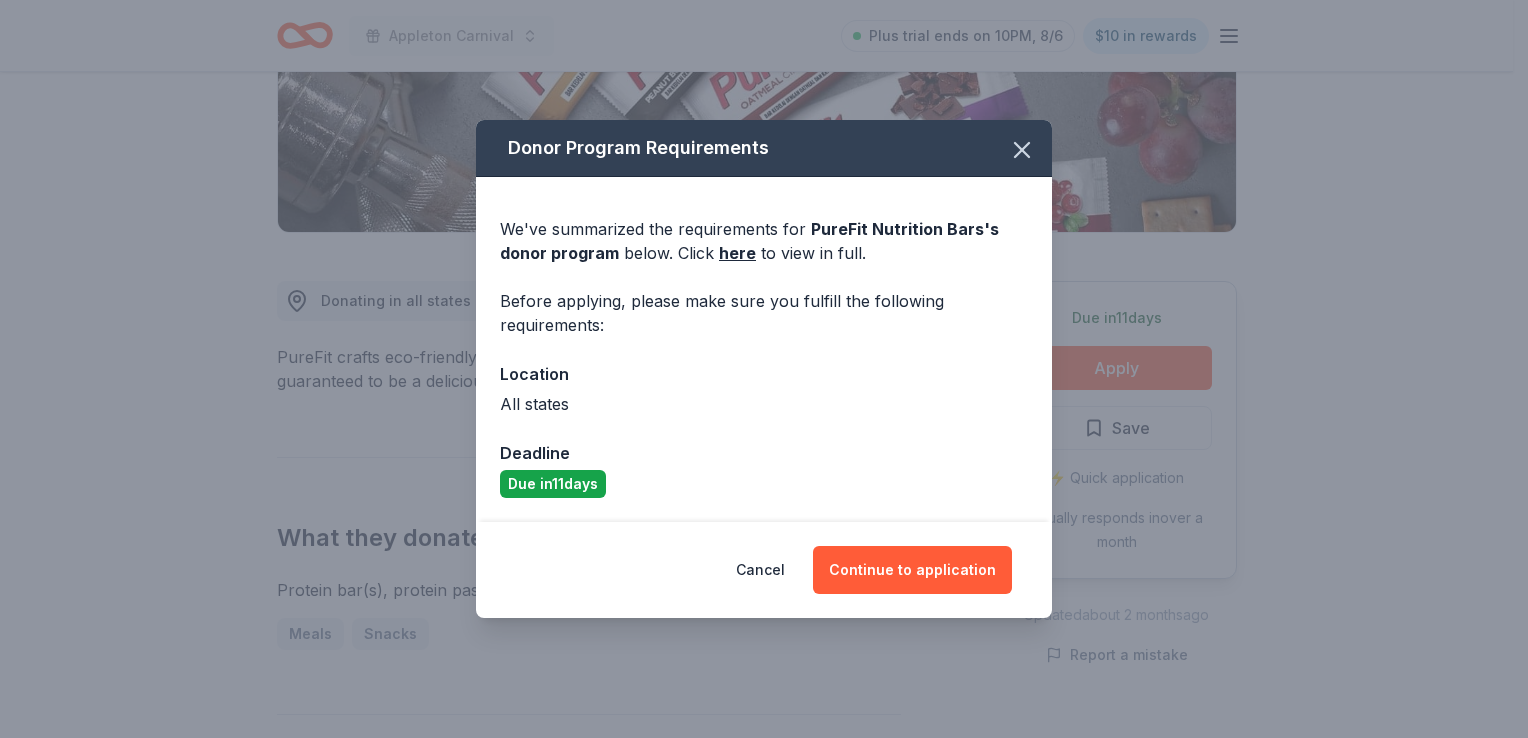 scroll, scrollTop: 375, scrollLeft: 0, axis: vertical 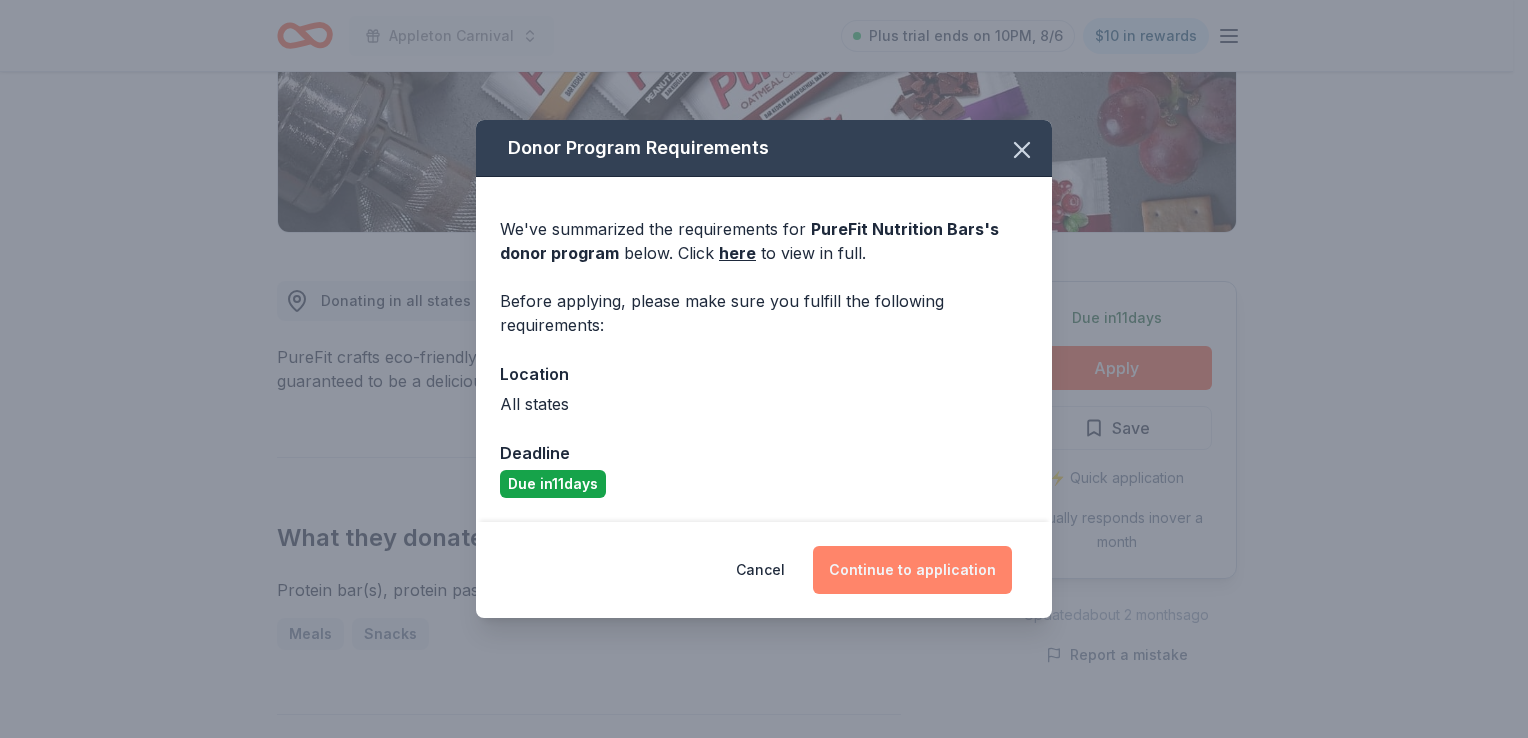 click on "Continue to application" at bounding box center (912, 570) 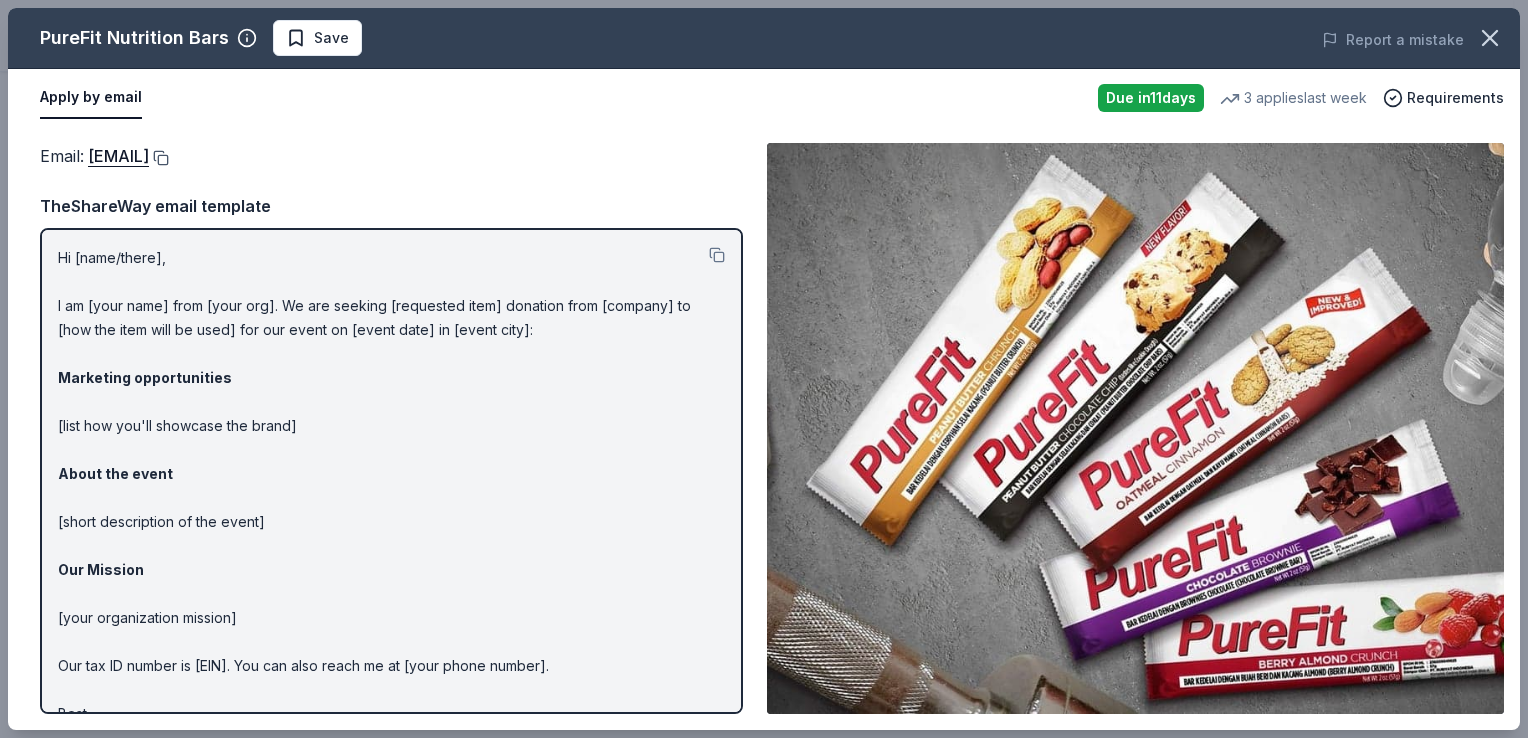 click at bounding box center (159, 158) 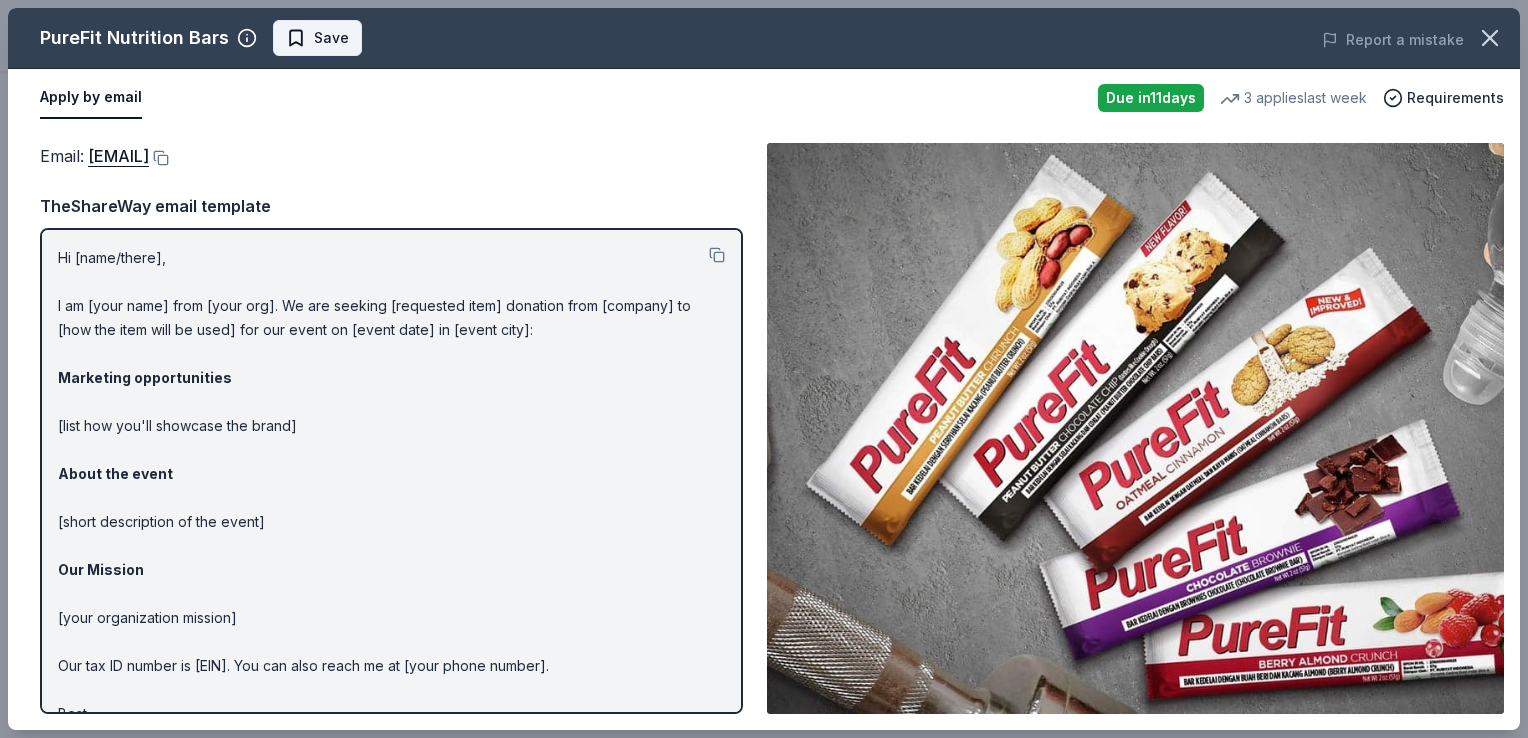 click on "Save" at bounding box center (317, 38) 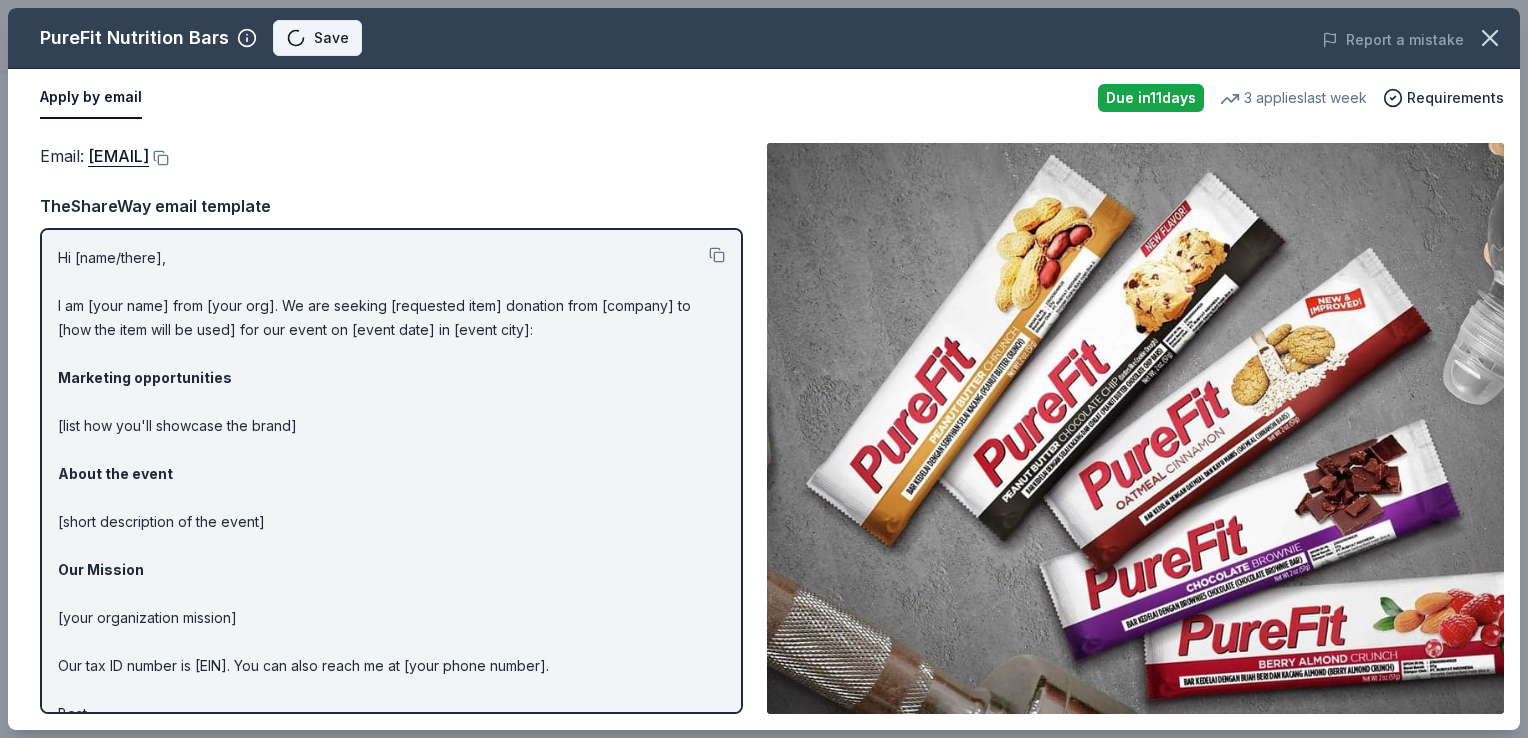 click on "PureFit Nutrition Bars Save" at bounding box center (461, 38) 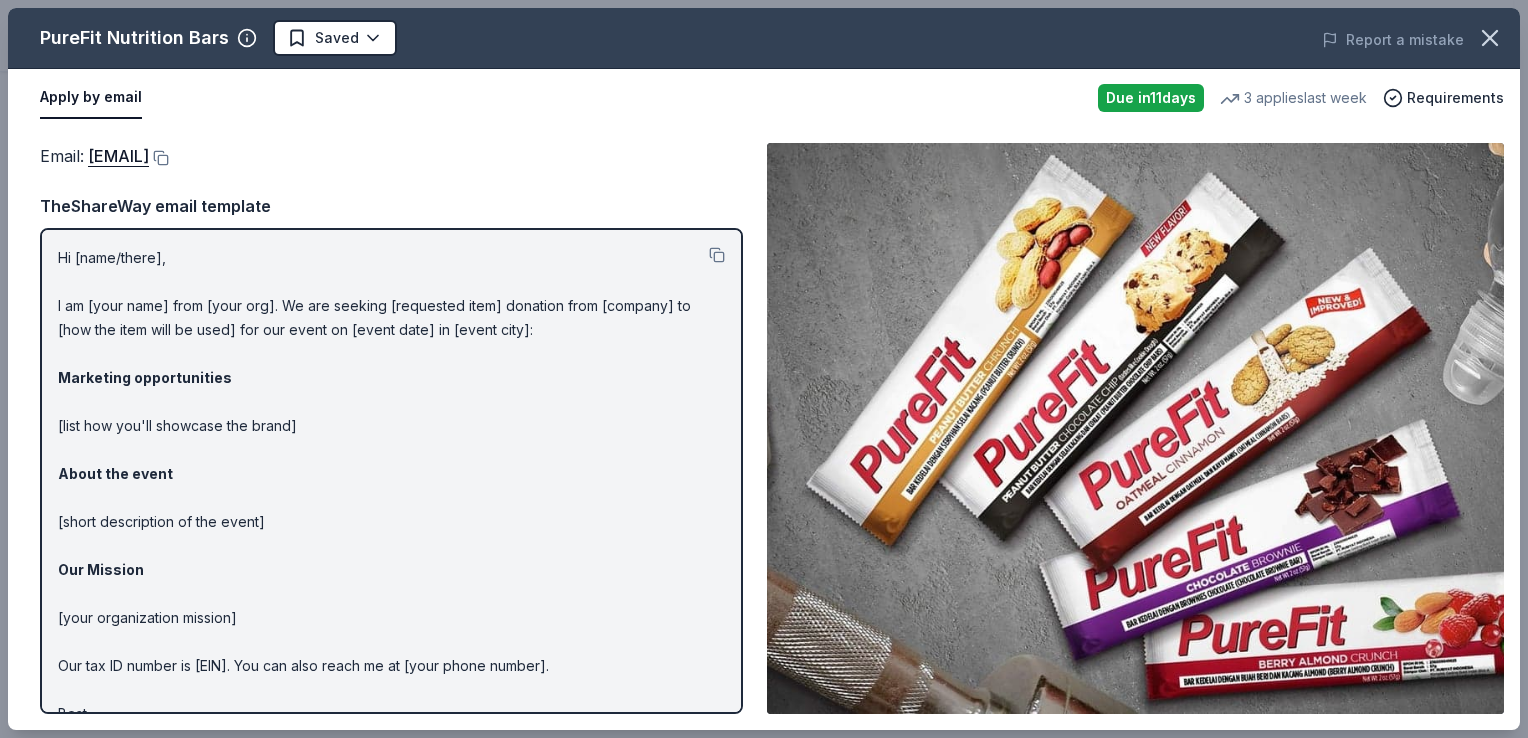 click on "Appleton Carnival  Plus trial ends on 10PM, 8/6 $10 in rewards Due in  11  days Share PureFit Nutrition Bars New 3   applies  last week approval rate Share Donating in all states PureFit crafts eco-friendly, non-GMO, gluten-free and dairy-free protein bars, guaranteed to be a delicious addition to your daily routine.  What they donate Protein bar(s), protein pasta Meals Snacks Who they donate to PureFit Nutrition Bars  hasn ' t listed any preferences or eligibility criteria. approval rate 20 % approved 30 % declined 50 % no response Upgrade to Pro to view approval rates and average donation values Due in  11  days Apply Saved ⚡️ Quick application Usually responds in  over a month Updated  about 2 months  ago Report a mistake New Be the first to review this company! Leave a review Similar donors Top rated 4   applies  last week 27 days left Online app Casey's 5.0 Donation depends on request Local 11  days left Online app Port of Subs New" at bounding box center [764, -6] 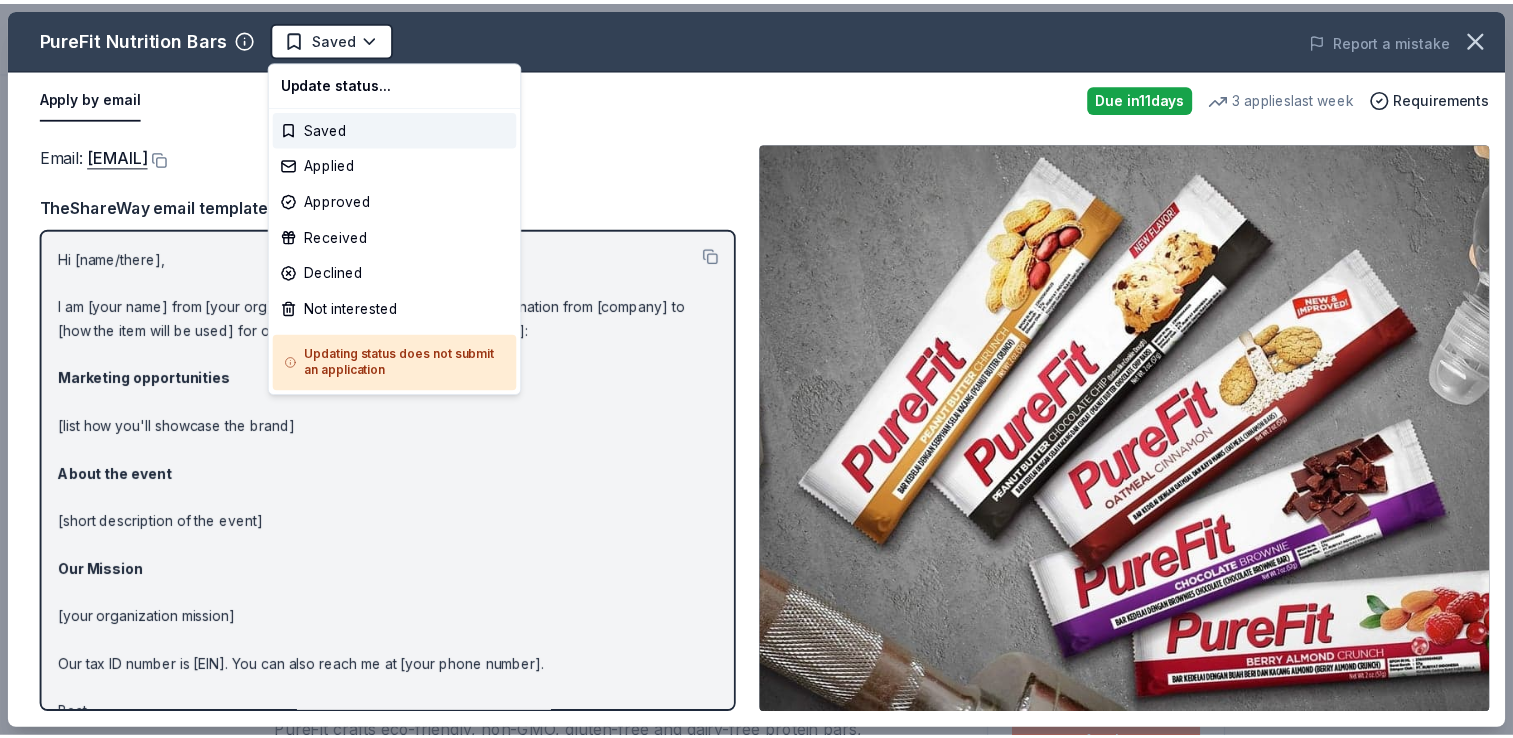 scroll, scrollTop: 0, scrollLeft: 0, axis: both 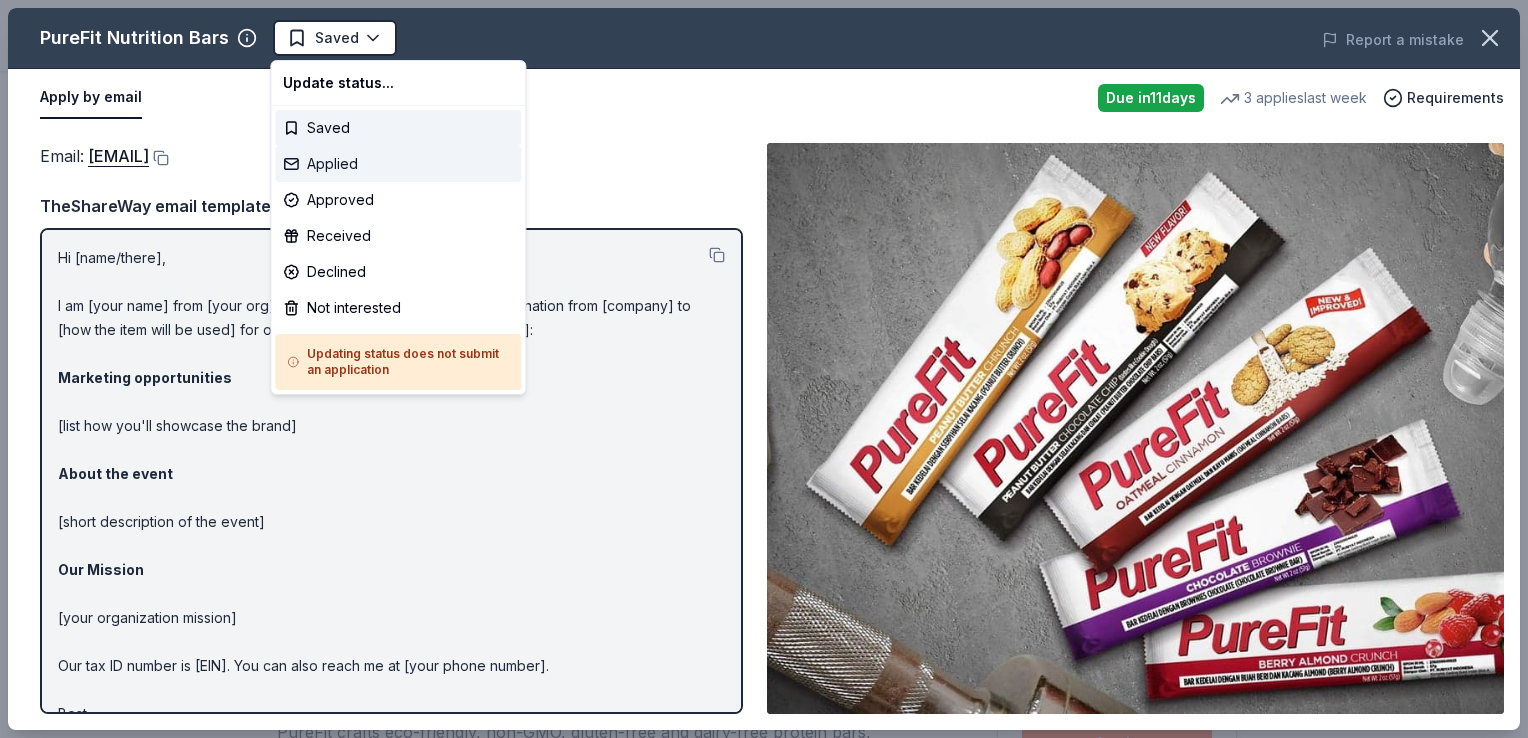click on "Applied" at bounding box center [398, 164] 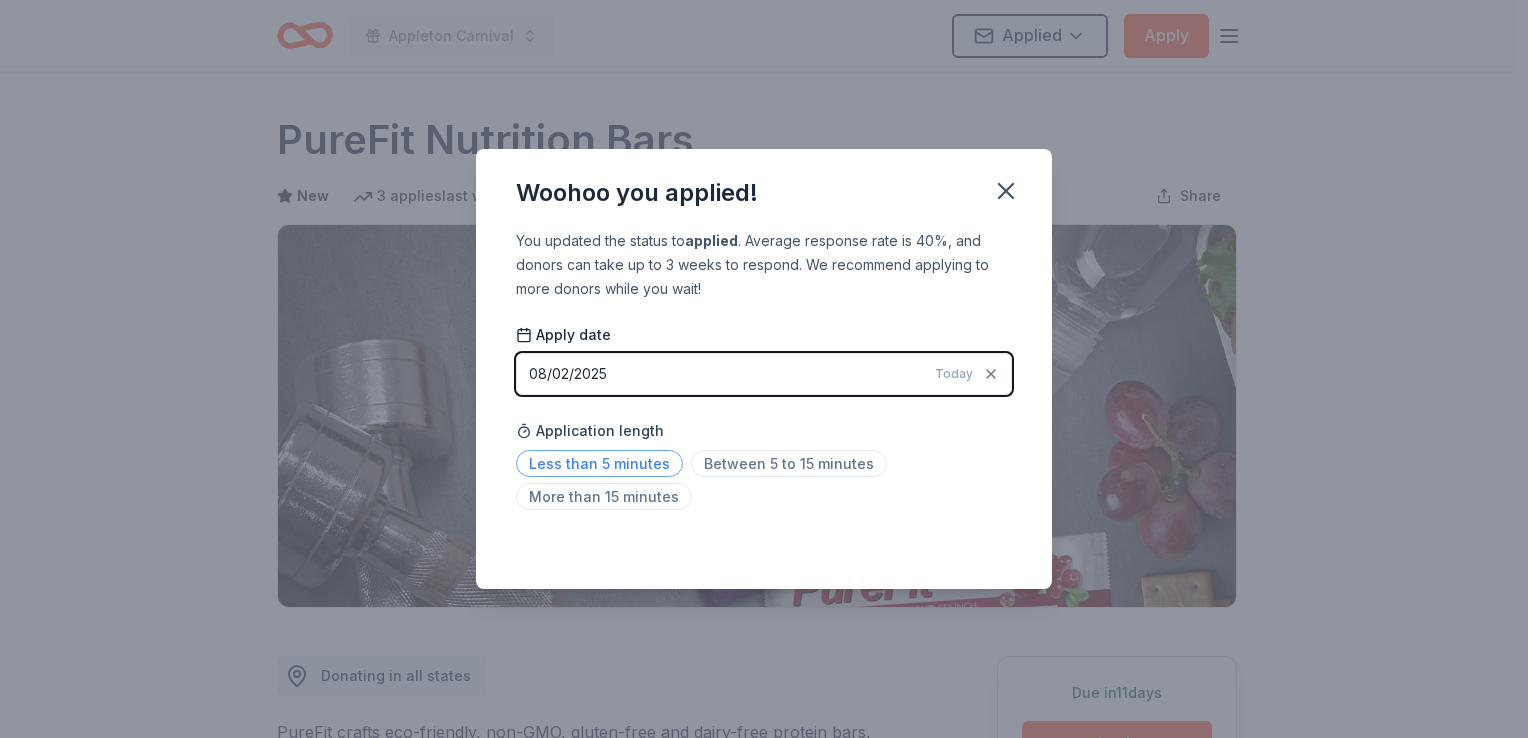 click on "Less than 5 minutes" at bounding box center [599, 463] 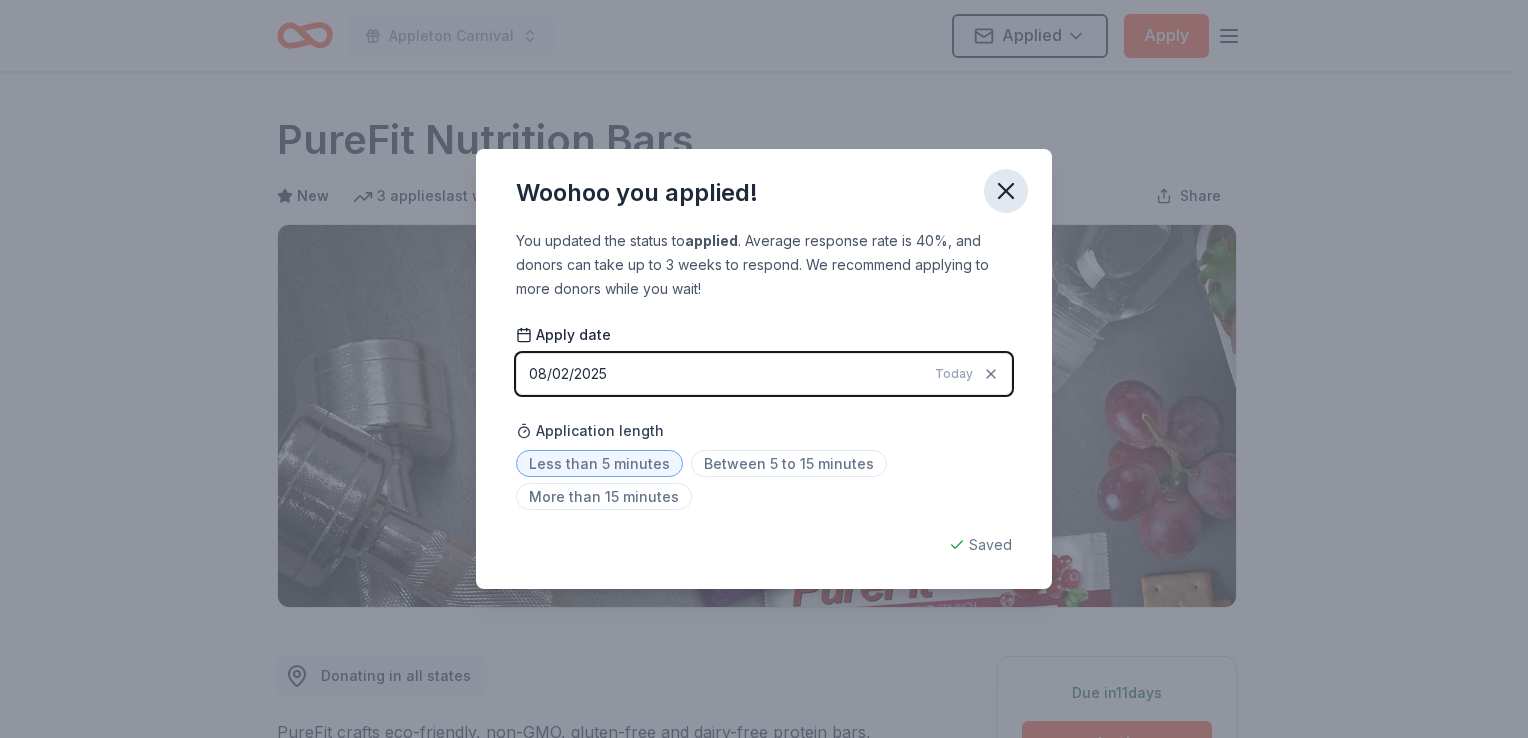 click 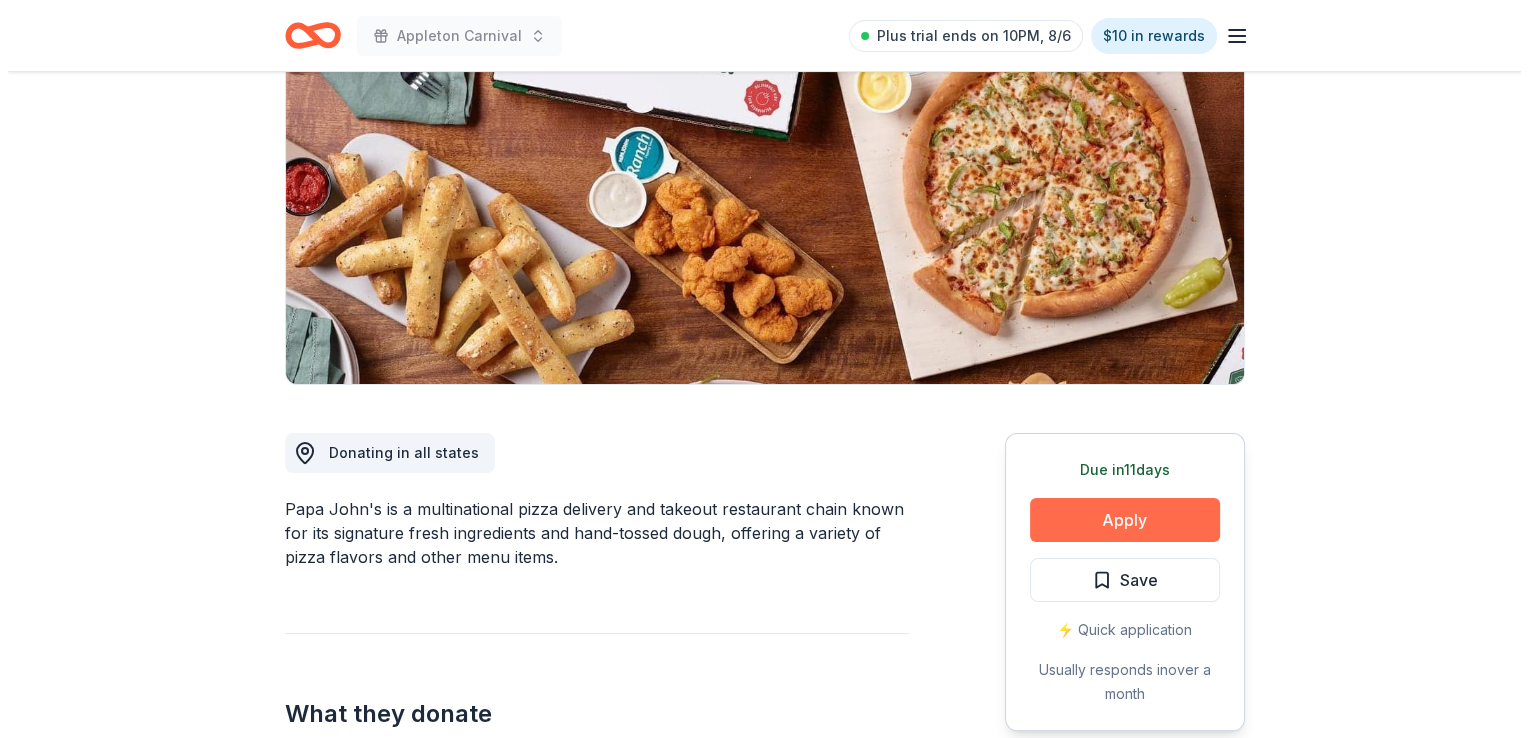 scroll, scrollTop: 223, scrollLeft: 0, axis: vertical 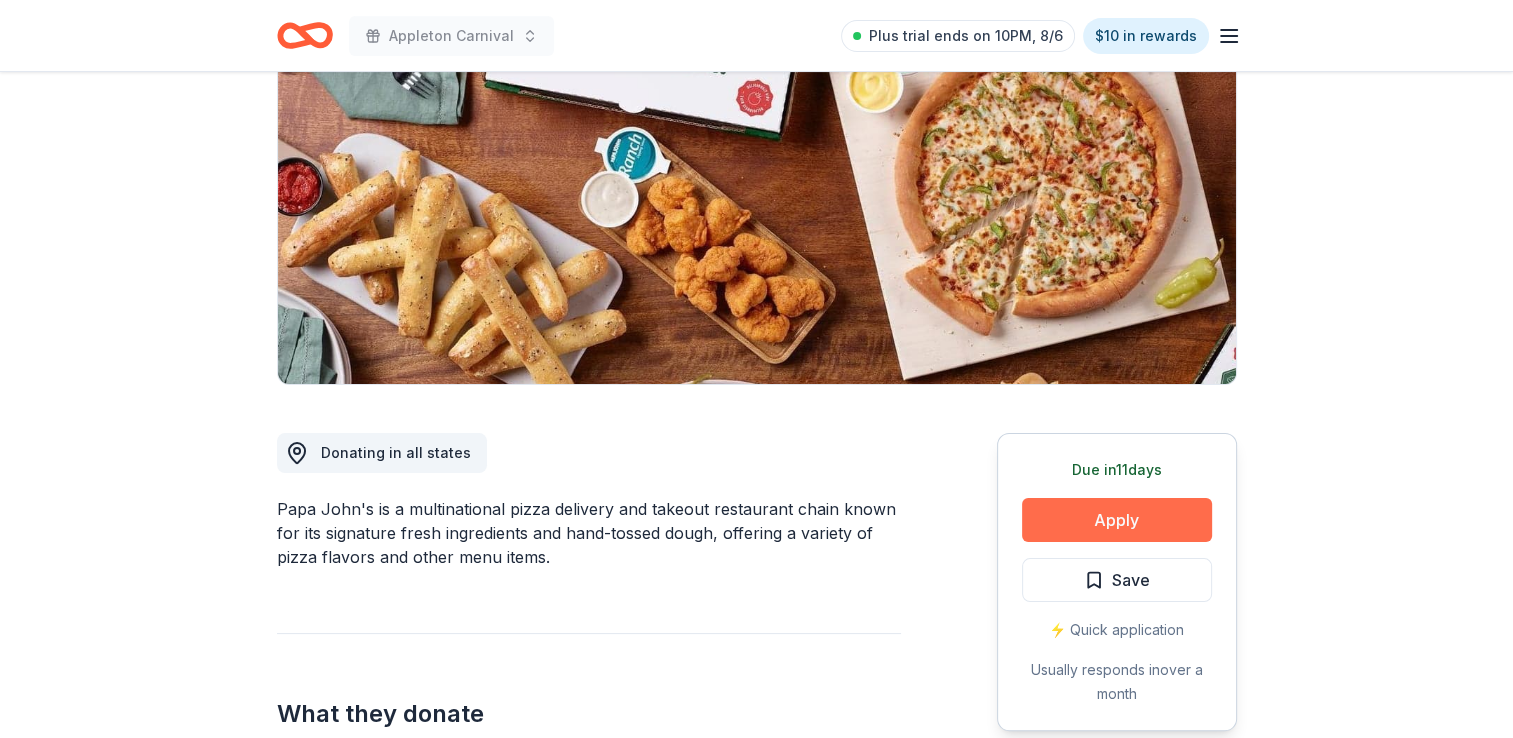 click on "Apply" at bounding box center (1117, 520) 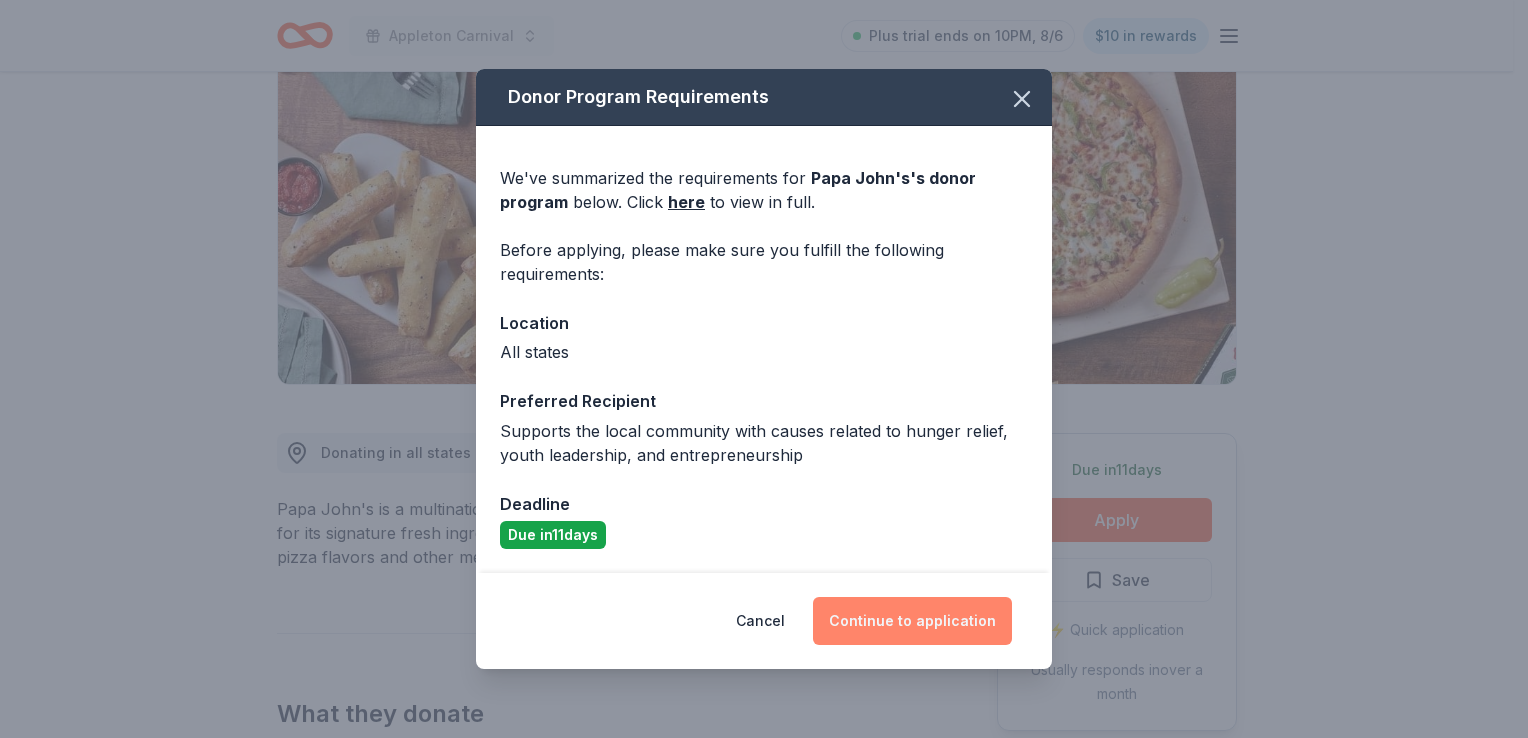 click on "Continue to application" at bounding box center [912, 621] 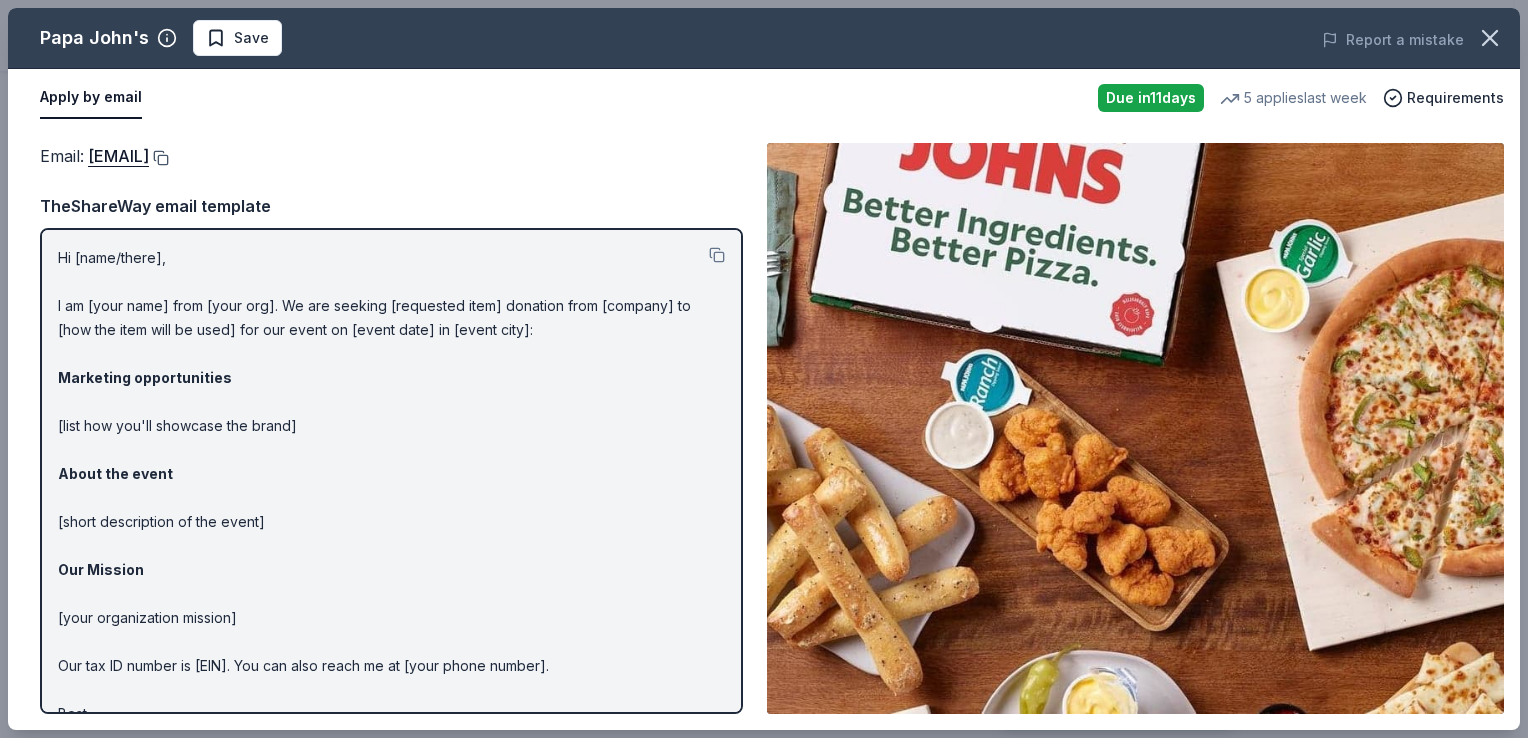click at bounding box center [159, 158] 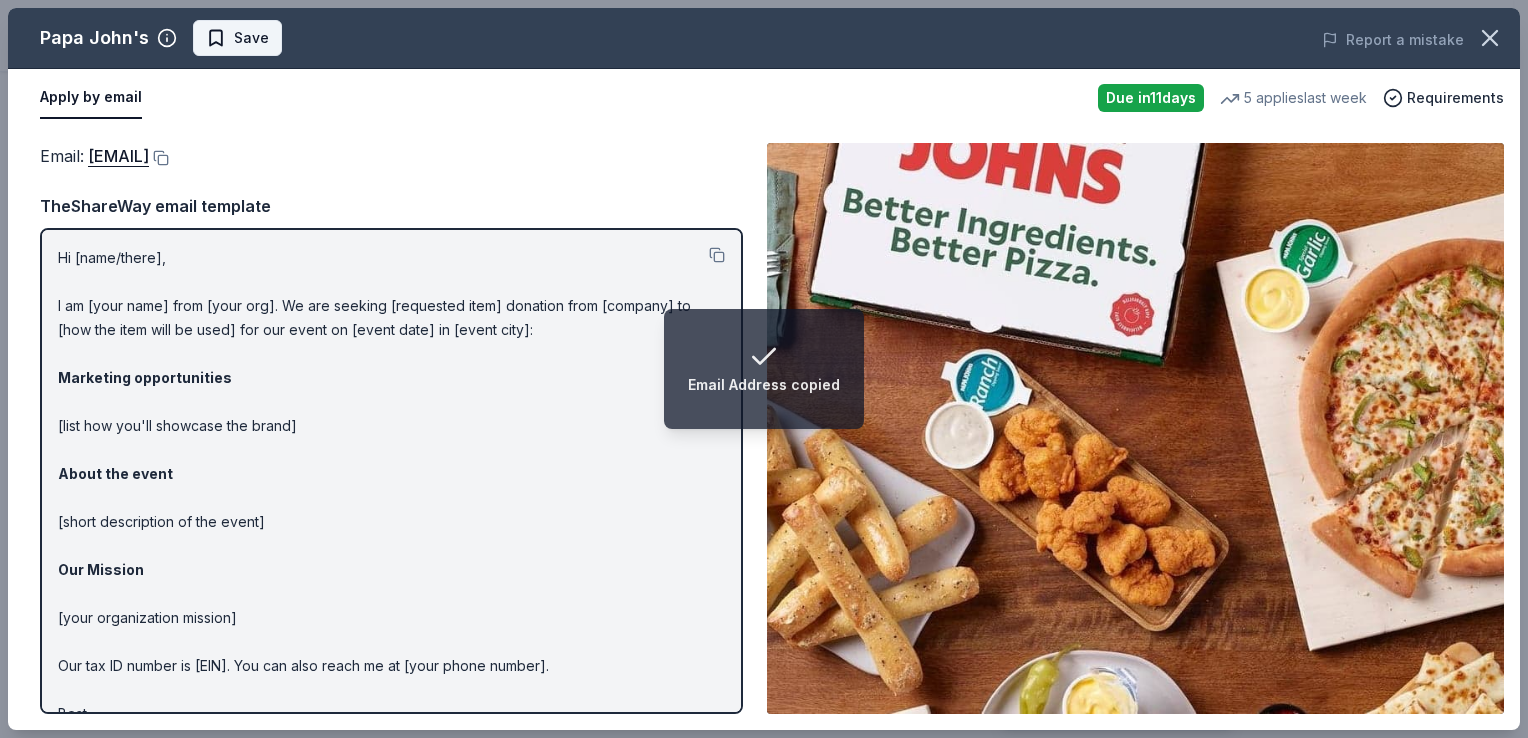 click on "Save" at bounding box center [251, 38] 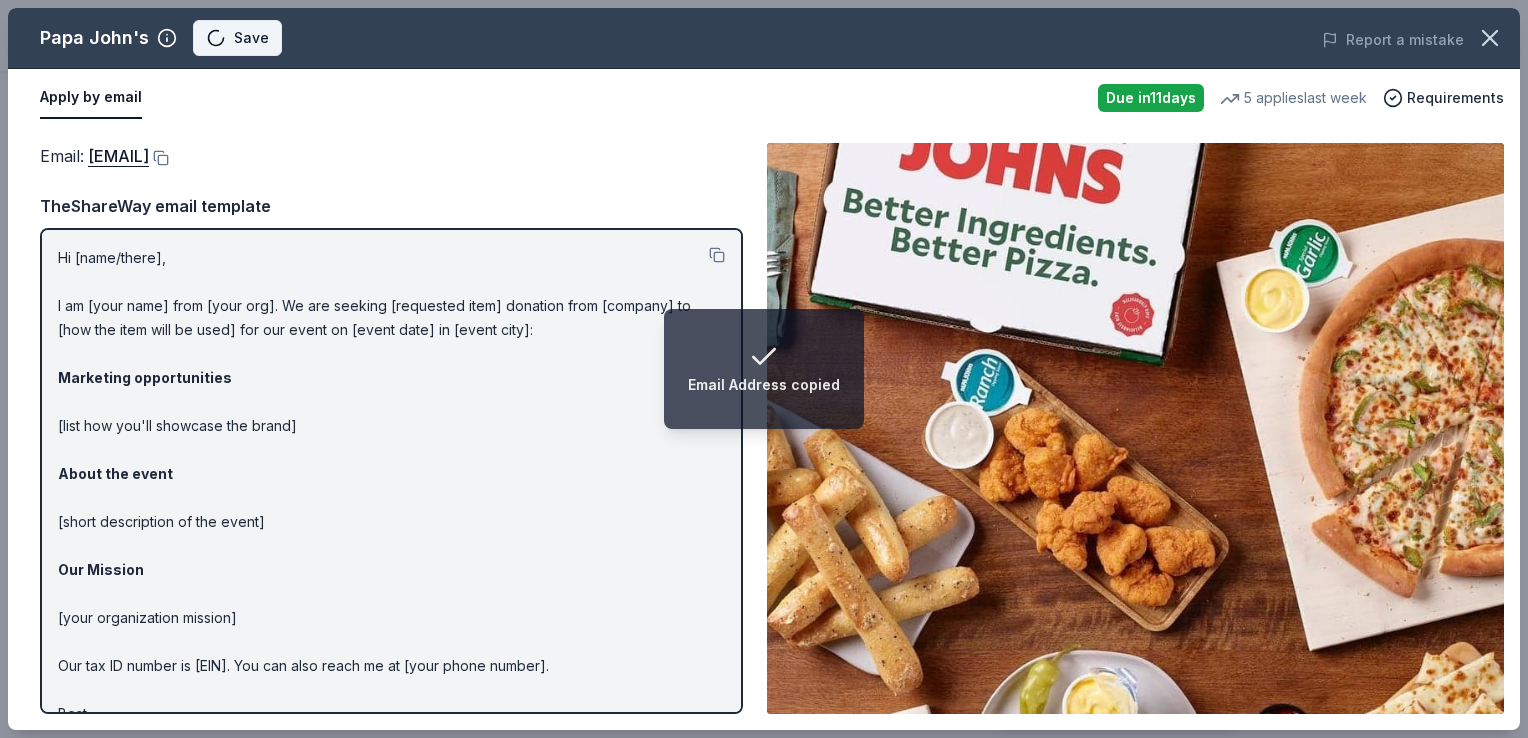 click on "Email Address copied Appleton Carnival  Plus trial ends on 10PM, 8/6 $10 in rewards Due in  11  days Share Papa John's New 5   applies  last week approval rate Share Donating in all states Papa John's is a multinational pizza delivery and takeout restaurant chain known for its signature fresh ingredients and hand-tossed dough, offering a variety of pizza flavors and other menu items. What they donate Food, gift card(s) Meals Auction & raffle Snacks Donation is small & easy to send to guests Who they donate to  Preferred Supports the local community with causes related to hunger relief, youth leadership, and entrepreneurship Children Education Poverty & Hunger approval rate 20 % approved 30 % declined 50 % no response Upgrade to Pro to view approval rates and average donation values Due in  11  days Apply Save ⚡️ Quick application Usually responds in  over a month Updated  about 2 months  ago Report a mistake New Be the first to review this company! Leave a review Similar donors 1   apply  last week 5.0 11" at bounding box center [764, 146] 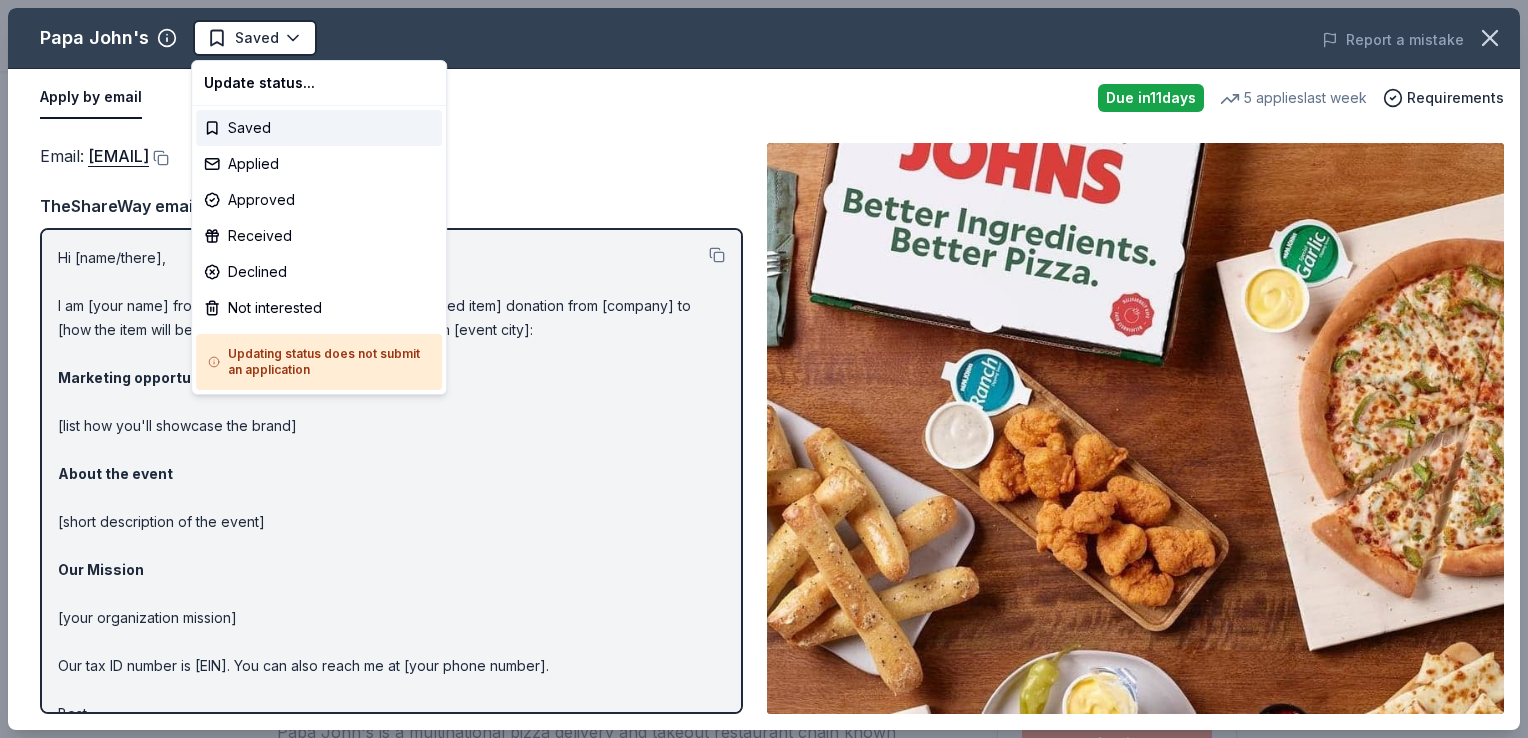 scroll, scrollTop: 0, scrollLeft: 0, axis: both 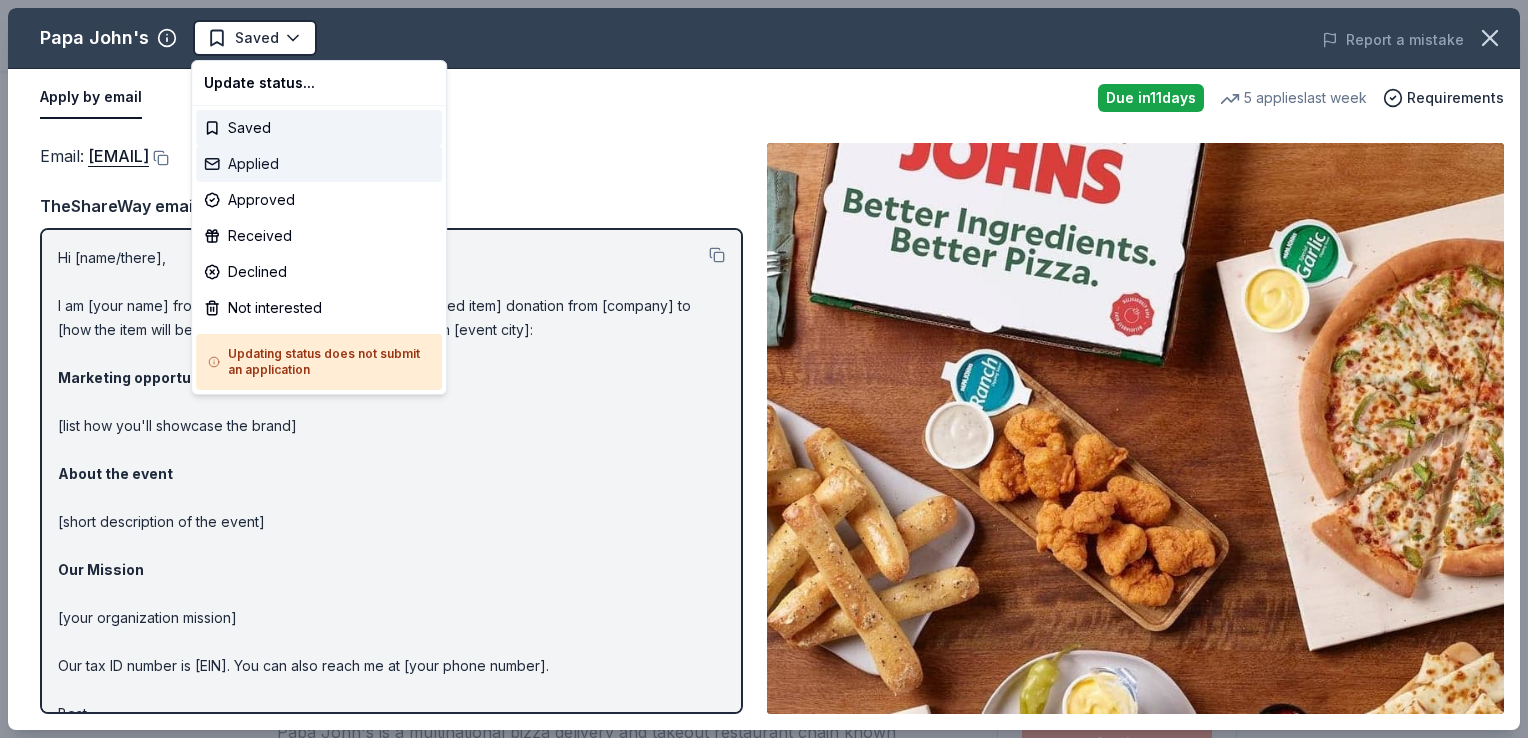 click on "Applied" at bounding box center [319, 164] 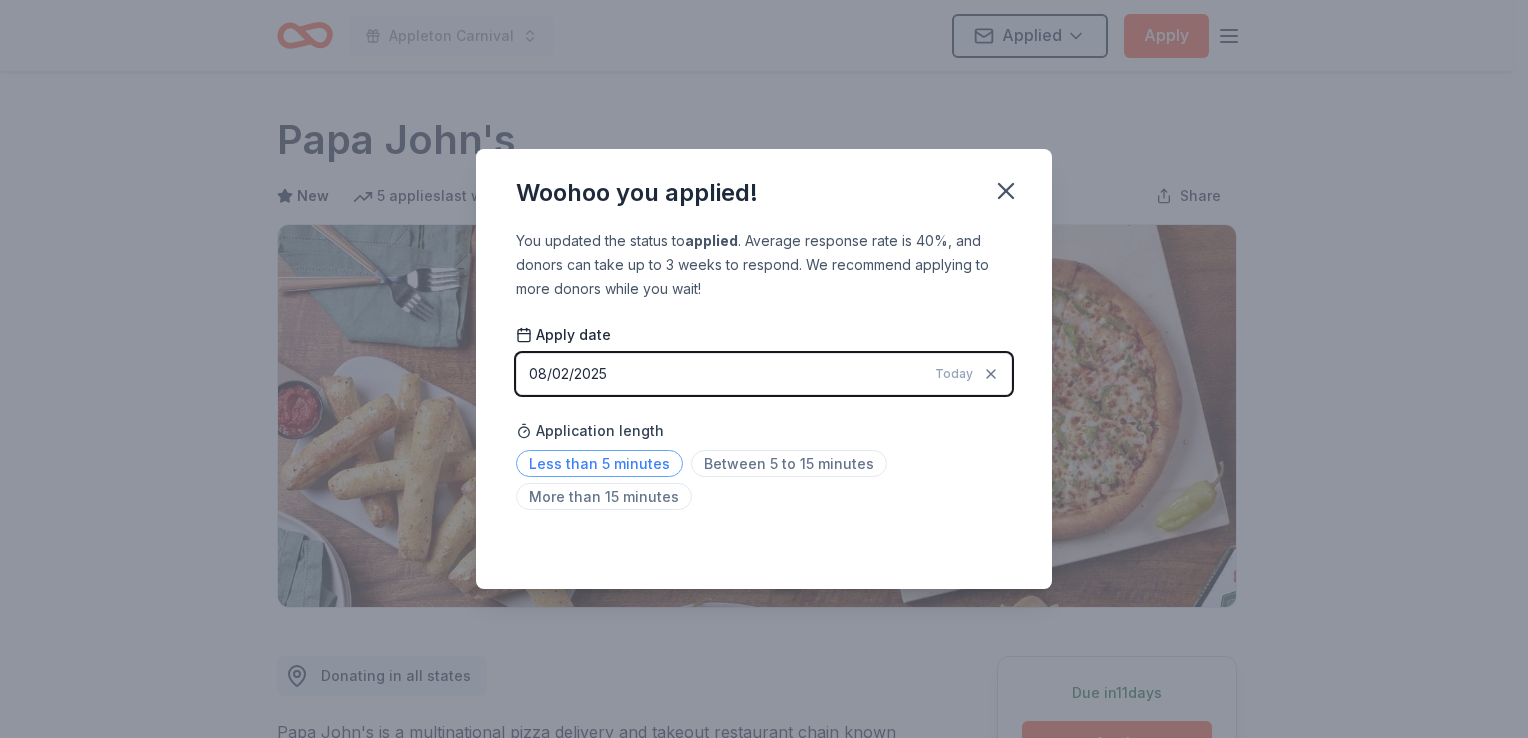 click on "Less than 5 minutes" at bounding box center [599, 463] 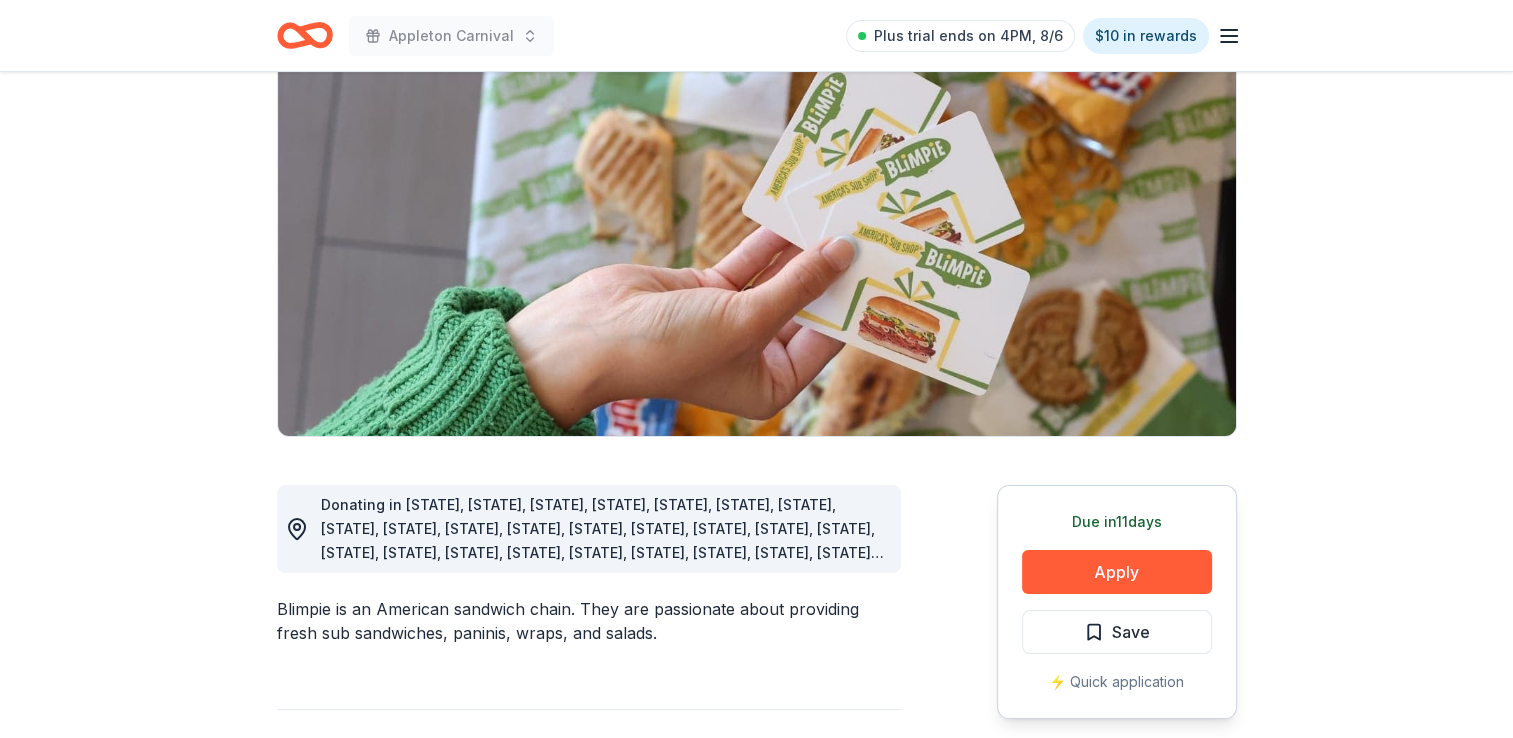 scroll, scrollTop: 172, scrollLeft: 0, axis: vertical 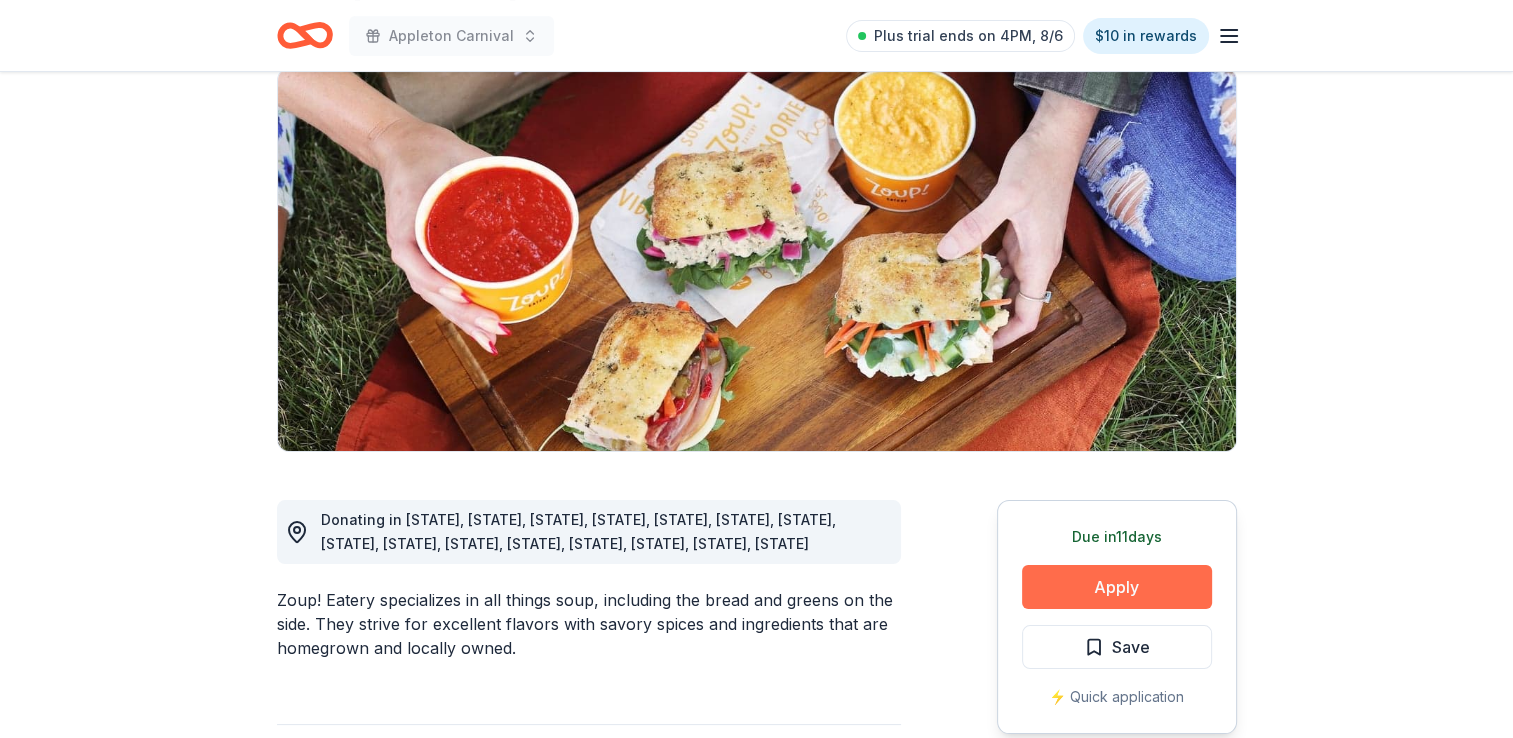 click on "Apply" at bounding box center [1117, 587] 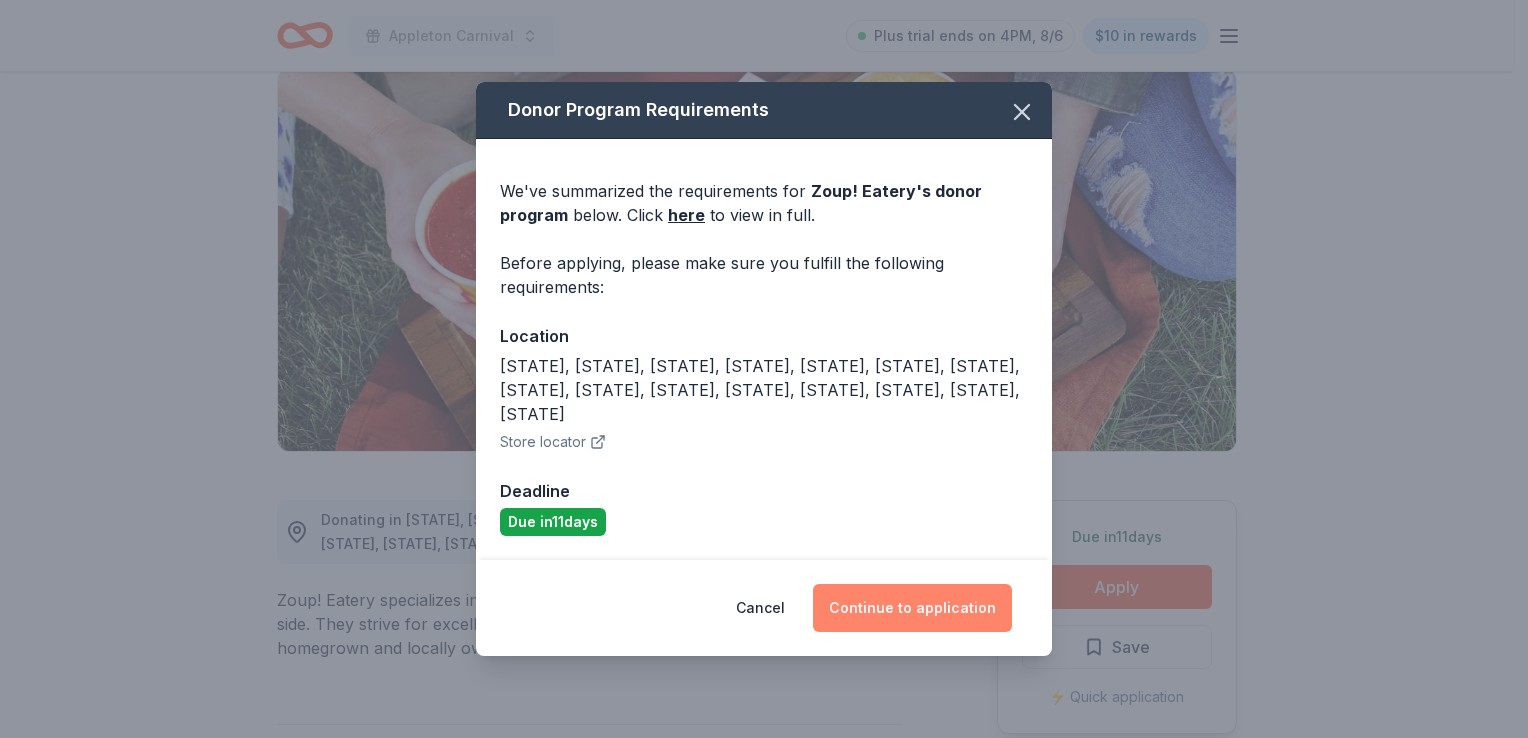 click on "Continue to application" at bounding box center (912, 608) 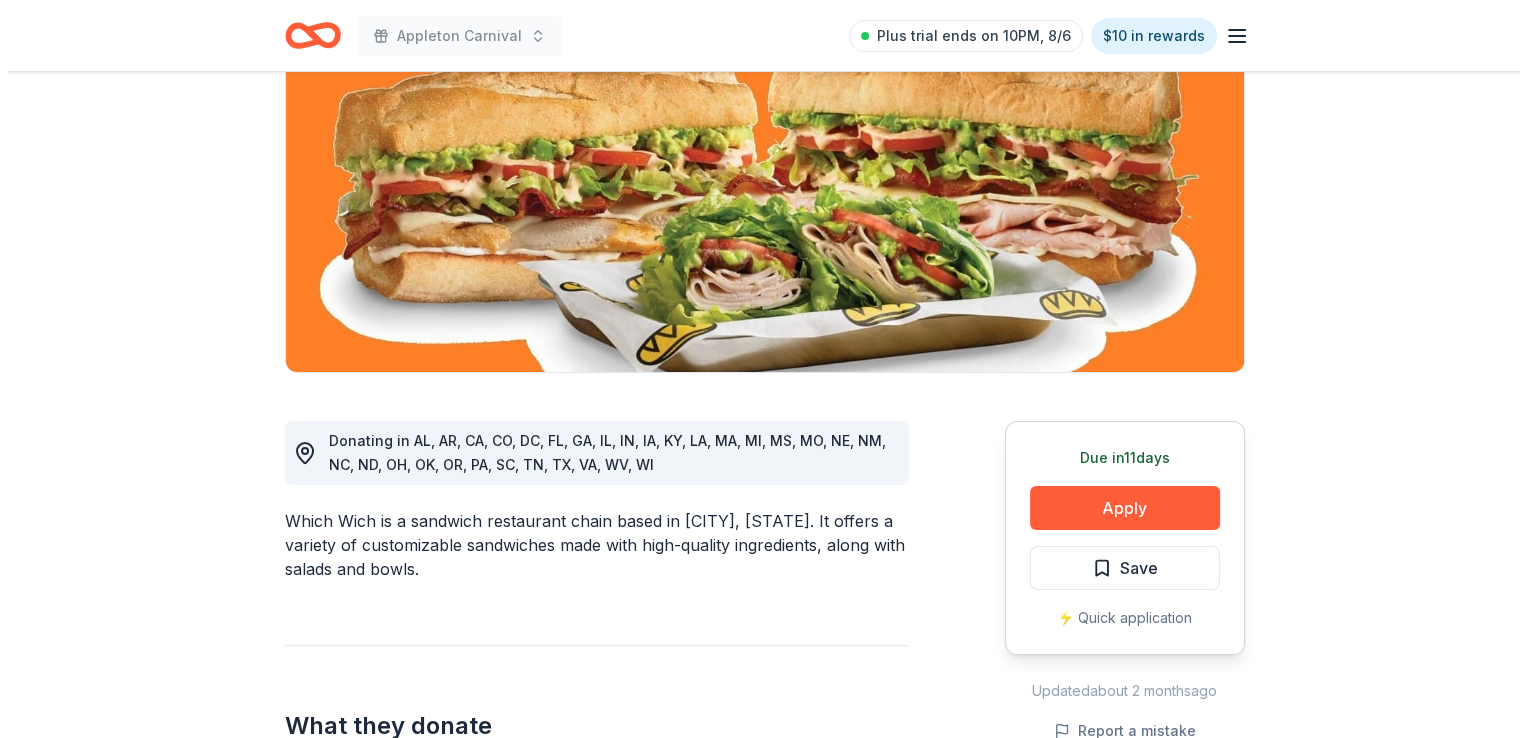 scroll, scrollTop: 235, scrollLeft: 0, axis: vertical 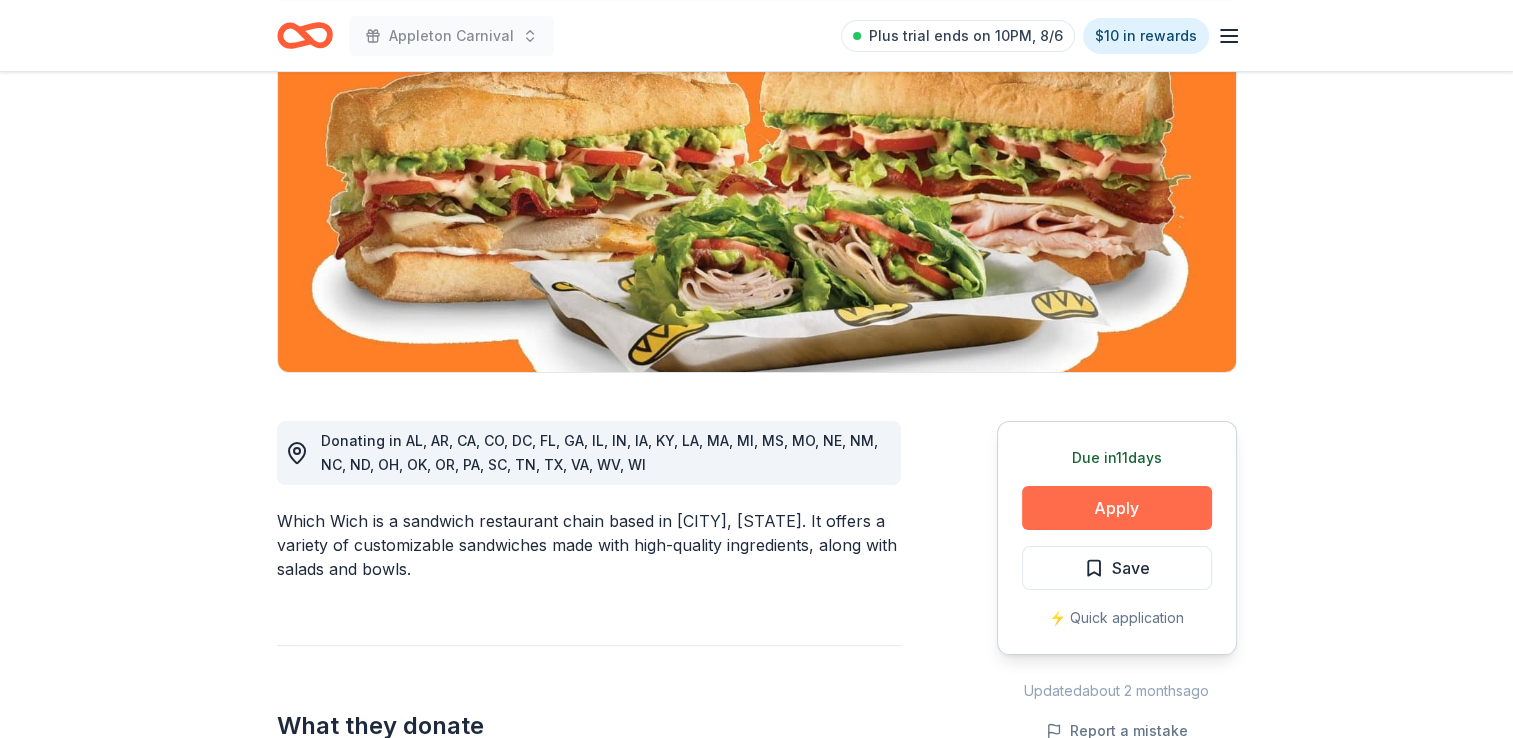 click on "Apply" at bounding box center (1117, 508) 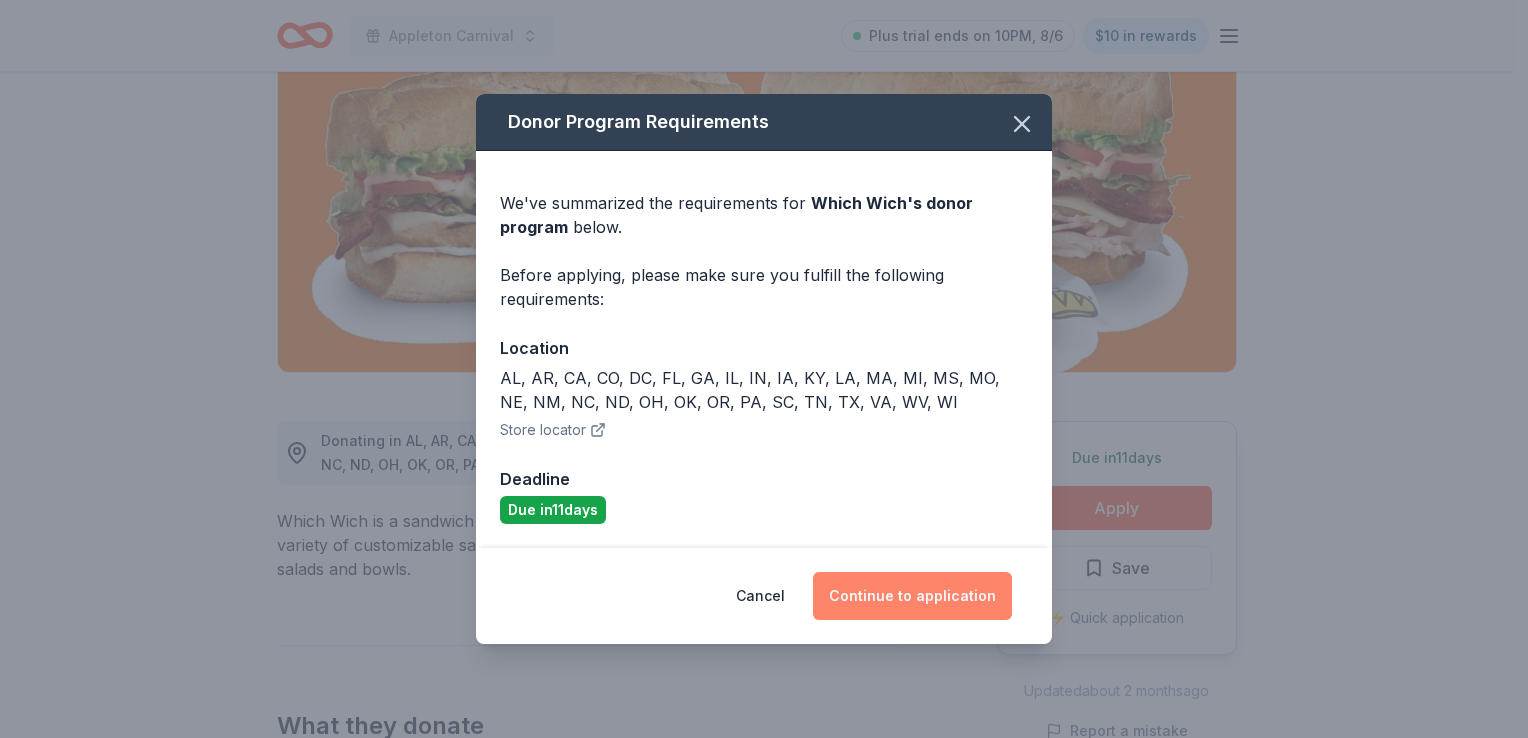 click on "Continue to application" at bounding box center [912, 596] 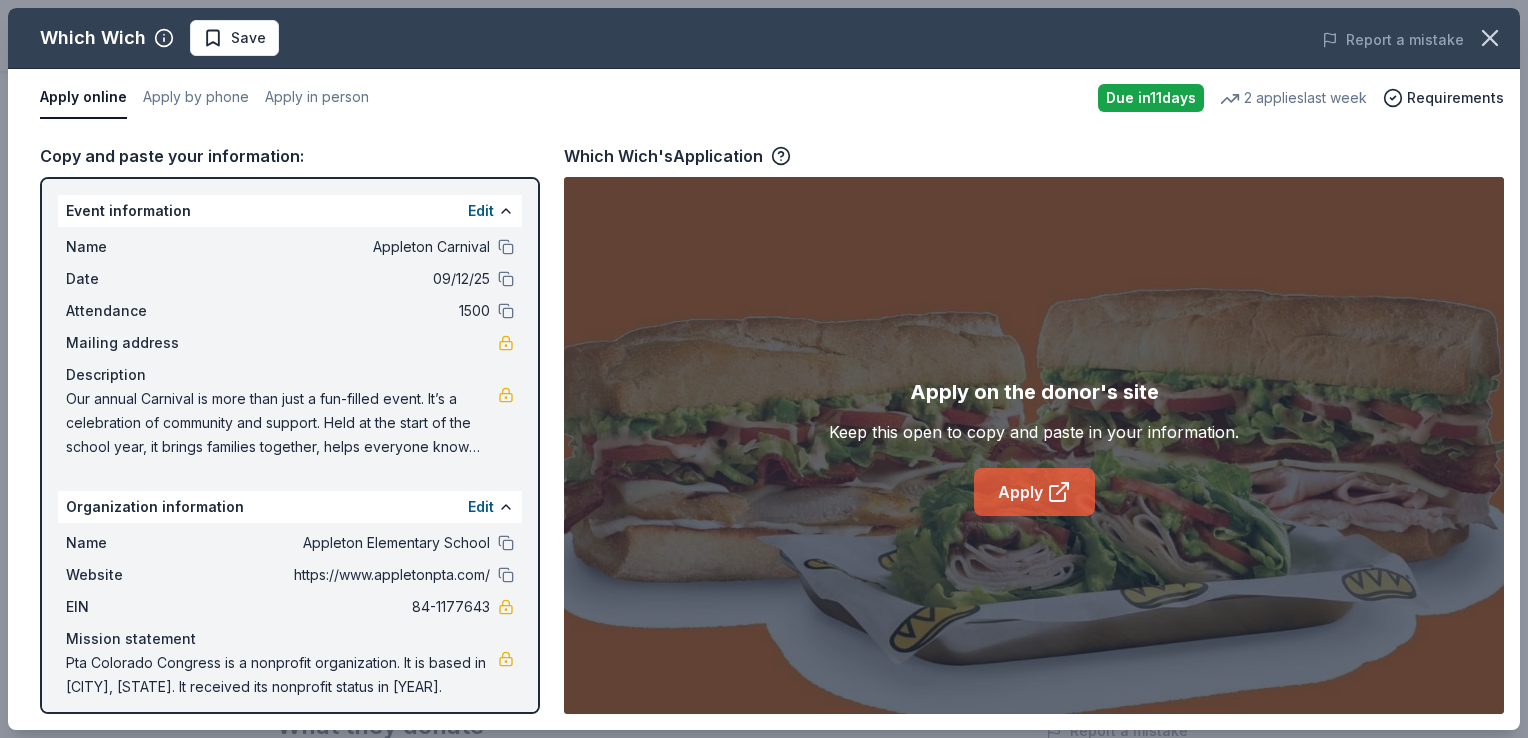 click 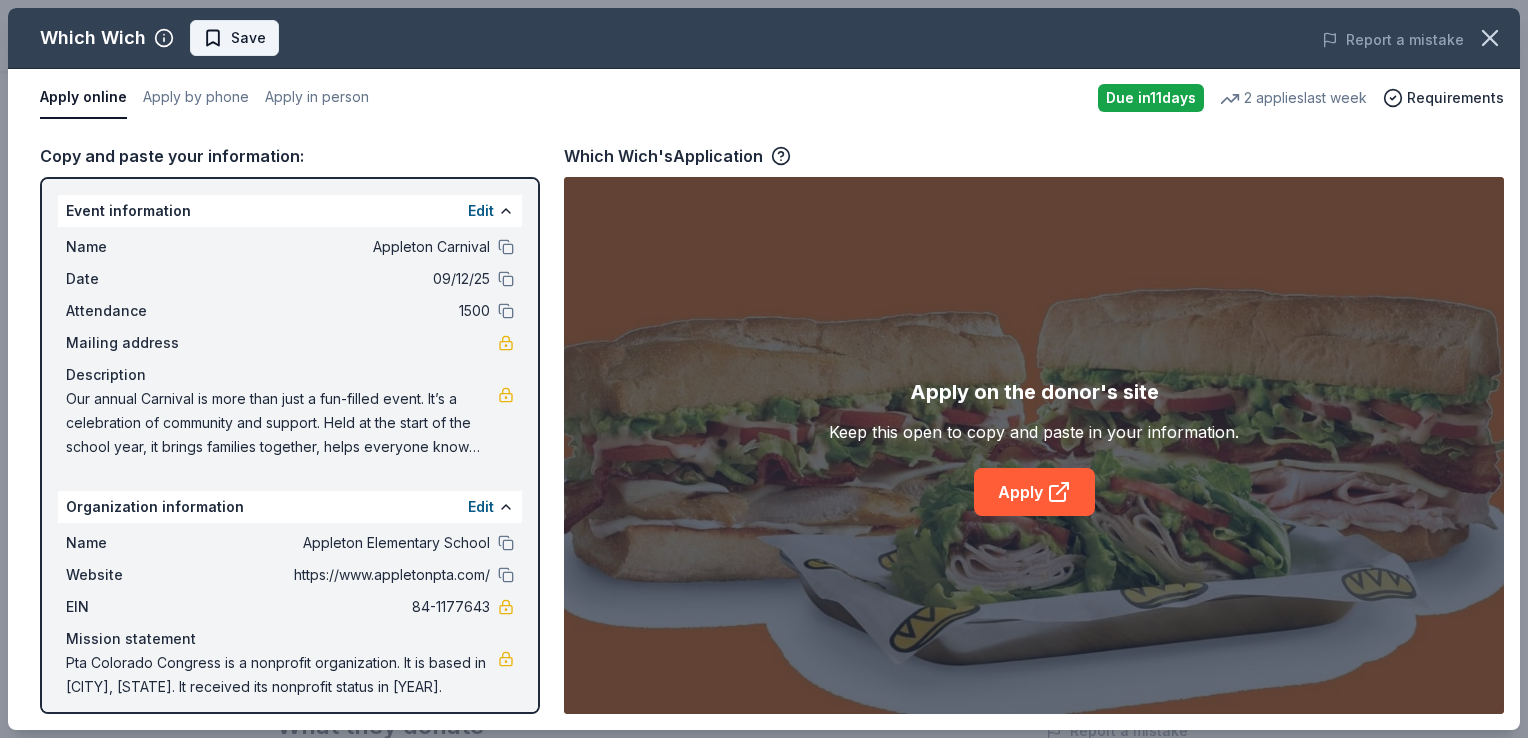 click on "Save" at bounding box center [248, 38] 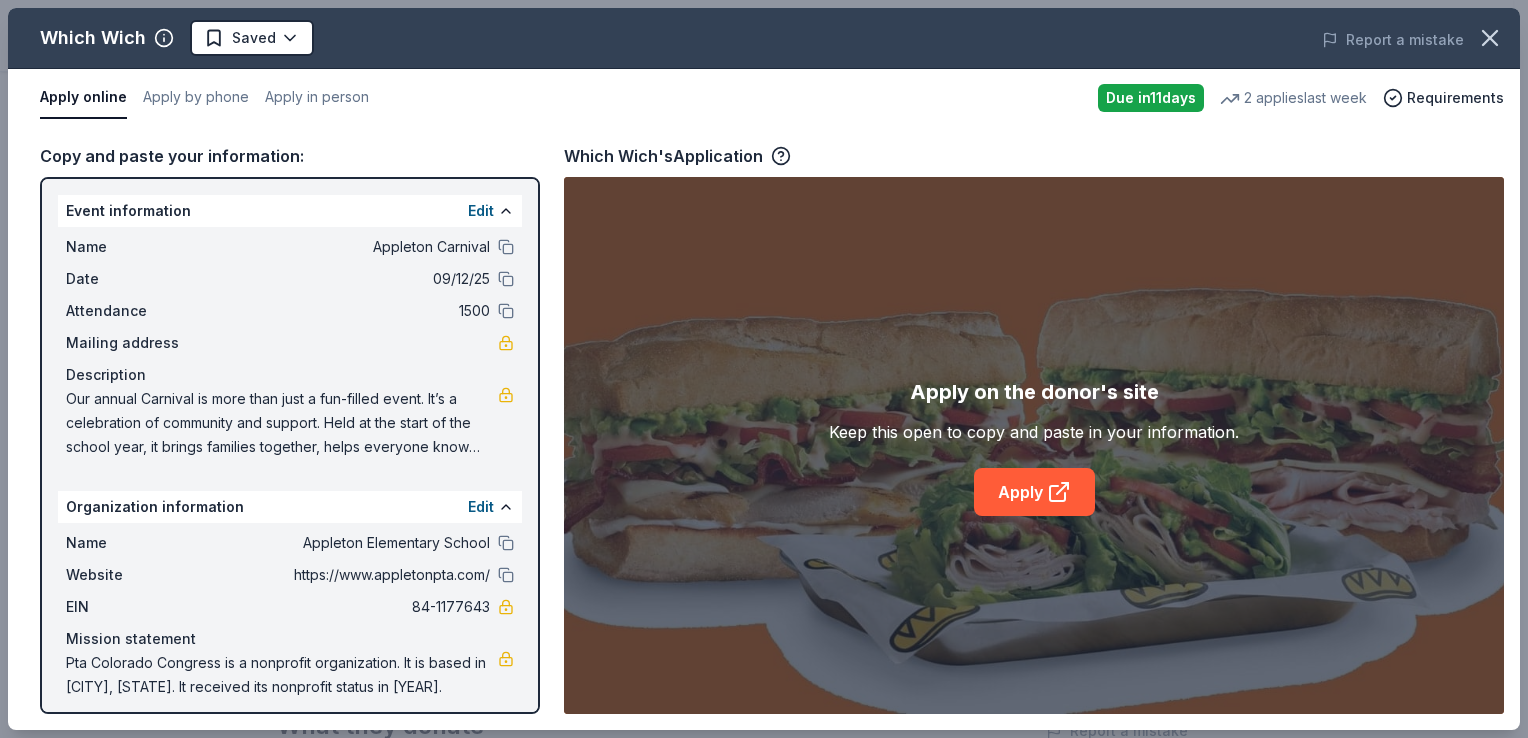 click on "Appleton Carnival  Plus trial ends on 10PM, 8/6 $10 in rewards Due in  11  days Share Which Wich New 2   applies  last week approval rate Share Donating in AL, AR, CA, CO, DC, FL, GA, IL, IN, IA, KY, LA, MA, MI, MS, MO, NE, NM, NC, ND, OH, OK, OR, PA, SC, TN, TX, VA, WV, WI Which Wich is a sandwich restaurant chain based in Dallas, Texas. It offers a variety of customizable sandwiches made with high-quality ingredients, along with salads and bowls. What they donate Food, gift card(s) Meals Auction & raffle Who they donate to Which Wich  hasn ' t listed any preferences or eligibility criteria. approval rate 20 % approved 30 % declined 50 % no response Upgrade to Pro to view approval rates and average donation values Due in  11  days Apply Saved ⚡️ Quick application Updated  about 2 months  ago Report a mistake New Be the first to review this company! Leave a review Similar donors 11   applies  last week Deadline passed KBP Foods 4.2 Gift card(s), free chicken sandwich card(s), discounted catering 11 3.3 1" at bounding box center [764, 134] 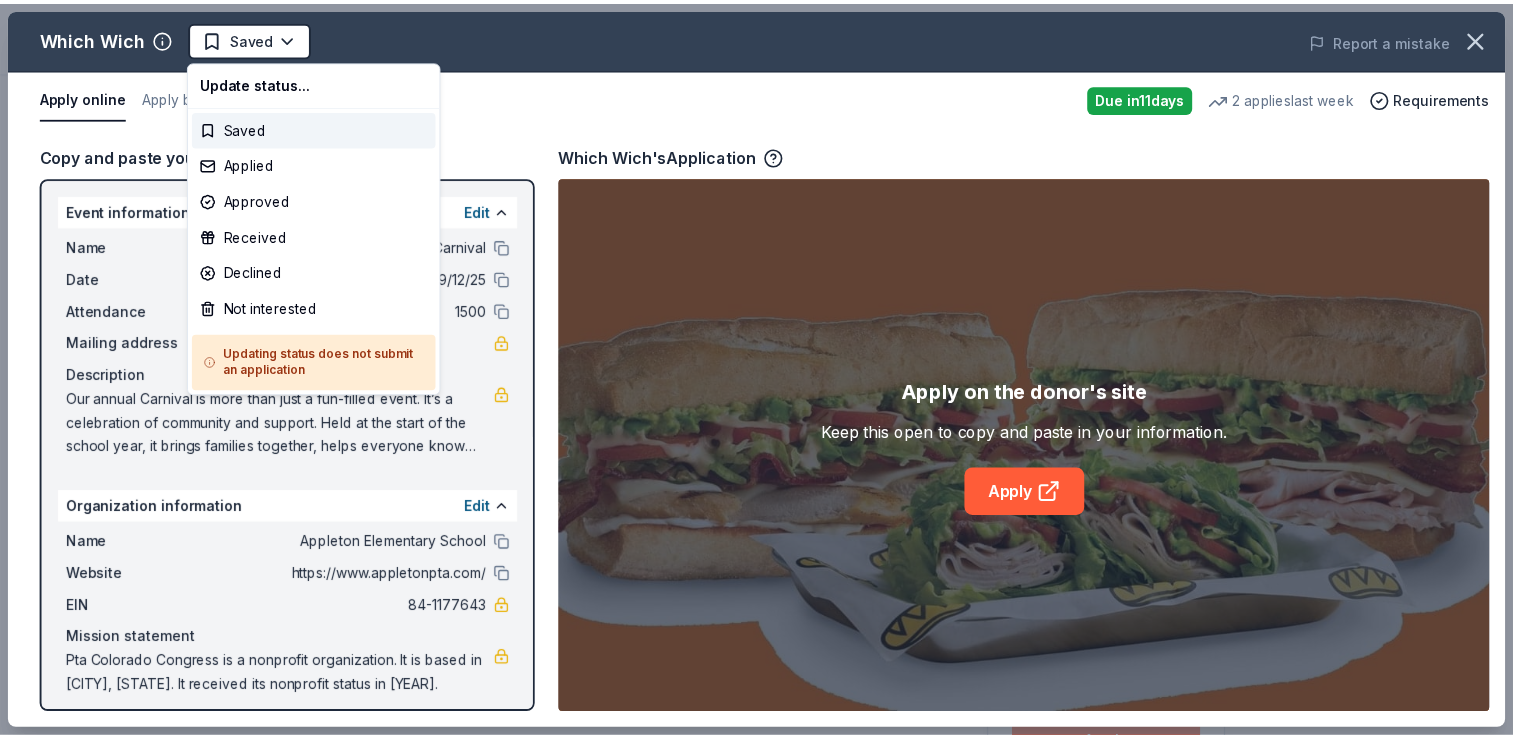 scroll, scrollTop: 0, scrollLeft: 0, axis: both 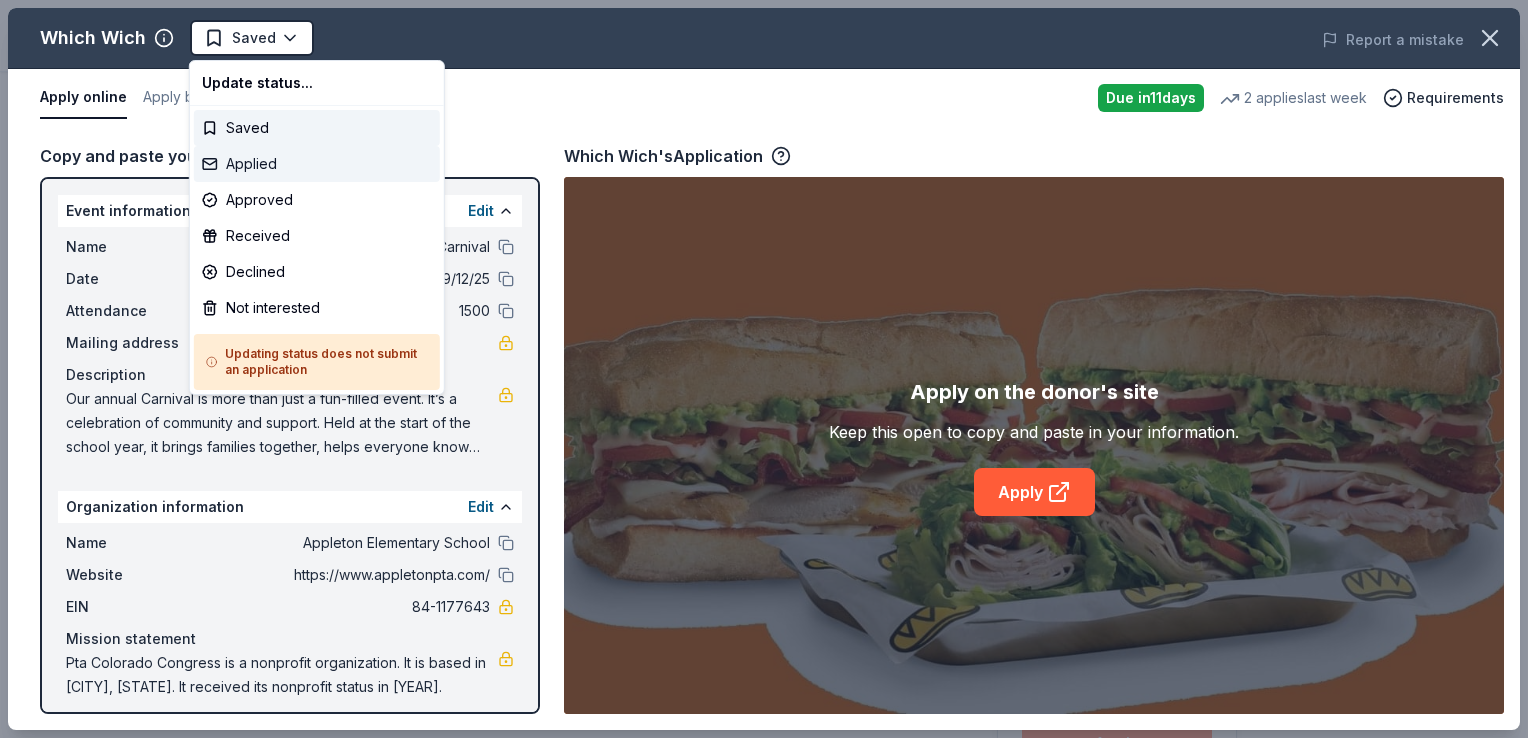 click on "Applied" at bounding box center (317, 164) 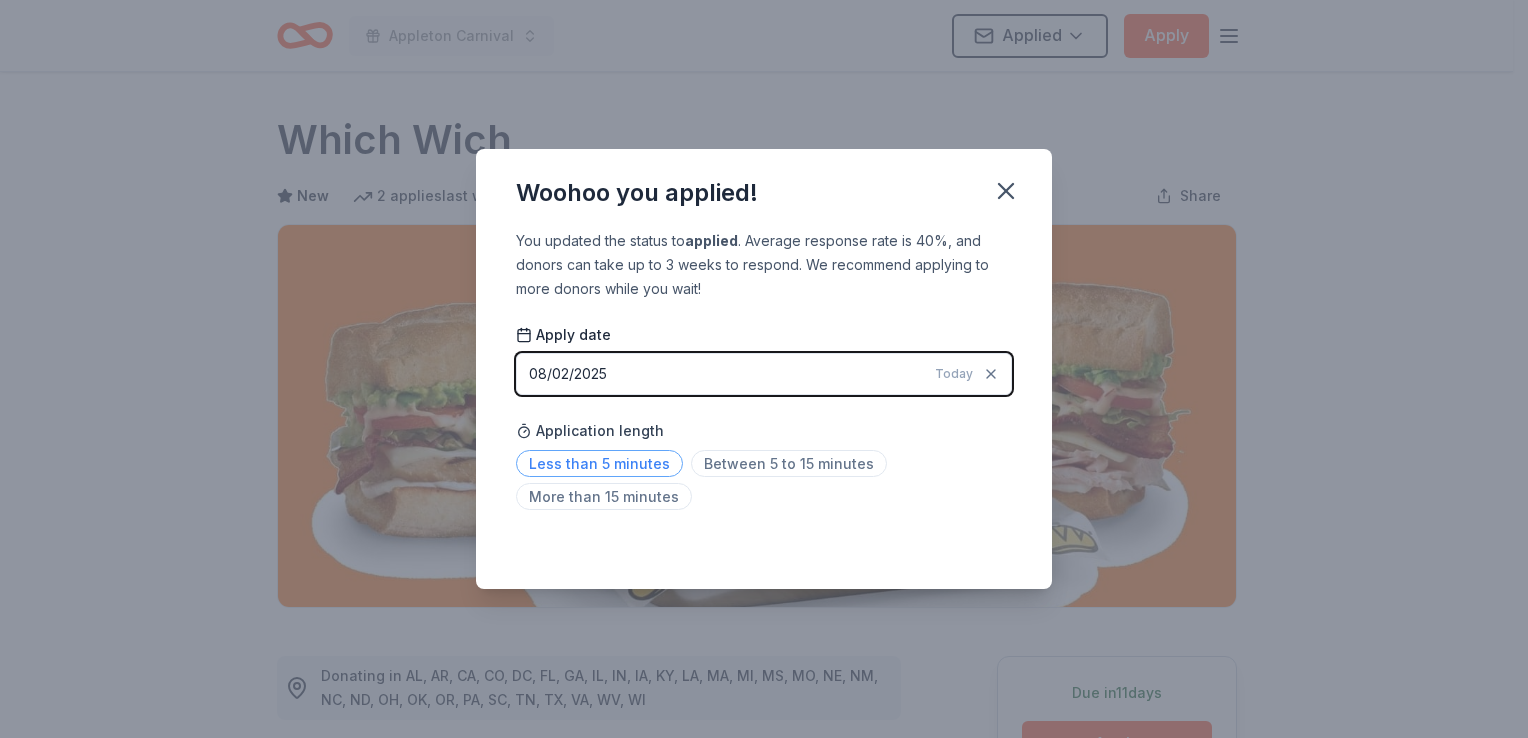 click on "Less than 5 minutes" at bounding box center (599, 463) 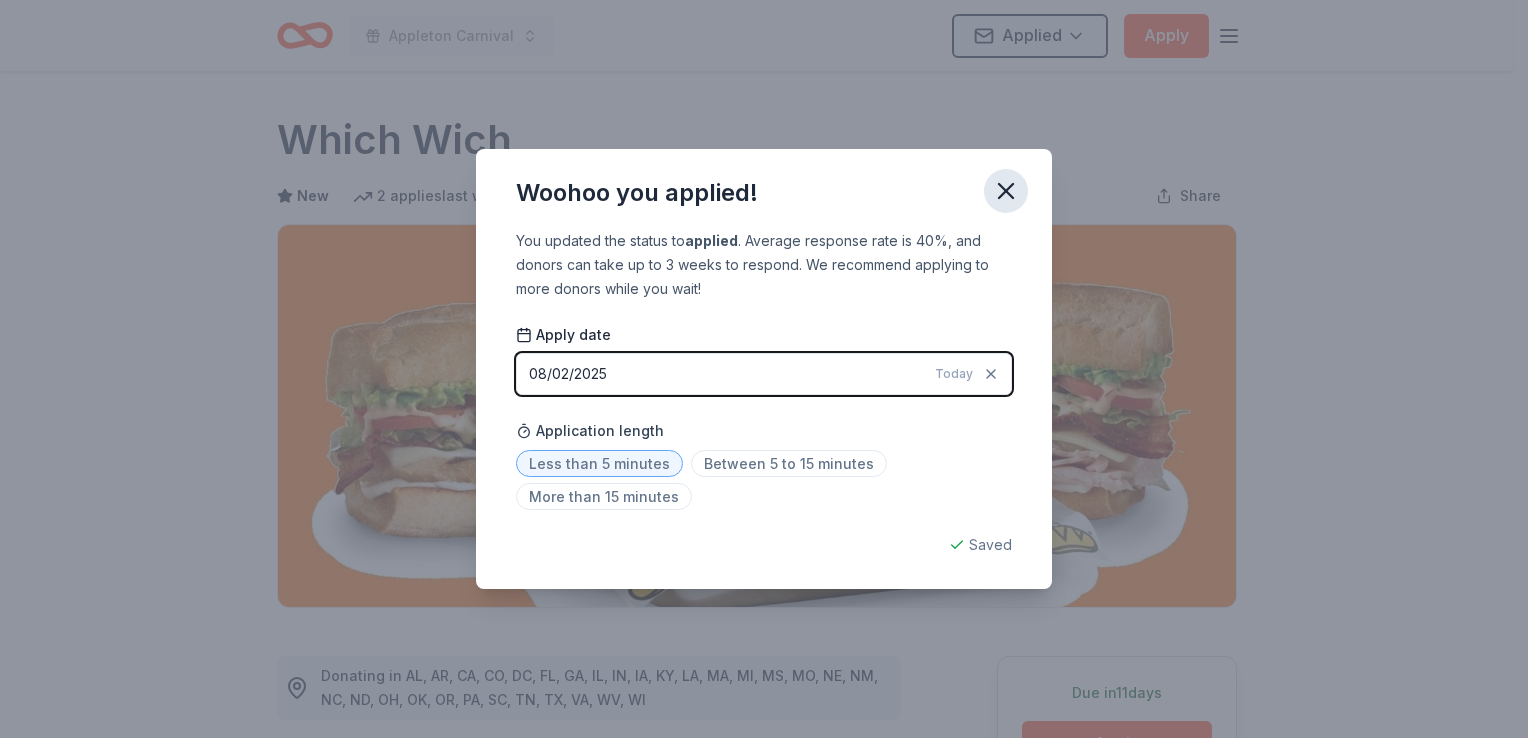 click 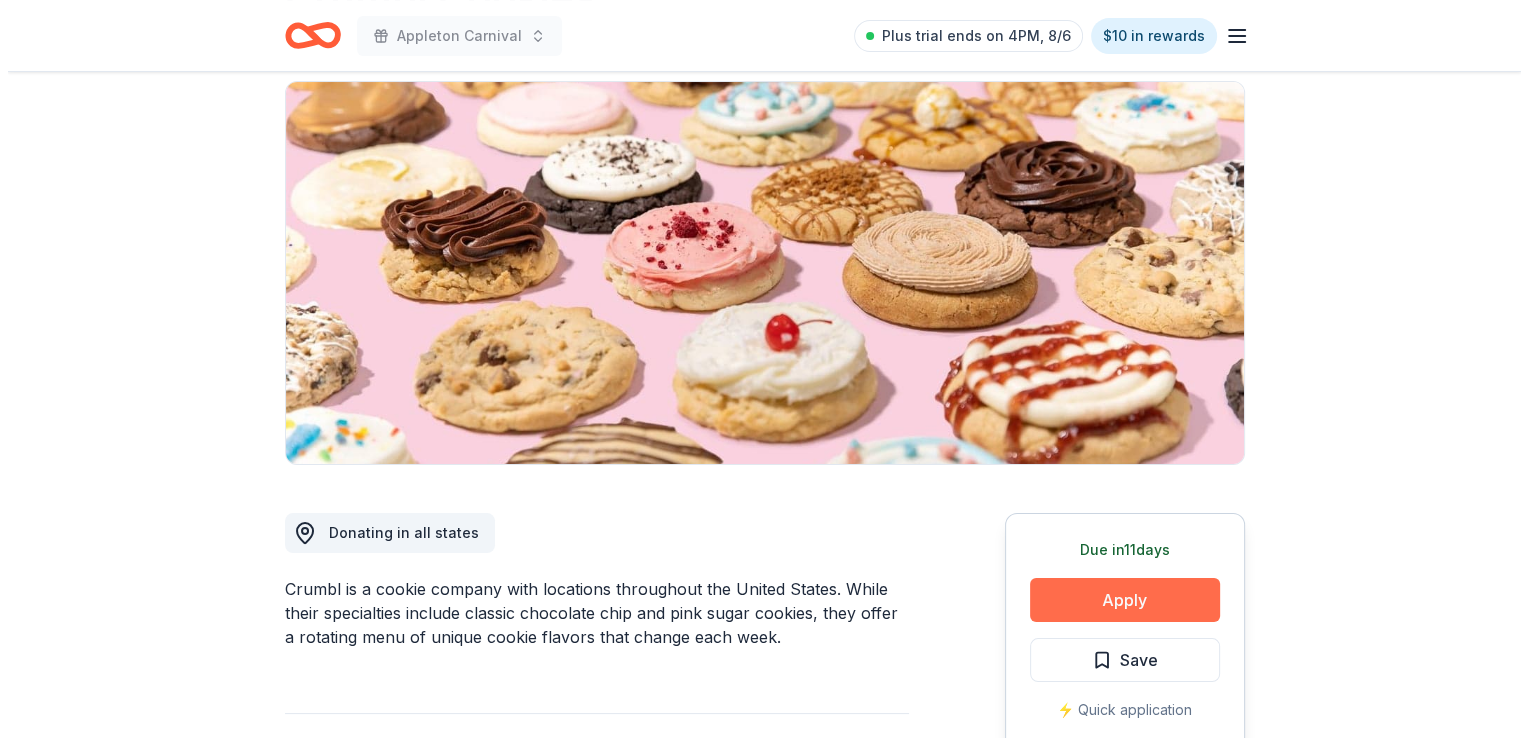 scroll, scrollTop: 143, scrollLeft: 0, axis: vertical 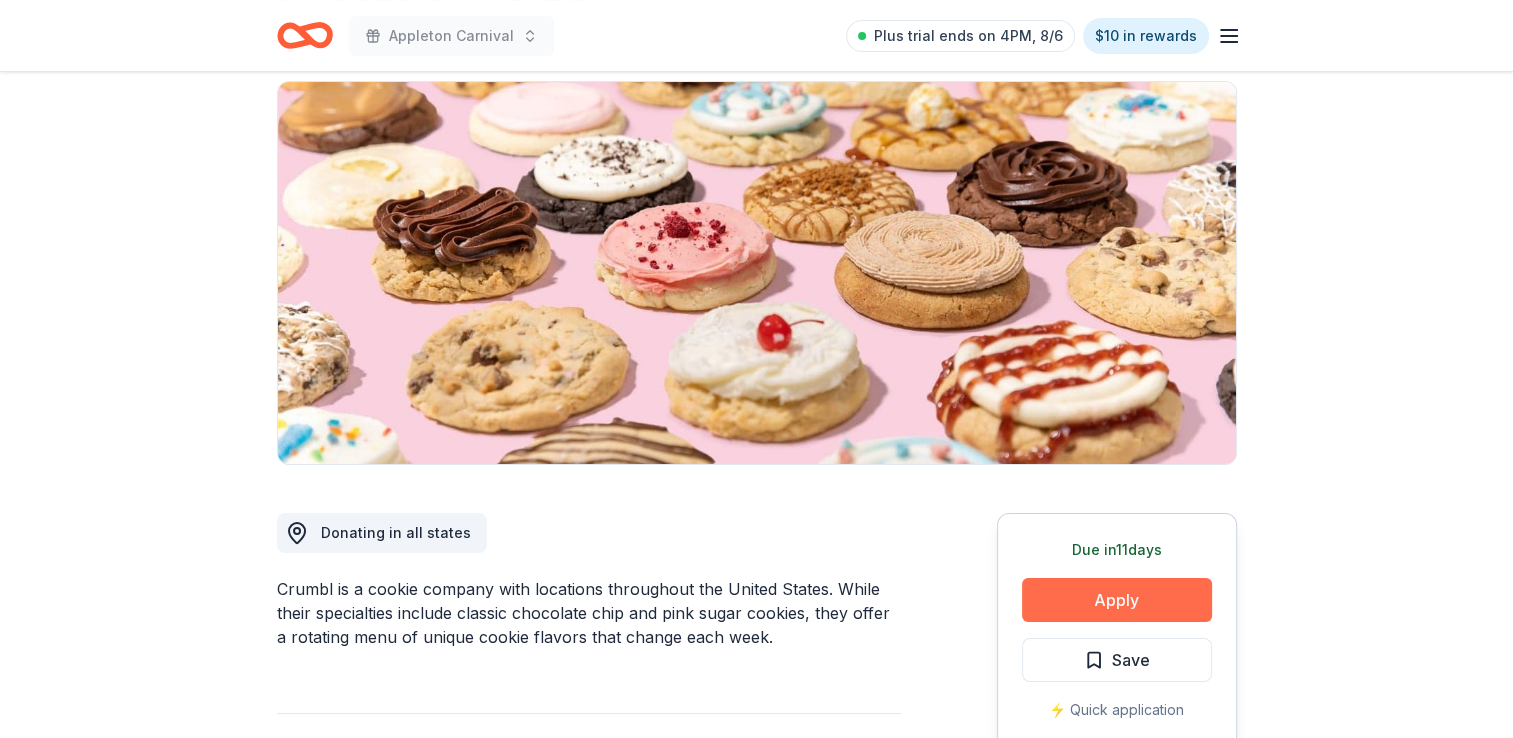 click on "Apply" at bounding box center [1117, 600] 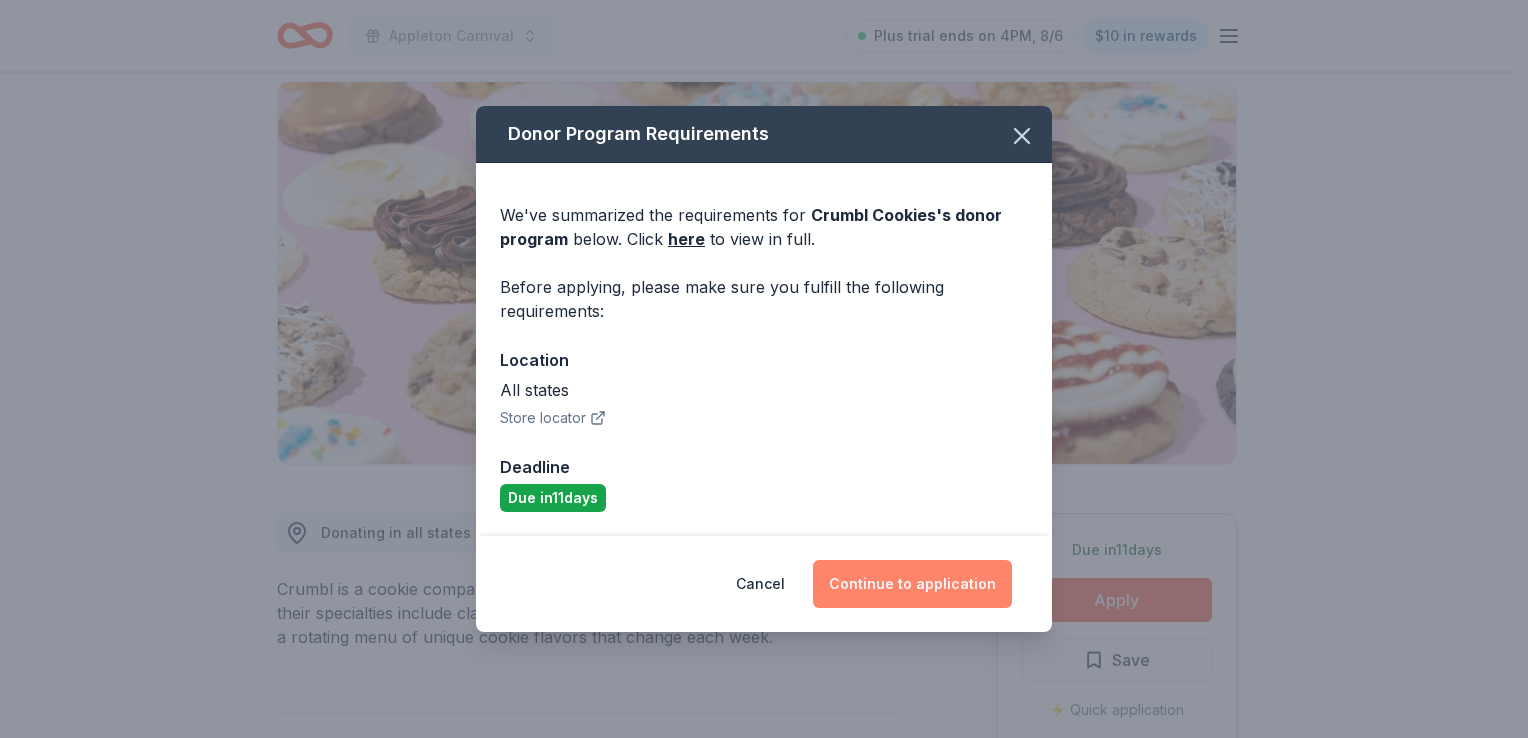 click on "Continue to application" at bounding box center [912, 584] 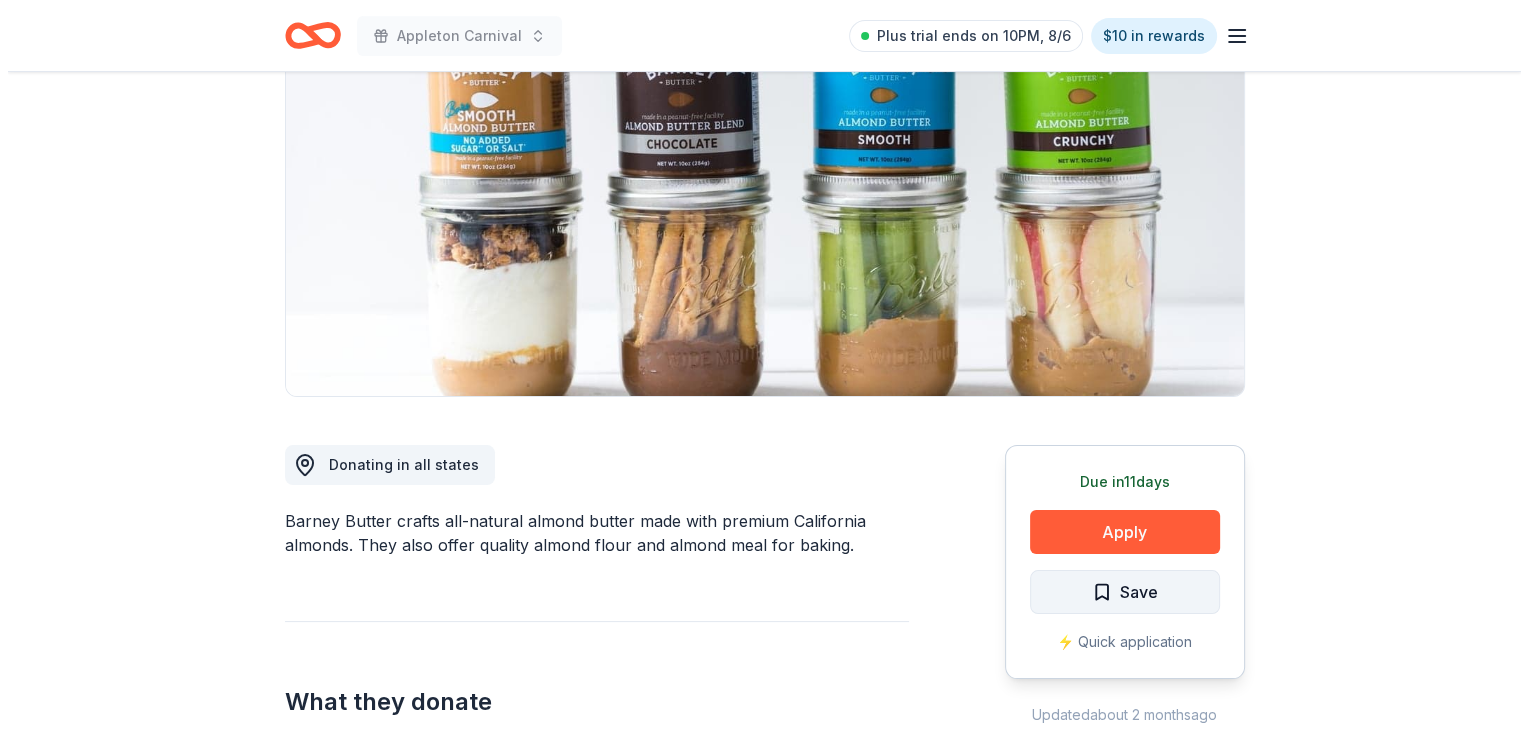 scroll, scrollTop: 211, scrollLeft: 0, axis: vertical 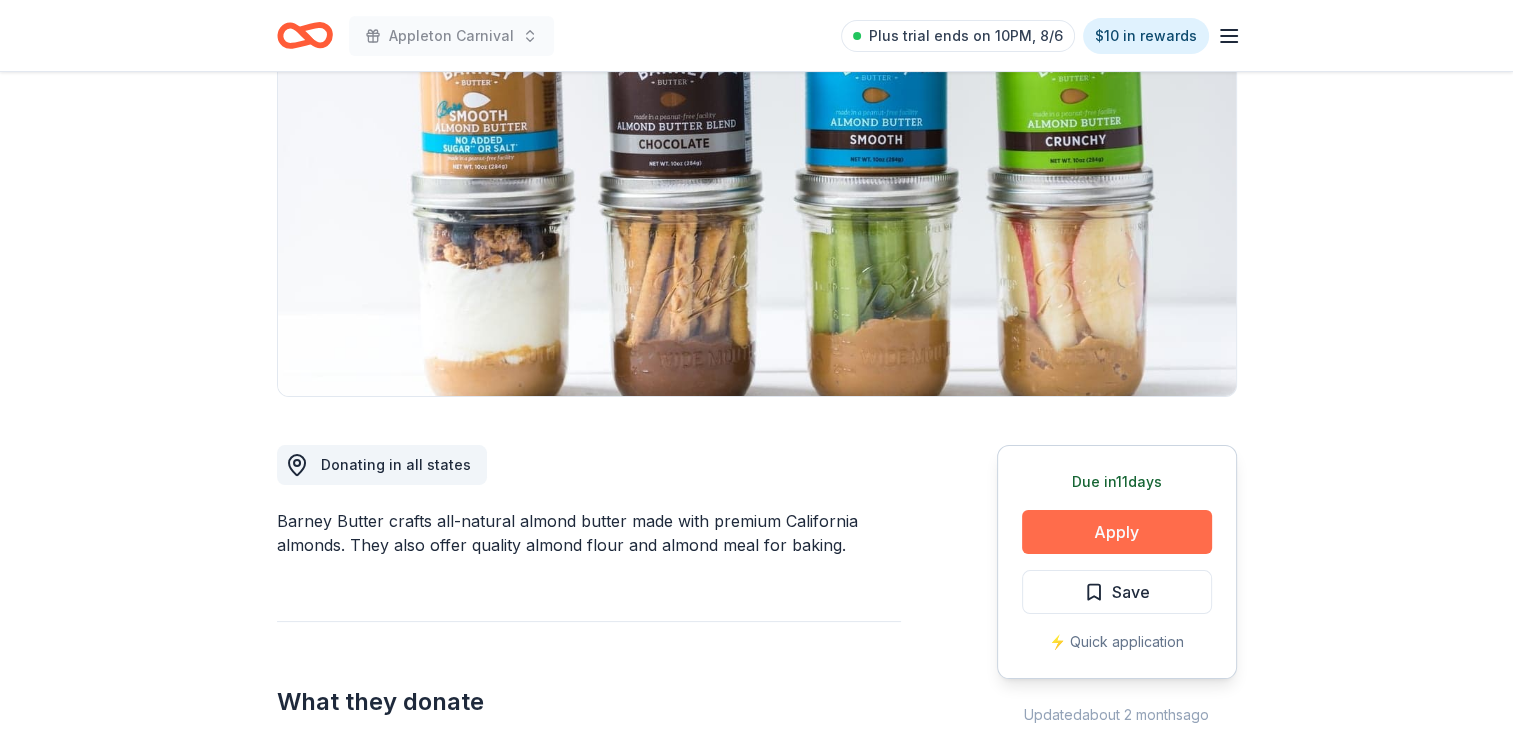 click on "Apply" at bounding box center [1117, 532] 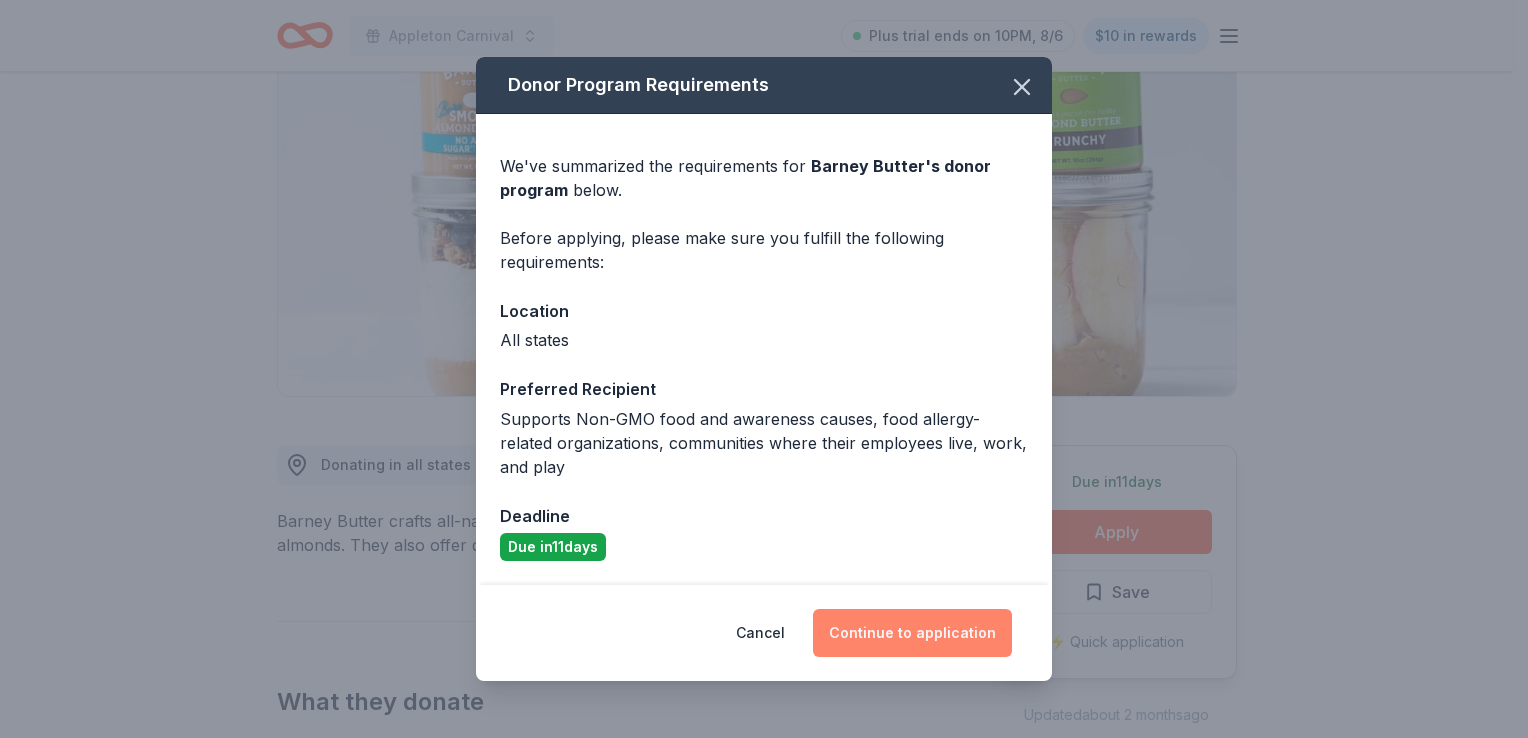 click on "Continue to application" at bounding box center (912, 633) 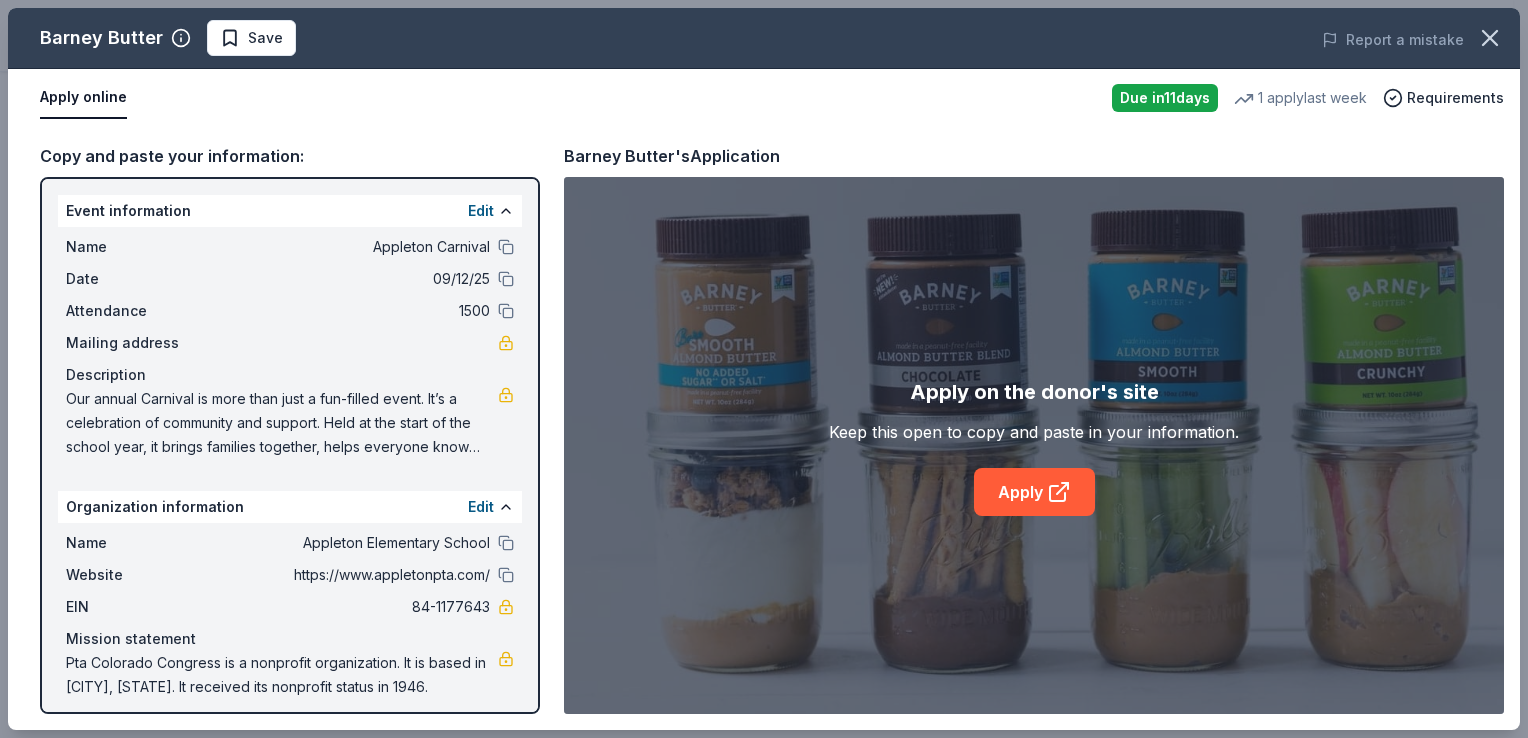 click on "Apply on the donor's site Keep this open to copy and paste in your information. Apply" at bounding box center (1034, 445) 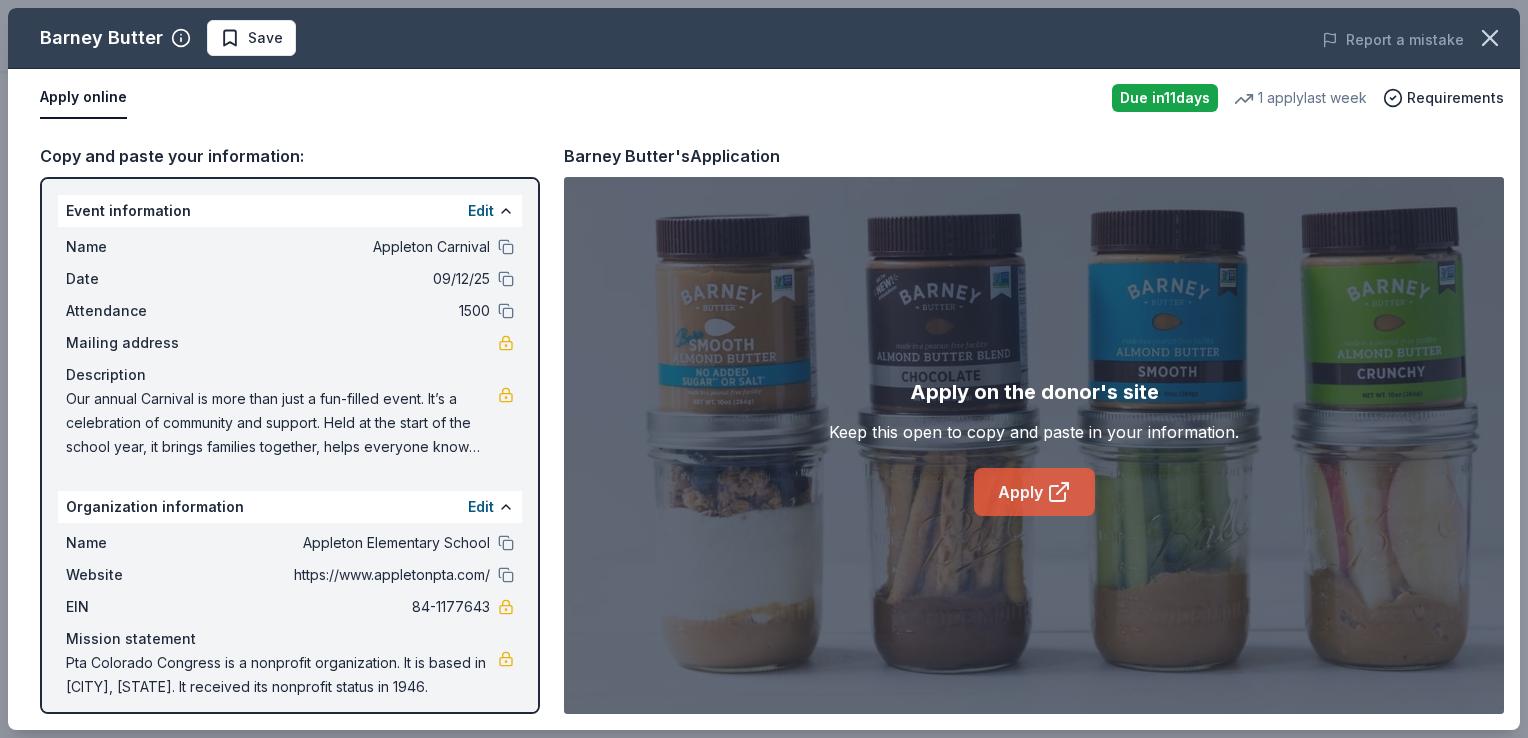 click on "Apply" at bounding box center [1034, 492] 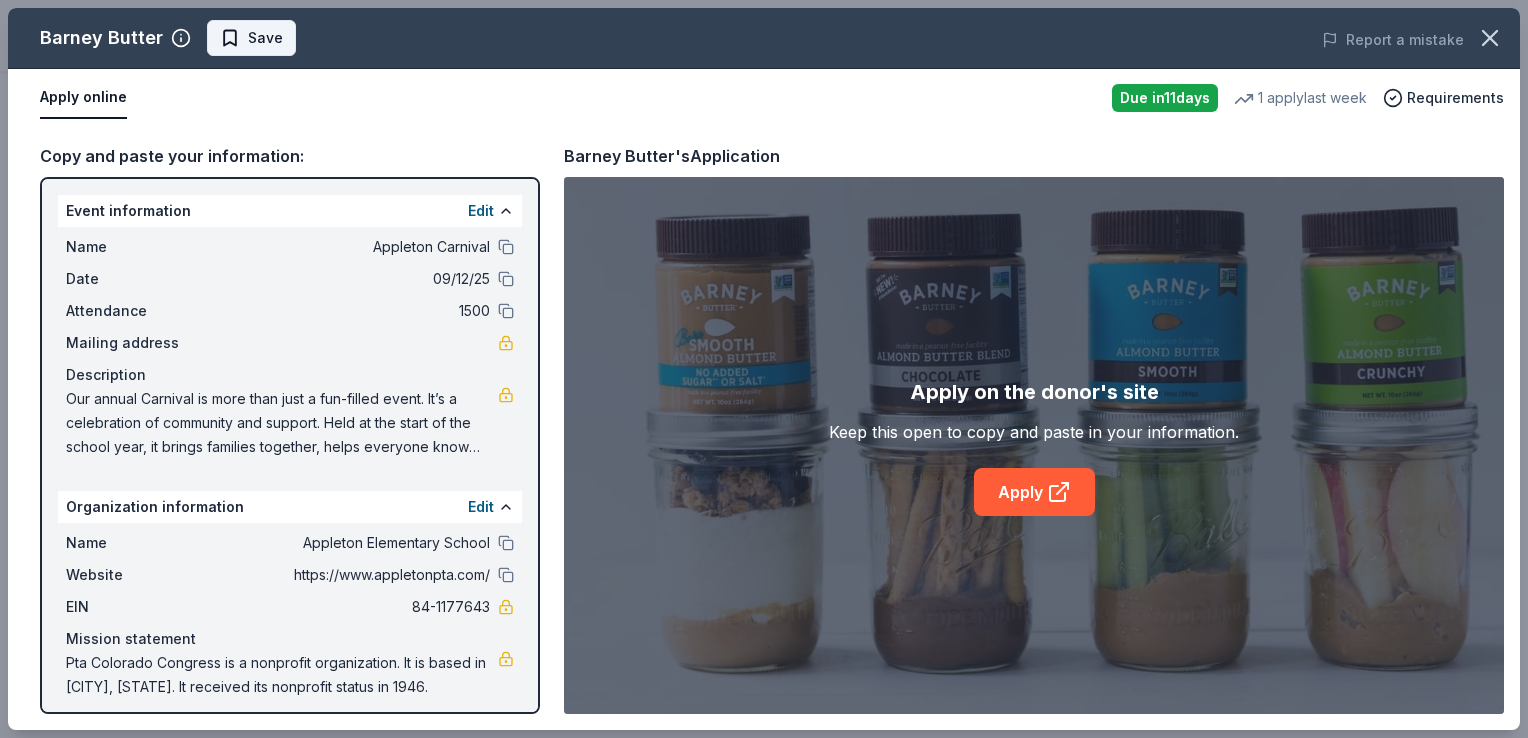 click on "Save" at bounding box center (265, 38) 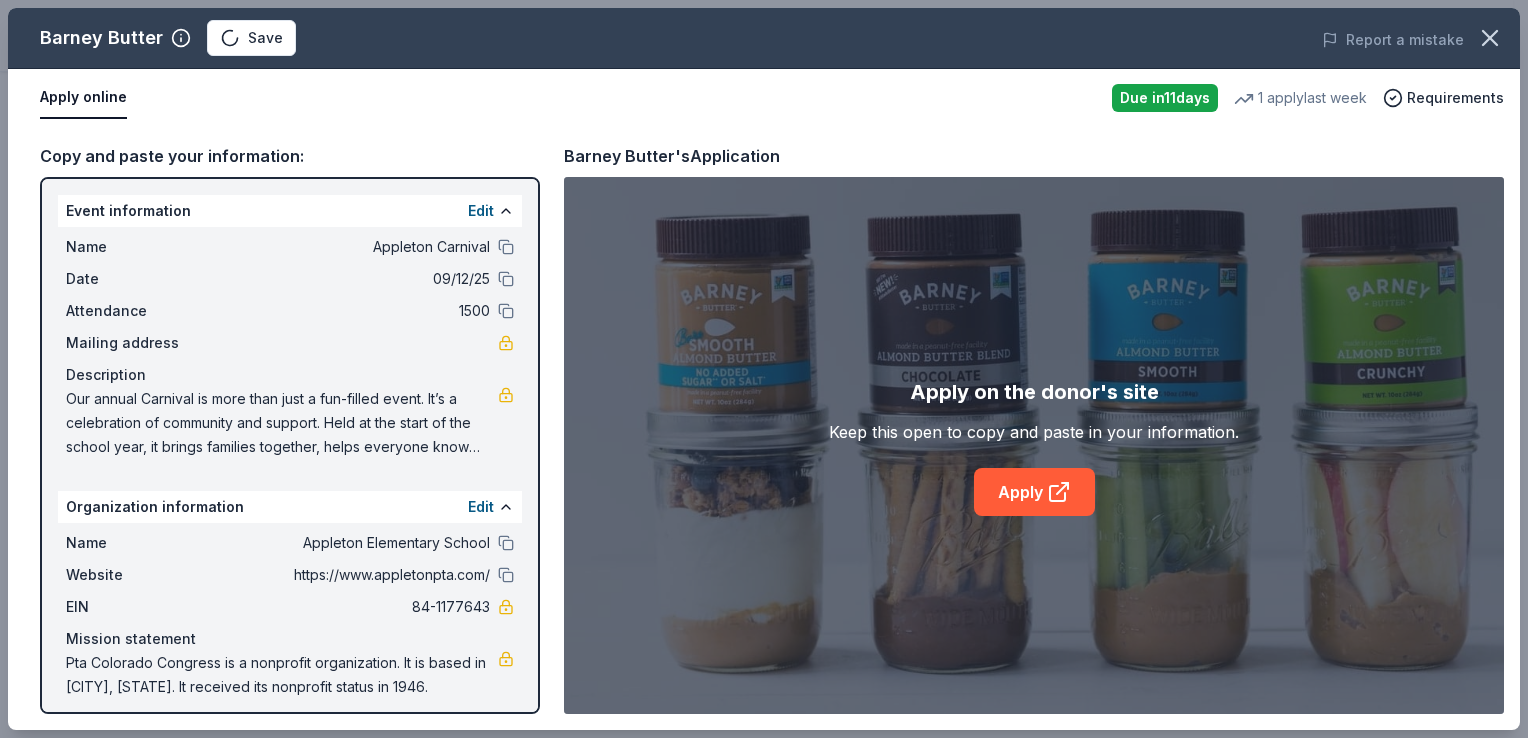 click on "Barney Butter Save" at bounding box center [461, 38] 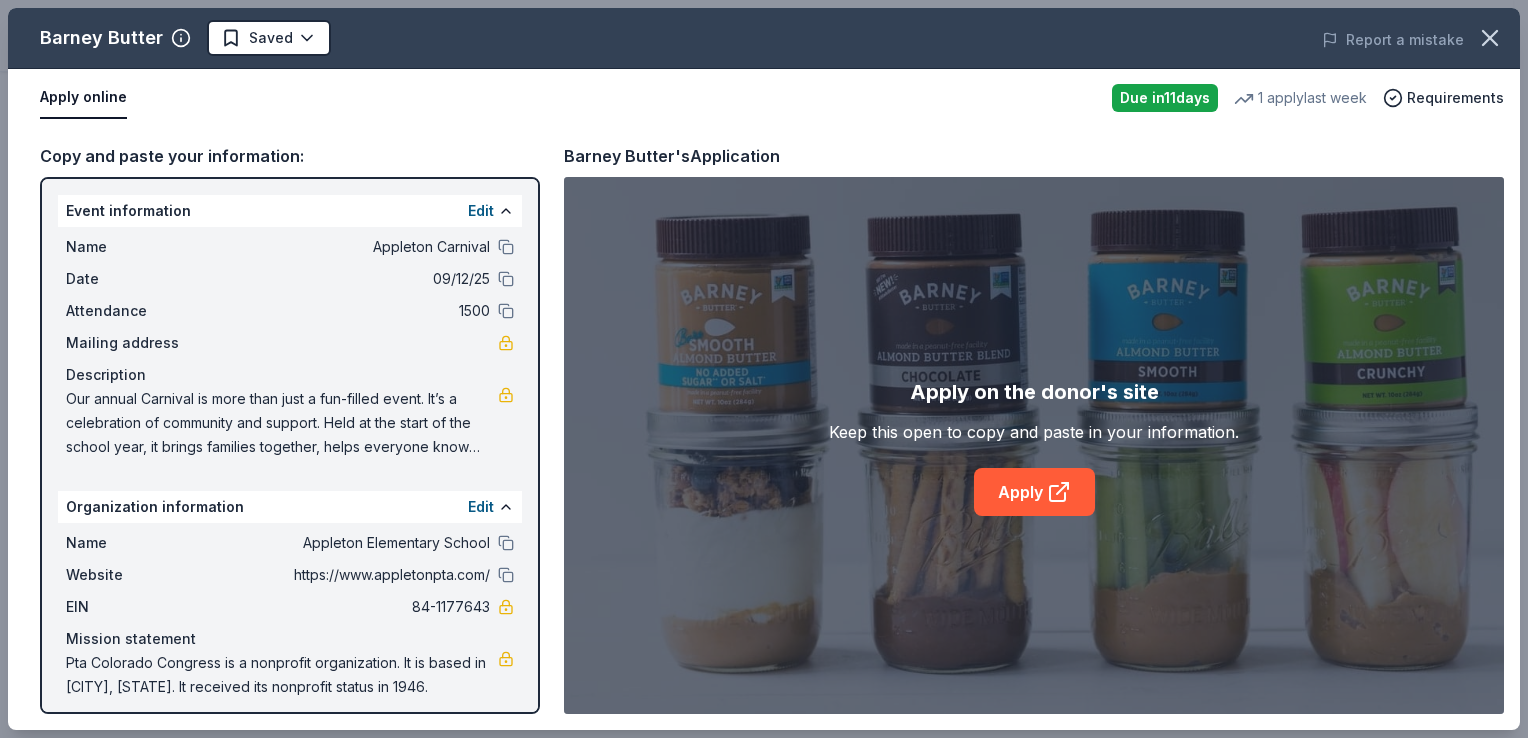 click on "Appleton Carnival  Plus trial ends on 10PM, 8/6 $10 in rewards Due in  11  days Share Barney Butter New • 1  reviews 1   apply  last week approval rate Share Donating in all states Barney Butter crafts all-natural almond butter made with premium California almonds. They also offer quality almond flour and almond meal for baking. What they donate Almond butter products, almond flour/meal products Snacks Who they donate to  Preferred Supports Non-GMO food and awareness causes, food allergy-related organizations, communities where their employees live, work, and play Environment & Sustainability Health approval rate 20 % approved 30 % declined 50 % no response Upgrade to Pro to view approval rates and average donation values Due in  11  days Apply Saved ⚡️ Quick application Updated  about 2 months  ago Report a mistake New • 1  reviews San Diego Fire Rescue Foundation April 2019 • Approved Know which products you're requesting and allow enough time for processing. Leave a review Similar donors 1   11 1" at bounding box center [764, 158] 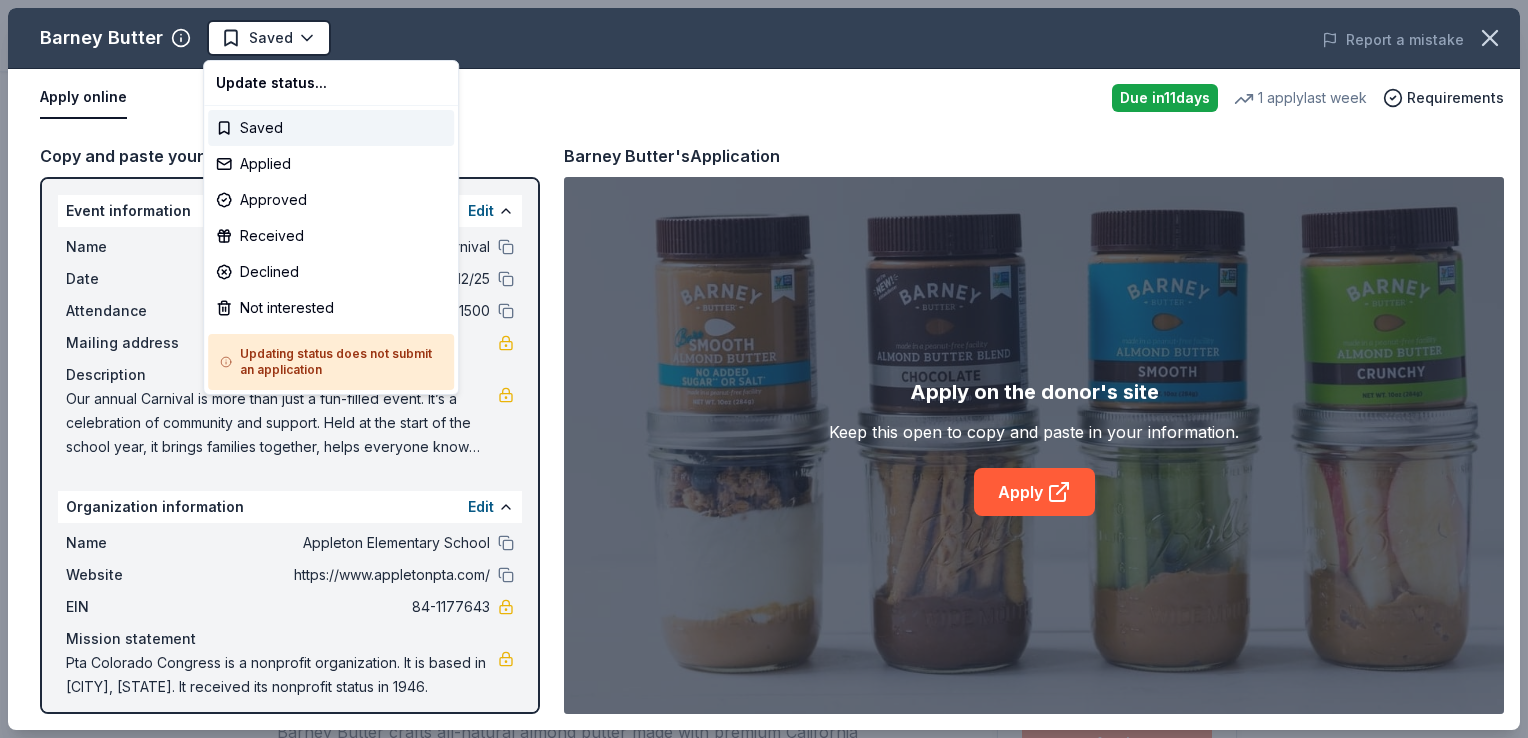 scroll, scrollTop: 0, scrollLeft: 0, axis: both 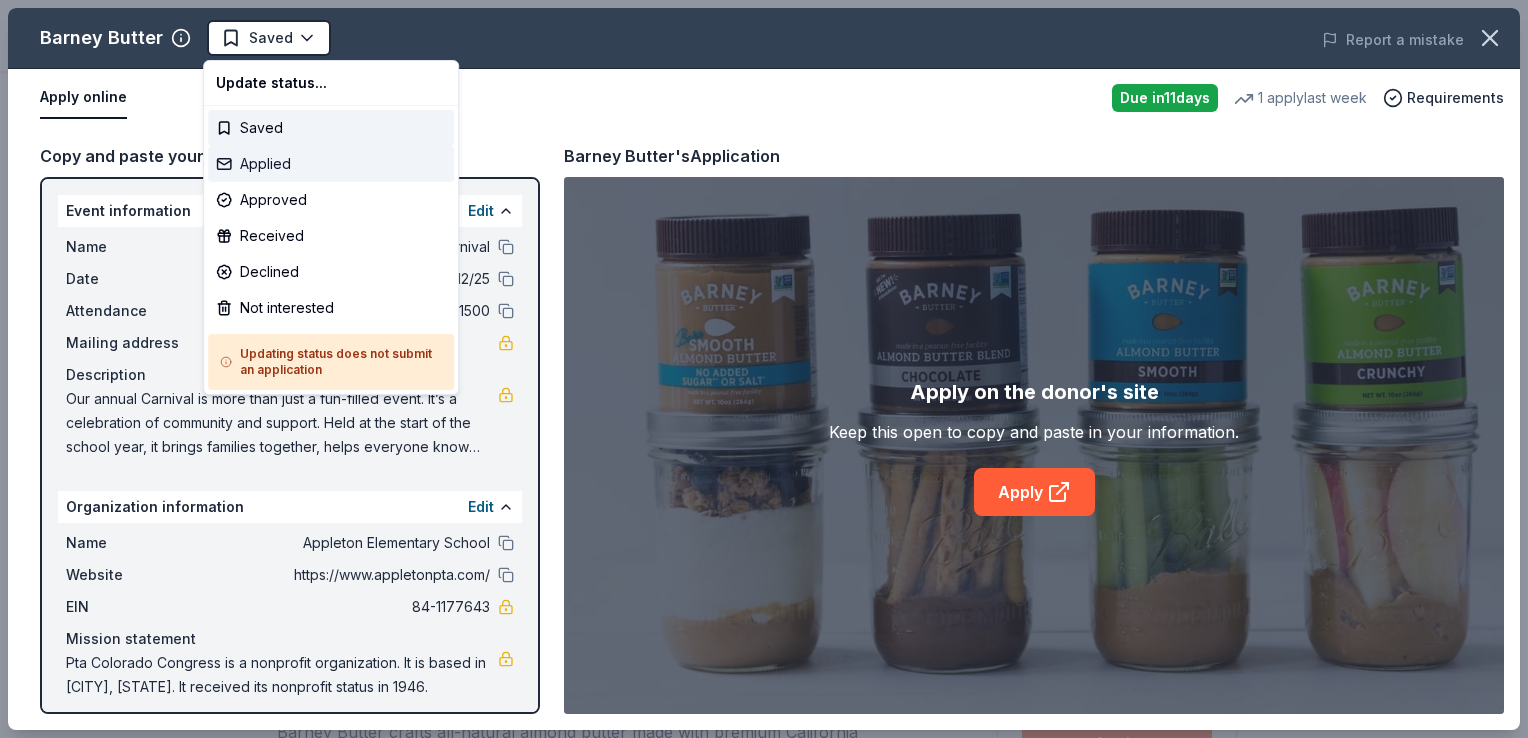 click on "Applied" at bounding box center [331, 164] 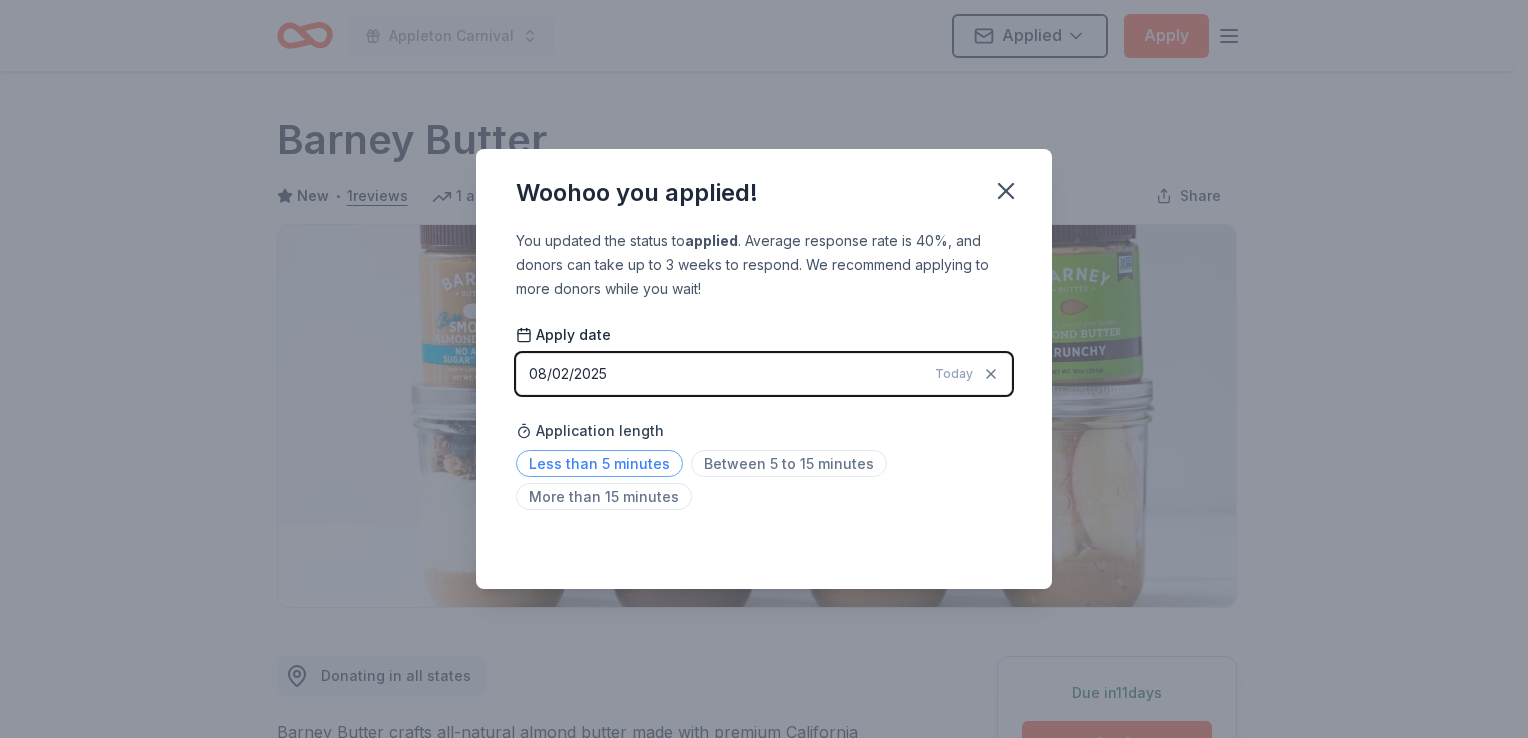 click on "Less than 5 minutes" at bounding box center [599, 463] 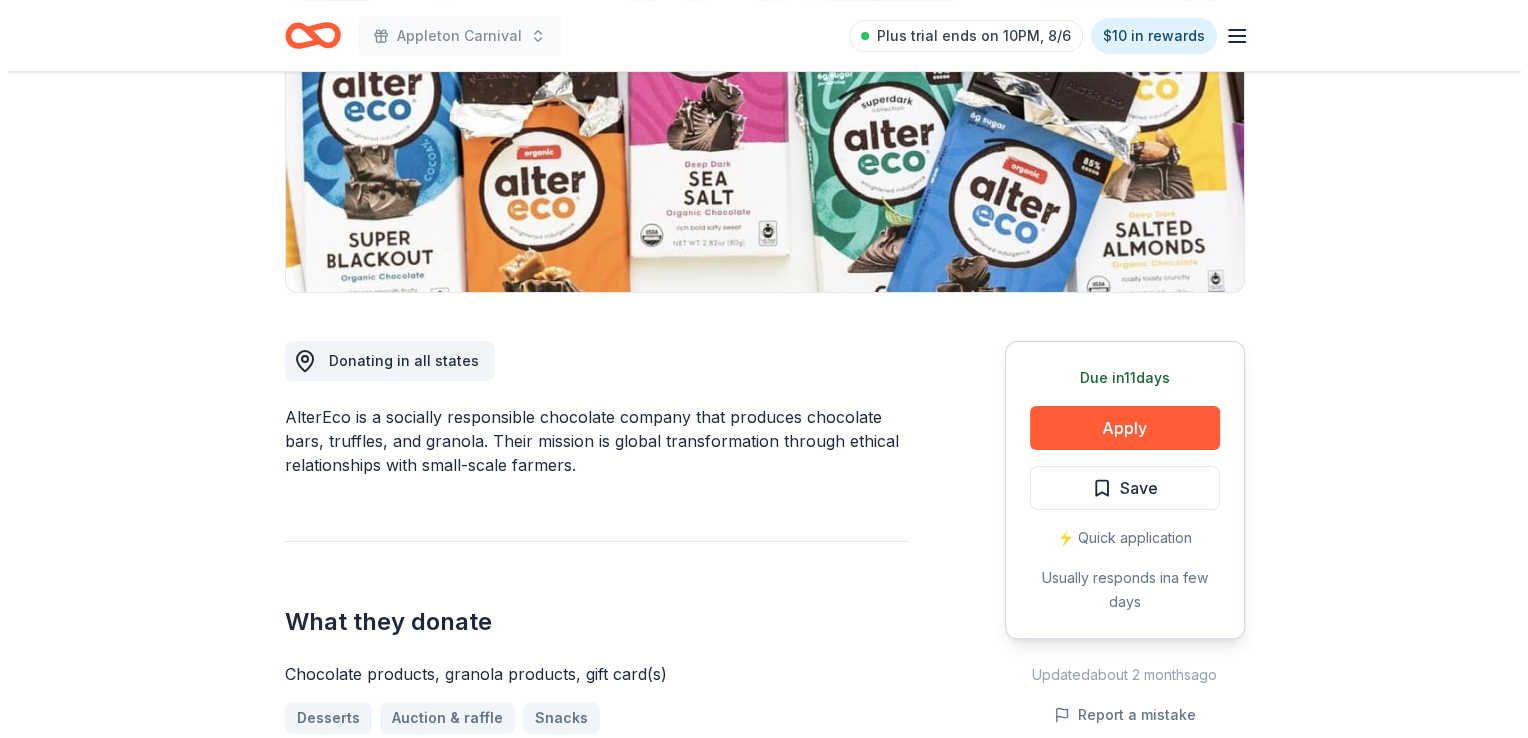 scroll, scrollTop: 320, scrollLeft: 0, axis: vertical 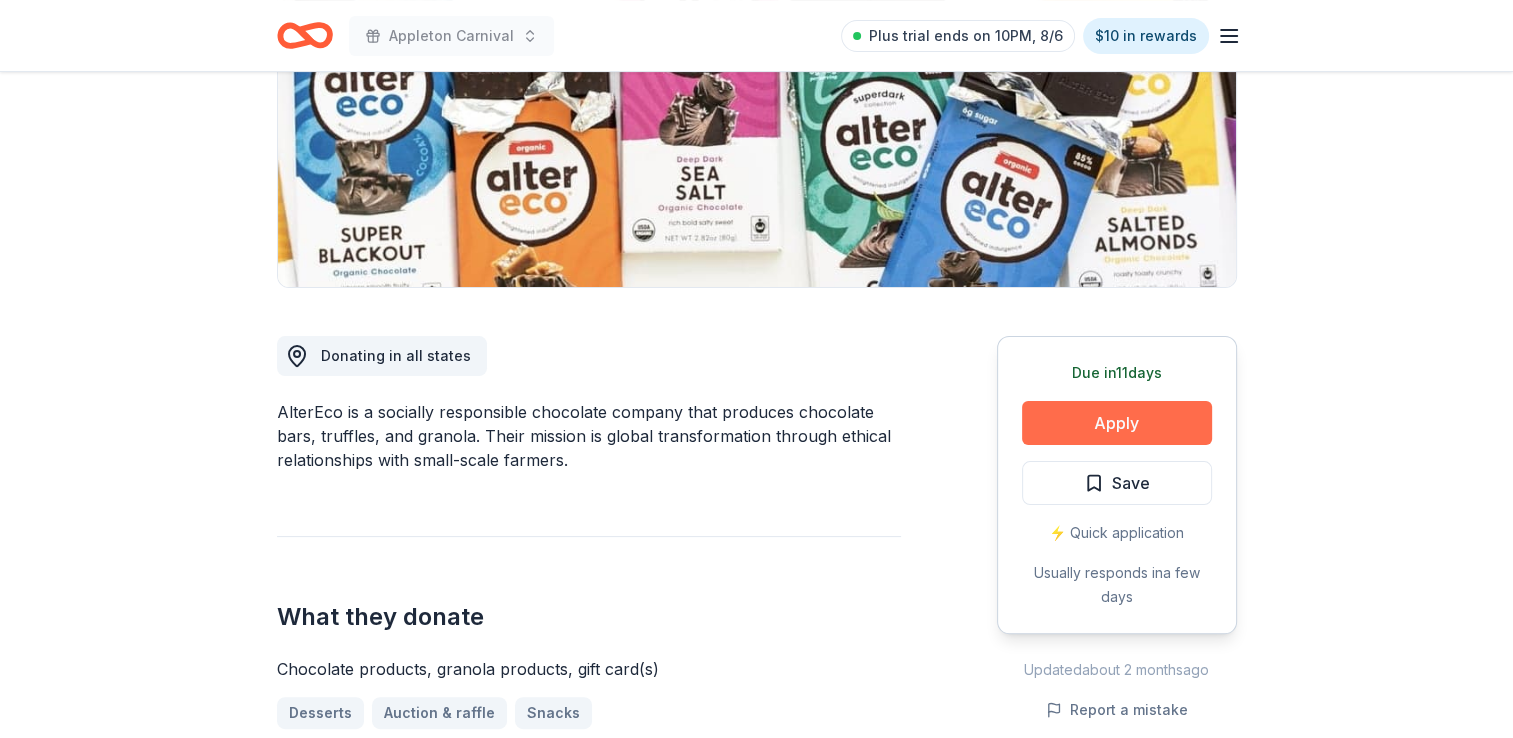 click on "Apply" at bounding box center (1117, 423) 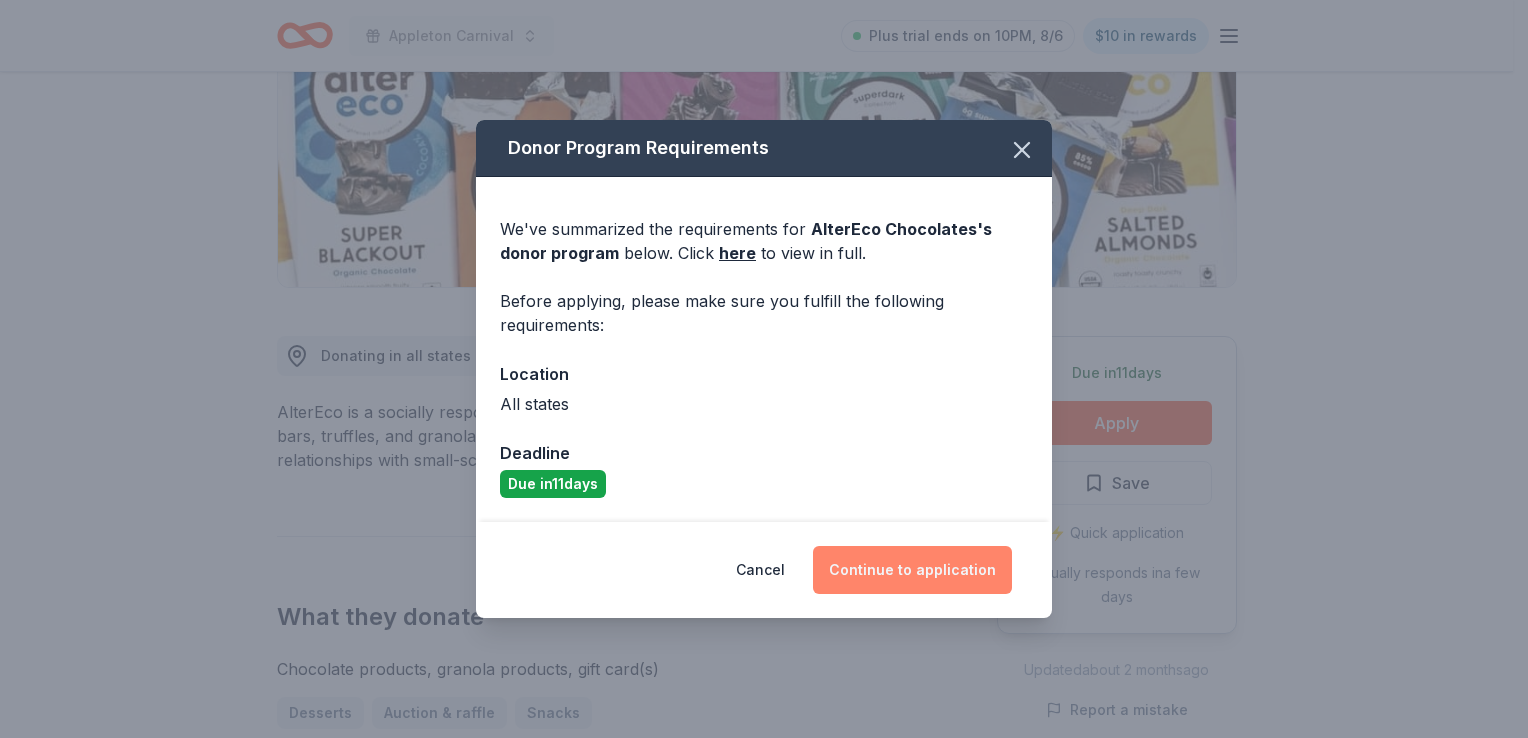 click on "Continue to application" at bounding box center [912, 570] 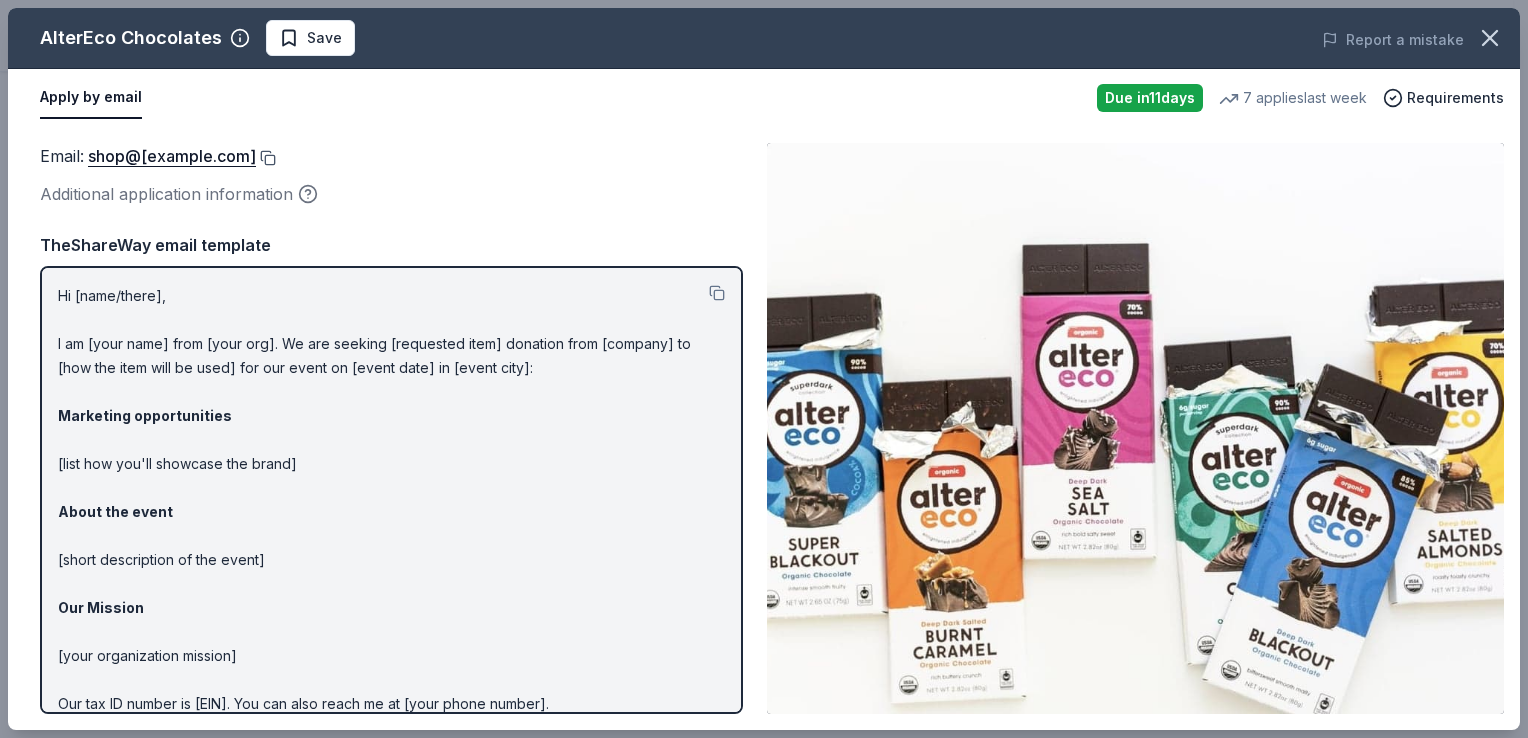 click at bounding box center (266, 158) 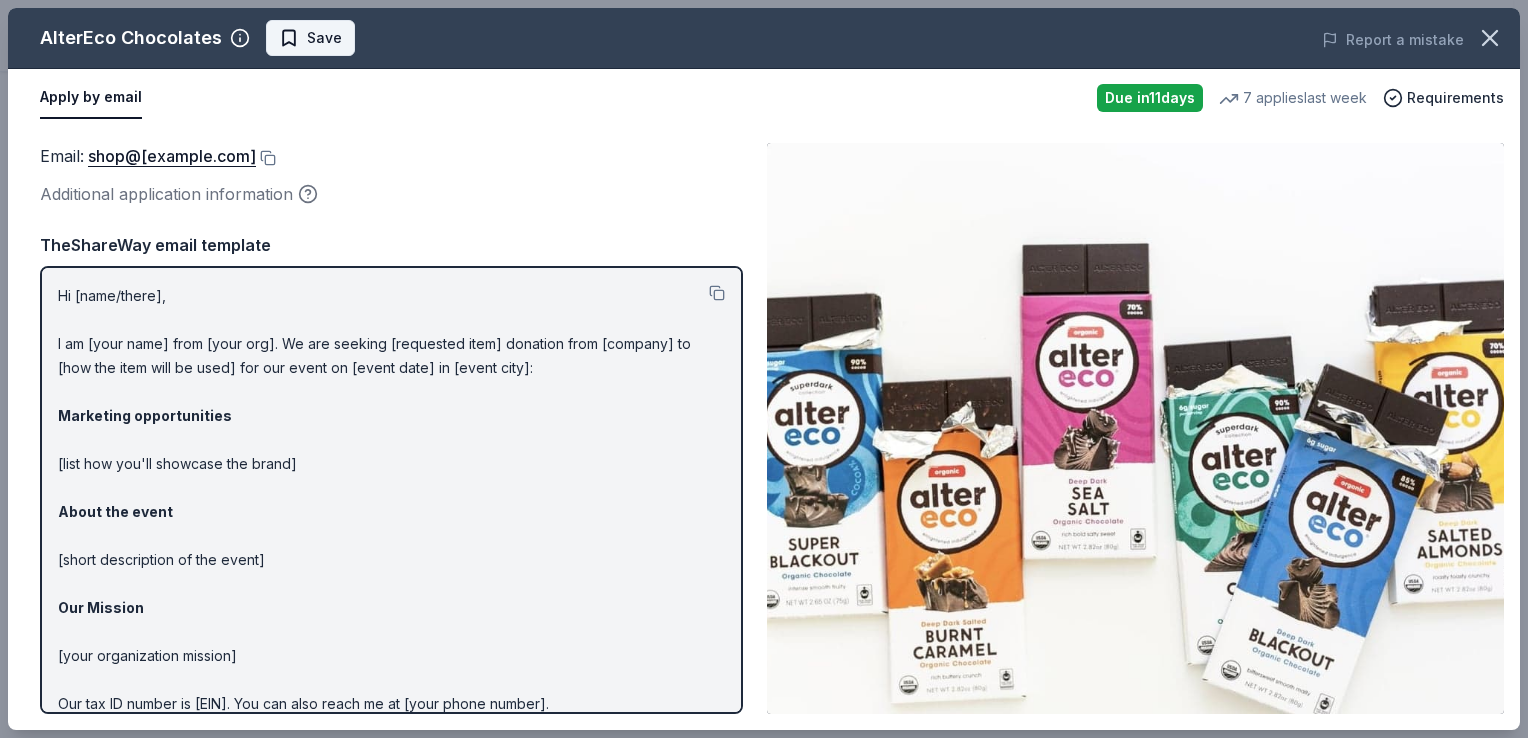 click on "Save" at bounding box center [324, 38] 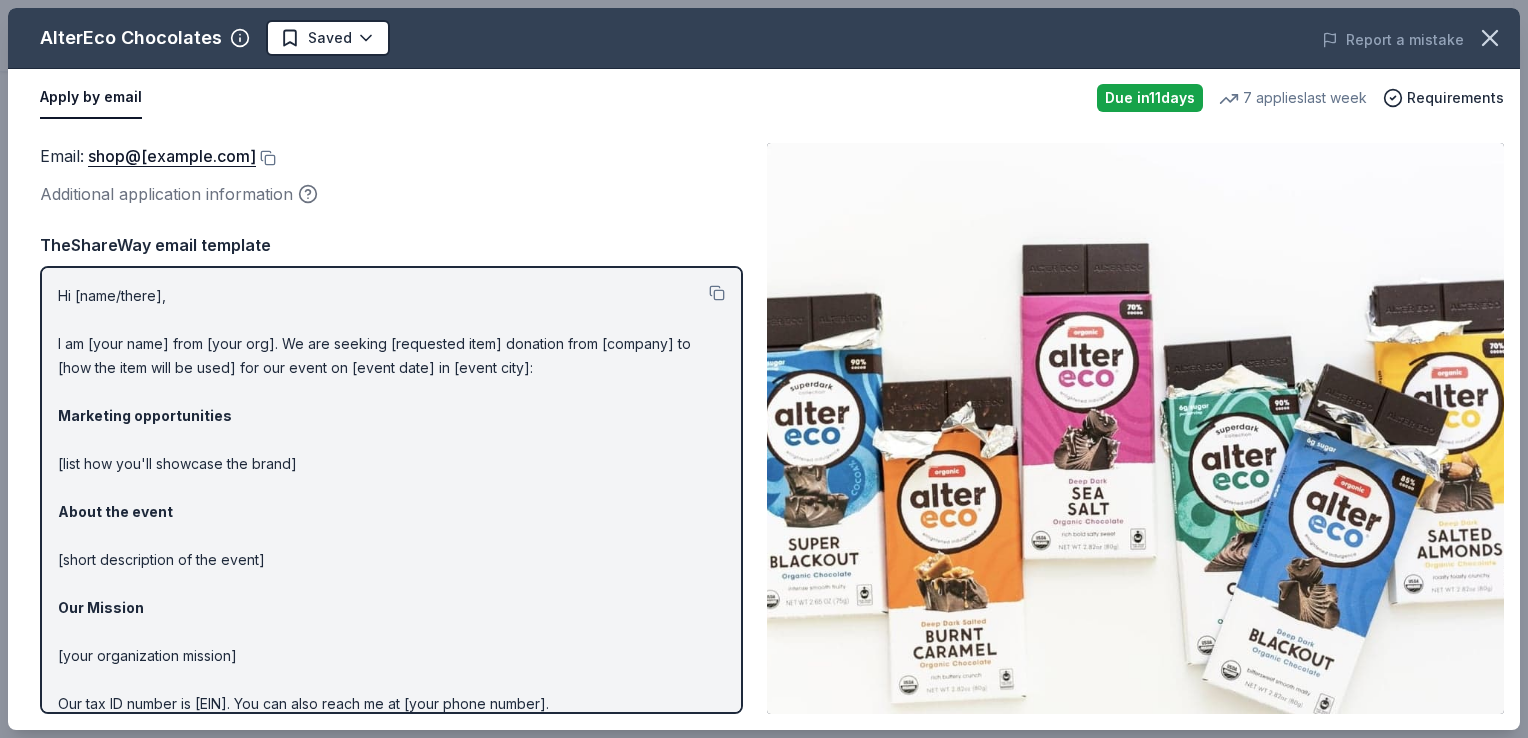click on "Appleton Carnival  Plus trial ends on 10PM, 8/6 $10 in rewards Due in  11  days Share AlterEco Chocolates New • 2  reviews 7   applies  last week approval rate Share Donating in all states AlterEco is a socially responsible chocolate company that produces chocolate bars, truffles, and granola. Their mission is global transformation through ethical relationships with small-scale farmers. What they donate Chocolate products, granola products, gift card(s) Desserts Auction & raffle Snacks Who they donate to AlterEco Chocolates  hasn ' t listed any preferences or eligibility criteria. approval rate 20 % approved 30 % declined 50 % no response Upgrade to Pro to view approval rates and average donation values Due in  11  days Apply Saved ⚡️ Quick application Usually responds in  a few days Updated  about 2 months  ago Report a mistake New • 2  reviews Nazareth Area Intermediate School PTO March 2025 • Declined Quick and personal response, despite declining. Anonymous November 2021 • Declined Top rated 3" at bounding box center (764, 49) 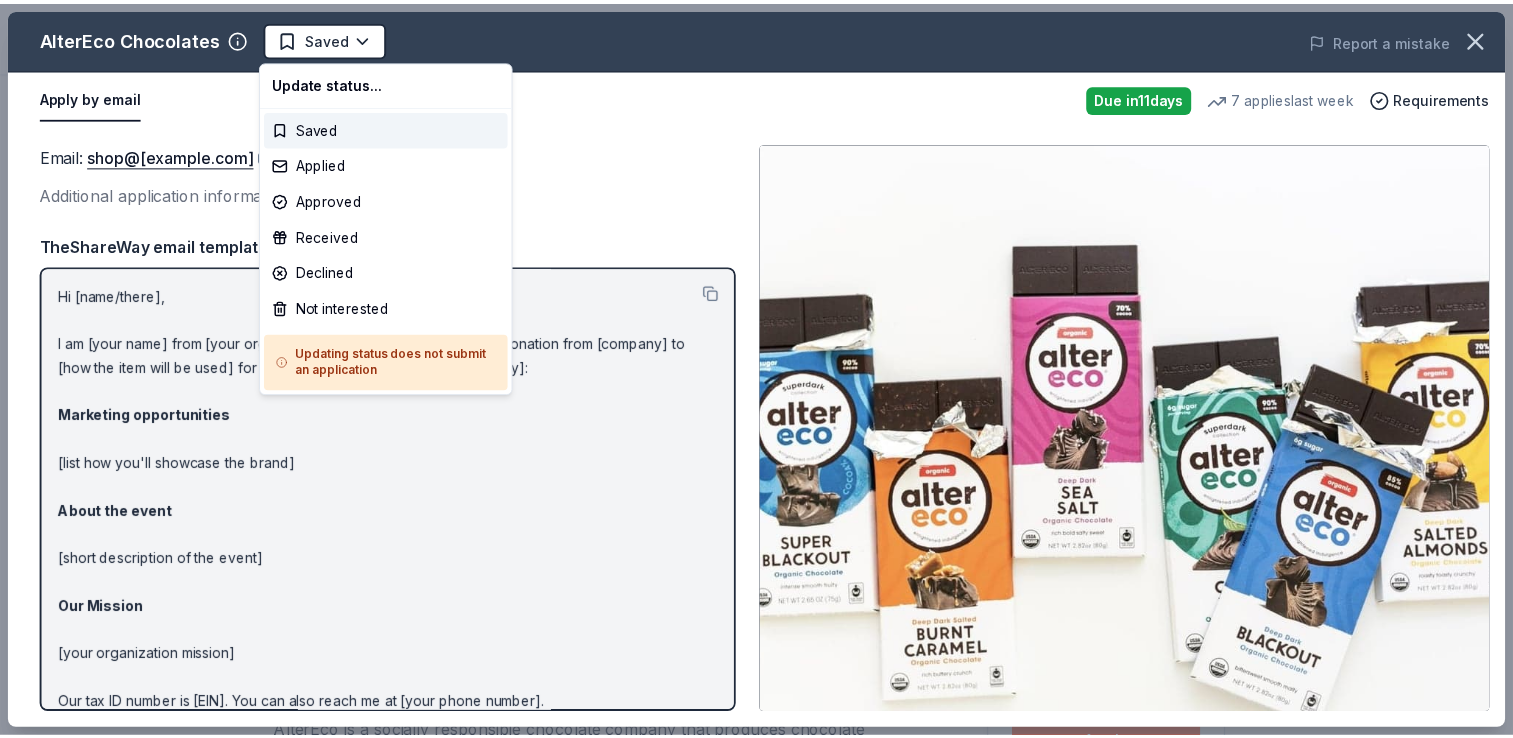 scroll, scrollTop: 0, scrollLeft: 0, axis: both 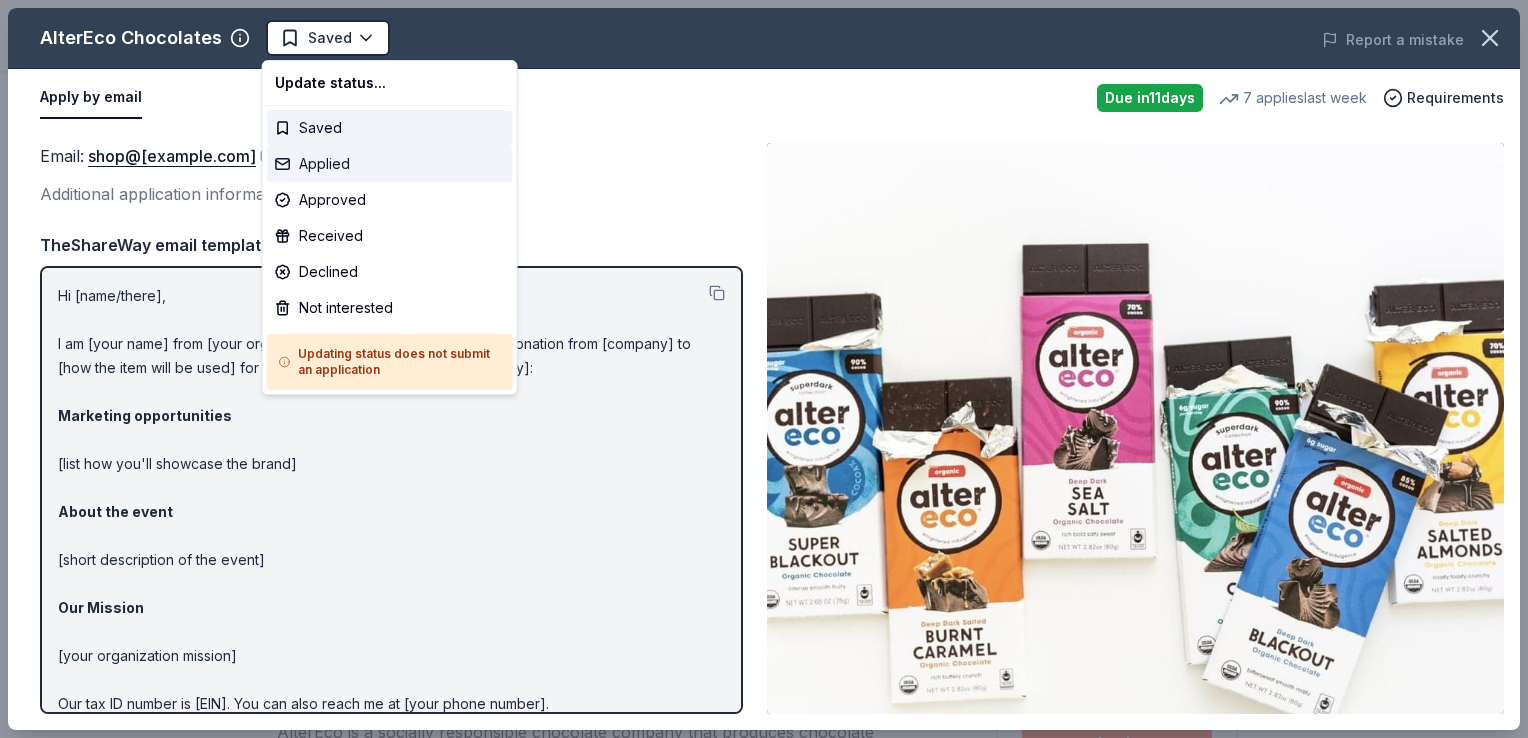 click on "Applied" at bounding box center (390, 164) 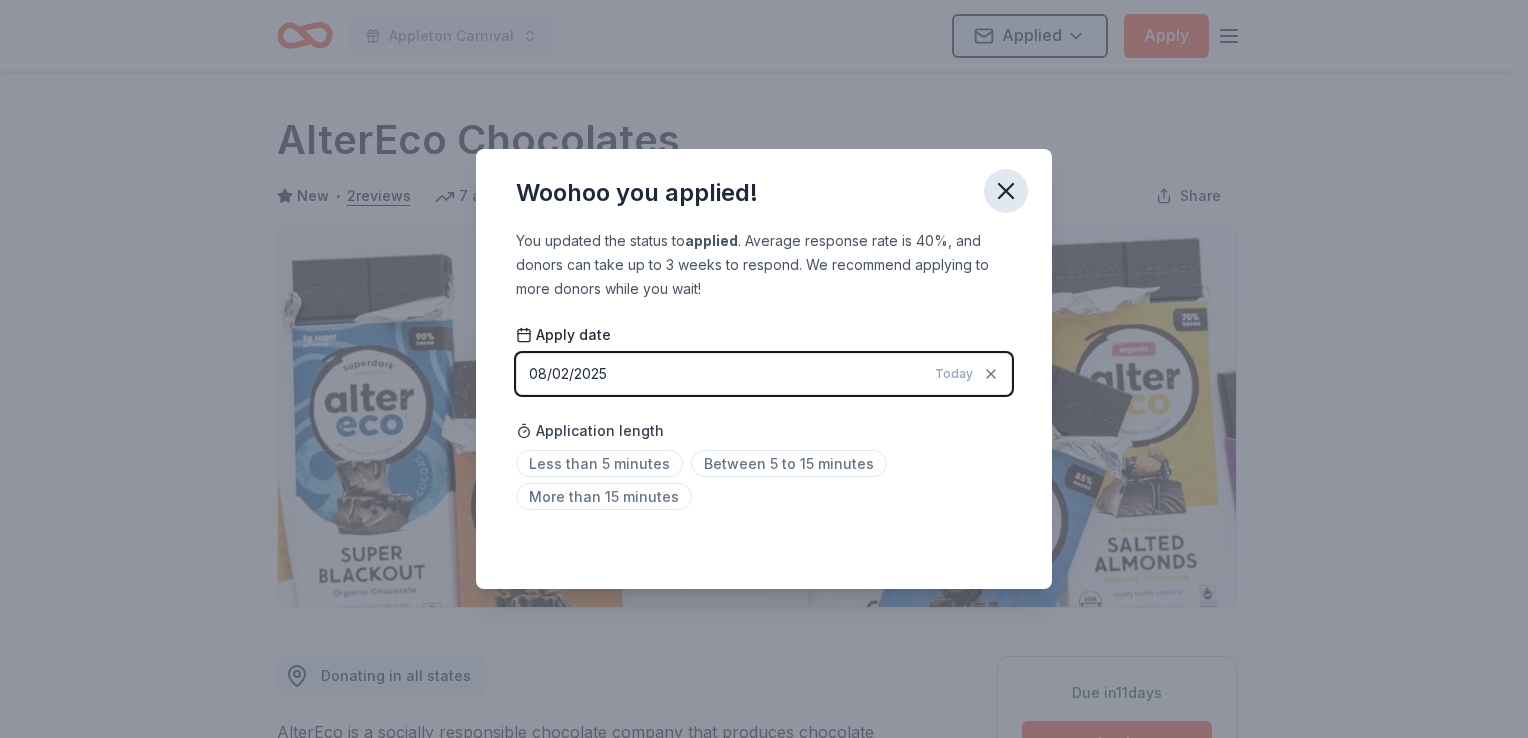 click 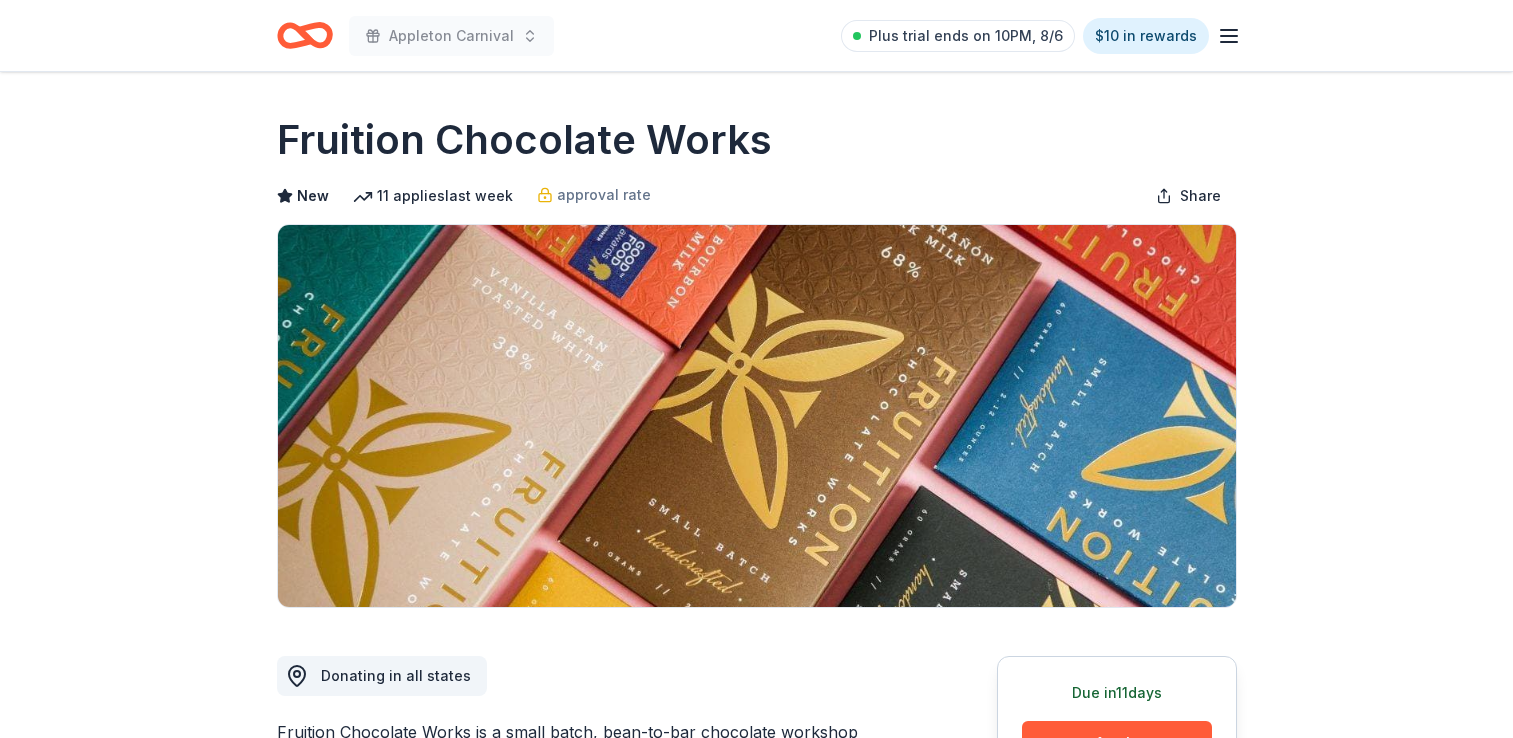 scroll, scrollTop: 0, scrollLeft: 0, axis: both 